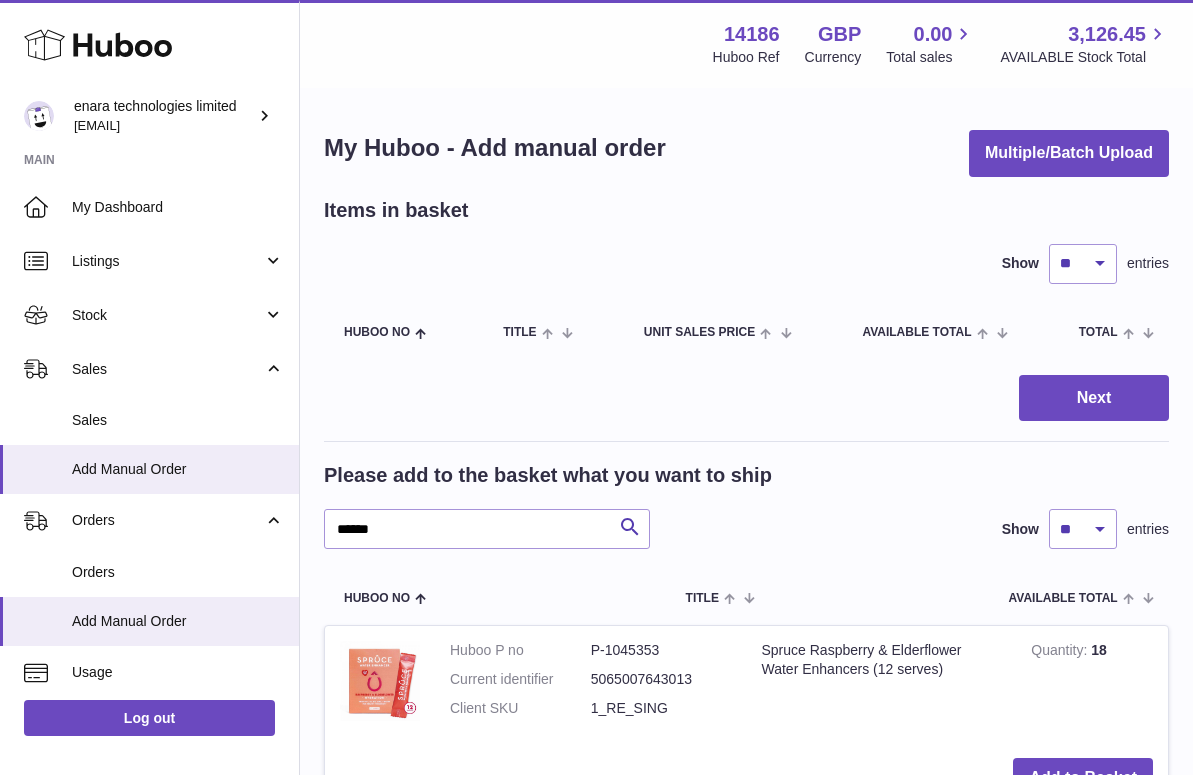 scroll, scrollTop: 1263, scrollLeft: 0, axis: vertical 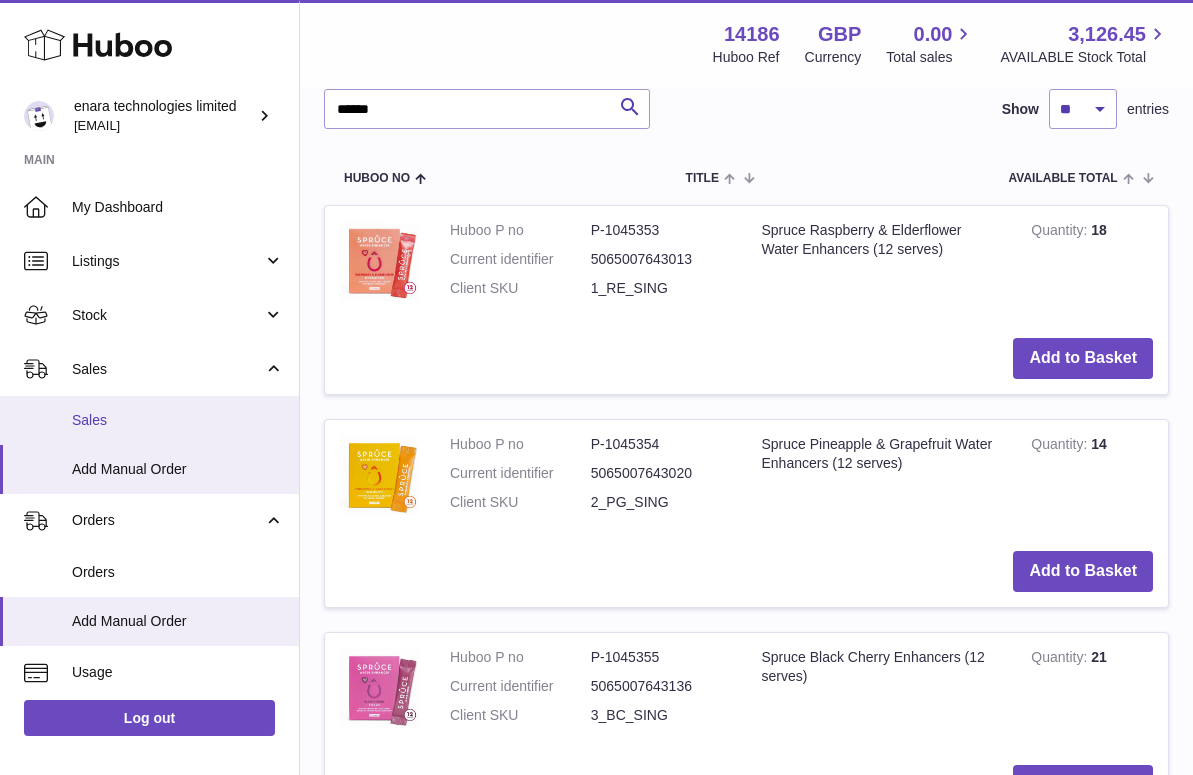 click on "Sales" at bounding box center (178, 420) 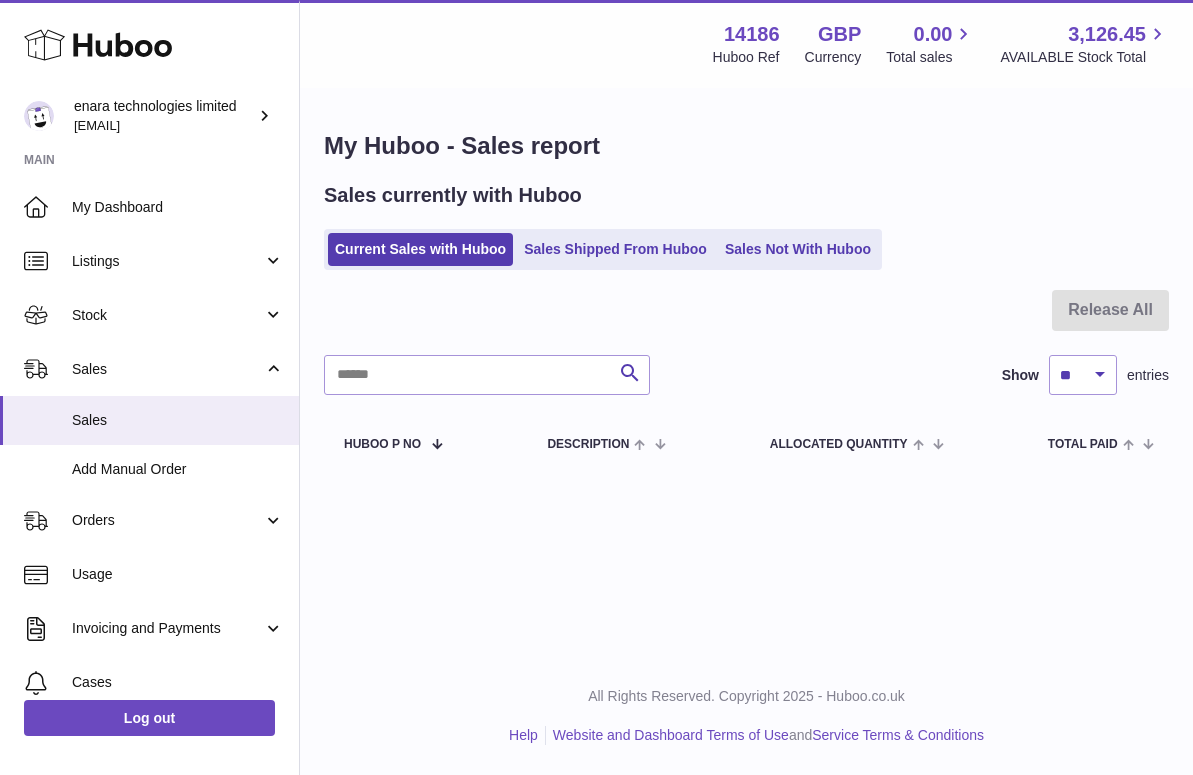 scroll, scrollTop: 0, scrollLeft: 0, axis: both 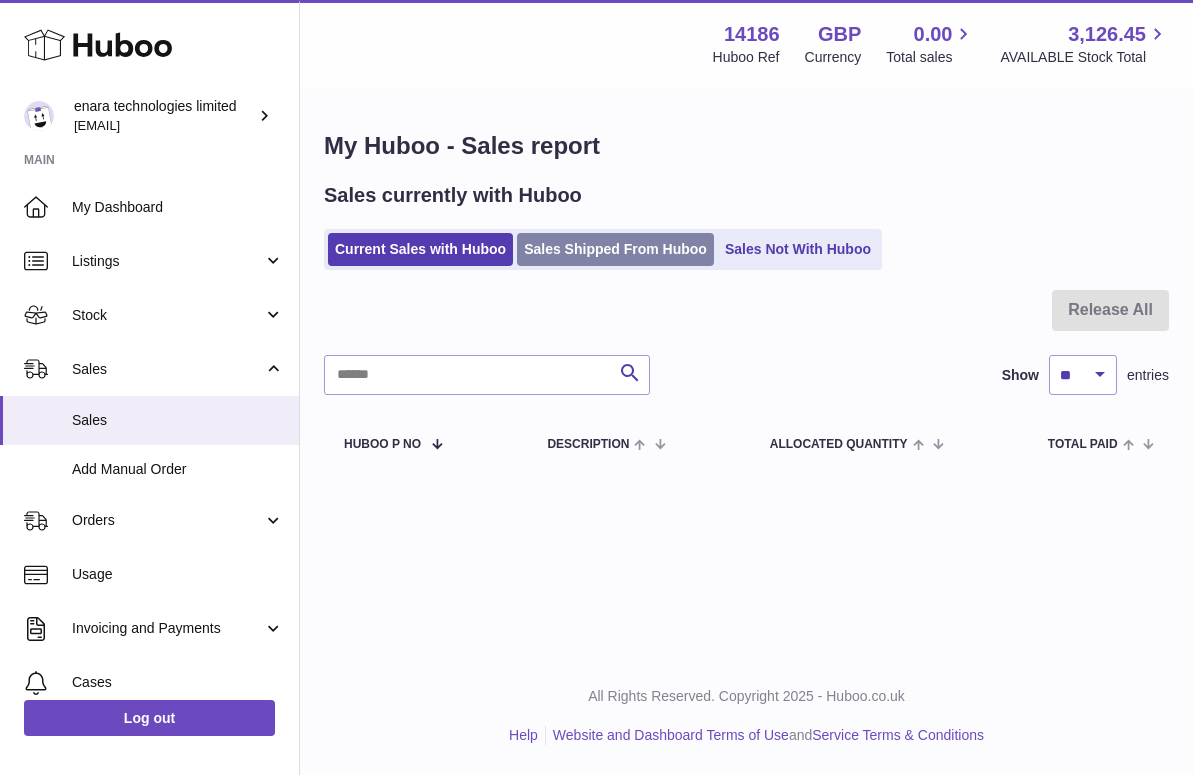 click on "Sales Shipped From Huboo" at bounding box center (615, 249) 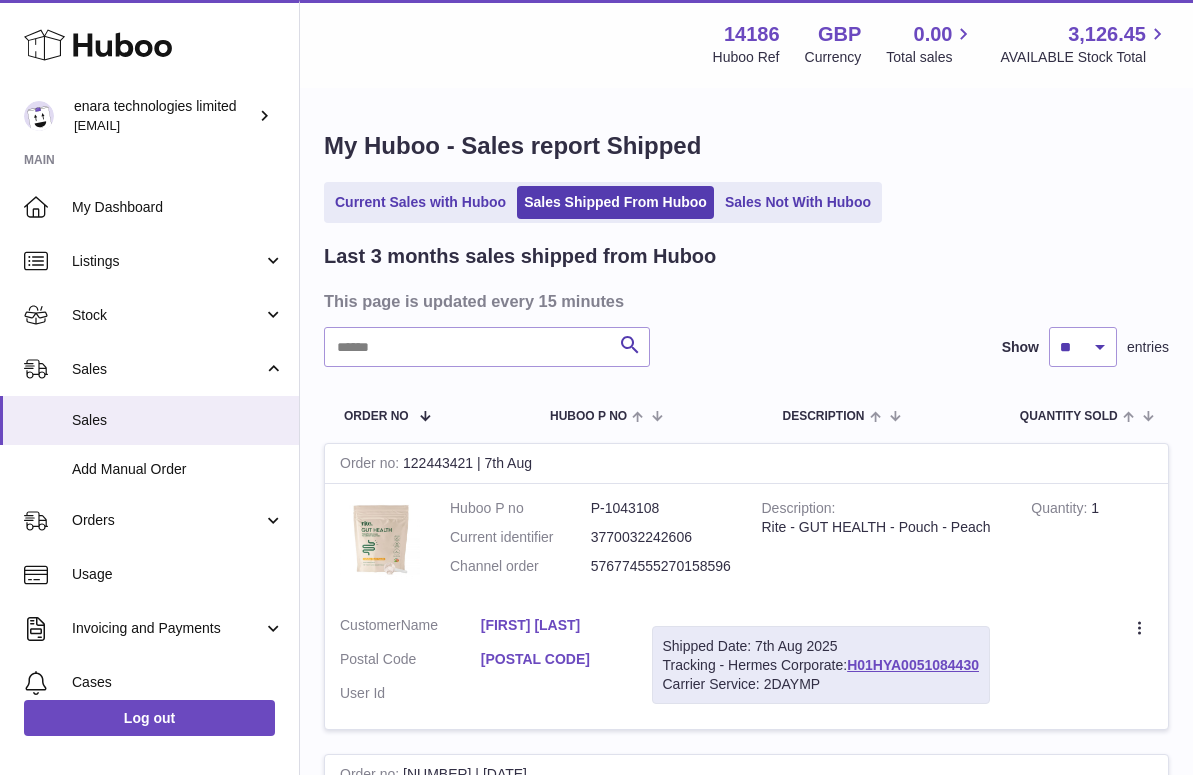 scroll, scrollTop: 0, scrollLeft: 0, axis: both 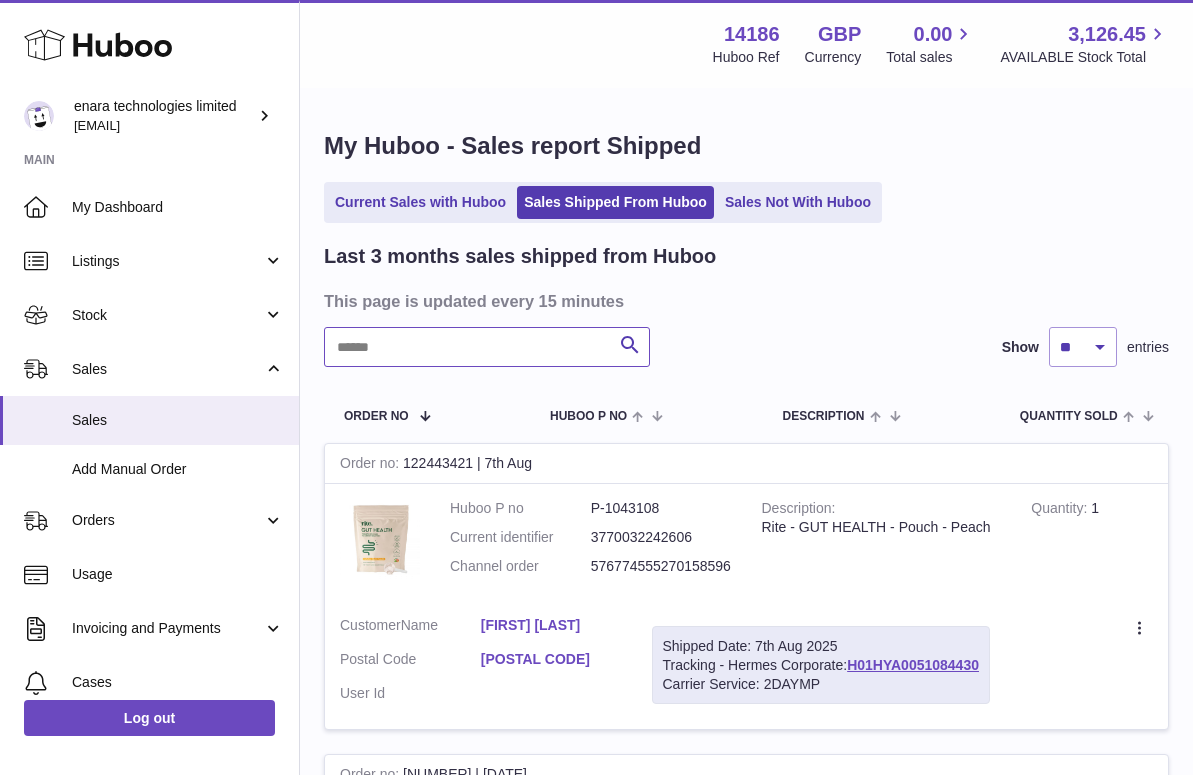 click at bounding box center (487, 347) 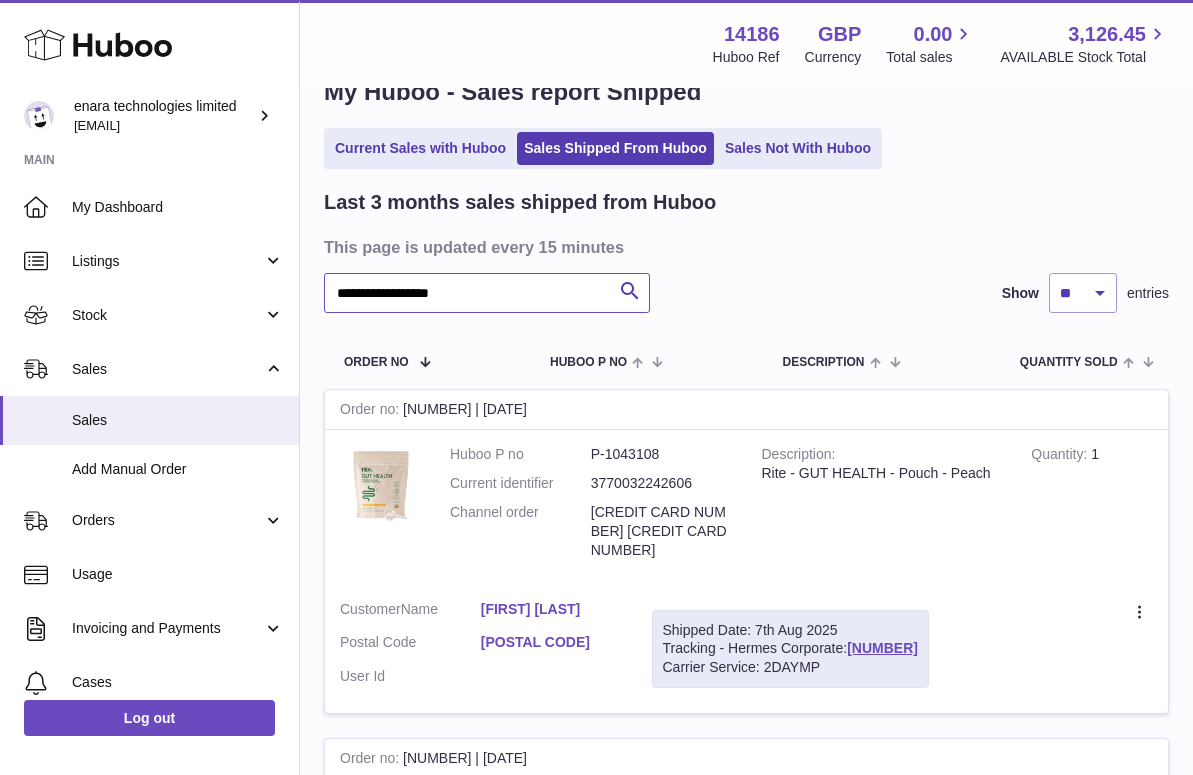 scroll, scrollTop: 56, scrollLeft: 0, axis: vertical 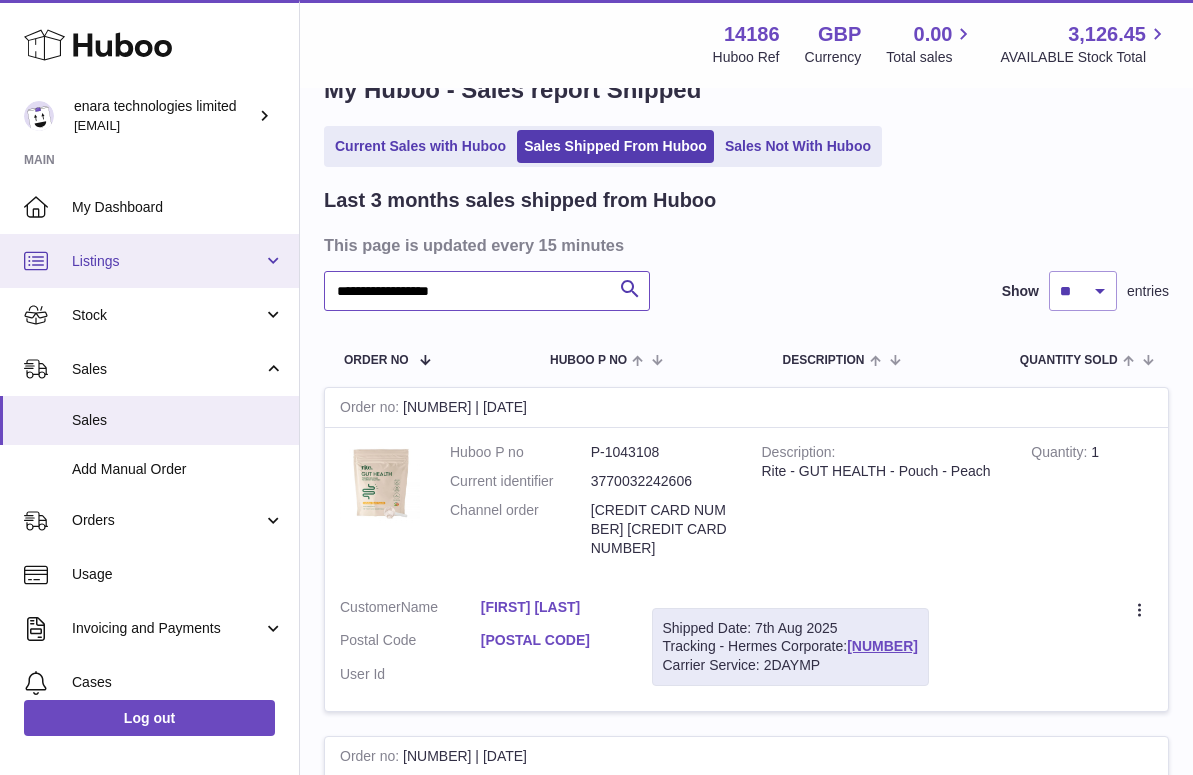 drag, startPoint x: 498, startPoint y: 291, endPoint x: 137, endPoint y: 242, distance: 364.3103 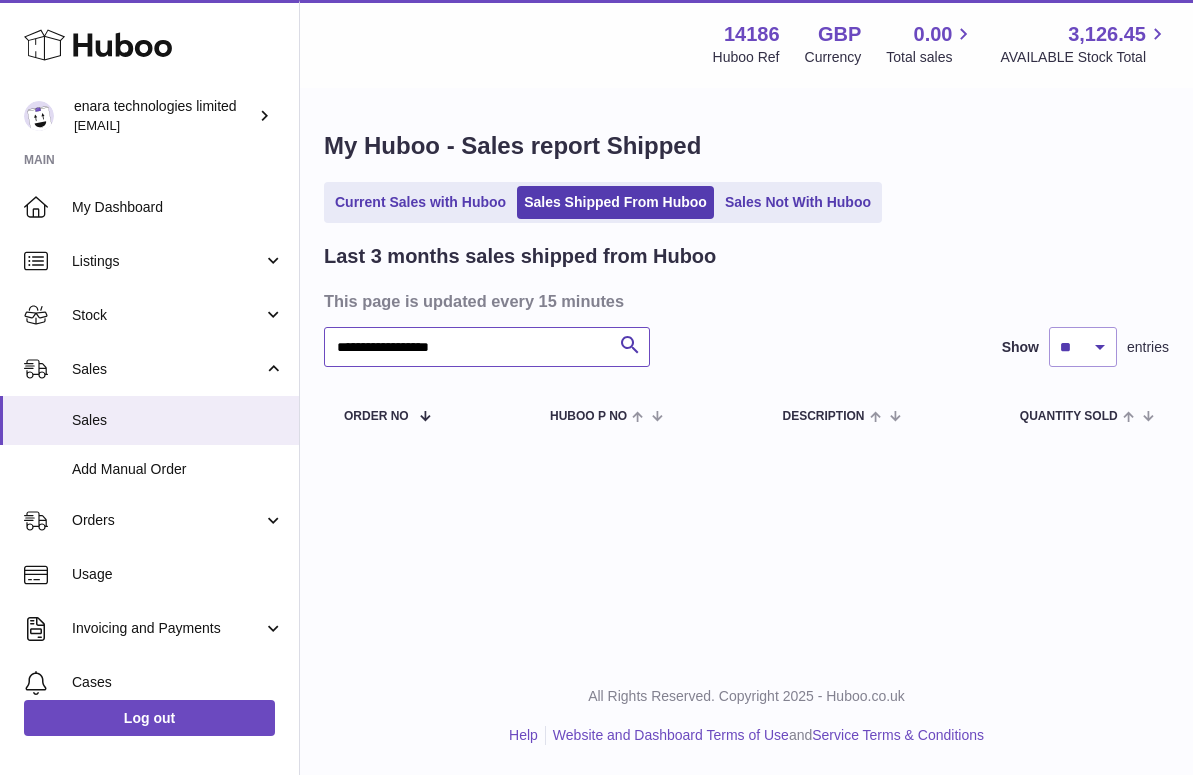scroll, scrollTop: 0, scrollLeft: 0, axis: both 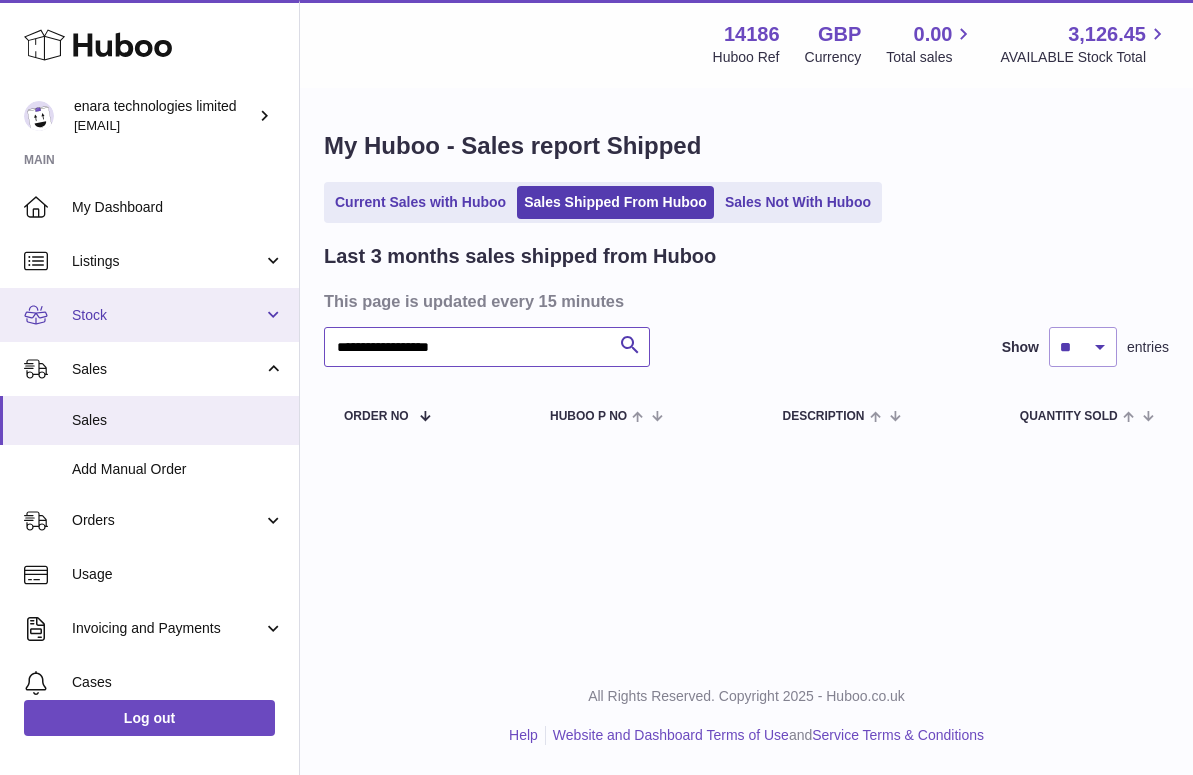 drag, startPoint x: 526, startPoint y: 346, endPoint x: 285, endPoint y: 338, distance: 241.13274 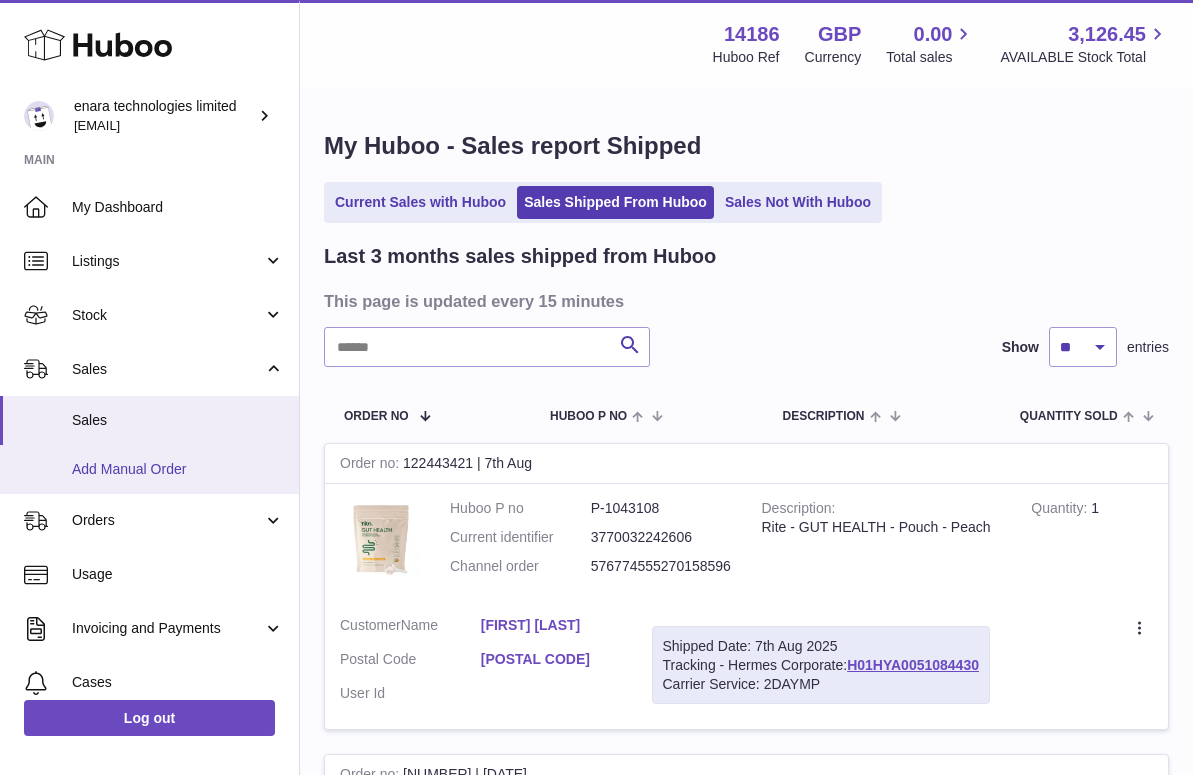 click on "Add Manual Order" at bounding box center [149, 469] 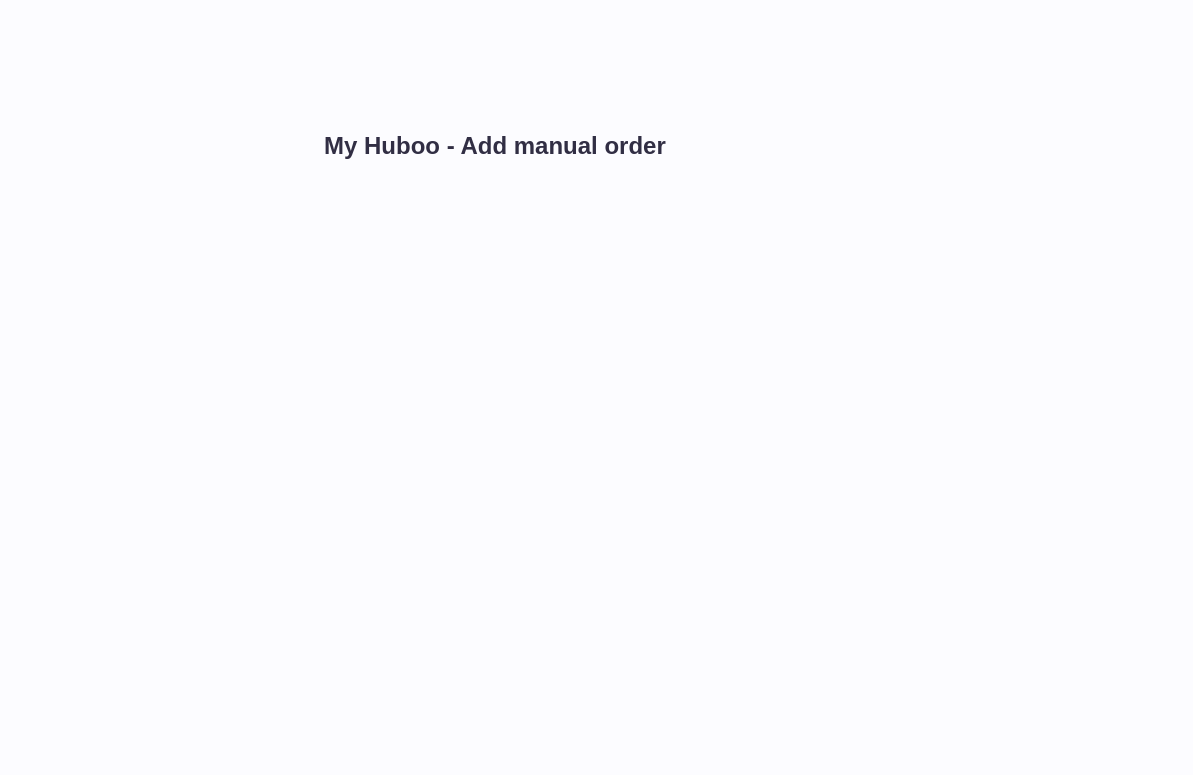 scroll, scrollTop: 0, scrollLeft: 0, axis: both 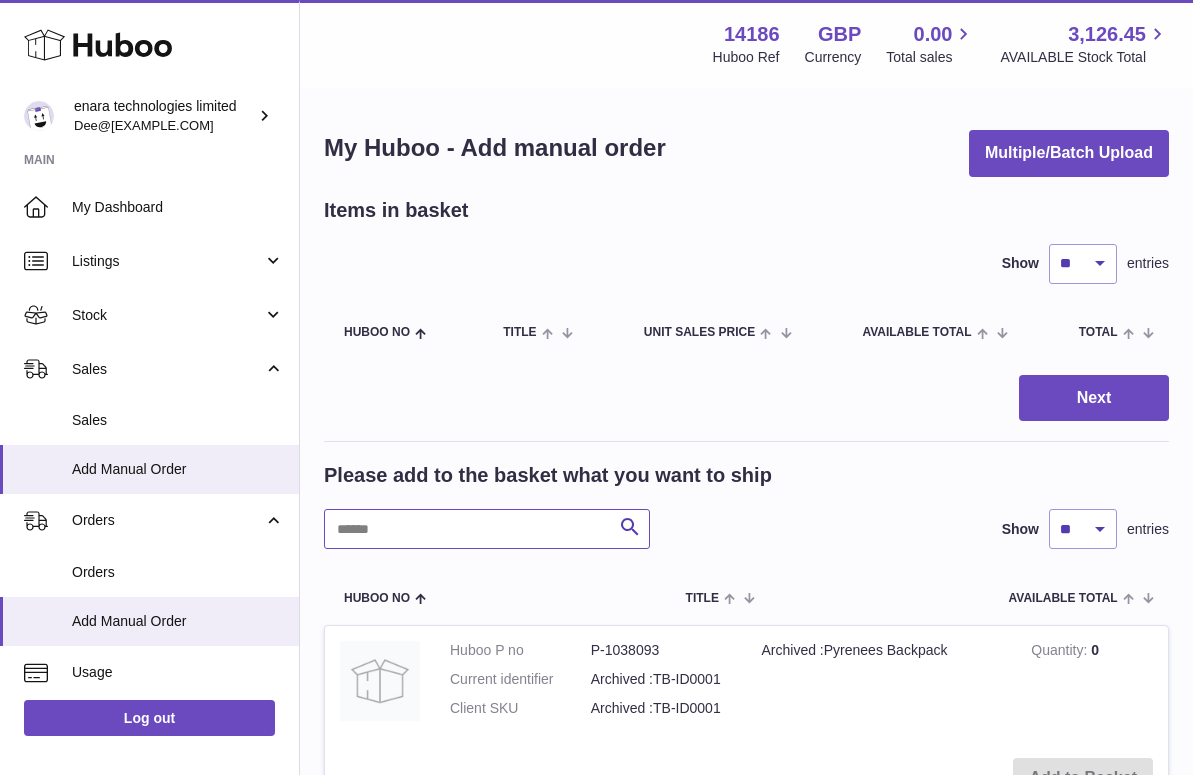 click at bounding box center [487, 529] 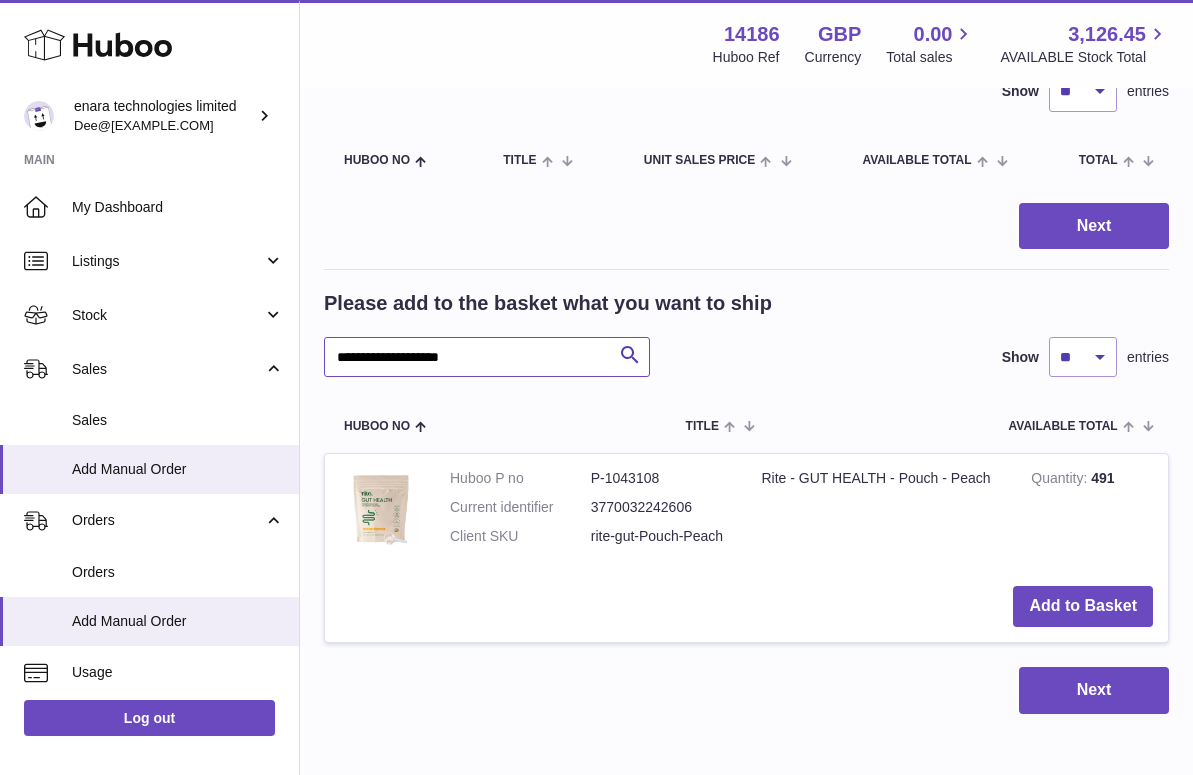 scroll, scrollTop: 203, scrollLeft: 0, axis: vertical 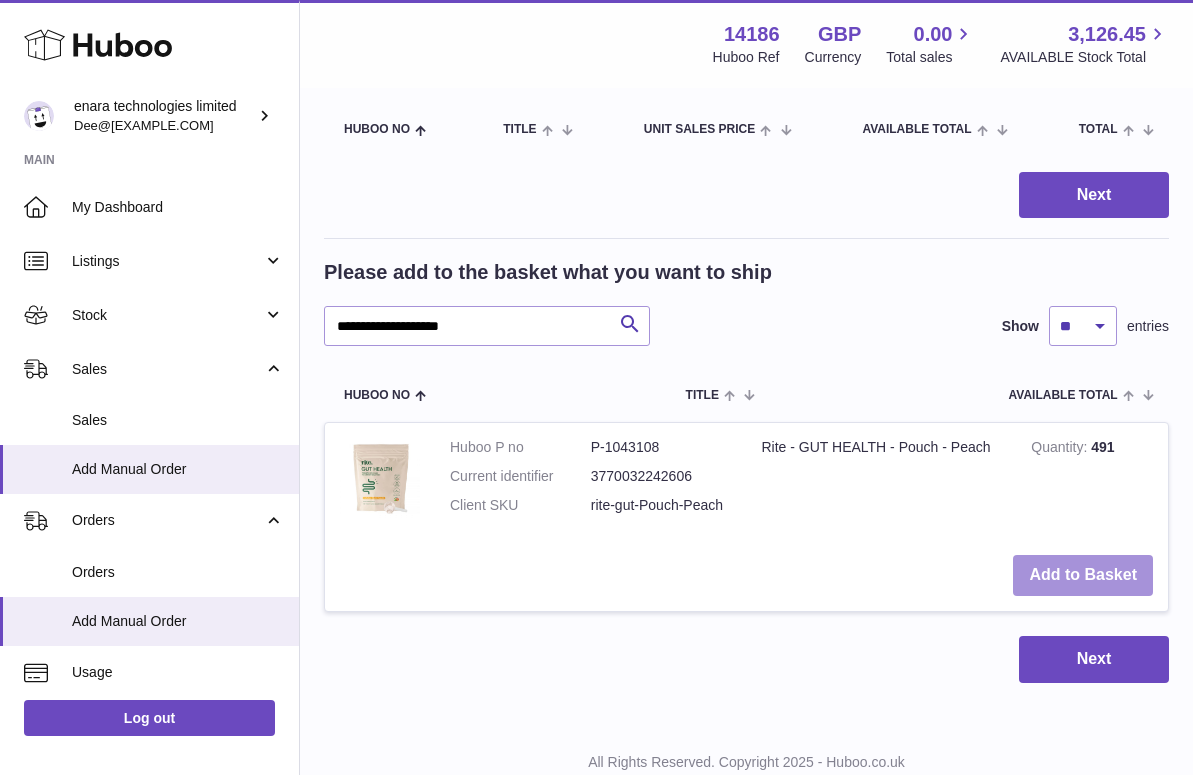 click on "Add to Basket" at bounding box center (1083, 575) 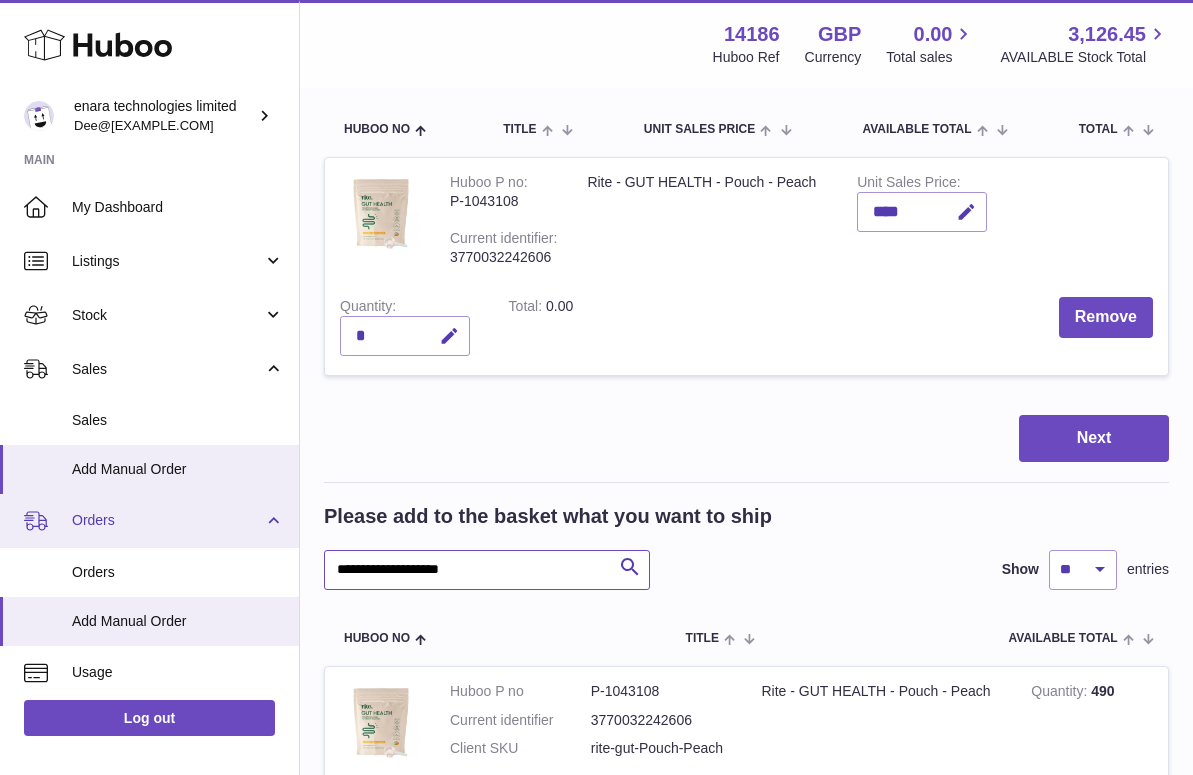 drag, startPoint x: 493, startPoint y: 559, endPoint x: 183, endPoint y: 520, distance: 312.4436 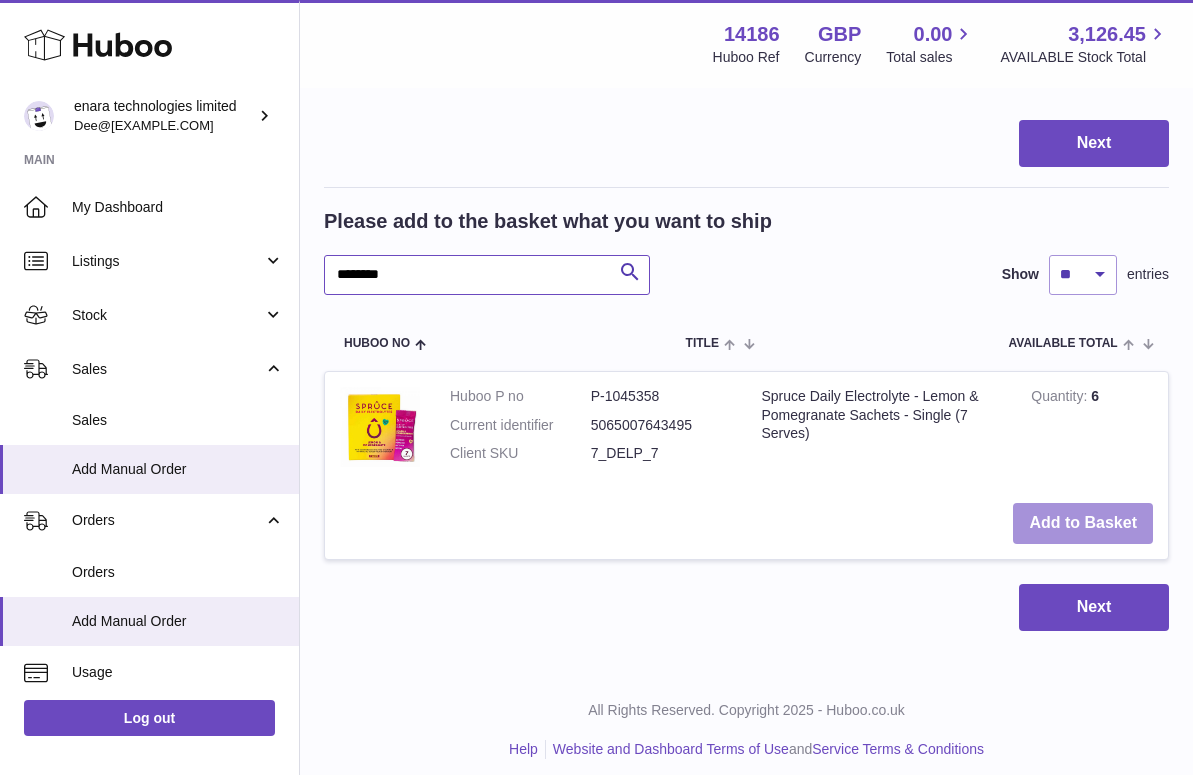 scroll, scrollTop: 497, scrollLeft: 0, axis: vertical 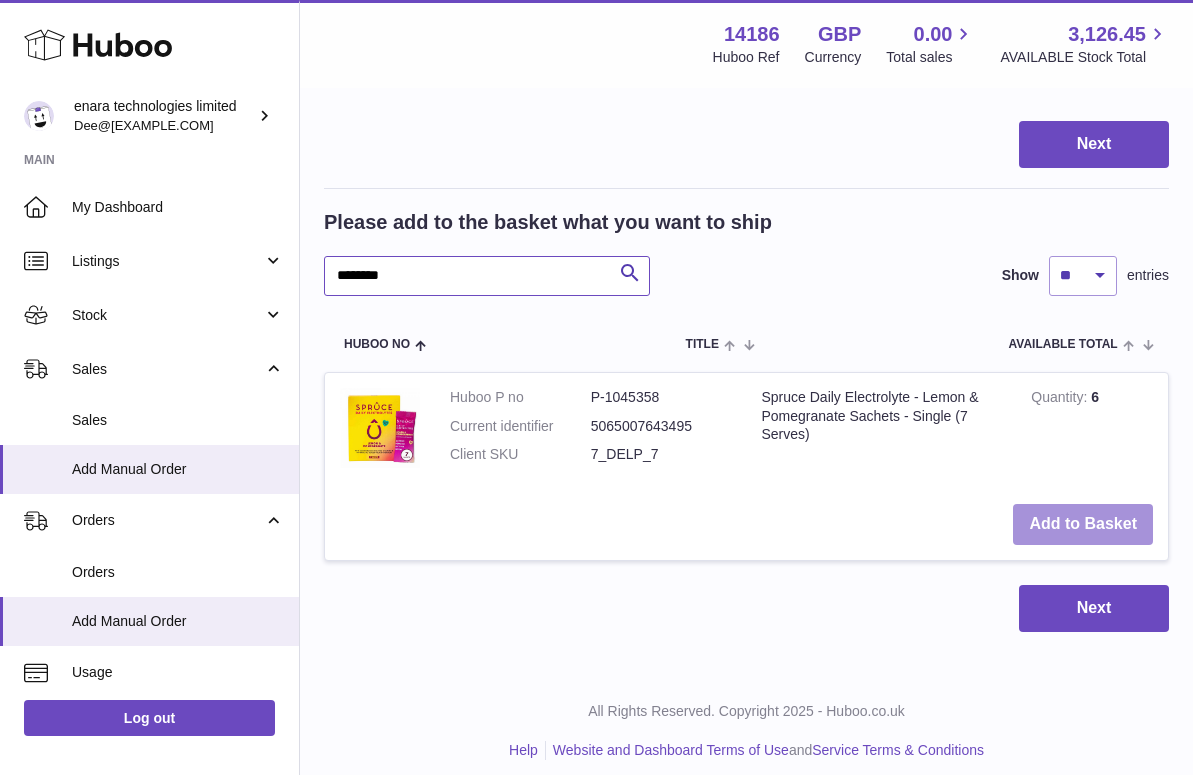 type on "********" 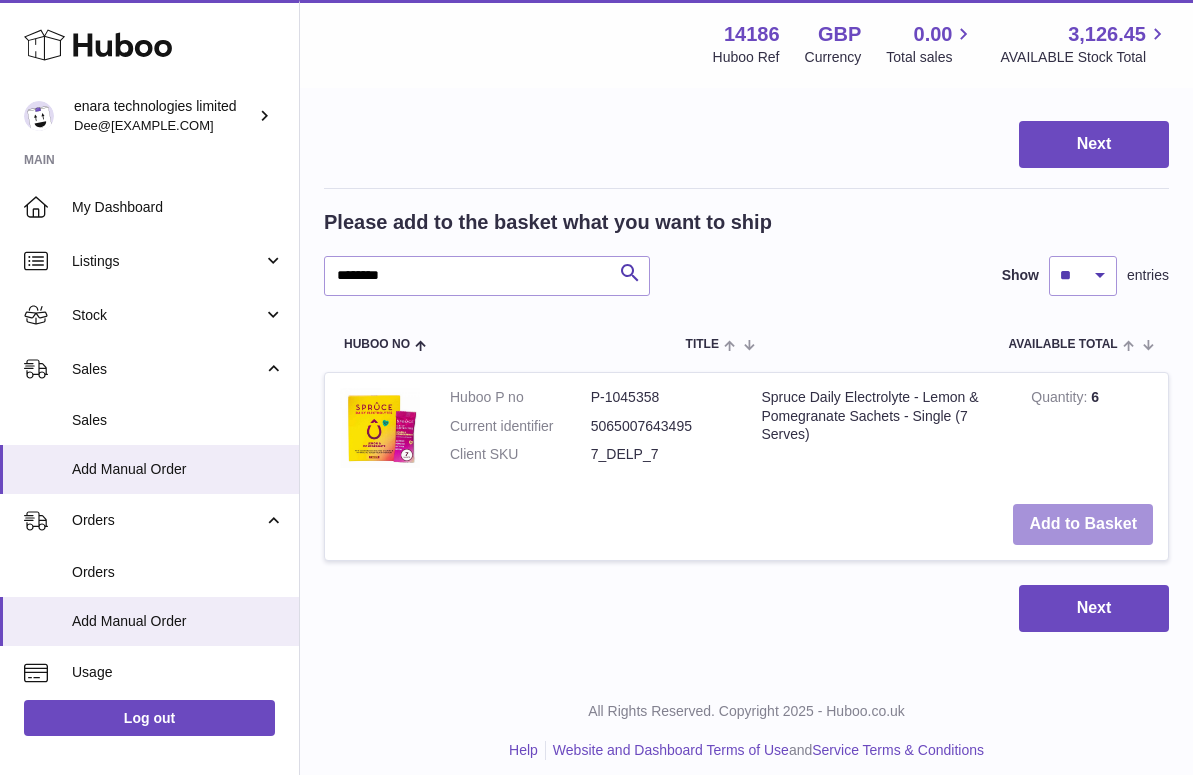 click on "Add to Basket" at bounding box center [1083, 524] 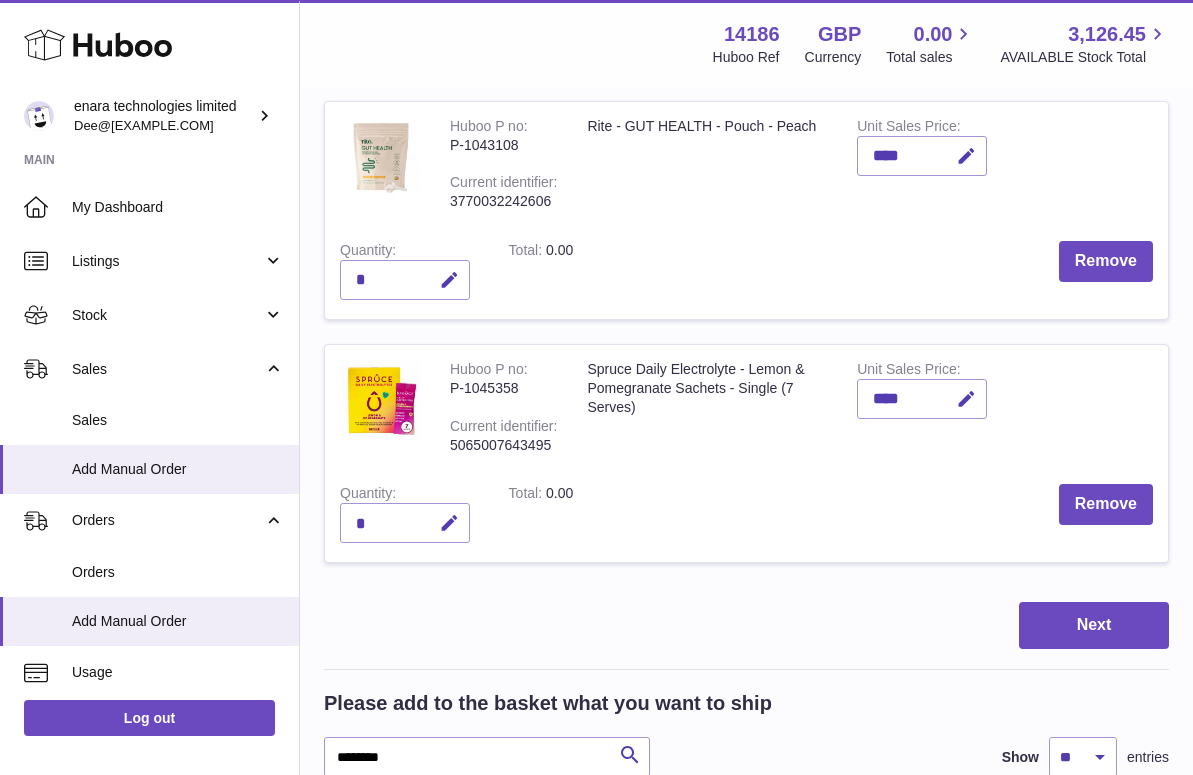 scroll, scrollTop: 299, scrollLeft: 0, axis: vertical 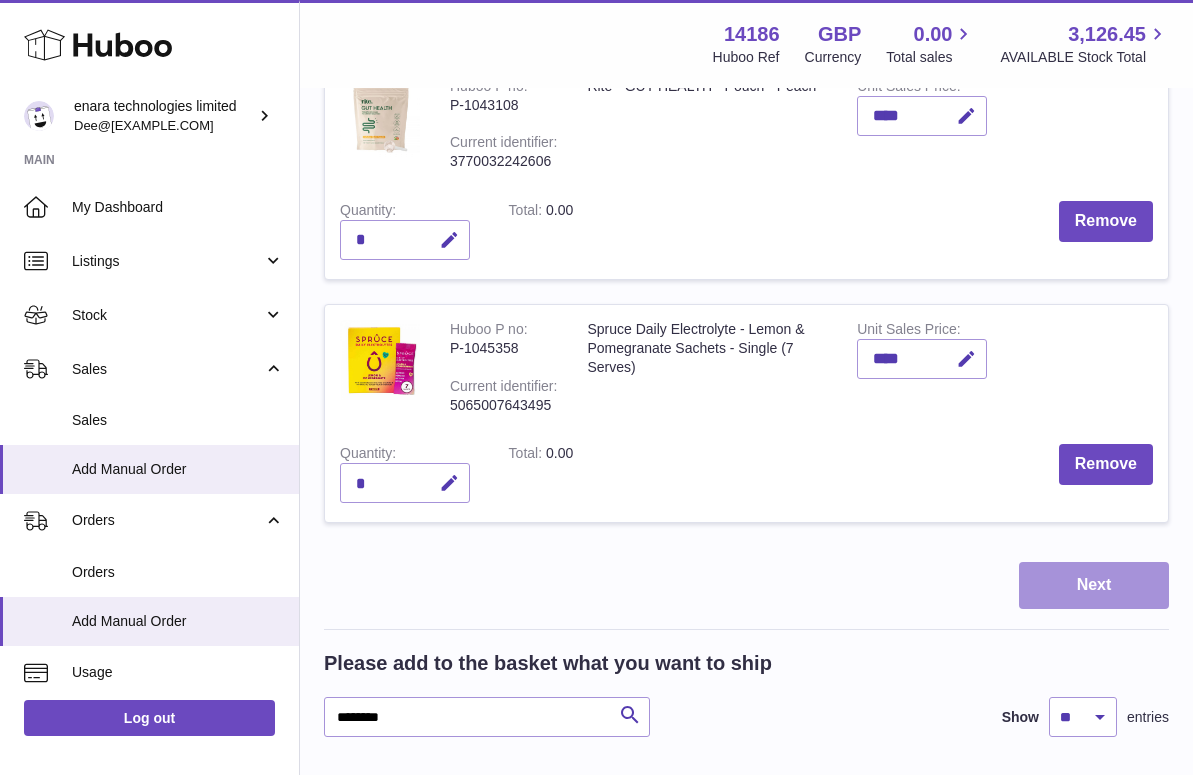 click on "Next" at bounding box center [1094, 585] 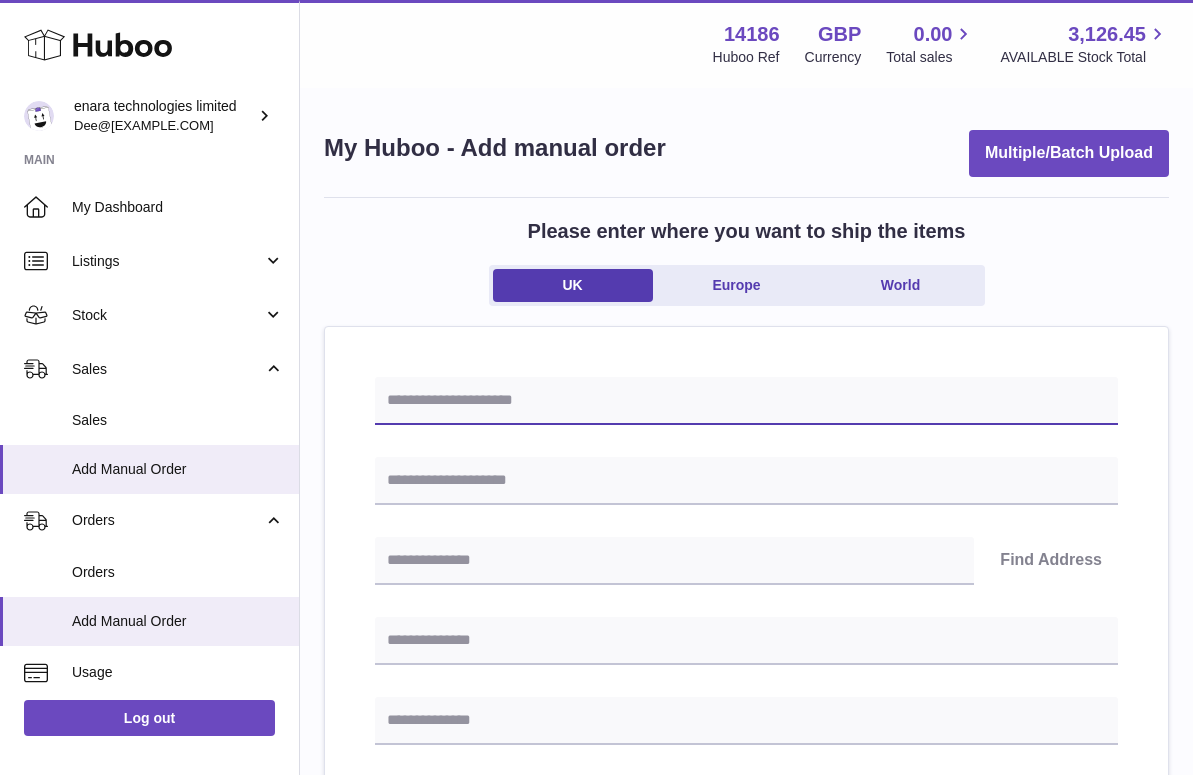 click at bounding box center [746, 401] 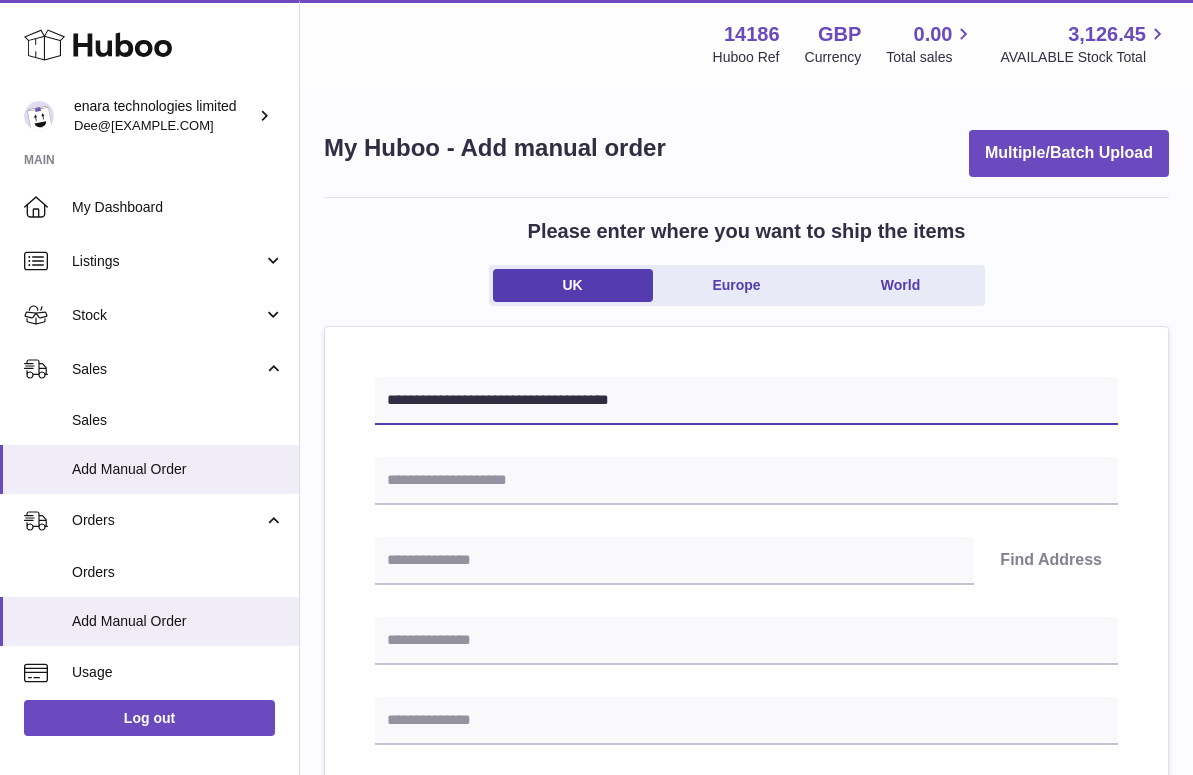 type on "**********" 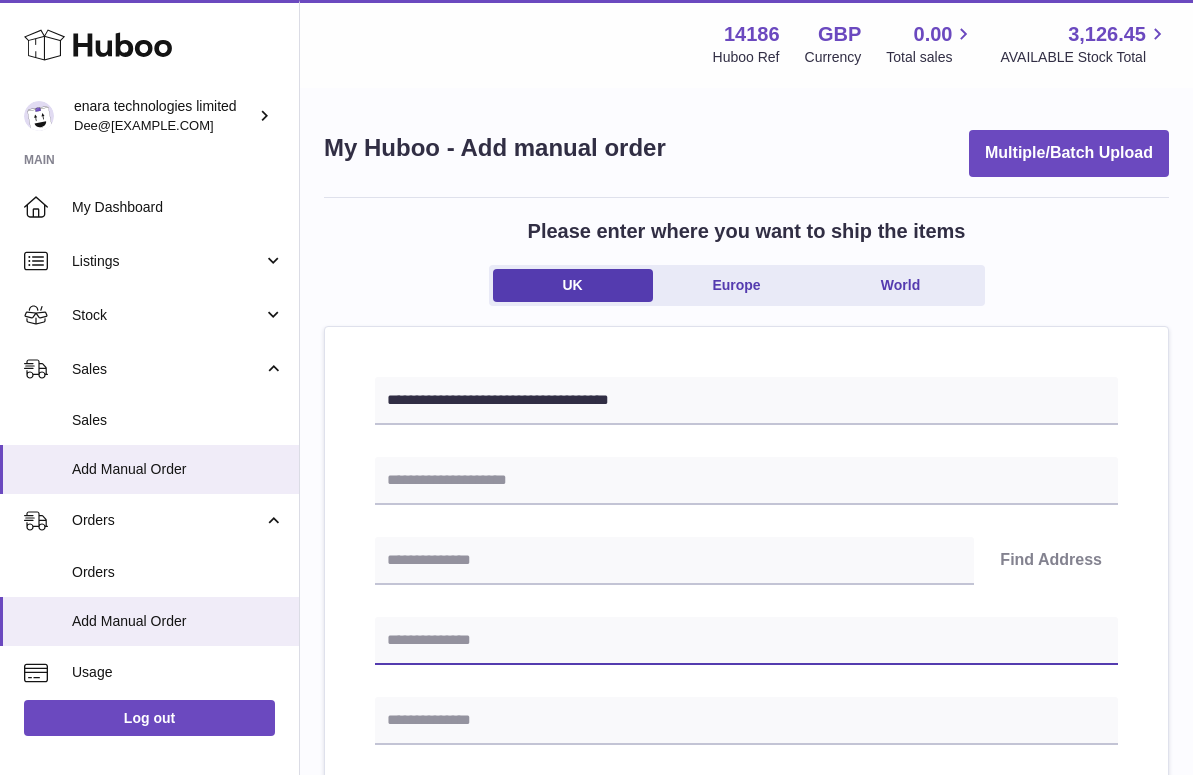 paste on "**********" 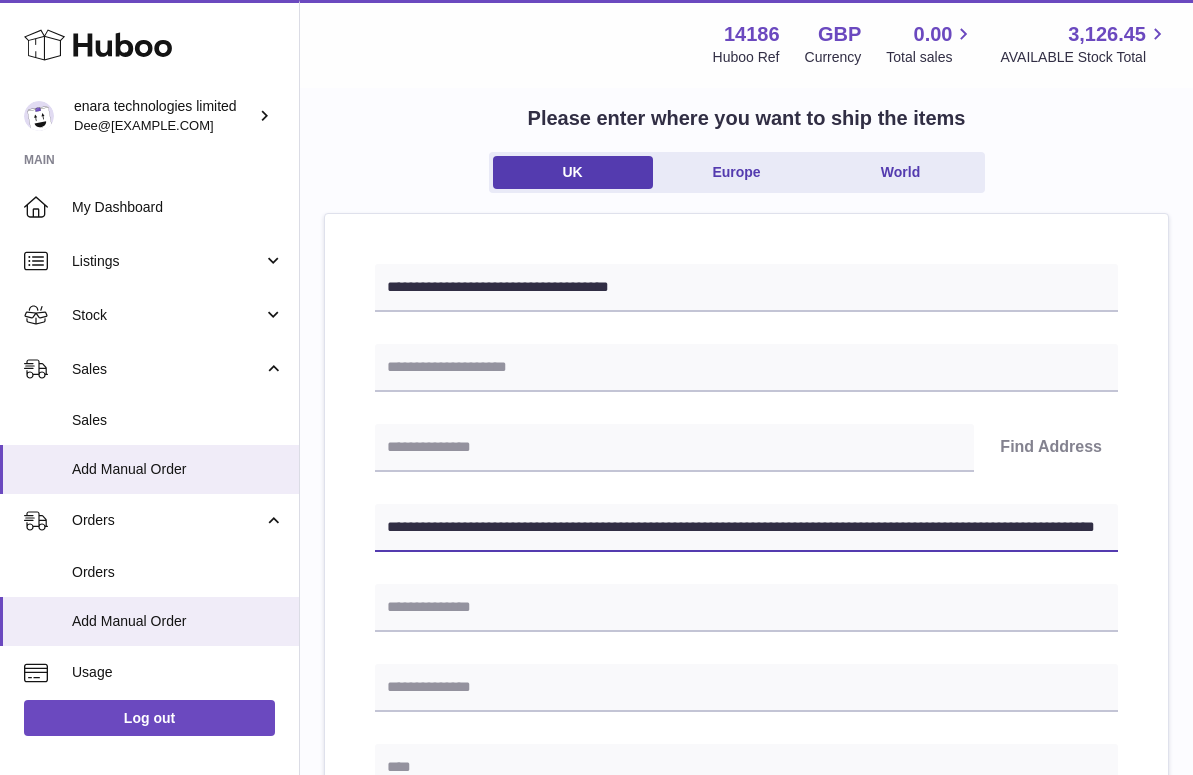 scroll, scrollTop: 116, scrollLeft: 0, axis: vertical 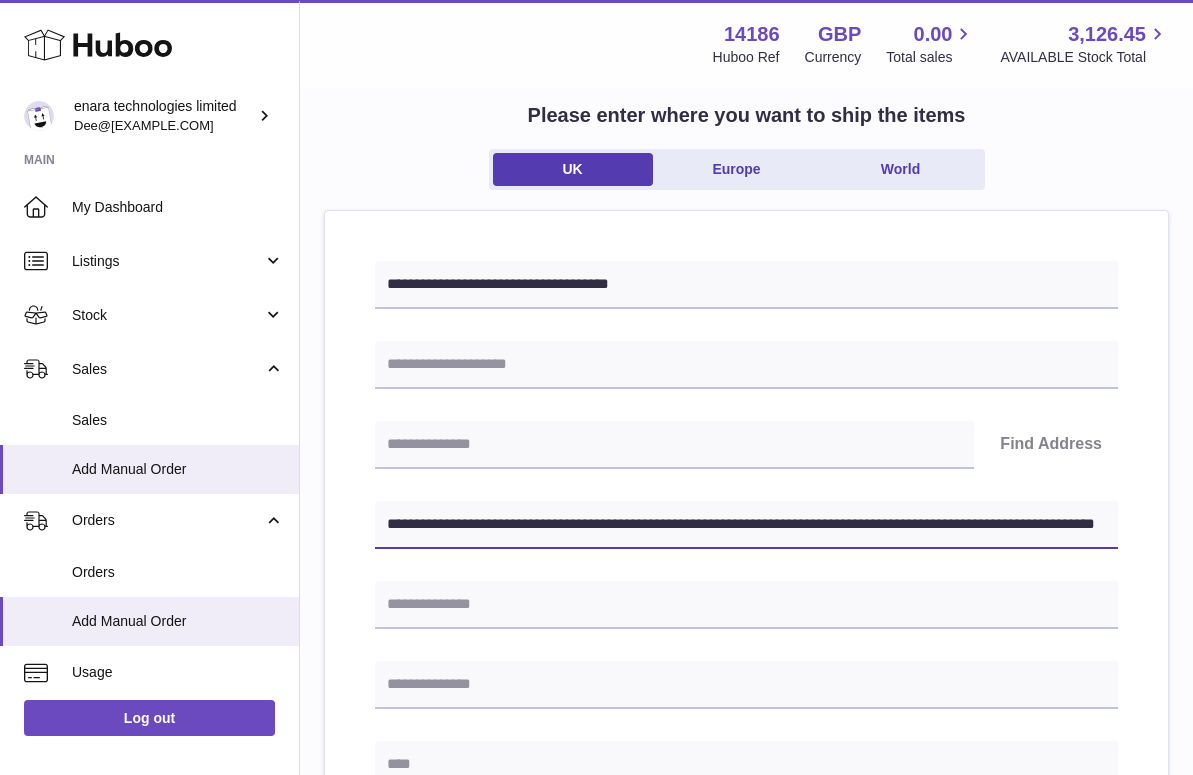 drag, startPoint x: 758, startPoint y: 519, endPoint x: 1233, endPoint y: 498, distance: 475.464 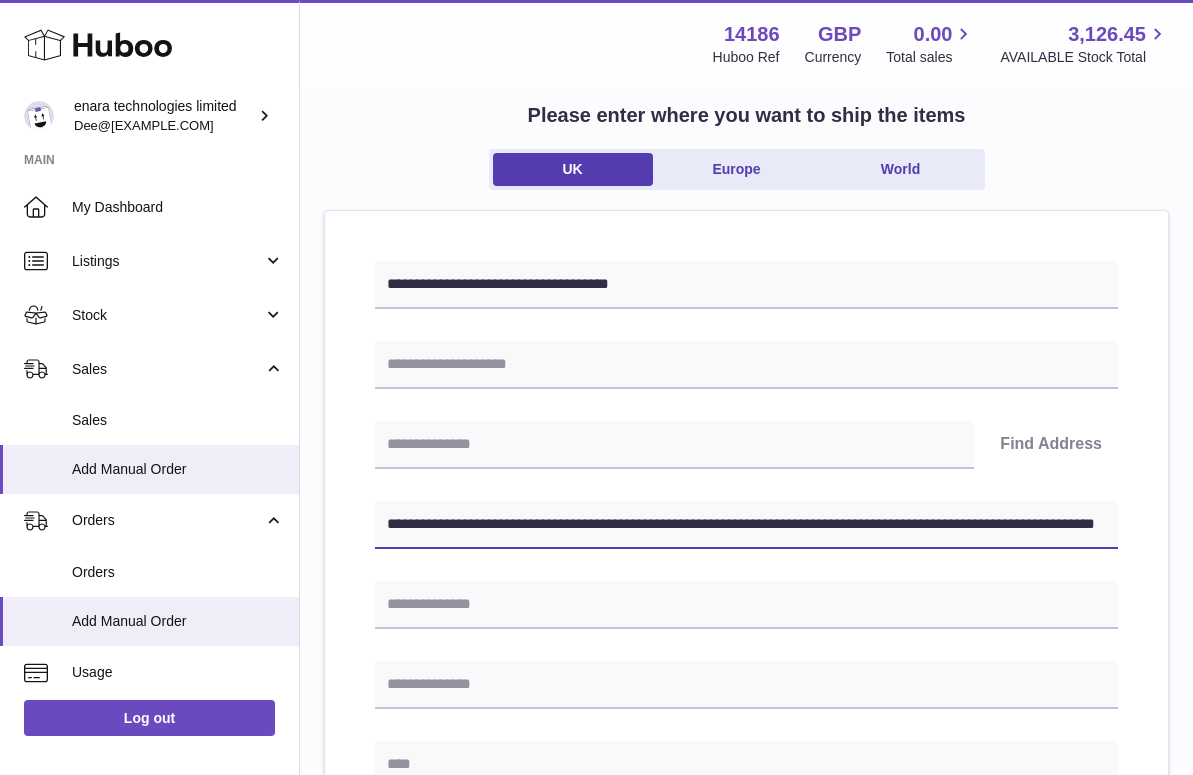 drag, startPoint x: 618, startPoint y: 527, endPoint x: 394, endPoint y: 521, distance: 224.08034 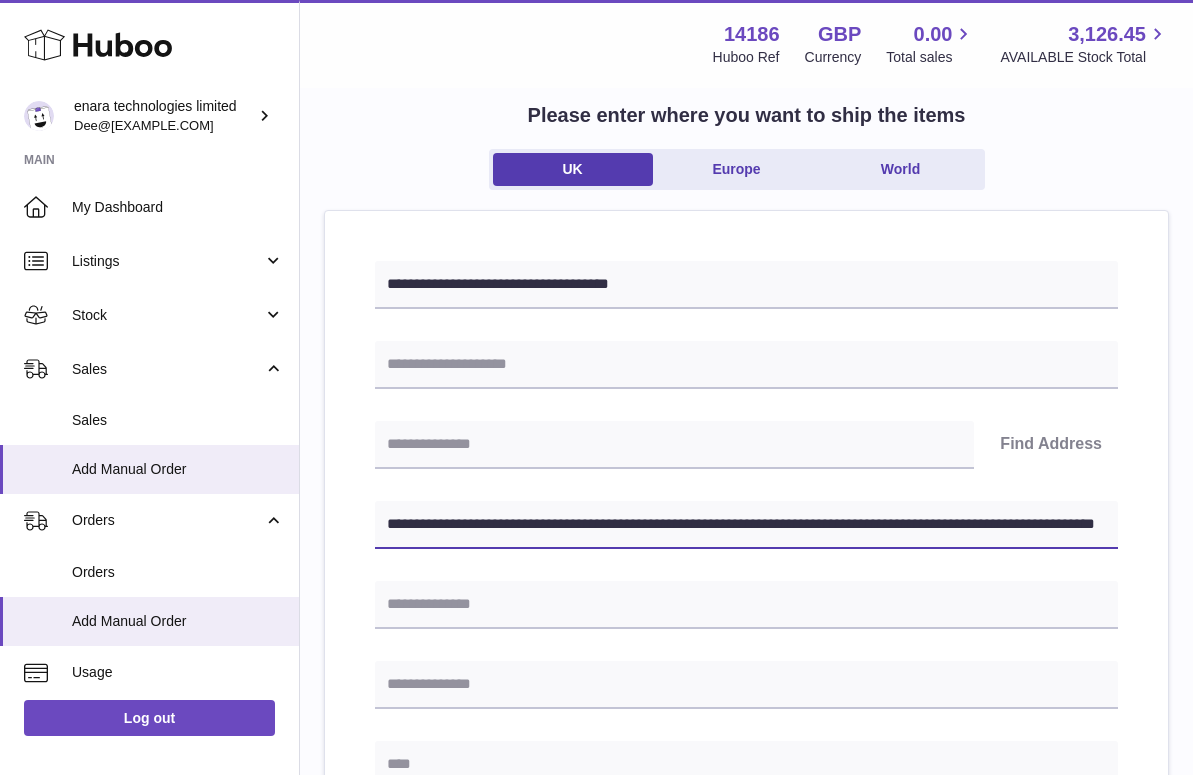 click on "**********" at bounding box center [746, 525] 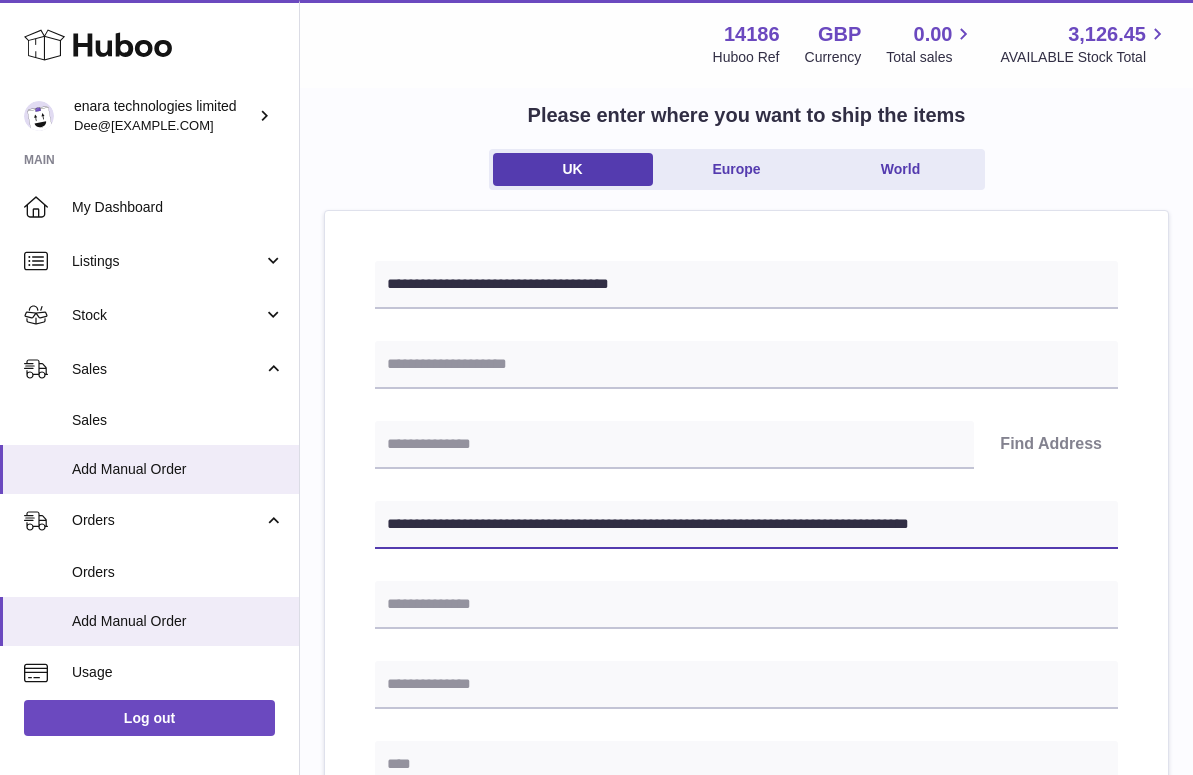 type on "**********" 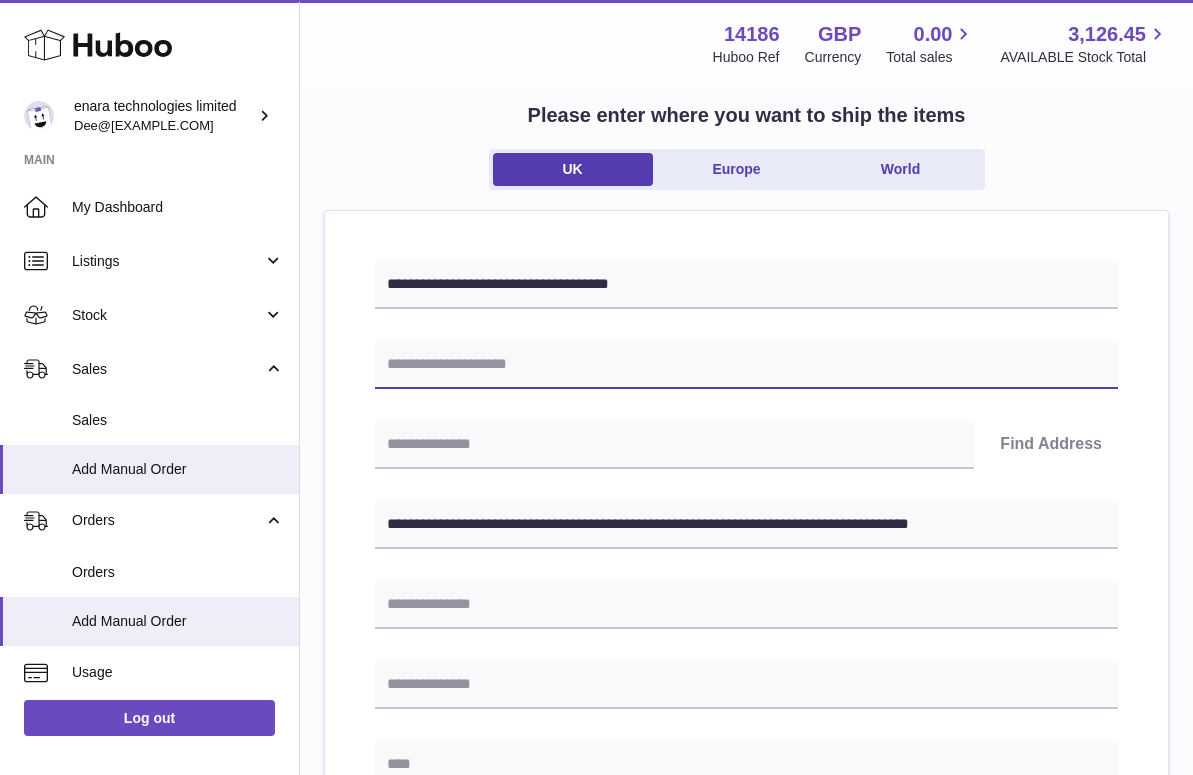 paste on "**********" 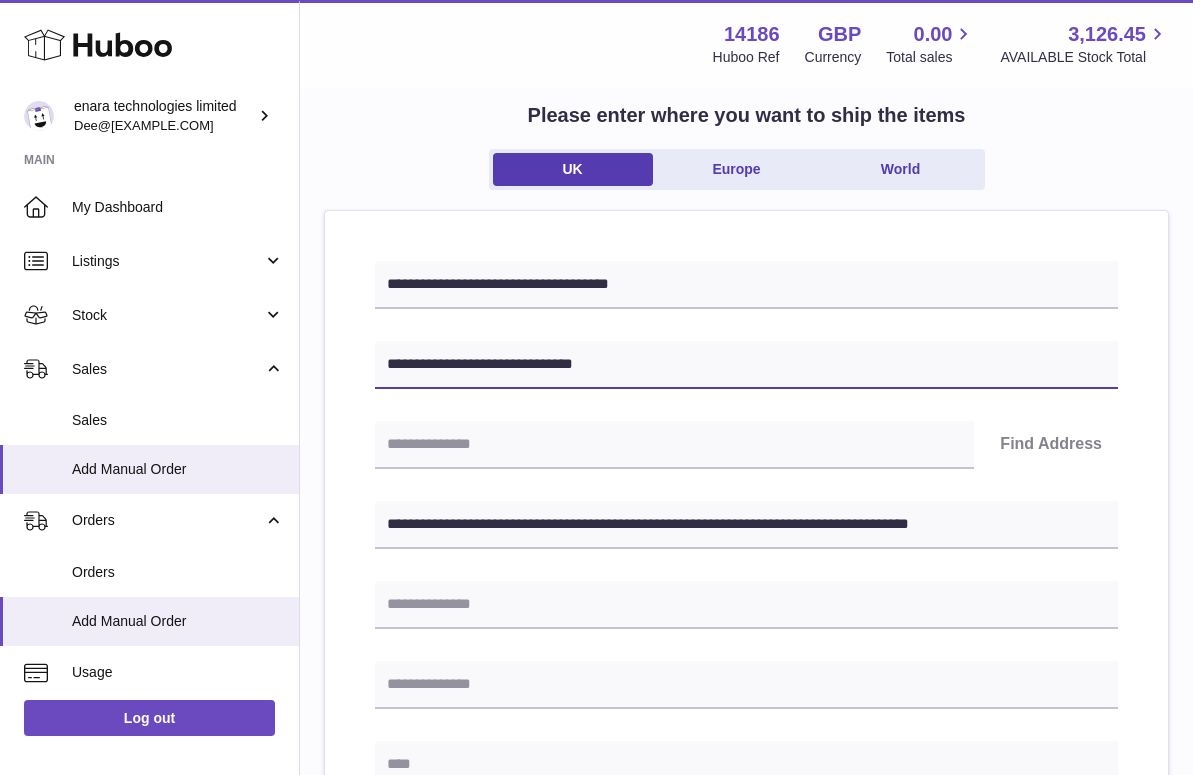 type on "**********" 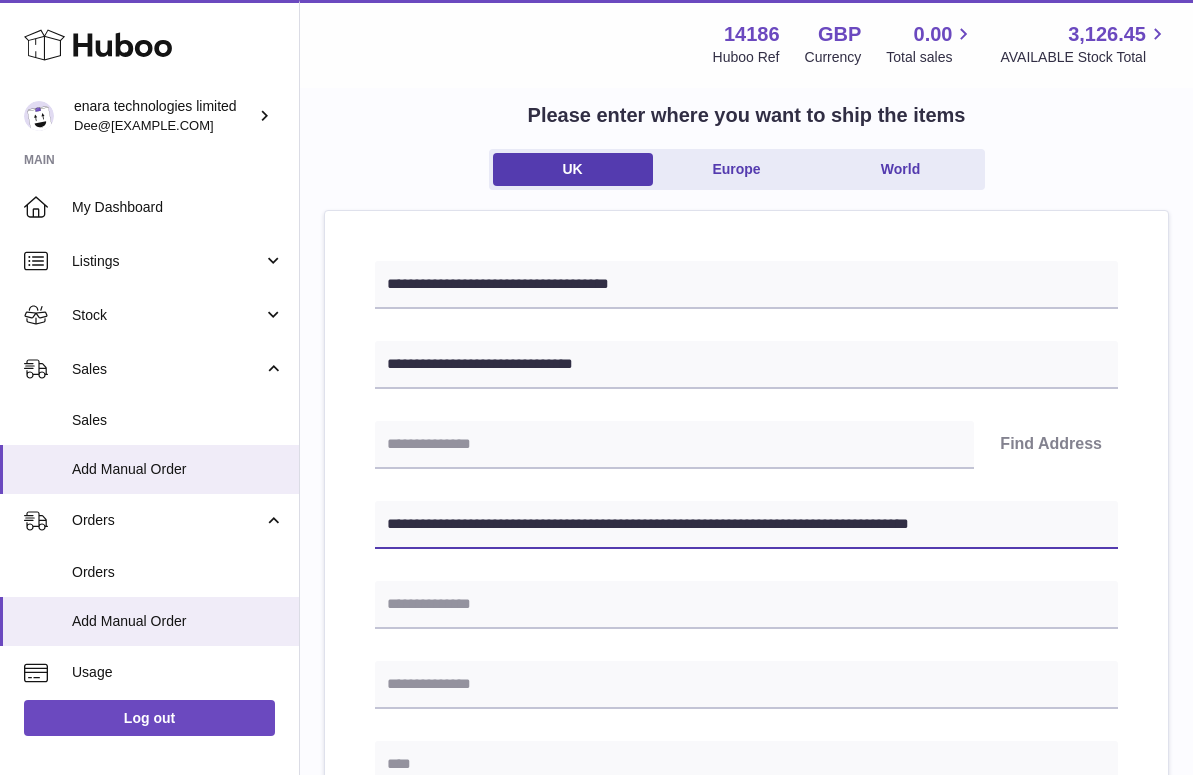 click on "**********" at bounding box center (746, 525) 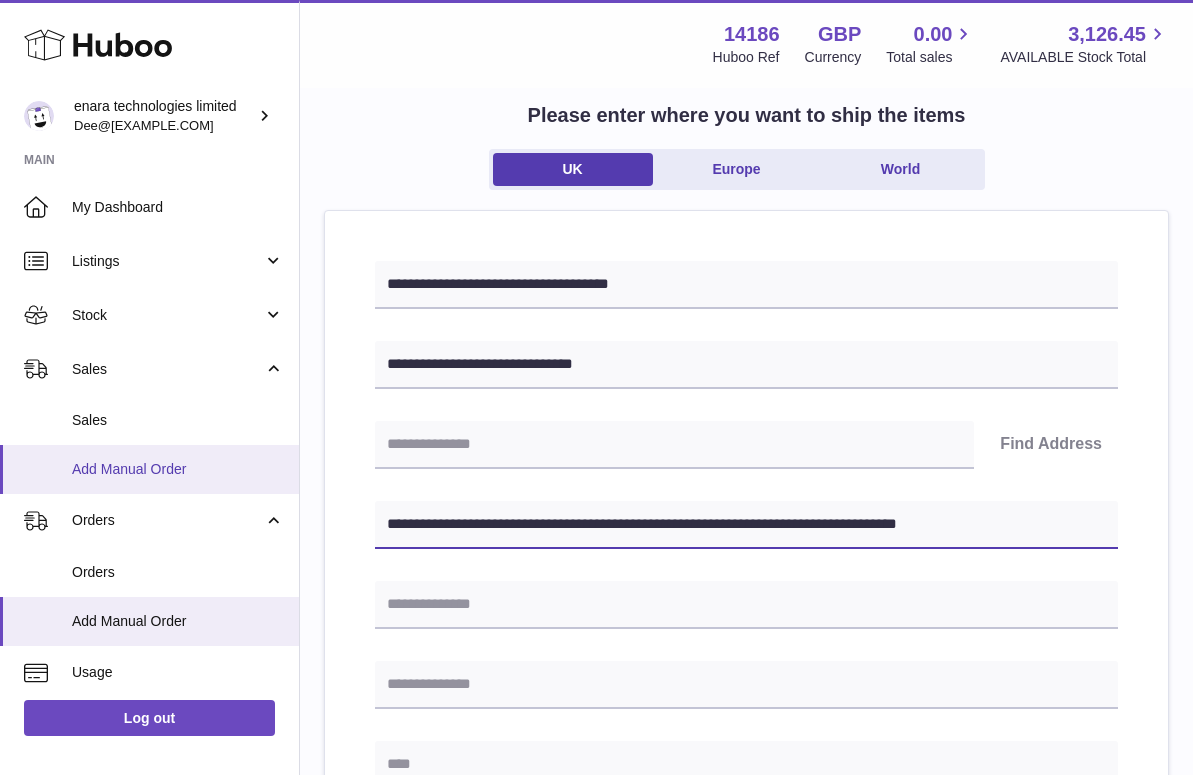 drag, startPoint x: 506, startPoint y: 520, endPoint x: 226, endPoint y: 489, distance: 281.71085 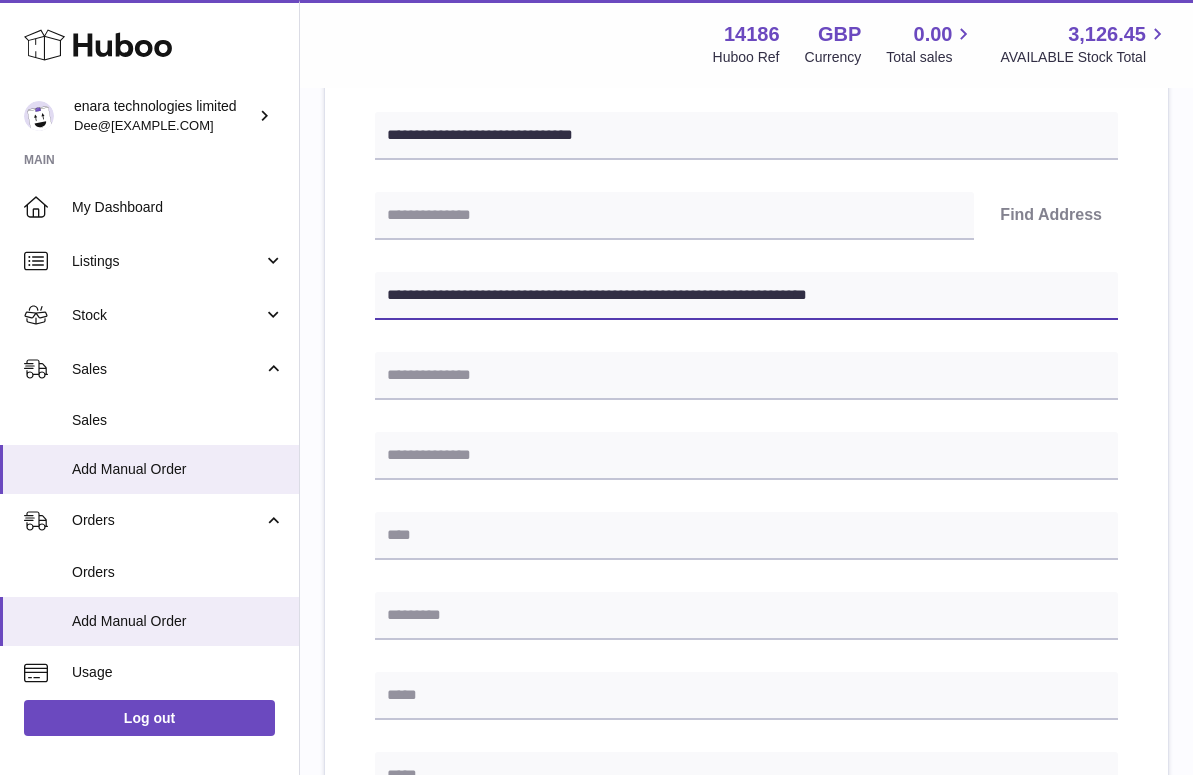 scroll, scrollTop: 365, scrollLeft: 0, axis: vertical 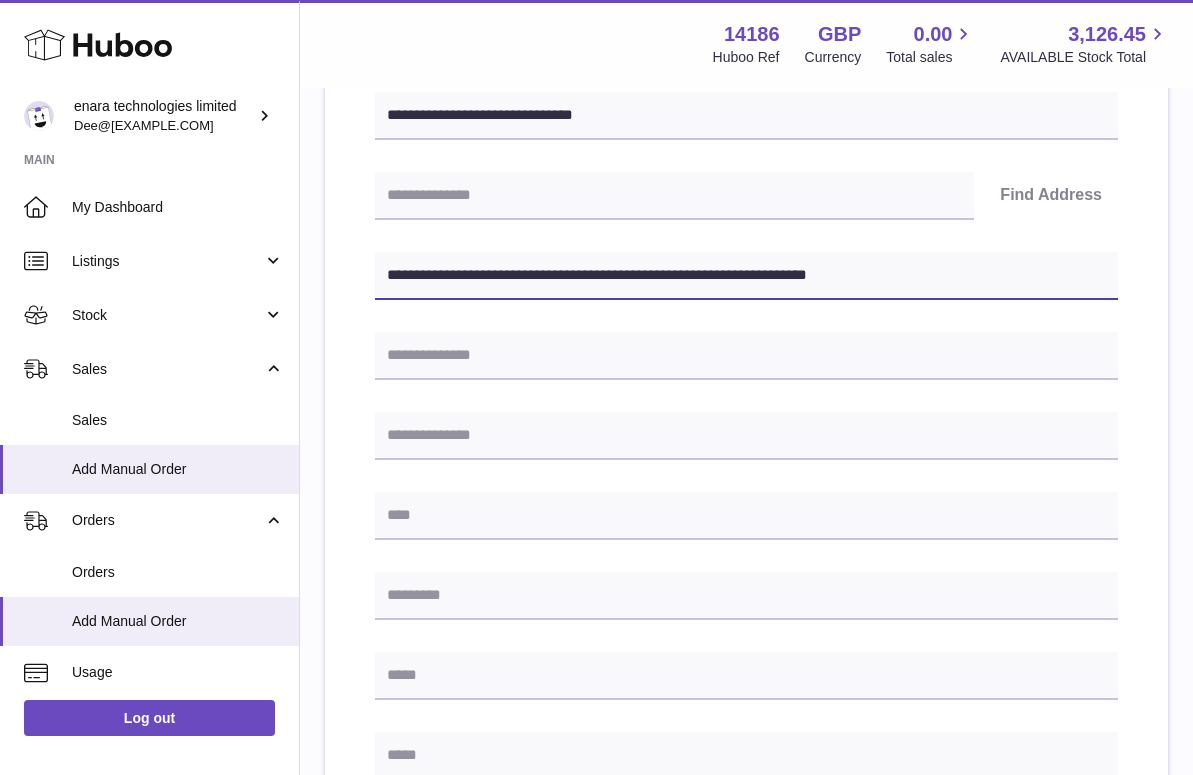 type on "**********" 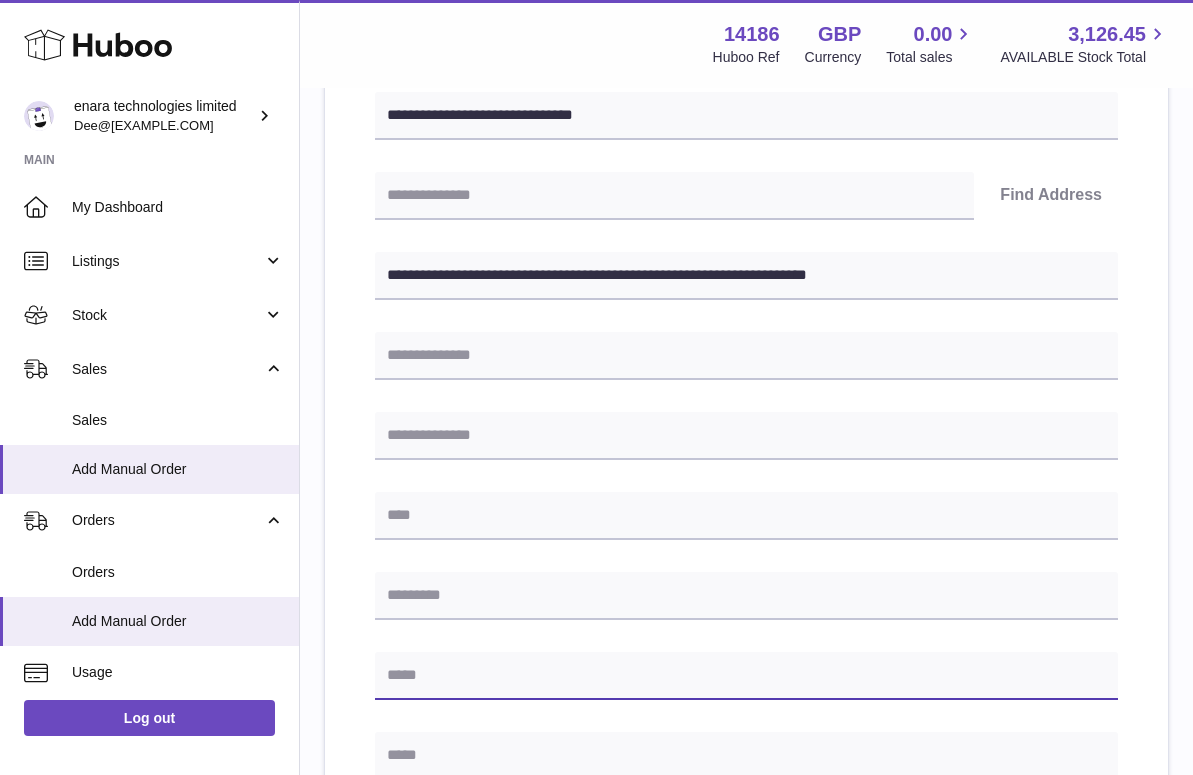 paste on "**********" 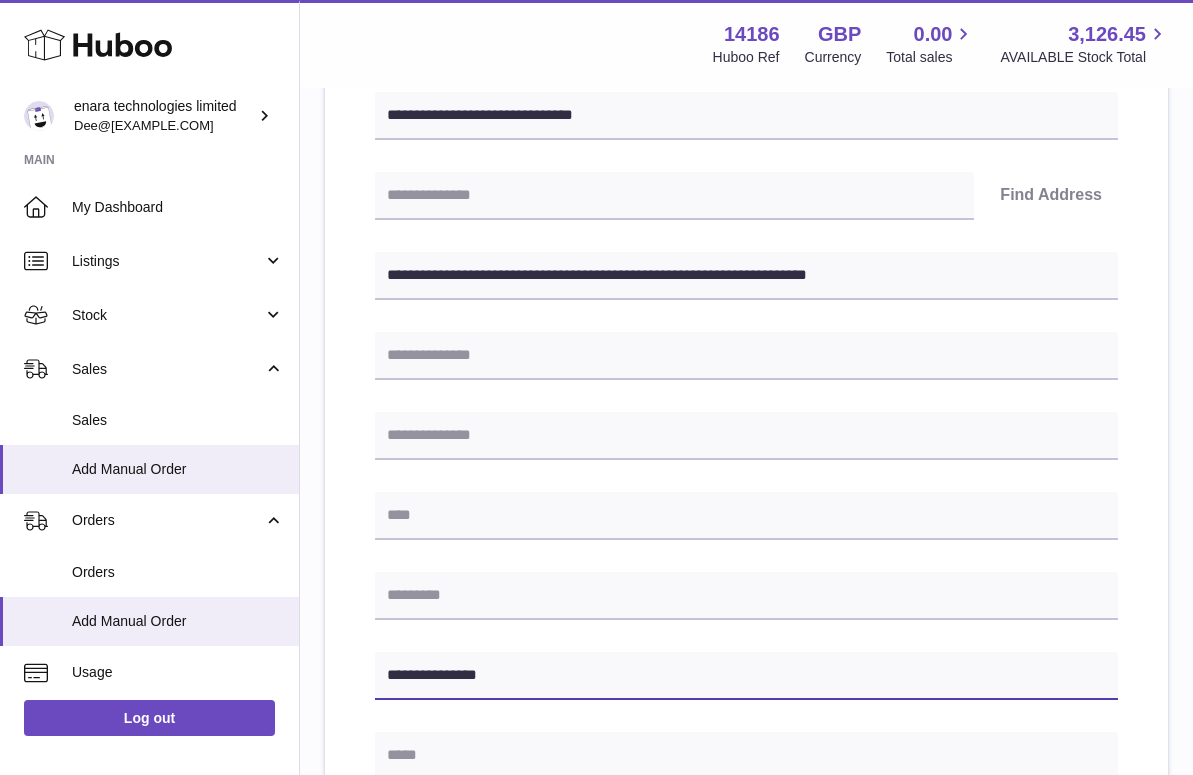 type on "**********" 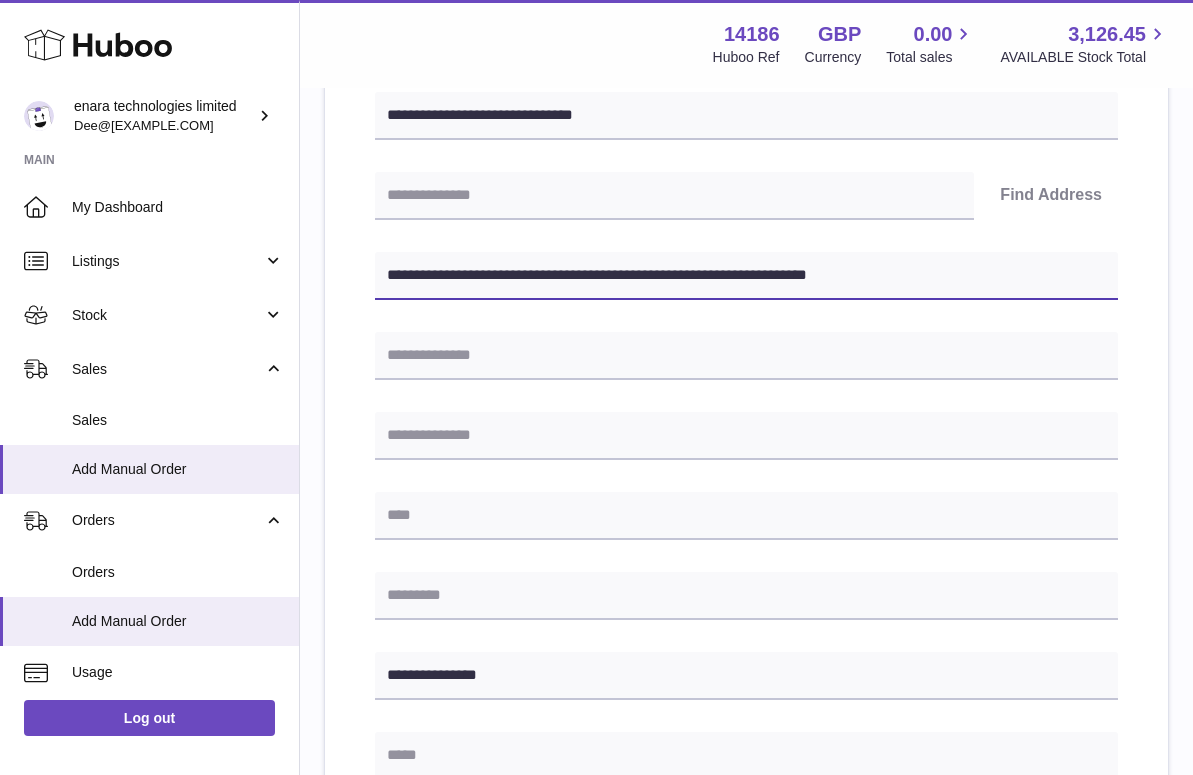 click on "**********" at bounding box center [746, 276] 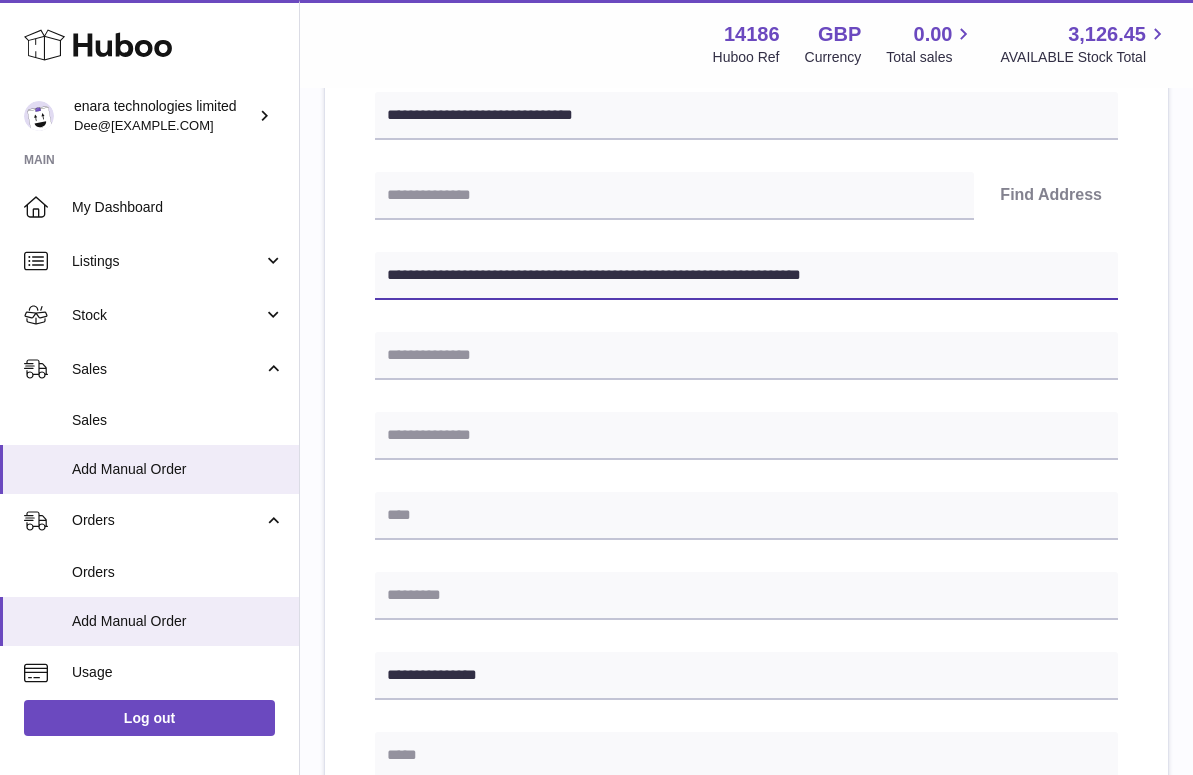 drag, startPoint x: 574, startPoint y: 273, endPoint x: 970, endPoint y: 325, distance: 399.39954 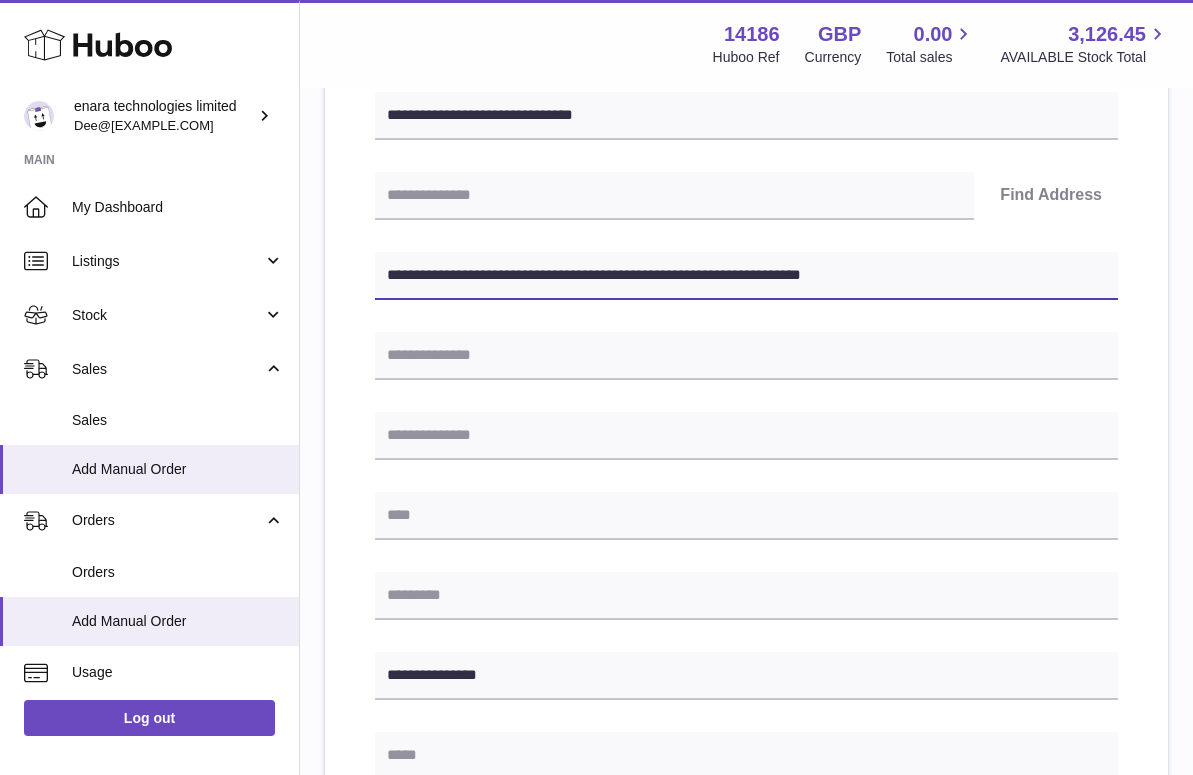 click on "**********" at bounding box center (746, 557) 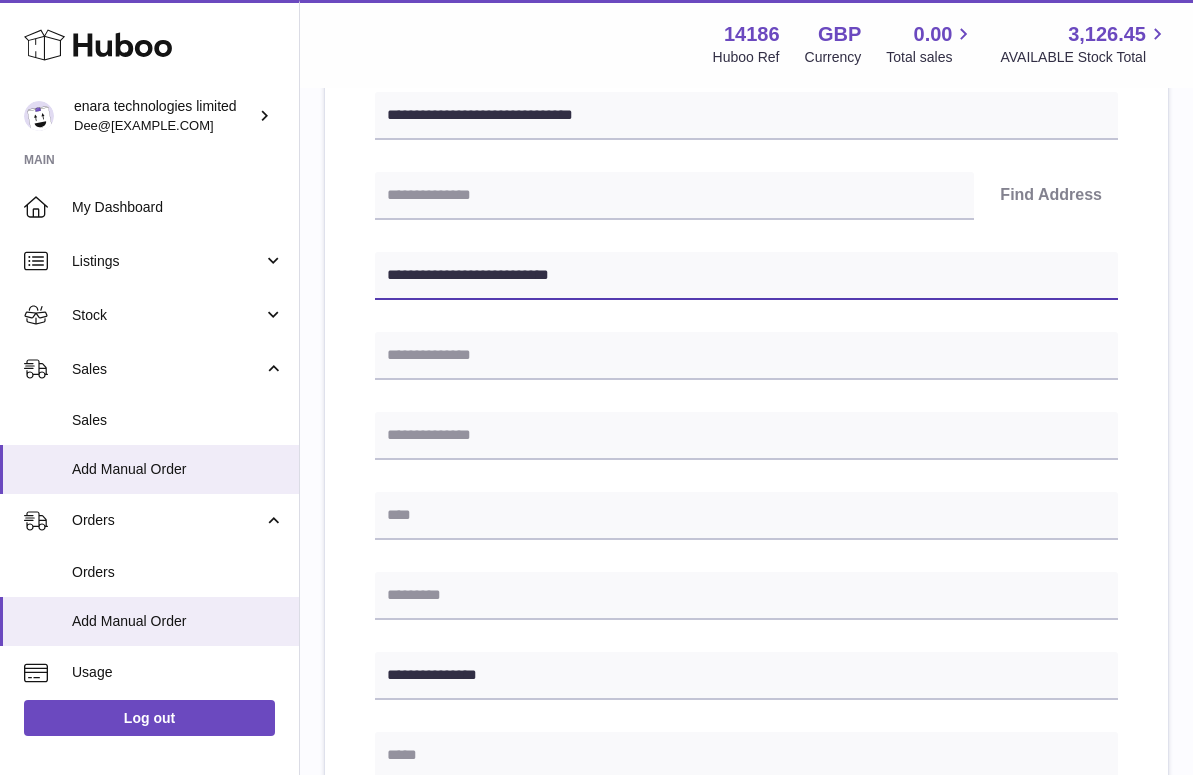 type on "**********" 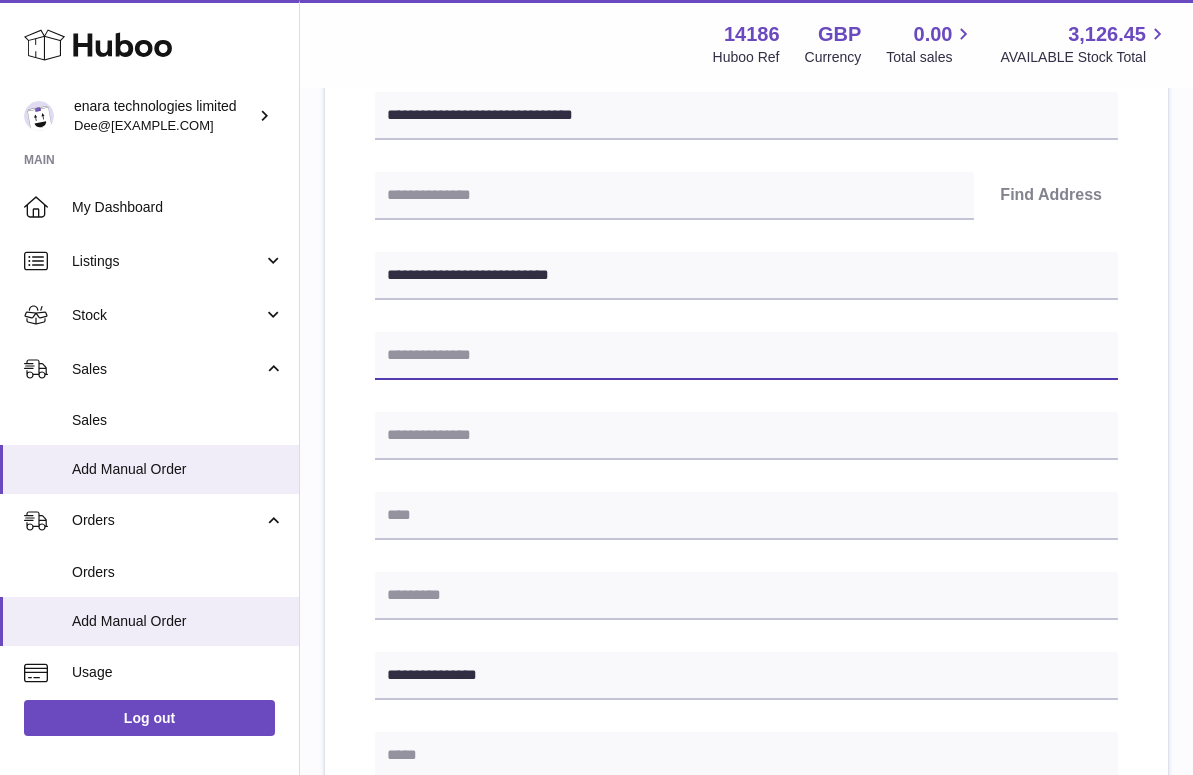 paste on "**********" 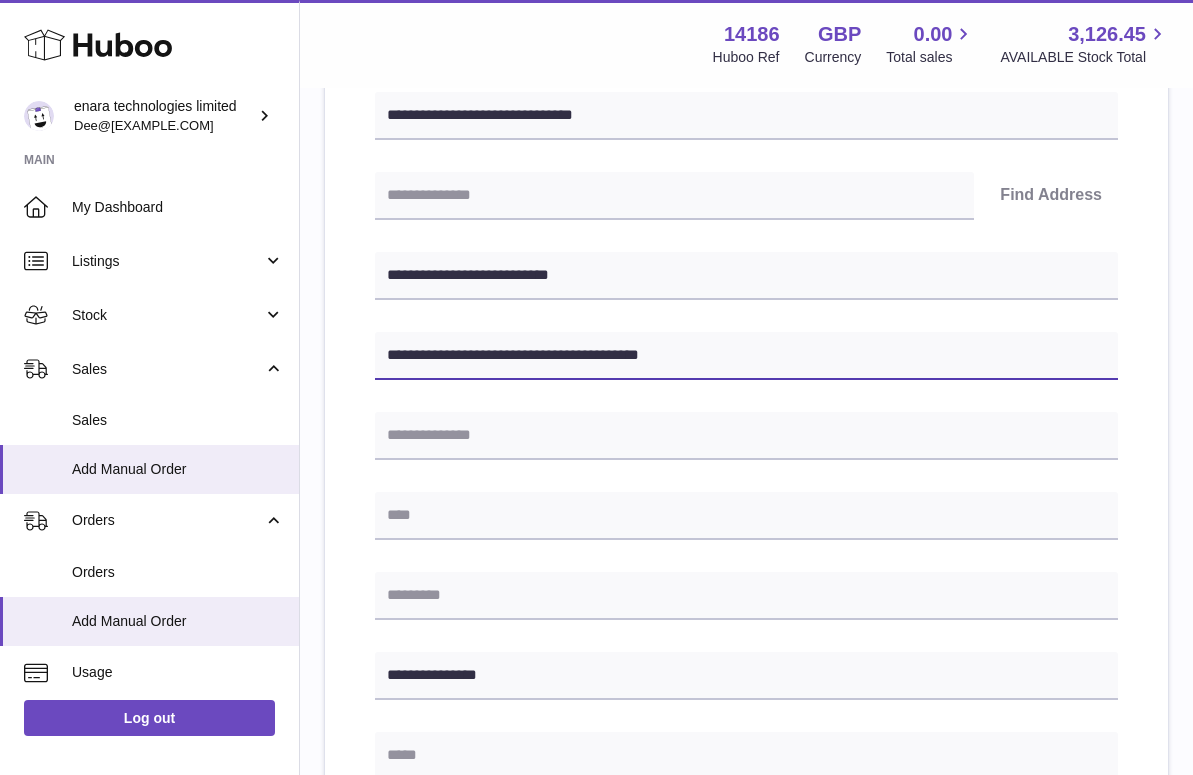 drag, startPoint x: 591, startPoint y: 353, endPoint x: 523, endPoint y: 352, distance: 68.007355 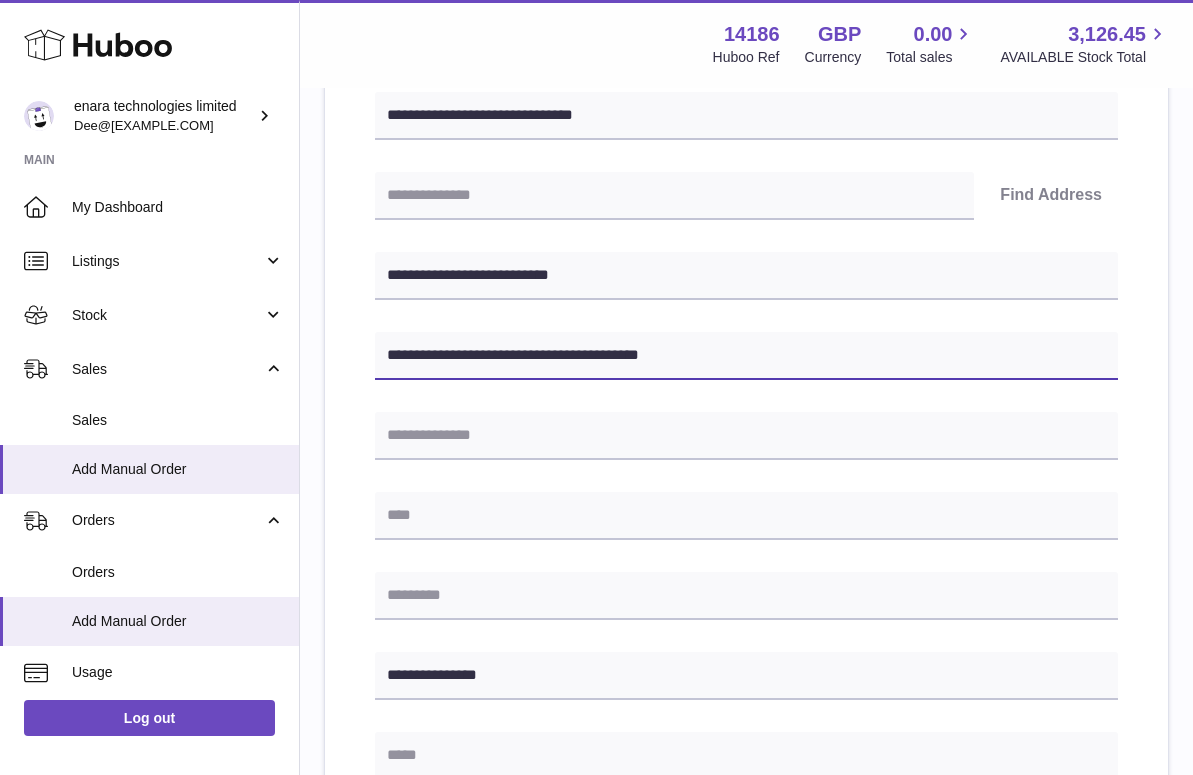 click on "**********" at bounding box center (746, 356) 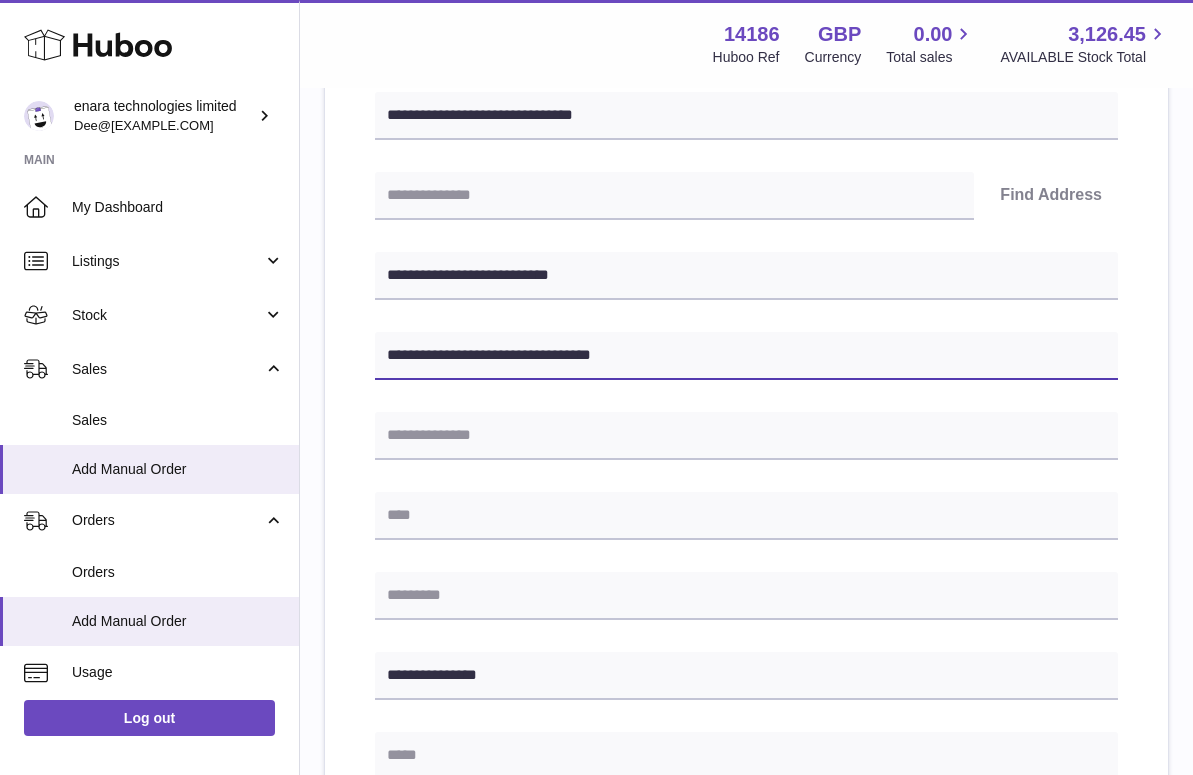 type on "**********" 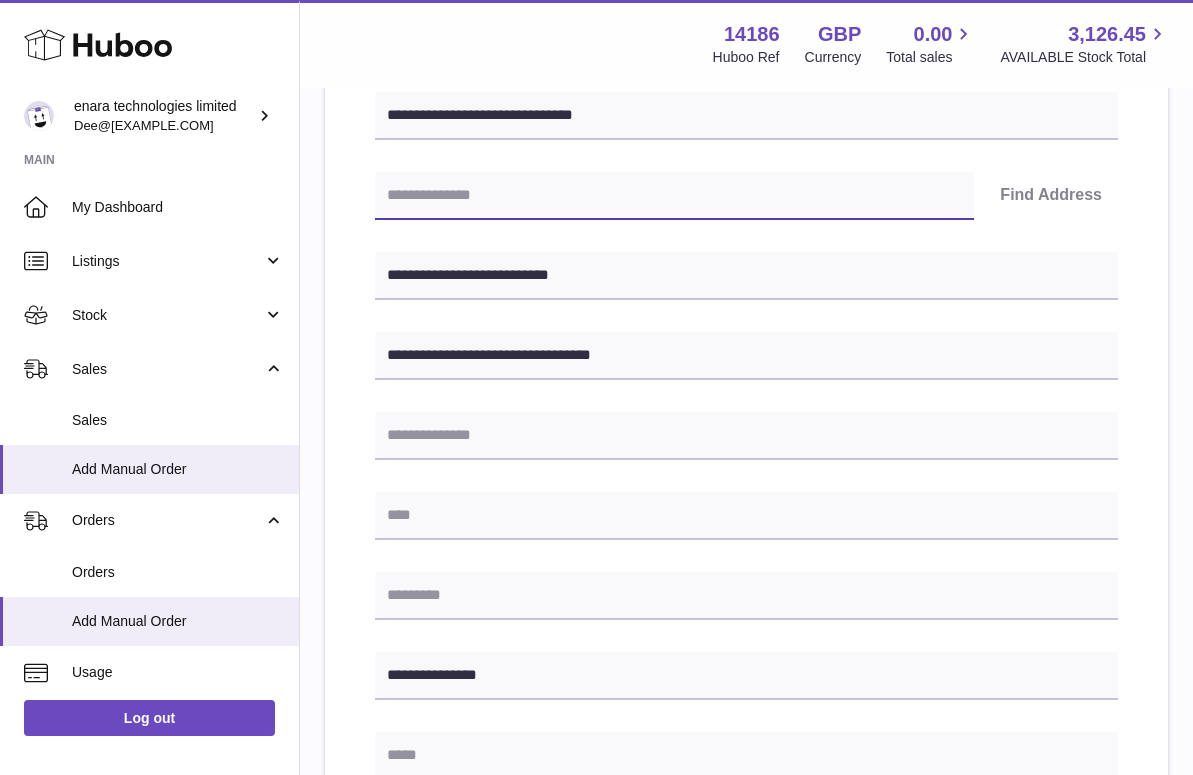 paste on "********" 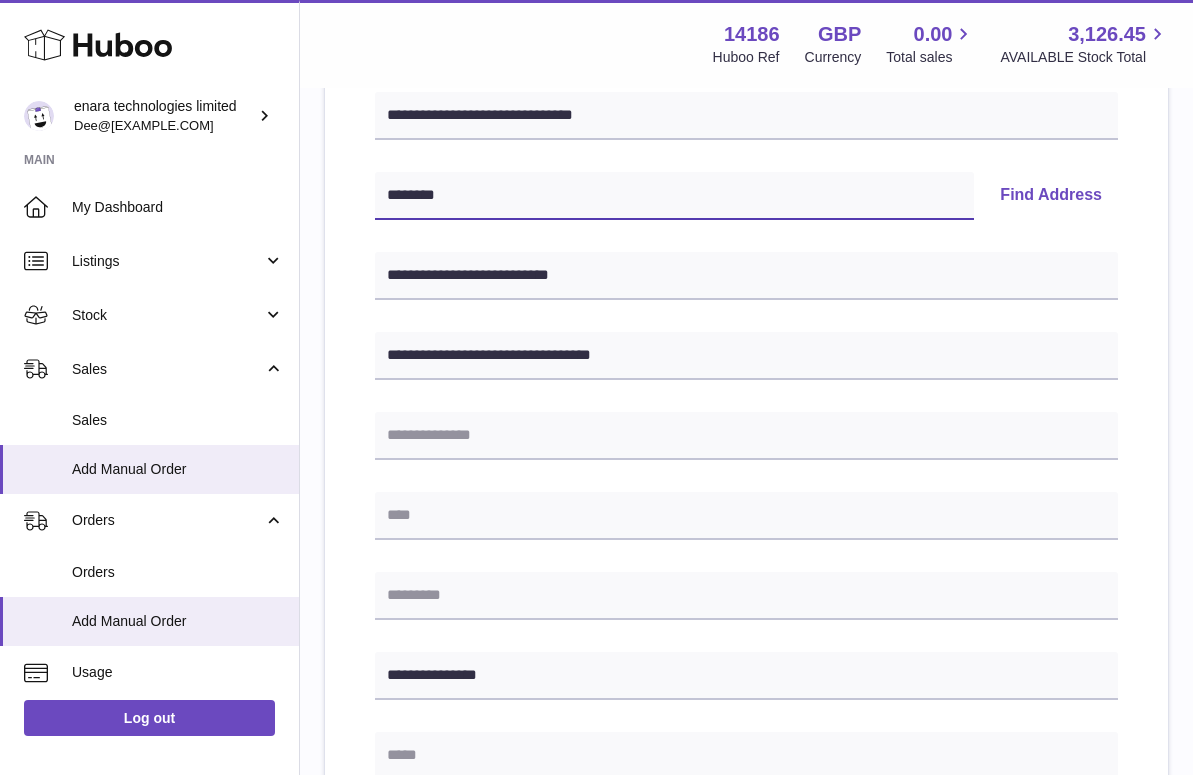type on "********" 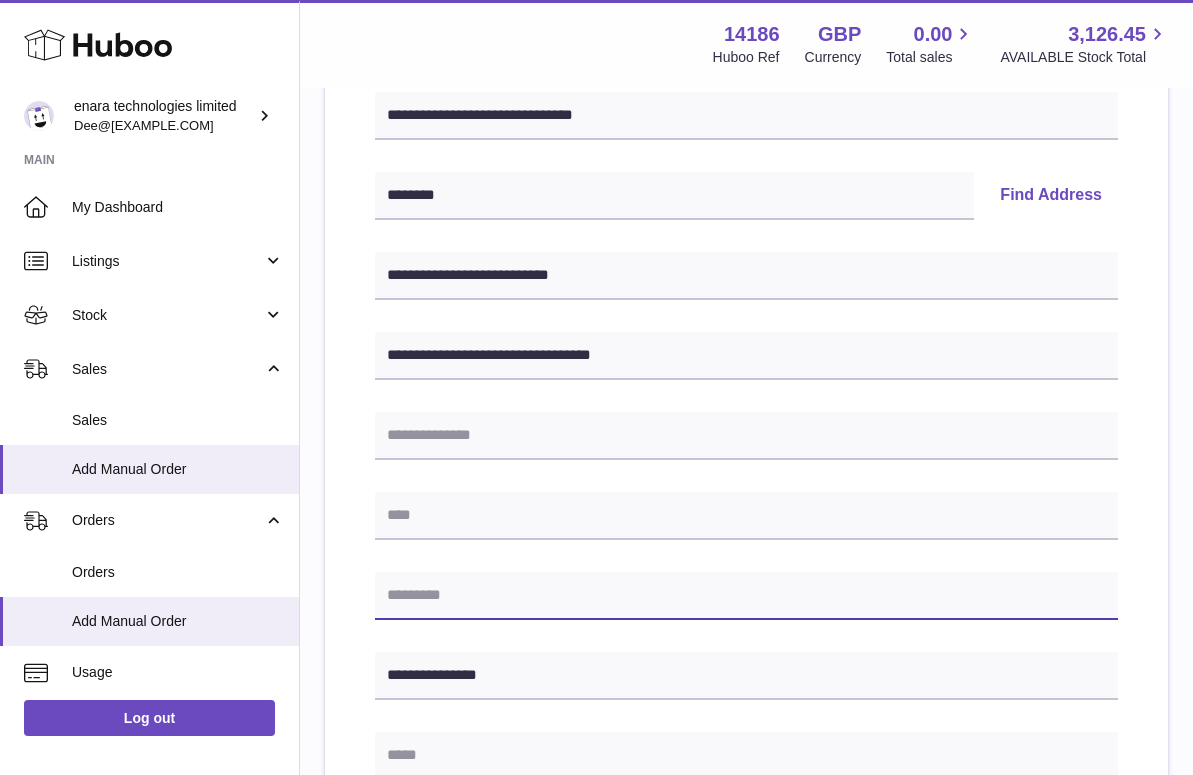 paste on "********" 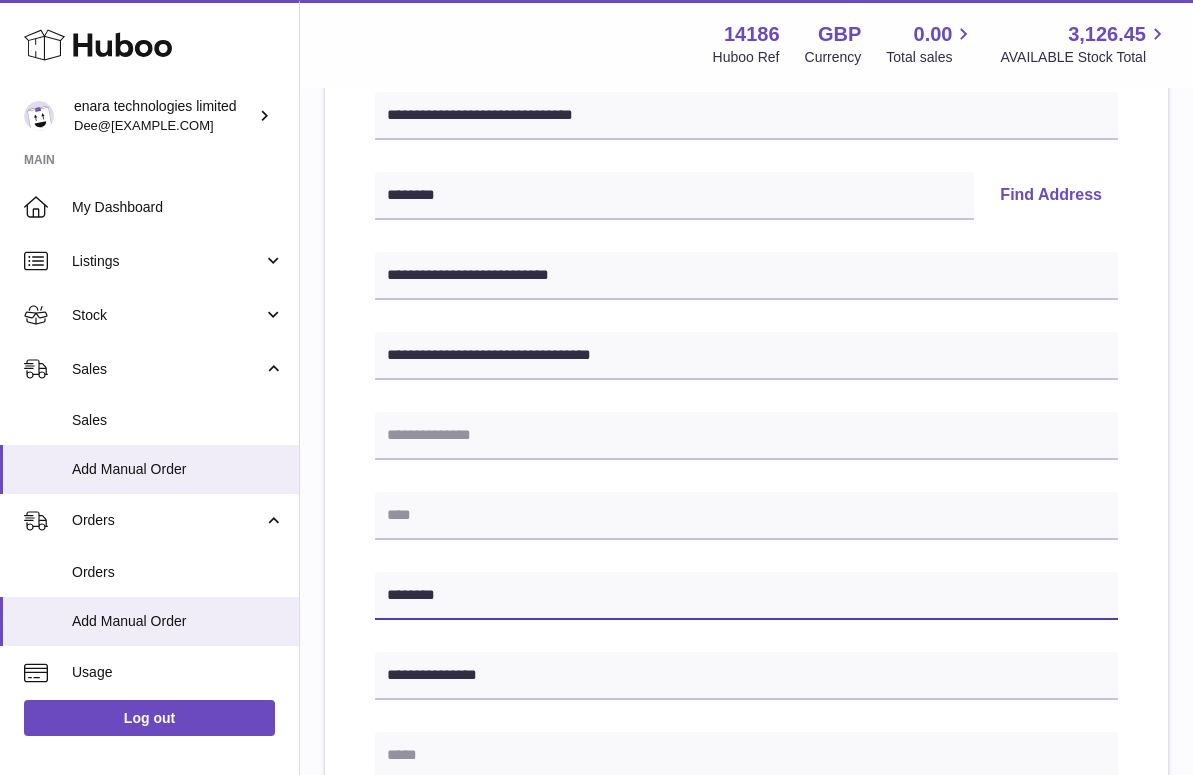 type on "********" 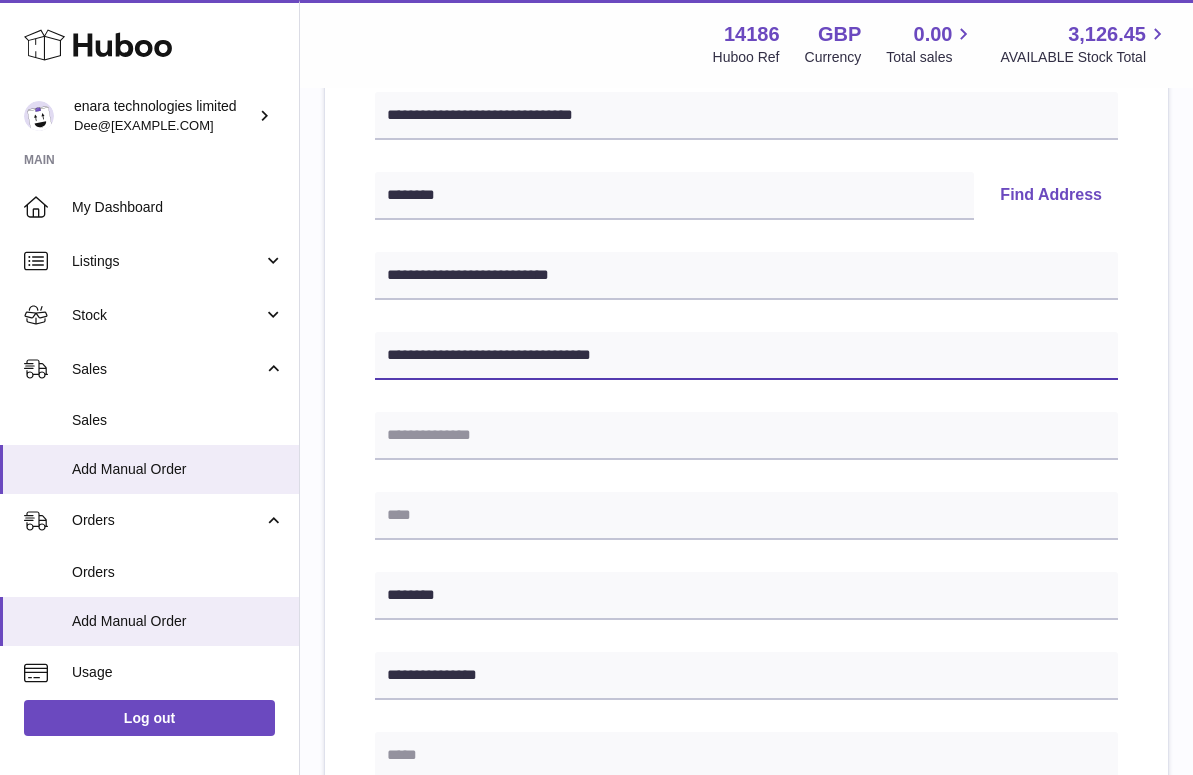 drag, startPoint x: 526, startPoint y: 353, endPoint x: 704, endPoint y: 368, distance: 178.6309 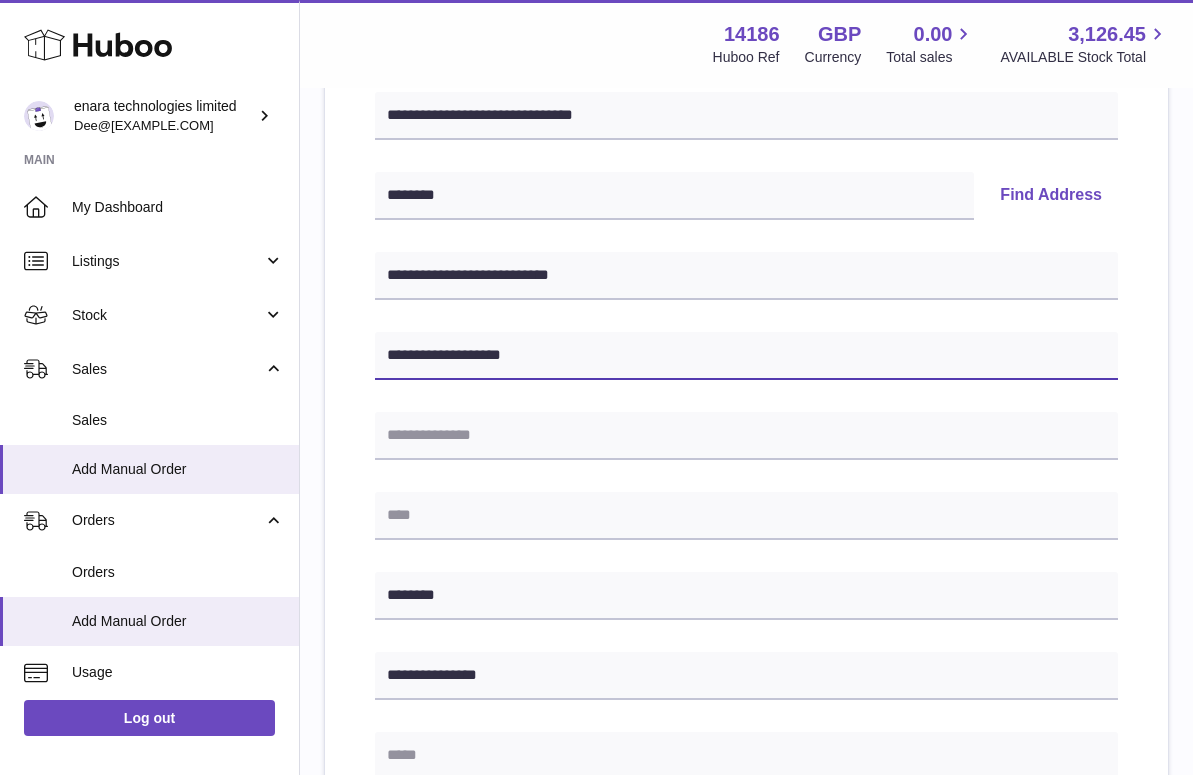 type on "**********" 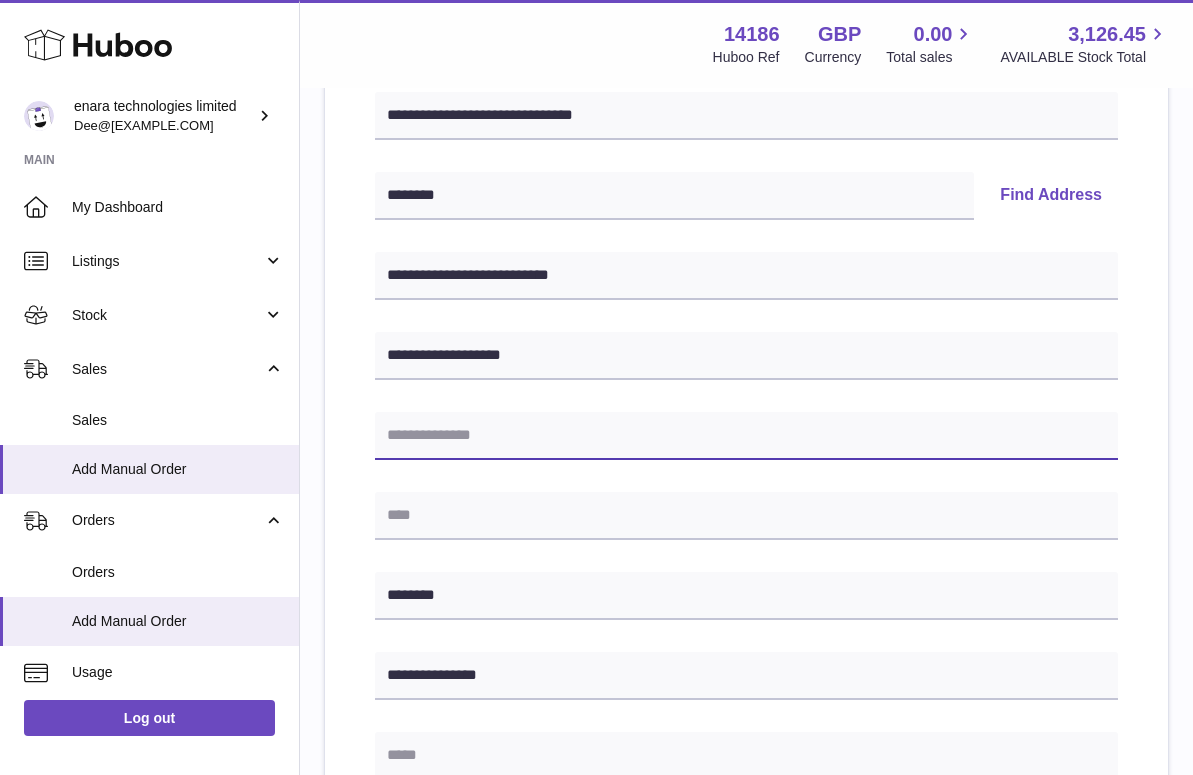 paste on "**********" 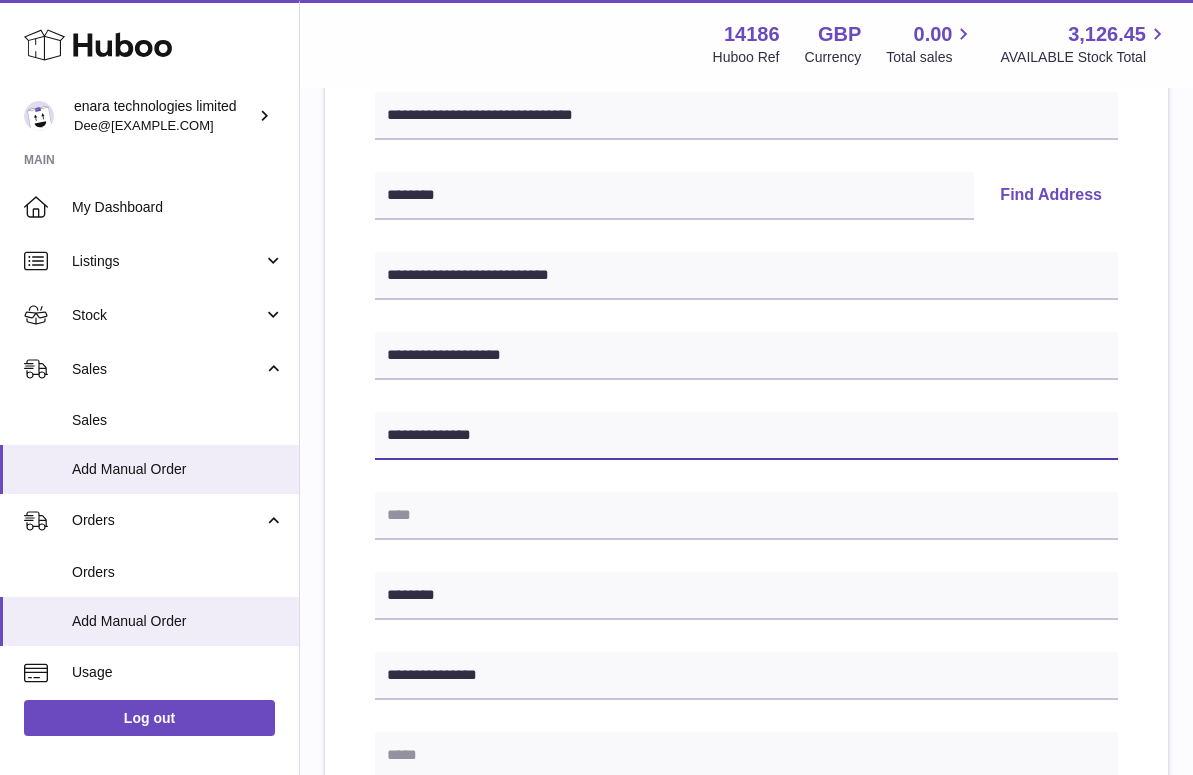 type on "**********" 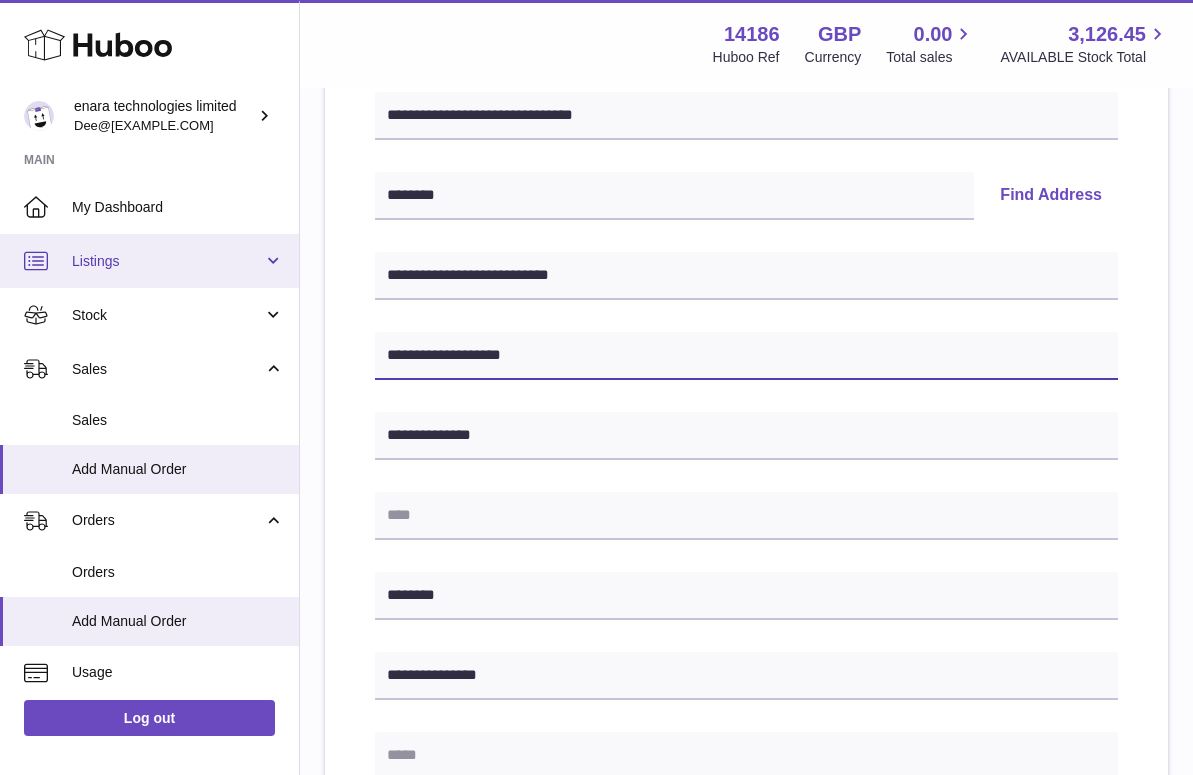 drag, startPoint x: 529, startPoint y: 350, endPoint x: 122, endPoint y: 251, distance: 418.86752 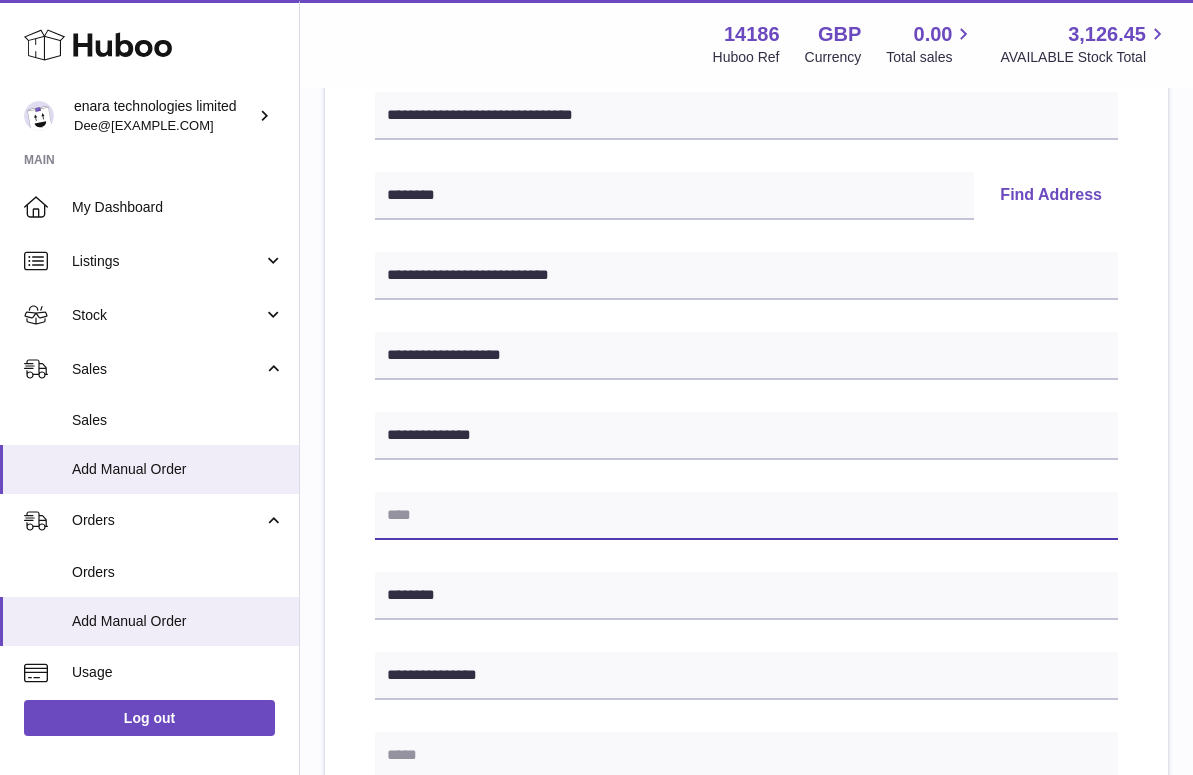 click at bounding box center (746, 516) 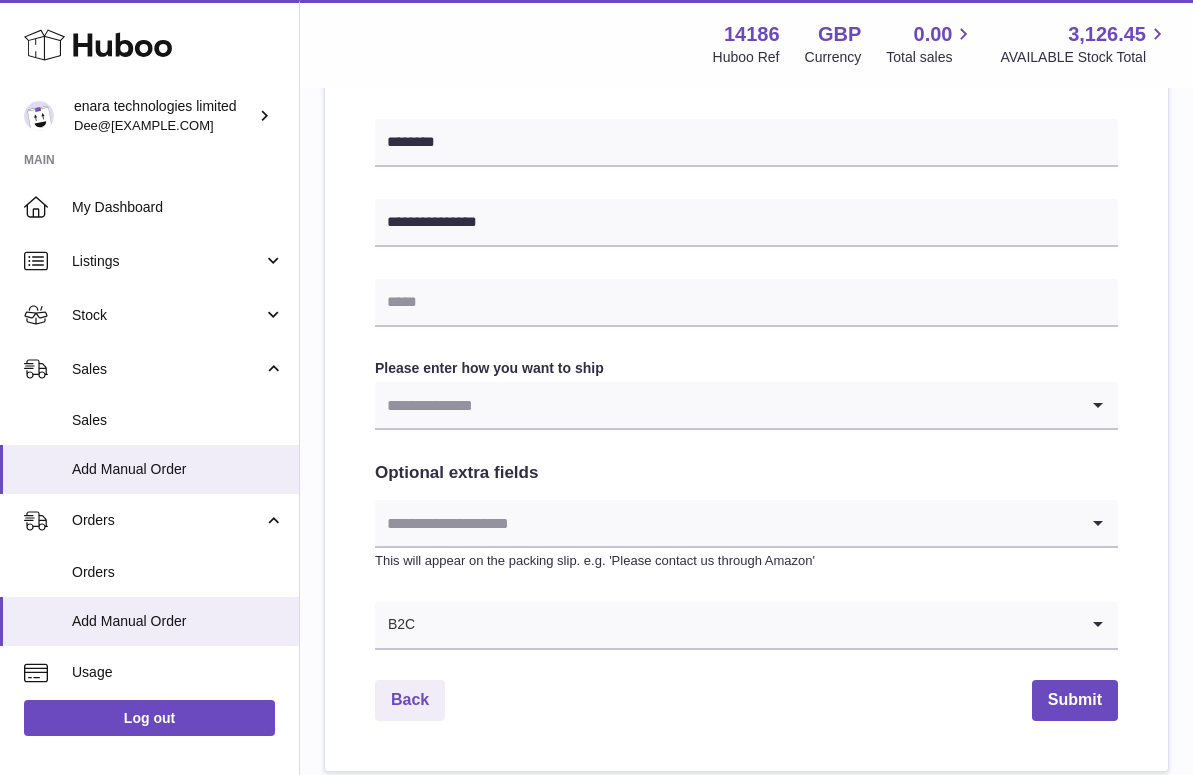 scroll, scrollTop: 850, scrollLeft: 0, axis: vertical 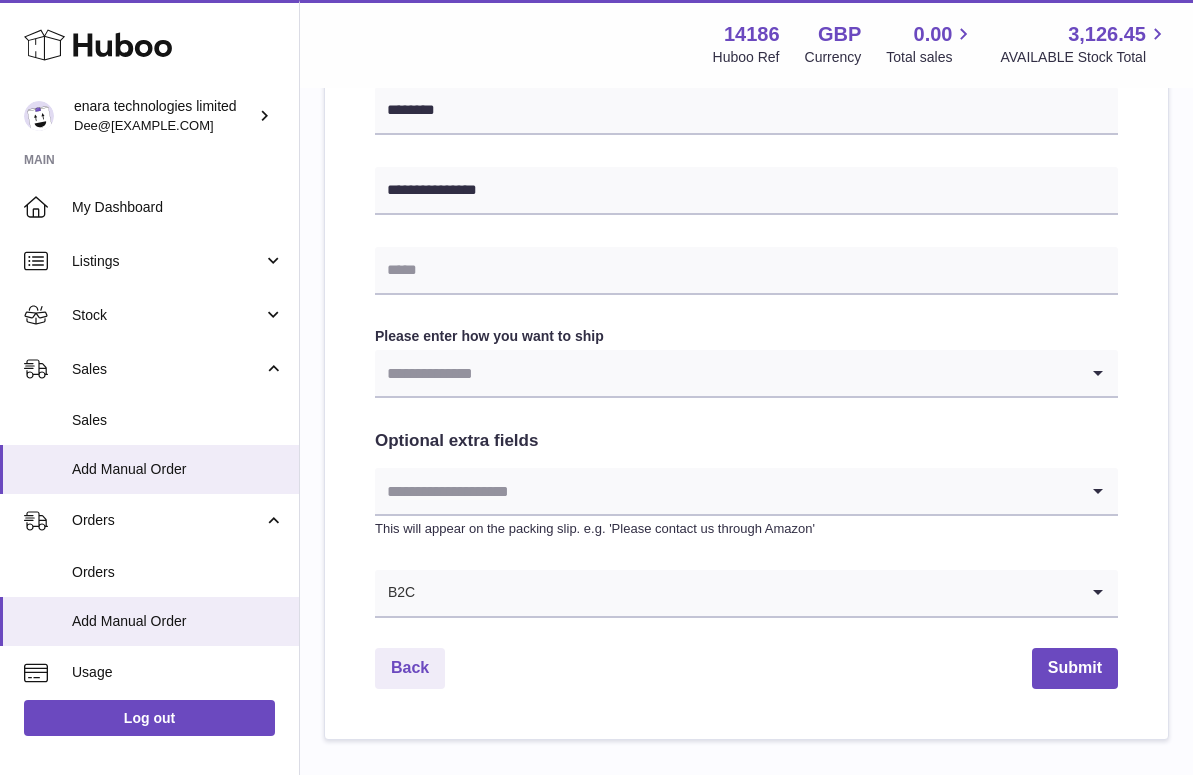 type on "**********" 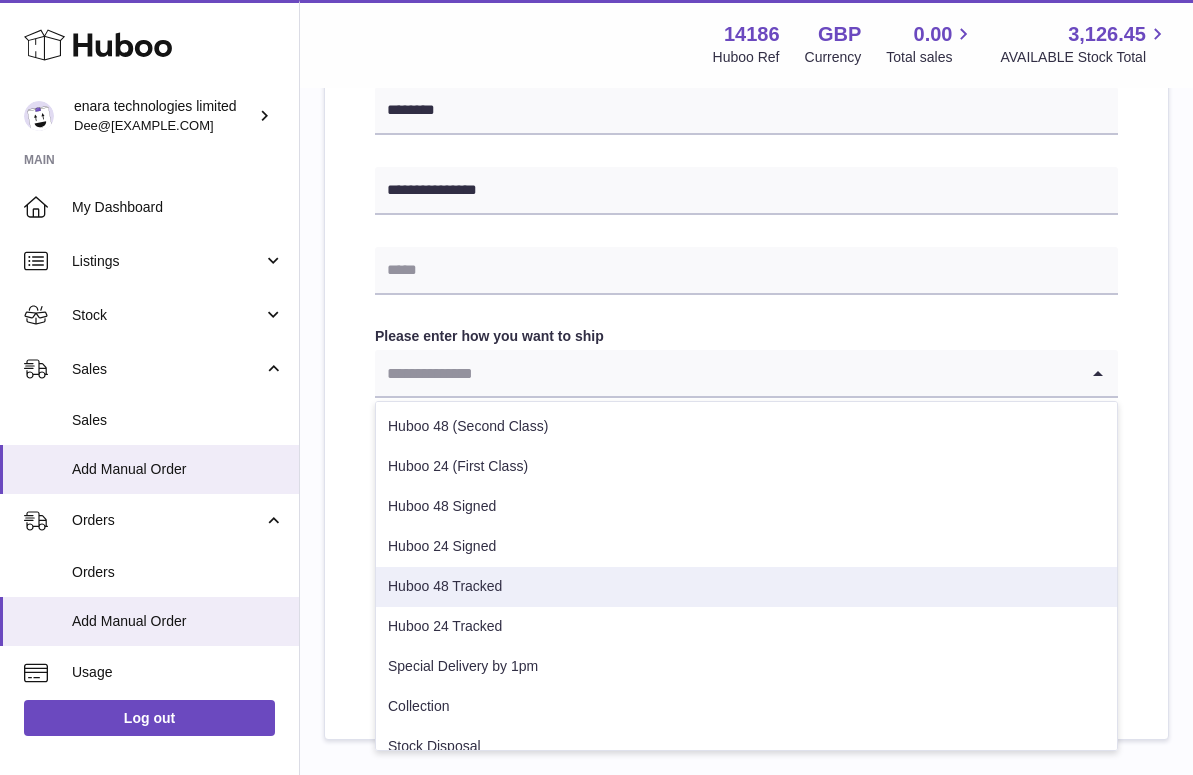 click on "Huboo 48 Tracked" at bounding box center (746, 587) 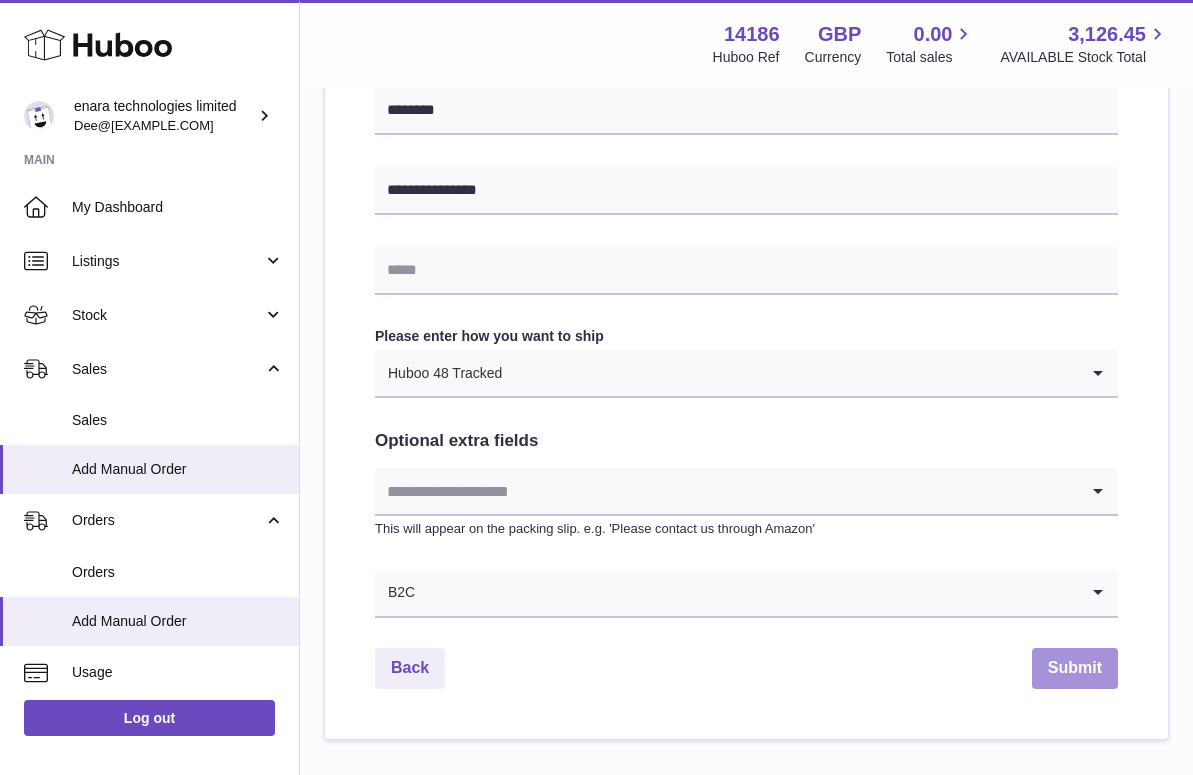 click on "Submit" at bounding box center [1075, 668] 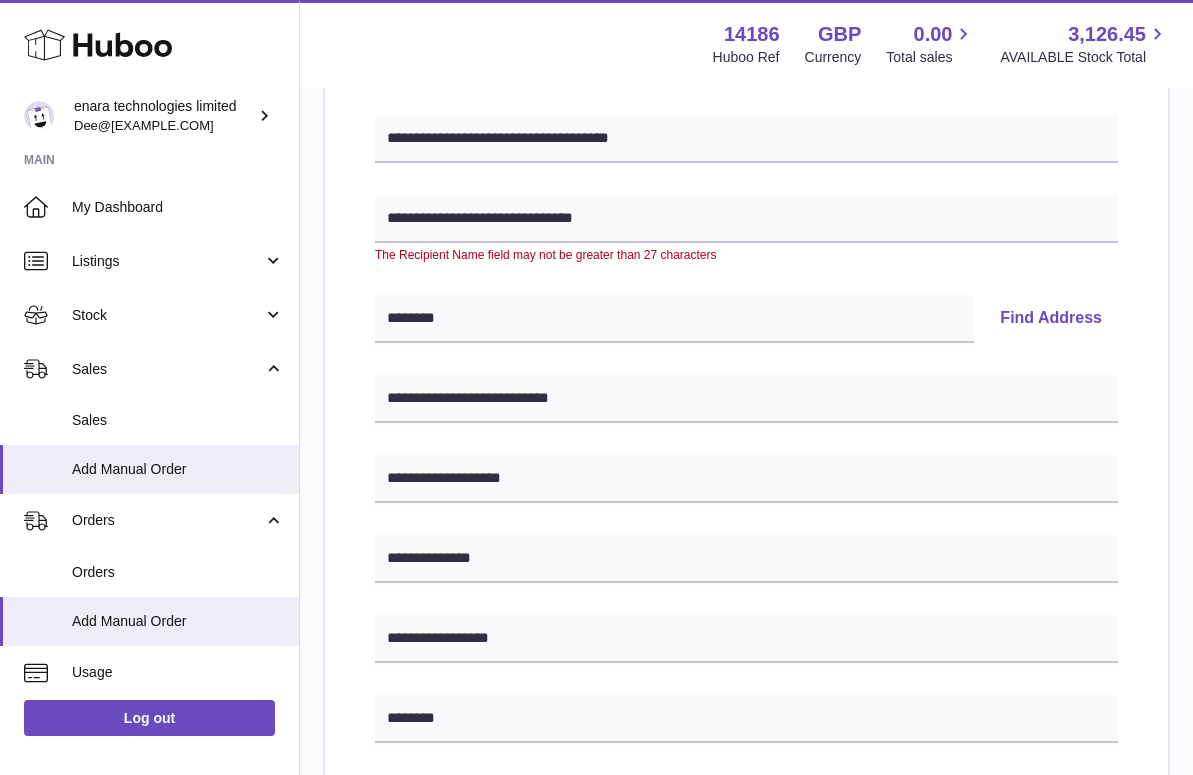 scroll, scrollTop: 247, scrollLeft: 0, axis: vertical 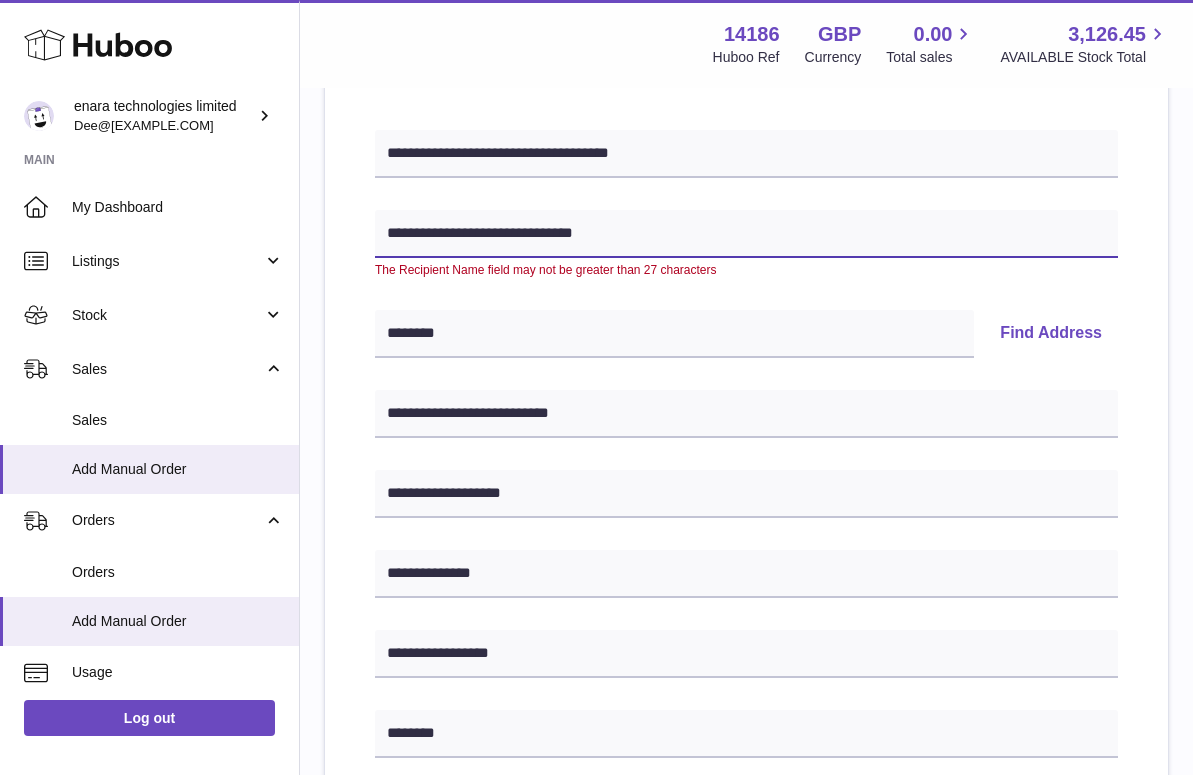 click on "**********" at bounding box center [746, 234] 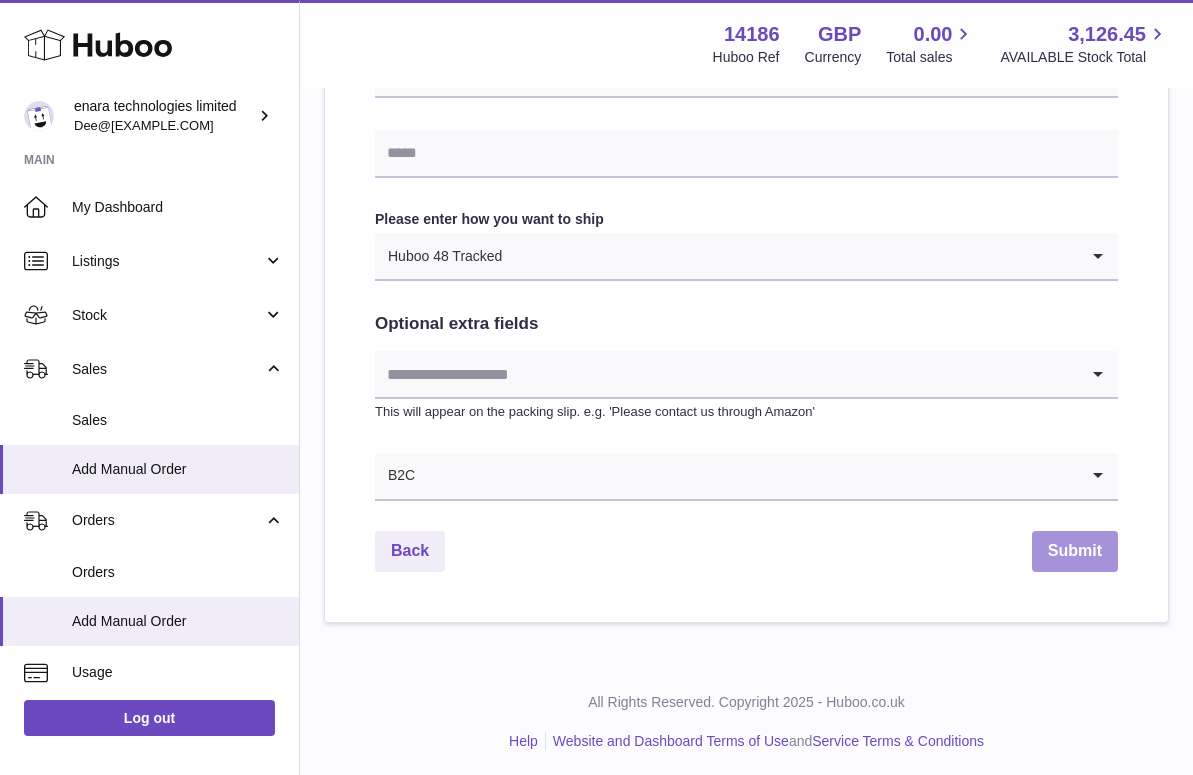scroll, scrollTop: 966, scrollLeft: 0, axis: vertical 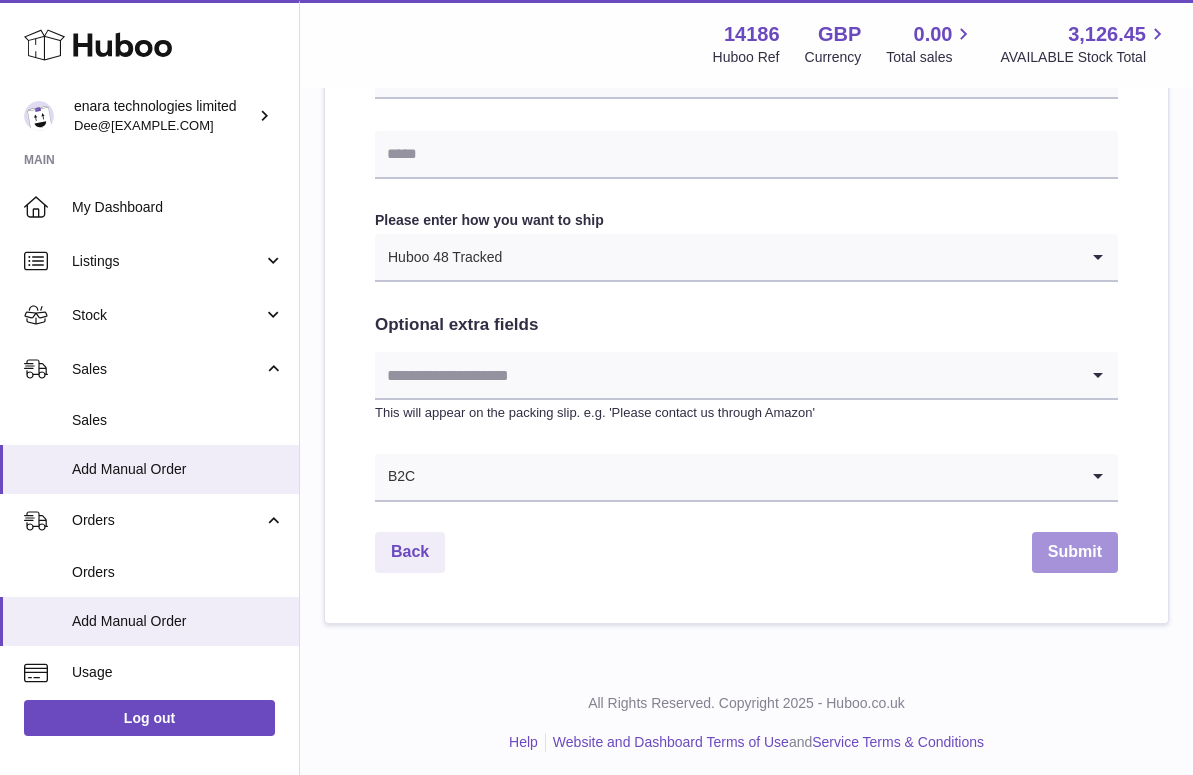 type on "**********" 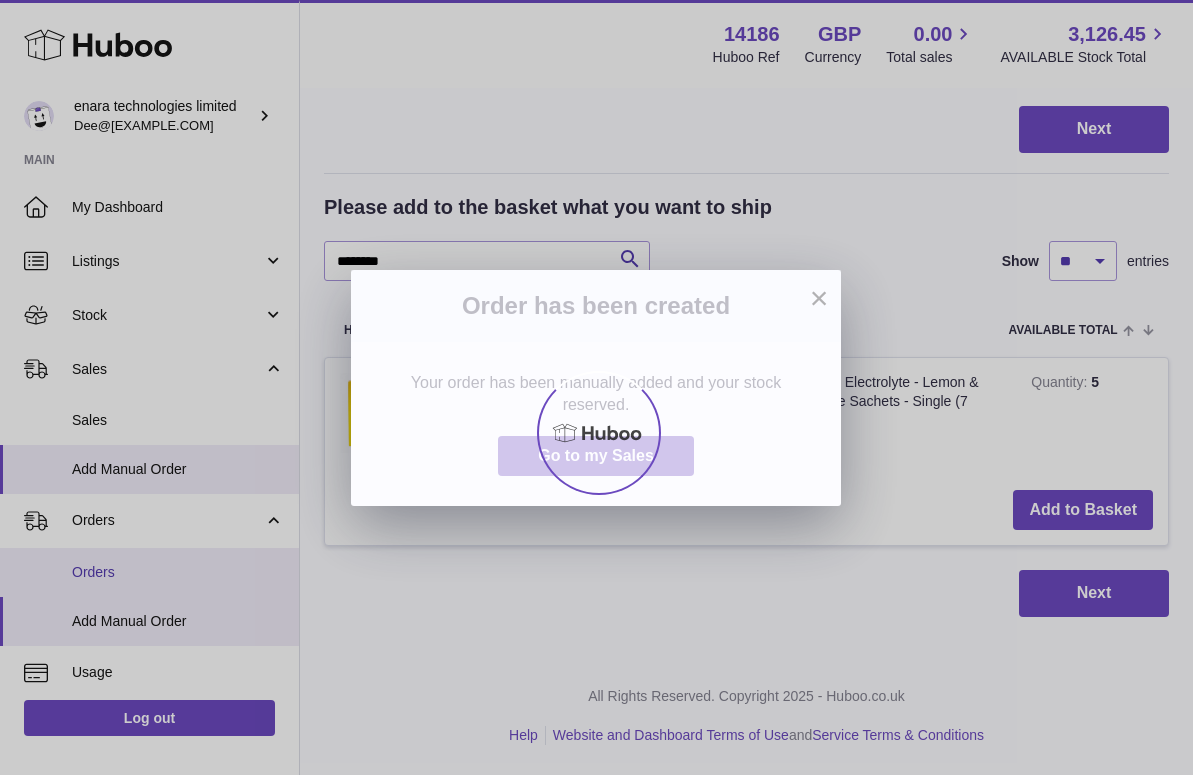 scroll, scrollTop: 0, scrollLeft: 0, axis: both 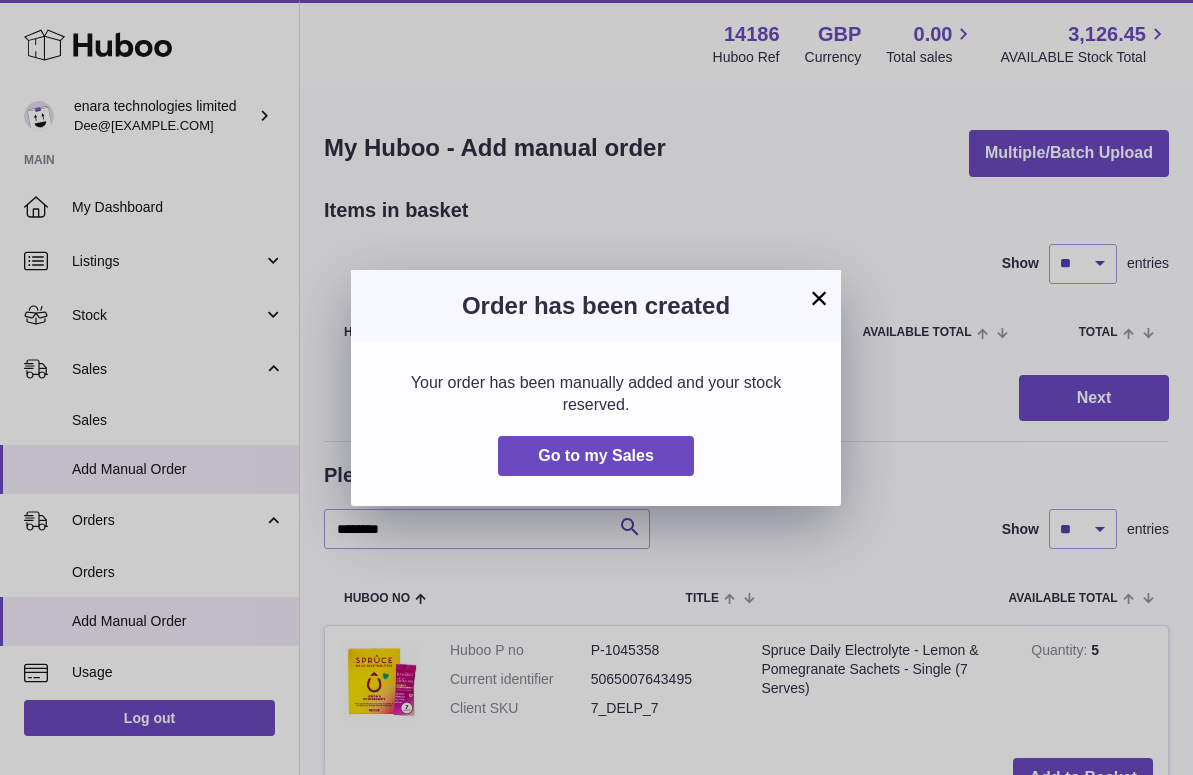 click on "×" at bounding box center (819, 298) 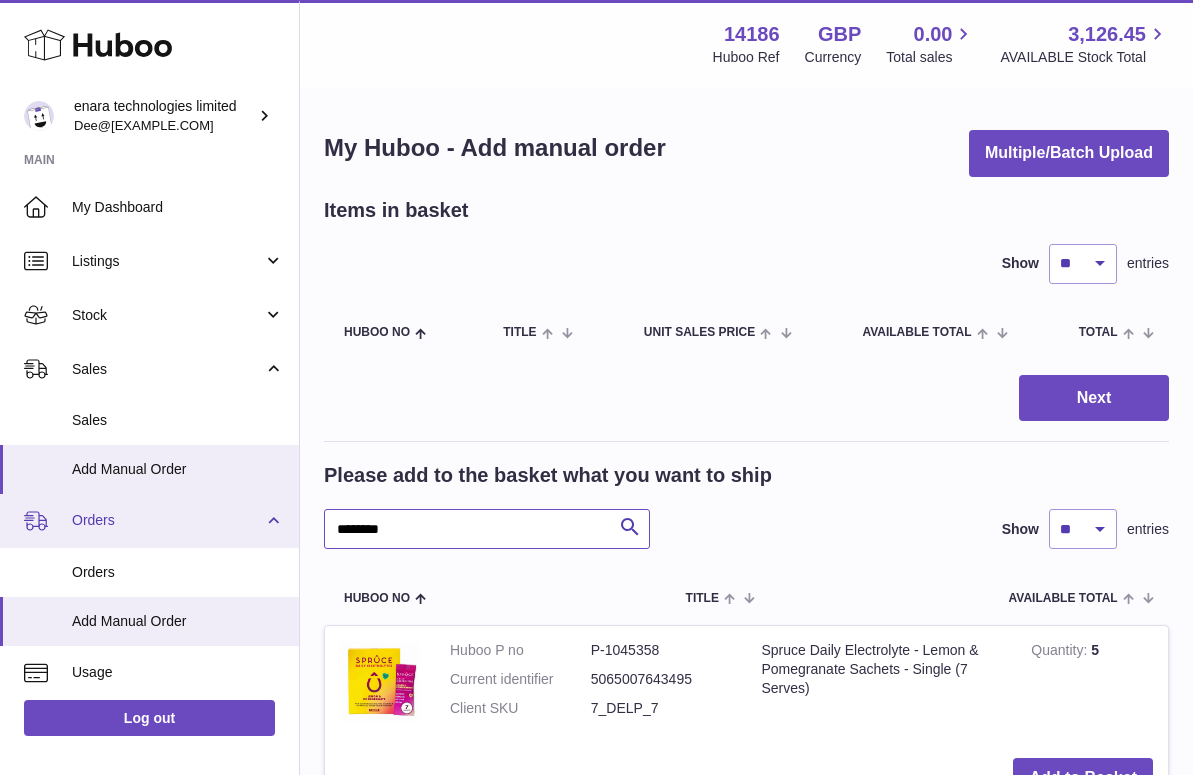 drag, startPoint x: 505, startPoint y: 527, endPoint x: 187, endPoint y: 501, distance: 319.06113 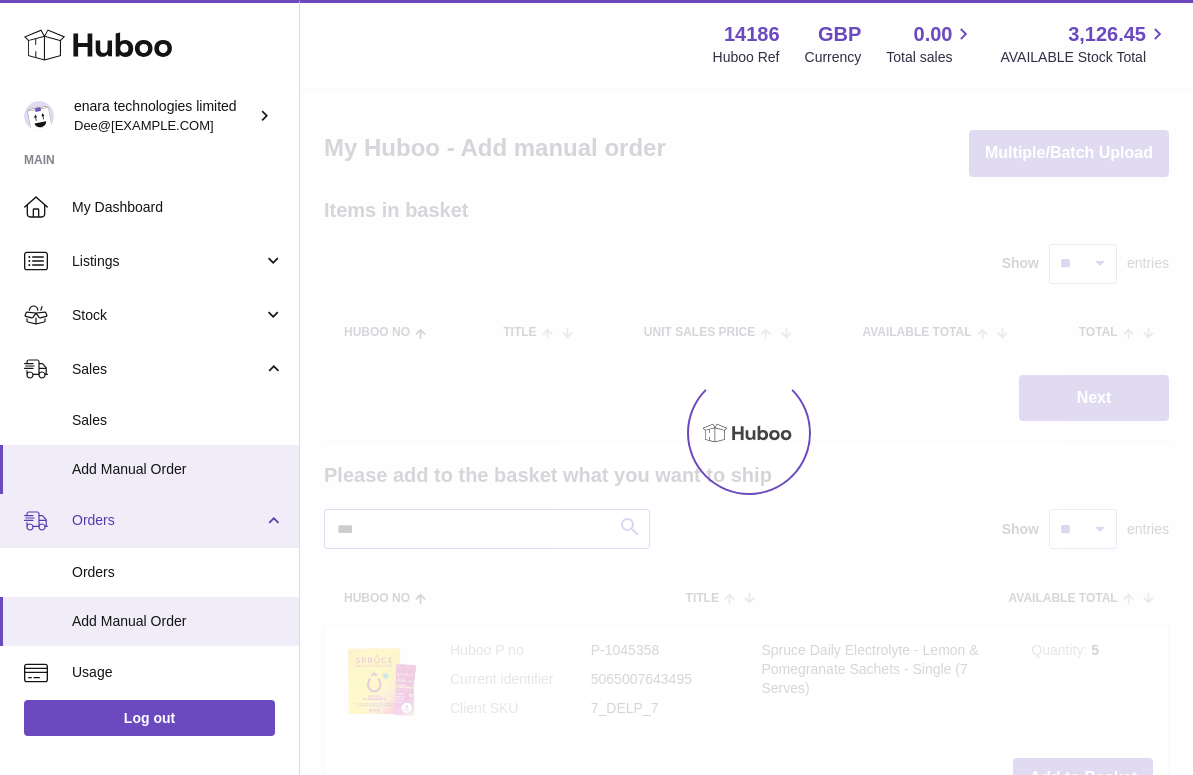 type on "***" 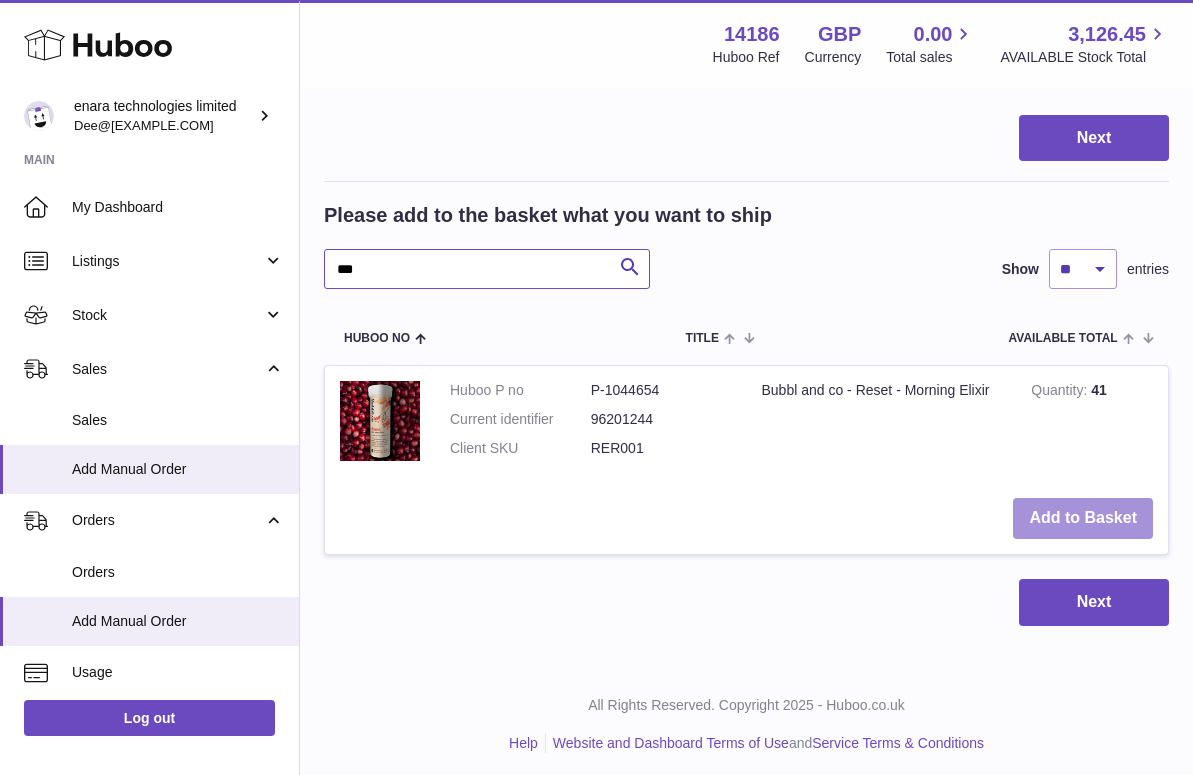 scroll, scrollTop: 259, scrollLeft: 0, axis: vertical 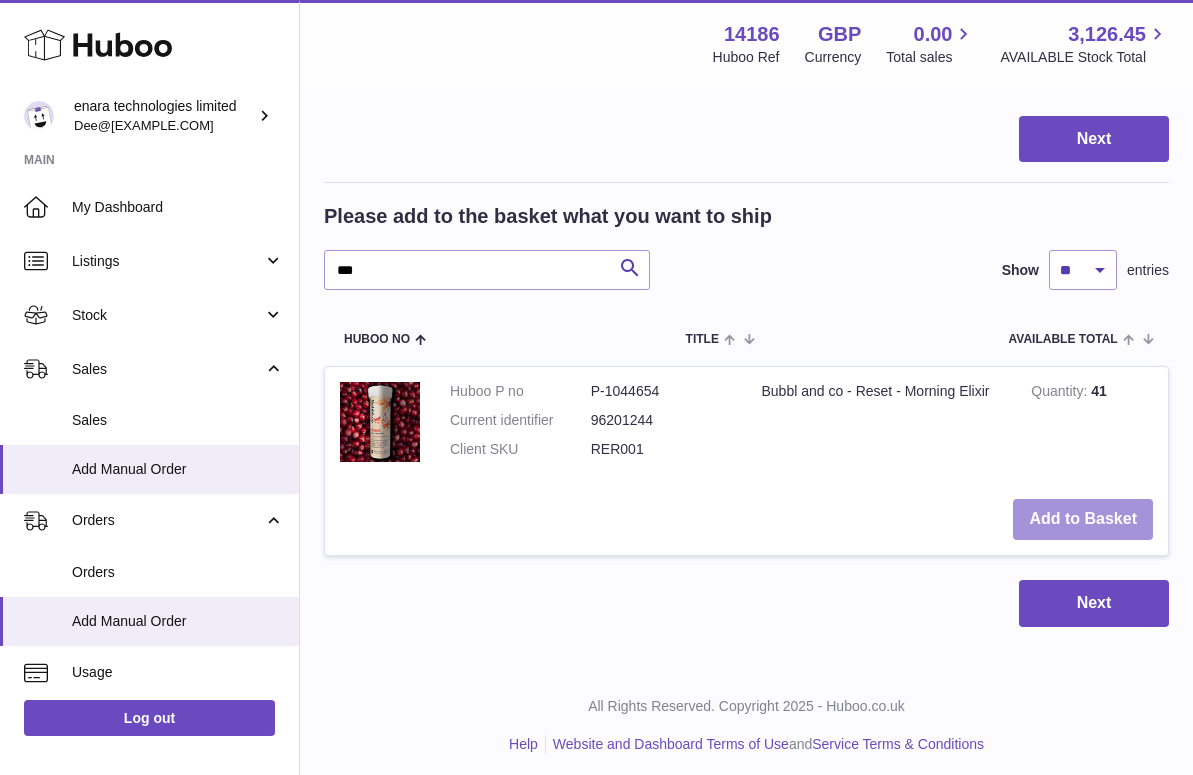 click on "Add to Basket" at bounding box center [1083, 519] 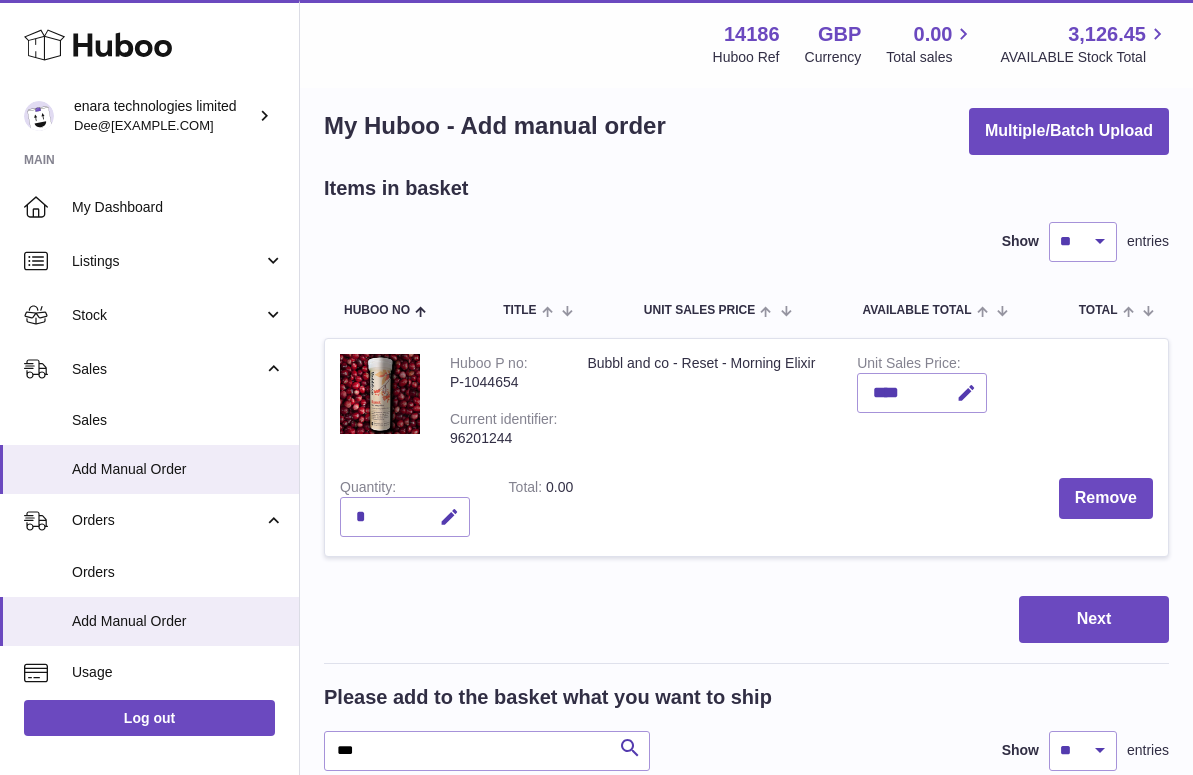 scroll, scrollTop: 0, scrollLeft: 0, axis: both 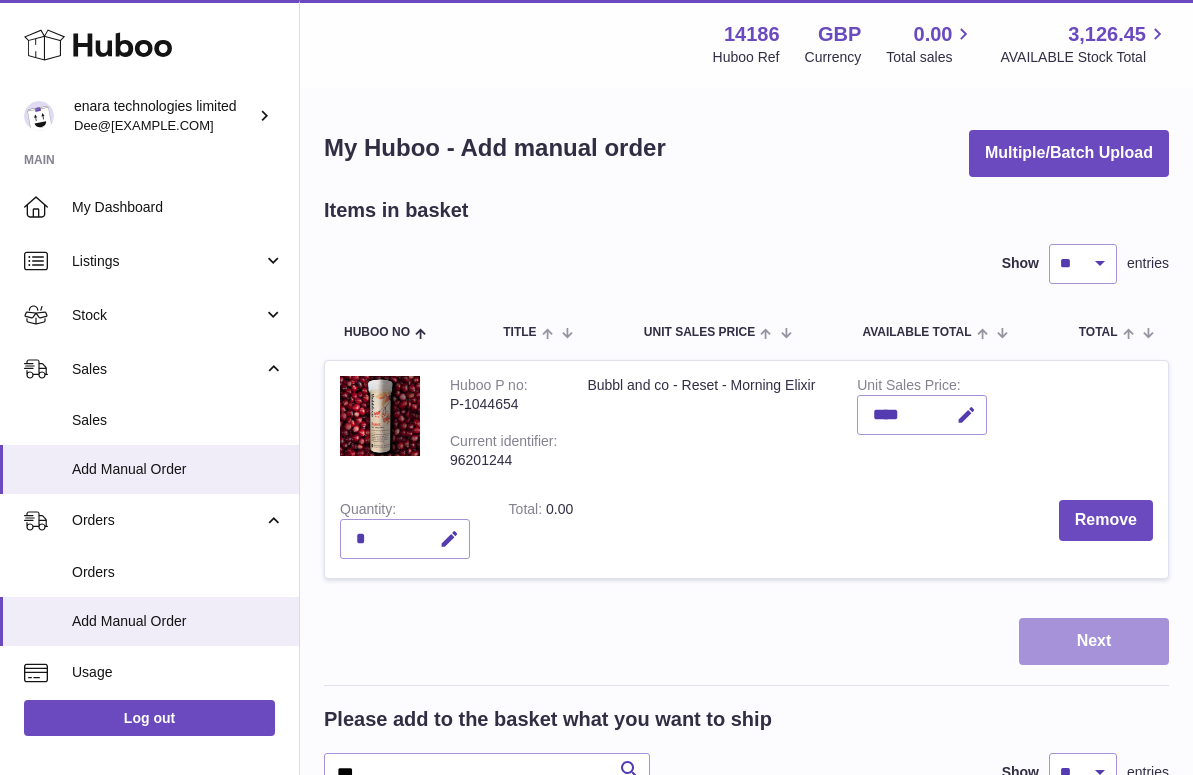 click on "Next" at bounding box center (1094, 641) 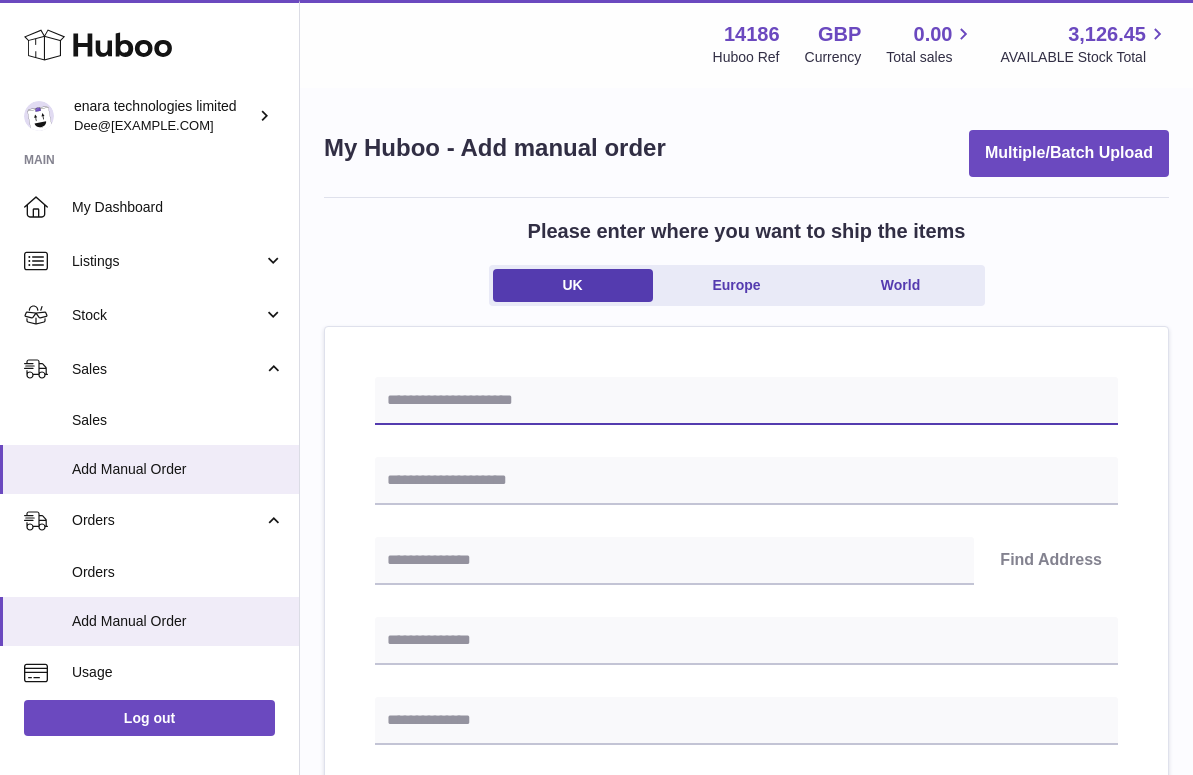 click at bounding box center [746, 401] 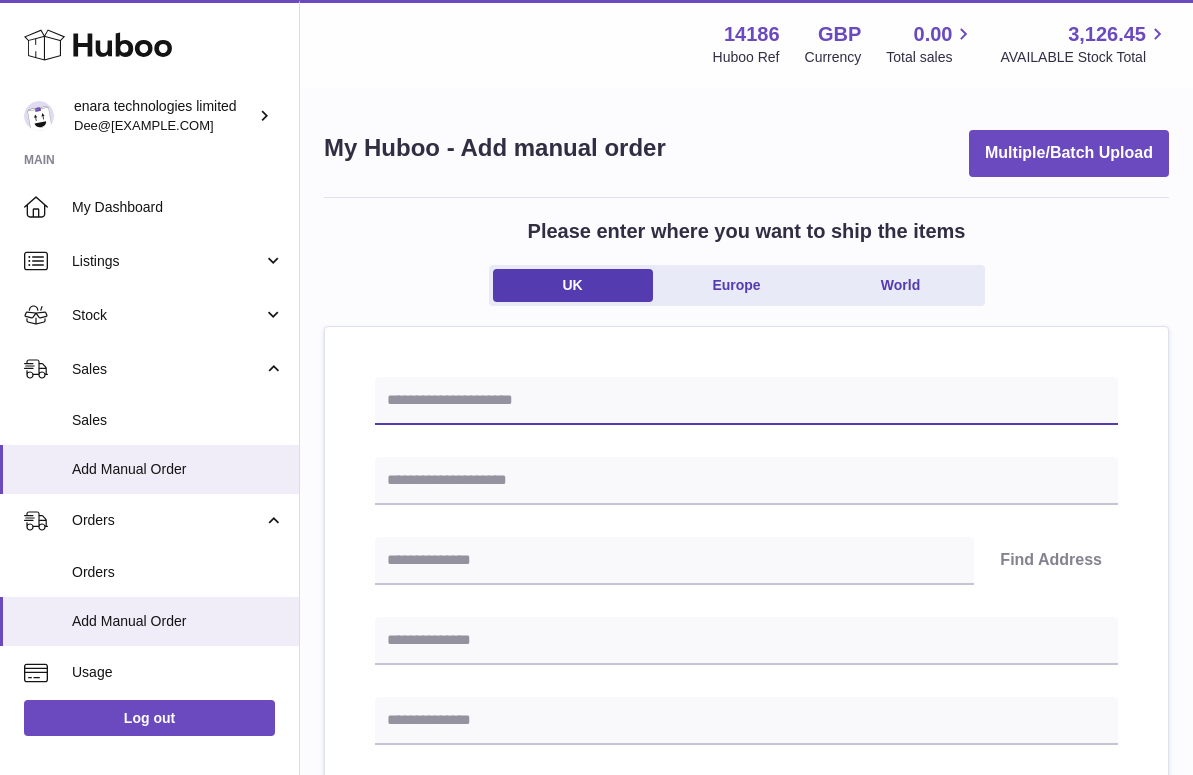 paste on "**********" 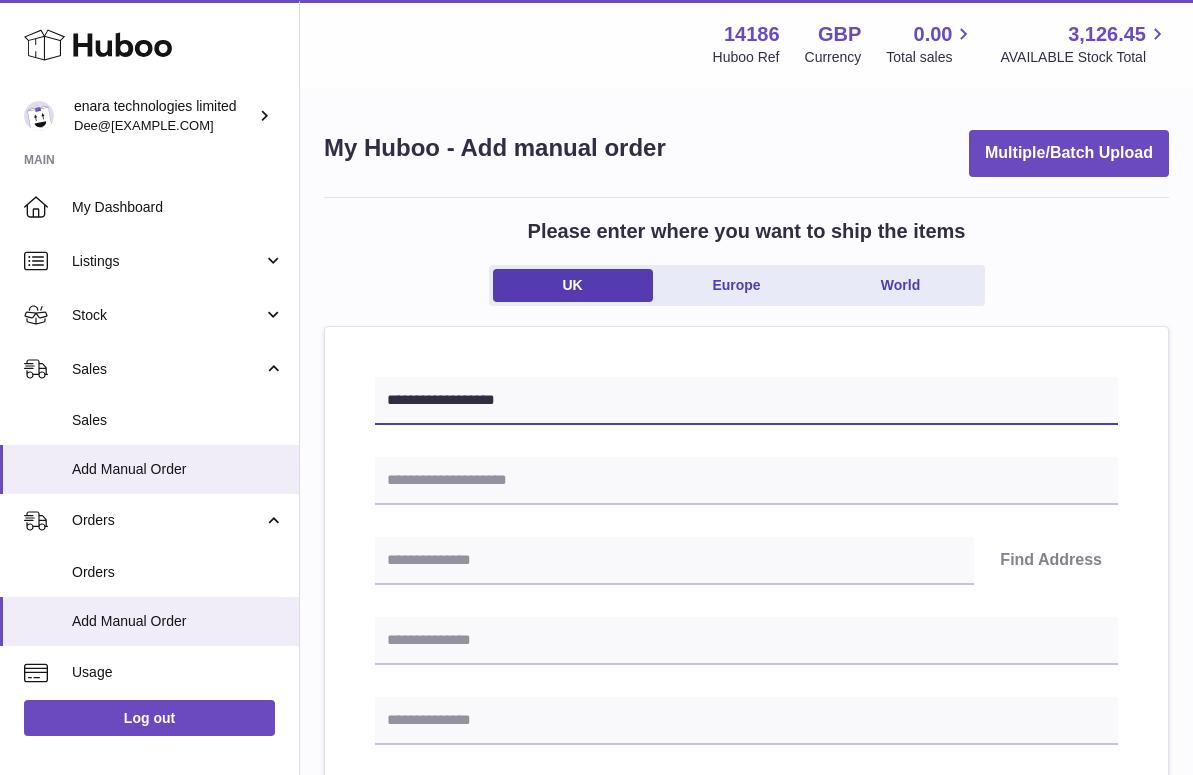 type on "**********" 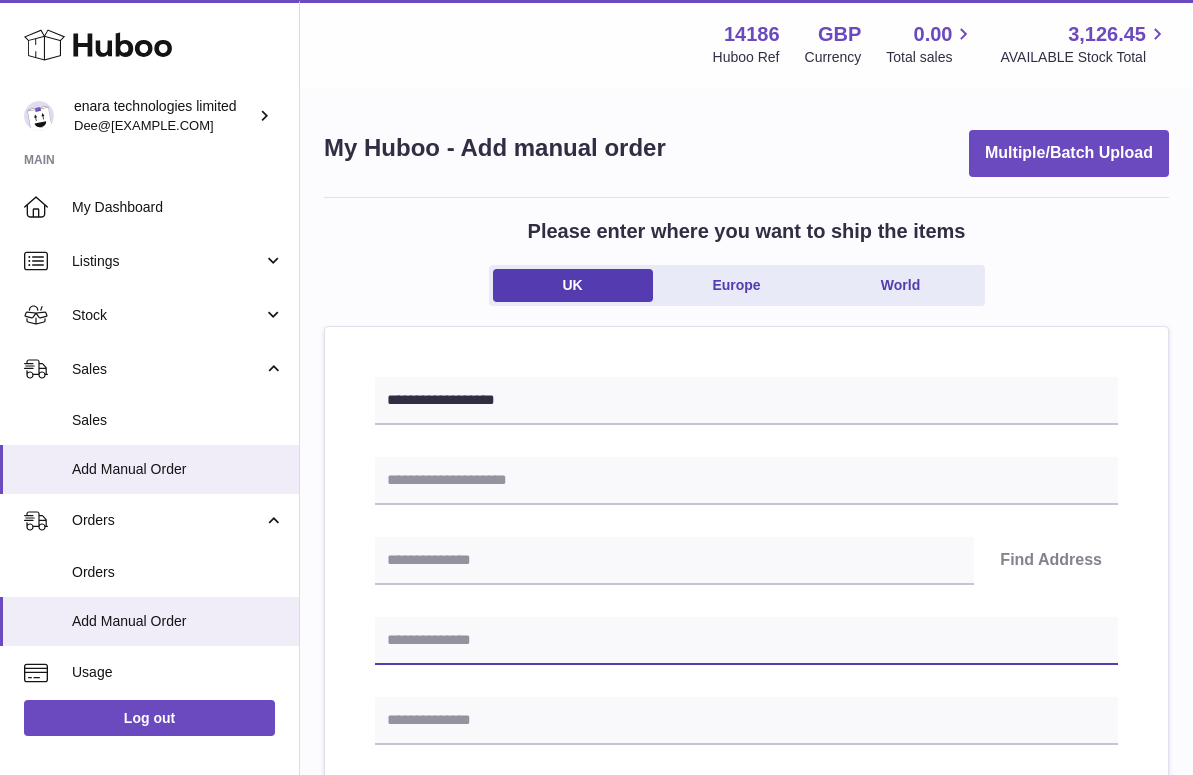 paste on "**********" 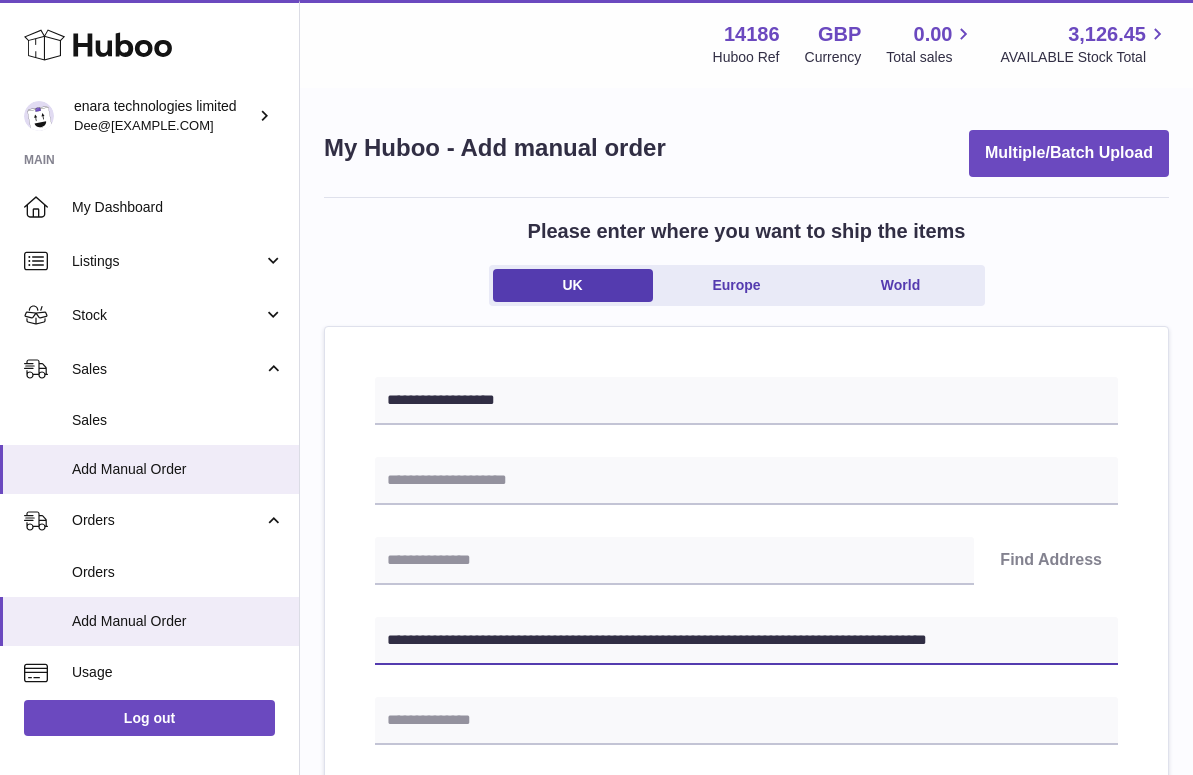 drag, startPoint x: 718, startPoint y: 637, endPoint x: 1071, endPoint y: 661, distance: 353.8149 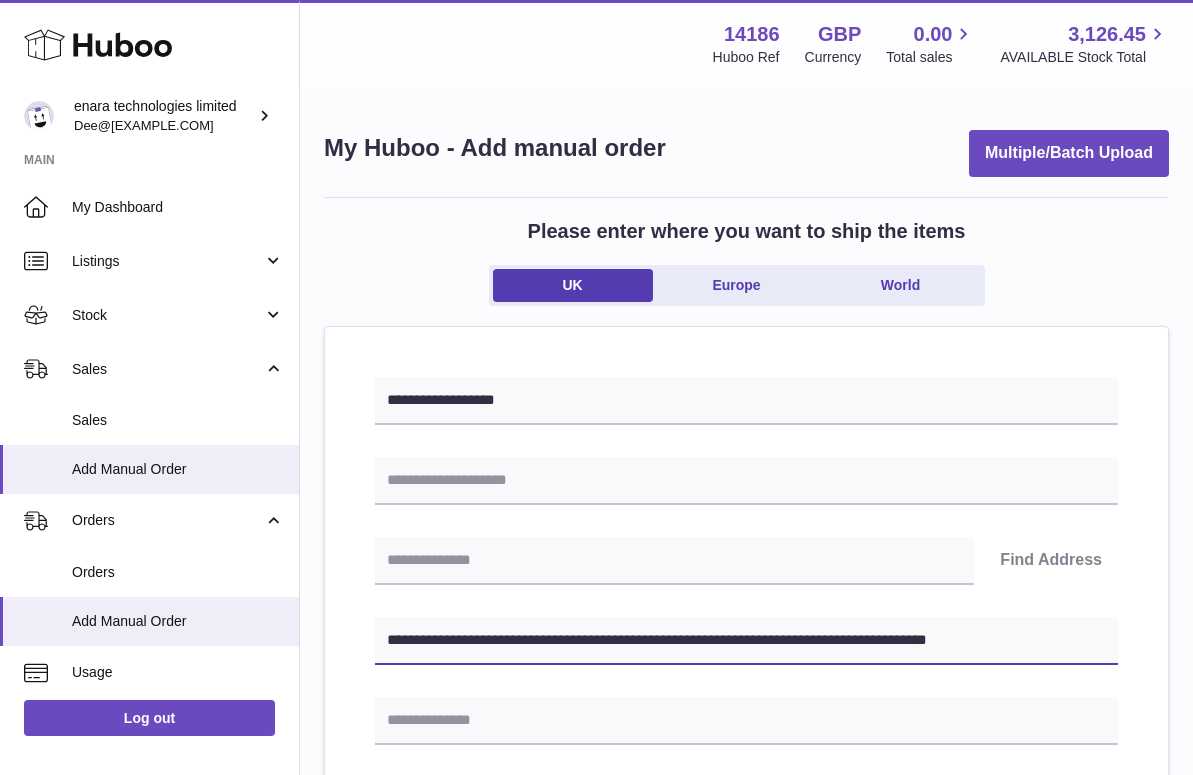 click on "**********" at bounding box center (746, 641) 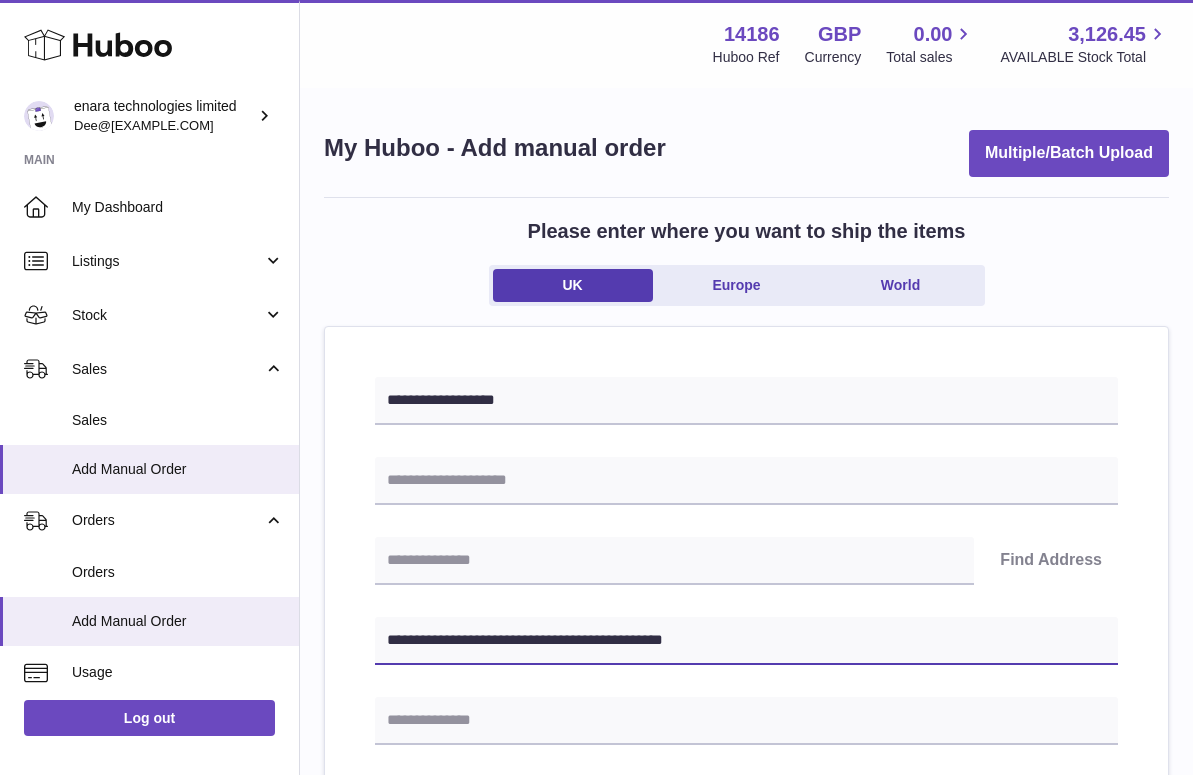 type on "**********" 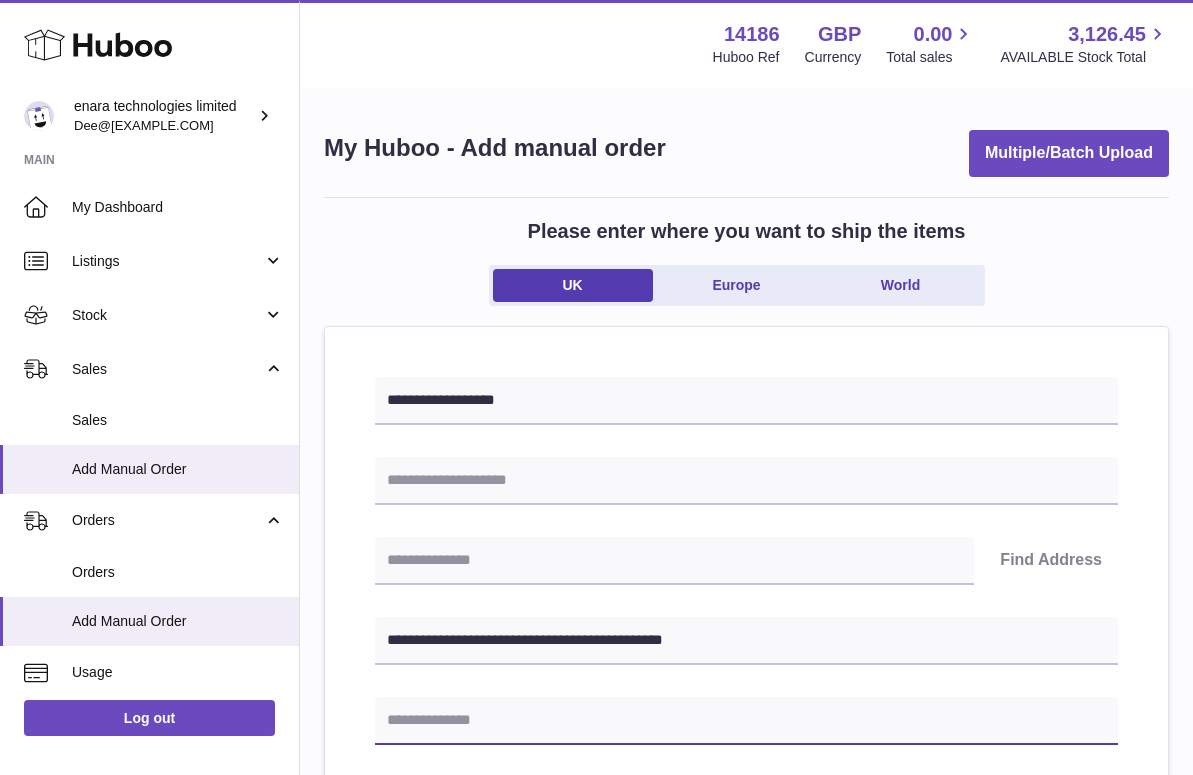 paste on "**********" 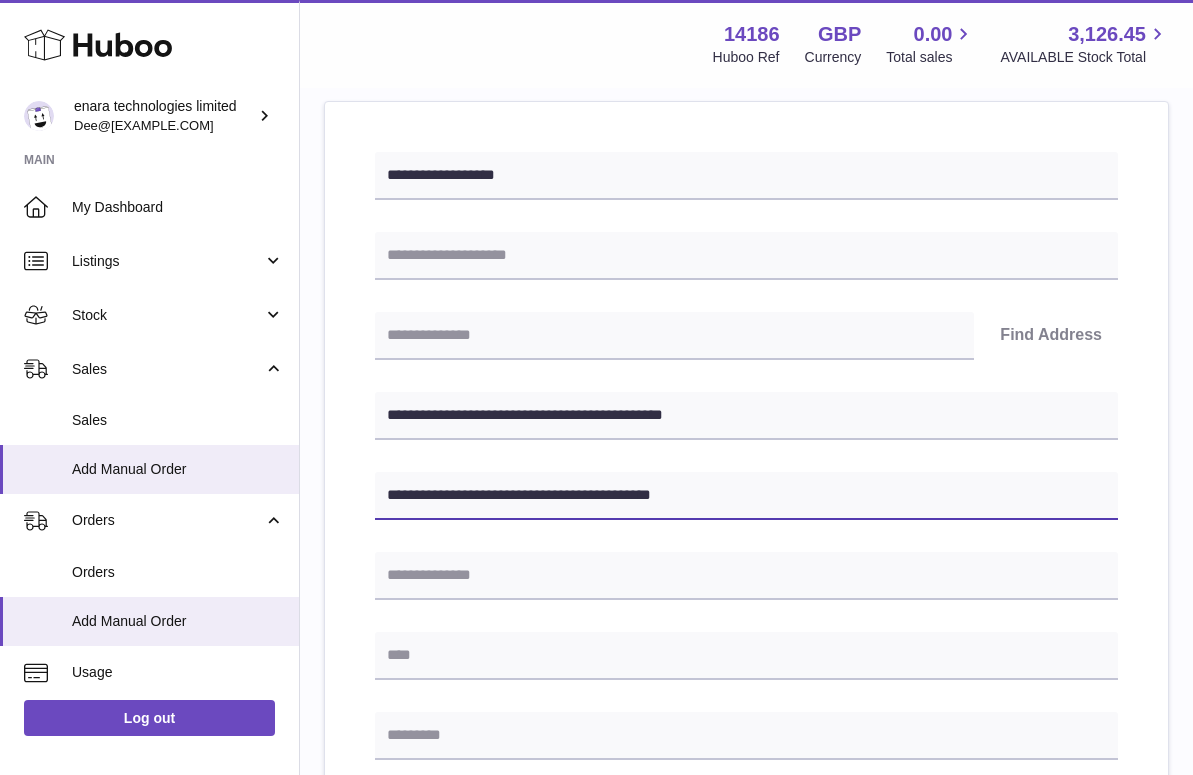 scroll, scrollTop: 245, scrollLeft: 0, axis: vertical 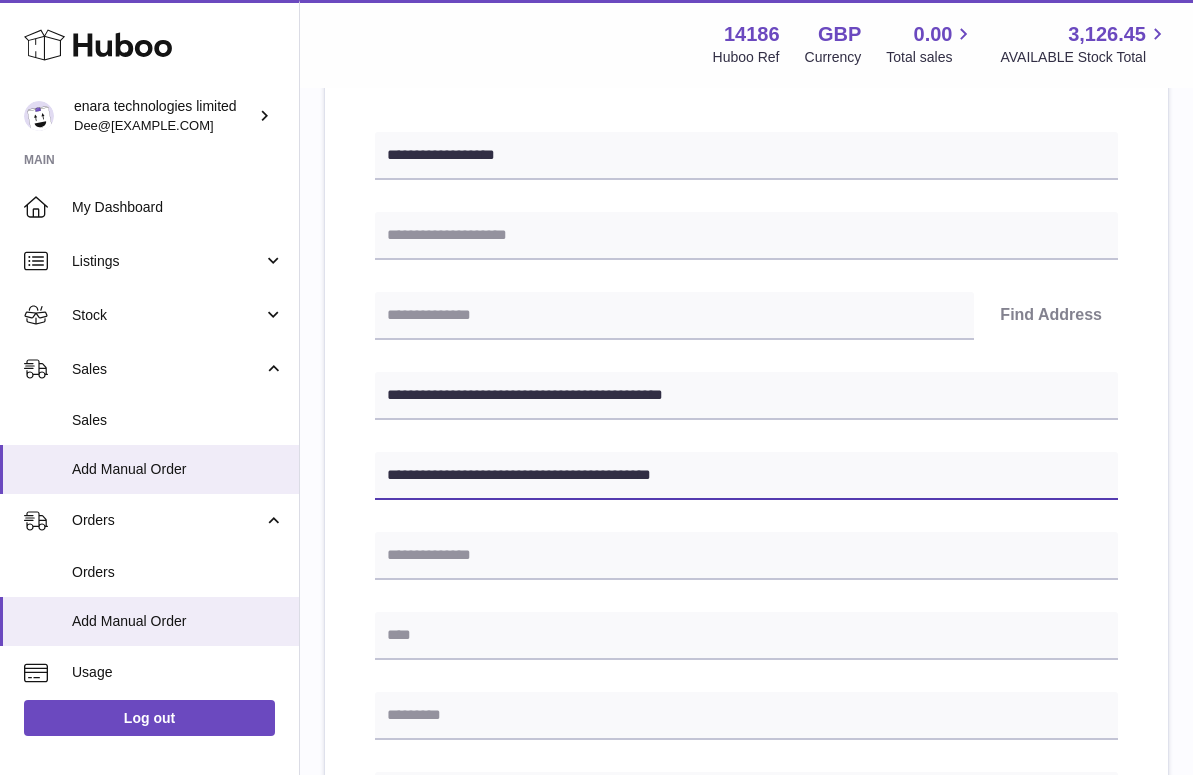 type on "**********" 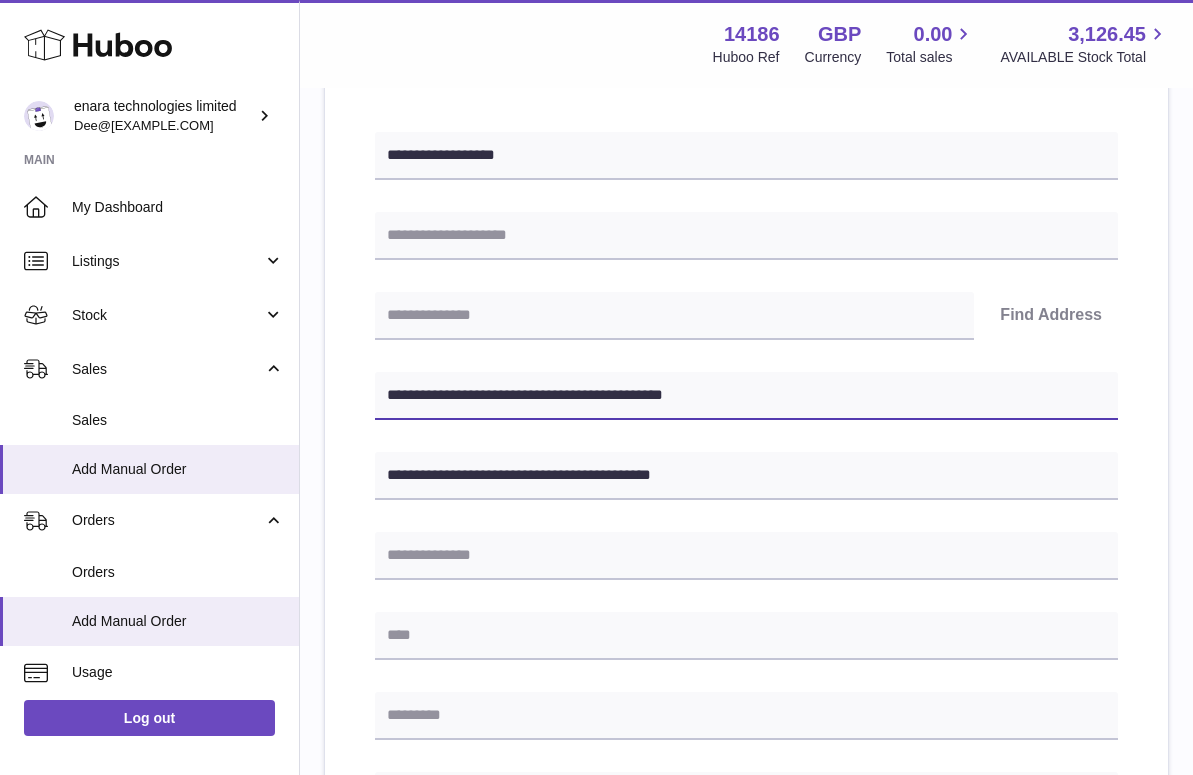 drag, startPoint x: 605, startPoint y: 394, endPoint x: 480, endPoint y: 397, distance: 125.035995 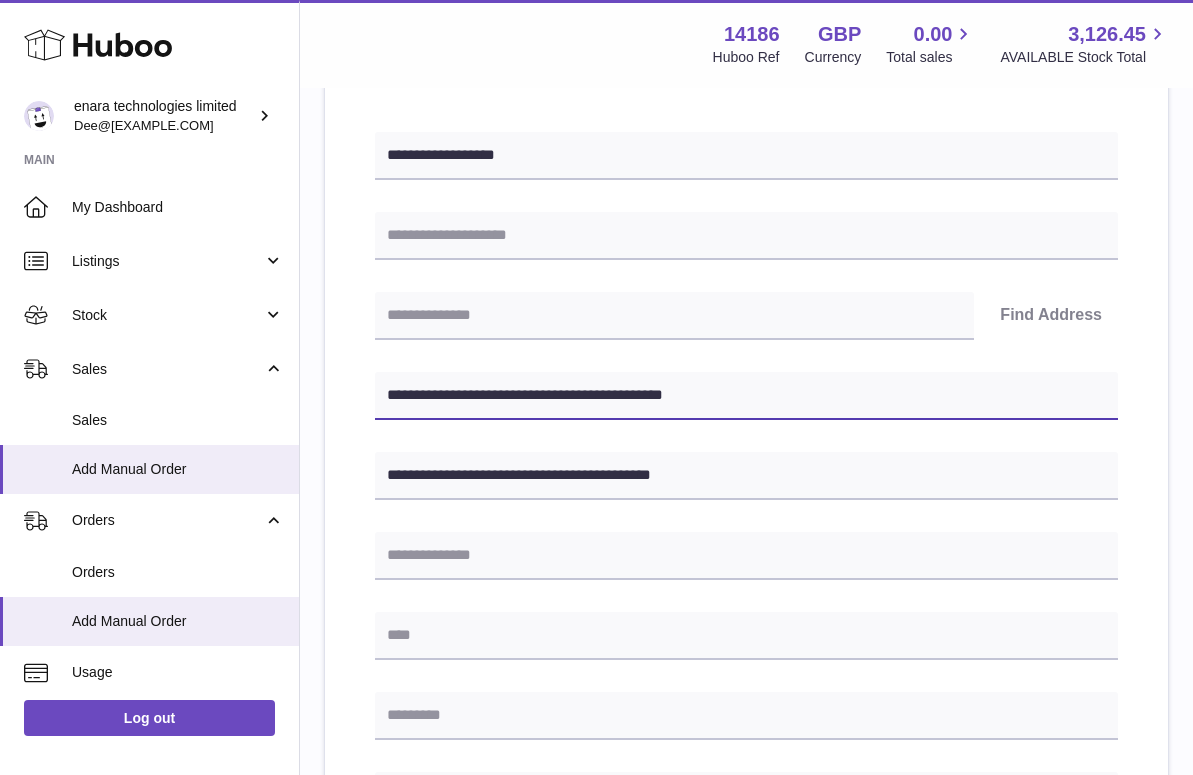 click on "**********" at bounding box center (746, 396) 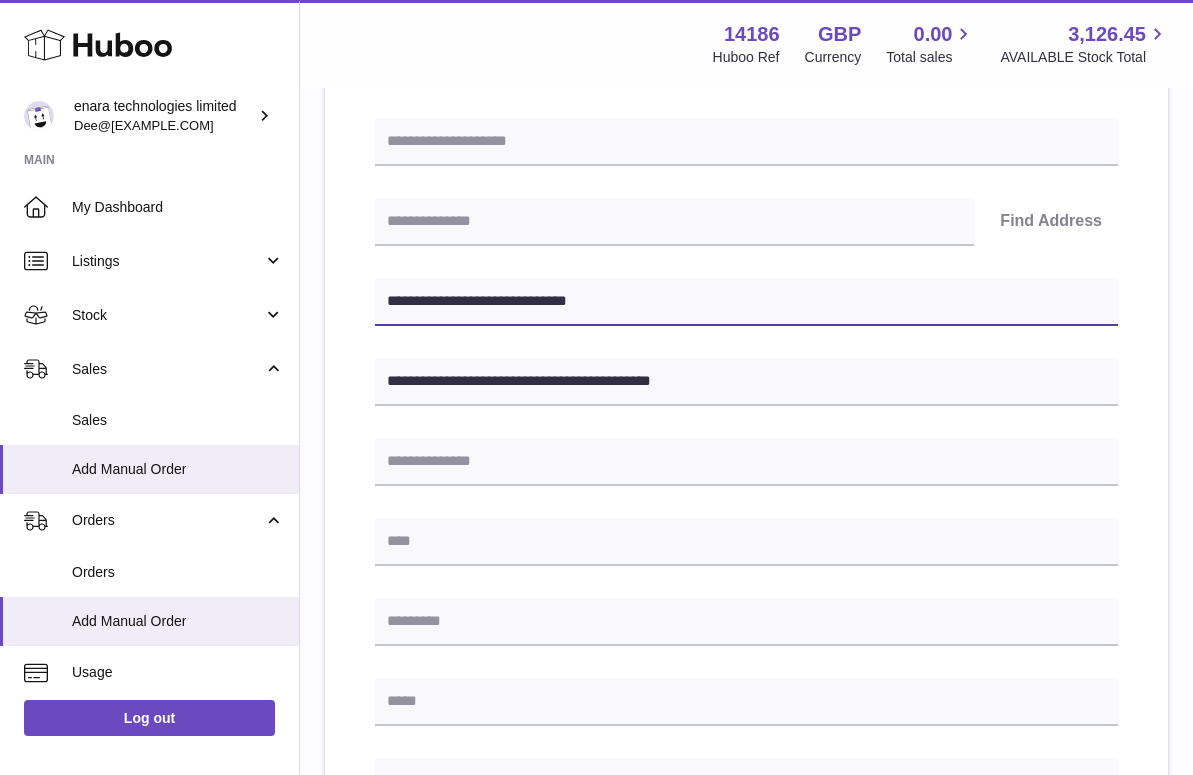 scroll, scrollTop: 345, scrollLeft: 0, axis: vertical 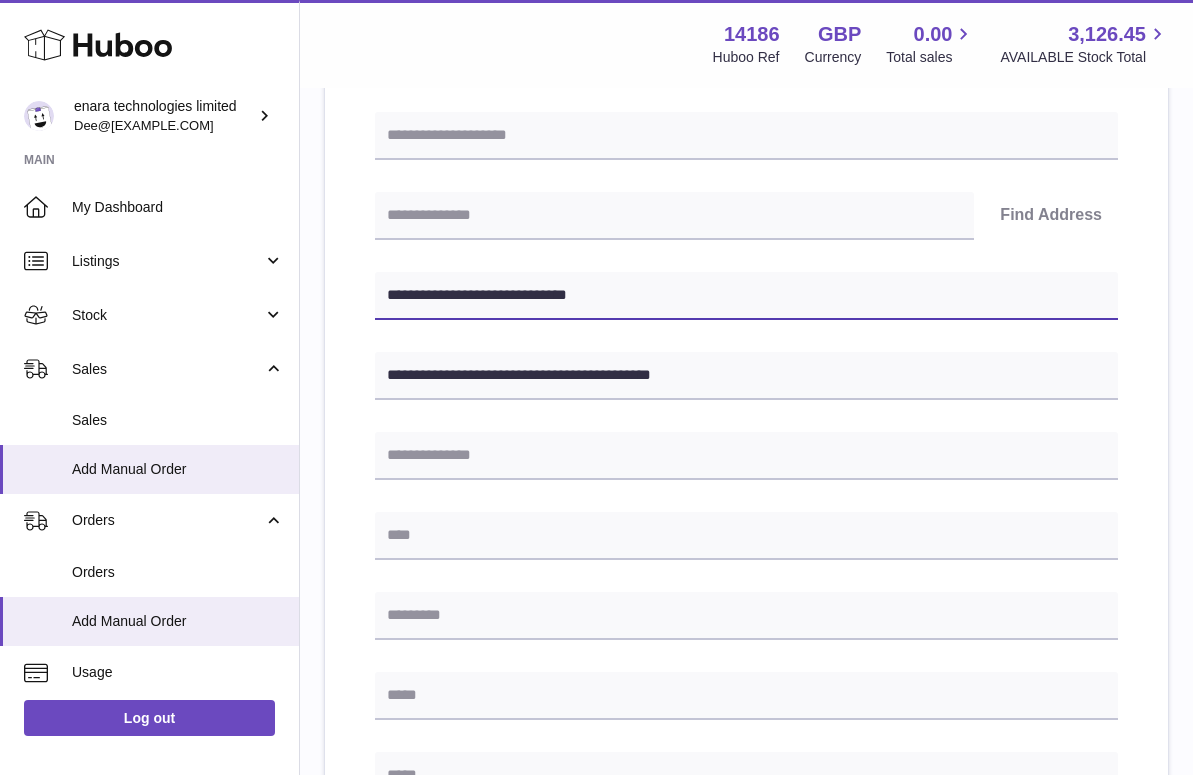 type on "**********" 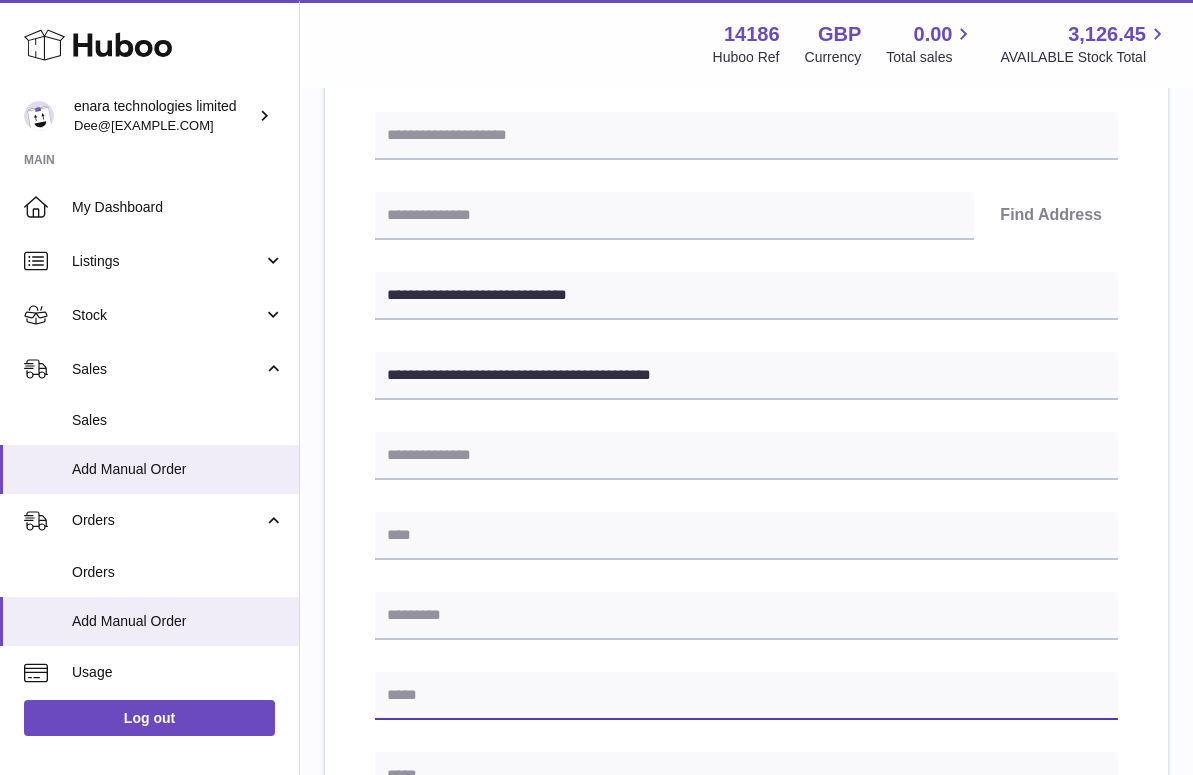 paste on "**********" 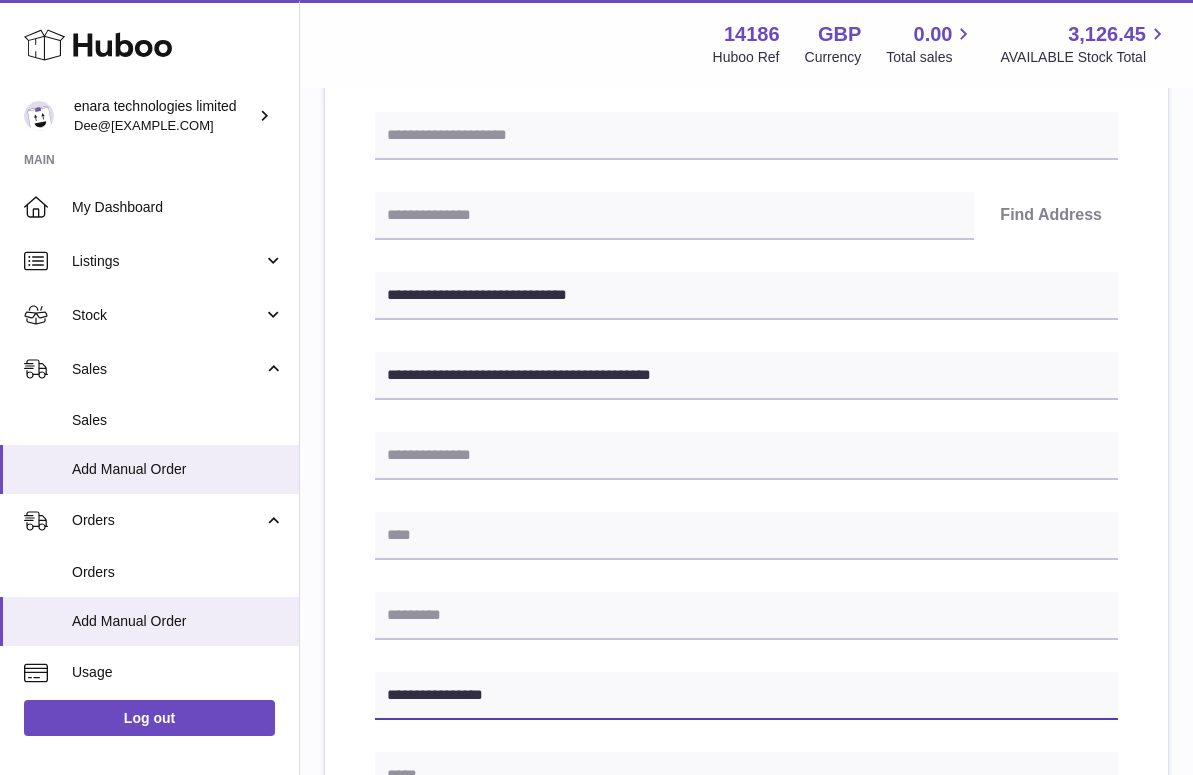 type on "**********" 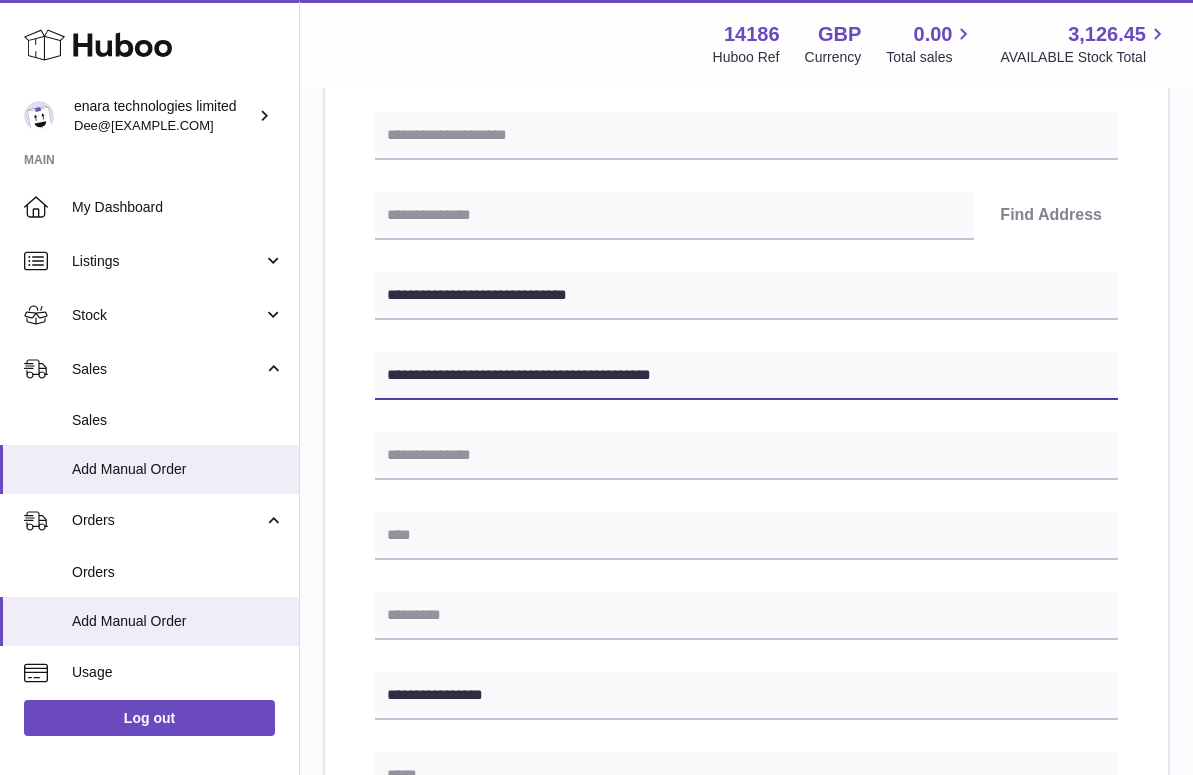 drag, startPoint x: 536, startPoint y: 369, endPoint x: 594, endPoint y: 375, distance: 58.30952 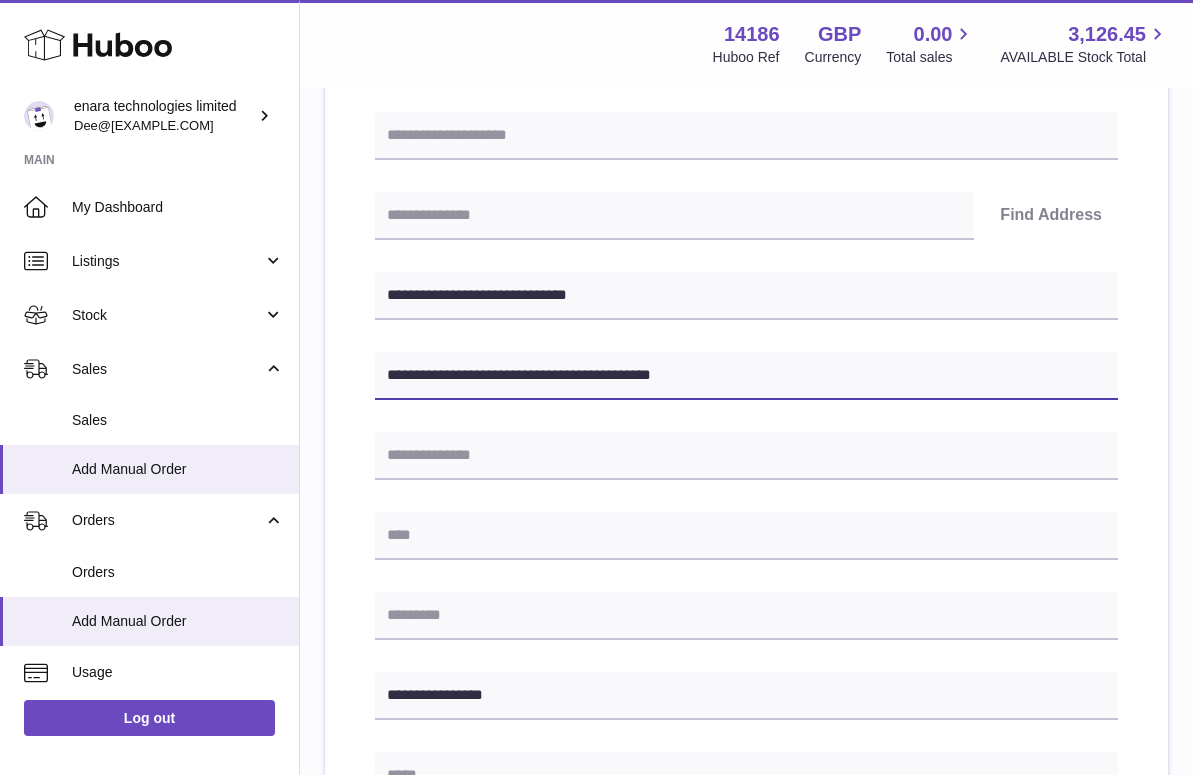 click on "**********" at bounding box center (746, 376) 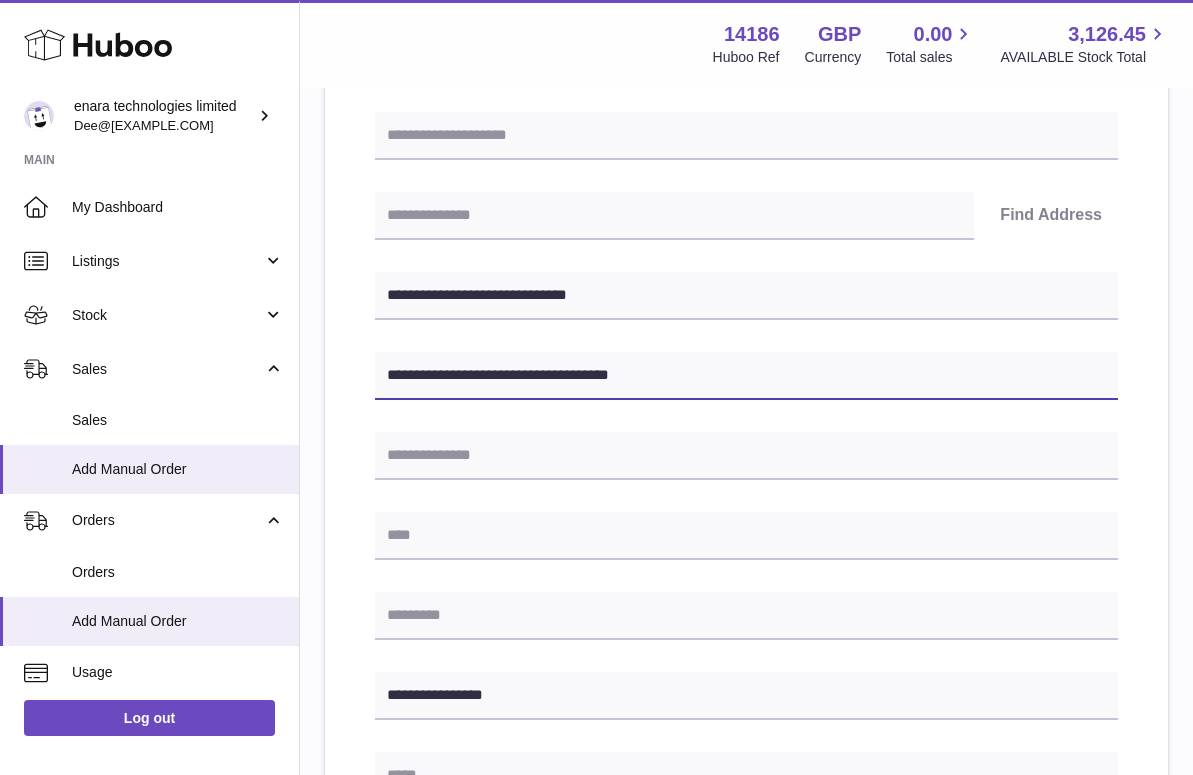 type on "**********" 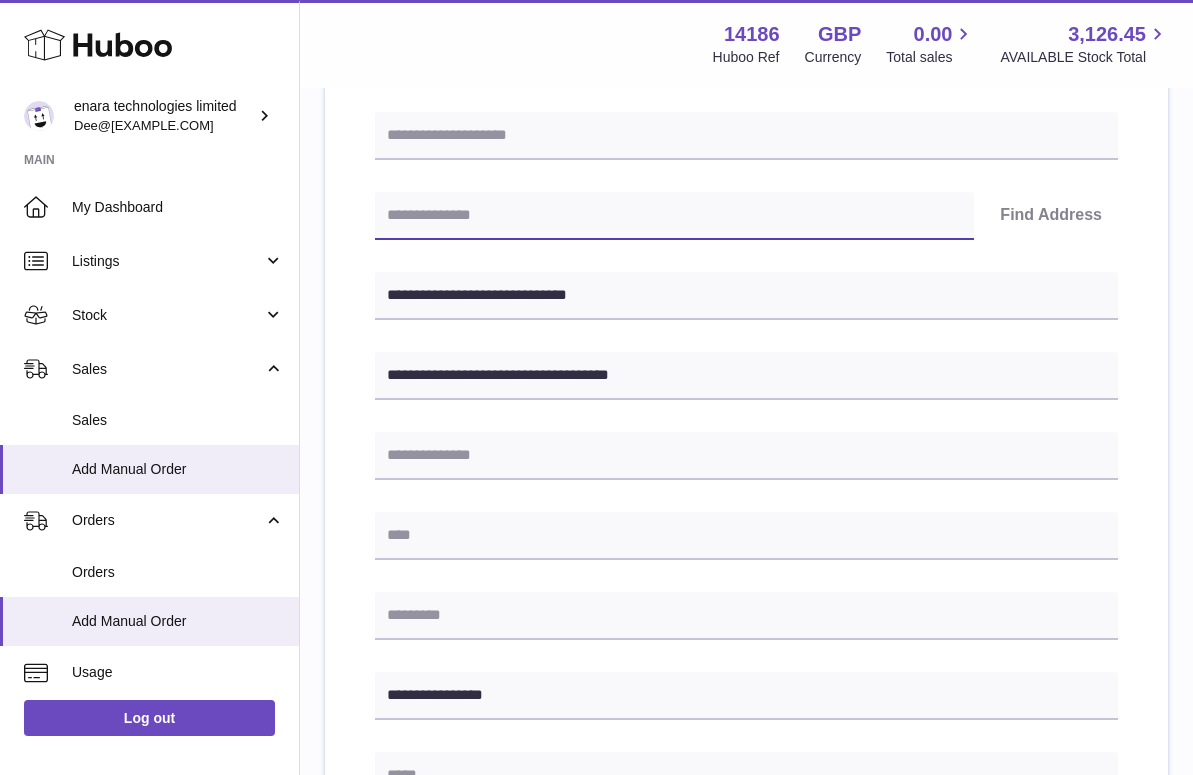 paste on "*******" 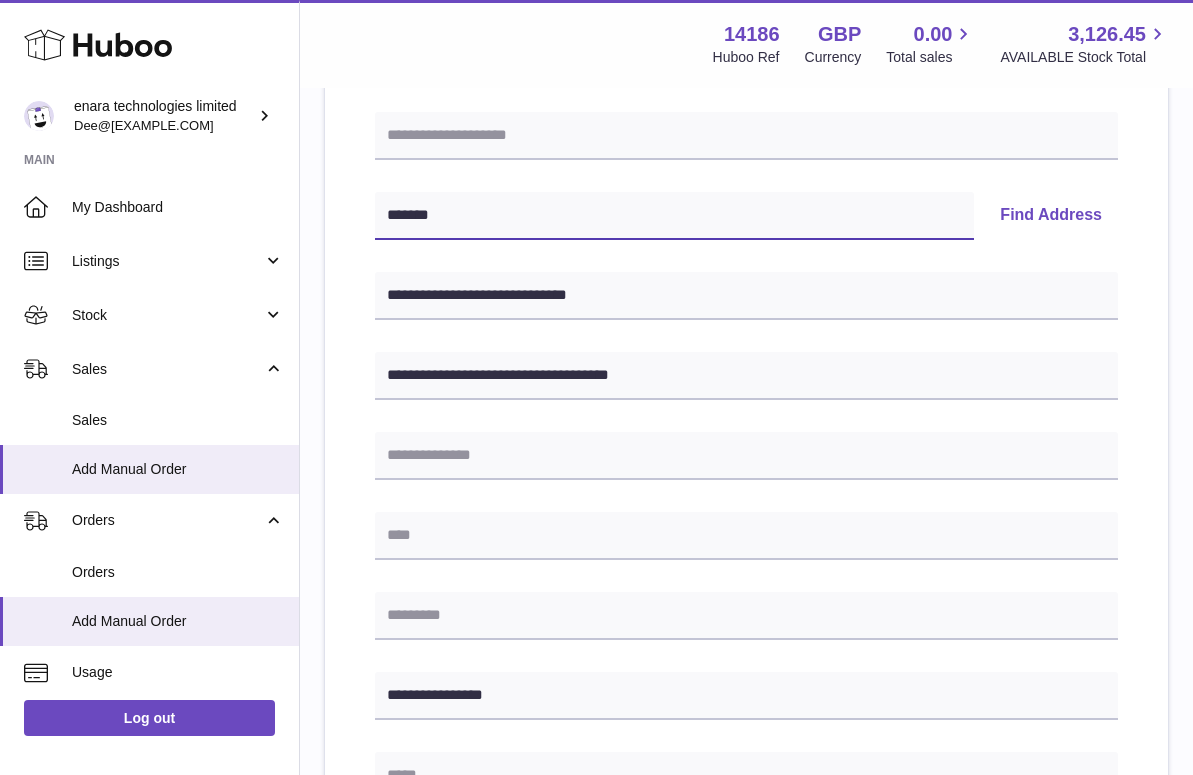type on "*******" 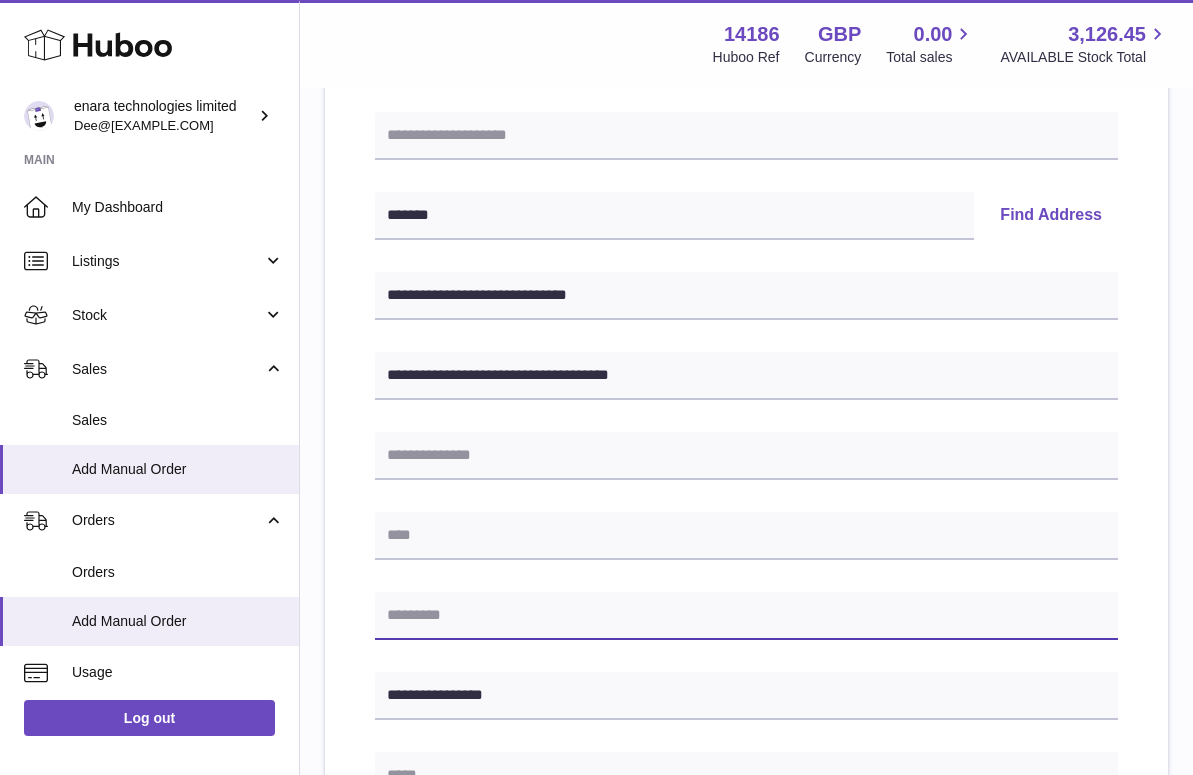 paste on "*******" 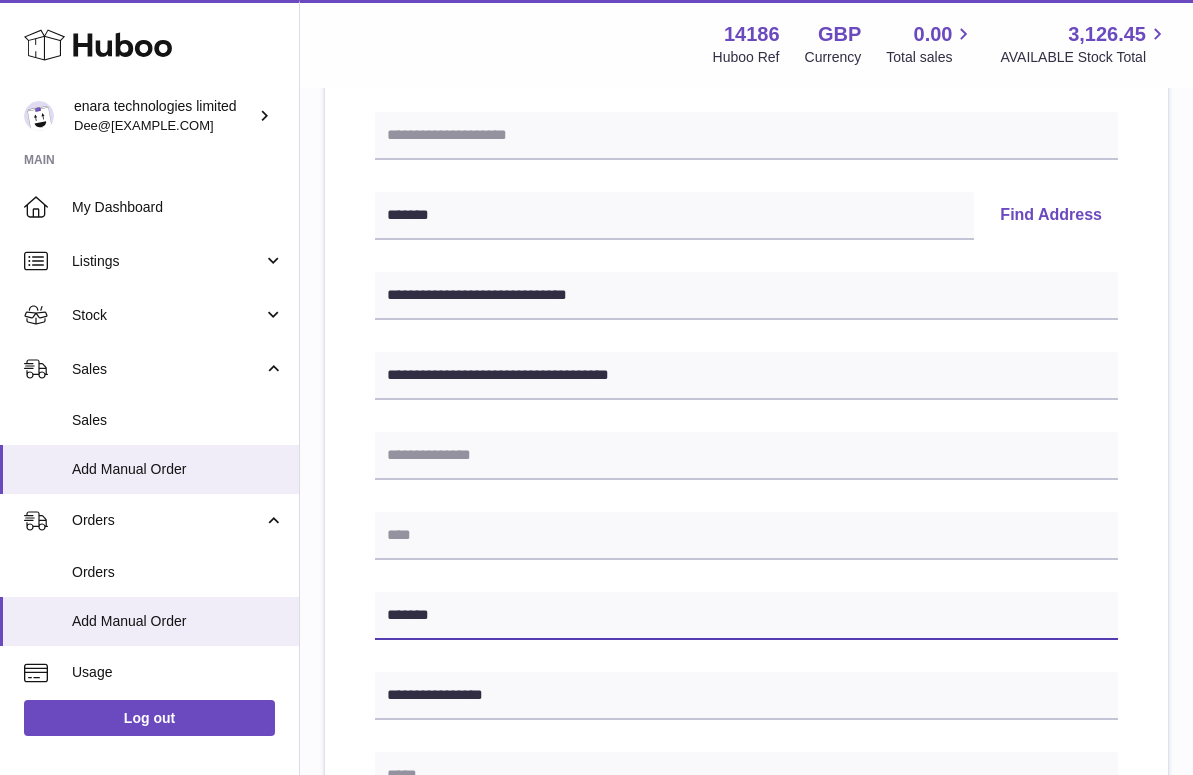 type on "*******" 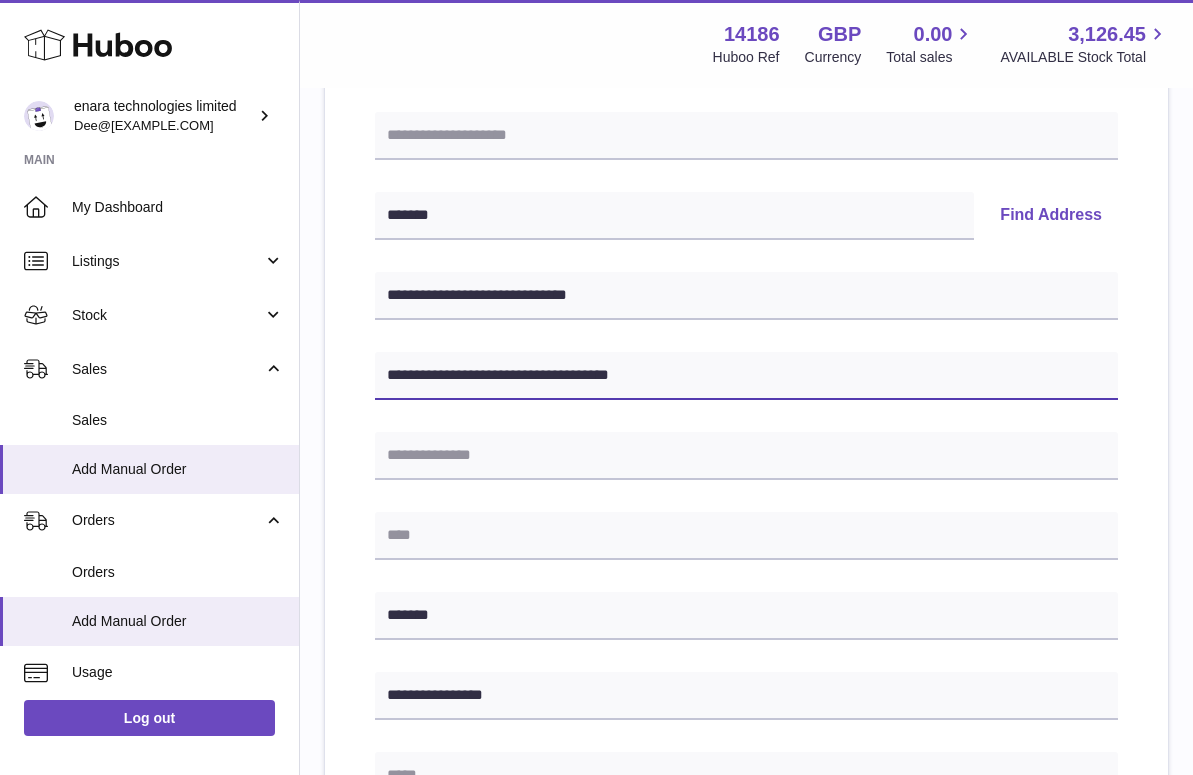 click on "**********" at bounding box center [746, 376] 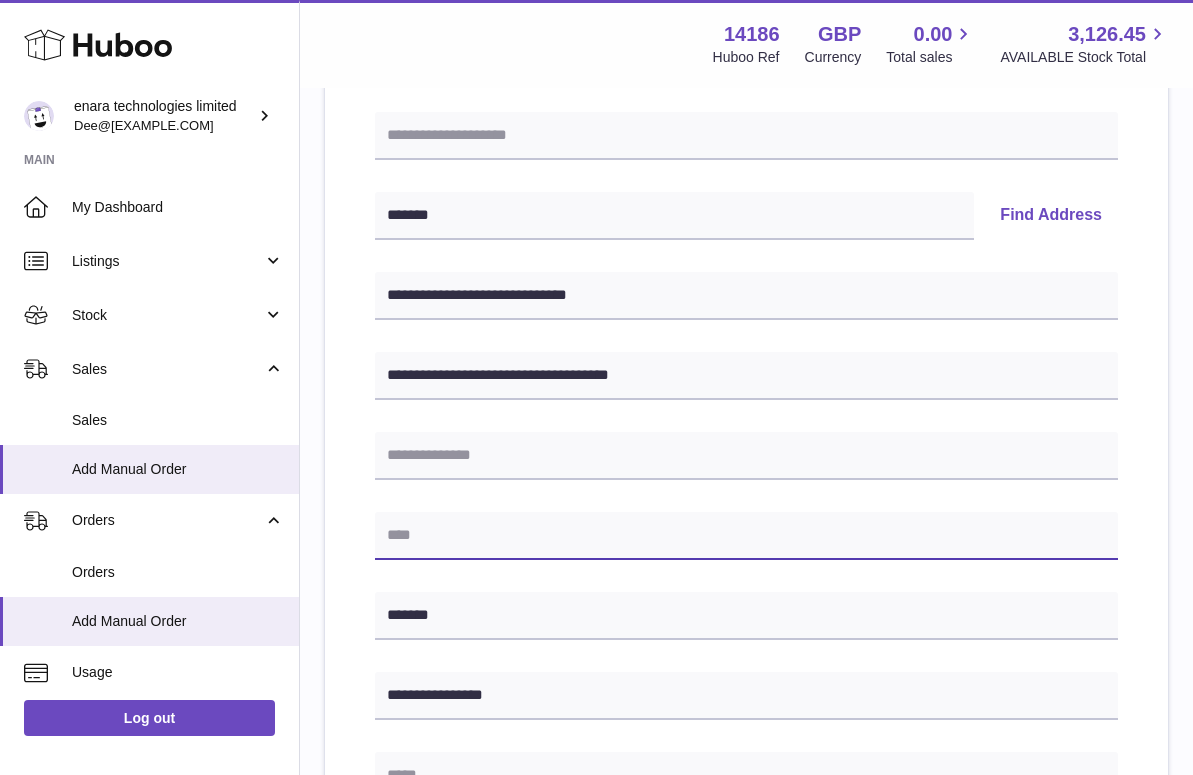 click at bounding box center (746, 536) 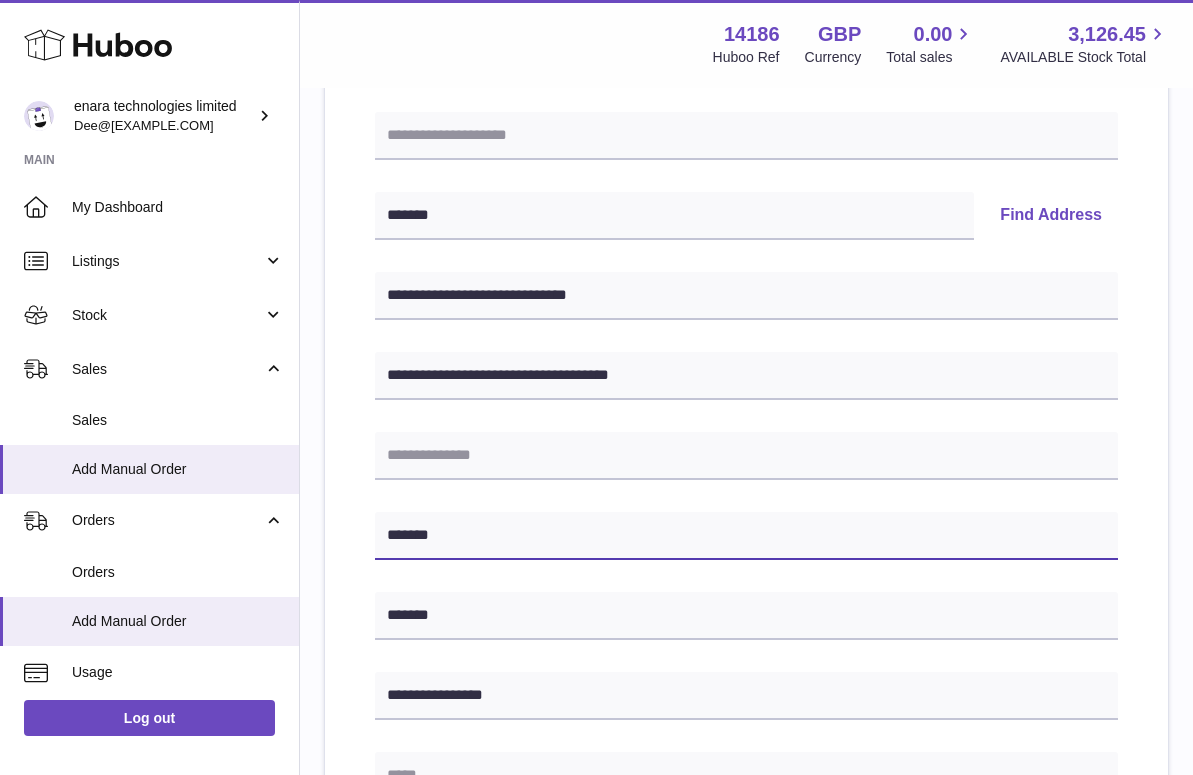type on "*******" 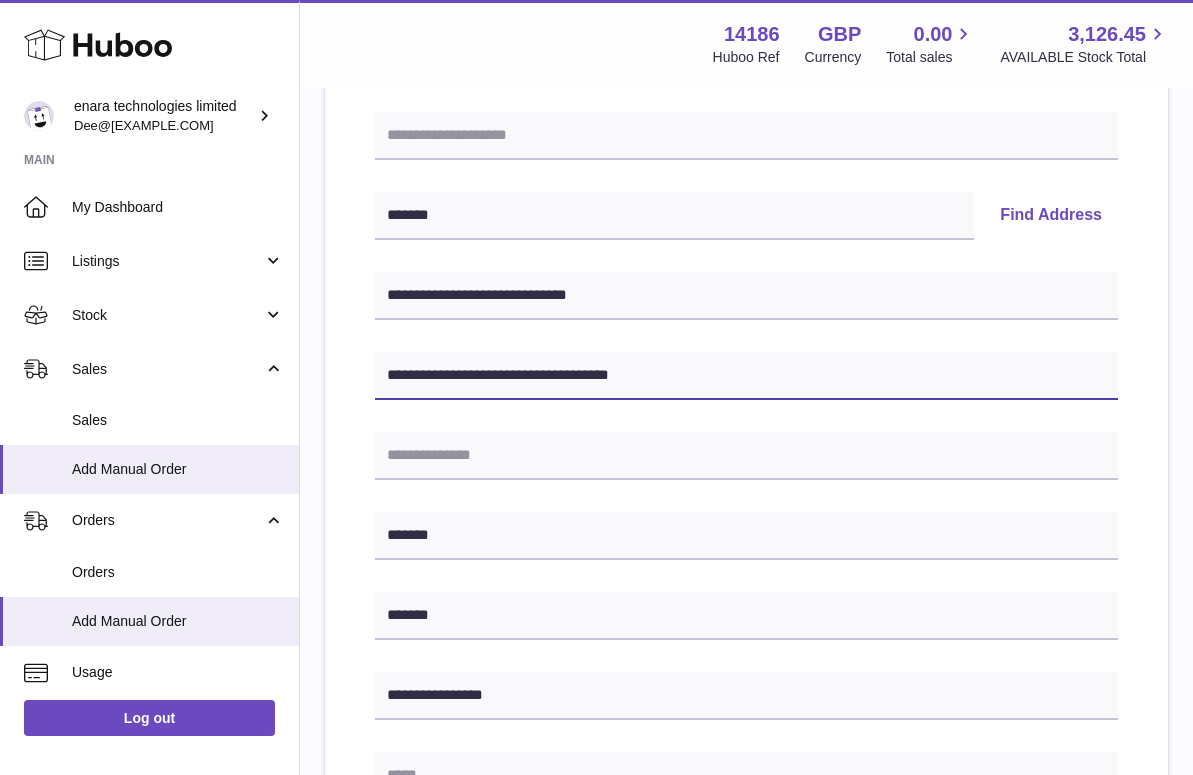 drag, startPoint x: 544, startPoint y: 376, endPoint x: 733, endPoint y: 395, distance: 189.95262 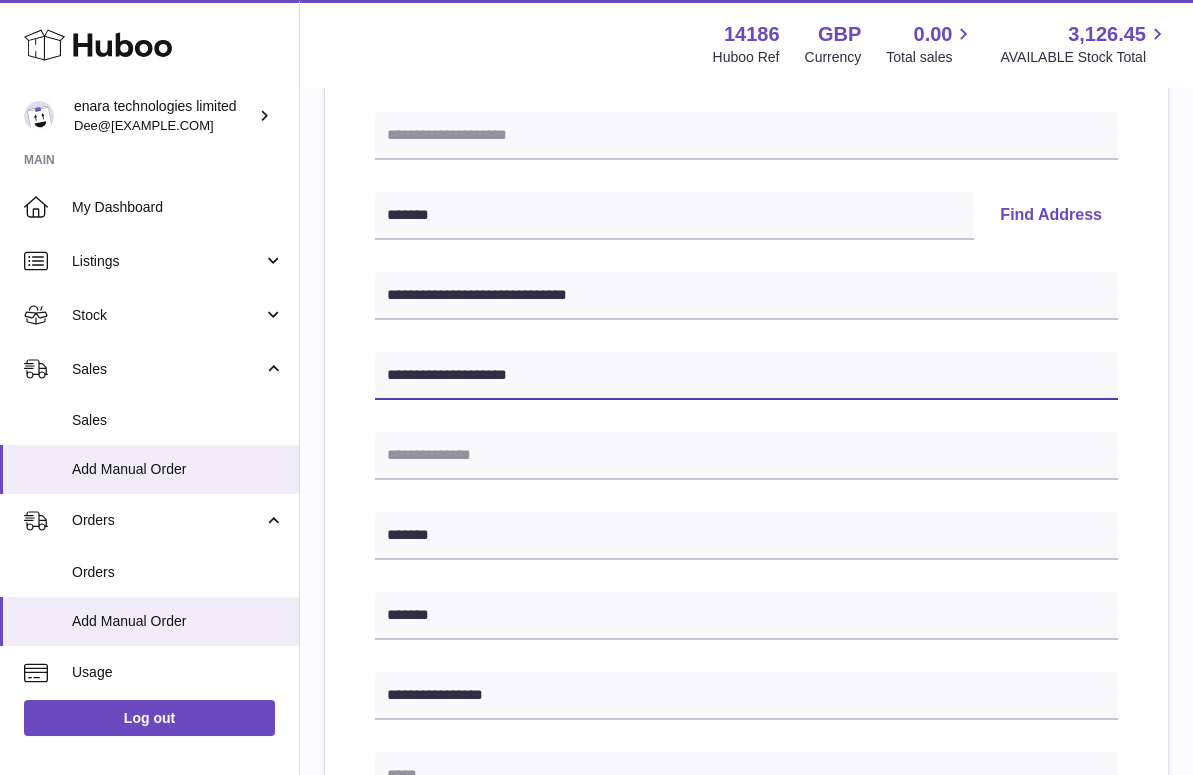type on "**********" 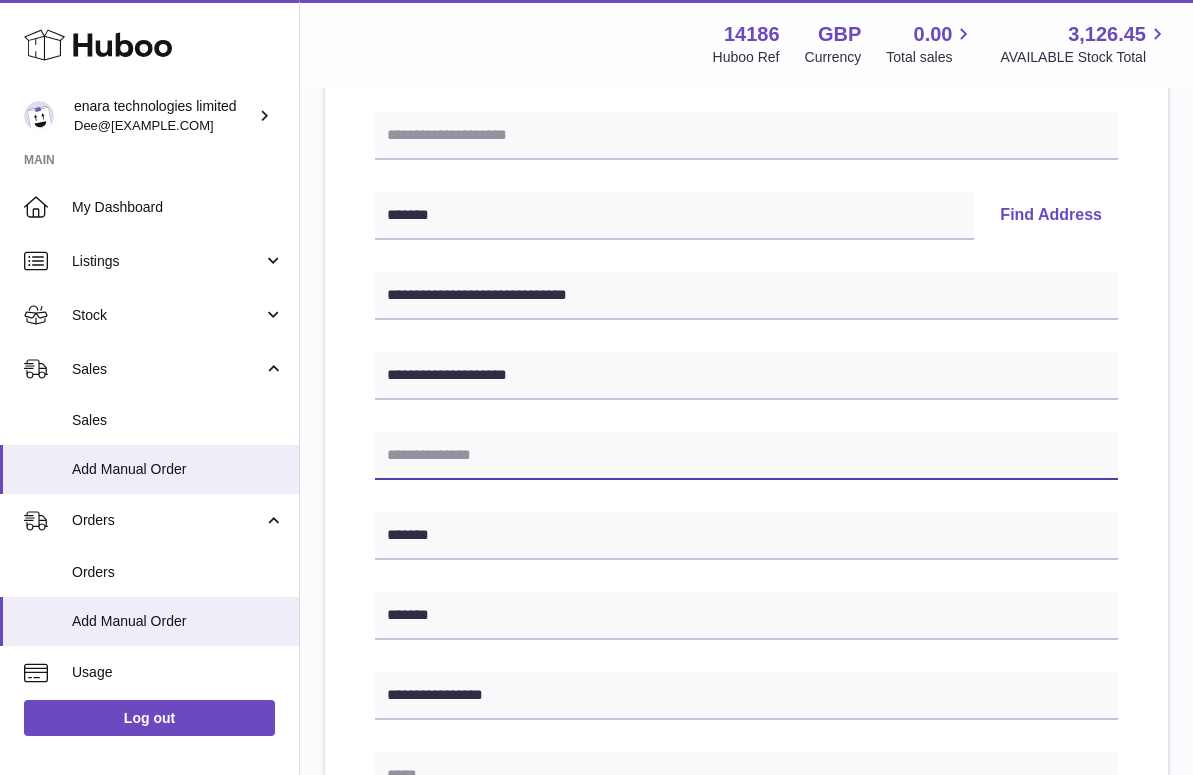 paste on "**********" 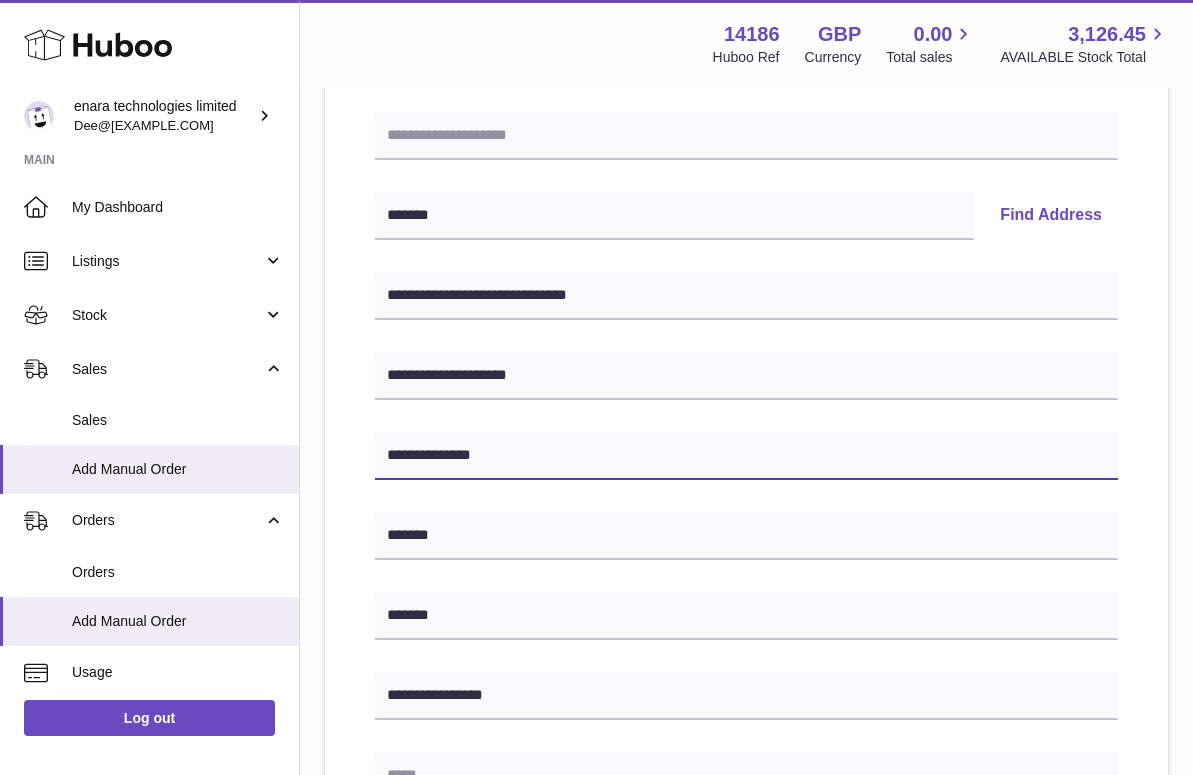 type on "**********" 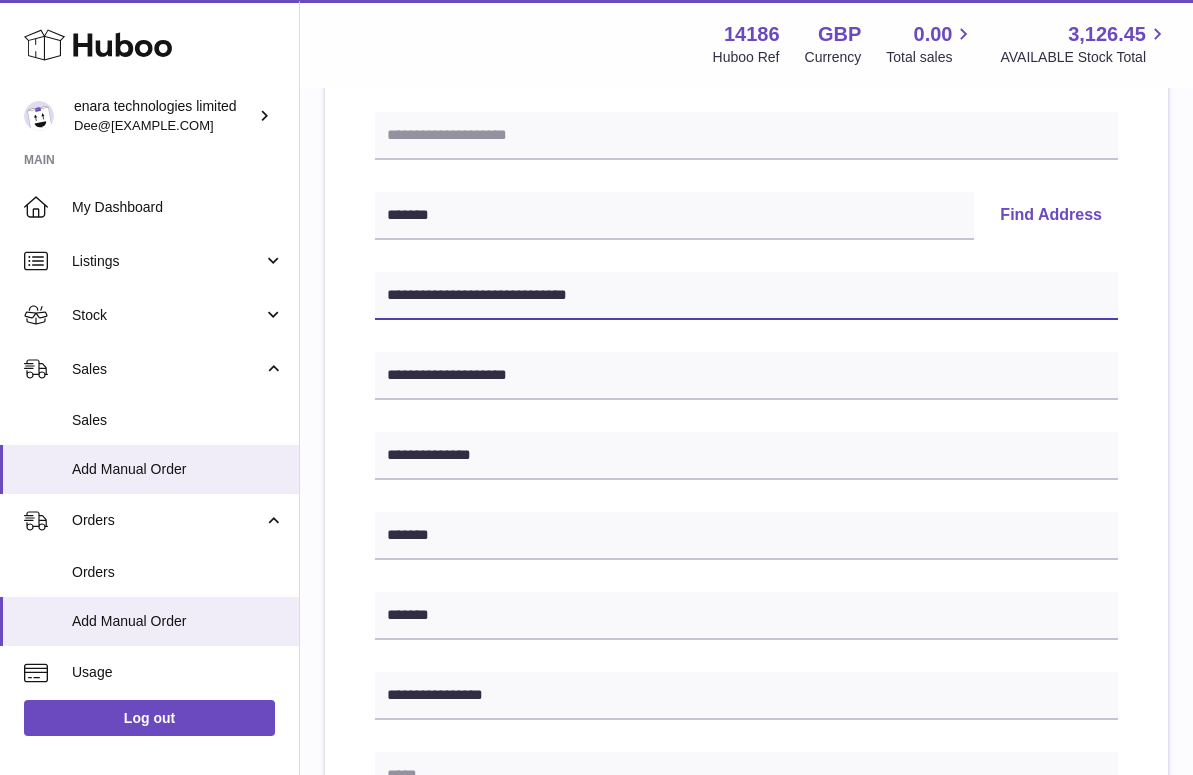 drag, startPoint x: 475, startPoint y: 292, endPoint x: 396, endPoint y: 295, distance: 79.05694 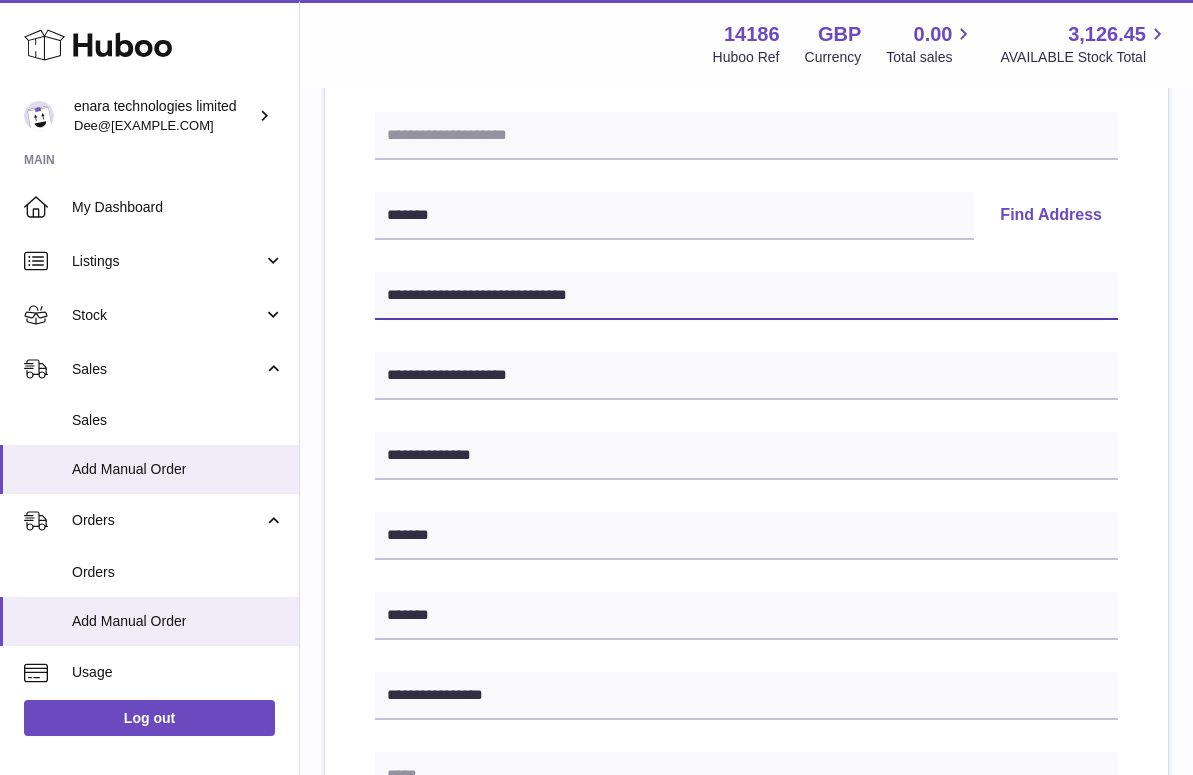 click on "**********" at bounding box center (746, 296) 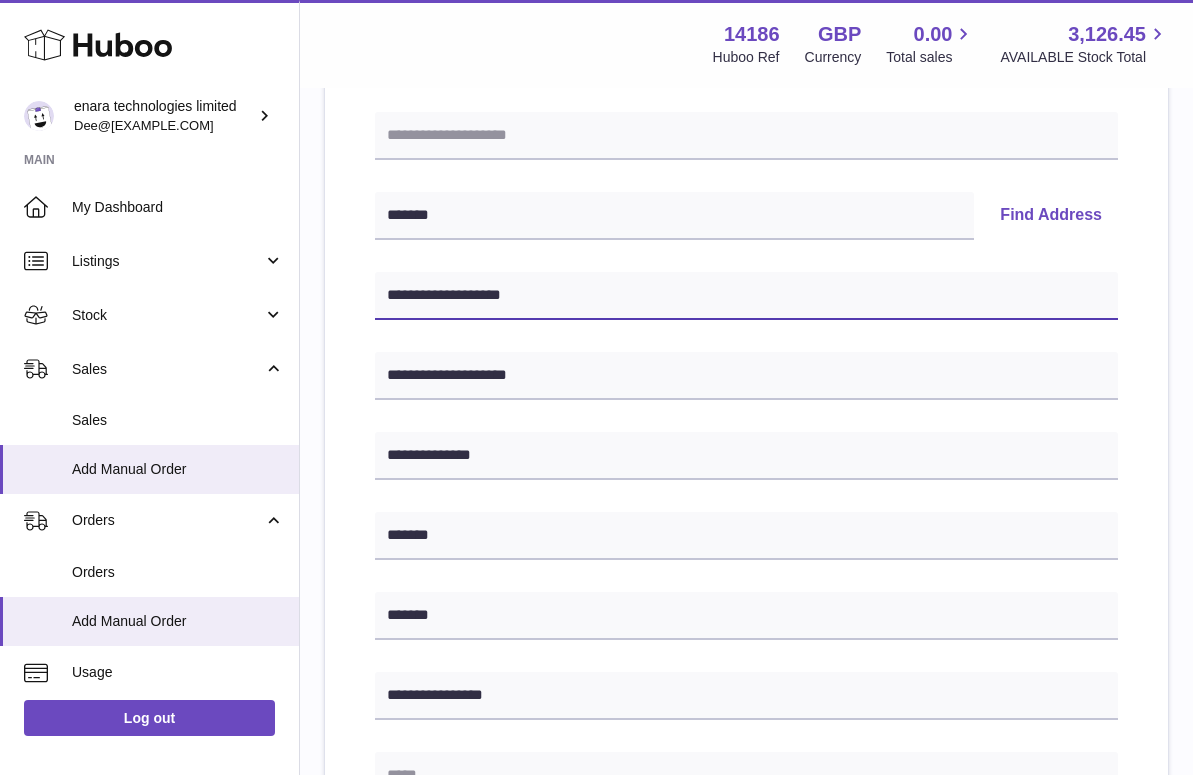 type on "**********" 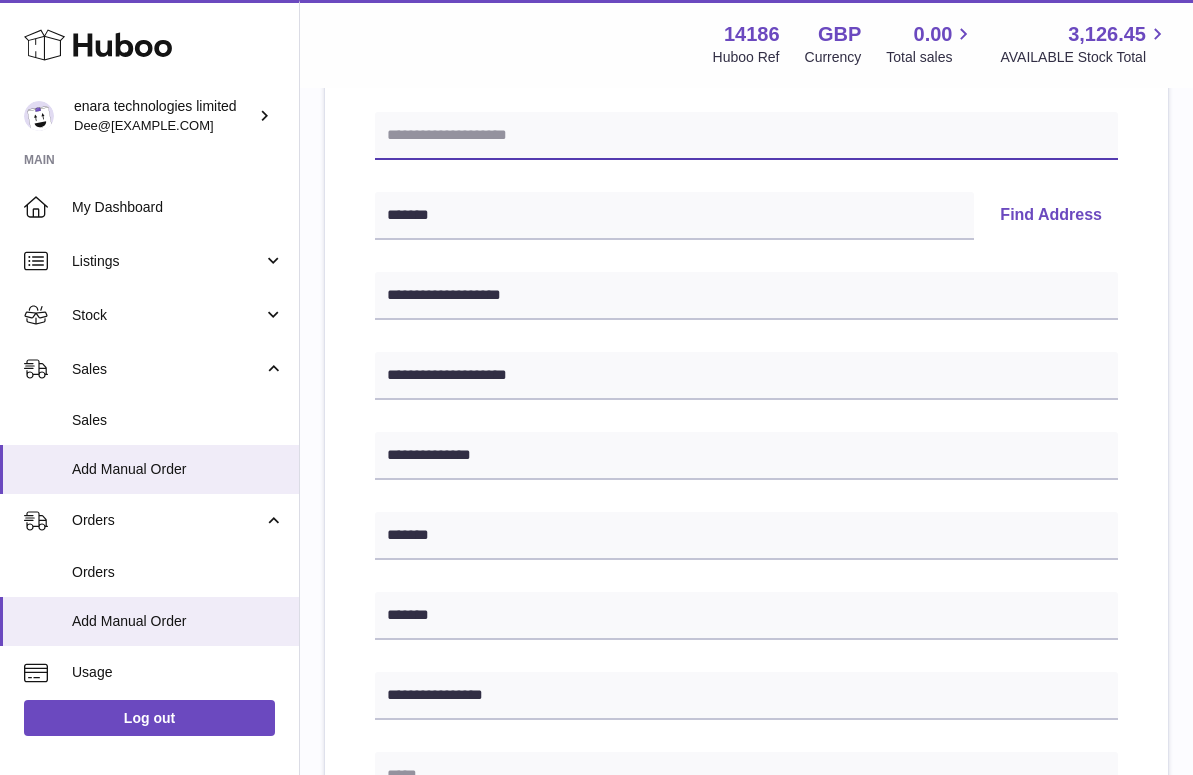 paste on "**********" 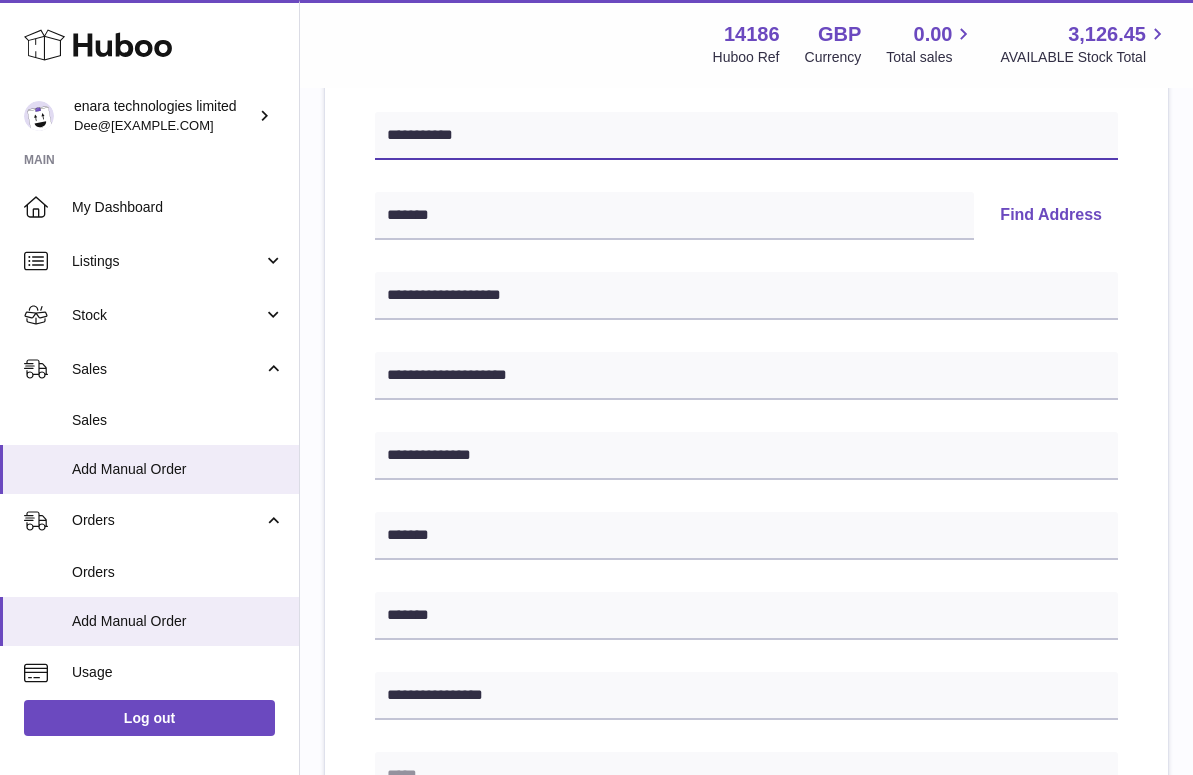 type on "**********" 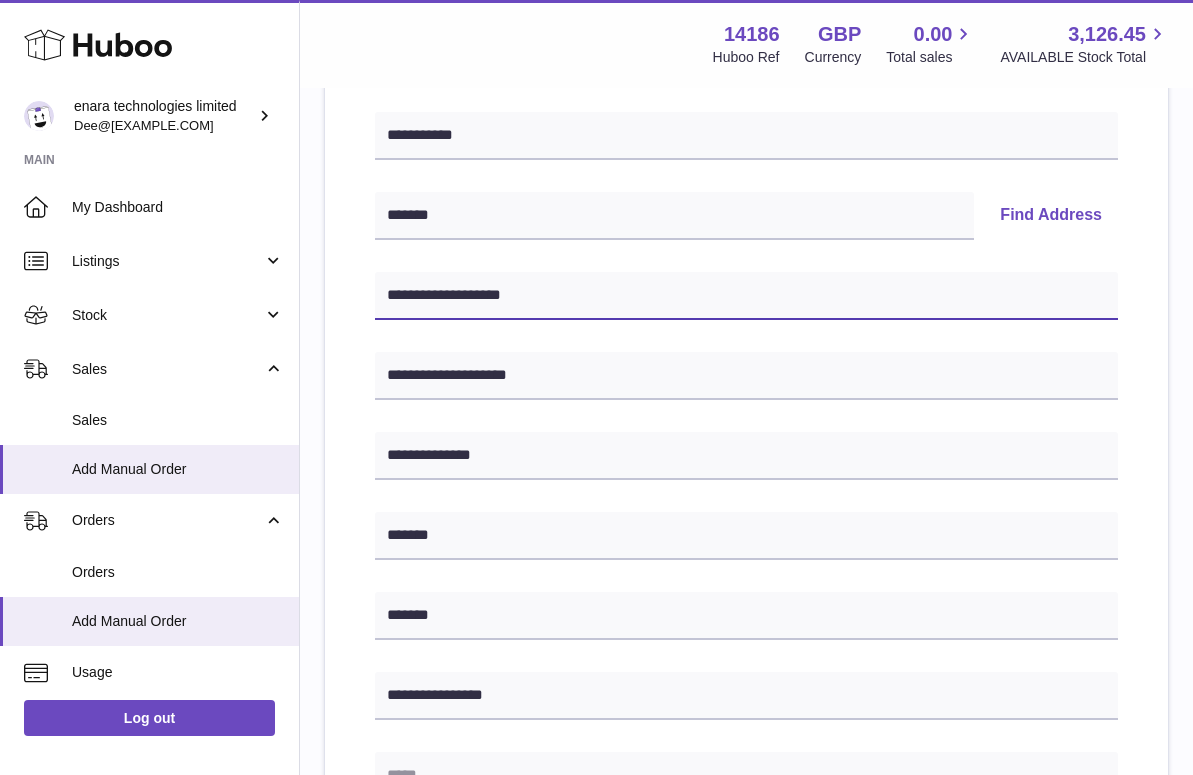 click on "**********" at bounding box center [746, 296] 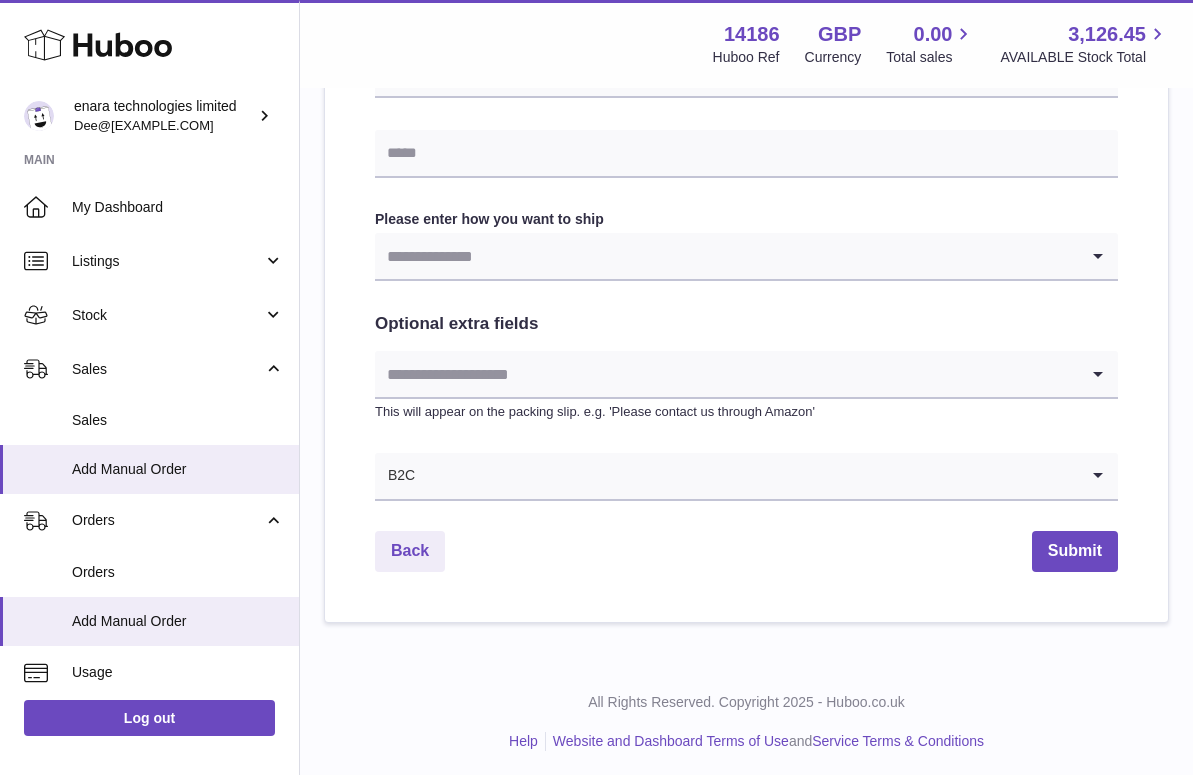 scroll, scrollTop: 966, scrollLeft: 0, axis: vertical 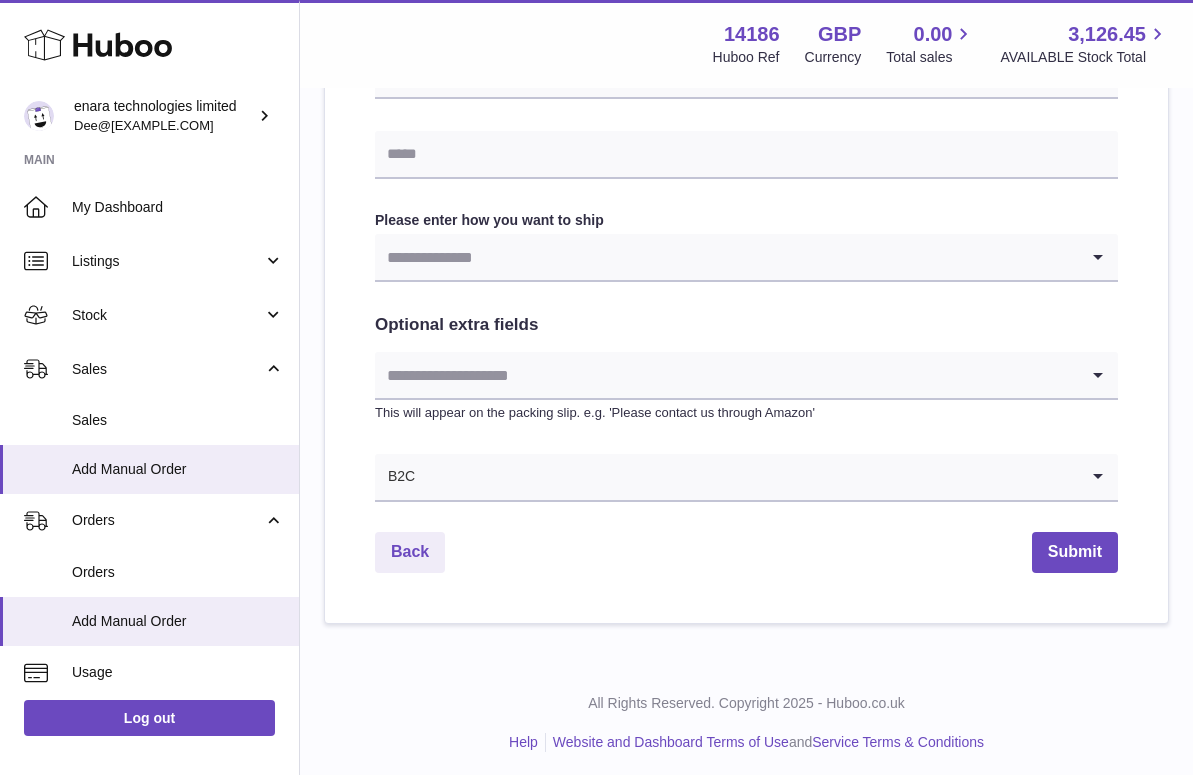 type on "**********" 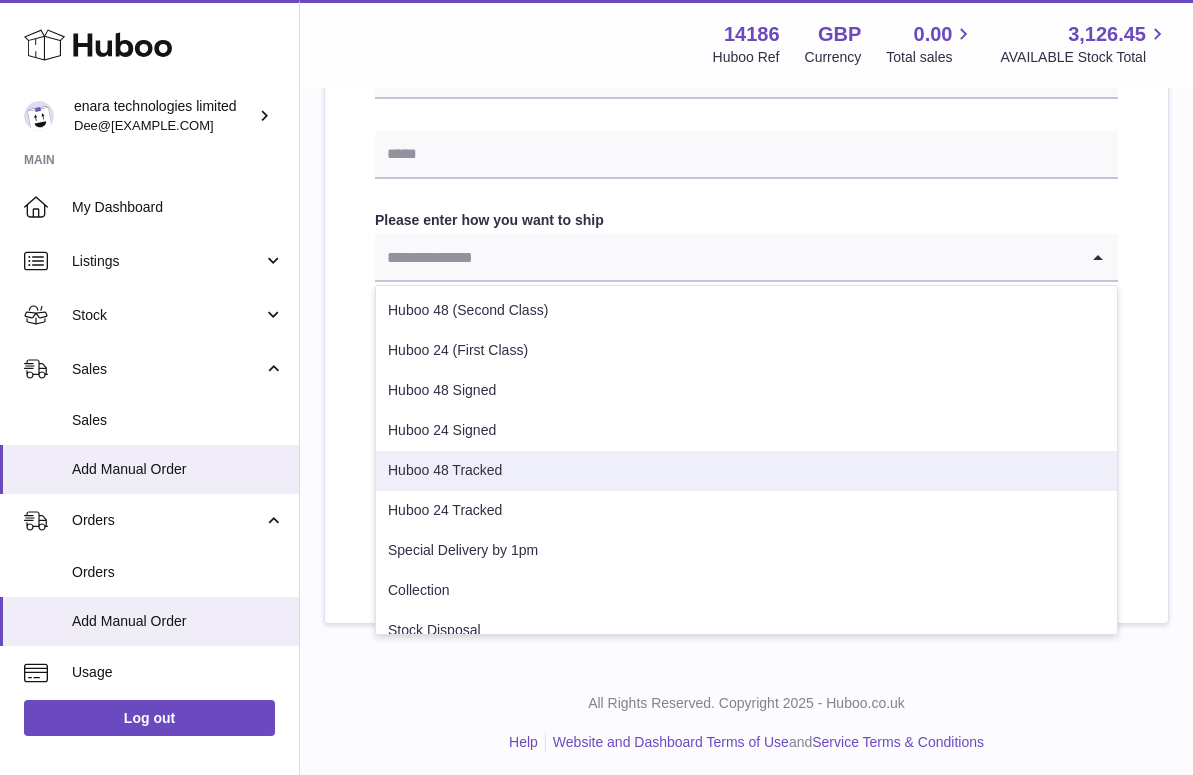 click on "Huboo 48 Tracked" at bounding box center (746, 471) 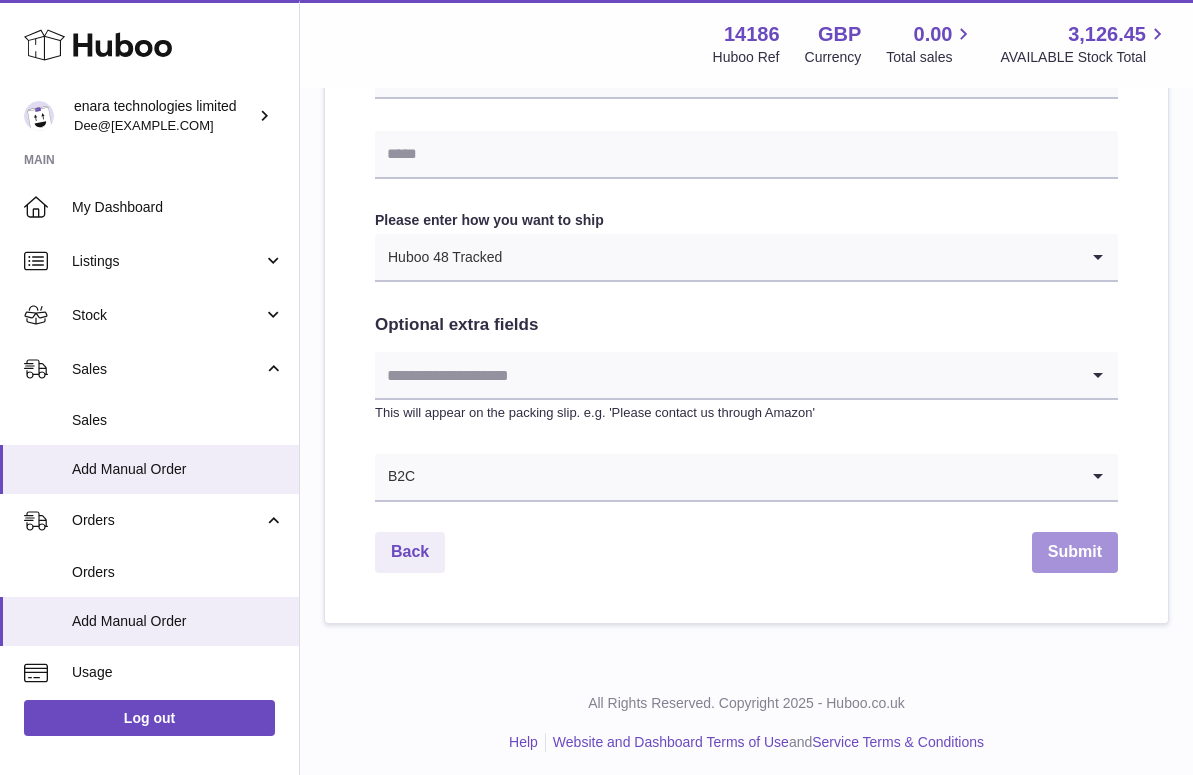 click on "Submit" at bounding box center [1075, 552] 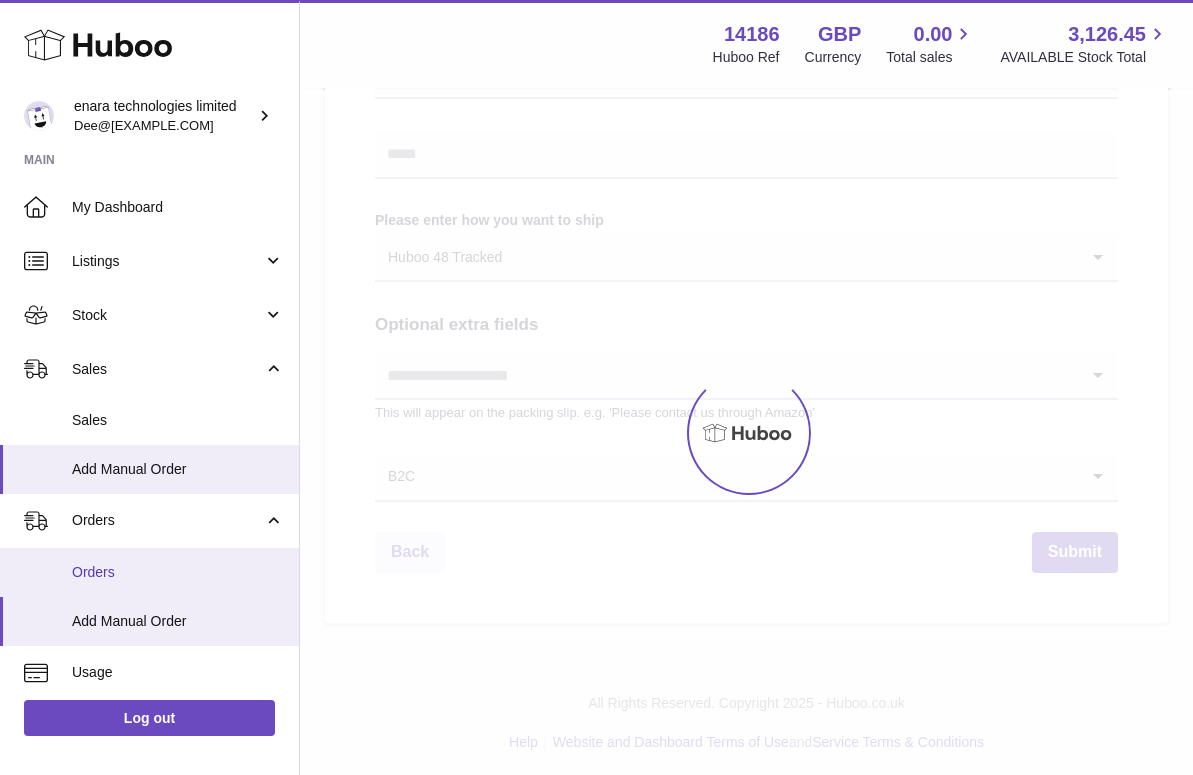 scroll, scrollTop: 0, scrollLeft: 0, axis: both 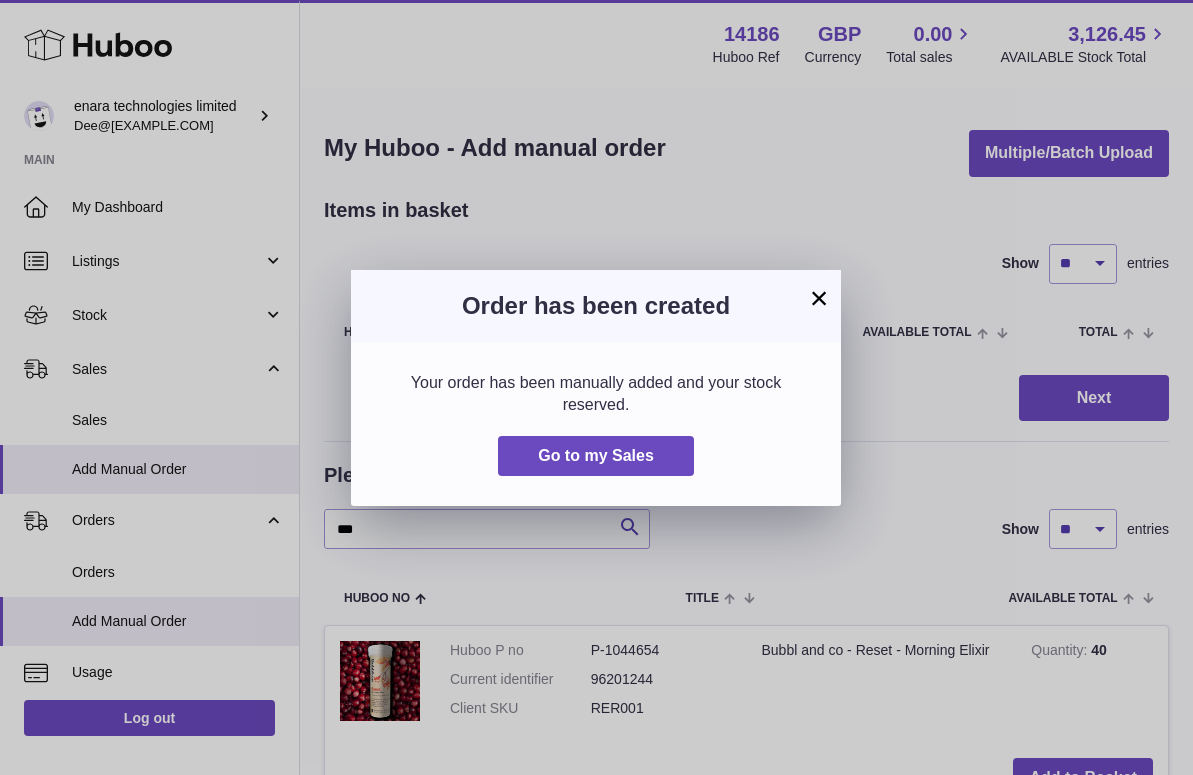 click on "×" at bounding box center [819, 298] 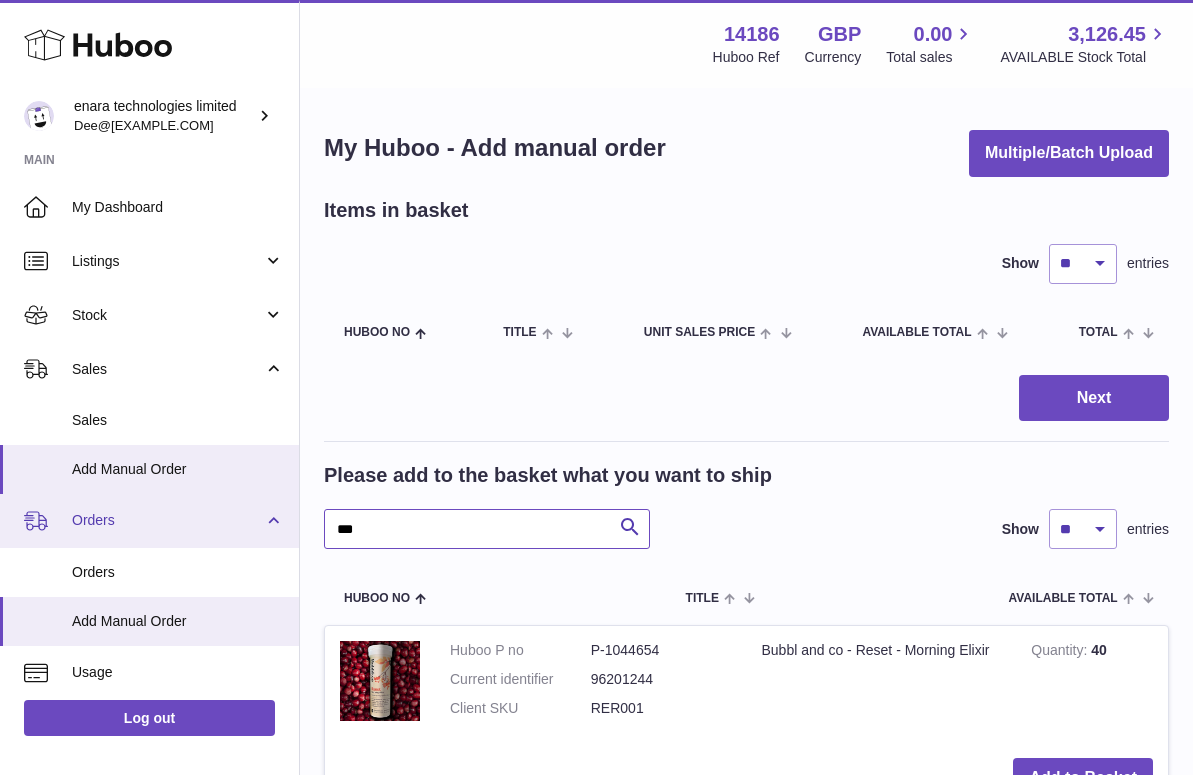 drag, startPoint x: 389, startPoint y: 527, endPoint x: 171, endPoint y: 496, distance: 220.1931 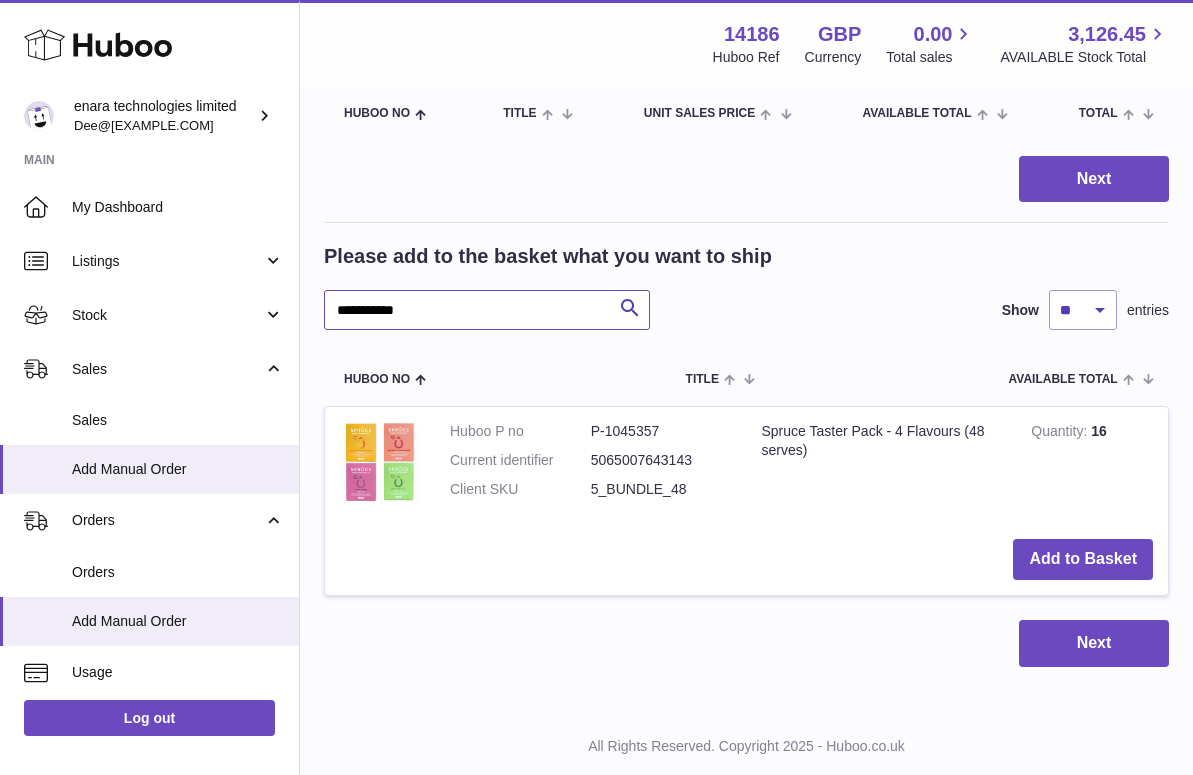 scroll, scrollTop: 220, scrollLeft: 0, axis: vertical 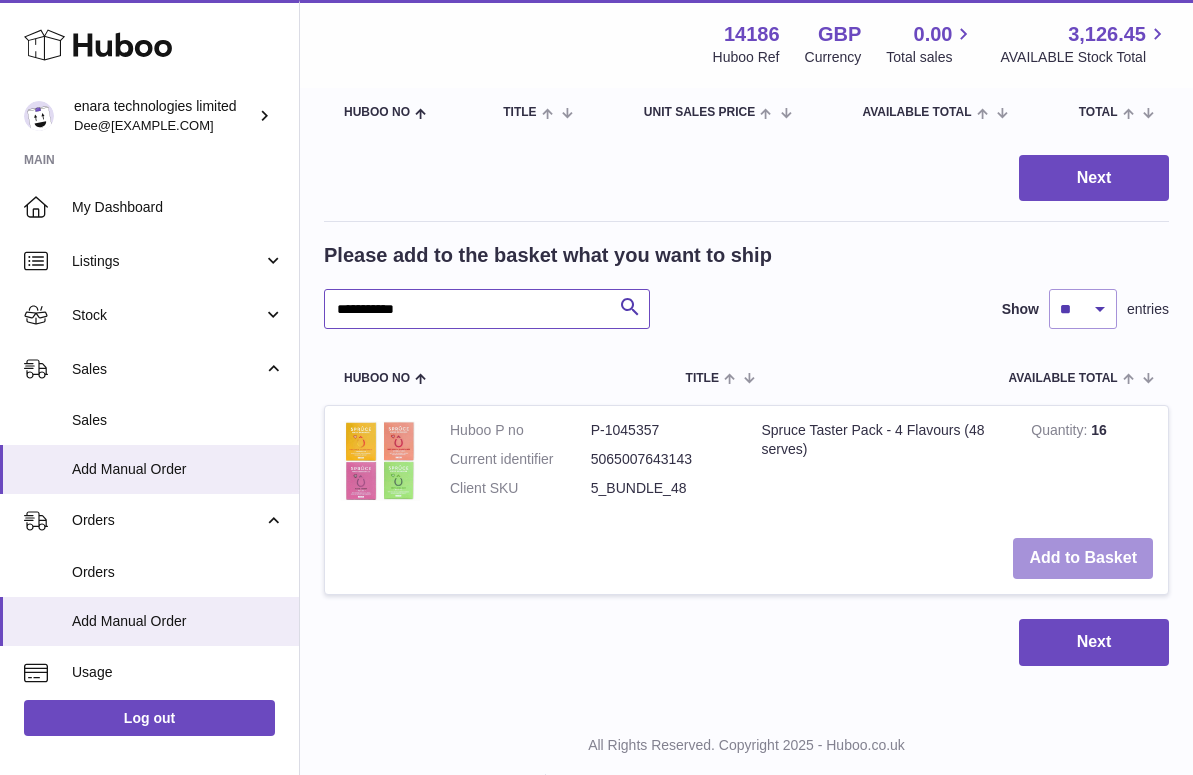 type on "**********" 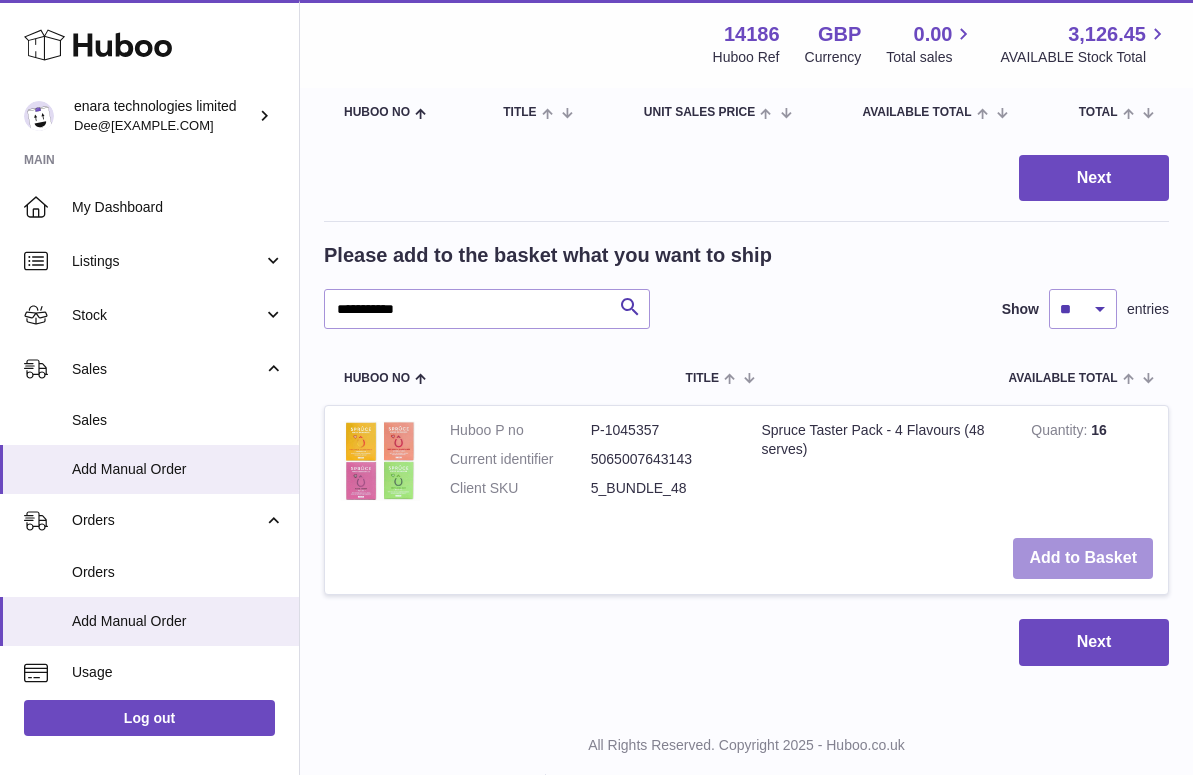 click on "Add to Basket" at bounding box center (1083, 558) 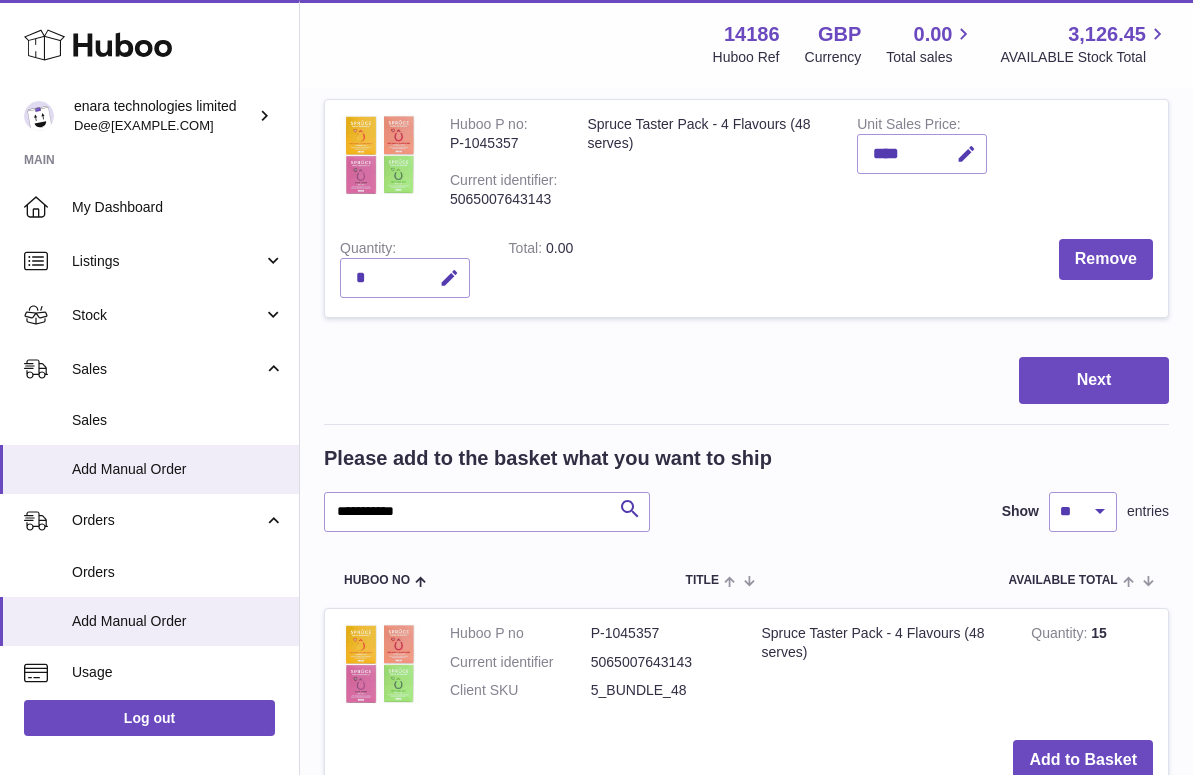 scroll, scrollTop: 266, scrollLeft: 0, axis: vertical 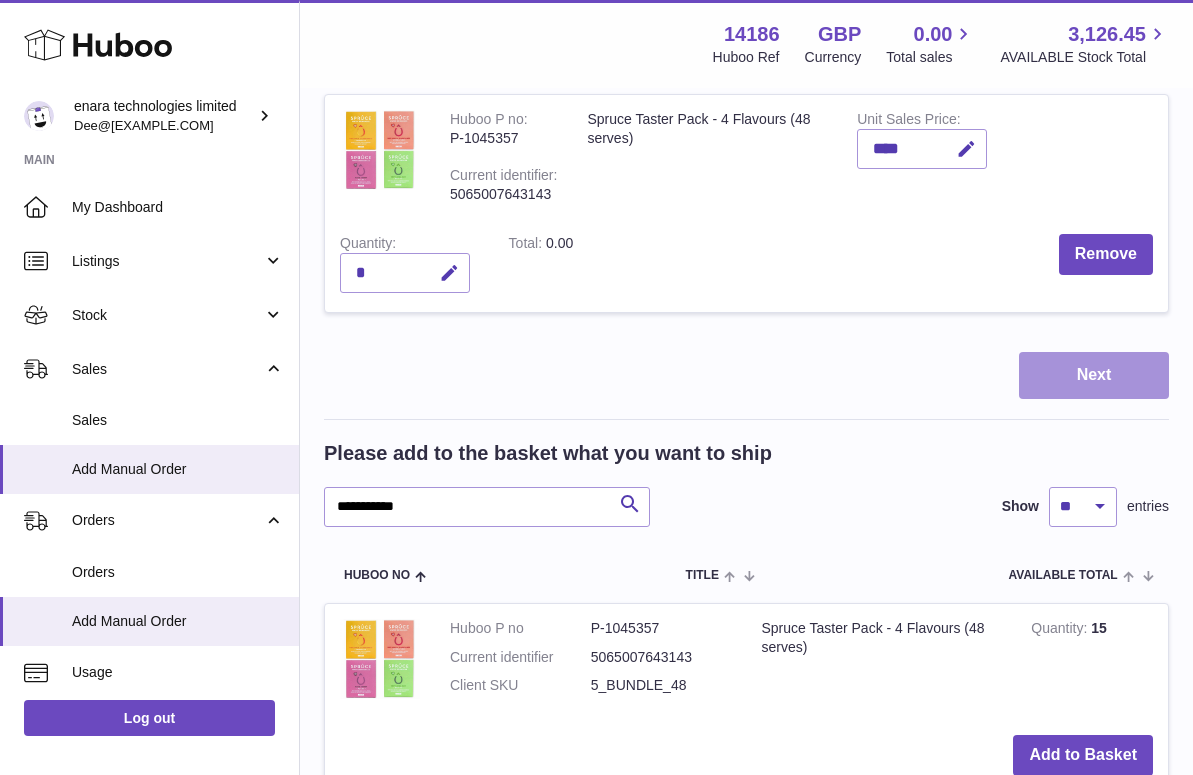click on "Next" at bounding box center [1094, 375] 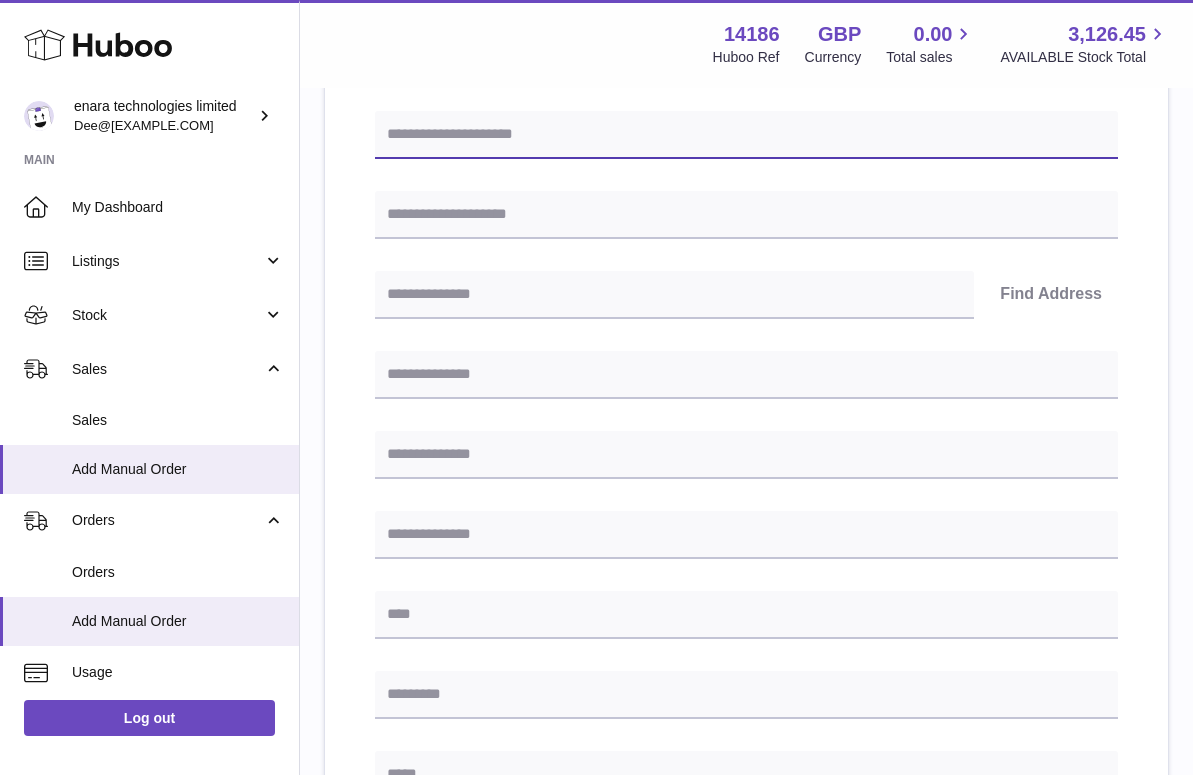 click at bounding box center [746, 135] 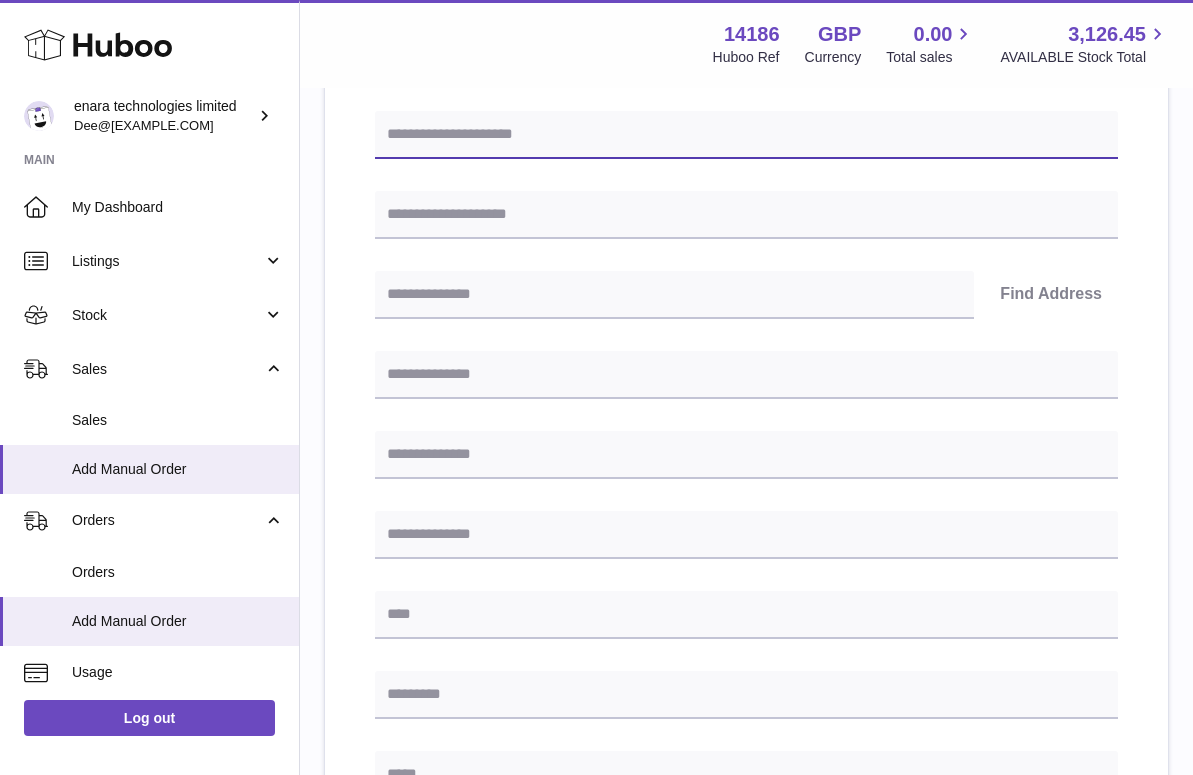 paste on "**********" 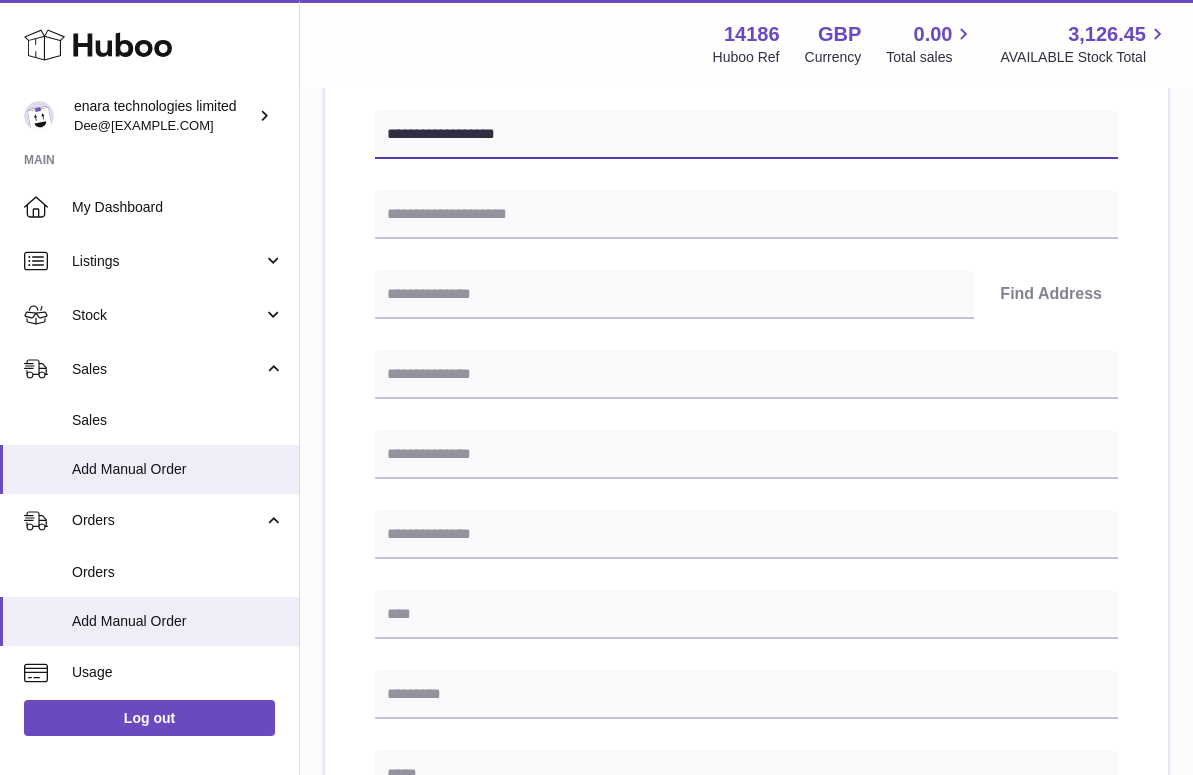 type on "**********" 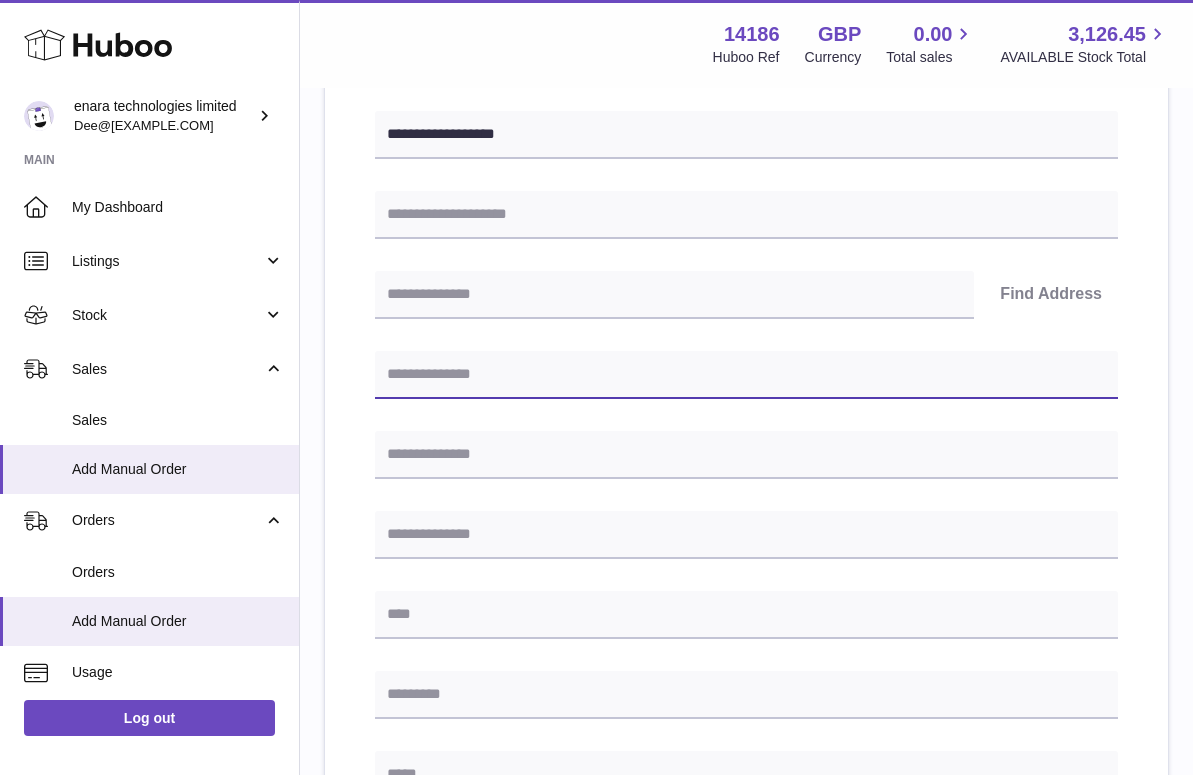 paste on "**********" 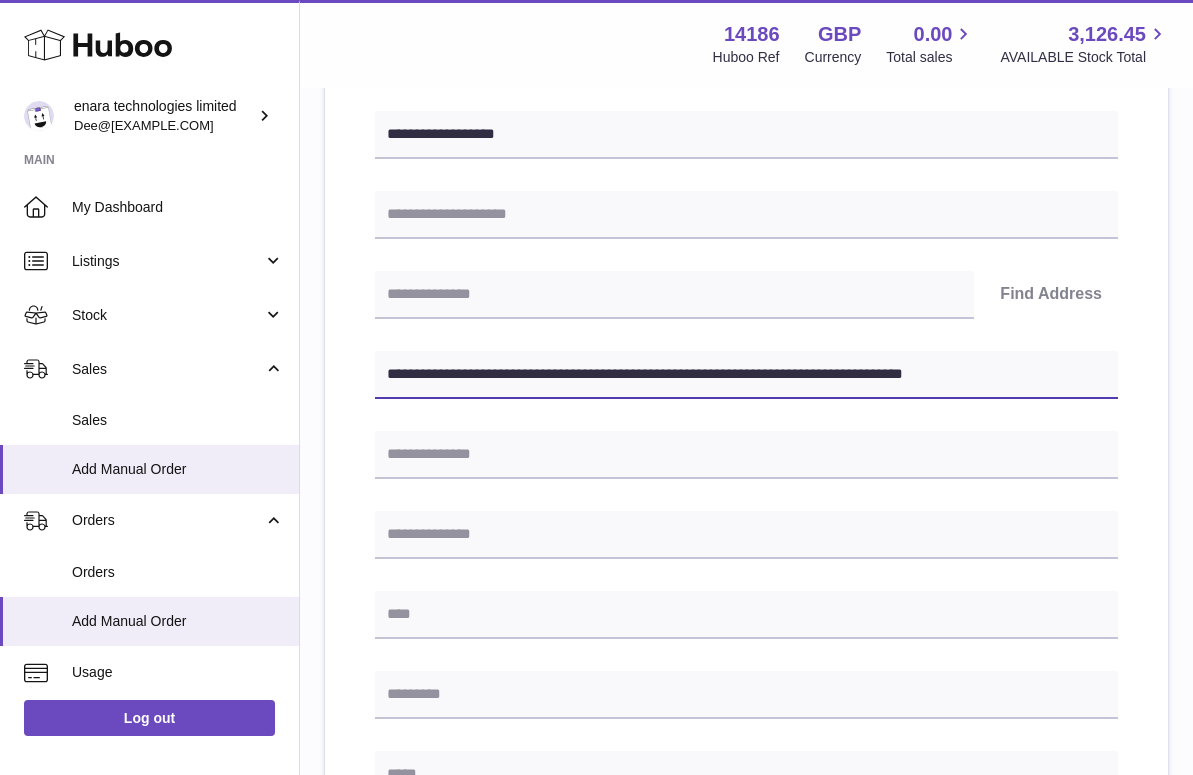 drag, startPoint x: 733, startPoint y: 372, endPoint x: 1224, endPoint y: 456, distance: 498.1335 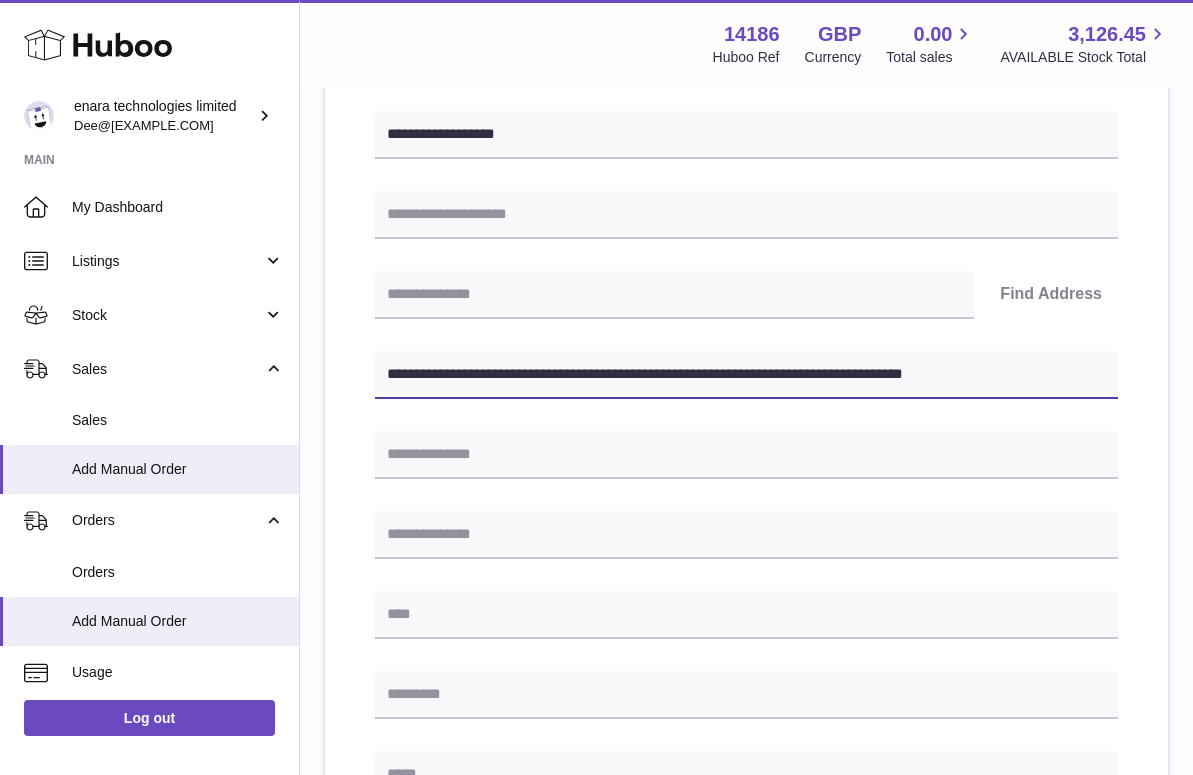 click on ".st0{fill:#141414;}" at bounding box center (596, 121) 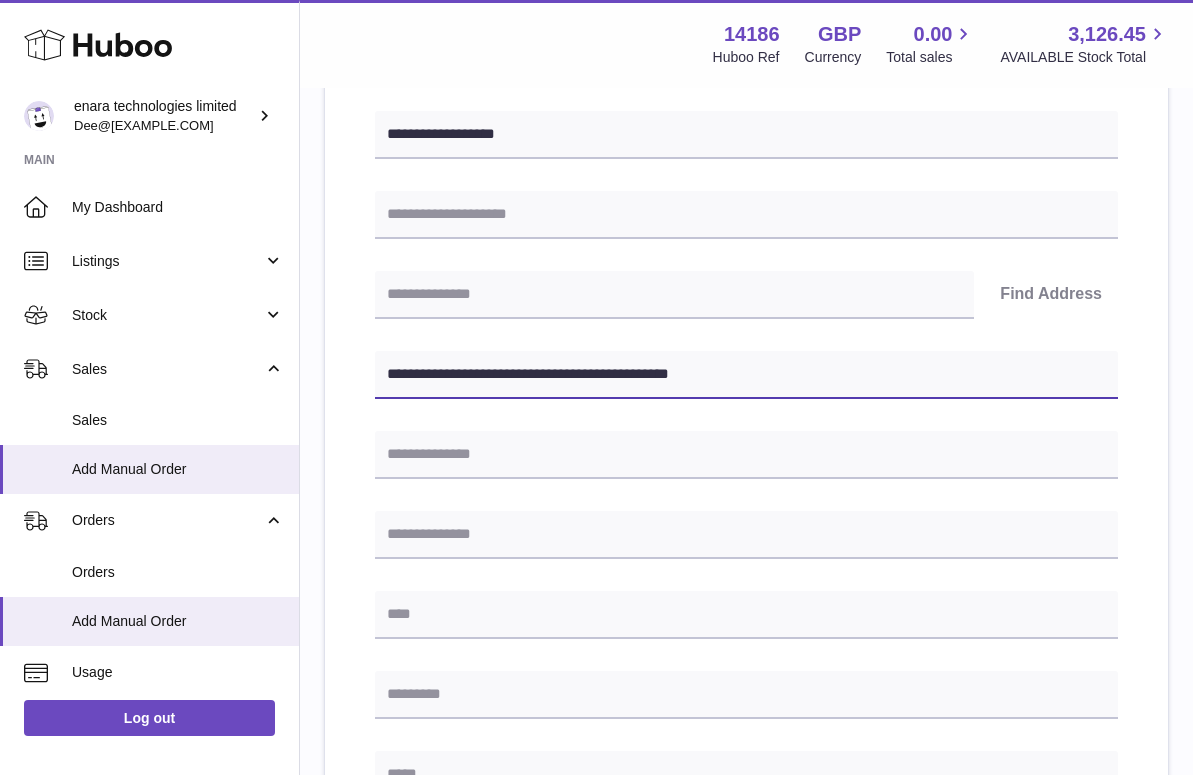type on "**********" 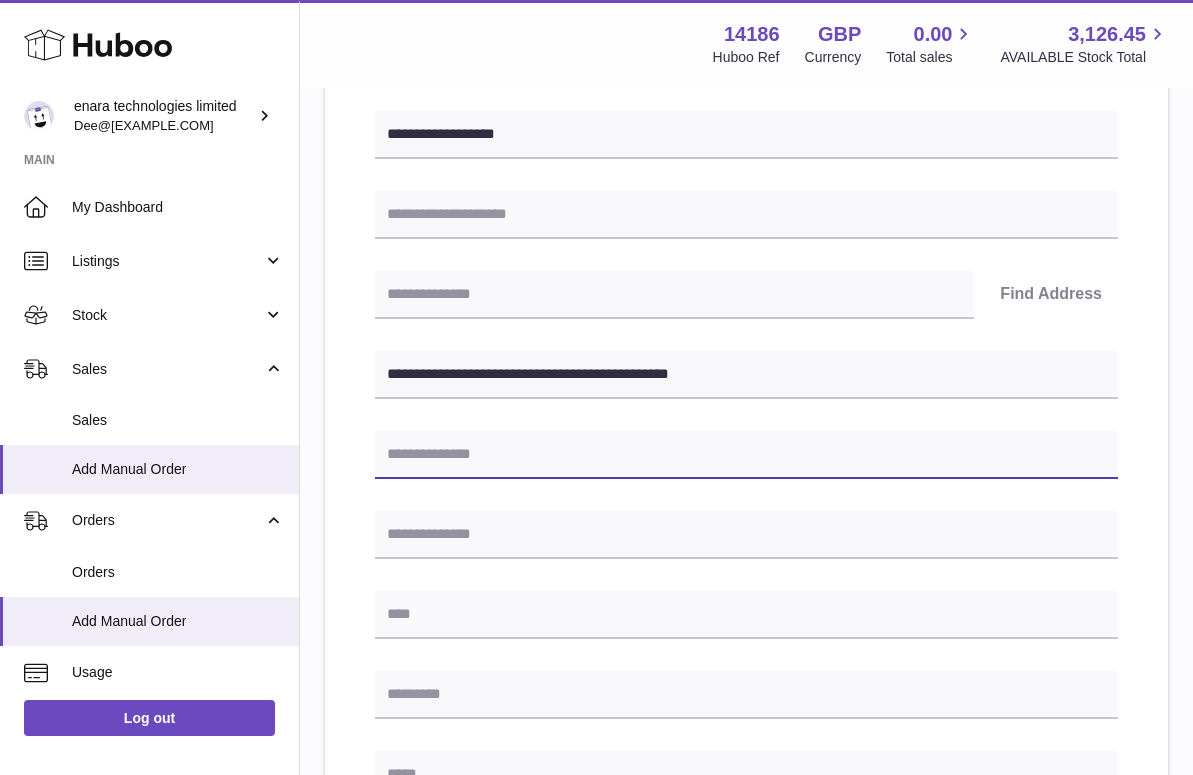 paste on "**********" 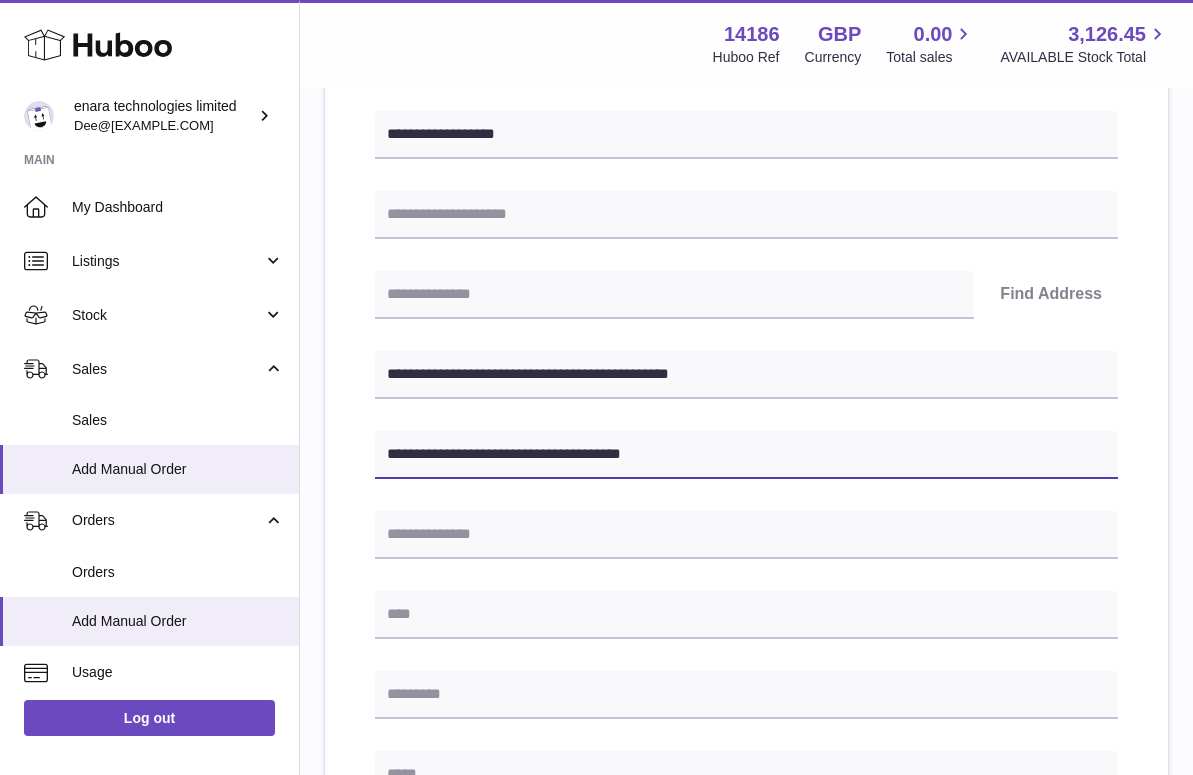 type on "**********" 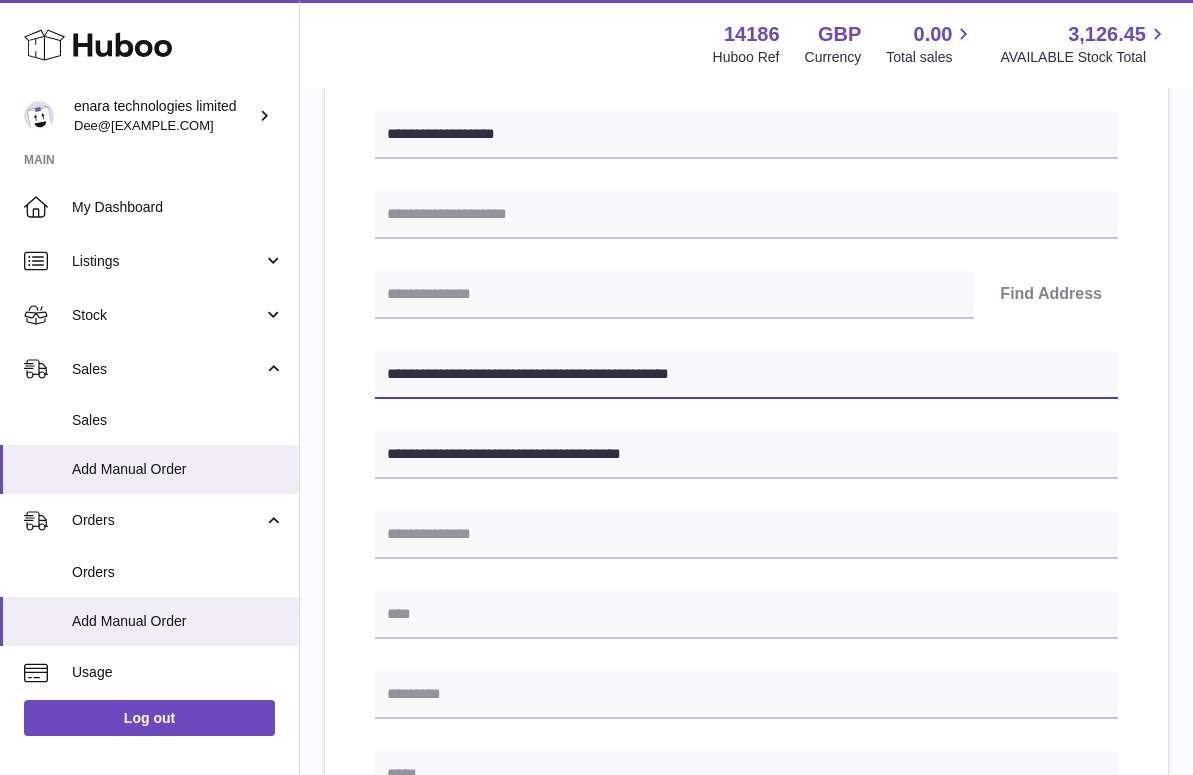 drag, startPoint x: 481, startPoint y: 374, endPoint x: 395, endPoint y: 367, distance: 86.28442 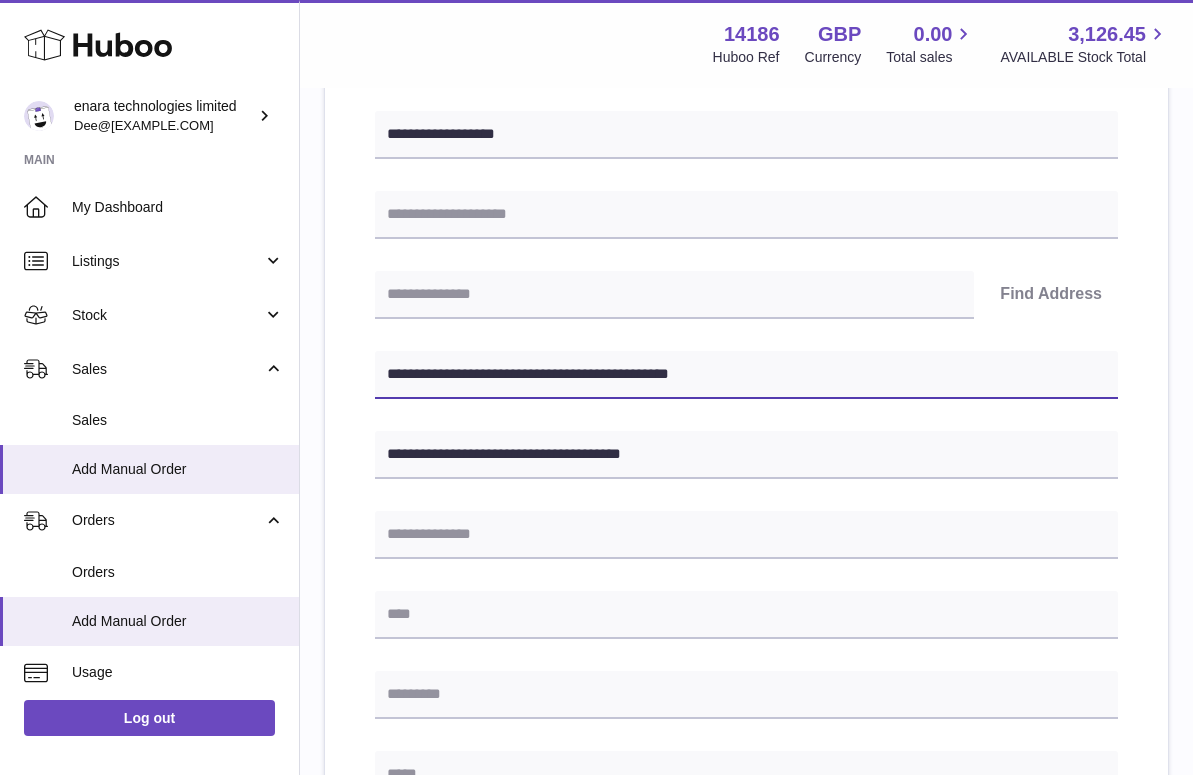 click on "**********" at bounding box center [746, 375] 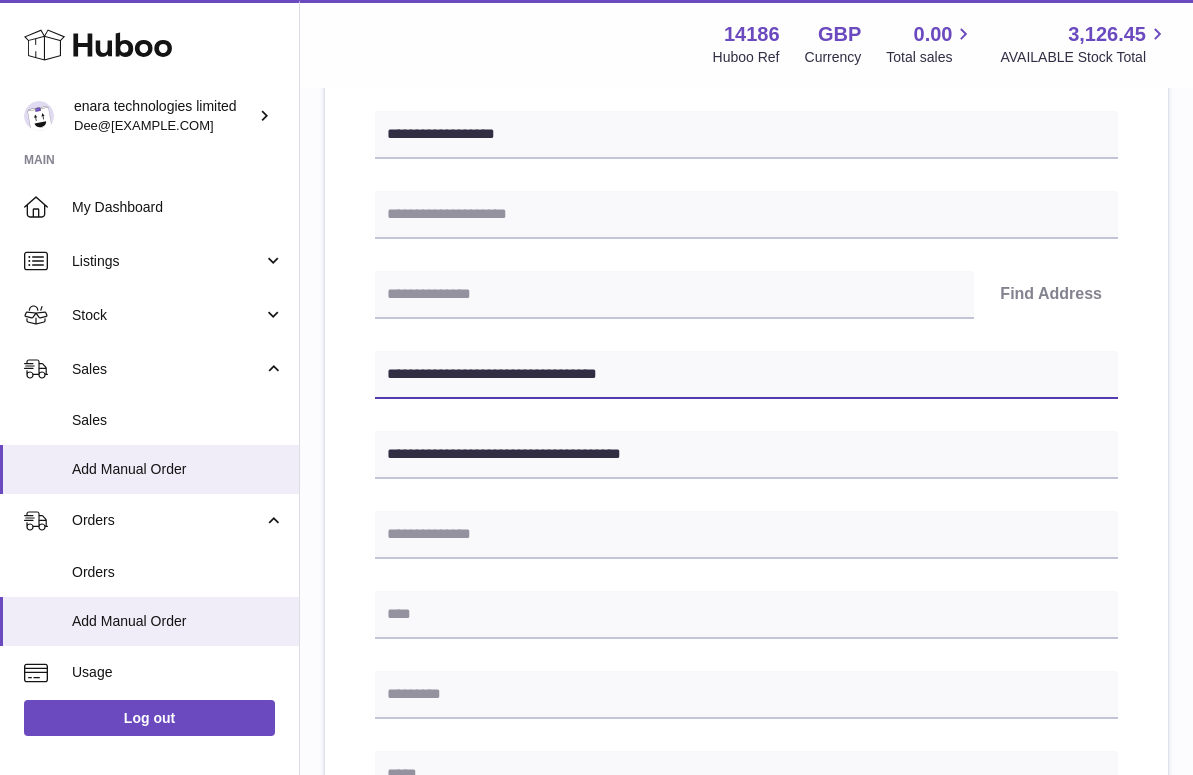 type on "**********" 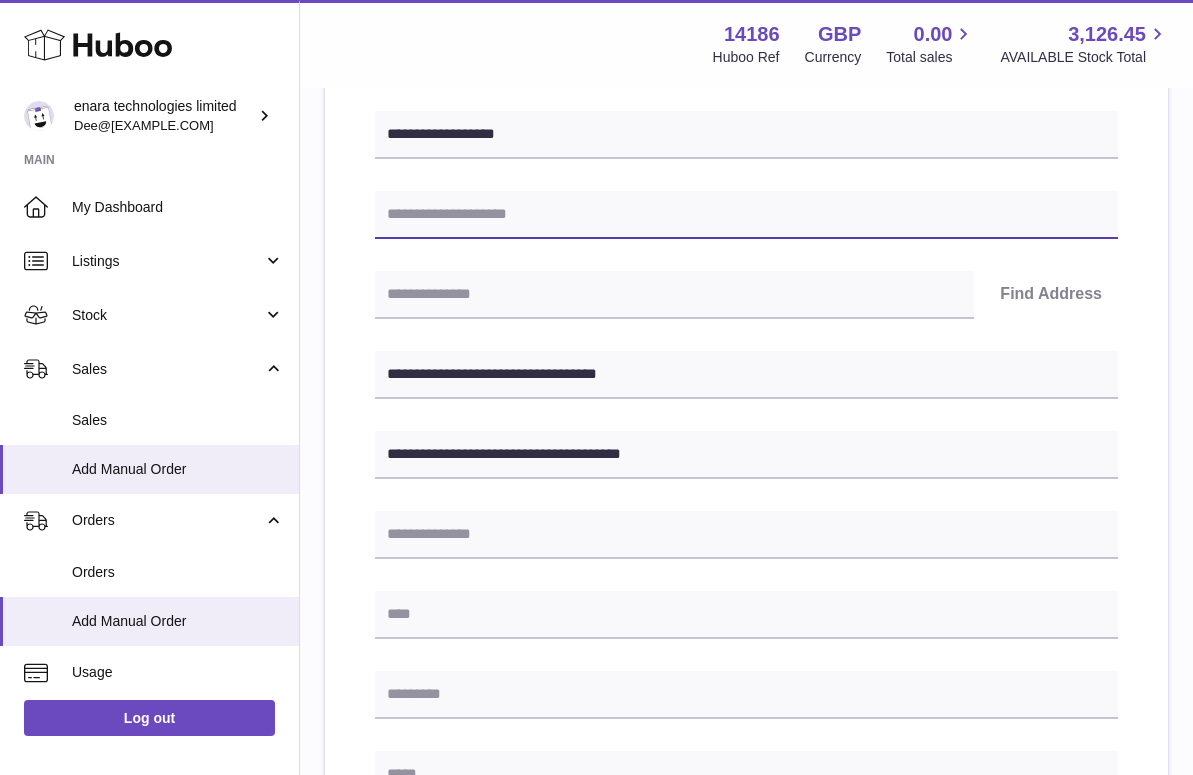 paste on "**********" 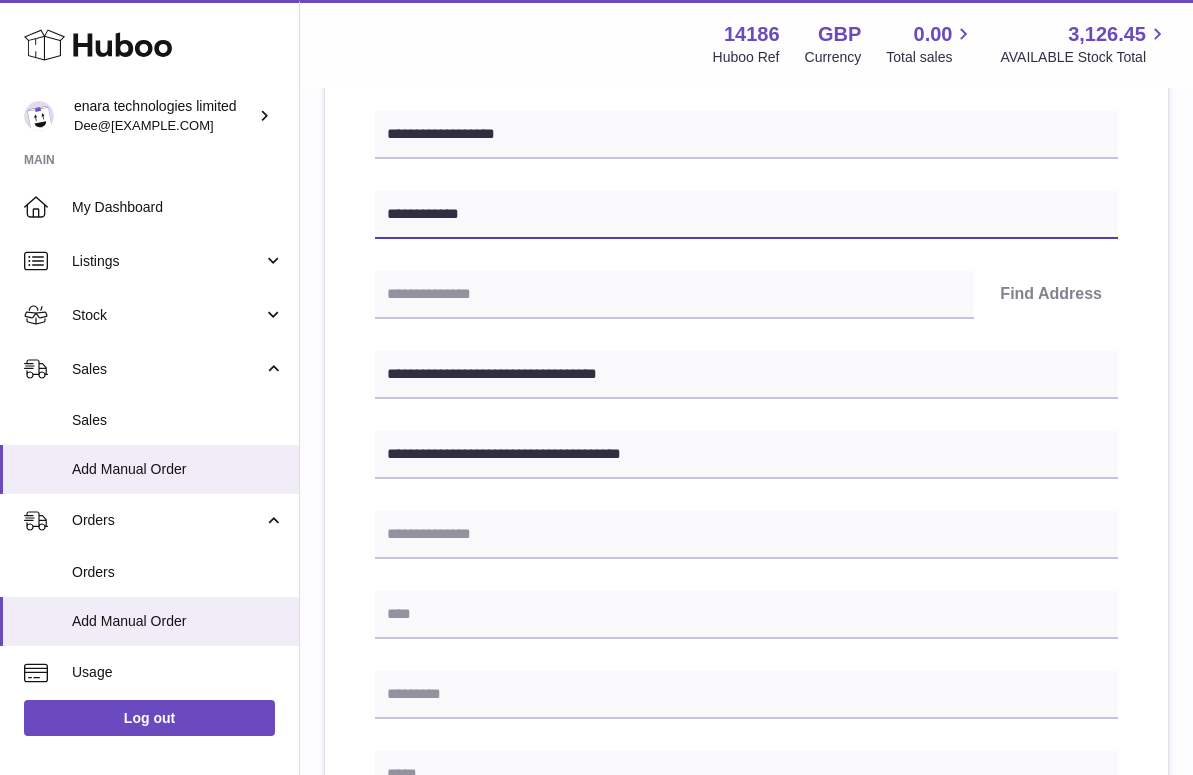 type on "**********" 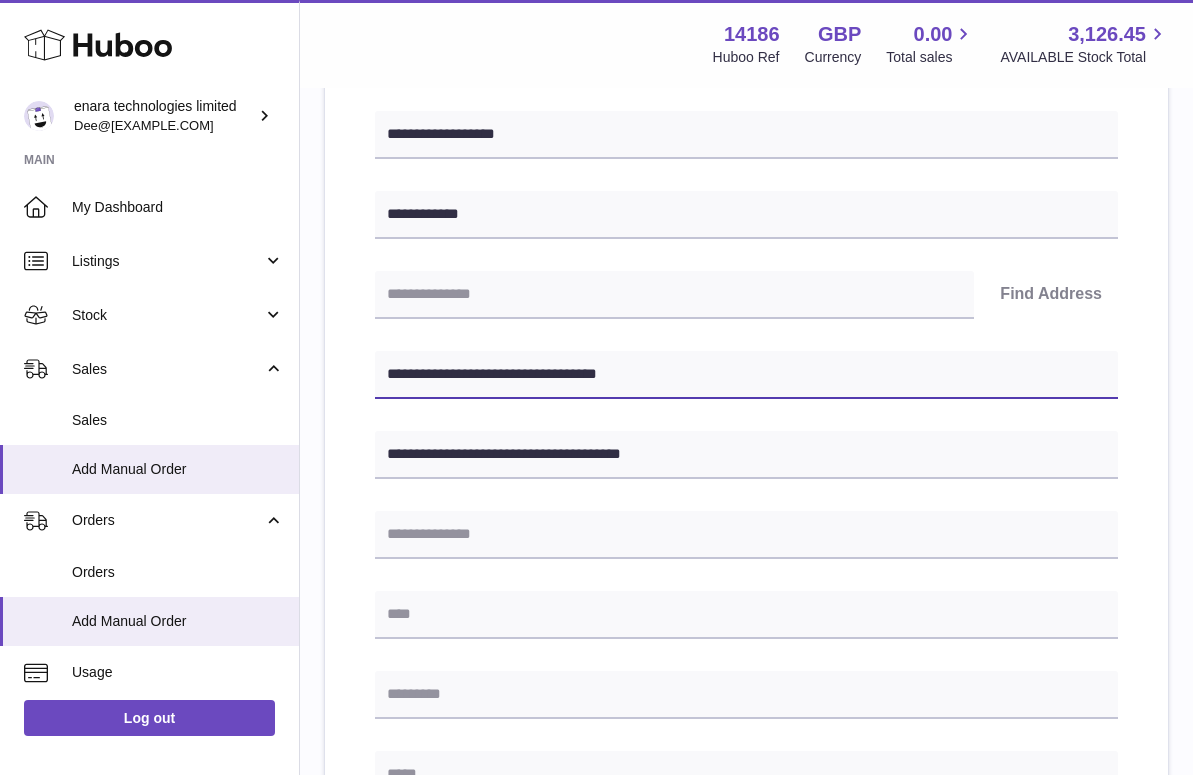 click on "**********" at bounding box center [746, 375] 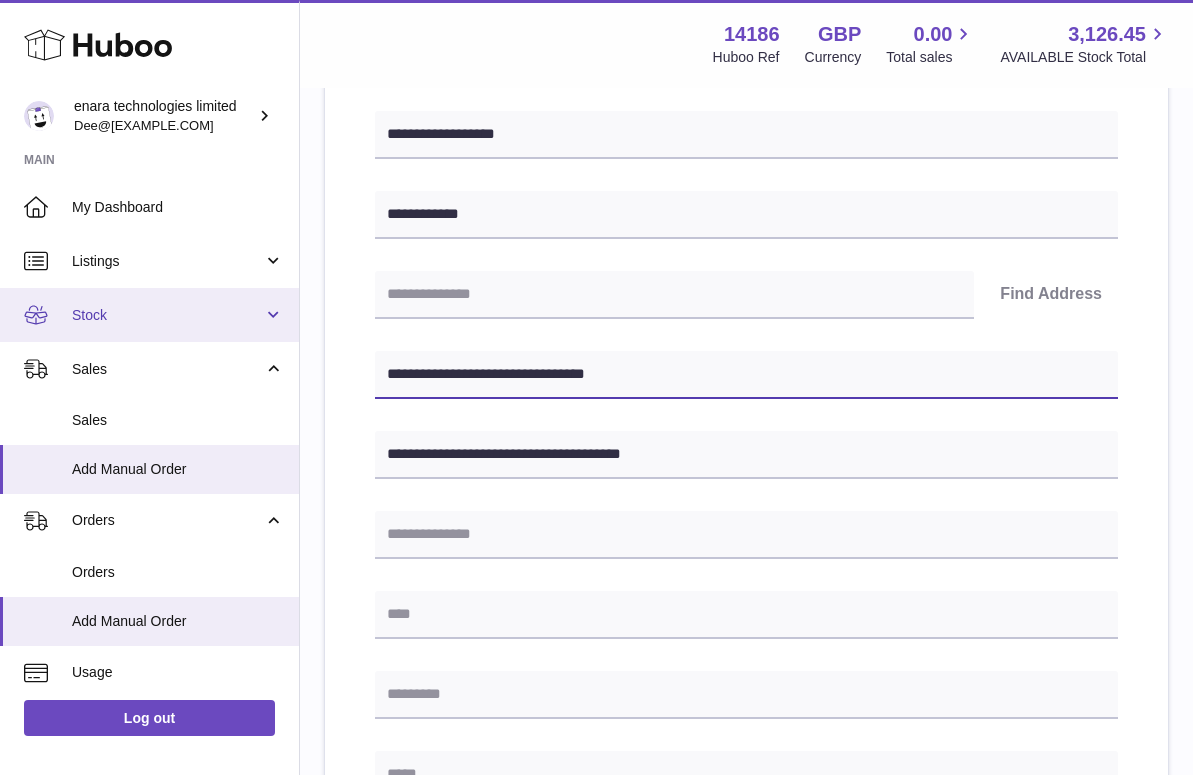 drag, startPoint x: 505, startPoint y: 374, endPoint x: 140, endPoint y: 325, distance: 368.27435 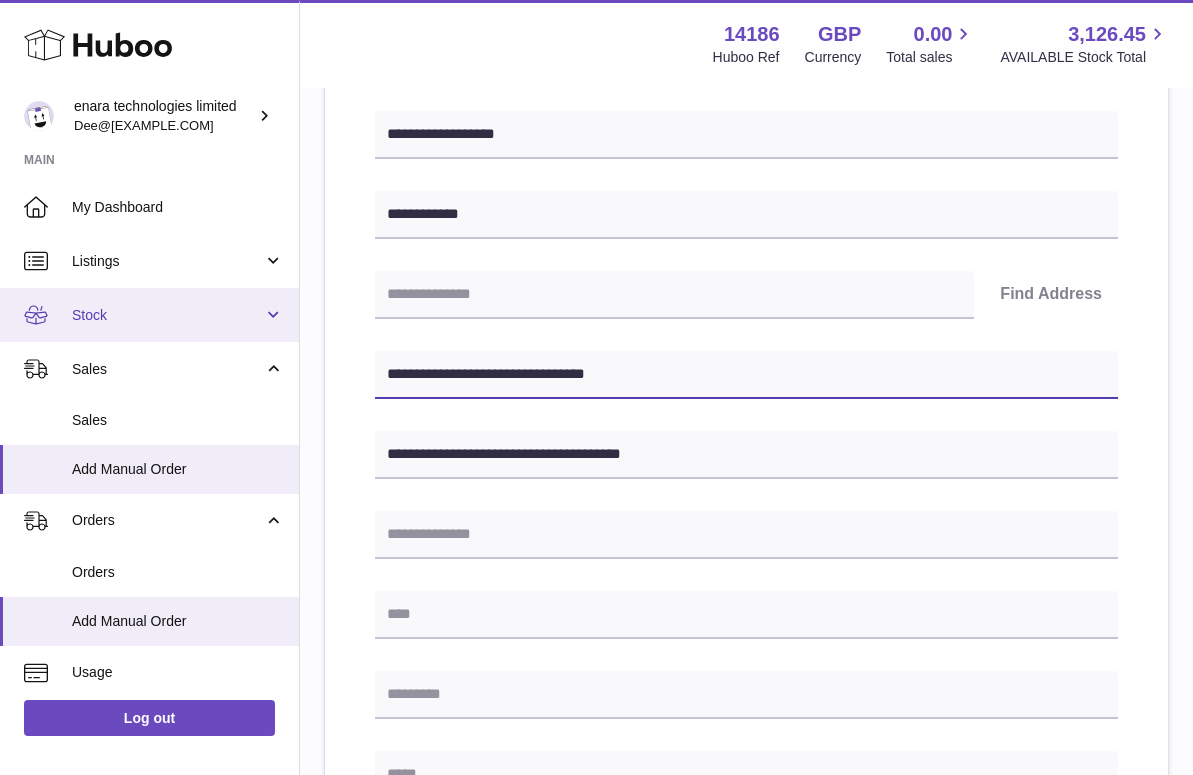 click on "Huboo
enara technologies limited
Dee@enara.co     Main     My Dashboard       Listings     Not with Huboo Listings with Huboo Bundles   Stock     Stock Stock History Add Stock Delivery History ASN Uploads   Sales     Sales Add Manual Order   Orders     Orders Add Manual Order   Usage       Invoicing and Payments     Billing History Storage History Direct Debits Account Balance   Cases       Channels       Settings       Returns       Log out   Menu   Huboo     14186   Huboo Ref    GBP   Currency   0.00     Total sales   3,126.45     AVAILABLE Stock Total   Currency   GBP   Total sales   0.00   AVAILABLE Stock Total   3,126.45   My Huboo - Add manual order
Multiple/Batch Upload
Please enter where you want to ship the items
UK
Europe
World" at bounding box center [596, 608] 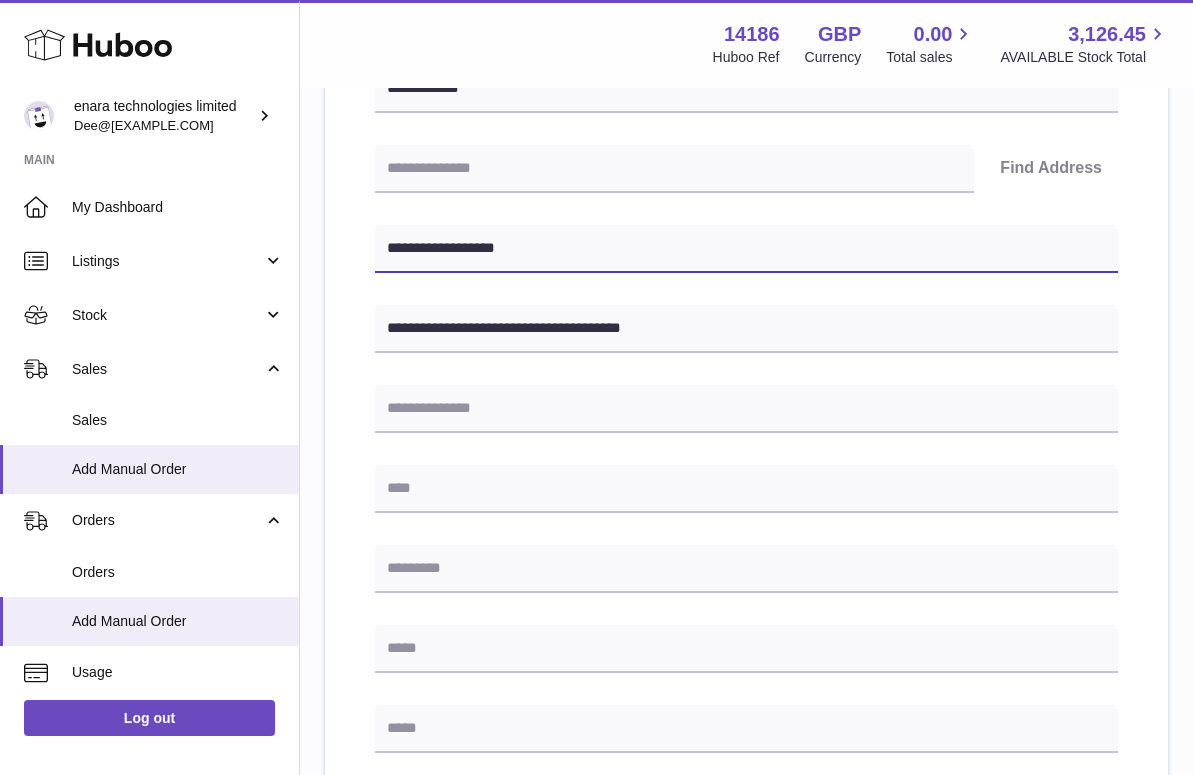 scroll, scrollTop: 418, scrollLeft: 0, axis: vertical 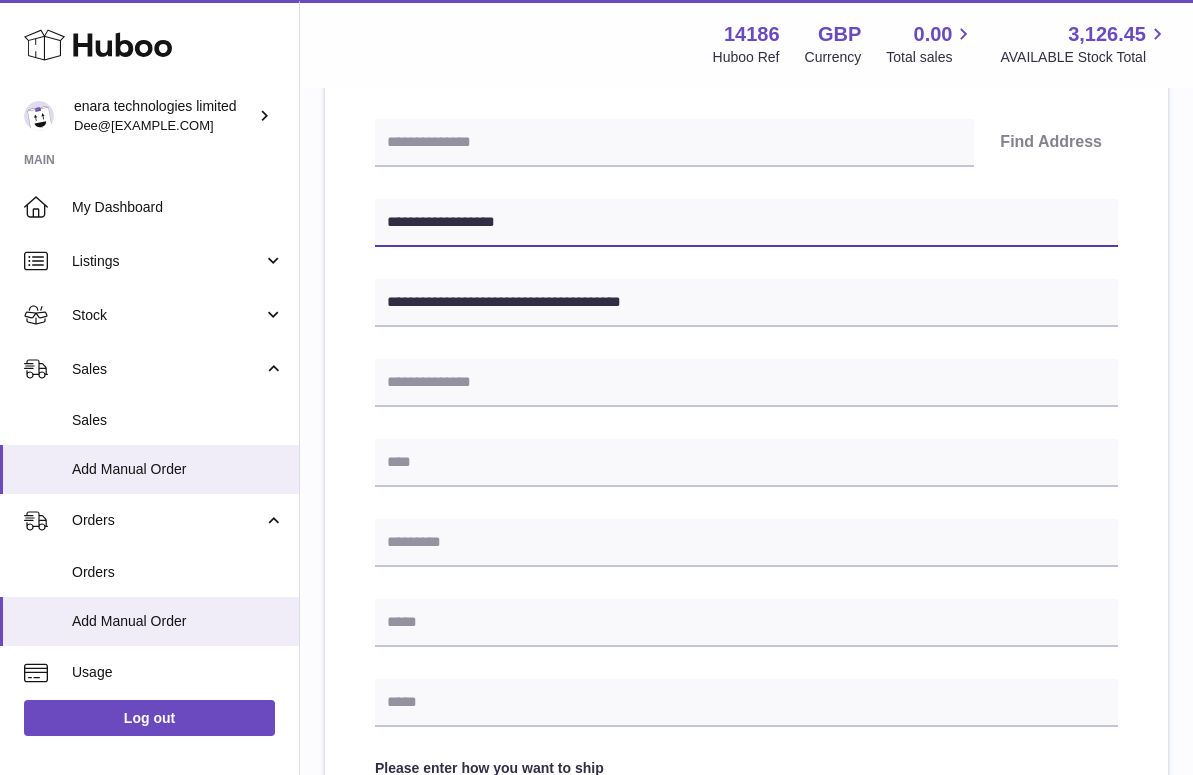 type on "**********" 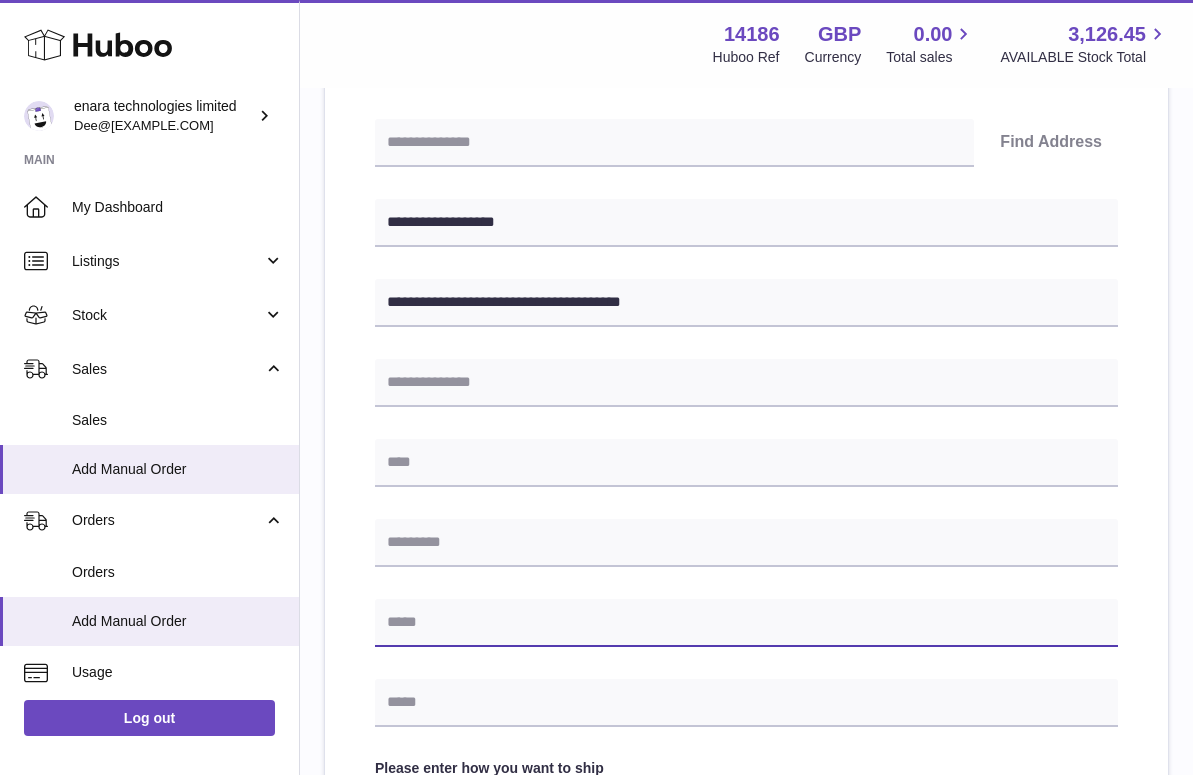 paste on "**********" 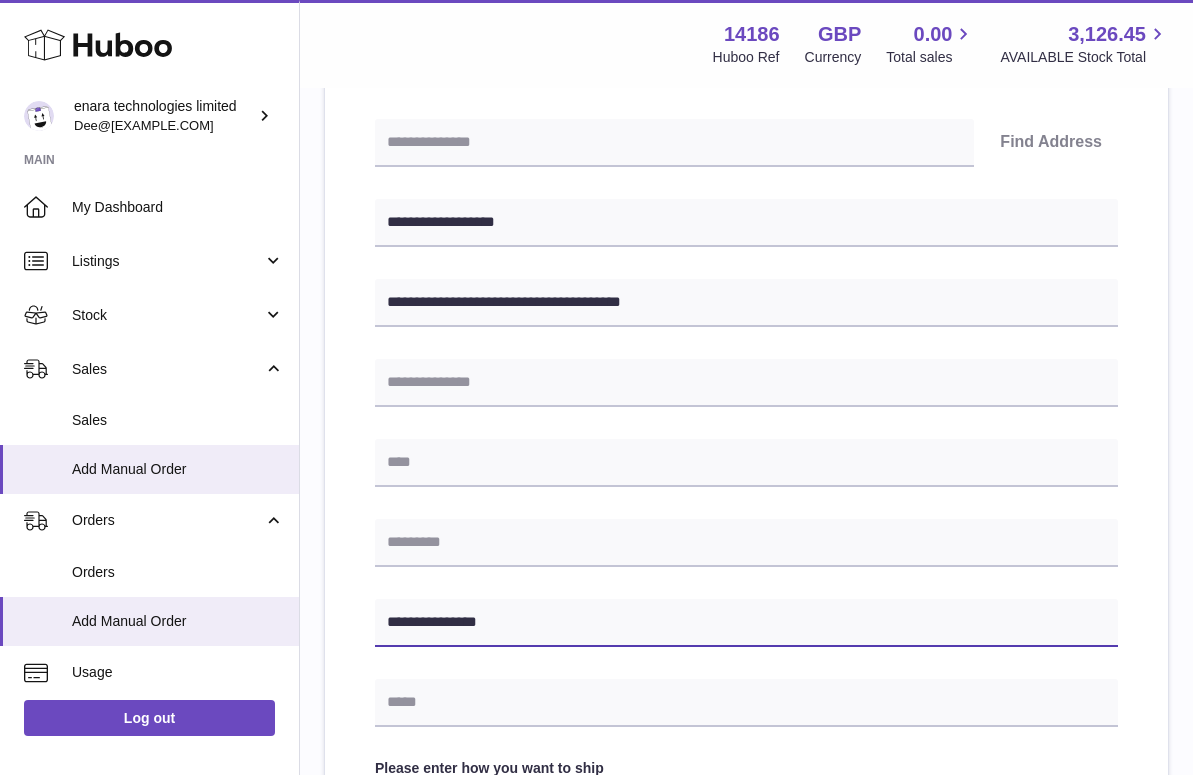 type on "**********" 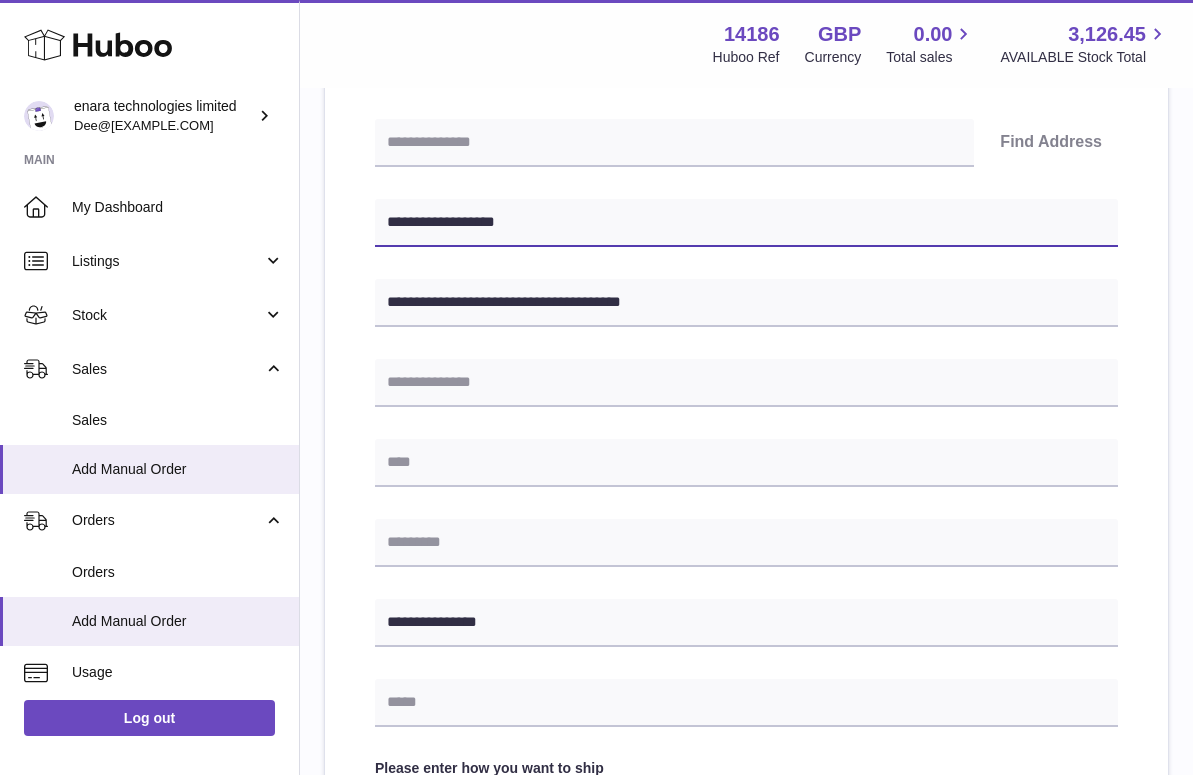 click on "**********" at bounding box center [746, 223] 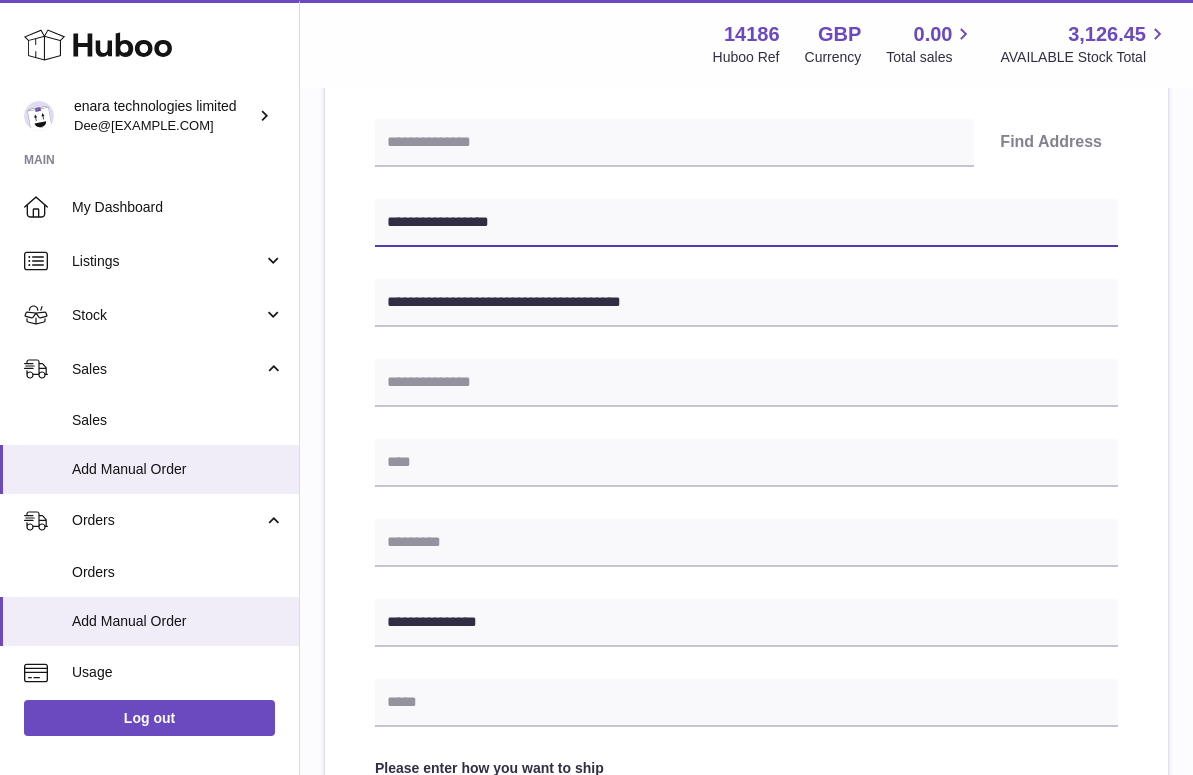 type on "**********" 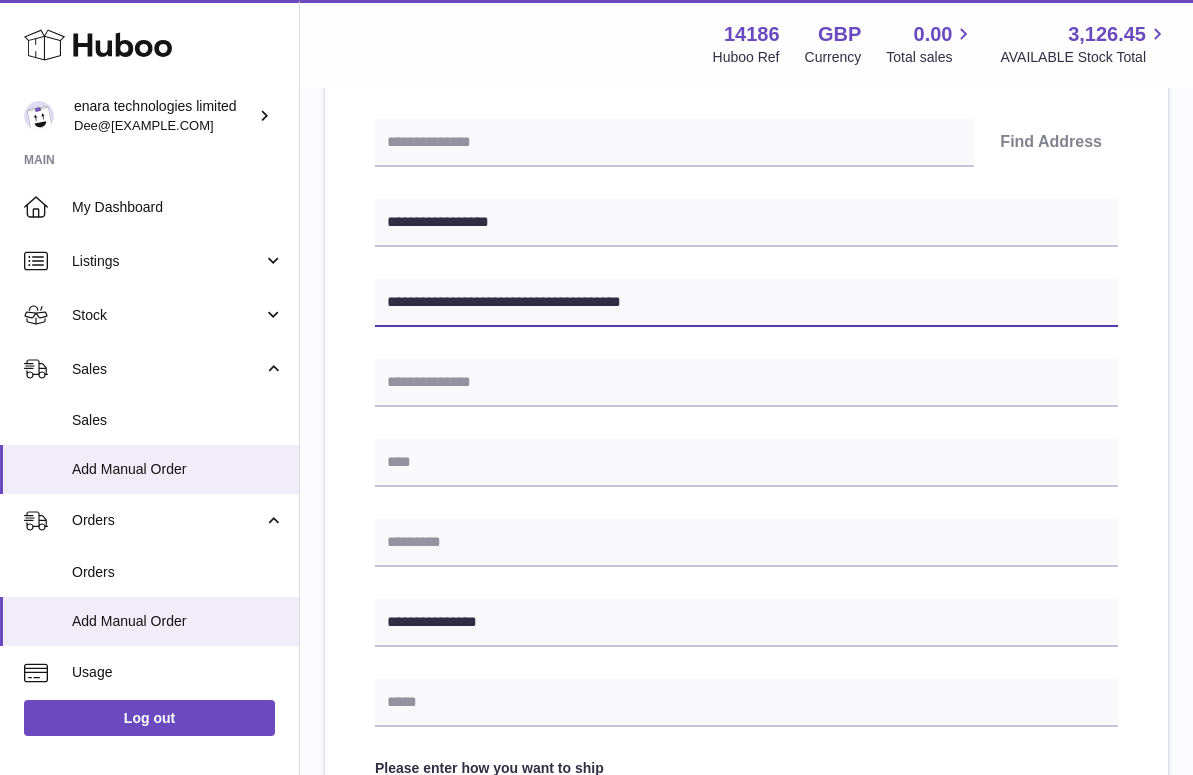 drag, startPoint x: 546, startPoint y: 302, endPoint x: 489, endPoint y: 303, distance: 57.00877 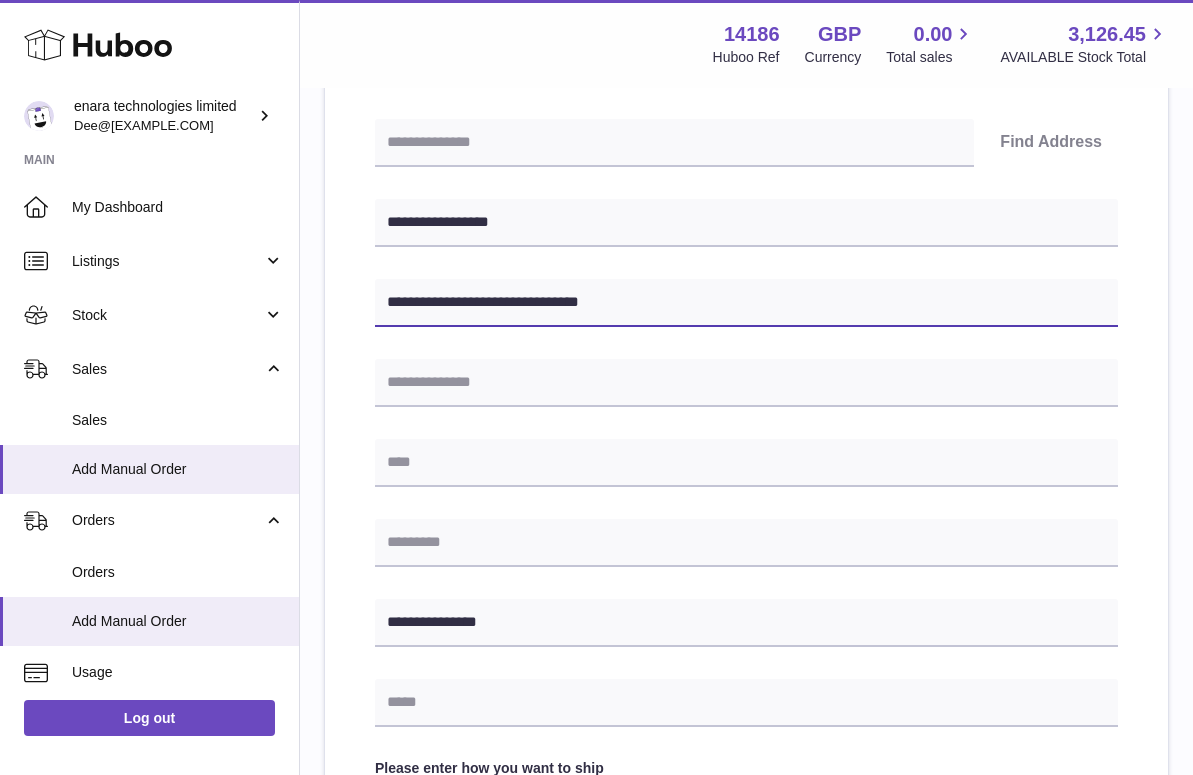 type on "**********" 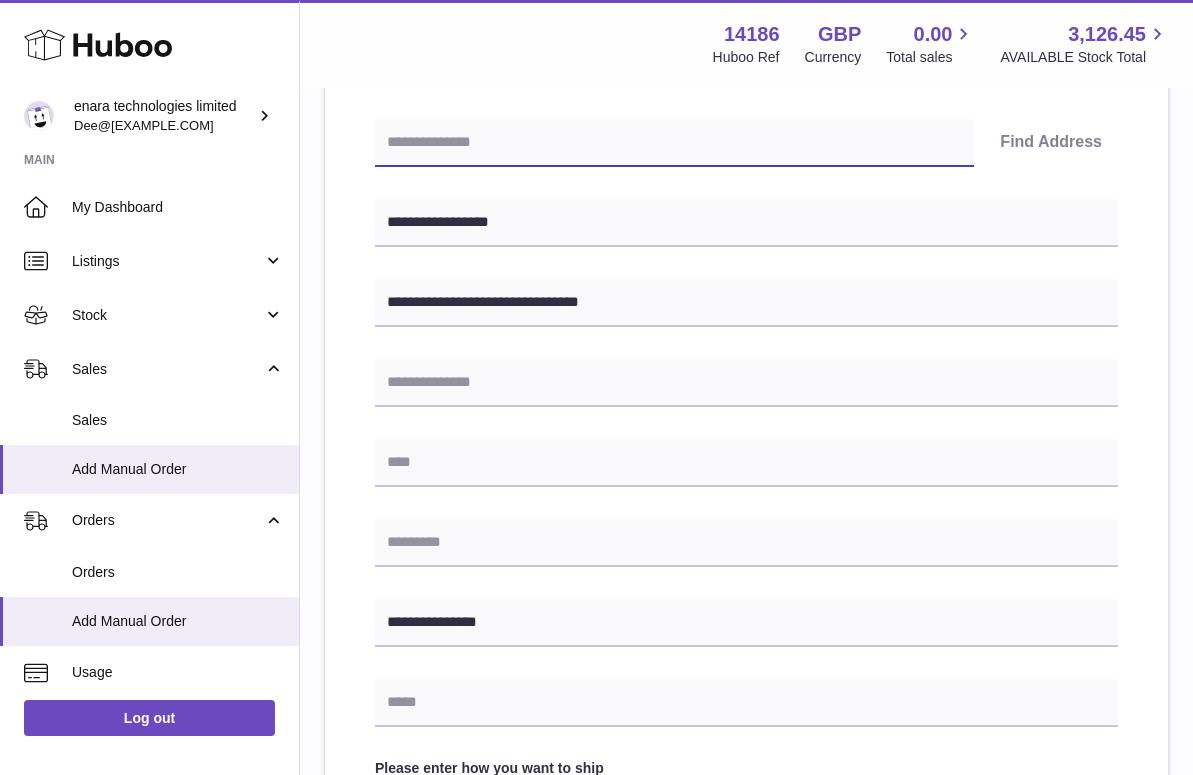 paste on "*******" 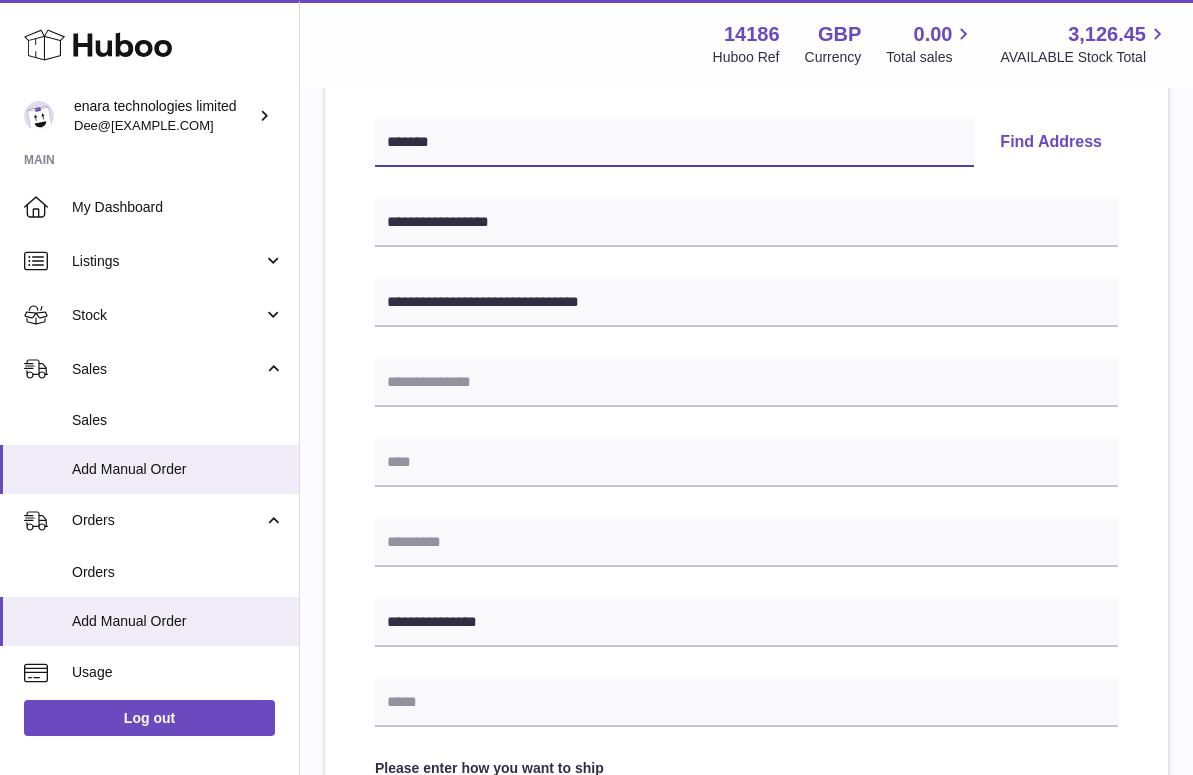type on "*******" 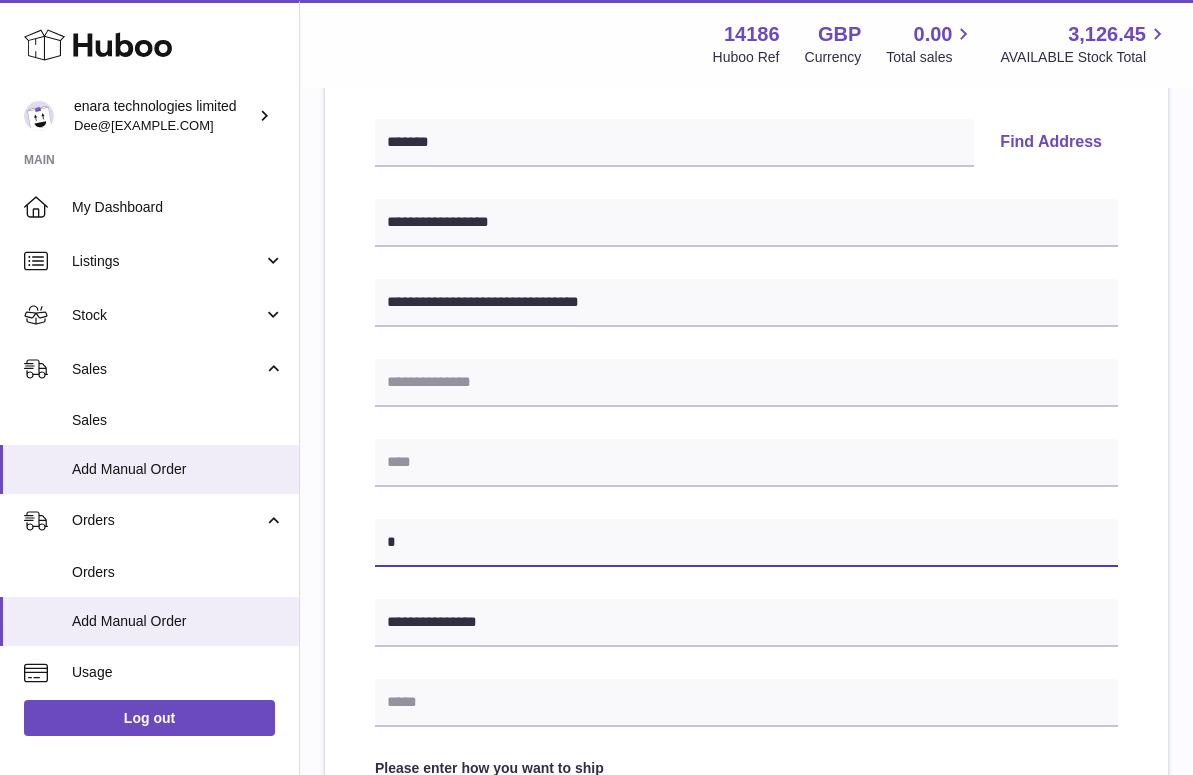 type on "*" 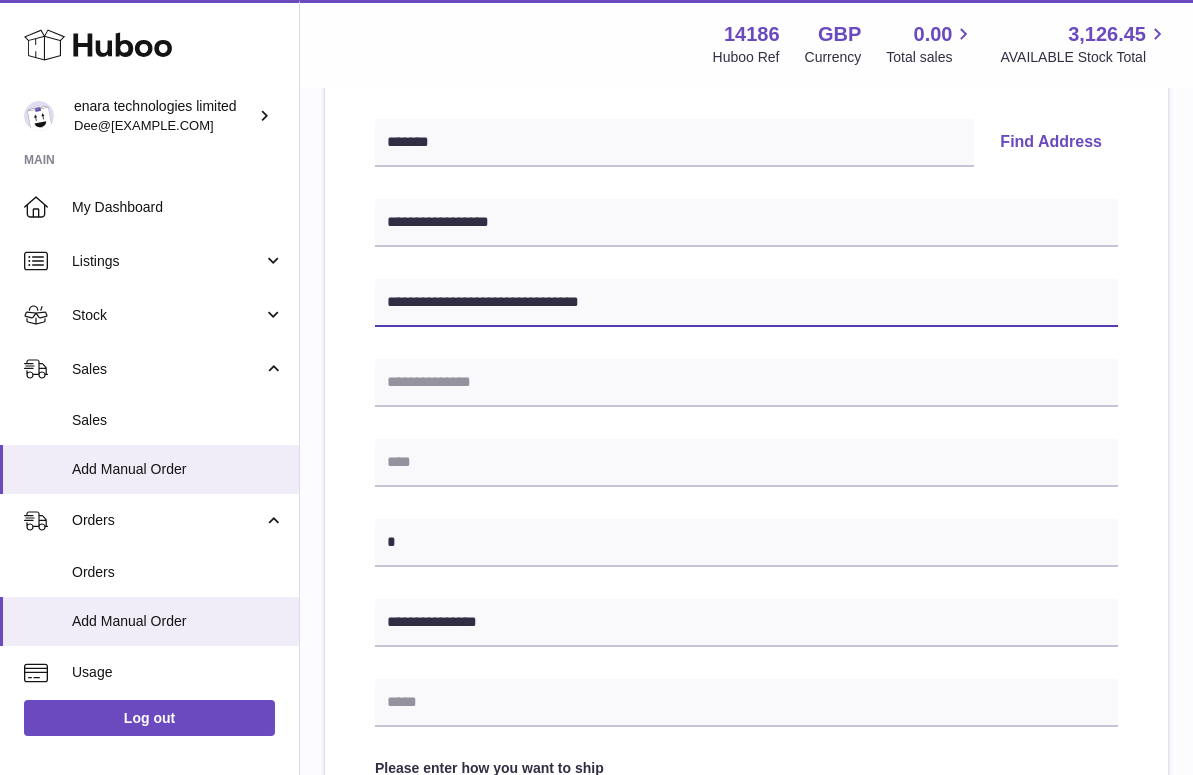 drag, startPoint x: 499, startPoint y: 302, endPoint x: 710, endPoint y: 330, distance: 212.84972 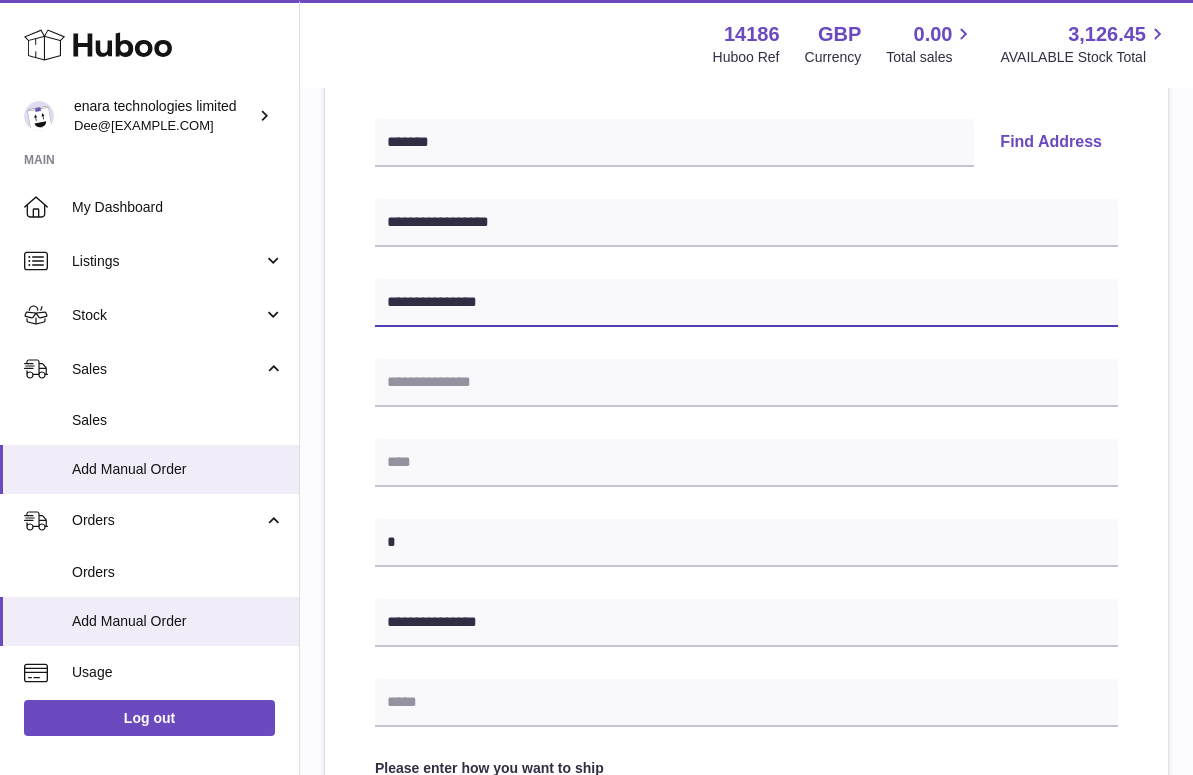 type on "**********" 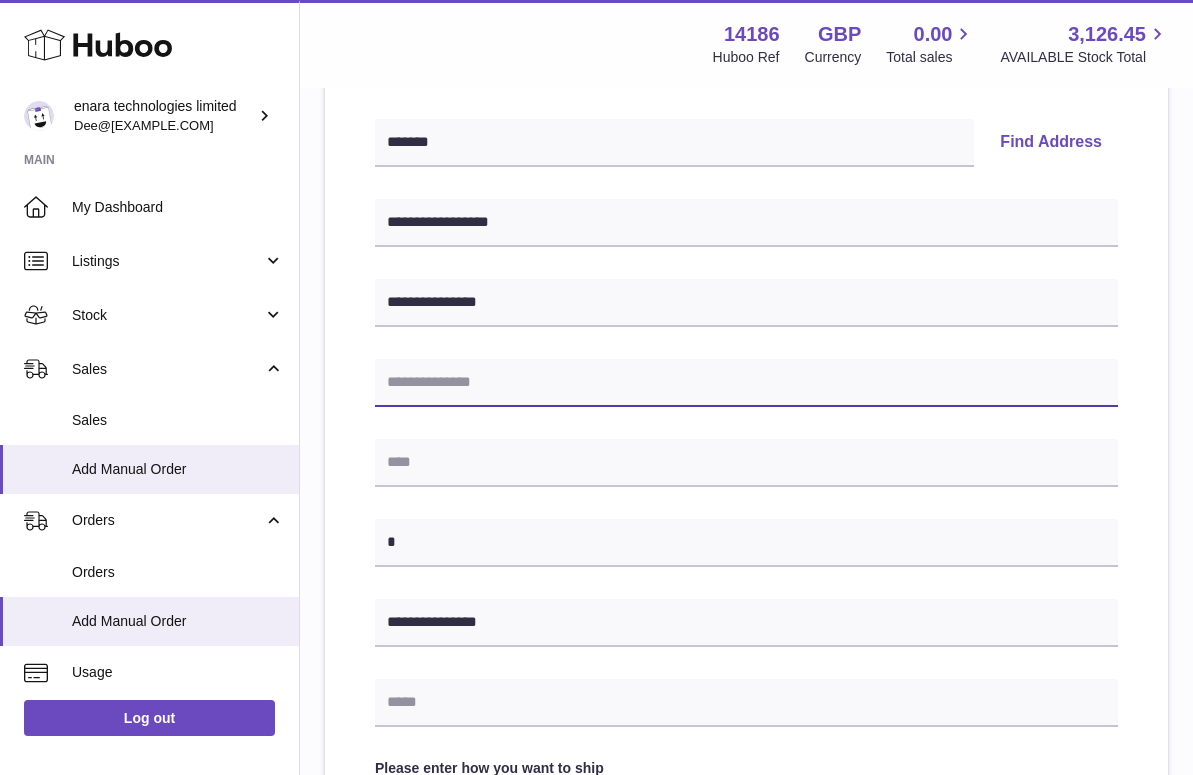 paste on "**********" 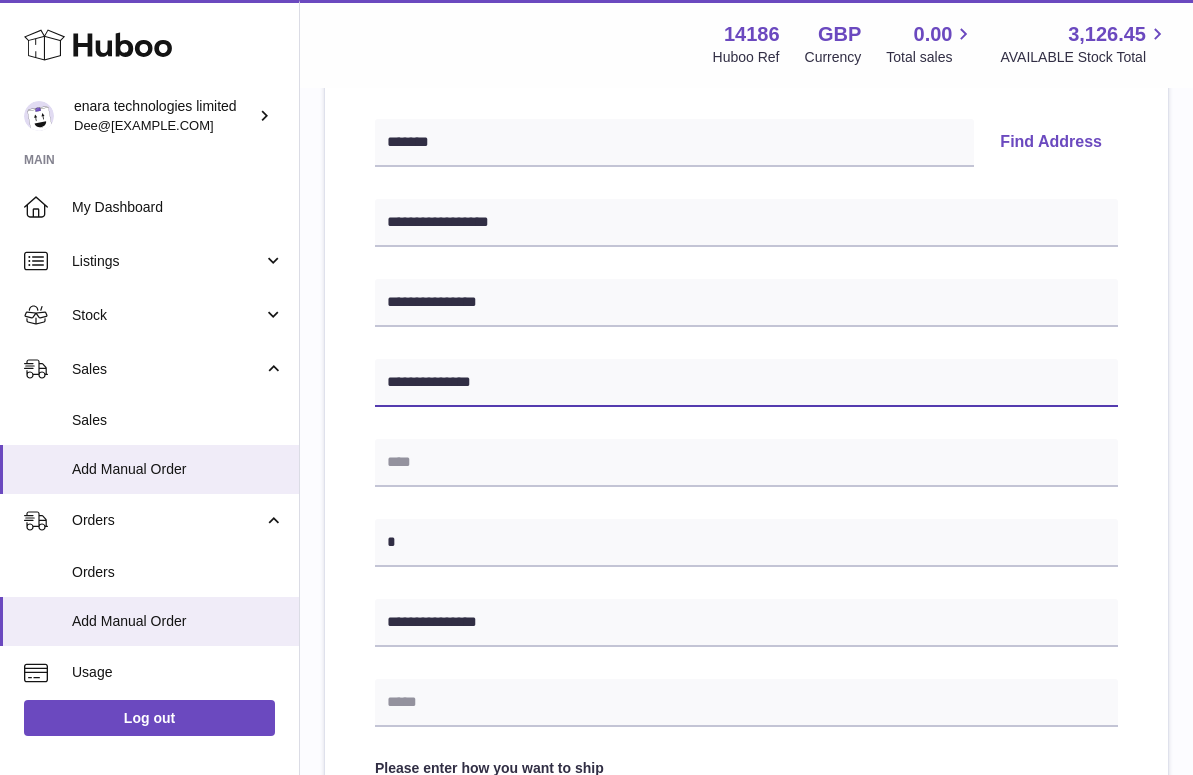 type on "**********" 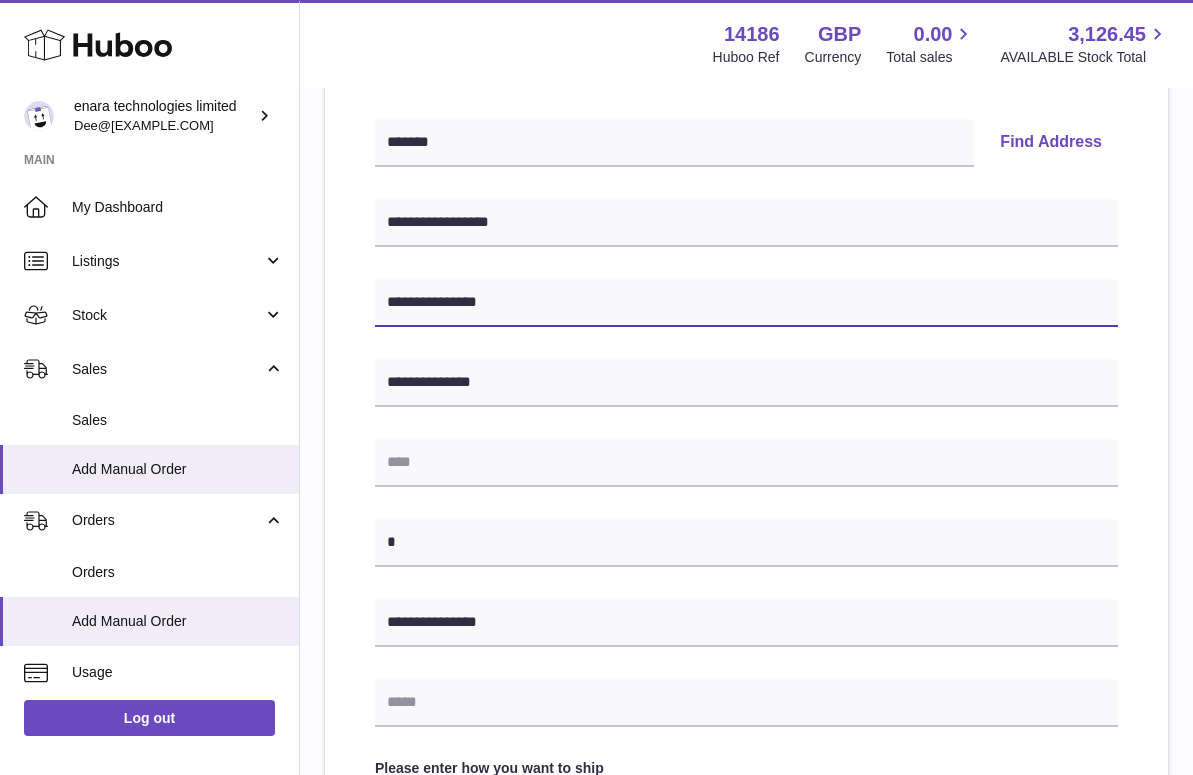 click on "**********" at bounding box center [746, 303] 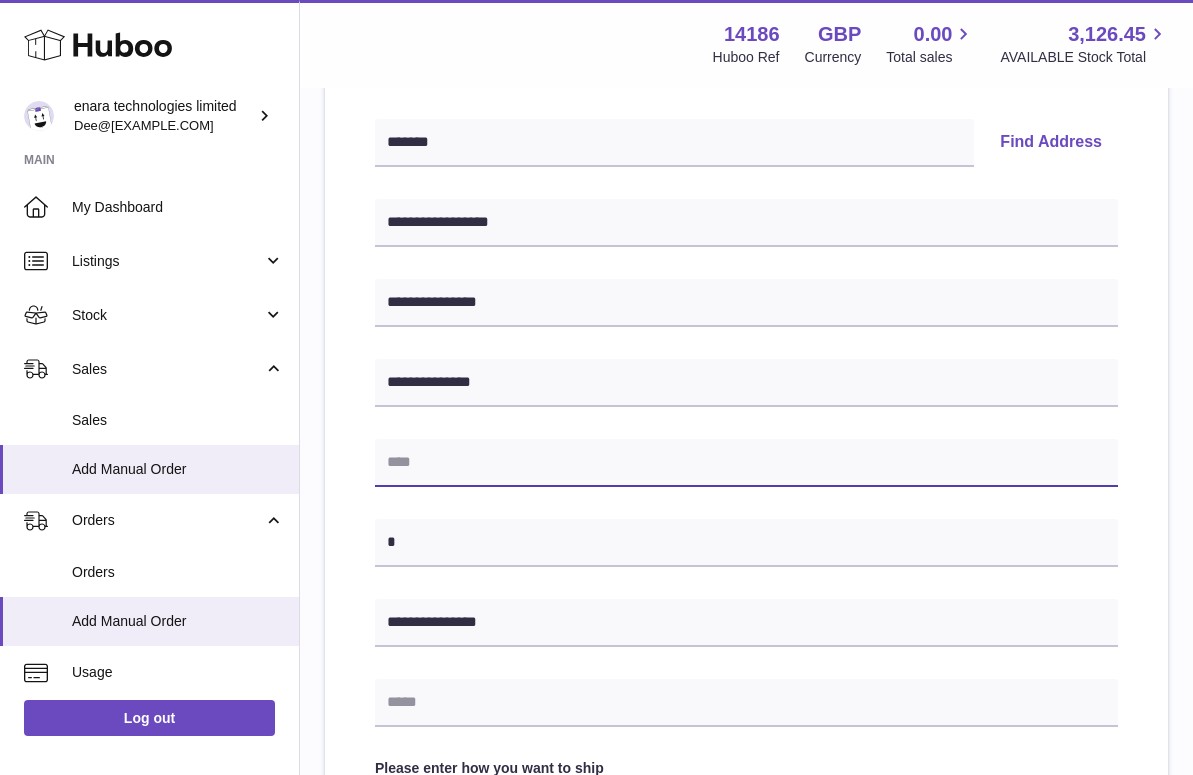 click at bounding box center [746, 463] 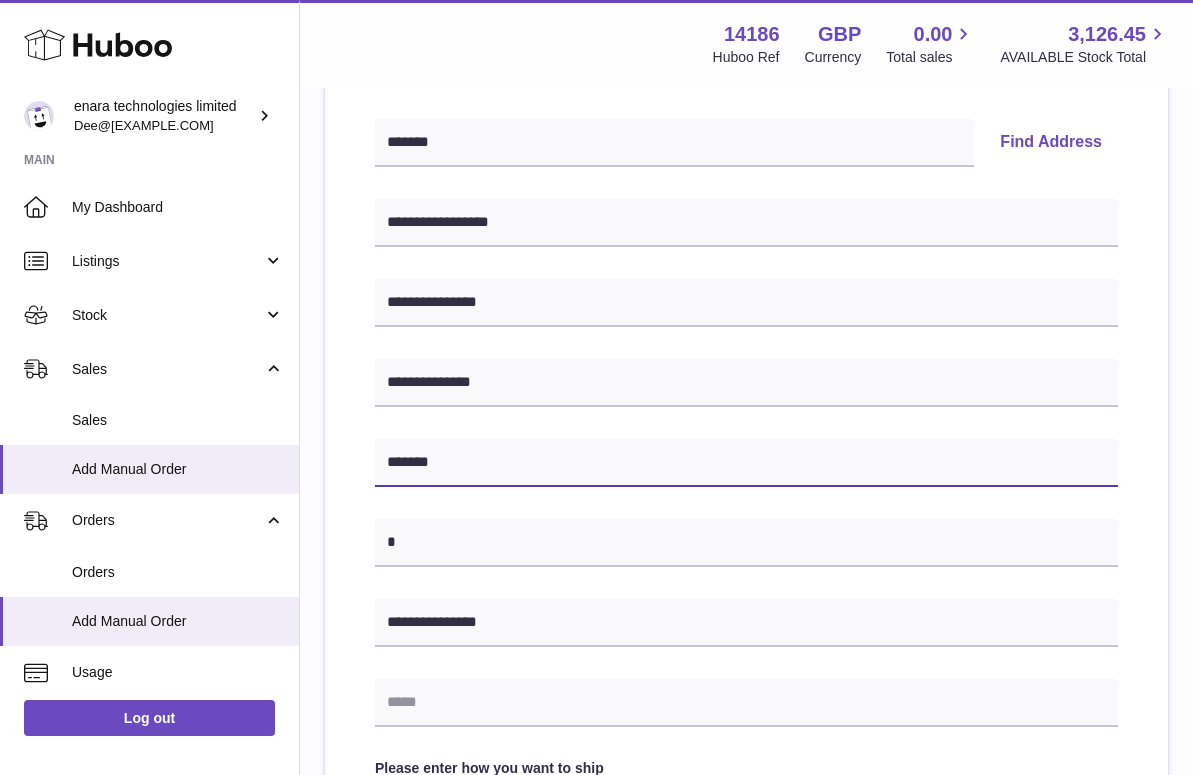 type on "*******" 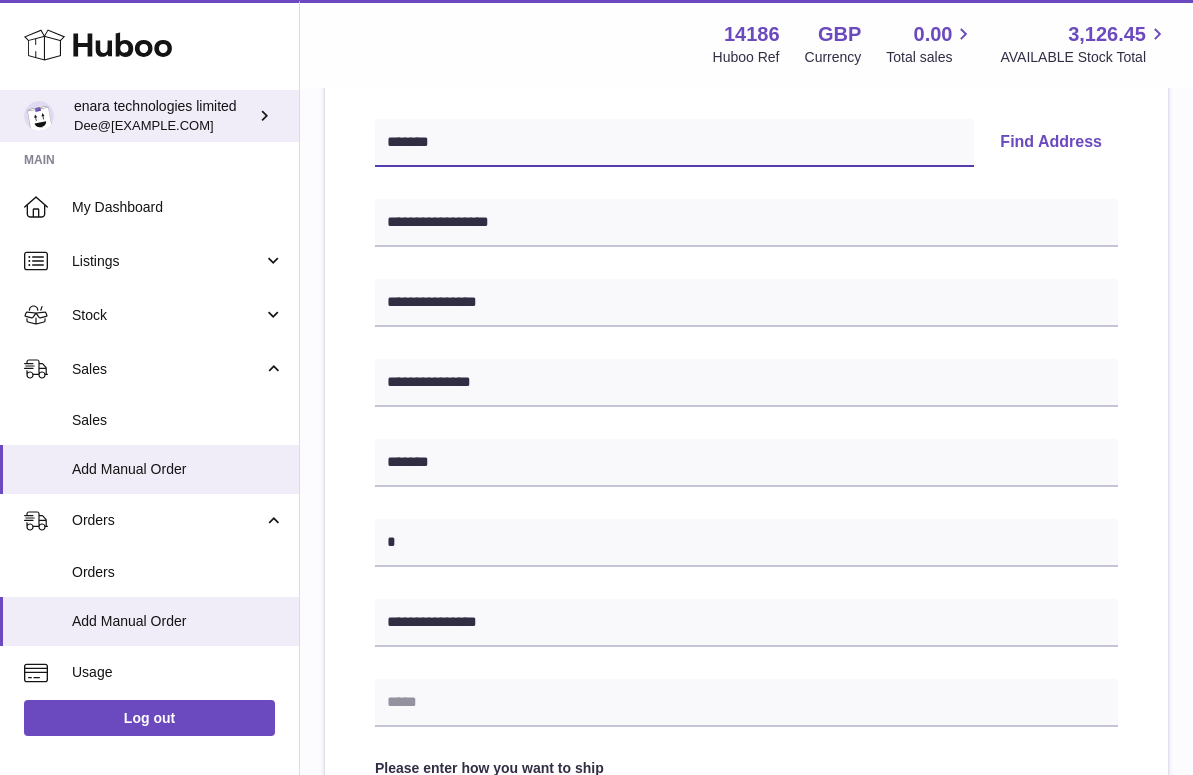 drag, startPoint x: 468, startPoint y: 145, endPoint x: 279, endPoint y: 129, distance: 189.67604 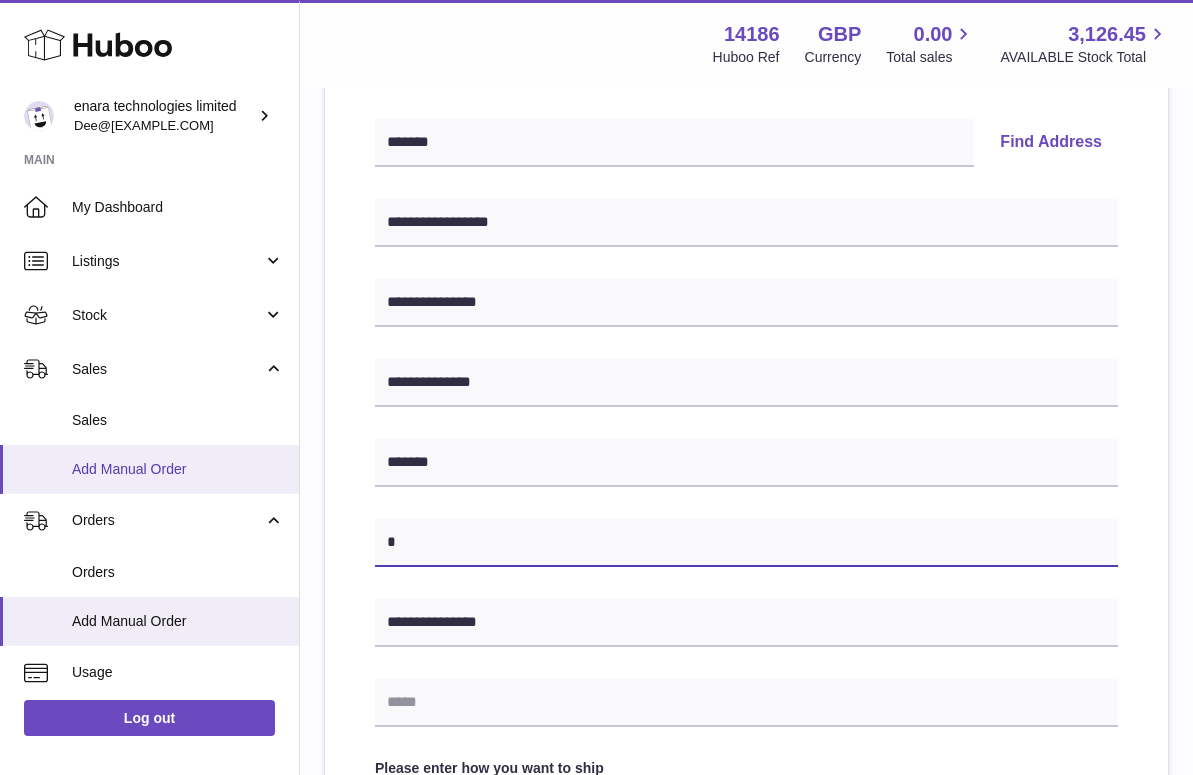 drag, startPoint x: 486, startPoint y: 547, endPoint x: 185, endPoint y: 464, distance: 312.2339 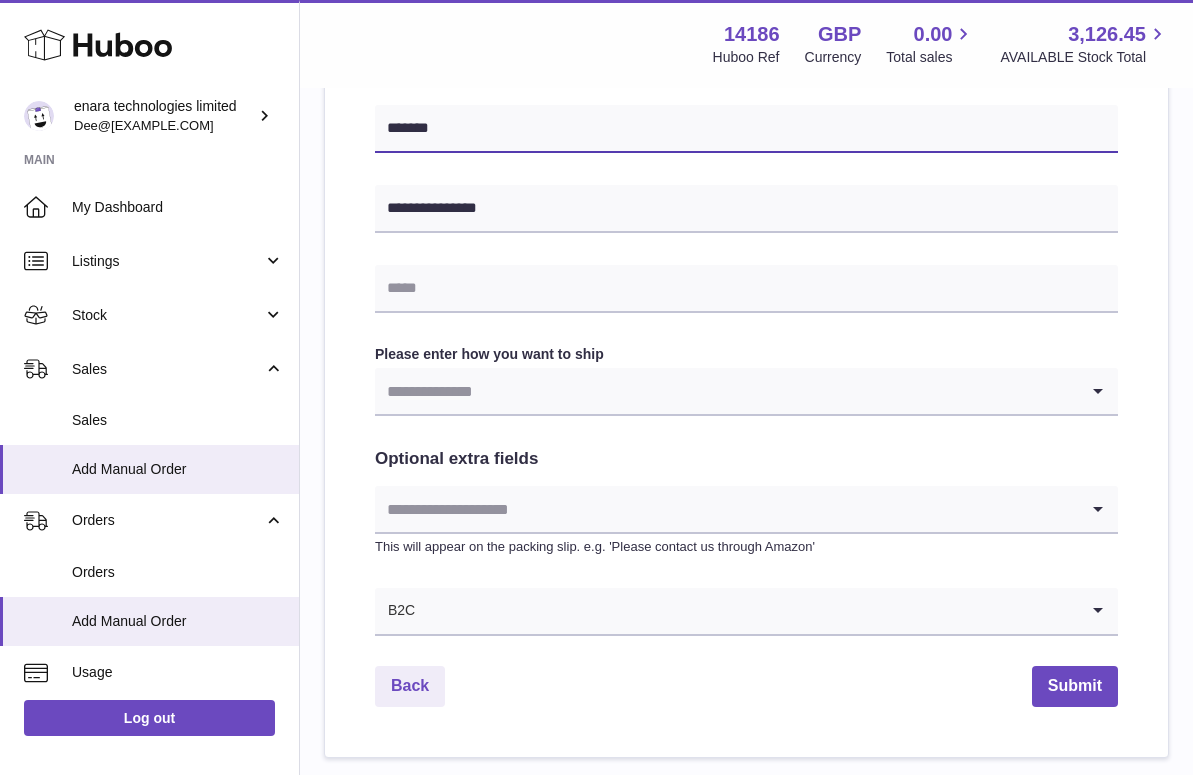 scroll, scrollTop: 860, scrollLeft: 0, axis: vertical 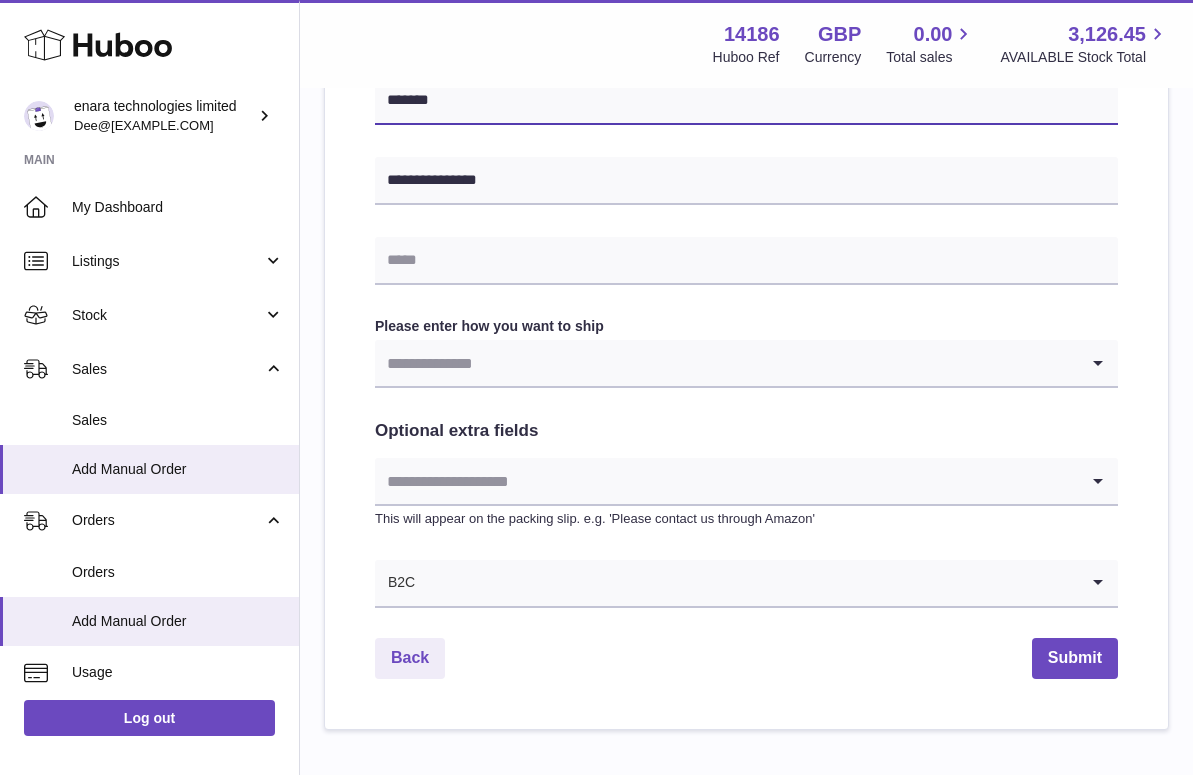type on "*******" 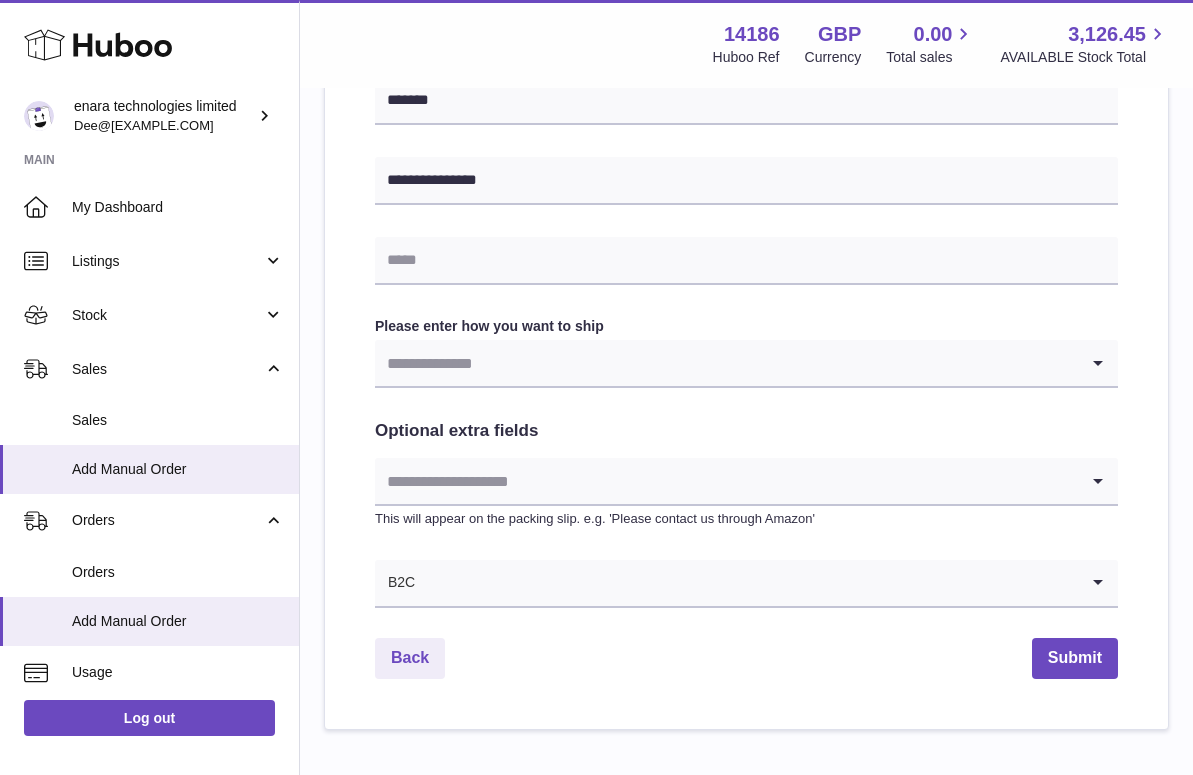 click at bounding box center [726, 363] 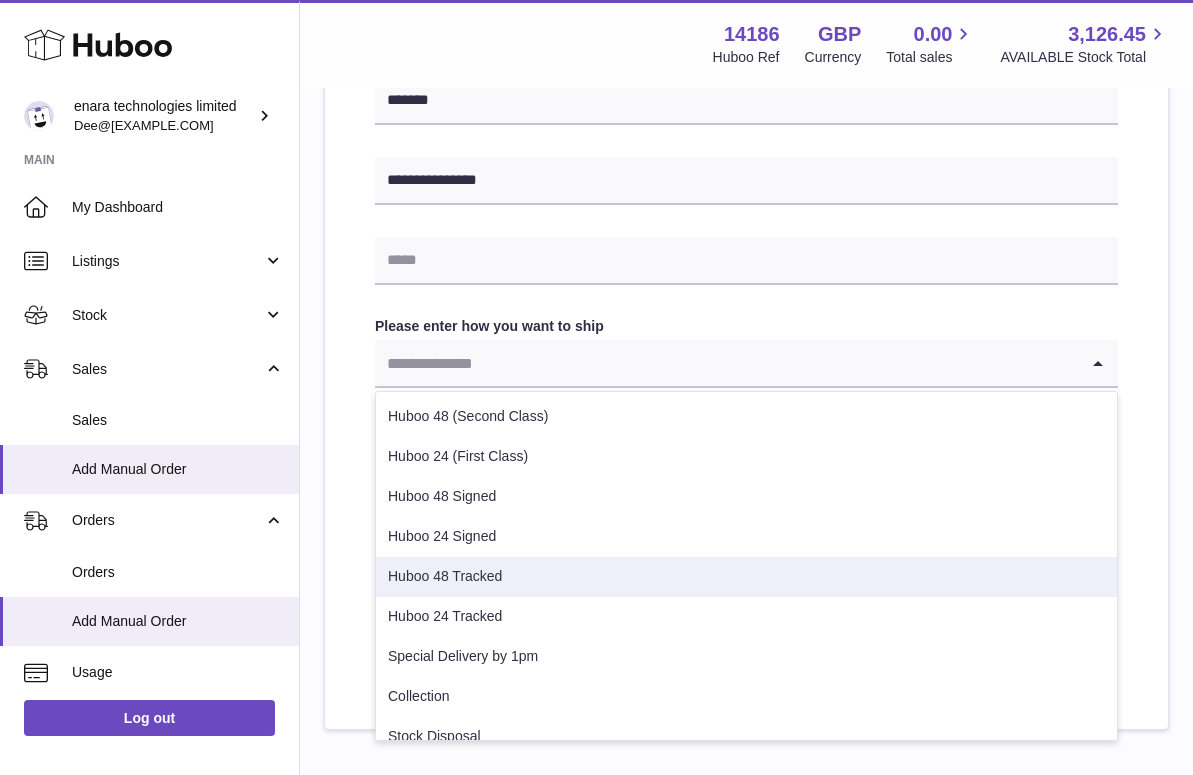 click on "Huboo 48 Tracked" at bounding box center (746, 577) 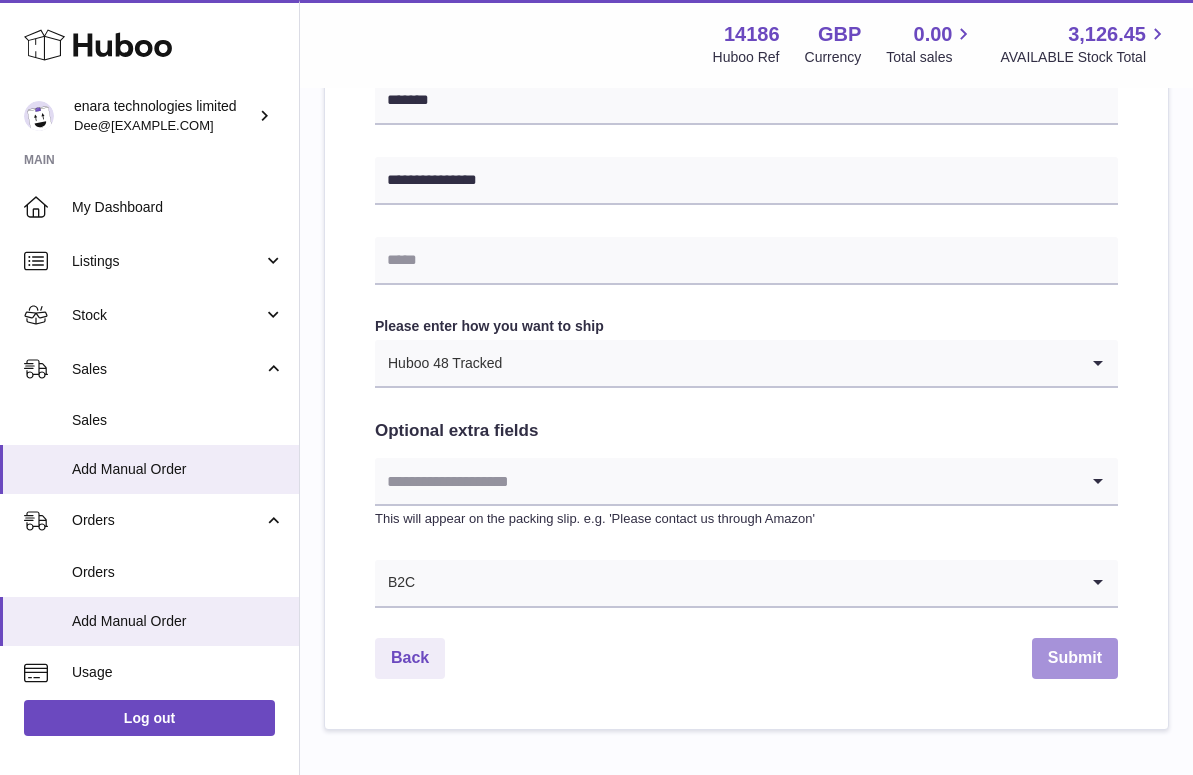 click on "Submit" at bounding box center [1075, 658] 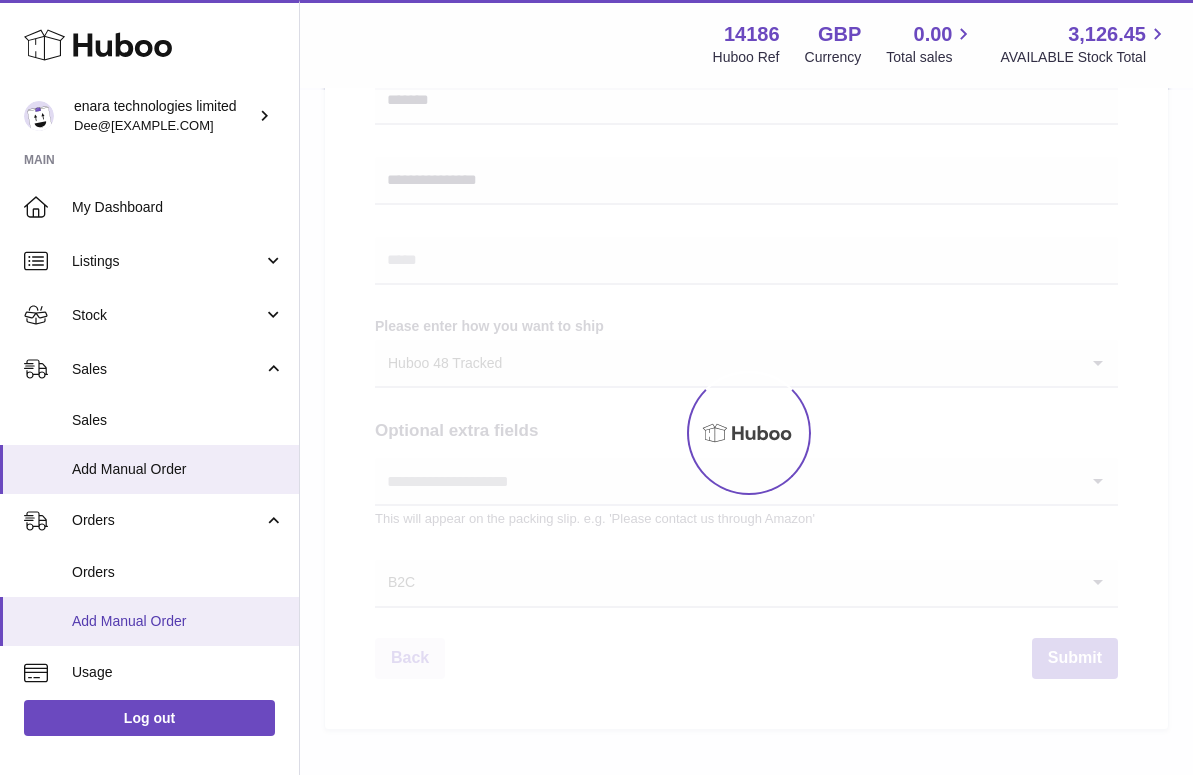 scroll, scrollTop: 0, scrollLeft: 0, axis: both 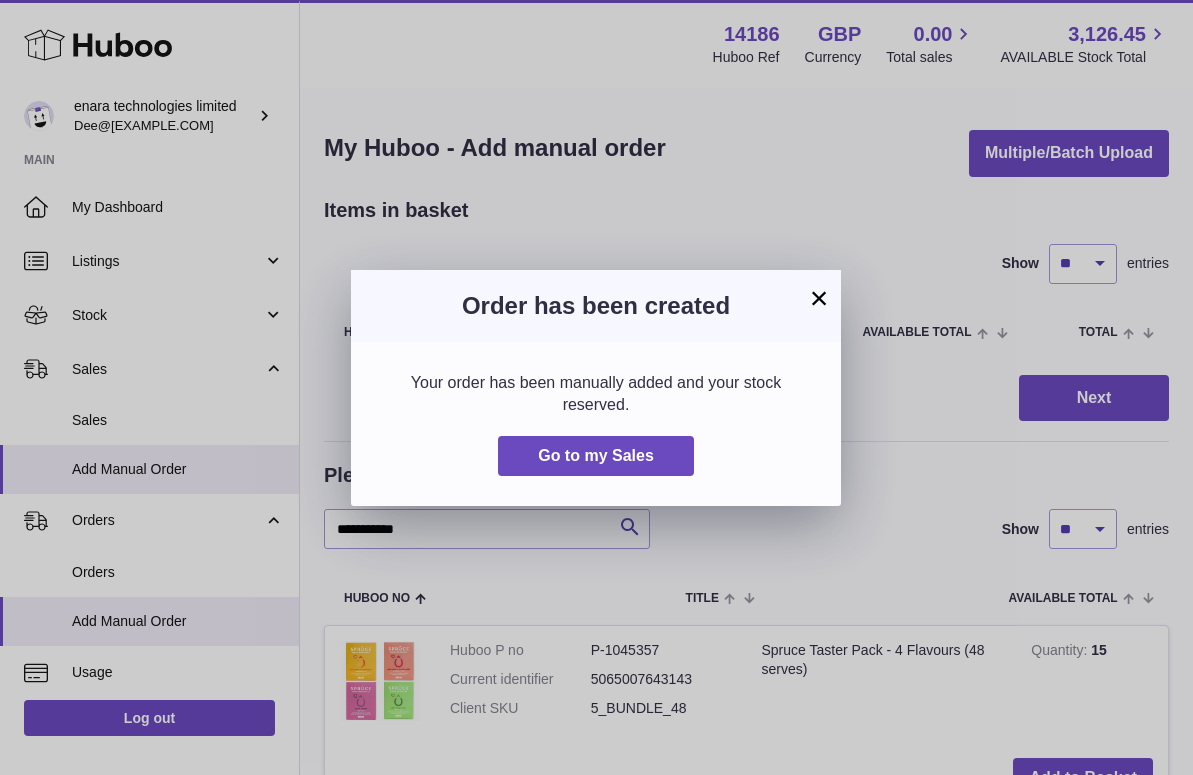 click on "×" at bounding box center (819, 298) 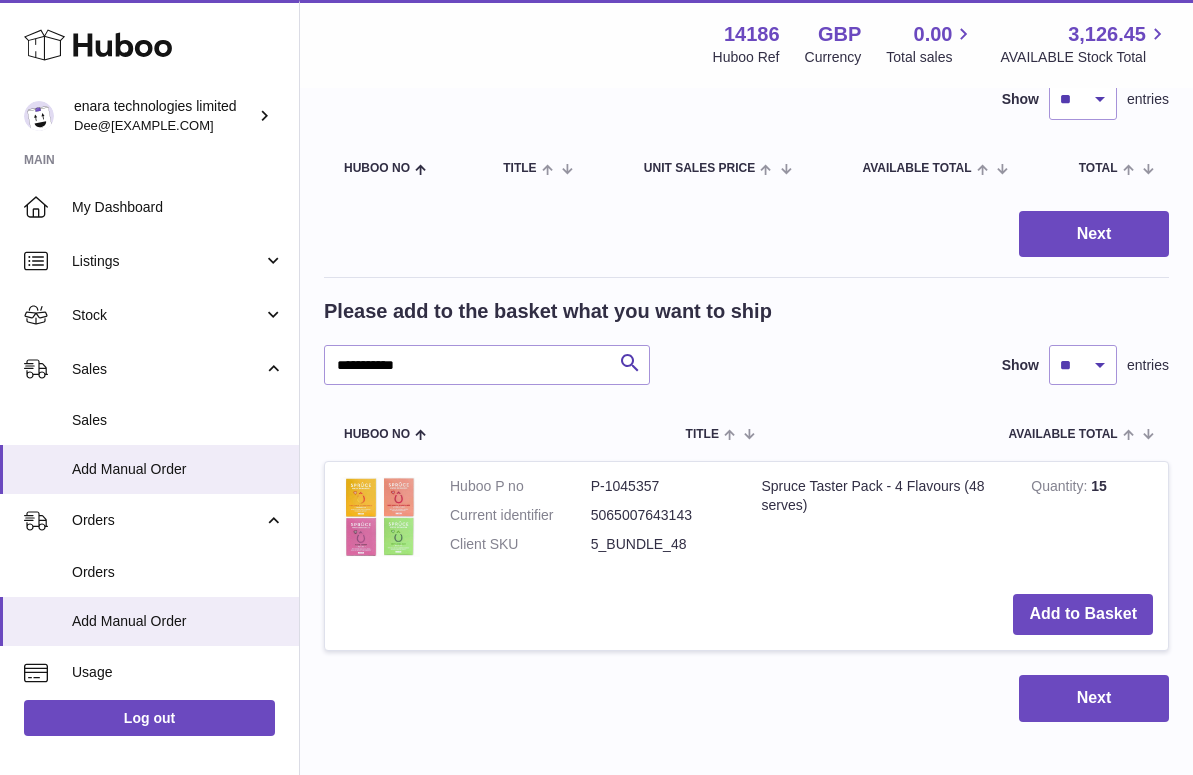 scroll, scrollTop: 174, scrollLeft: 0, axis: vertical 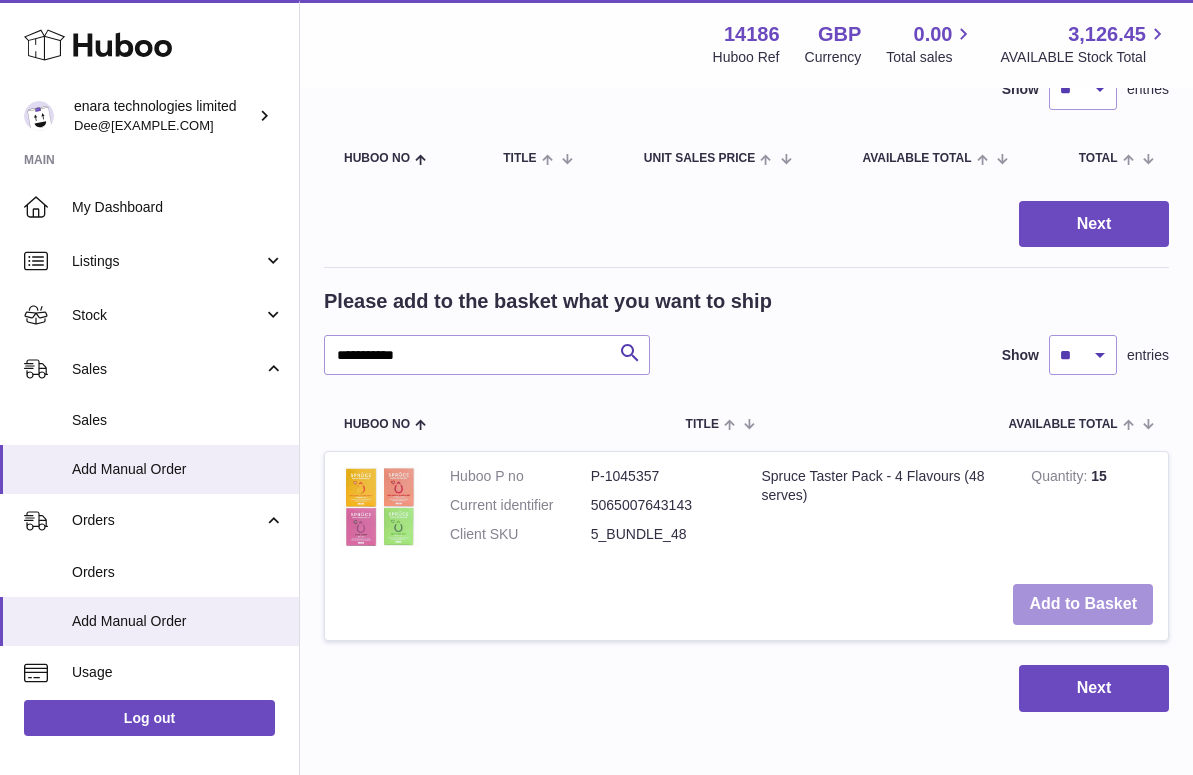 click on "Add to Basket" at bounding box center [1083, 604] 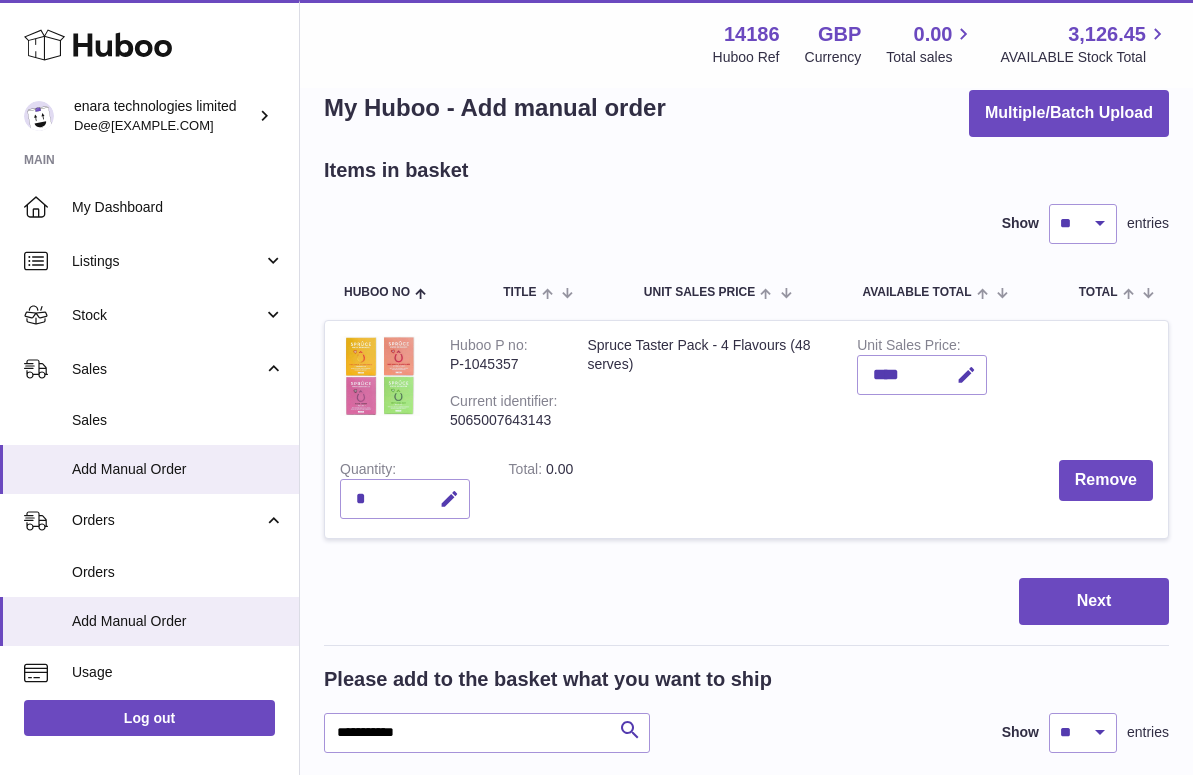 scroll, scrollTop: 35, scrollLeft: 0, axis: vertical 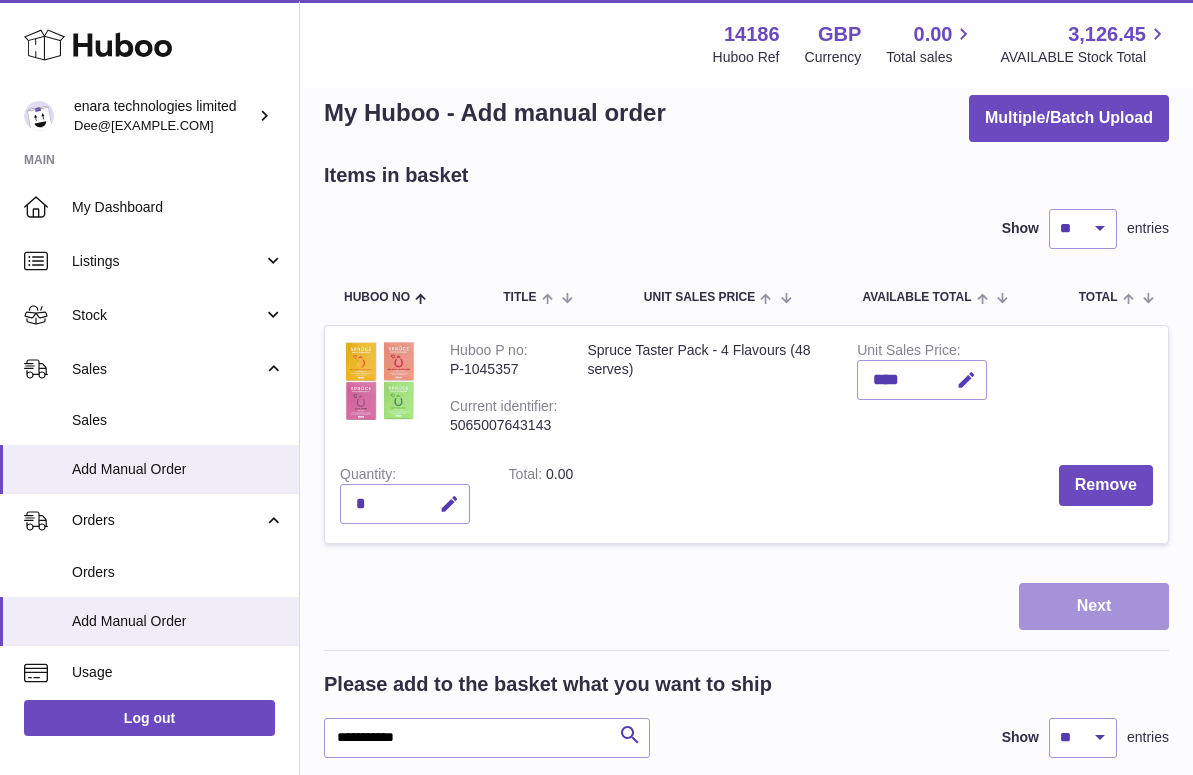 click on "Next" at bounding box center (1094, 606) 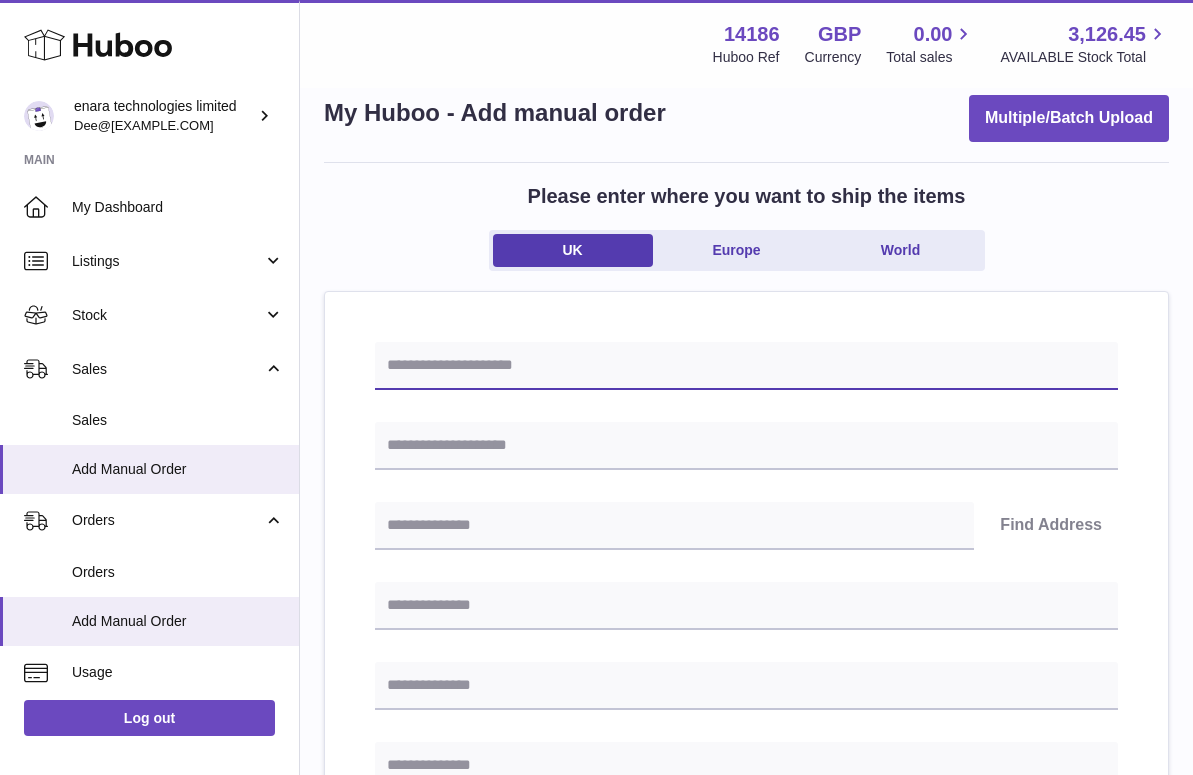click at bounding box center (746, 366) 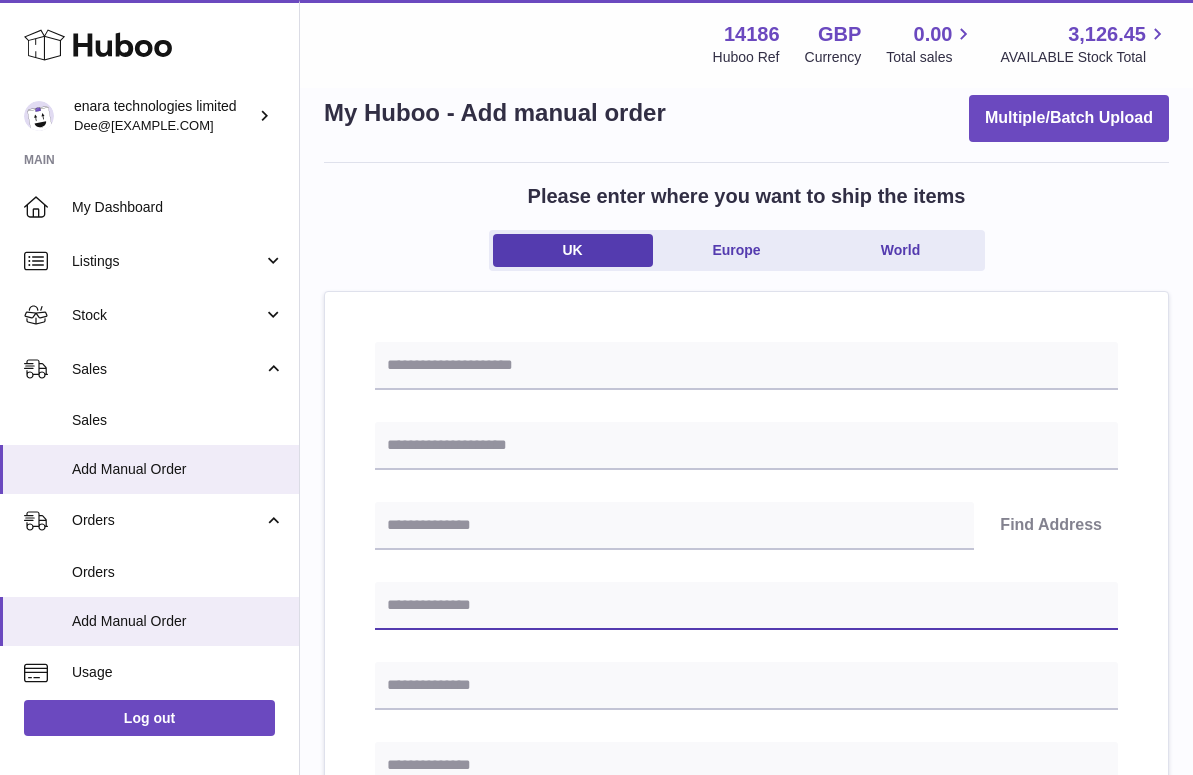 paste on "**********" 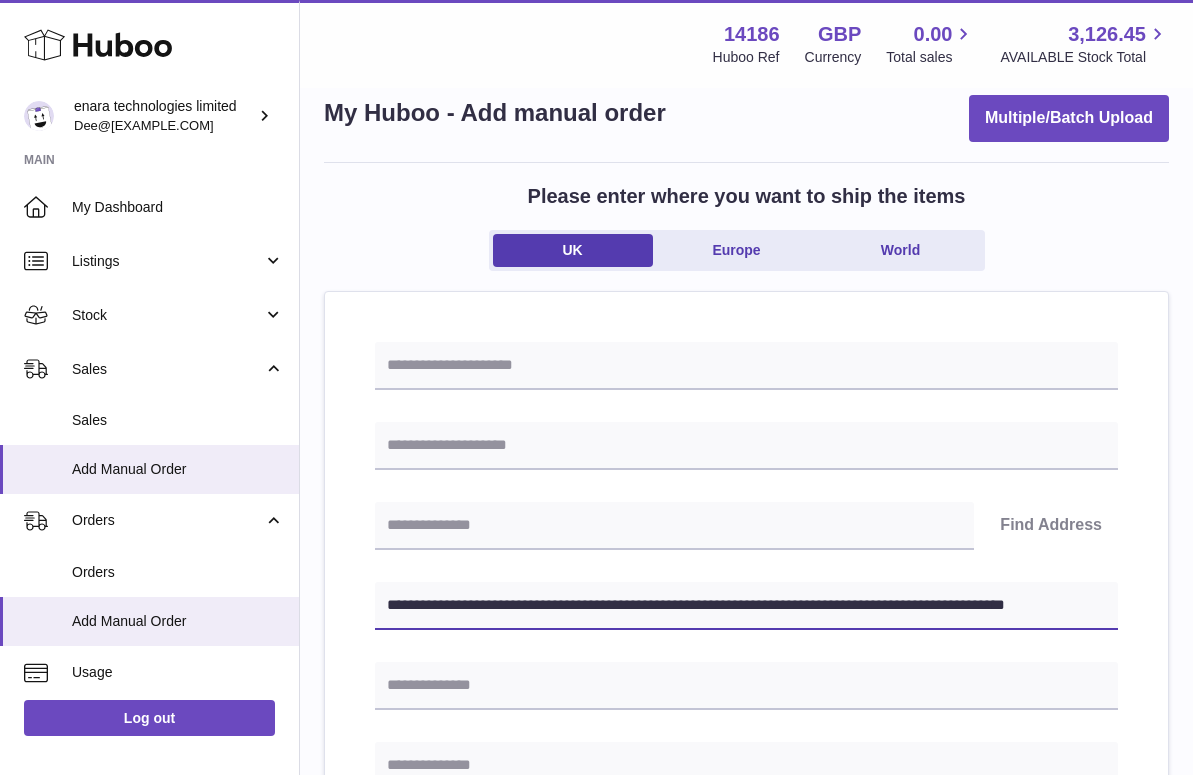 type on "**********" 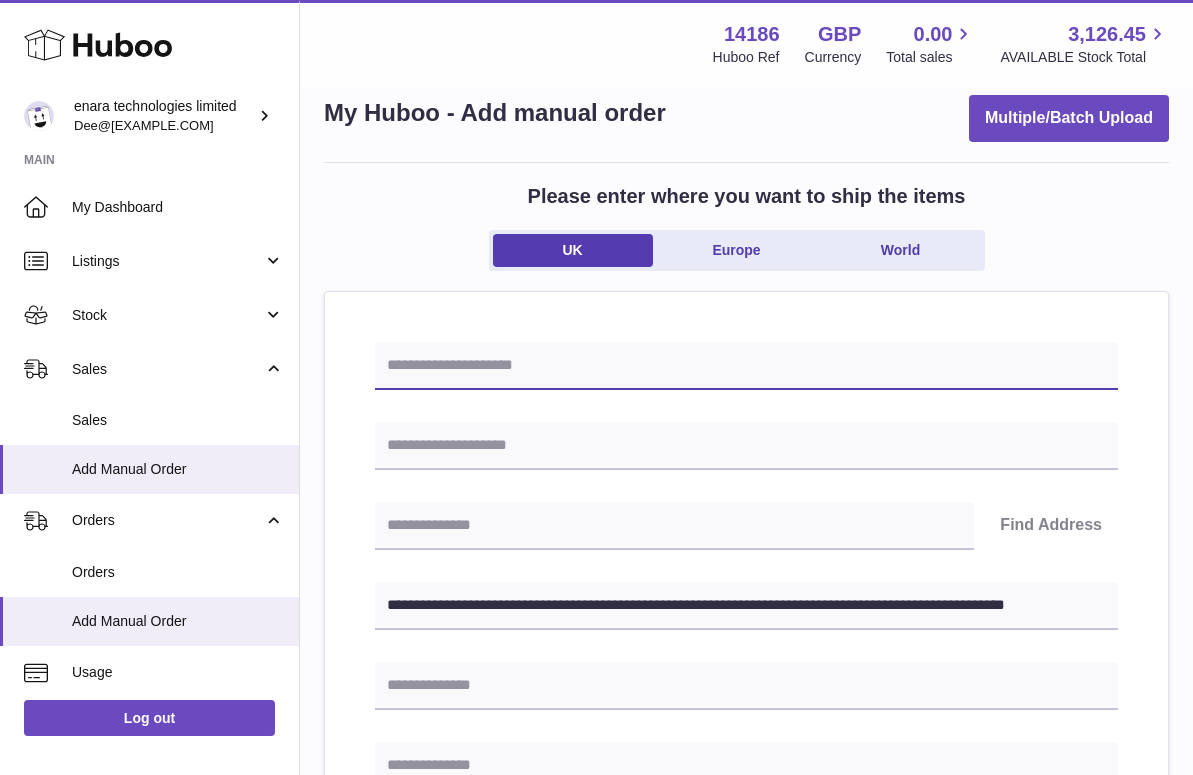 click at bounding box center (746, 366) 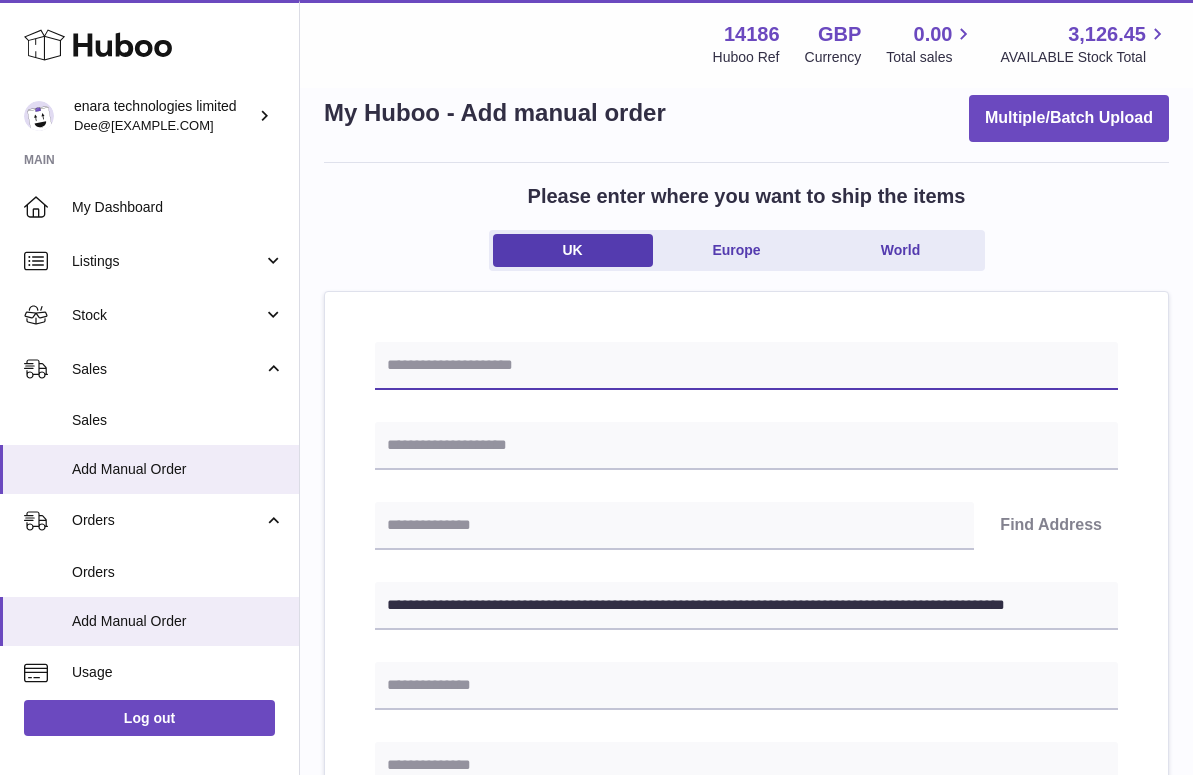 paste on "**********" 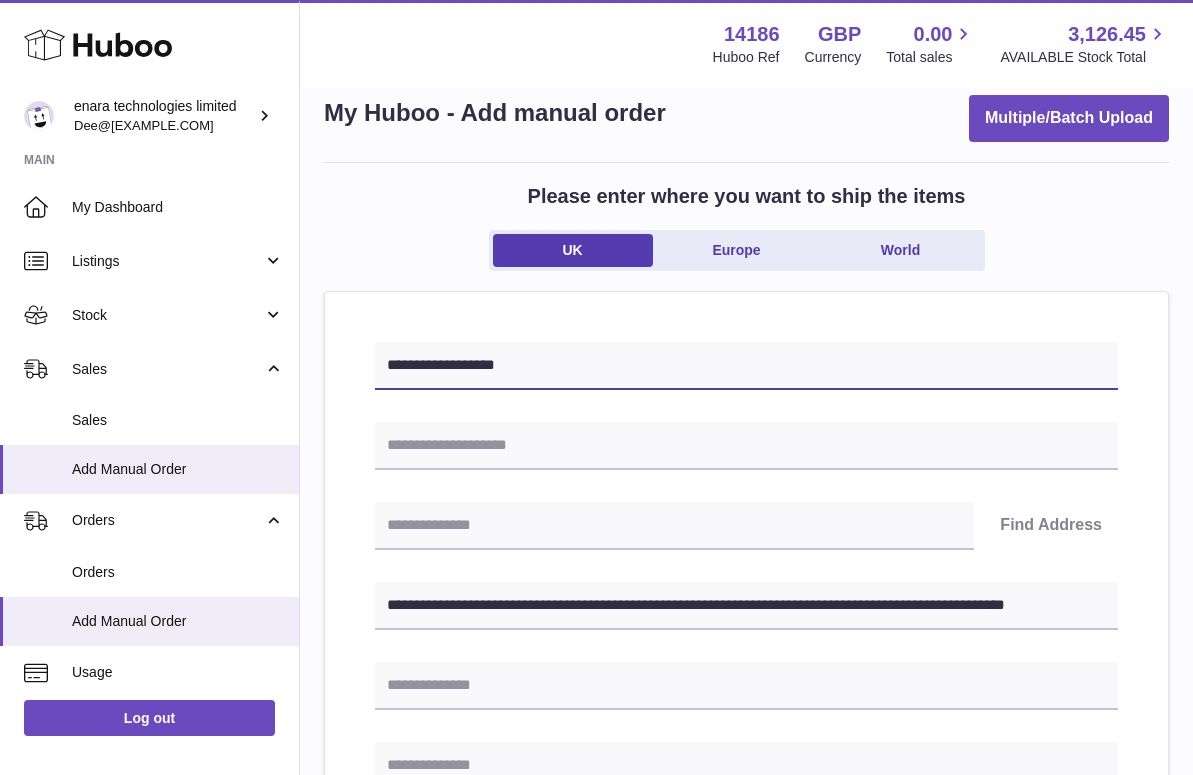 type on "**********" 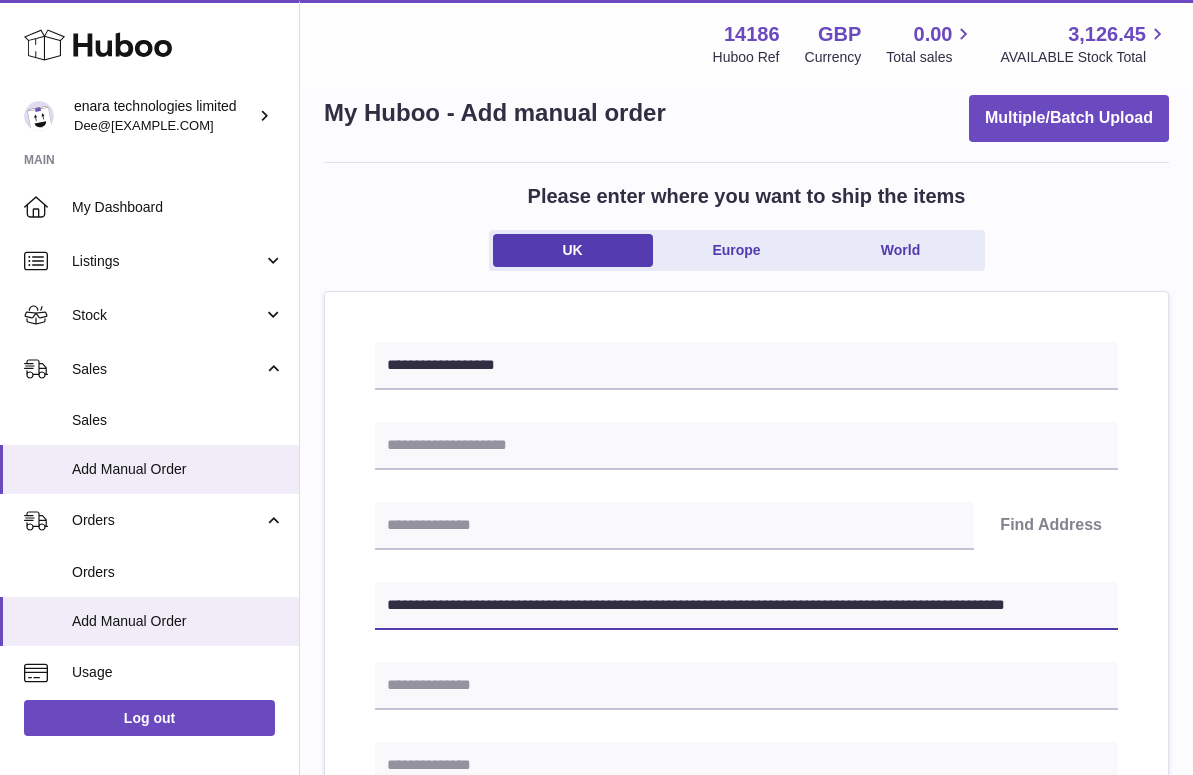 drag, startPoint x: 818, startPoint y: 602, endPoint x: 1233, endPoint y: 579, distance: 415.63687 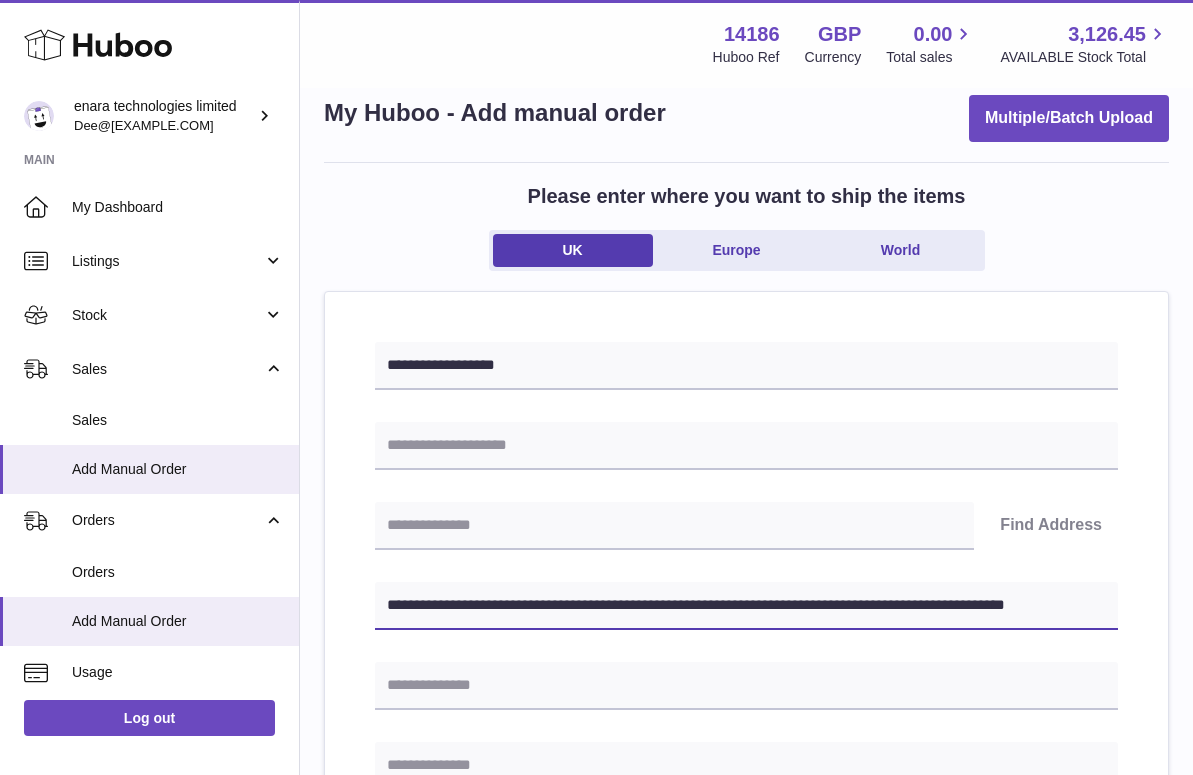 click on "**********" at bounding box center (746, 606) 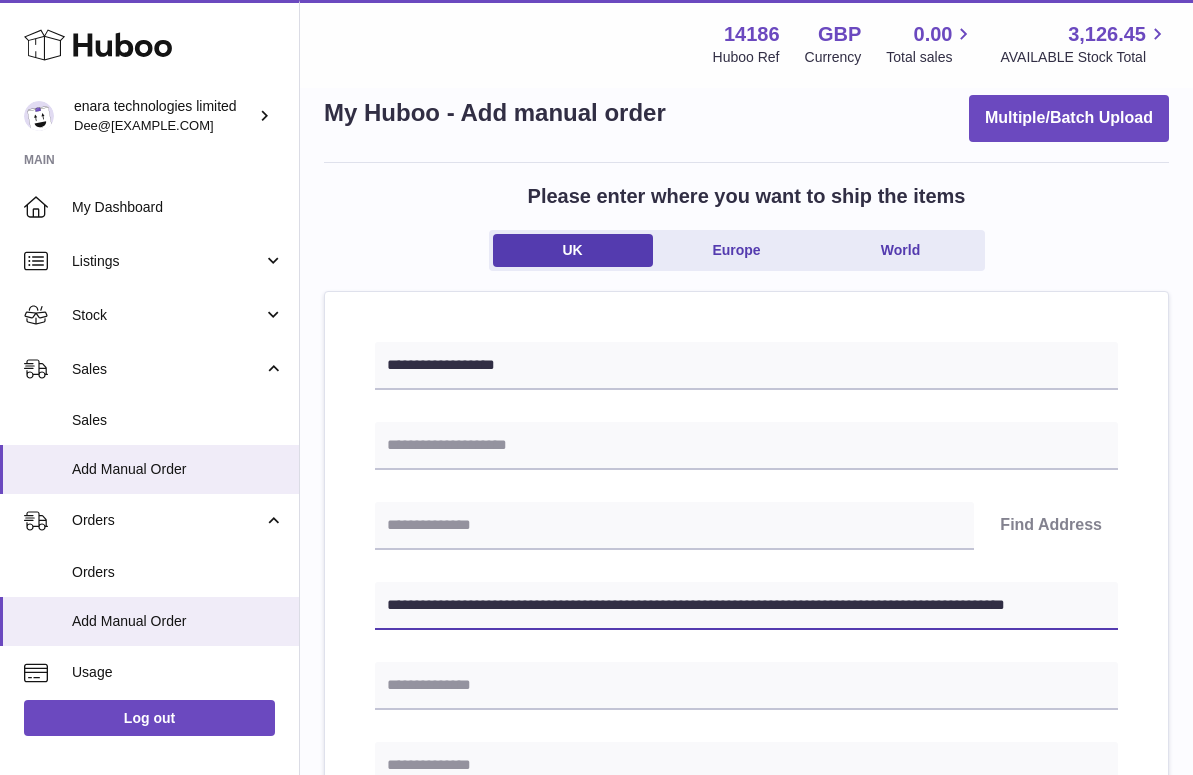 click on ".st0{fill:#141414;}" at bounding box center [596, 352] 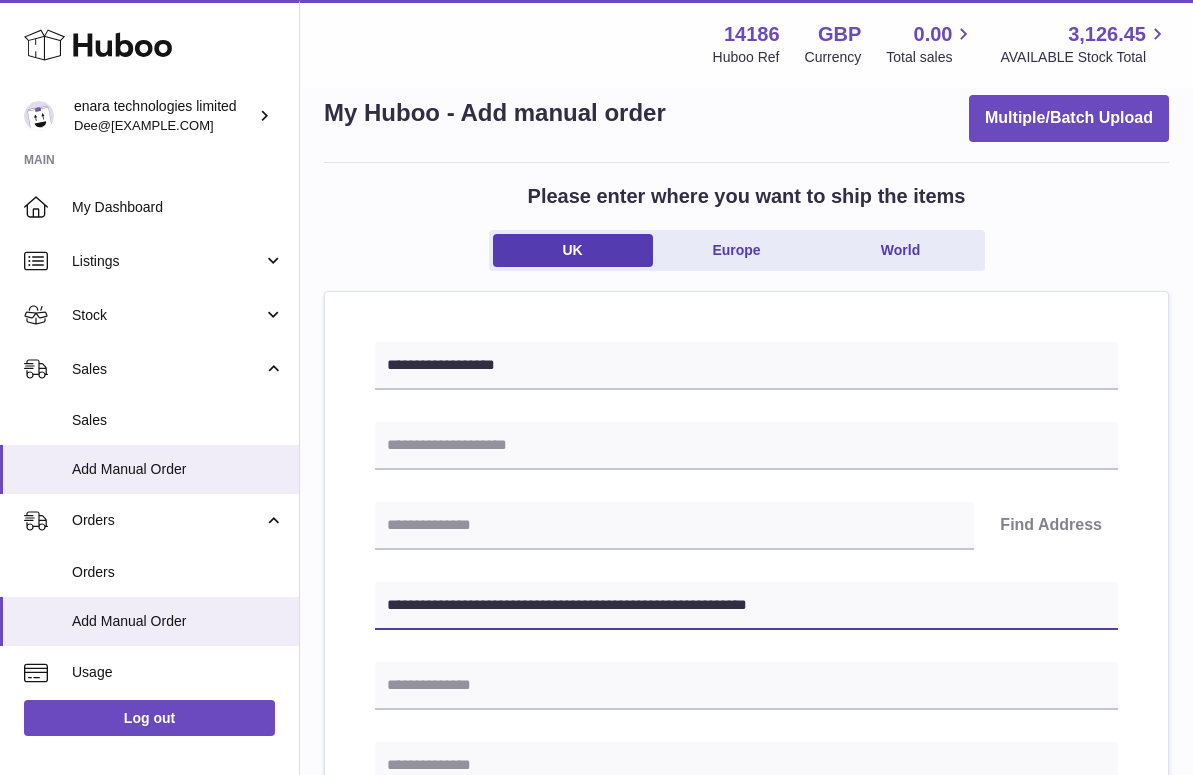 type on "**********" 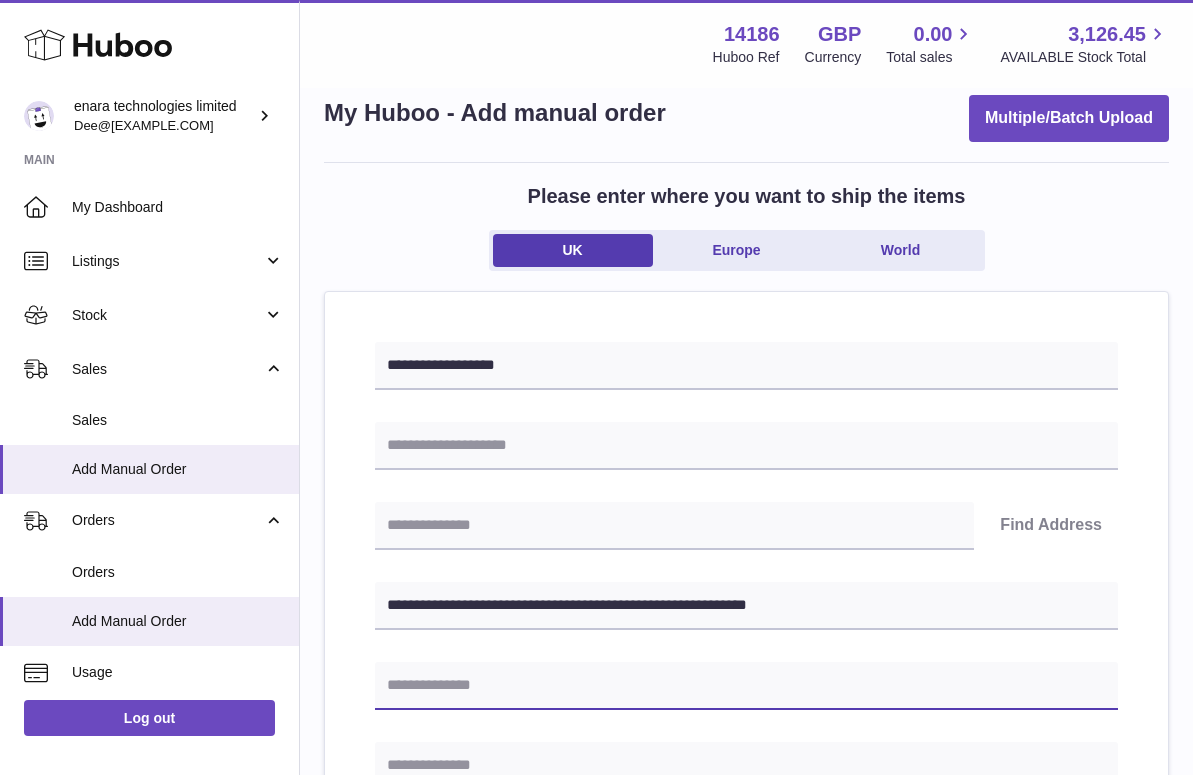paste on "**********" 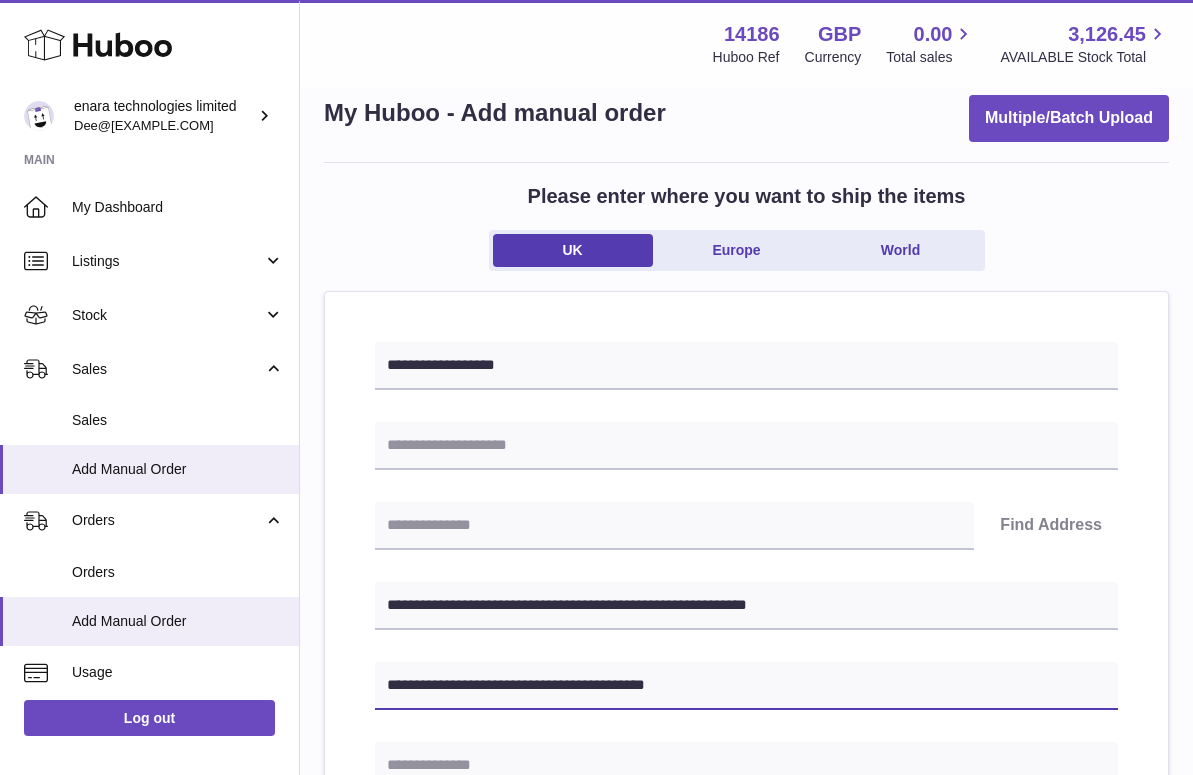 type on "**********" 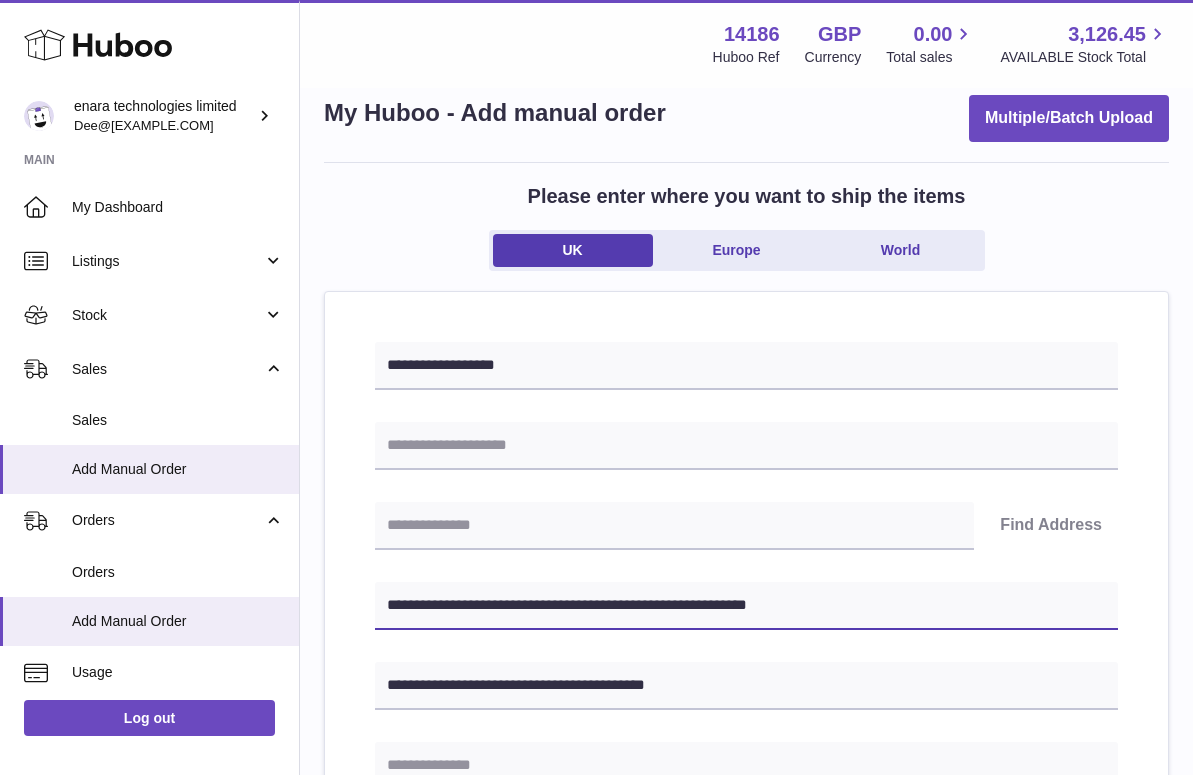 drag, startPoint x: 478, startPoint y: 607, endPoint x: 392, endPoint y: 602, distance: 86.145226 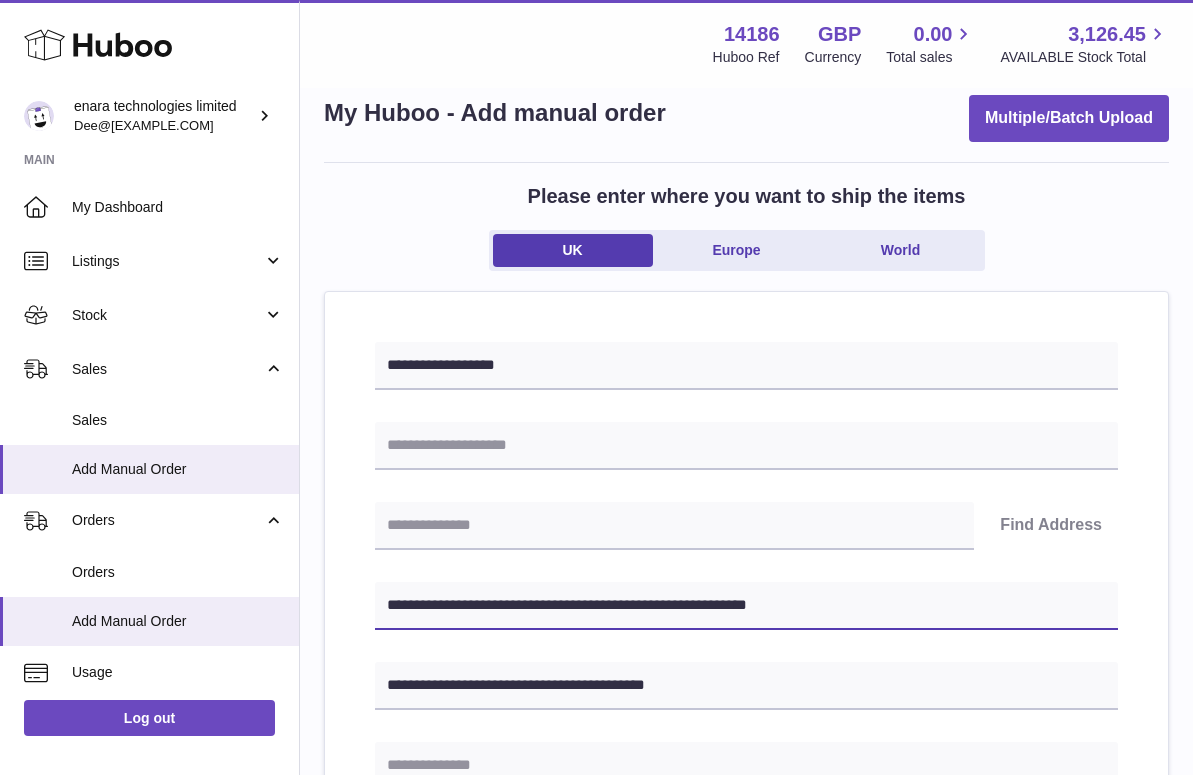 click on "**********" at bounding box center (746, 606) 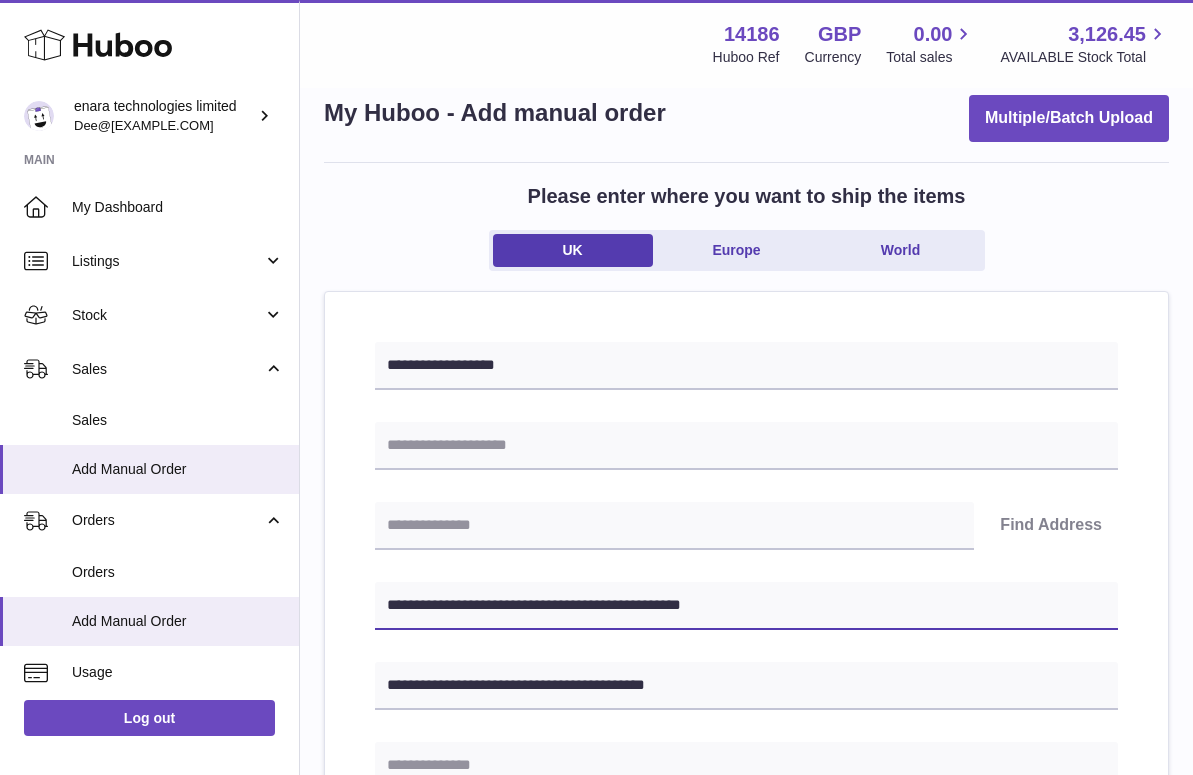 type on "**********" 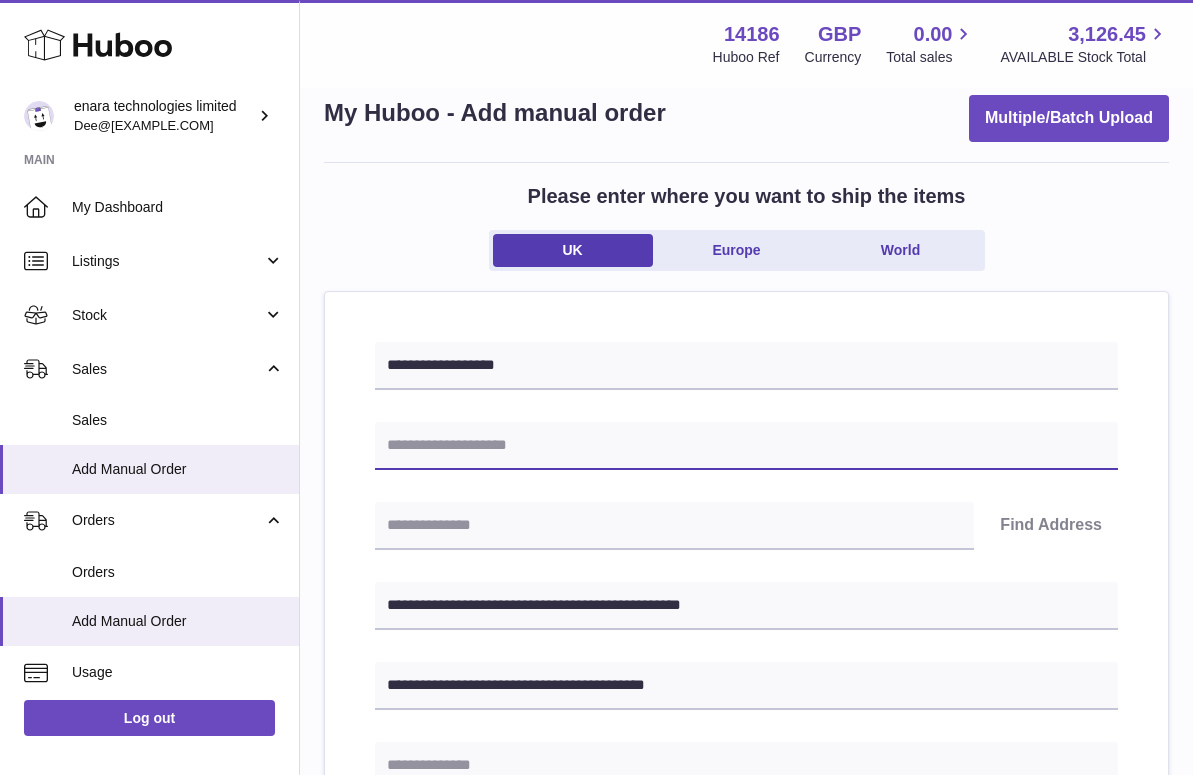 paste on "**********" 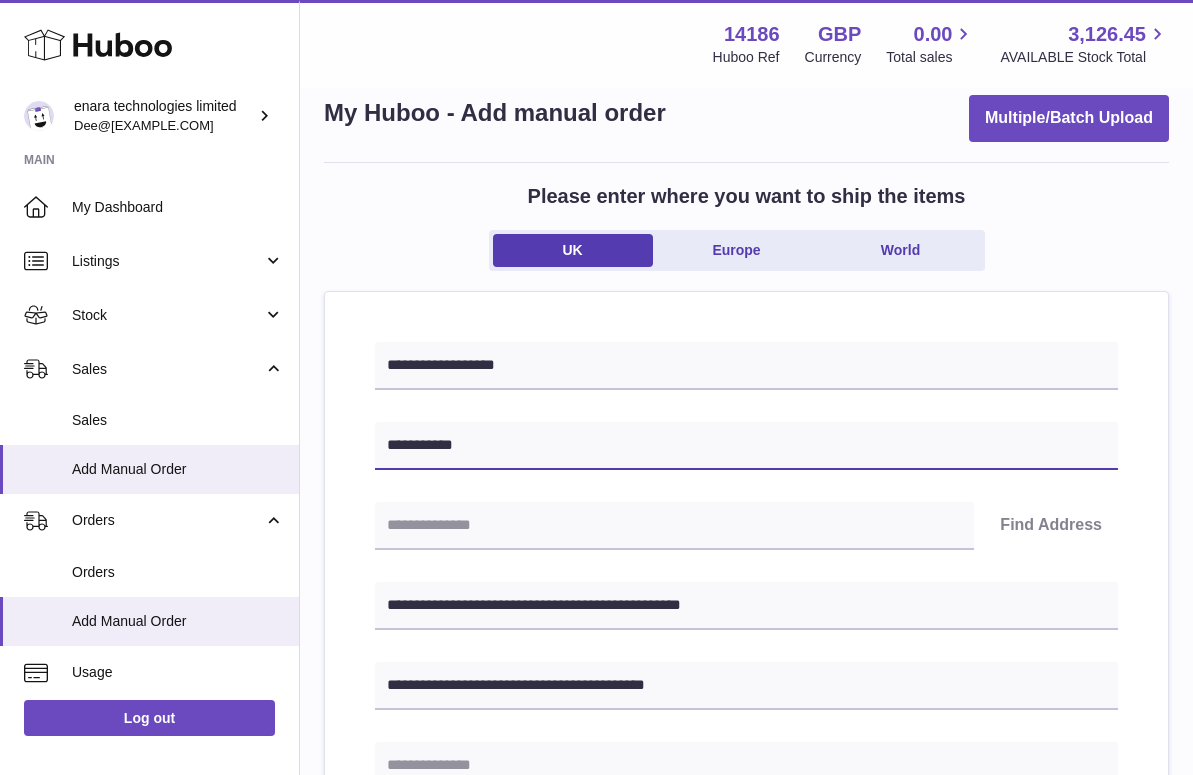 type on "**********" 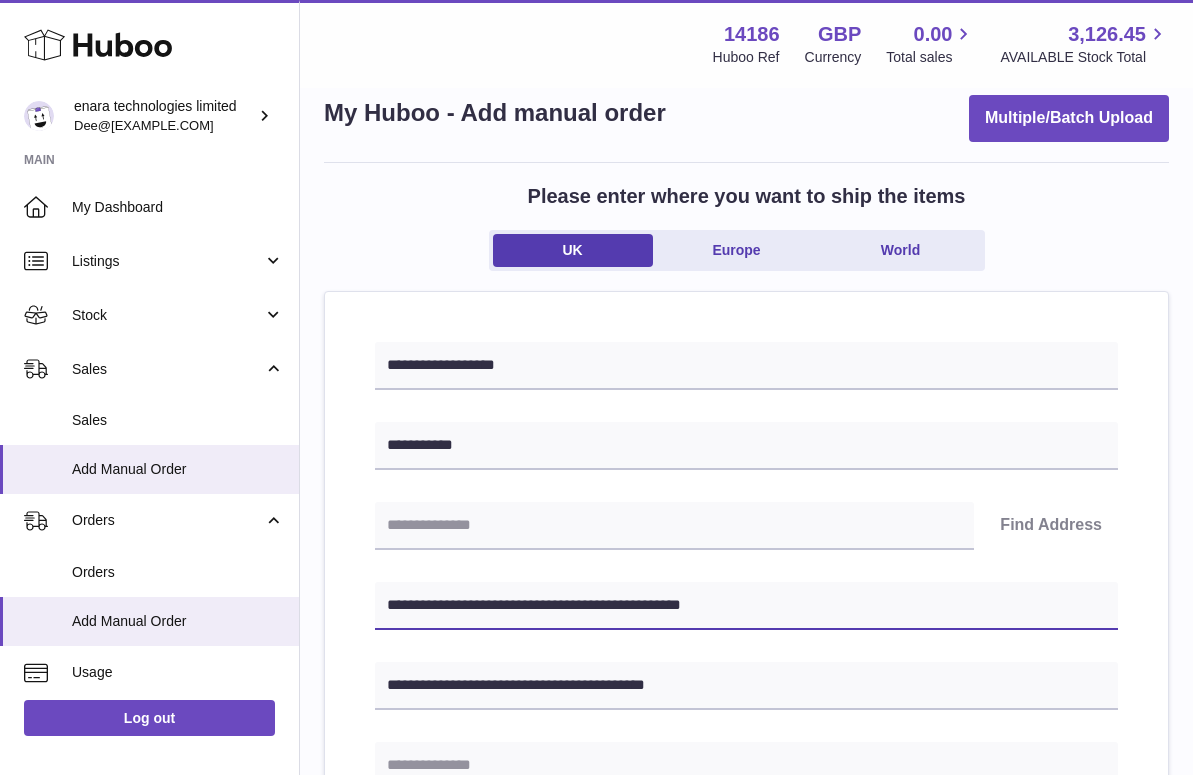 click on "**********" at bounding box center (746, 606) 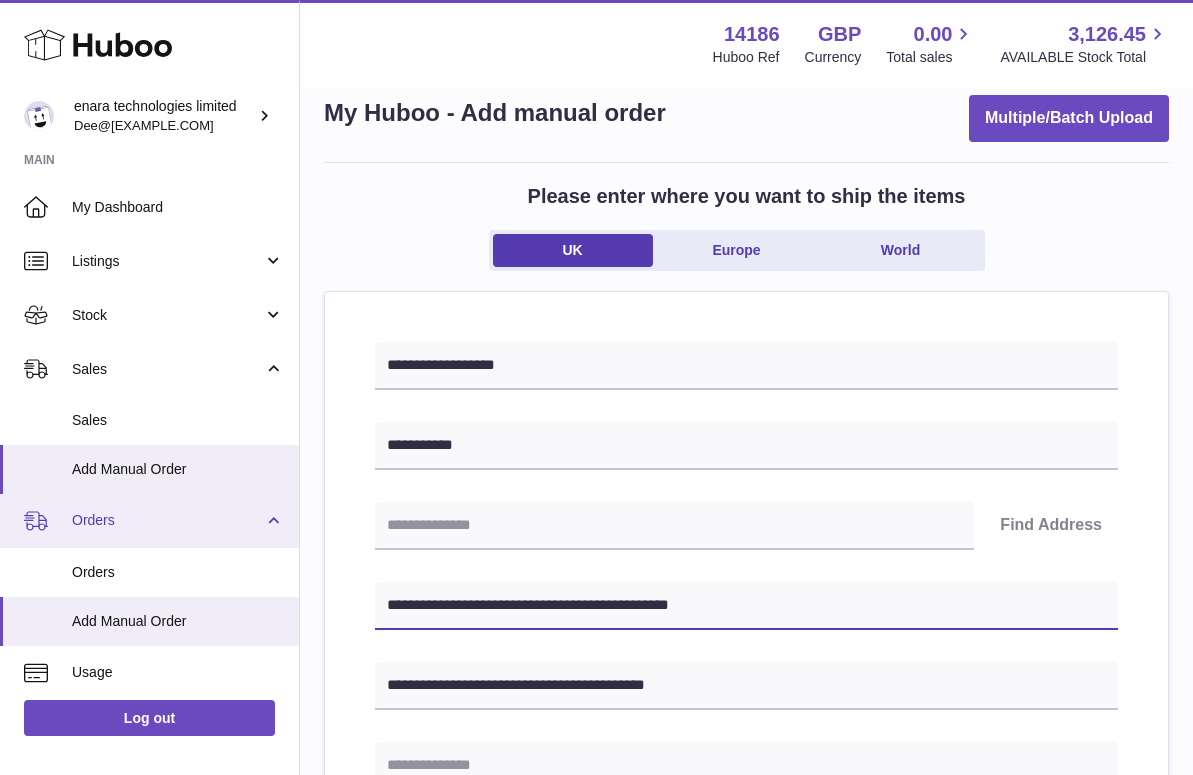 drag, startPoint x: 508, startPoint y: 603, endPoint x: 22, endPoint y: 521, distance: 492.86914 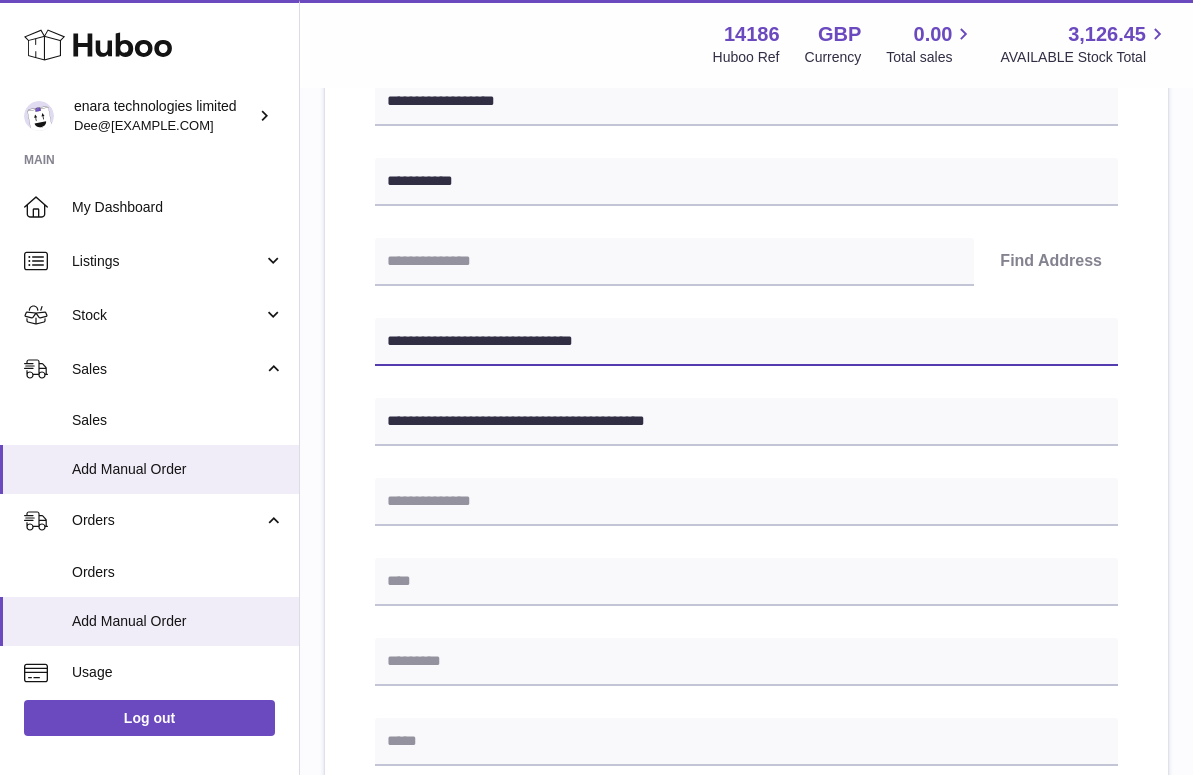 scroll, scrollTop: 300, scrollLeft: 0, axis: vertical 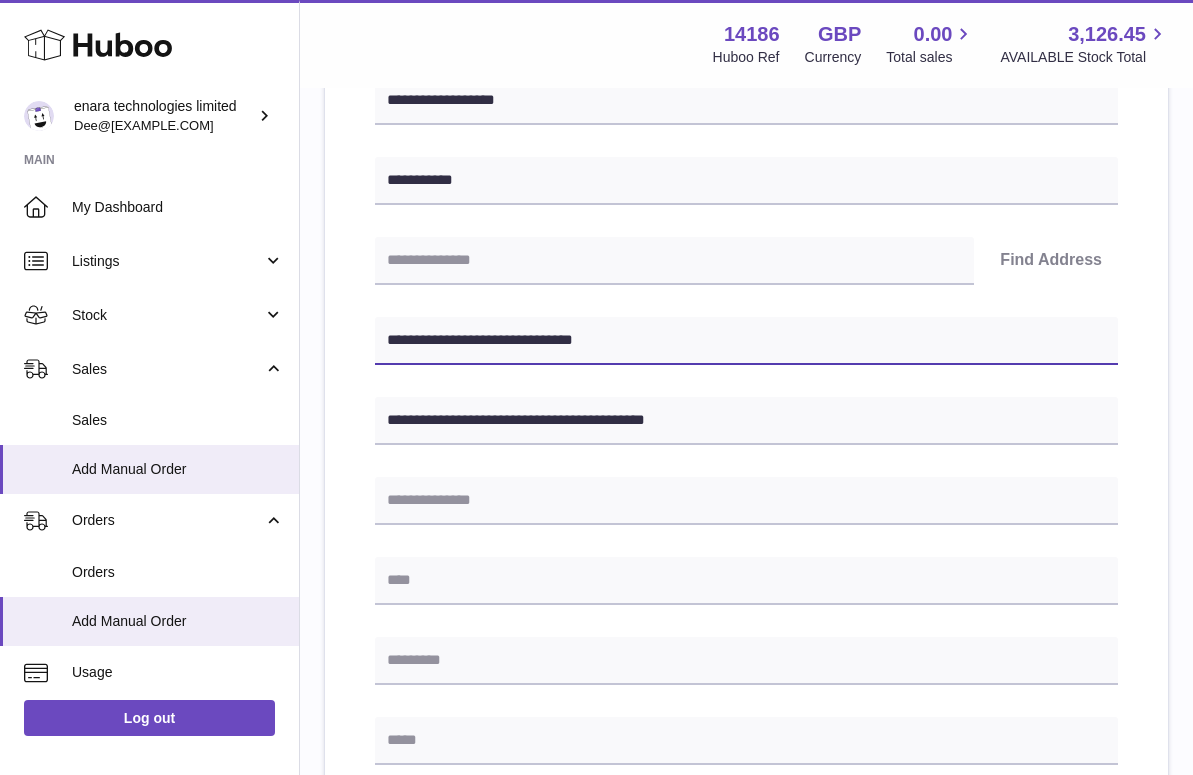 type on "**********" 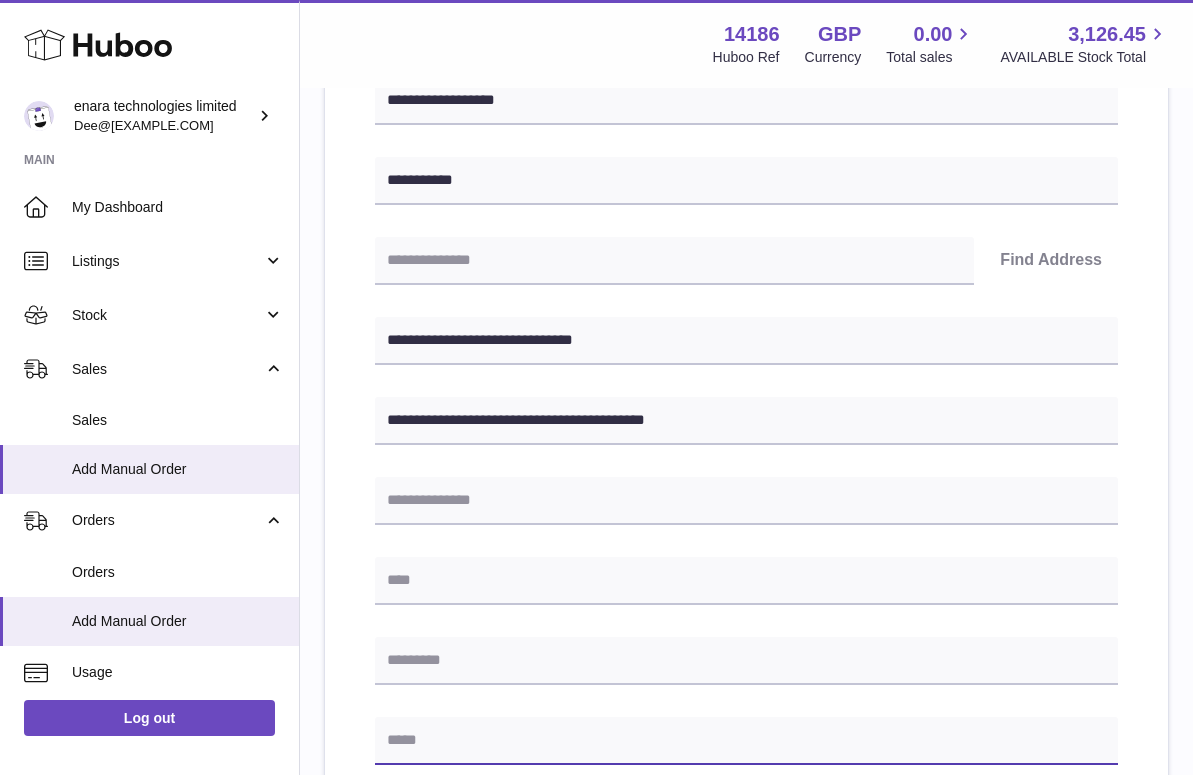 paste on "**********" 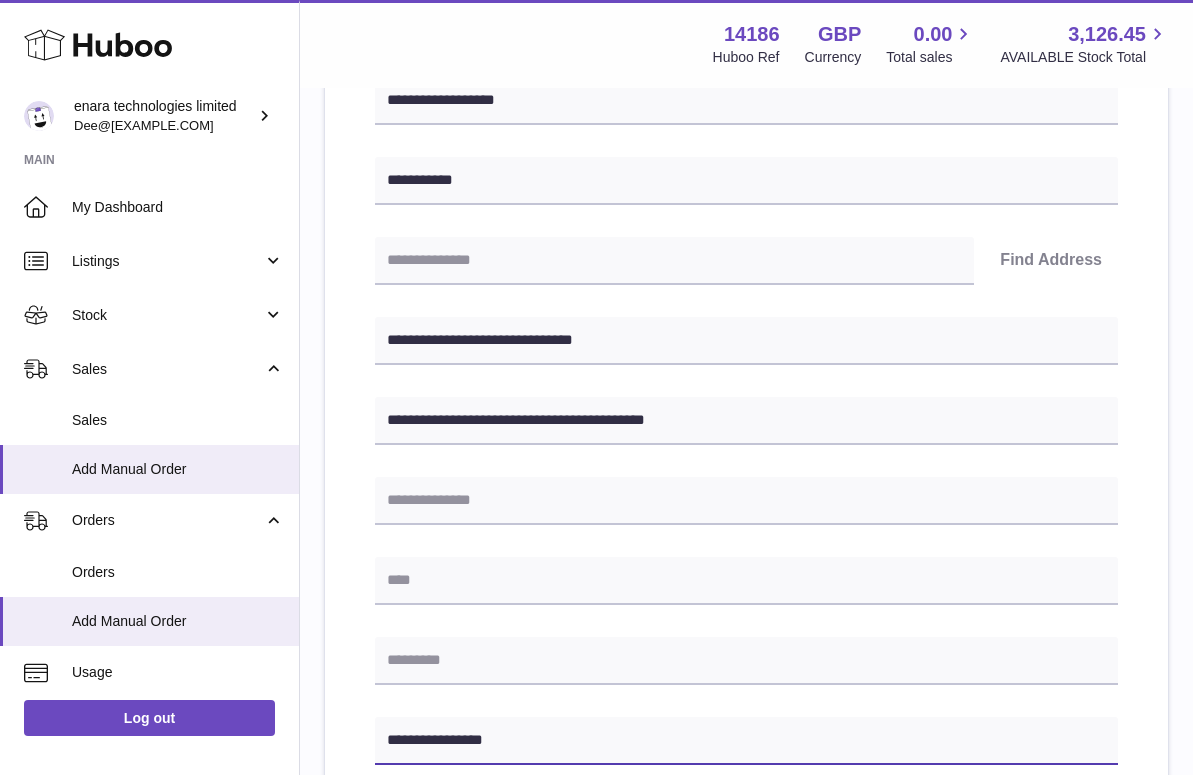 type on "**********" 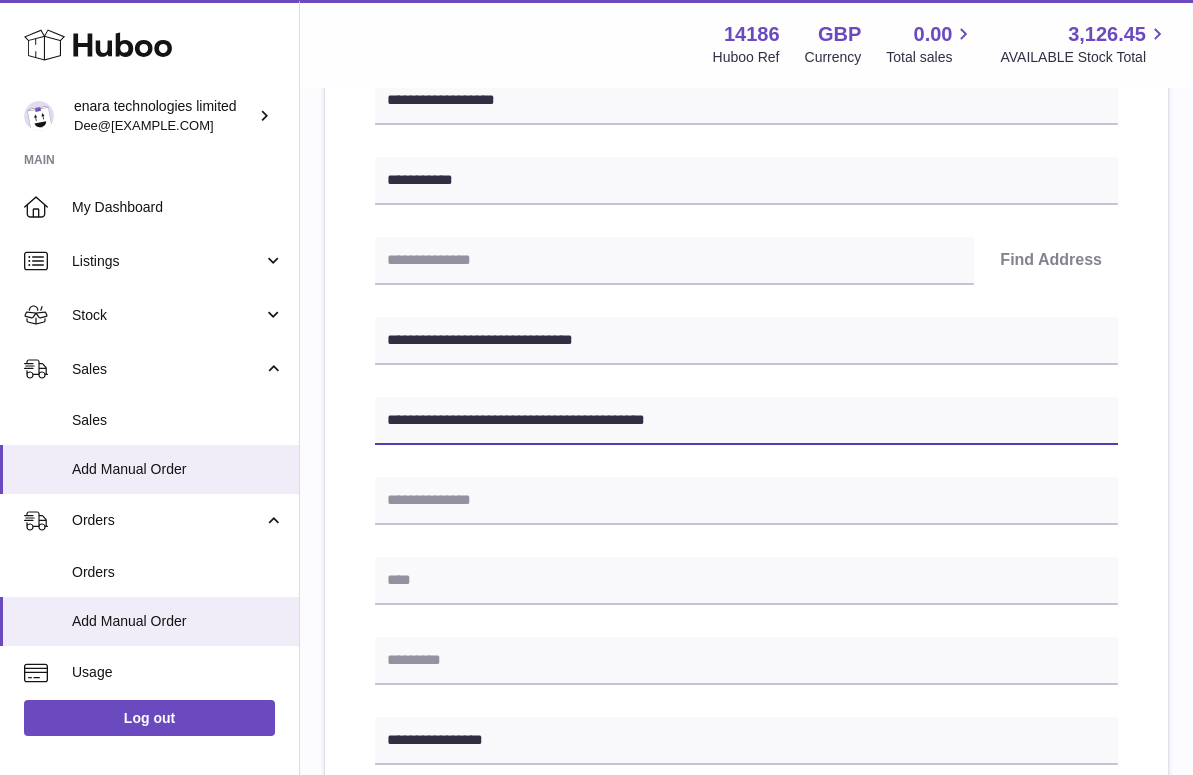 drag, startPoint x: 583, startPoint y: 421, endPoint x: 525, endPoint y: 419, distance: 58.034473 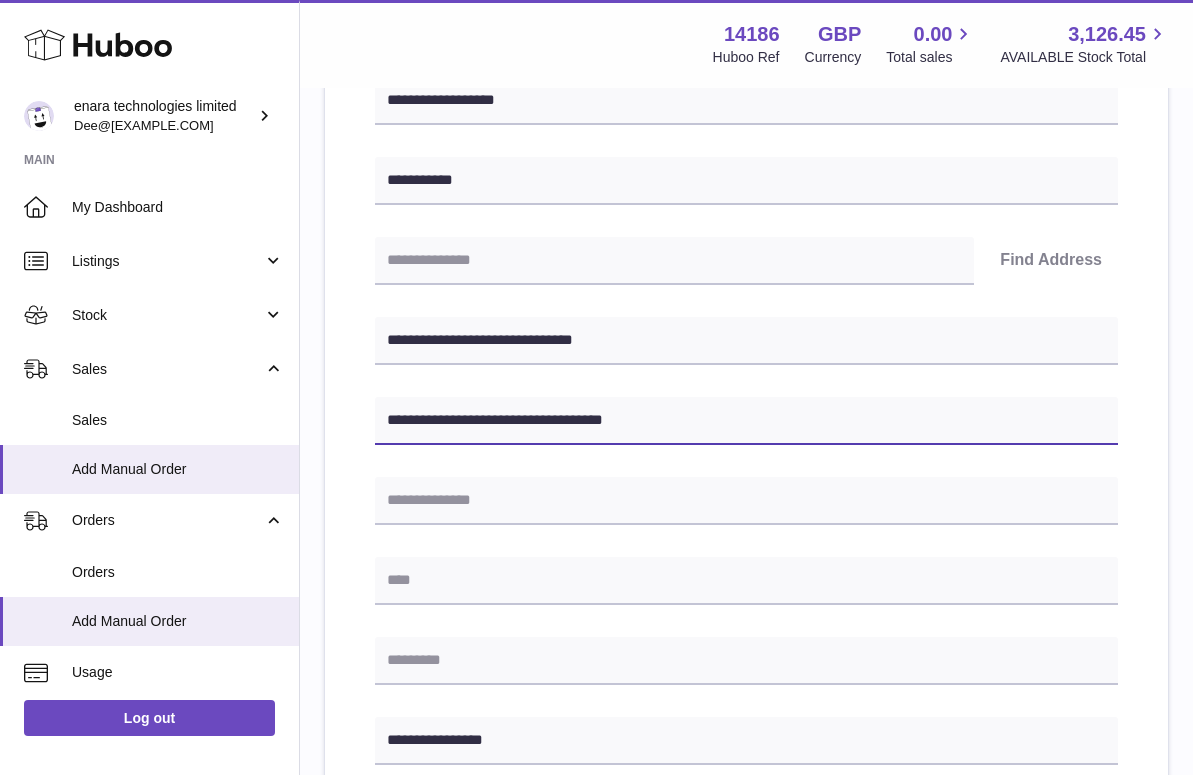 type on "**********" 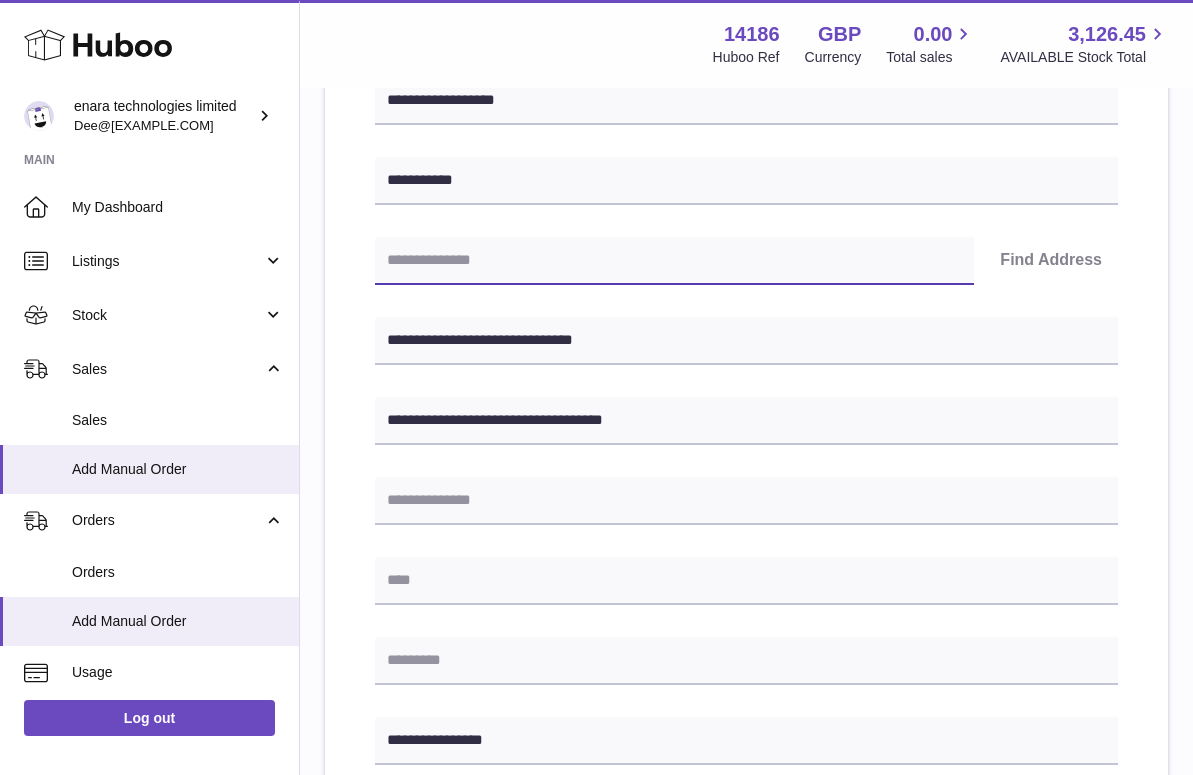 paste on "*******" 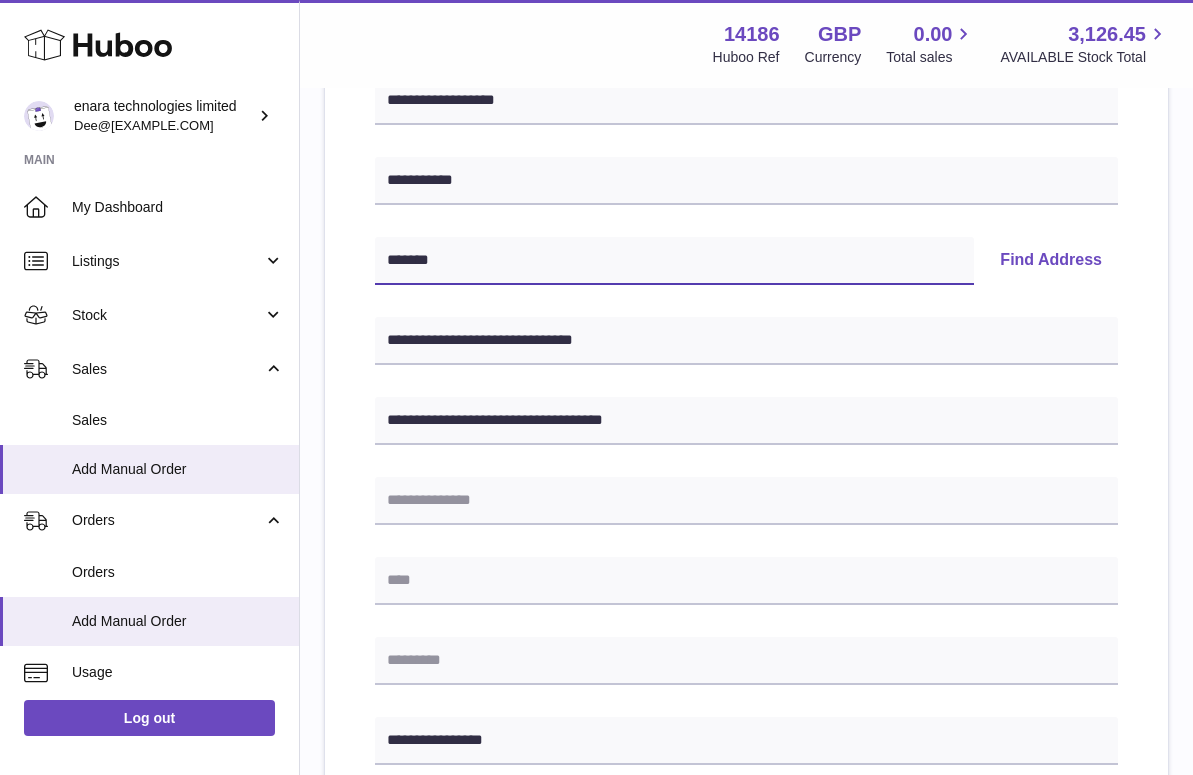 type on "*******" 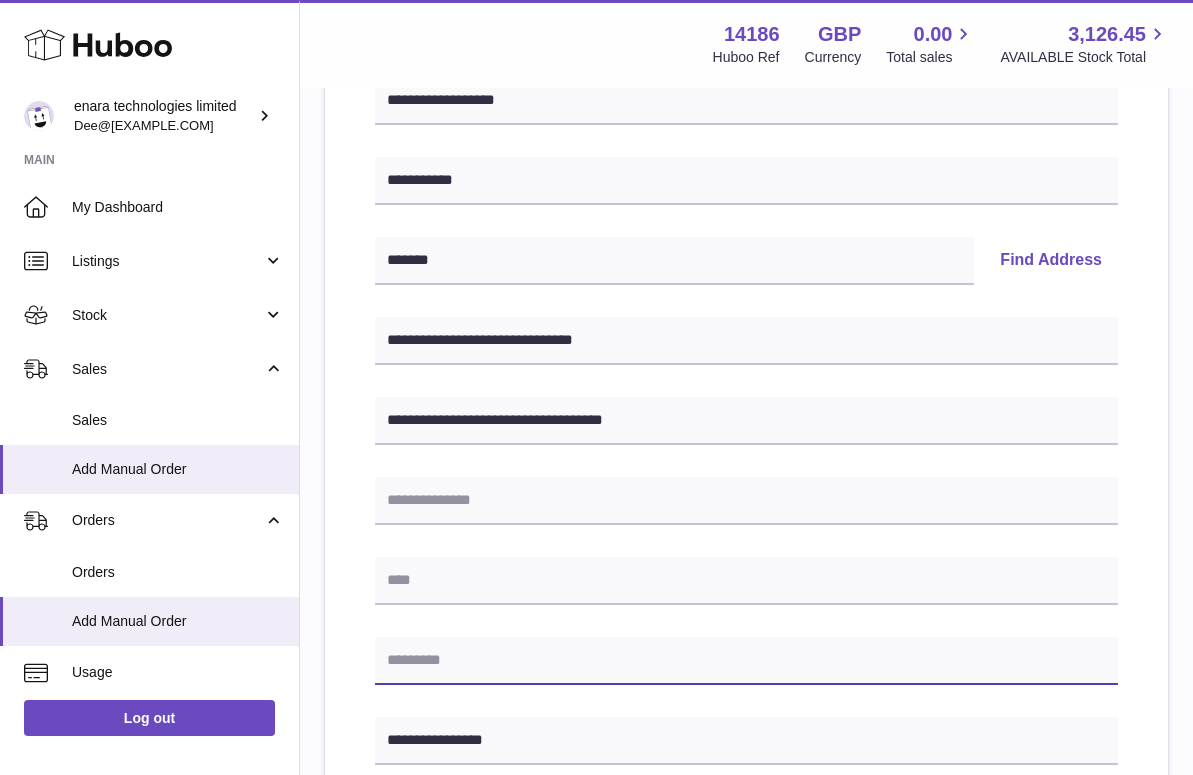 paste on "*******" 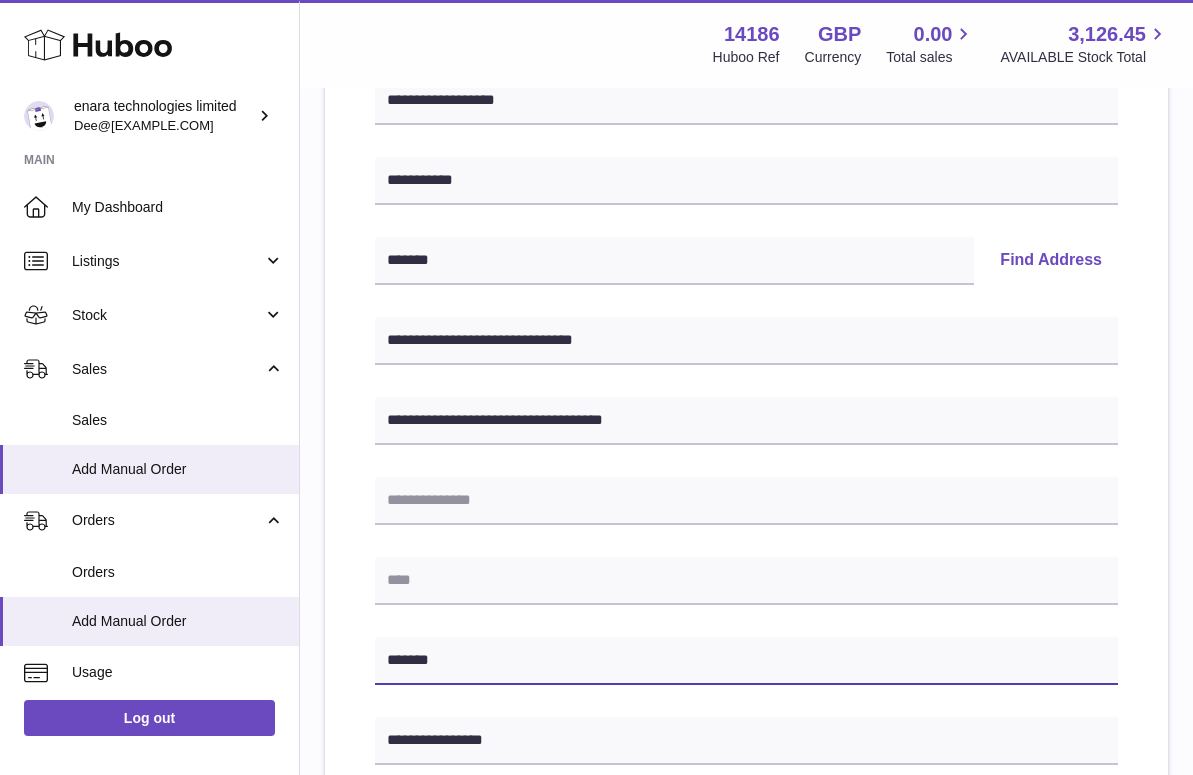 type on "*******" 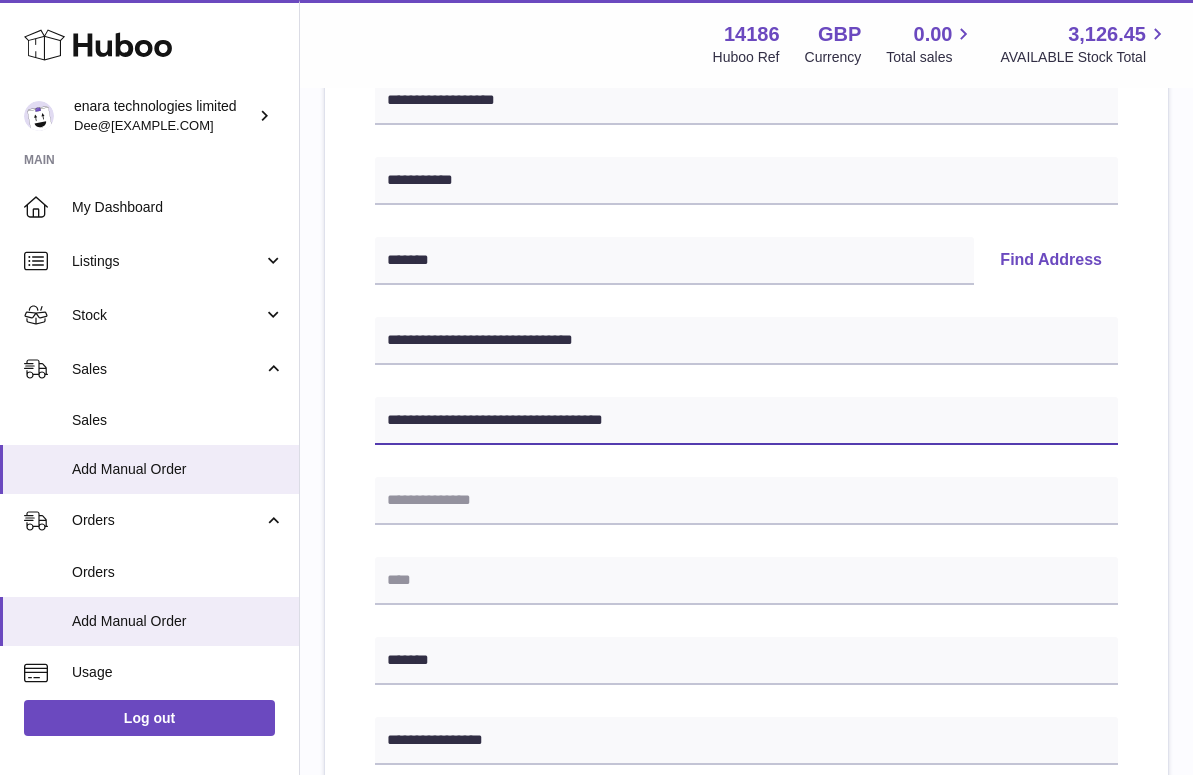 drag, startPoint x: 531, startPoint y: 415, endPoint x: 759, endPoint y: 430, distance: 228.49289 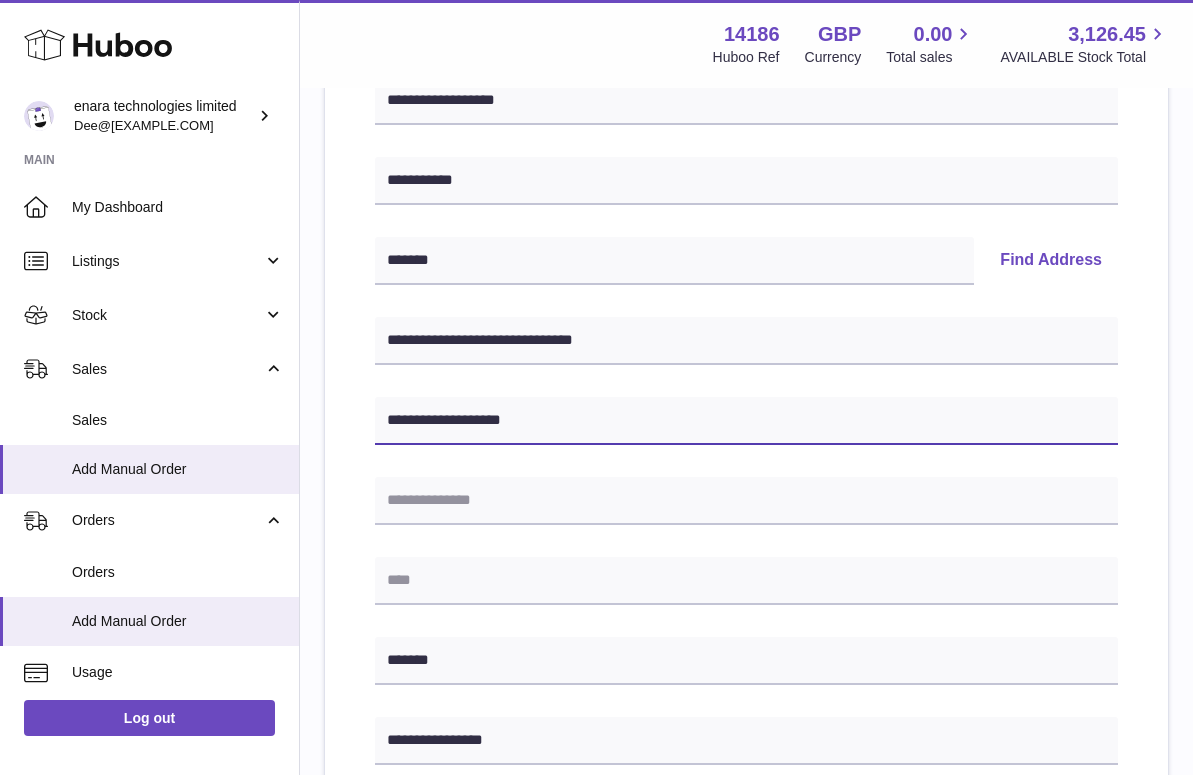 type on "**********" 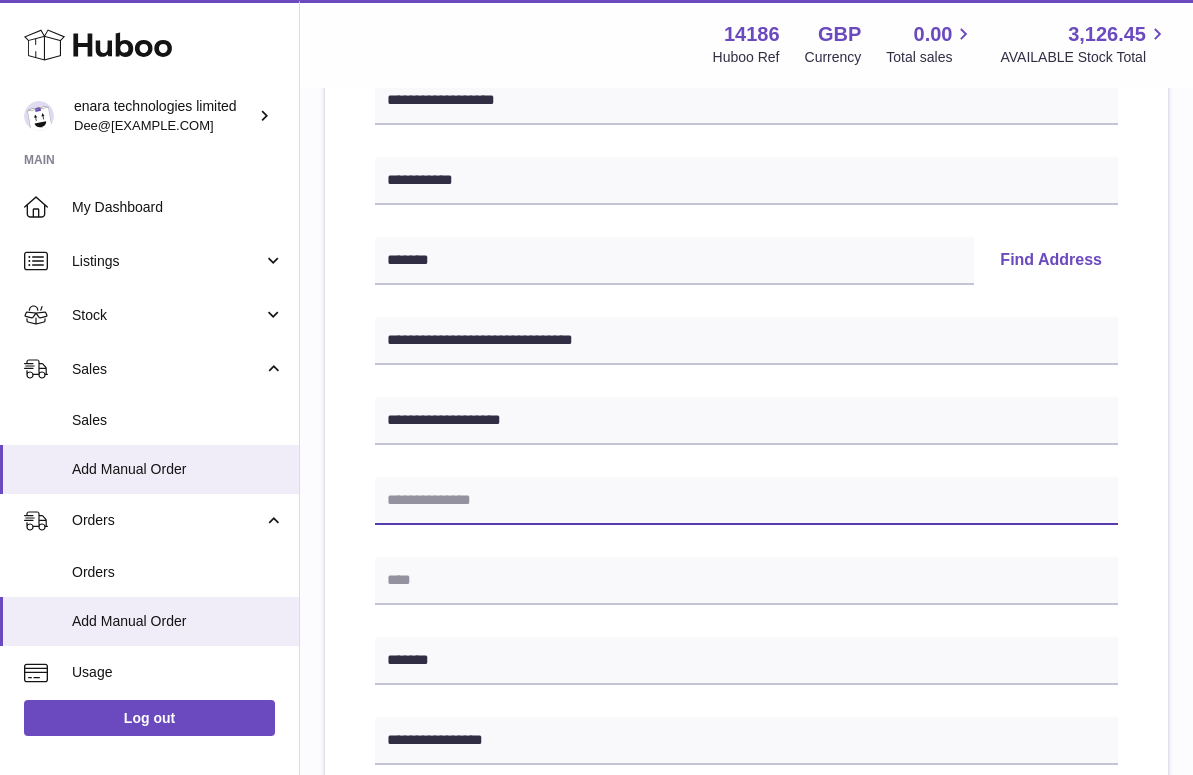 paste on "**********" 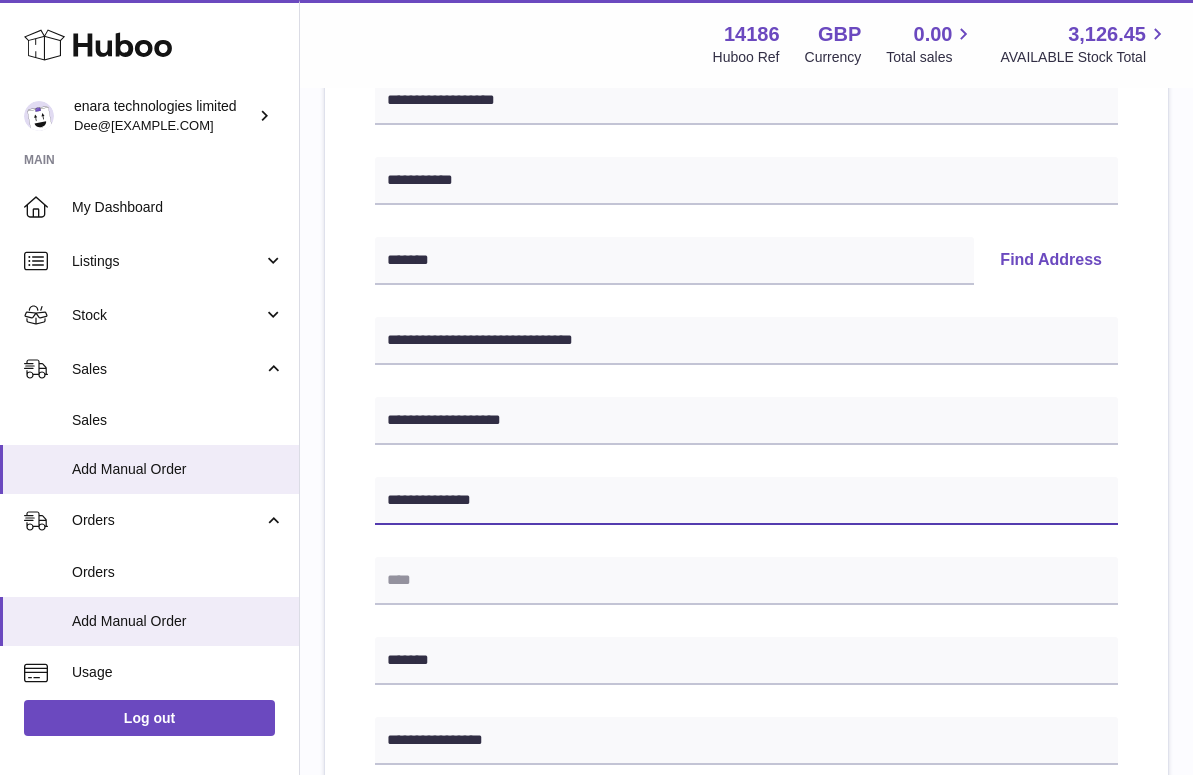 type on "**********" 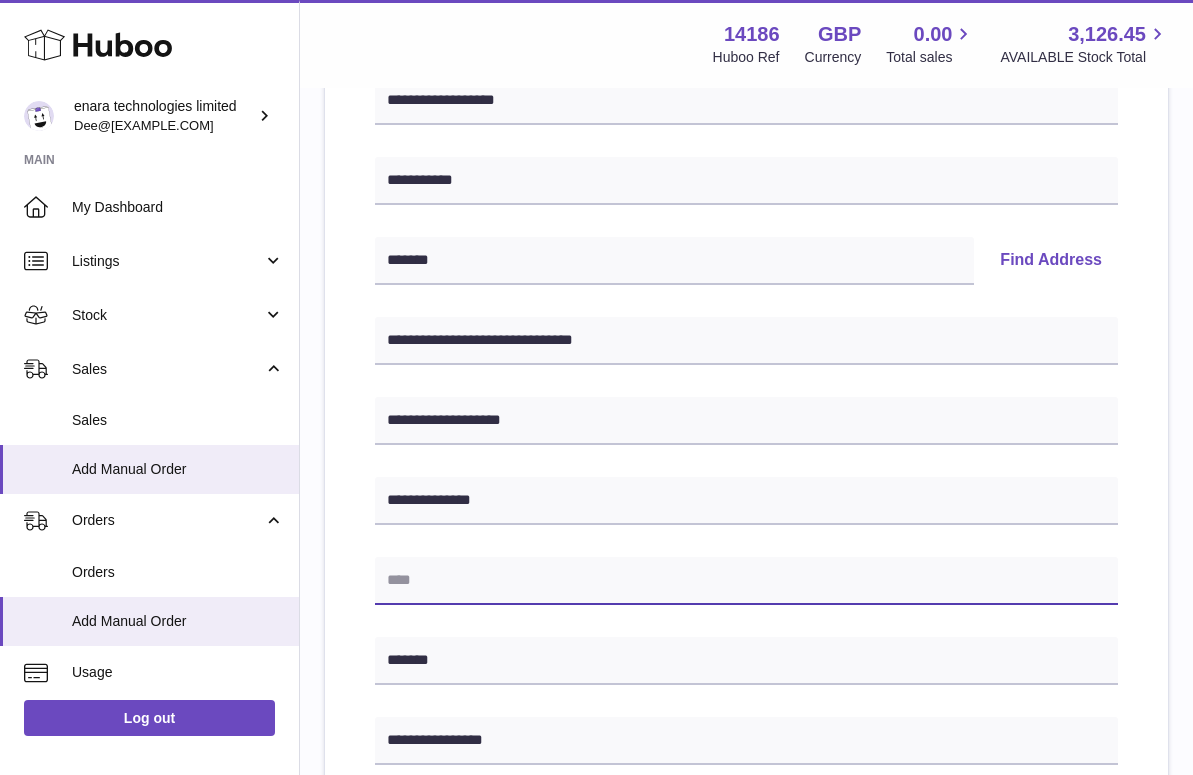 click at bounding box center [746, 581] 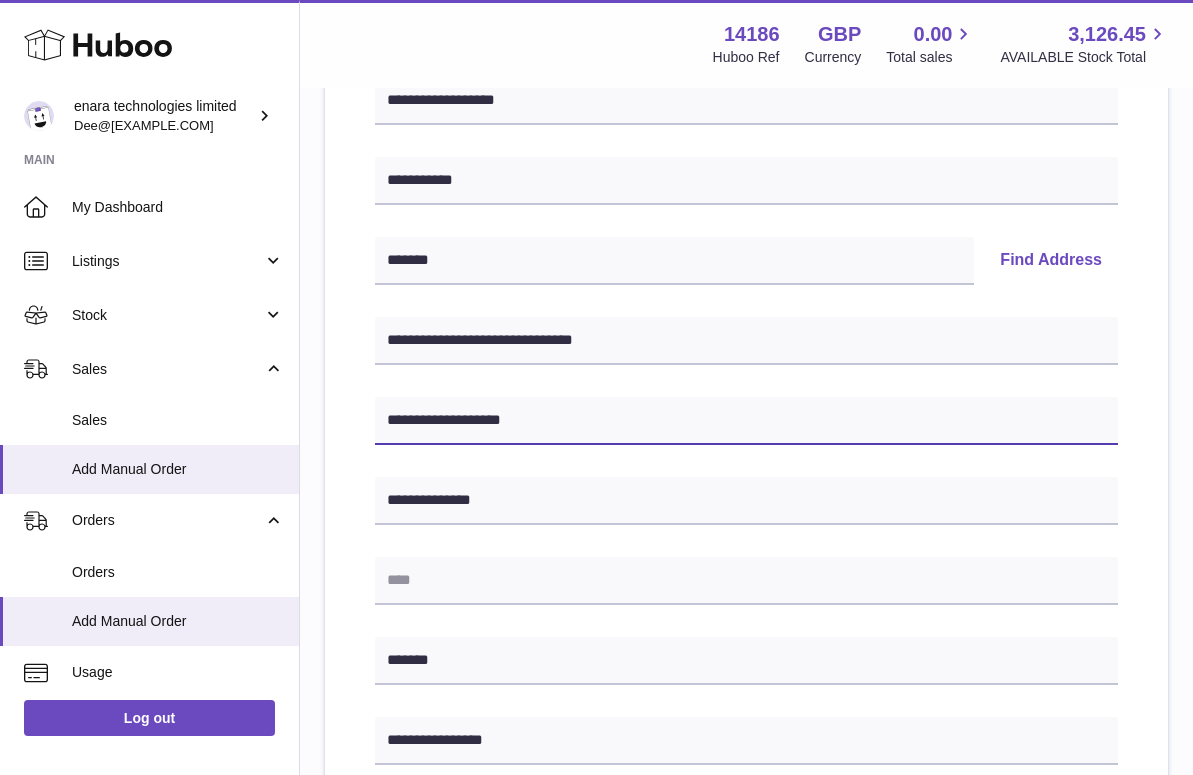 click on "**********" at bounding box center [746, 421] 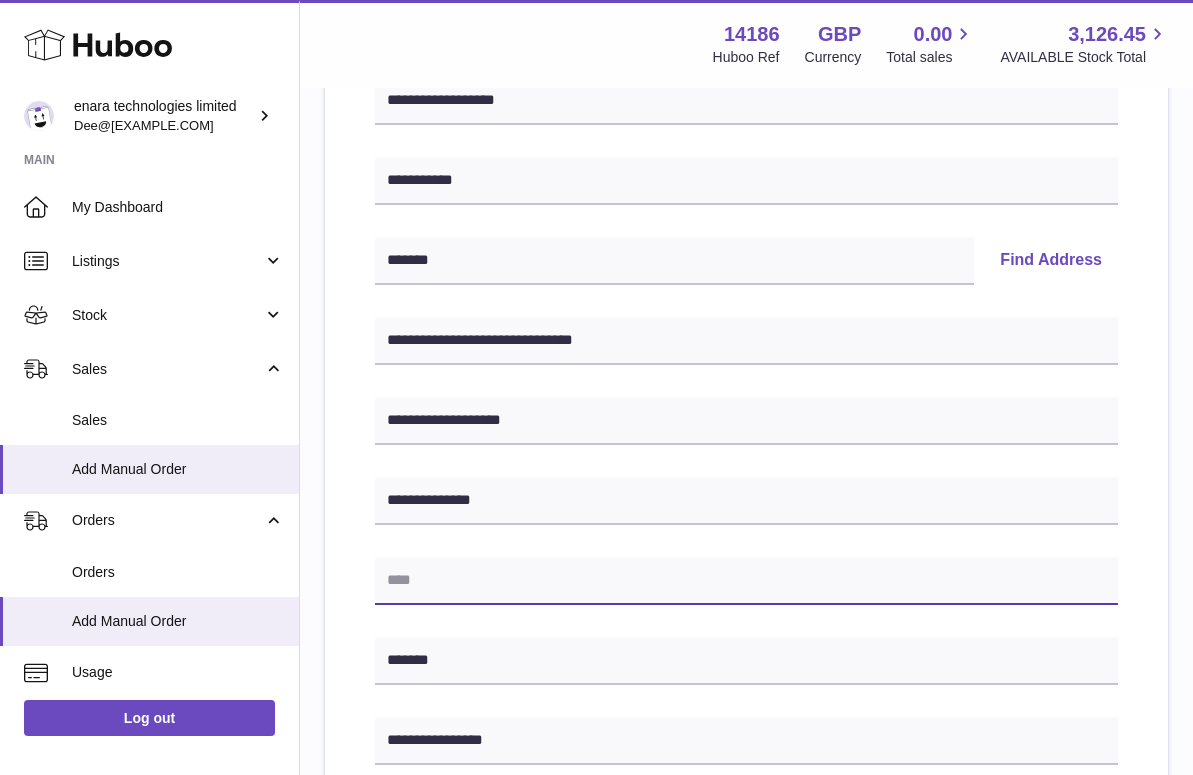 click at bounding box center [746, 581] 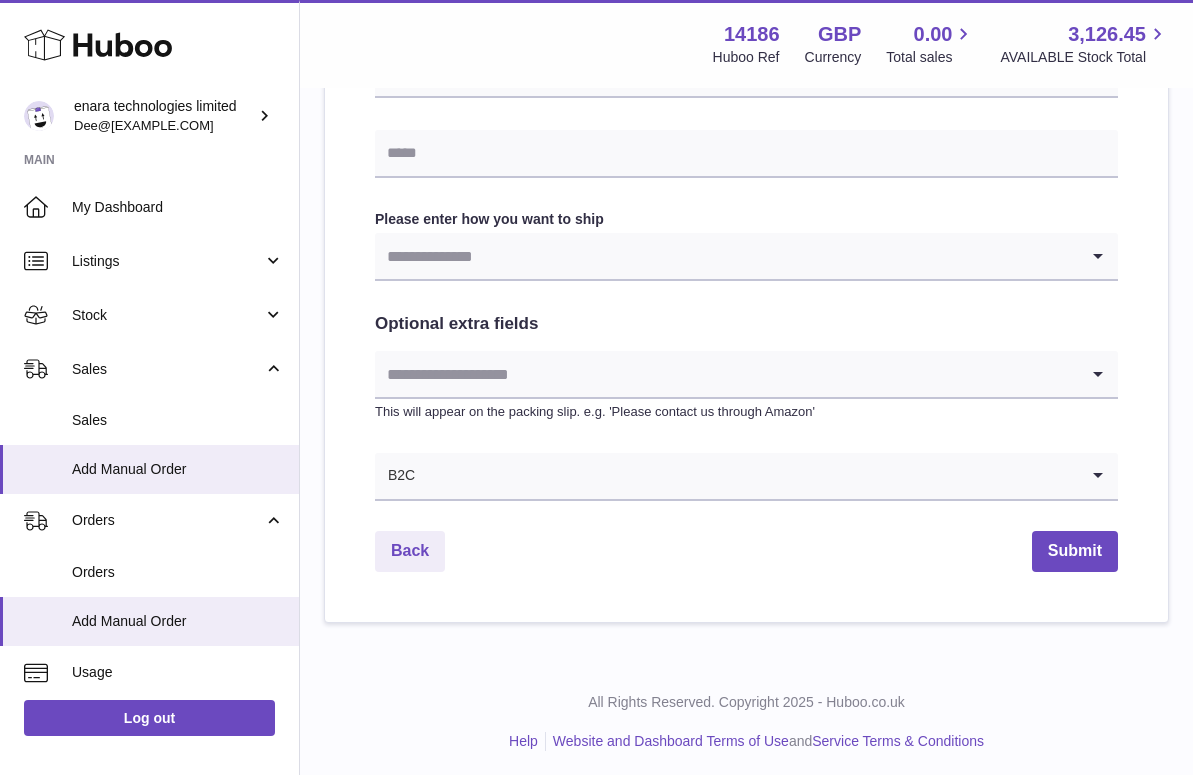 scroll, scrollTop: 966, scrollLeft: 0, axis: vertical 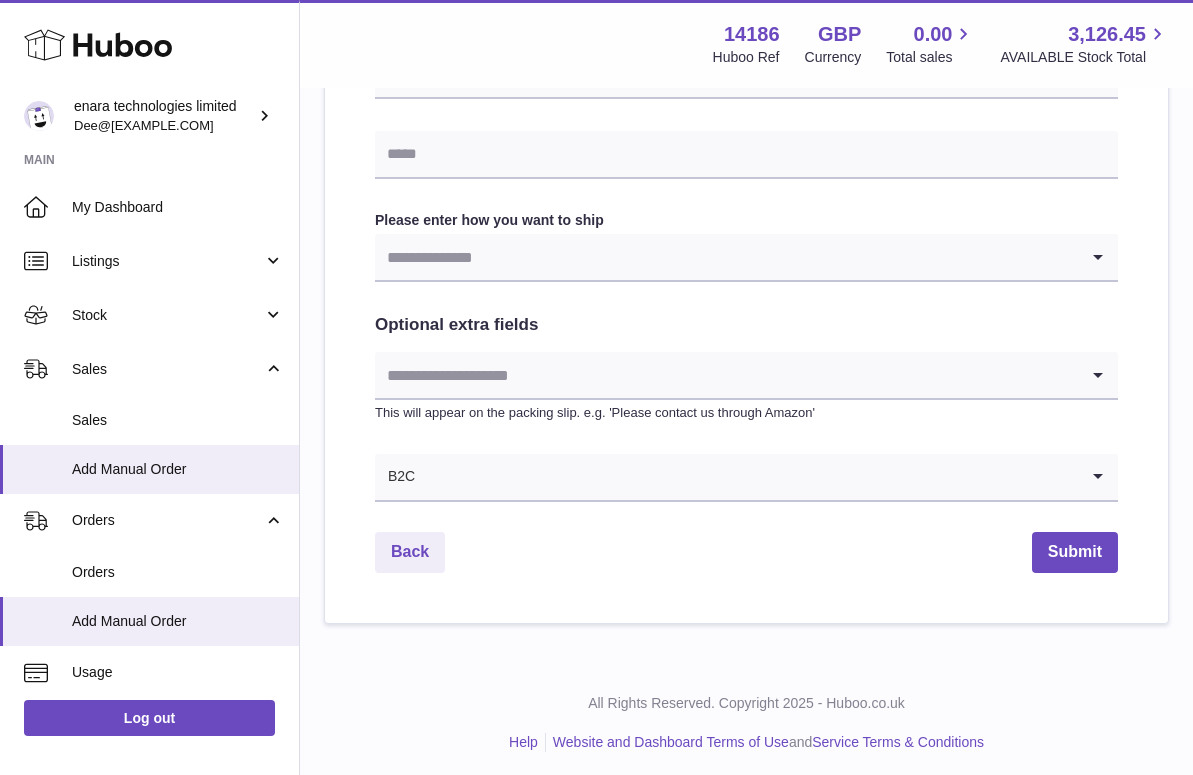 type on "**********" 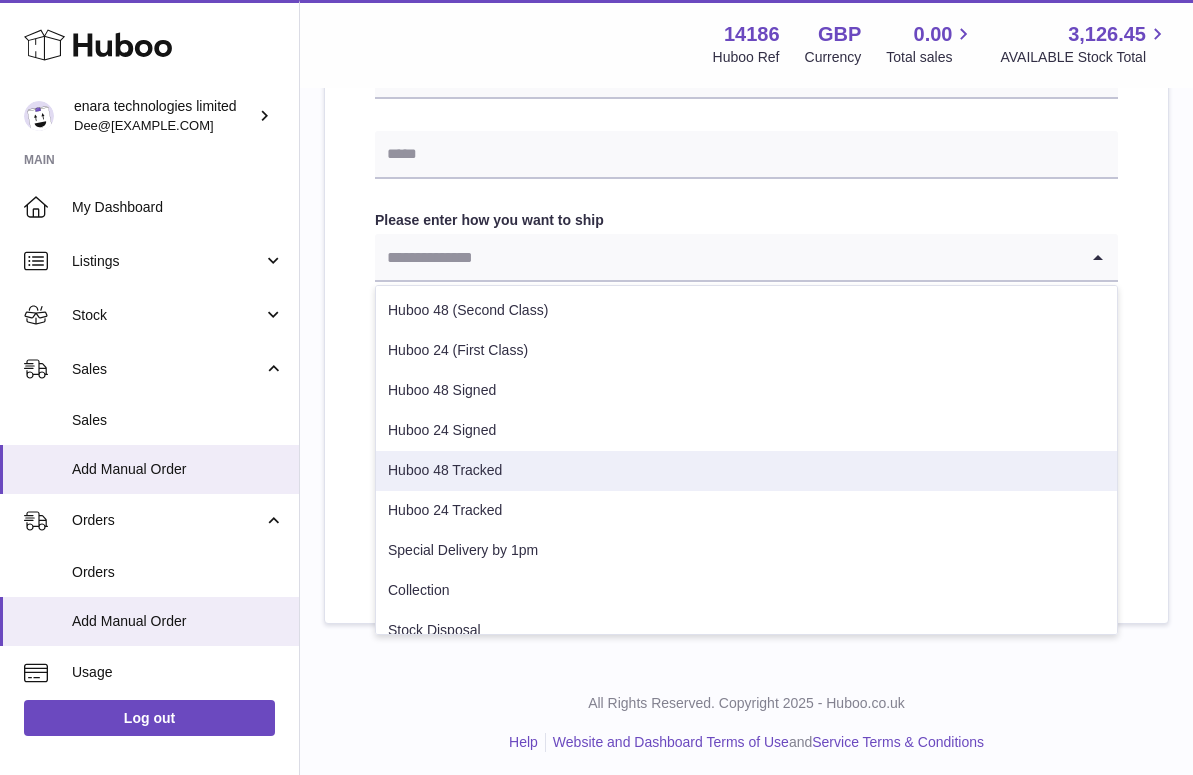 click on "Huboo 48 Tracked" at bounding box center (746, 471) 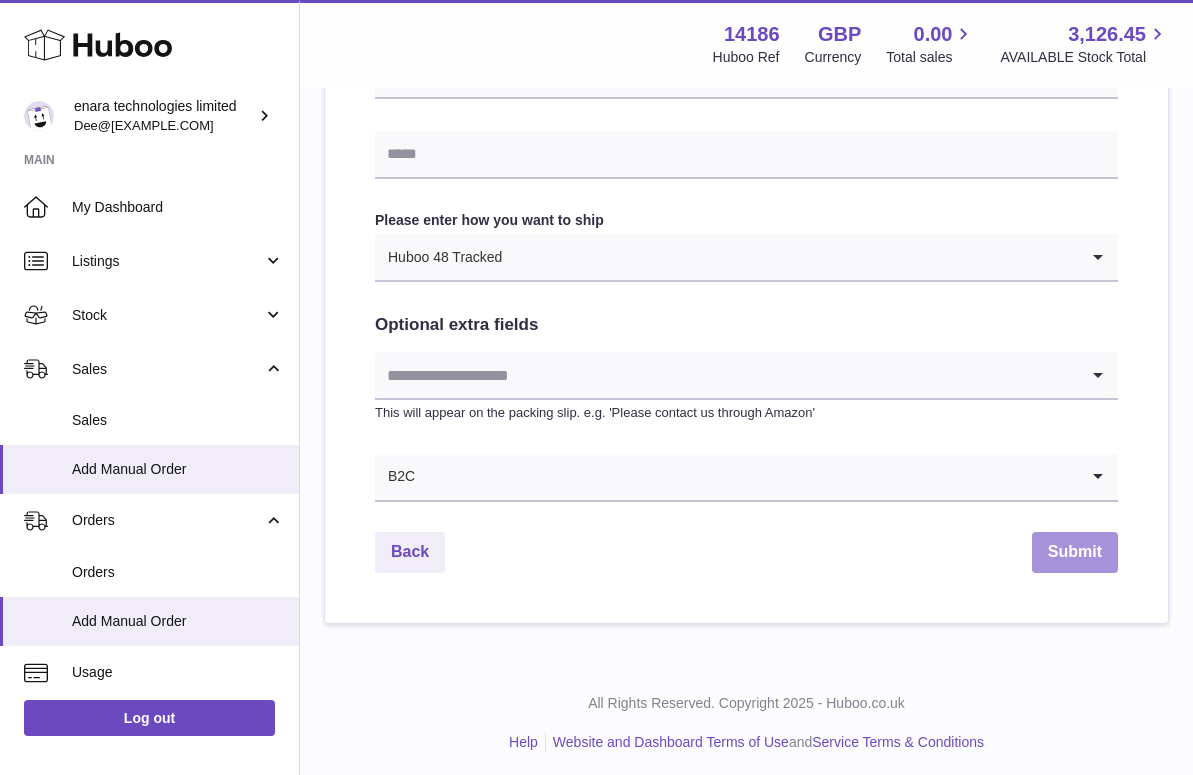 click on "Submit" at bounding box center (1075, 552) 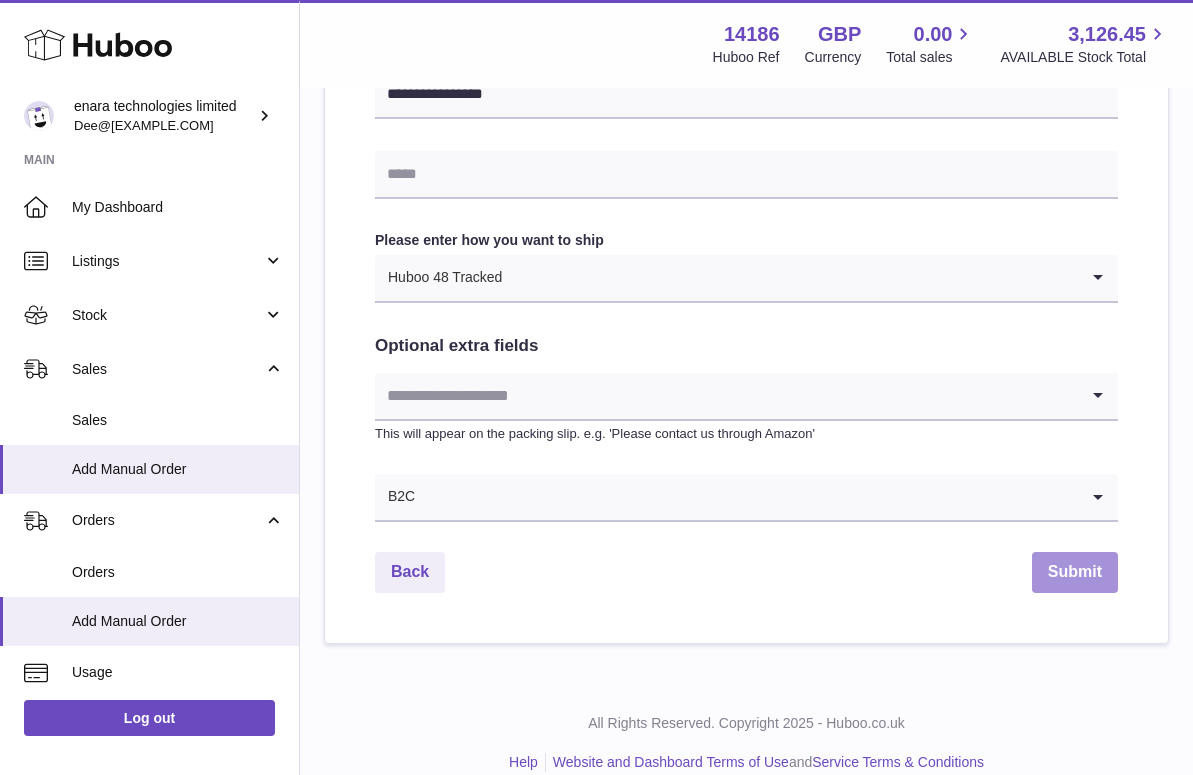 click on "Submit" at bounding box center [1075, 572] 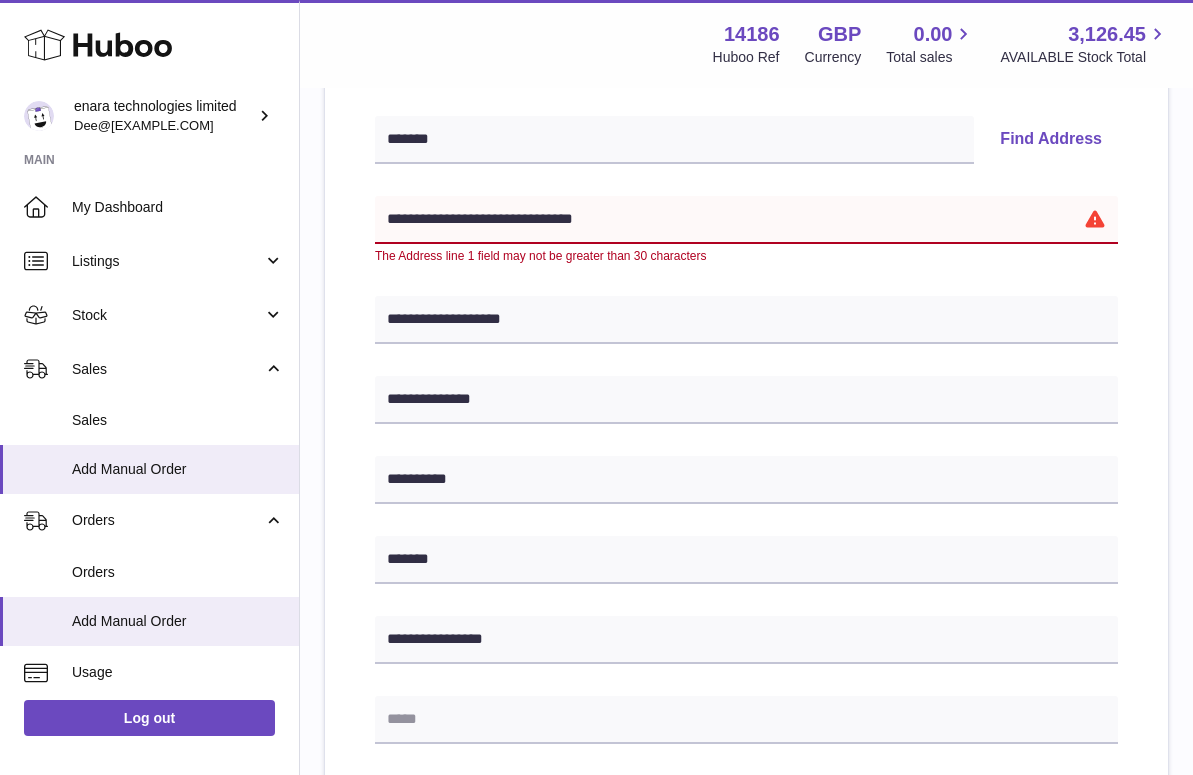 scroll, scrollTop: 423, scrollLeft: 0, axis: vertical 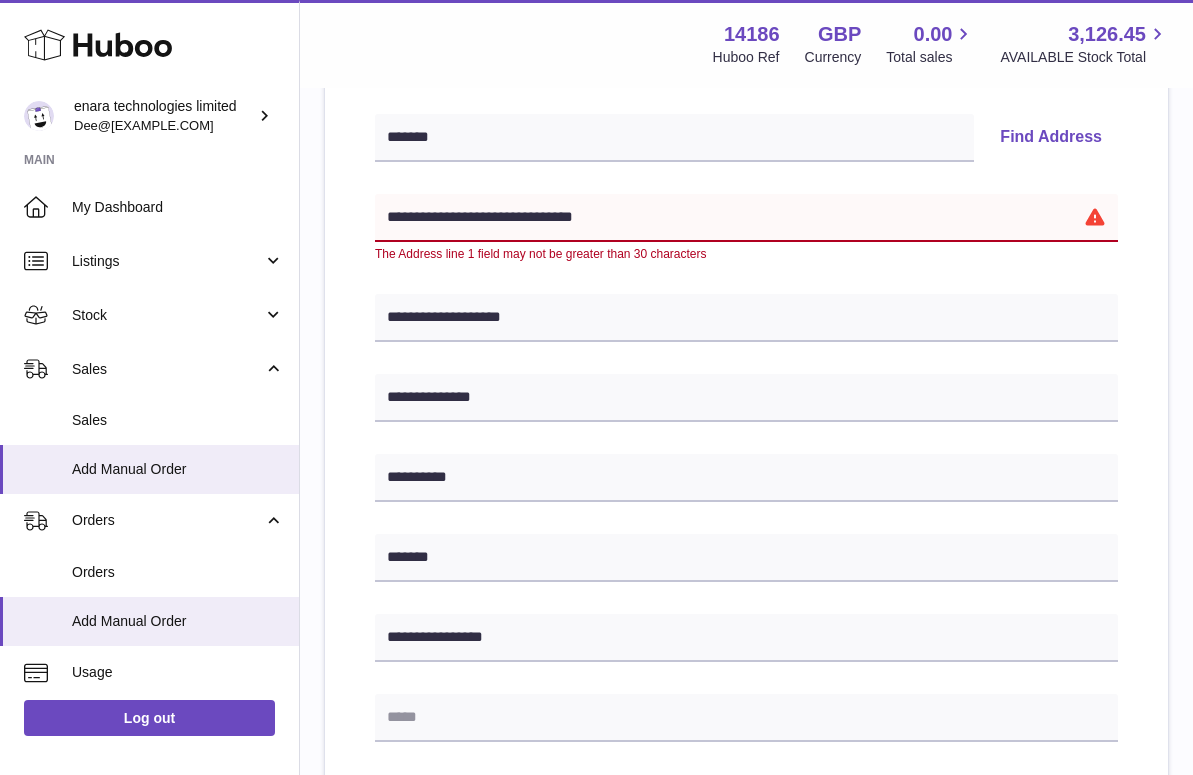 drag, startPoint x: 602, startPoint y: 215, endPoint x: 514, endPoint y: 212, distance: 88.051125 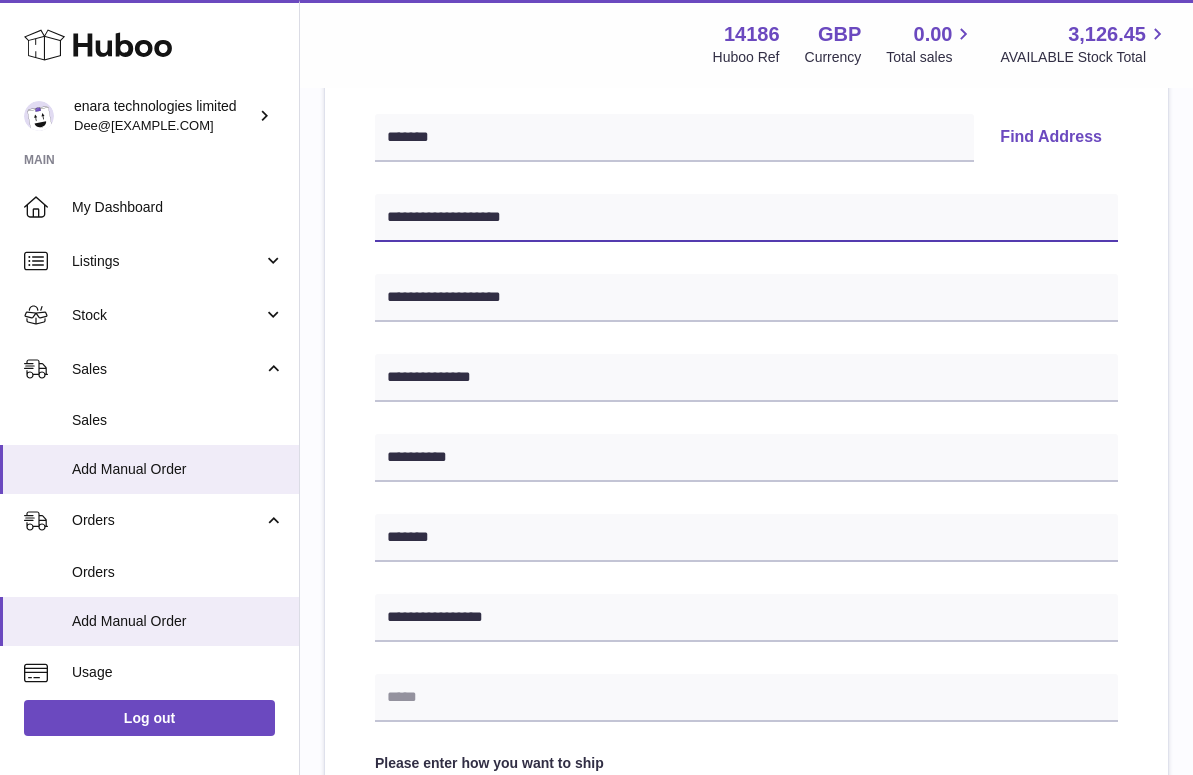 type on "**********" 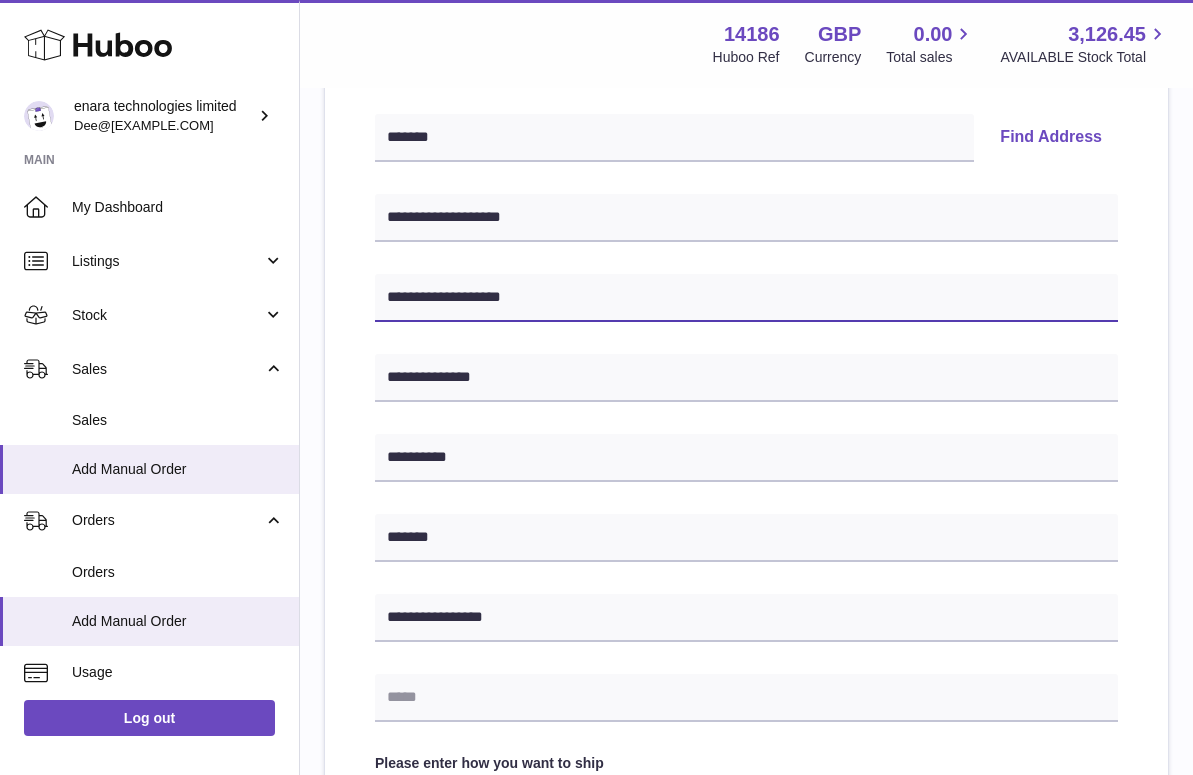 click on "**********" at bounding box center [746, 298] 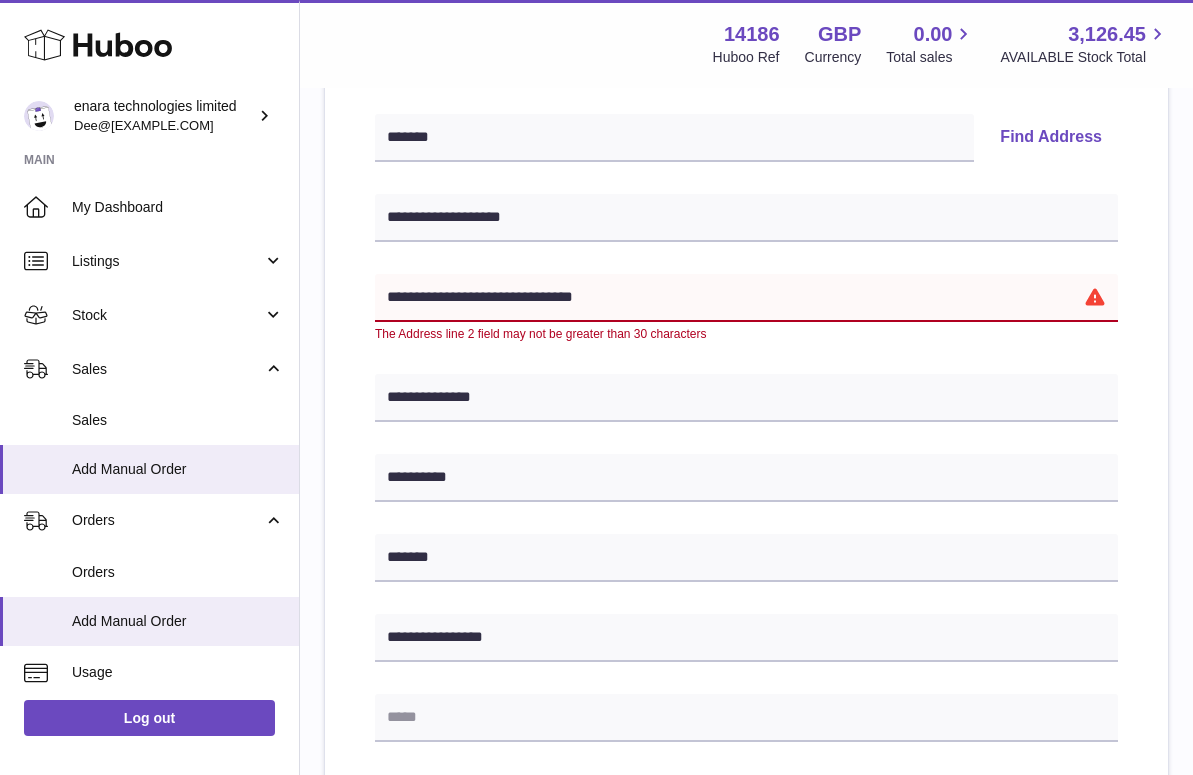 click on "**********" at bounding box center (746, 298) 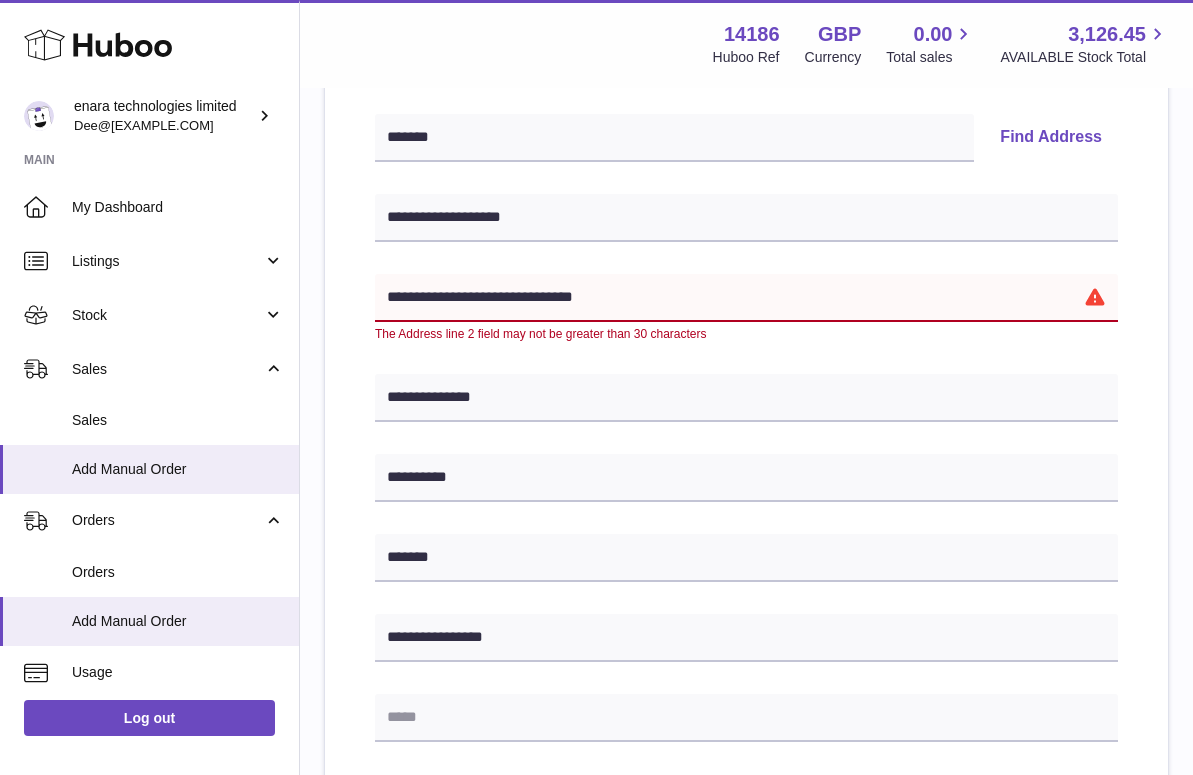 click on "**********" at bounding box center (746, 298) 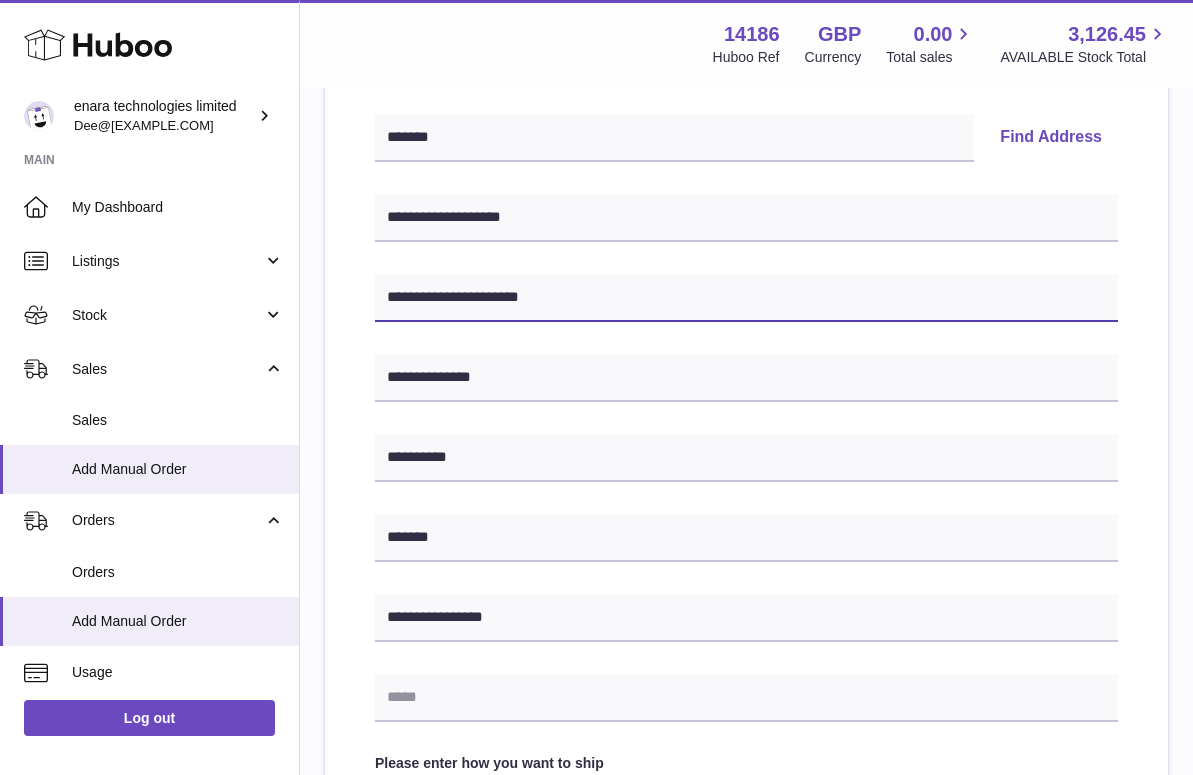 type on "**********" 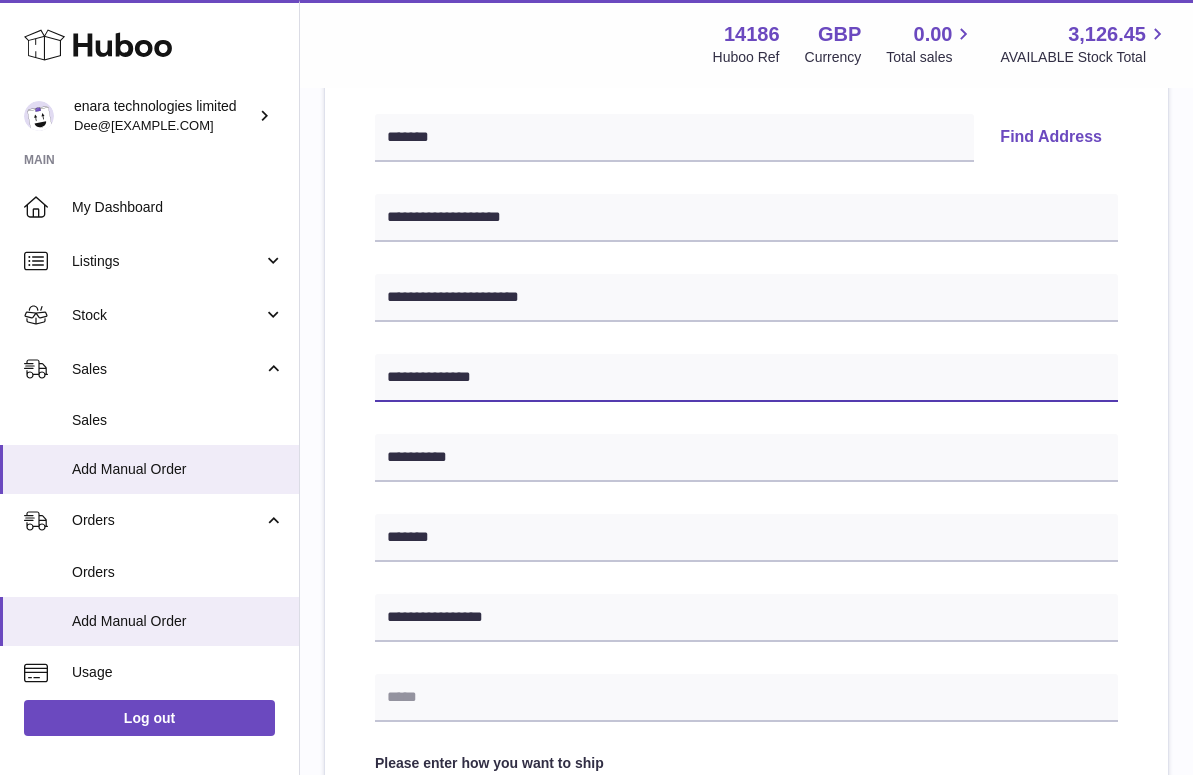 click on "**********" at bounding box center (746, 378) 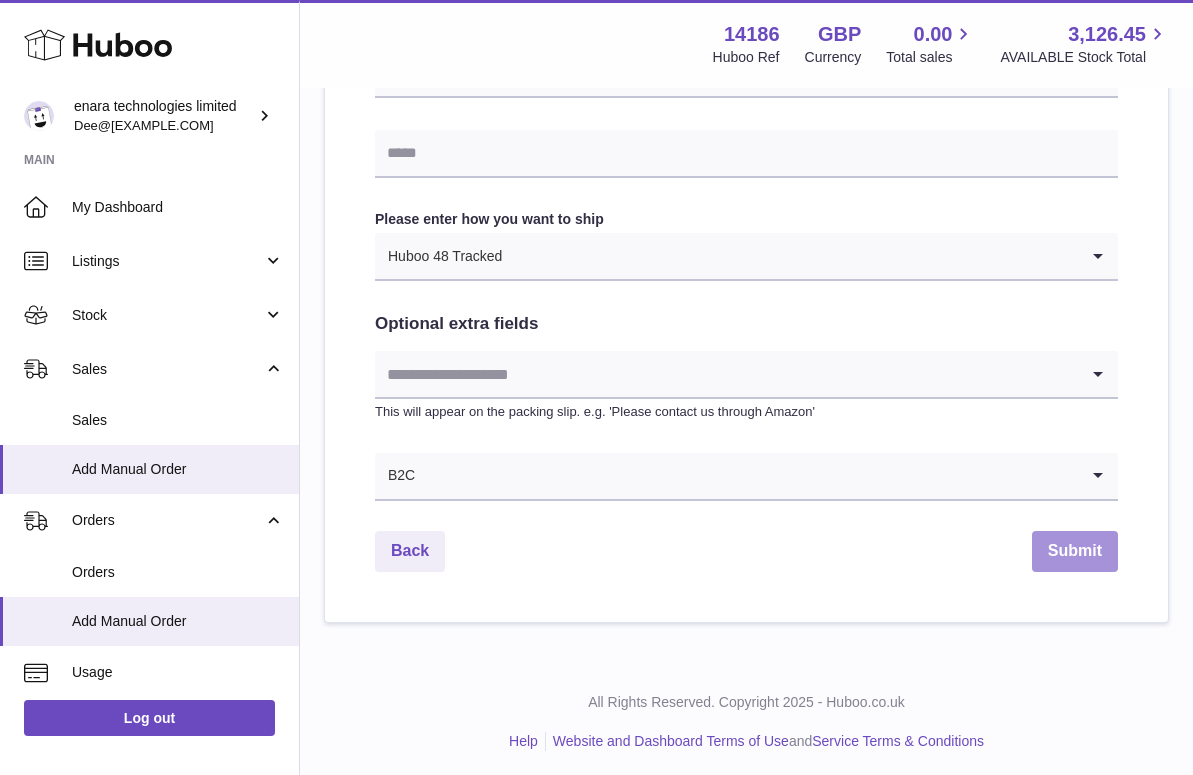 scroll, scrollTop: 966, scrollLeft: 0, axis: vertical 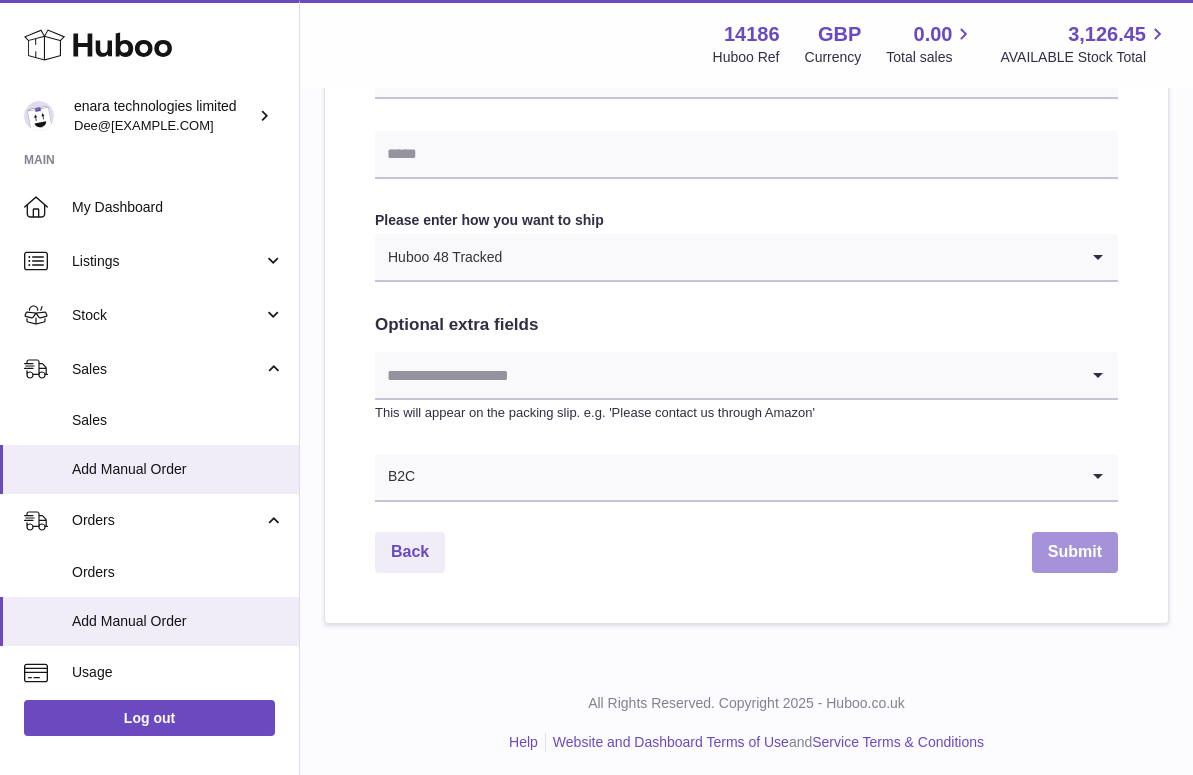 type on "**********" 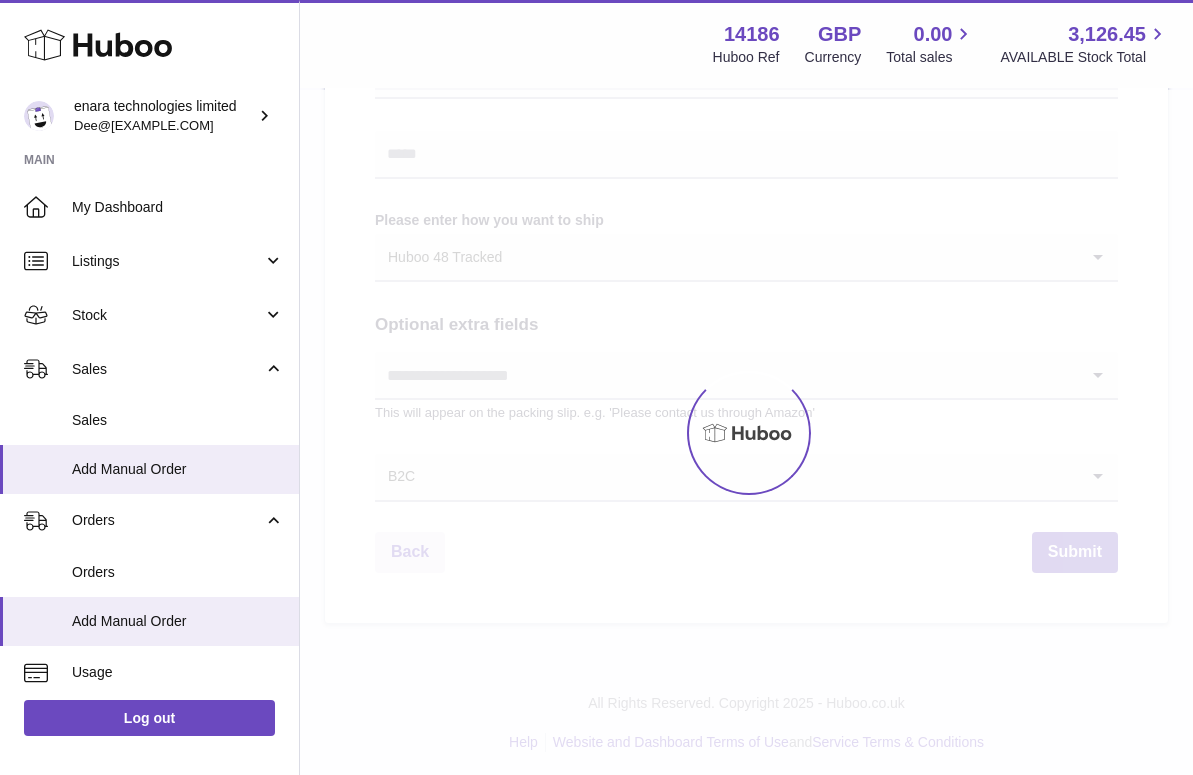 scroll, scrollTop: 0, scrollLeft: 0, axis: both 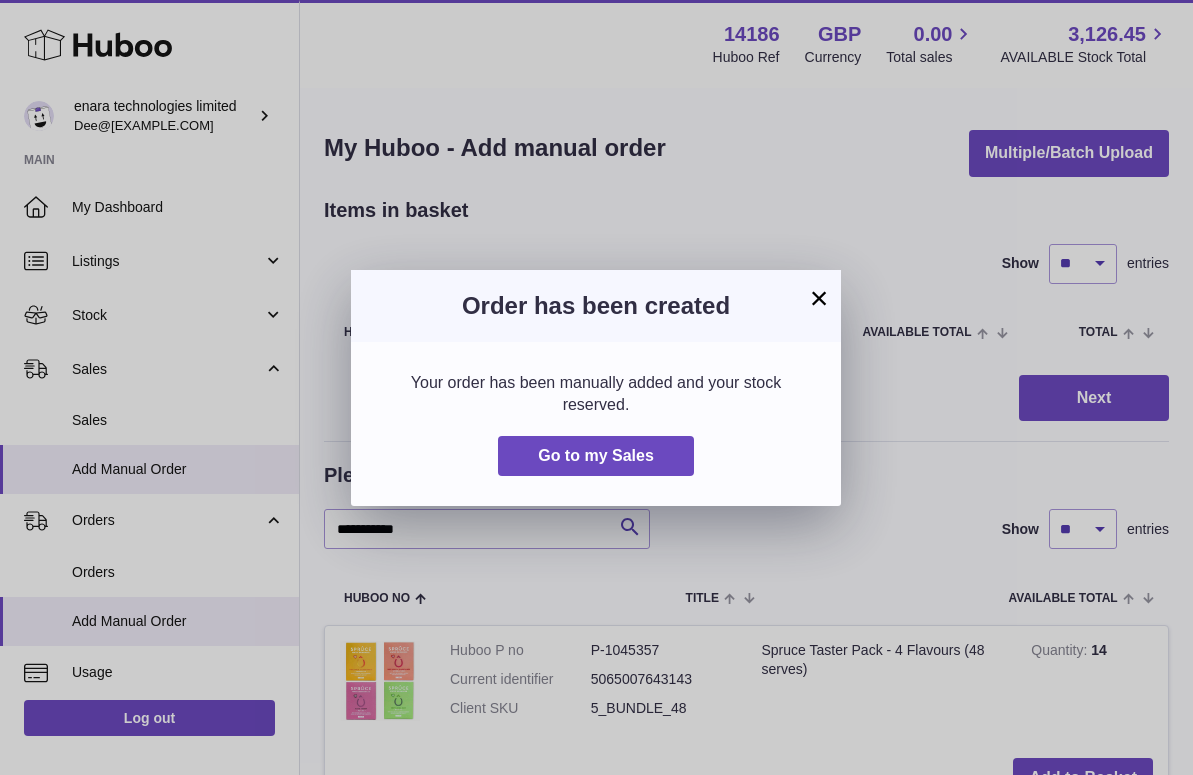 click on "×" at bounding box center [819, 298] 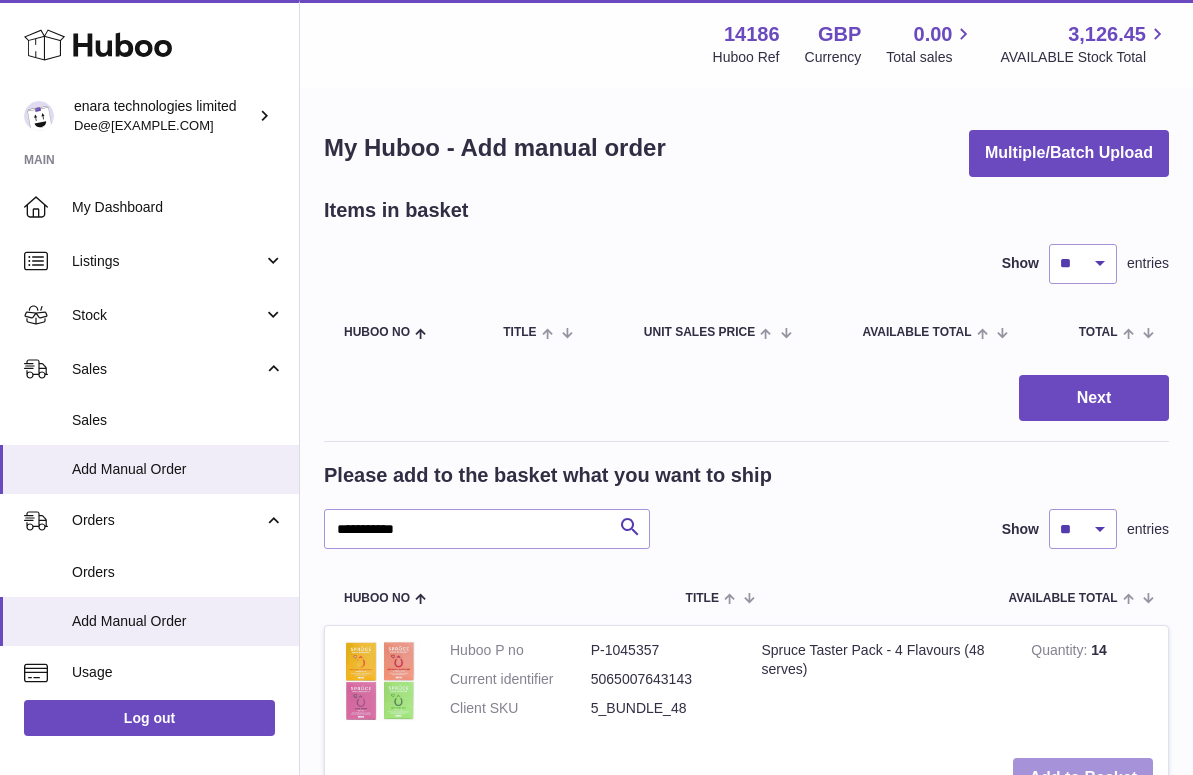 click on "Add to Basket" at bounding box center [1083, 778] 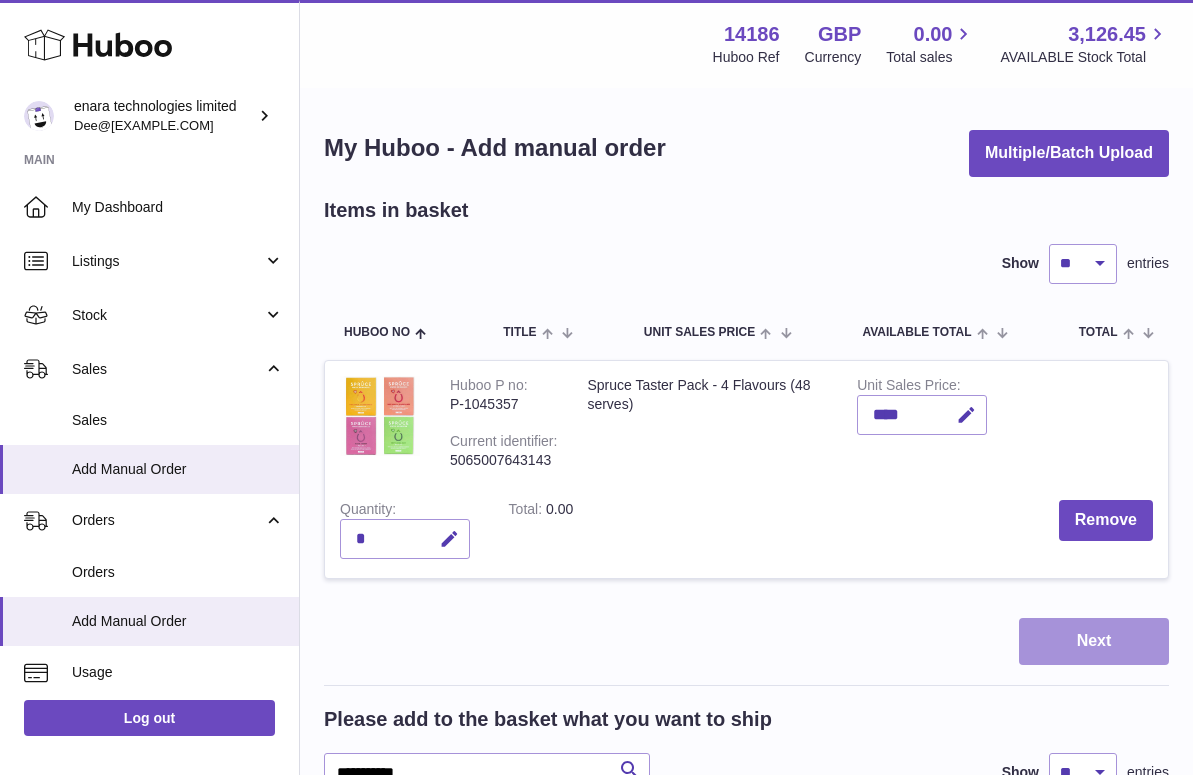 click on "Next" at bounding box center [1094, 641] 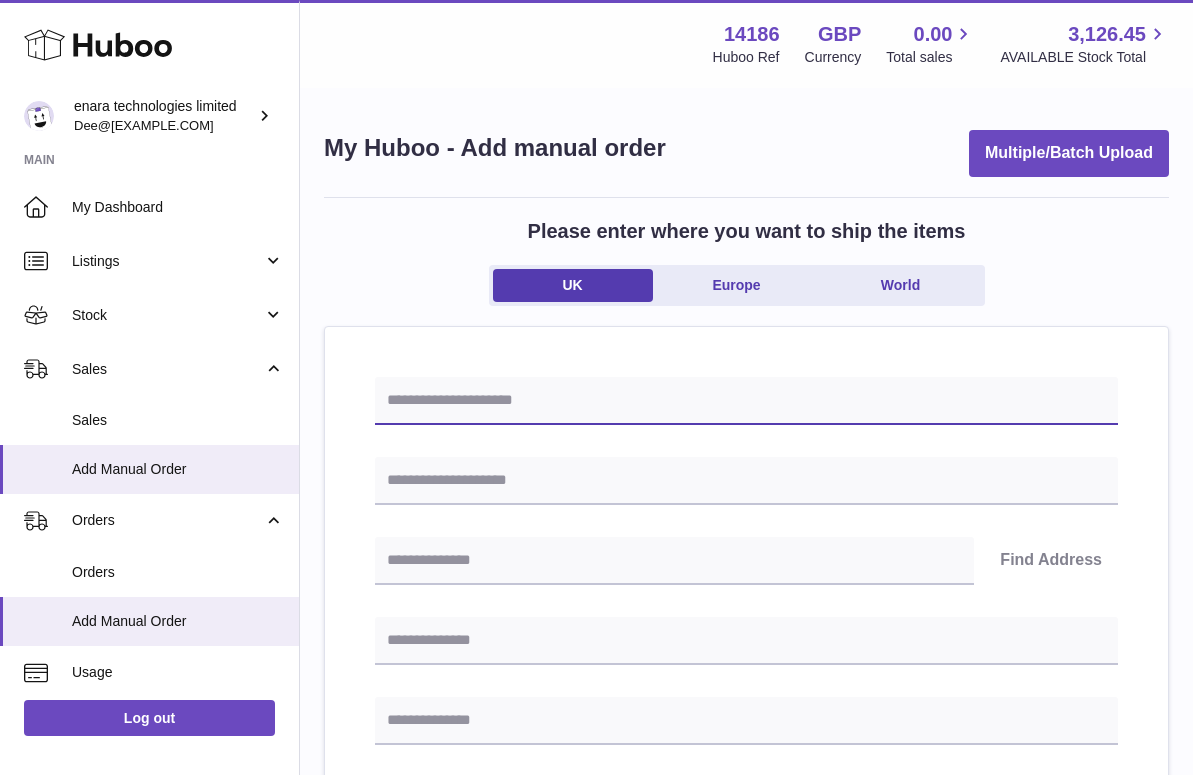 click at bounding box center [746, 401] 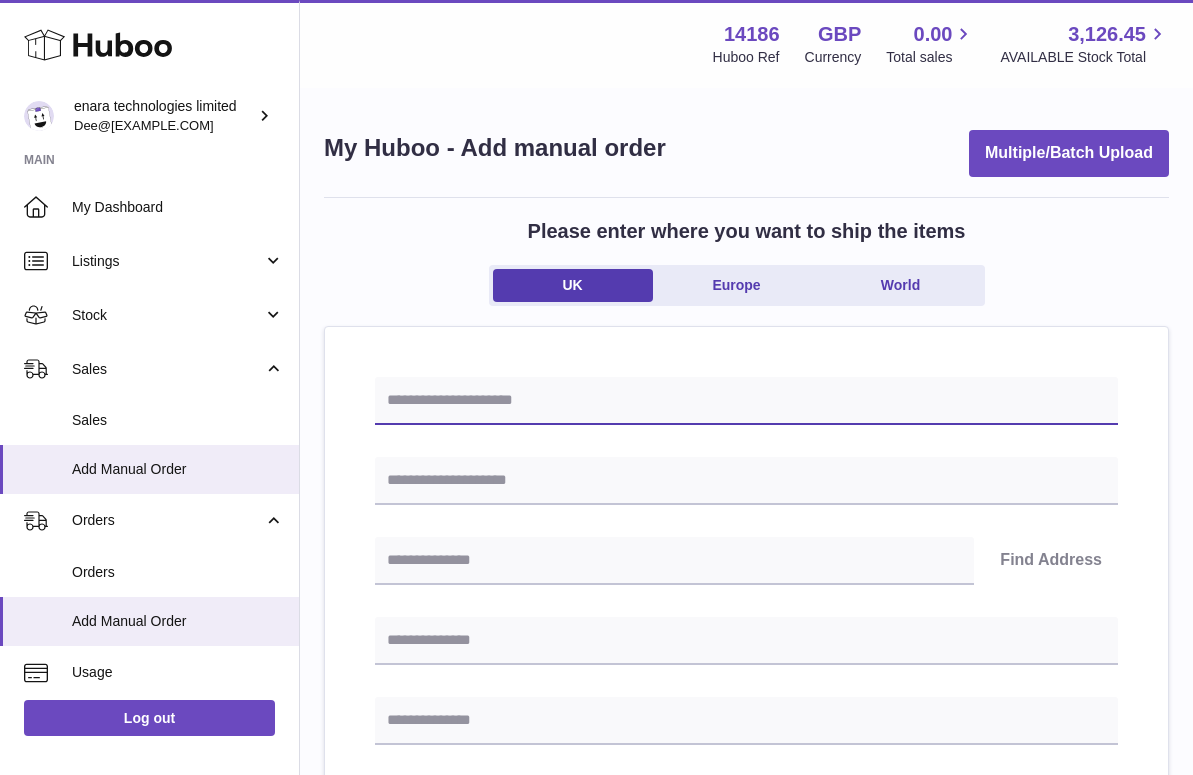 paste on "**********" 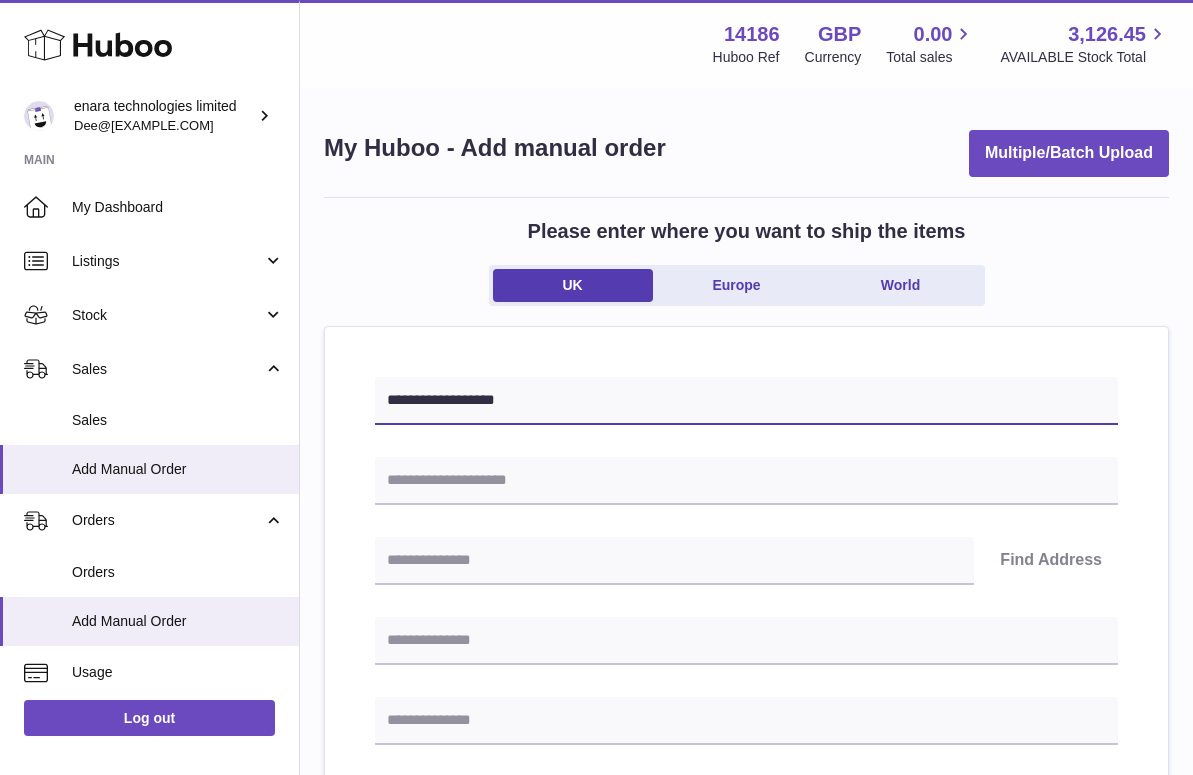 type on "**********" 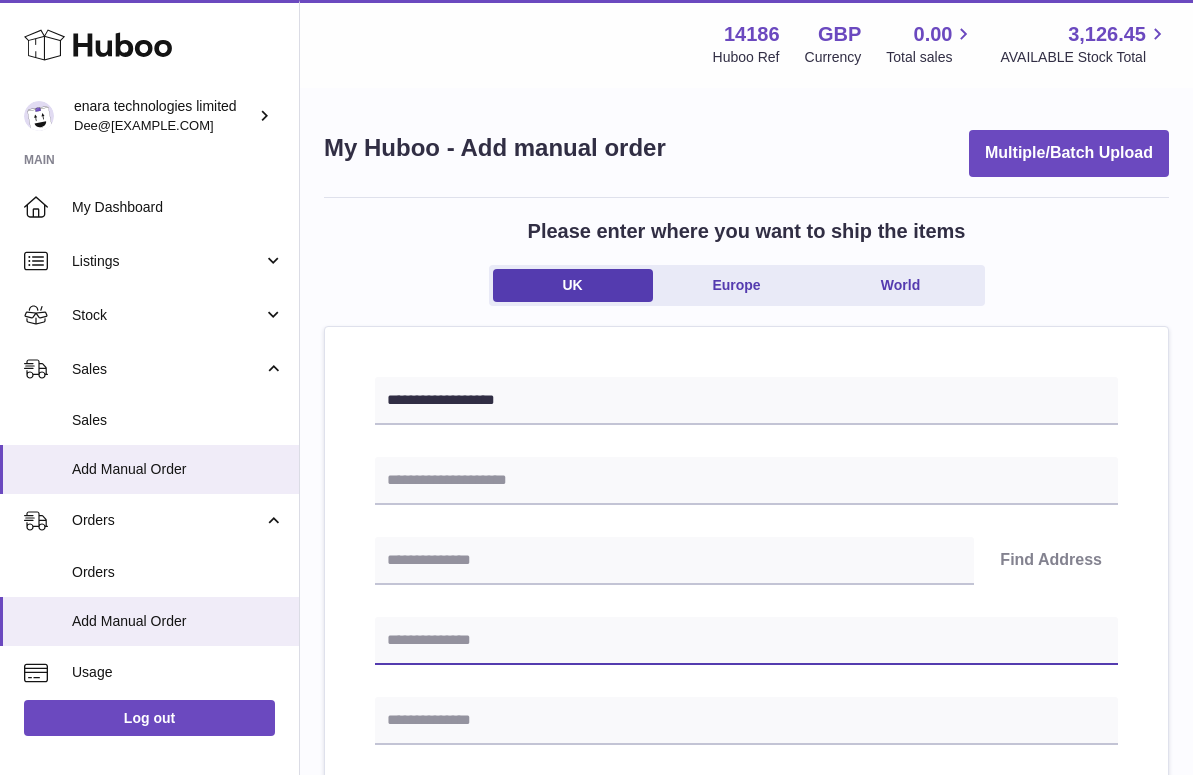 paste on "**********" 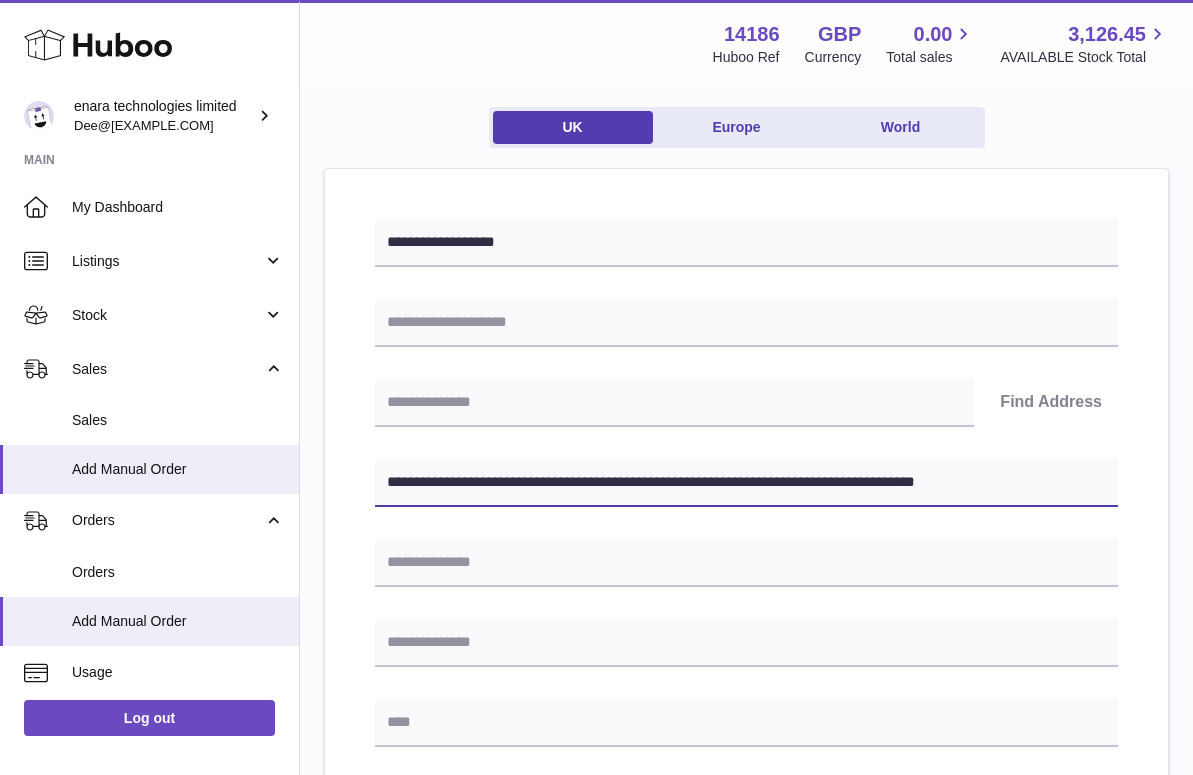 scroll, scrollTop: 167, scrollLeft: 0, axis: vertical 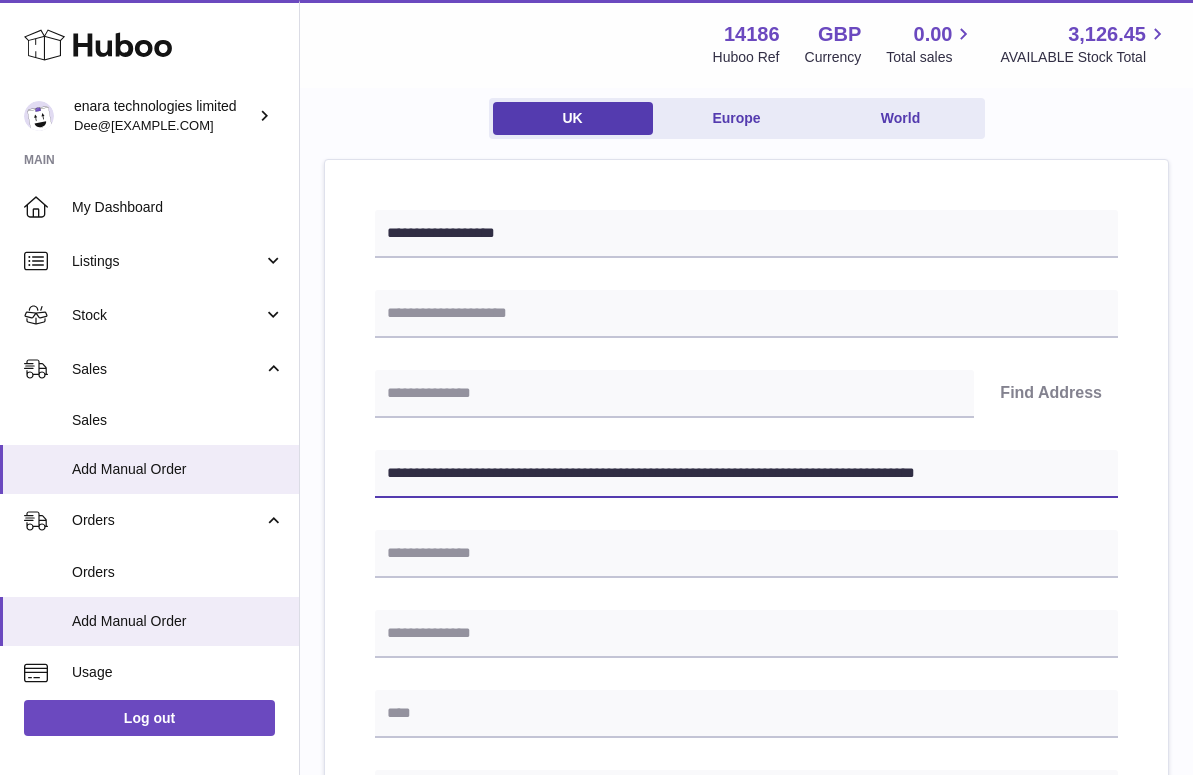 drag, startPoint x: 749, startPoint y: 474, endPoint x: 1226, endPoint y: 555, distance: 483.8285 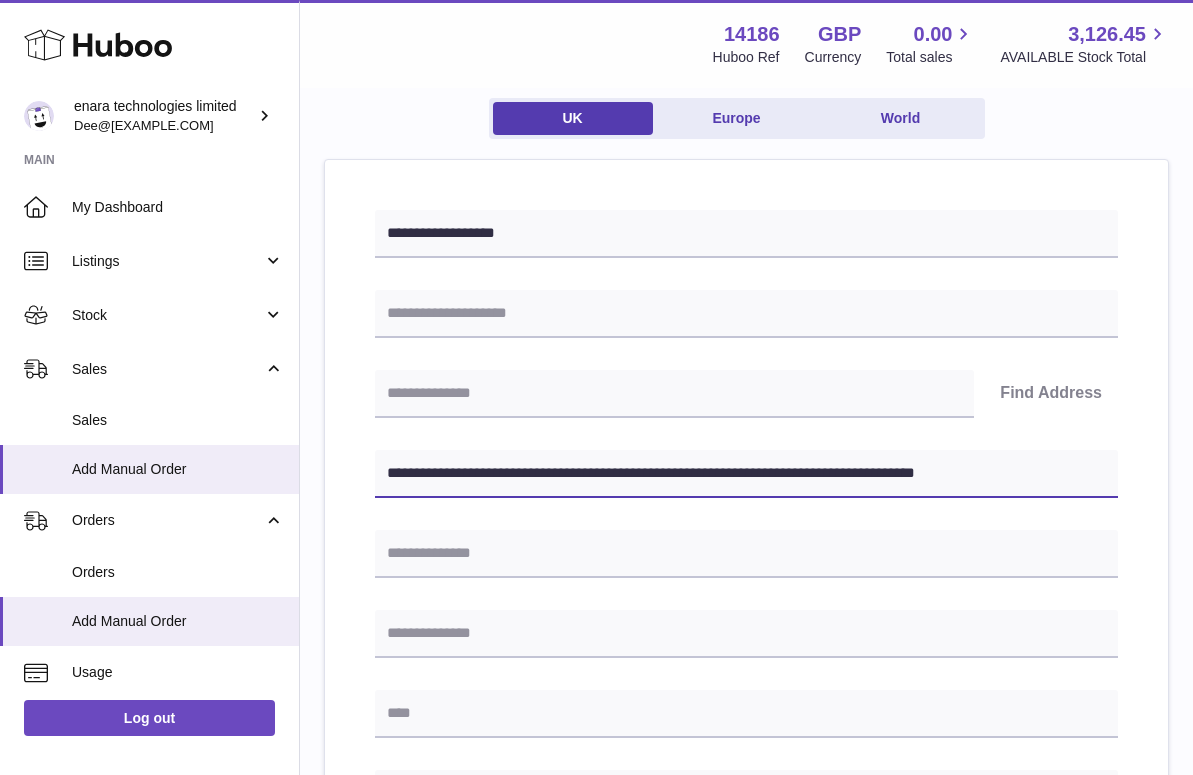 click on ".st0{fill:#141414;}" at bounding box center (596, 220) 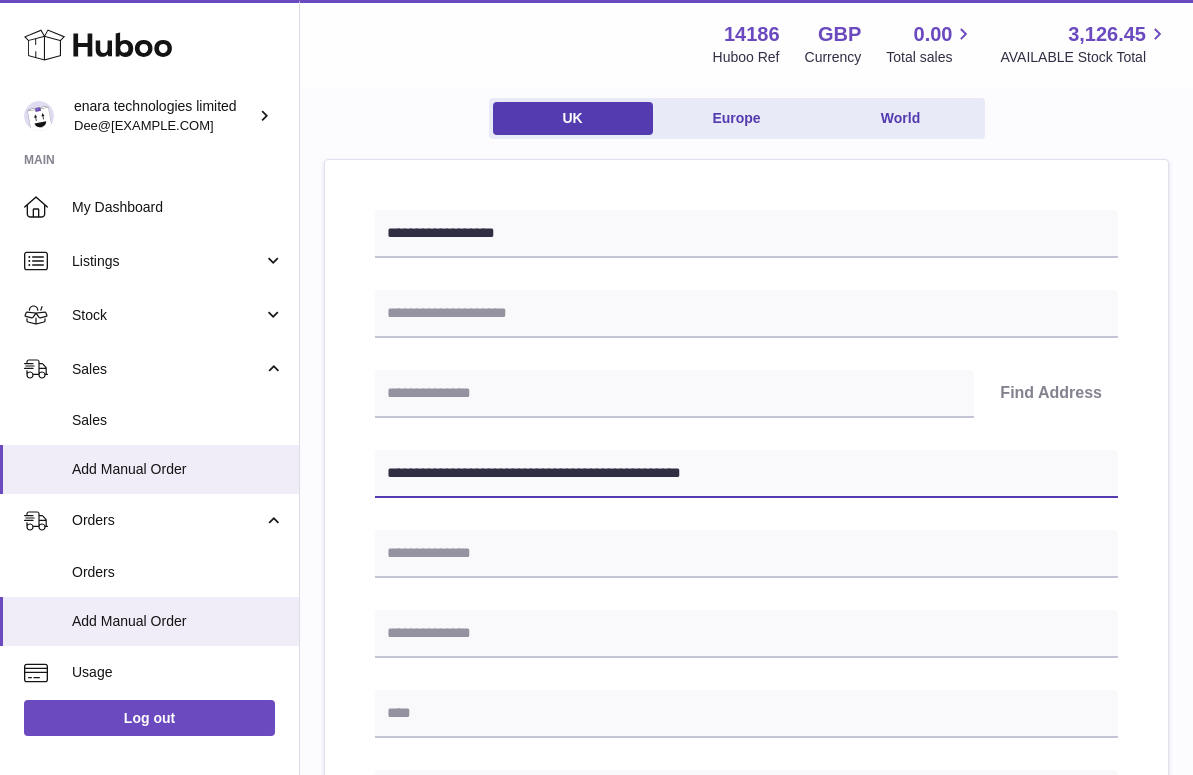 type on "**********" 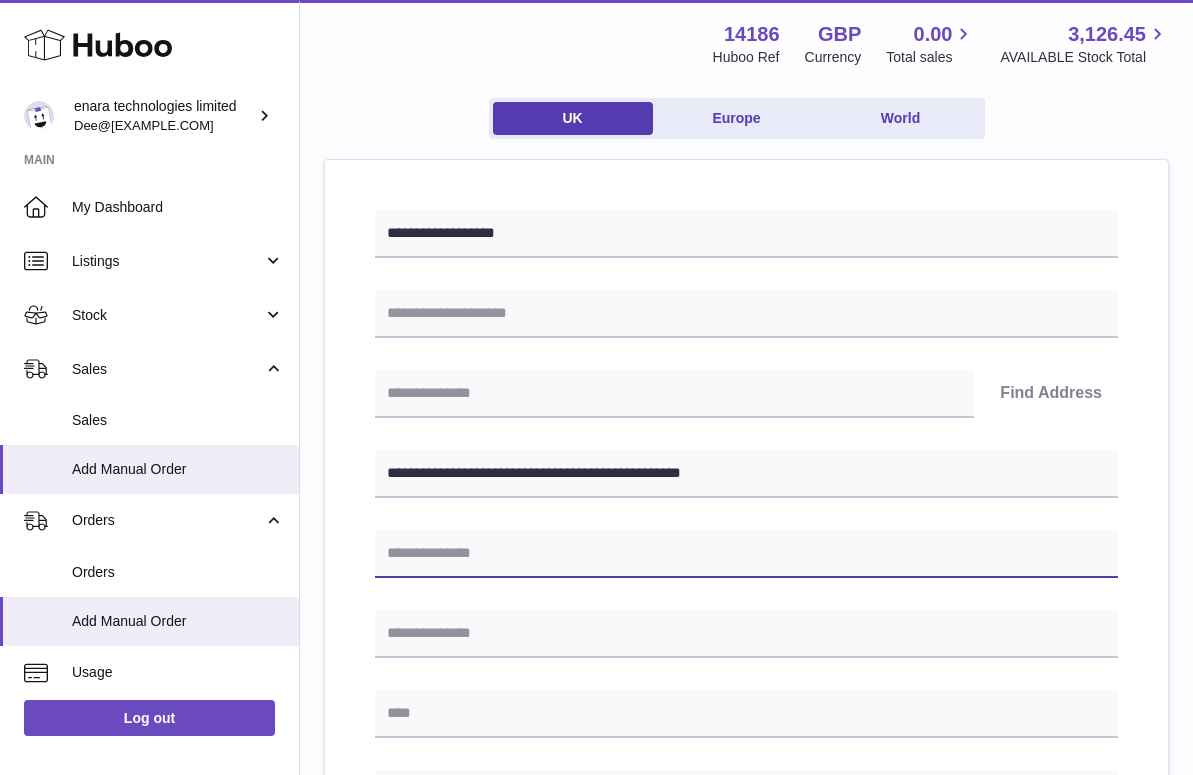 paste on "**********" 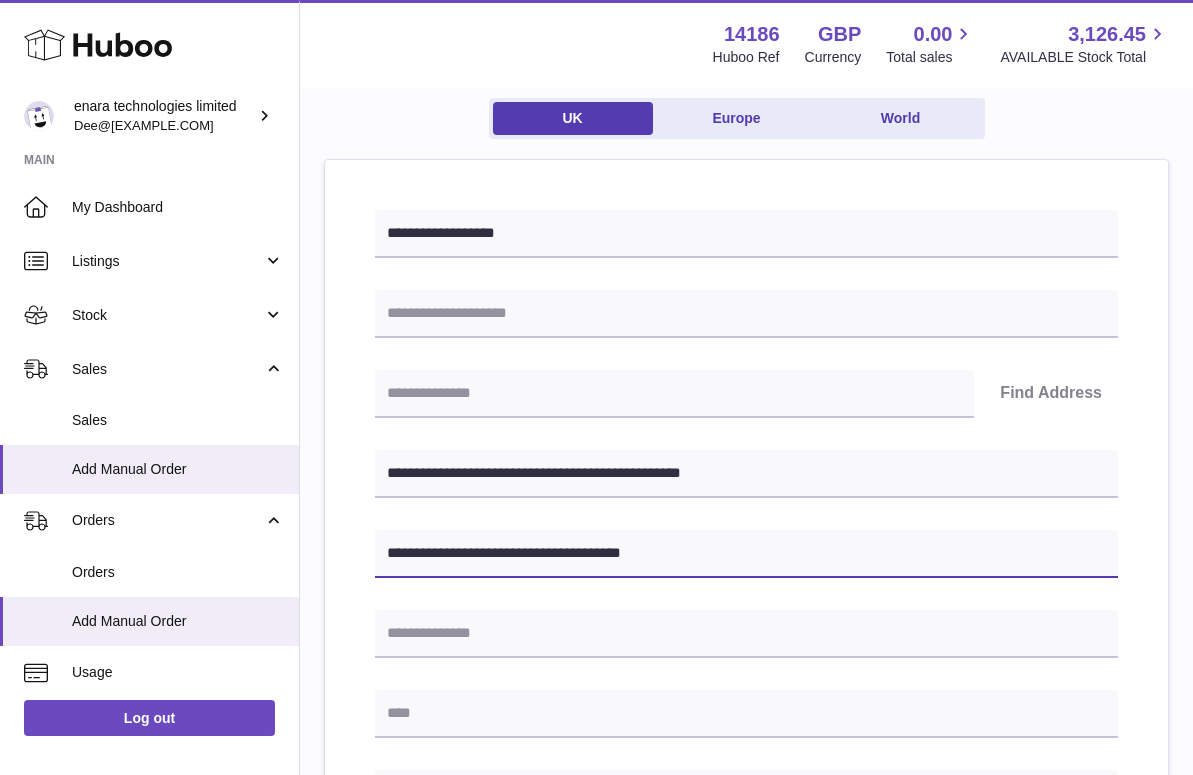 type on "**********" 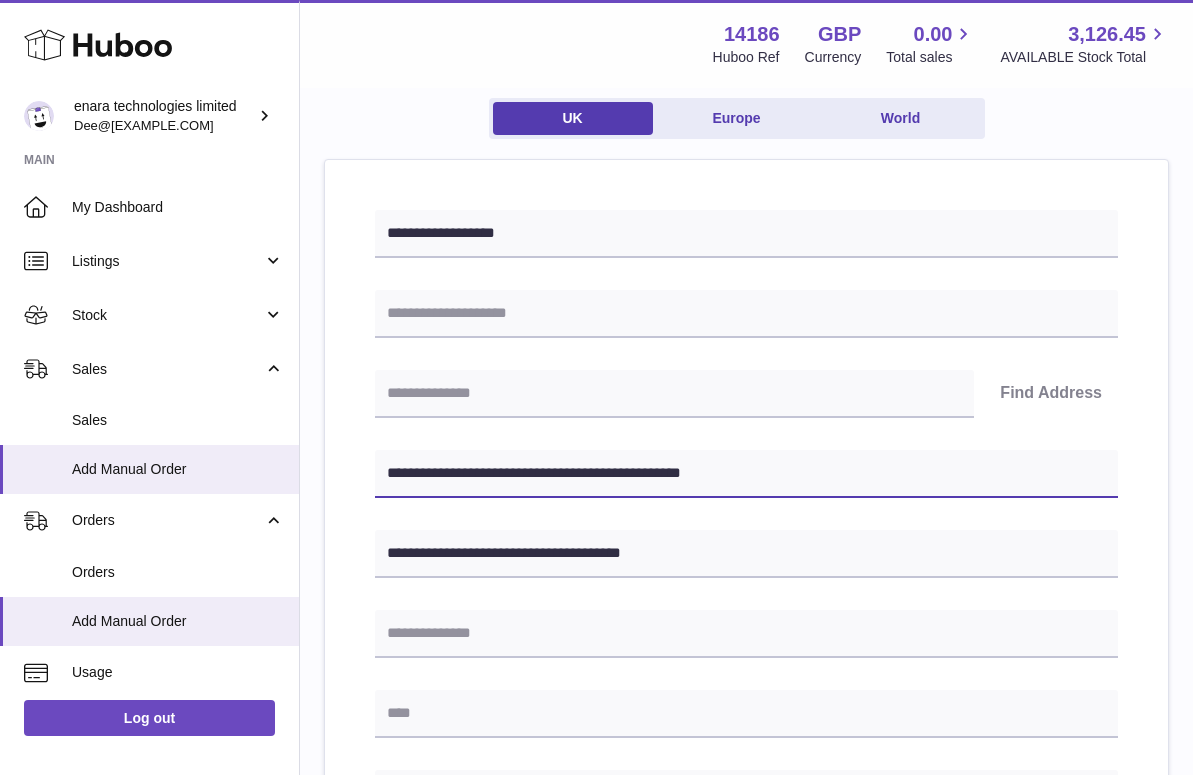 drag, startPoint x: 492, startPoint y: 470, endPoint x: 393, endPoint y: 474, distance: 99.08077 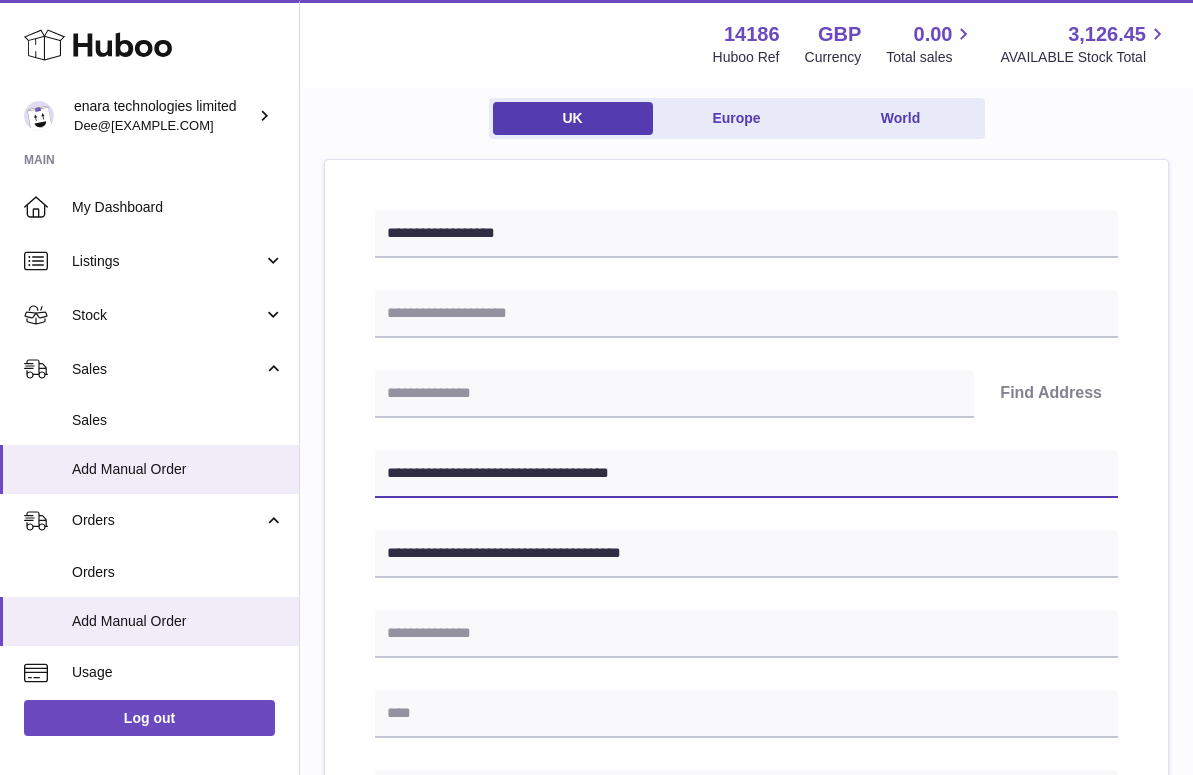 type on "**********" 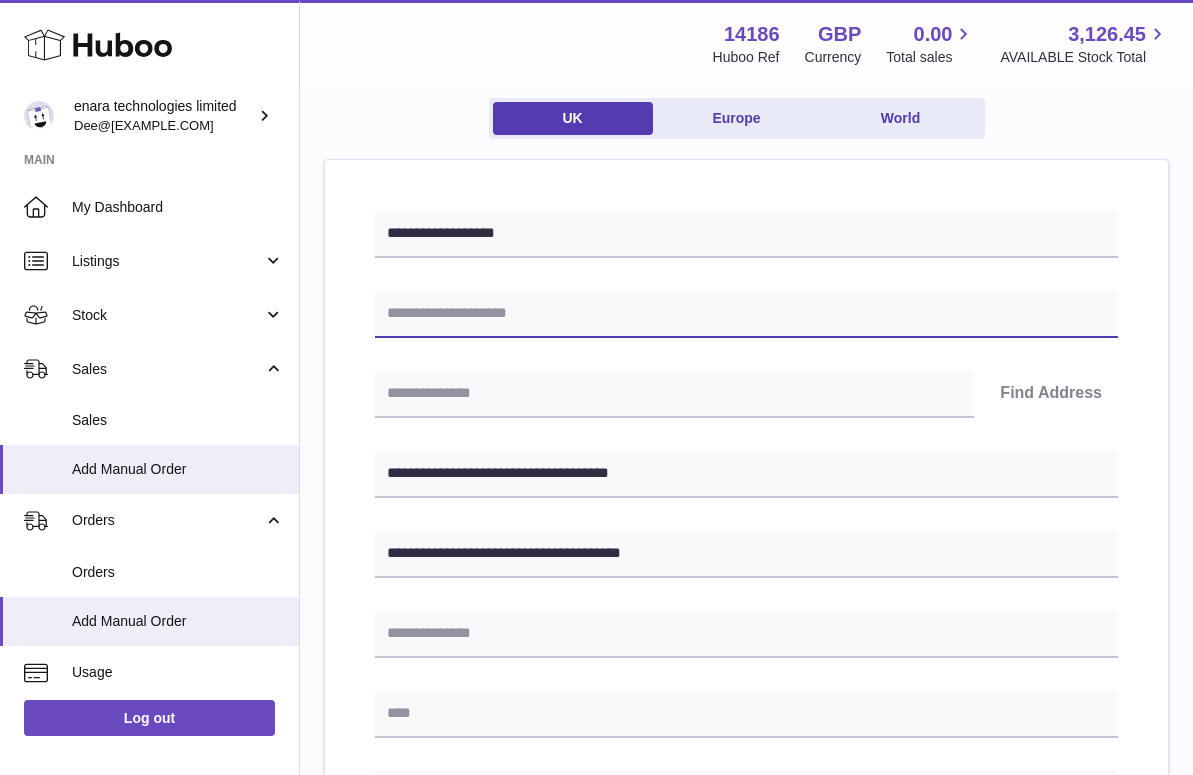 paste on "**********" 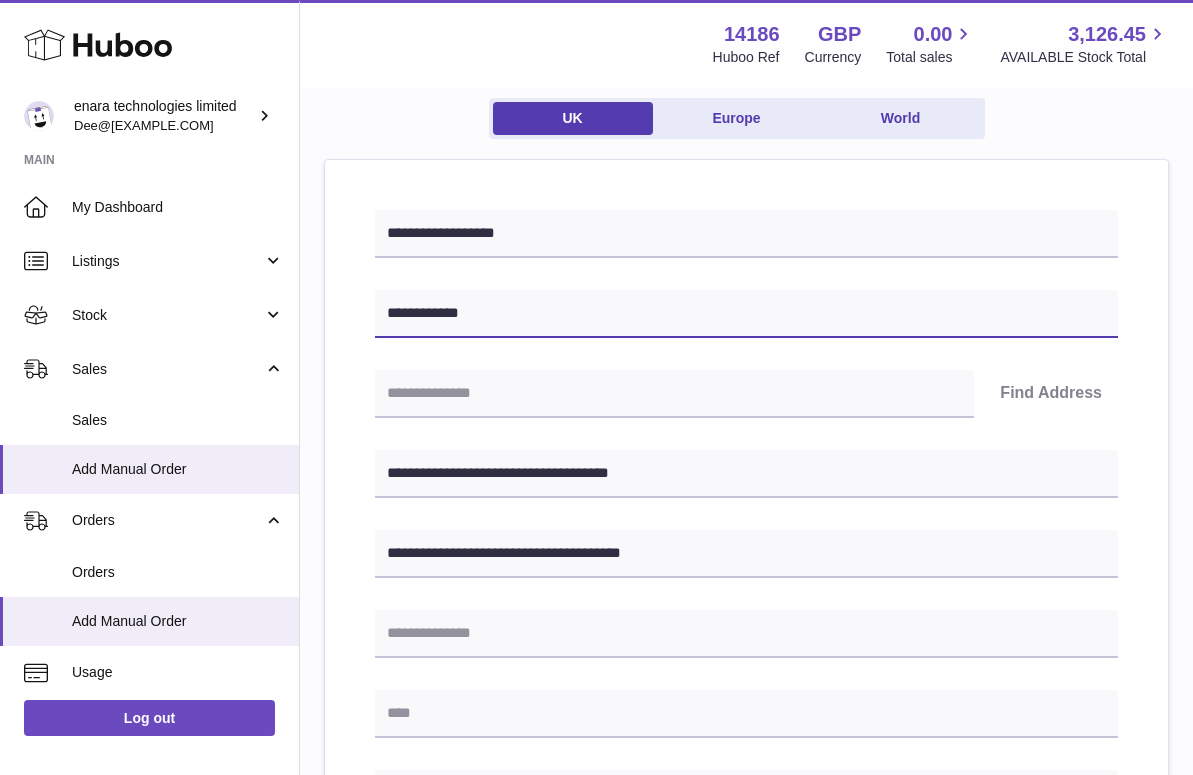 type on "**********" 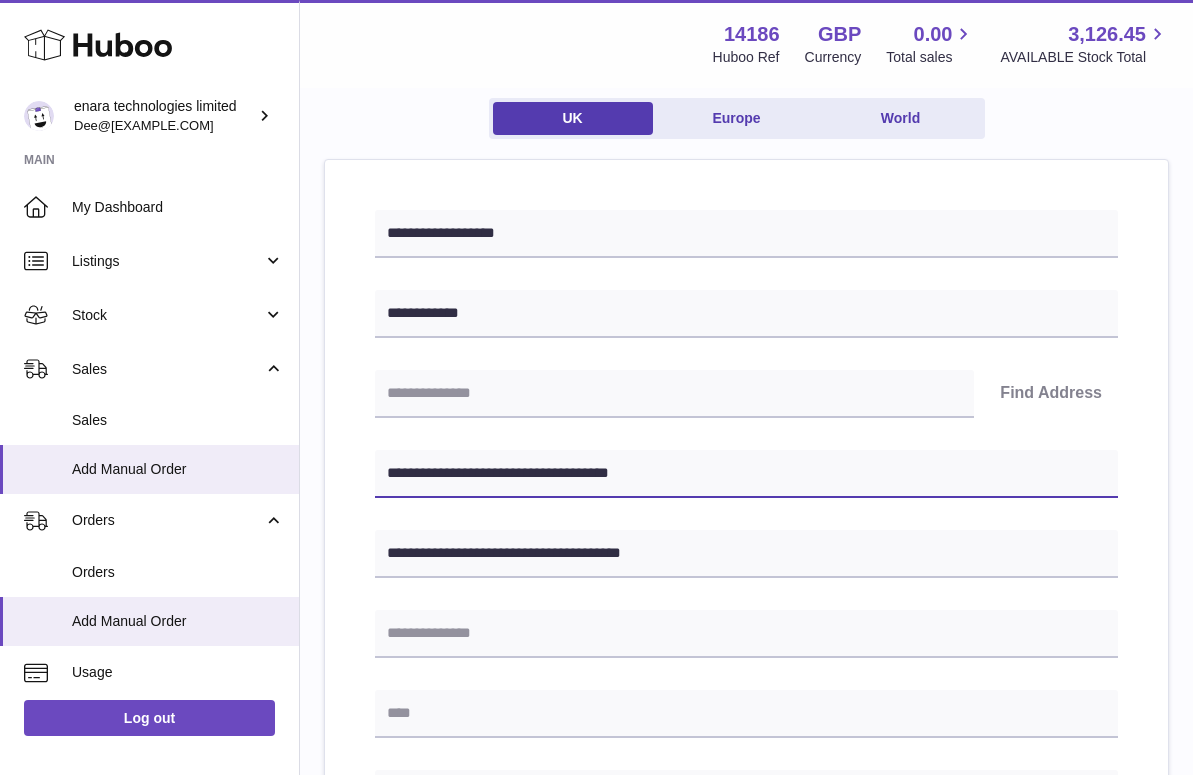 click on "**********" at bounding box center (746, 474) 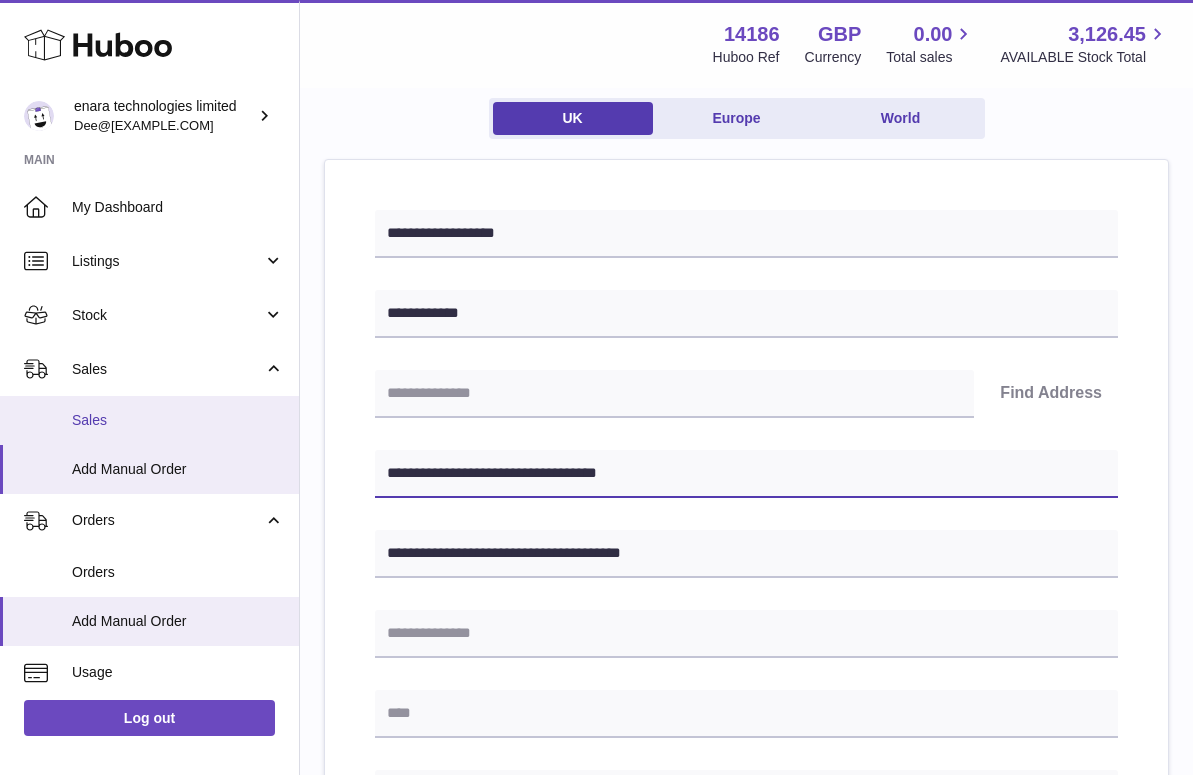 drag, startPoint x: 507, startPoint y: 466, endPoint x: 127, endPoint y: 428, distance: 381.89526 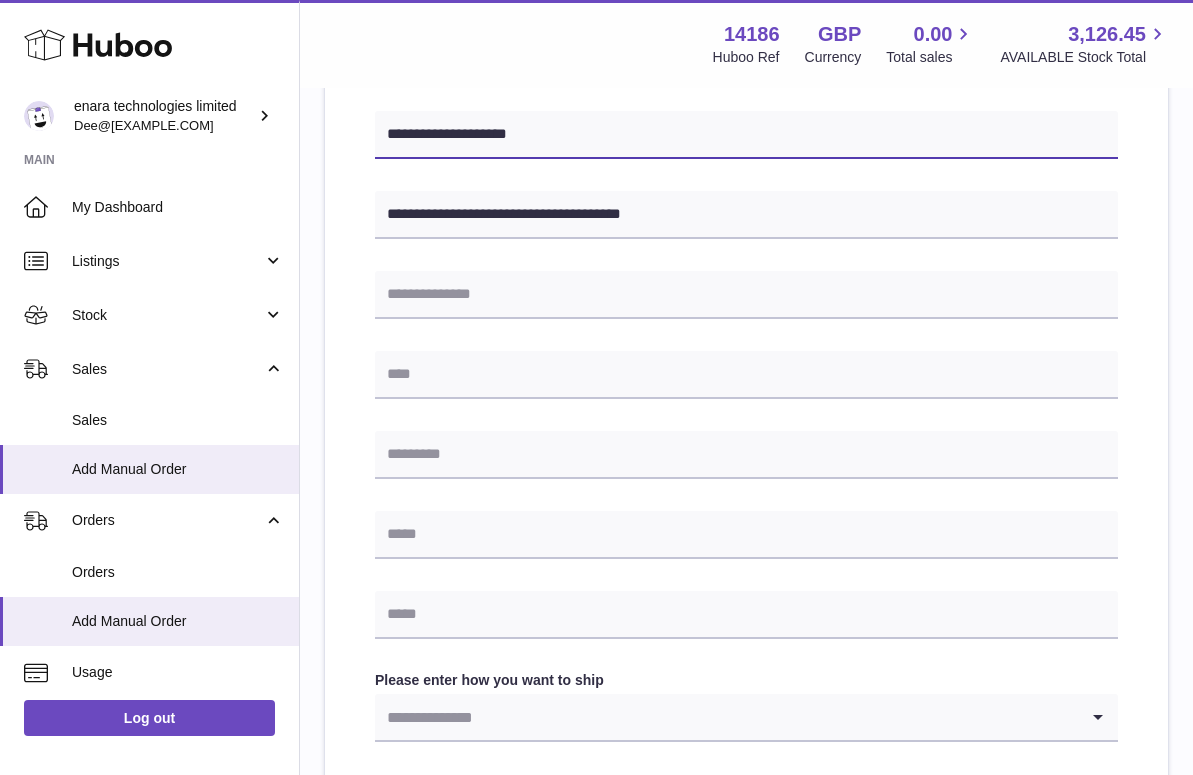 scroll, scrollTop: 522, scrollLeft: 0, axis: vertical 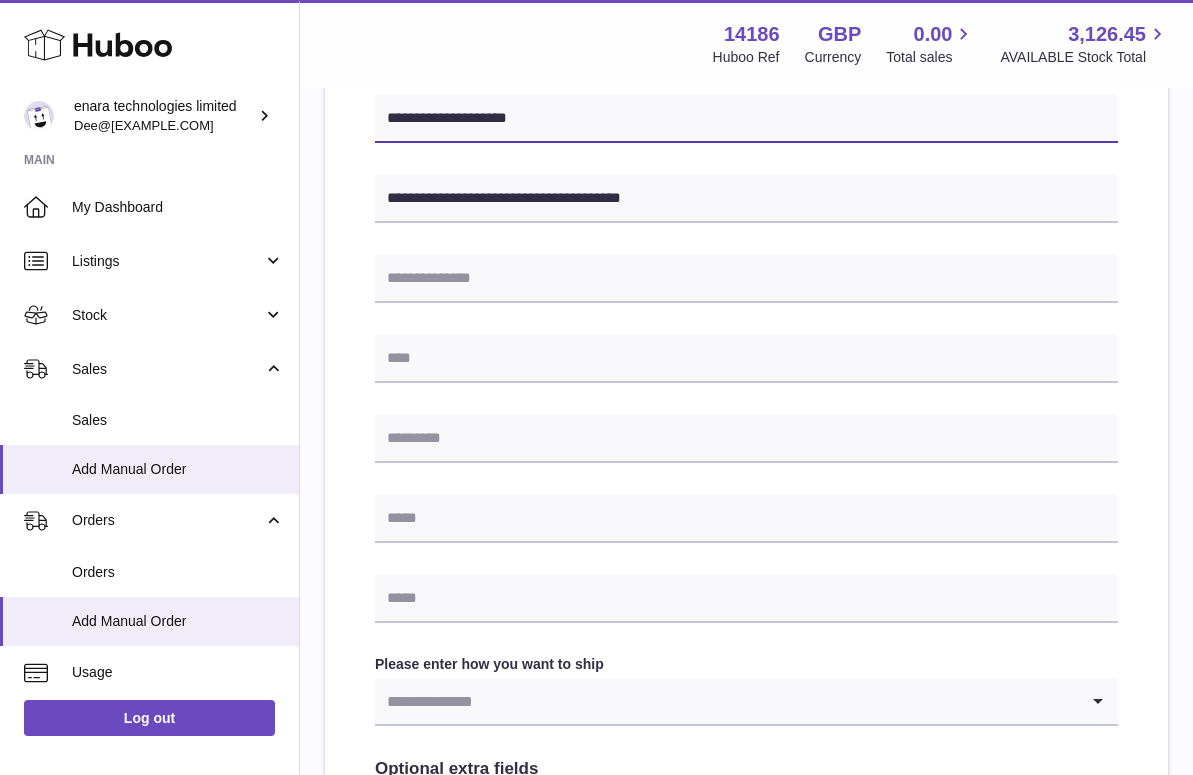 type on "**********" 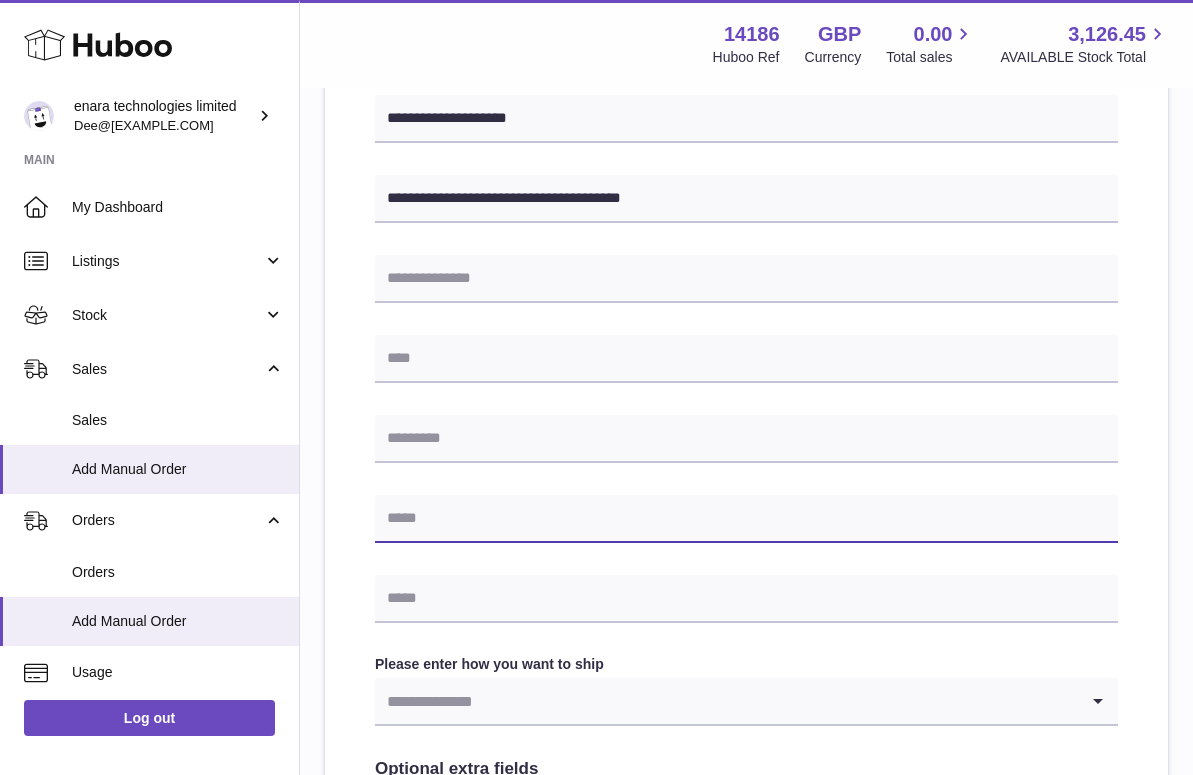 paste on "**********" 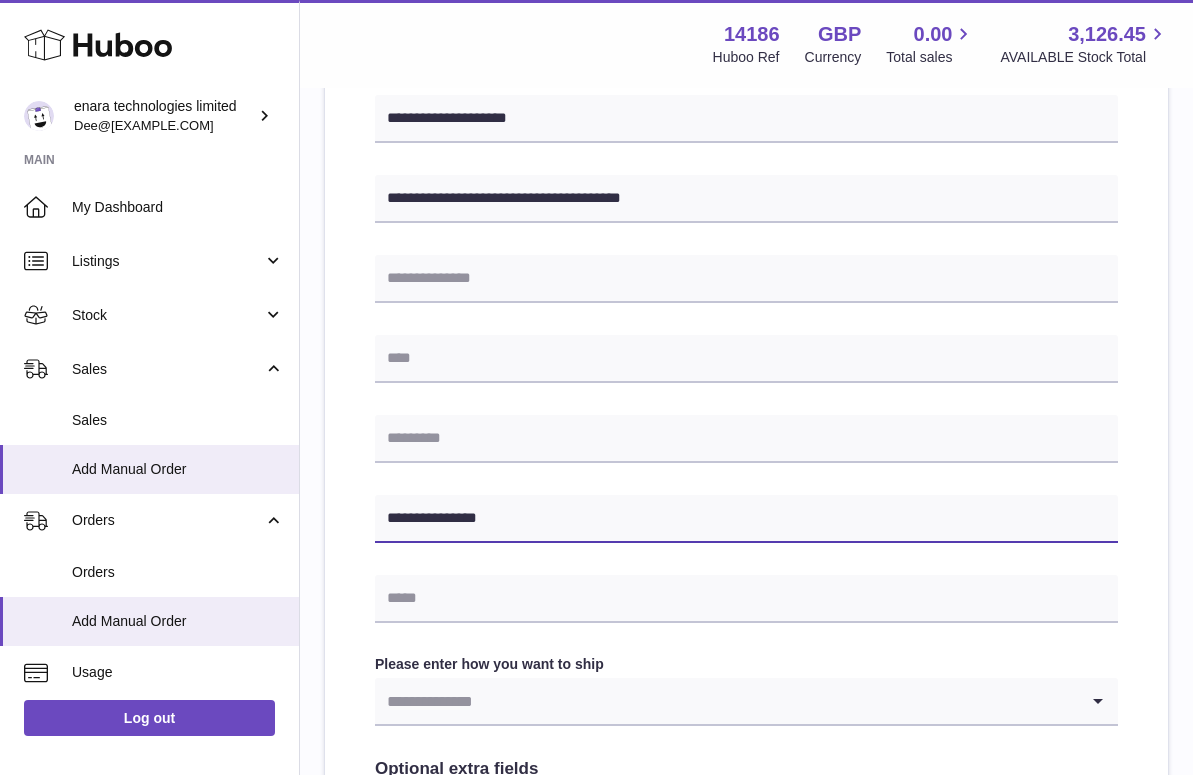 scroll, scrollTop: 442, scrollLeft: 0, axis: vertical 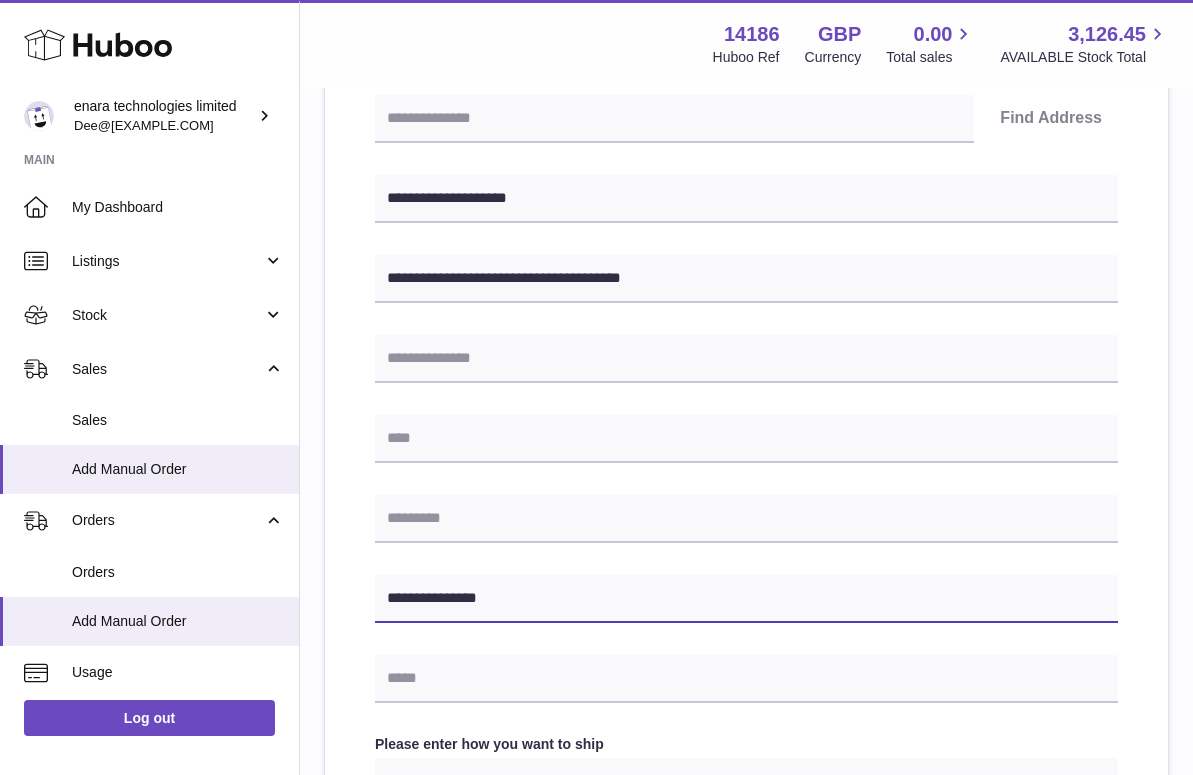 type on "**********" 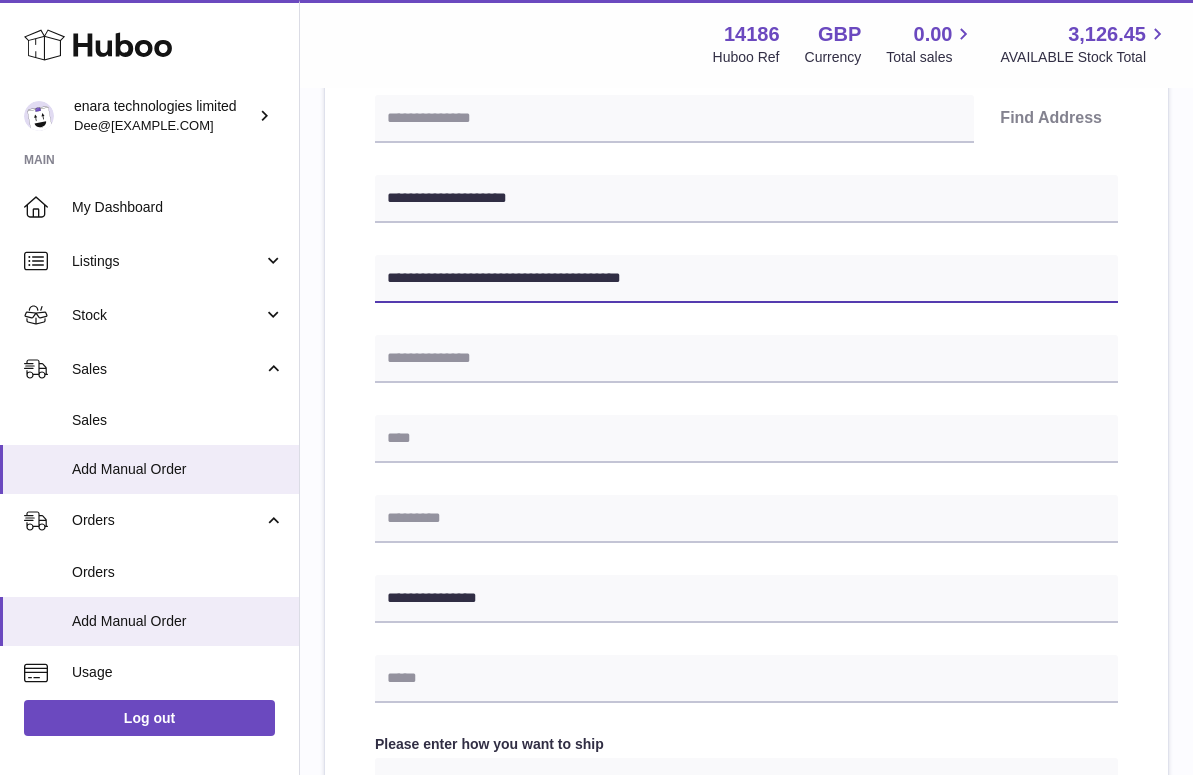 drag, startPoint x: 571, startPoint y: 277, endPoint x: 513, endPoint y: 277, distance: 58 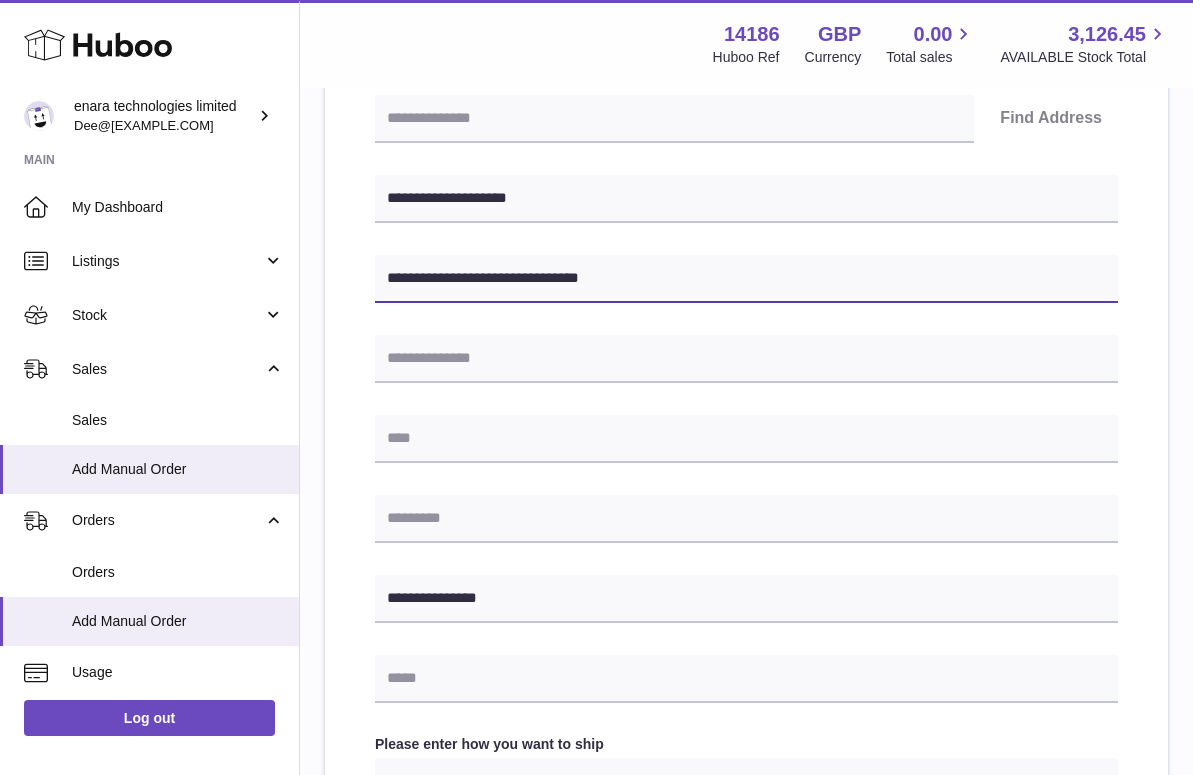 type on "**********" 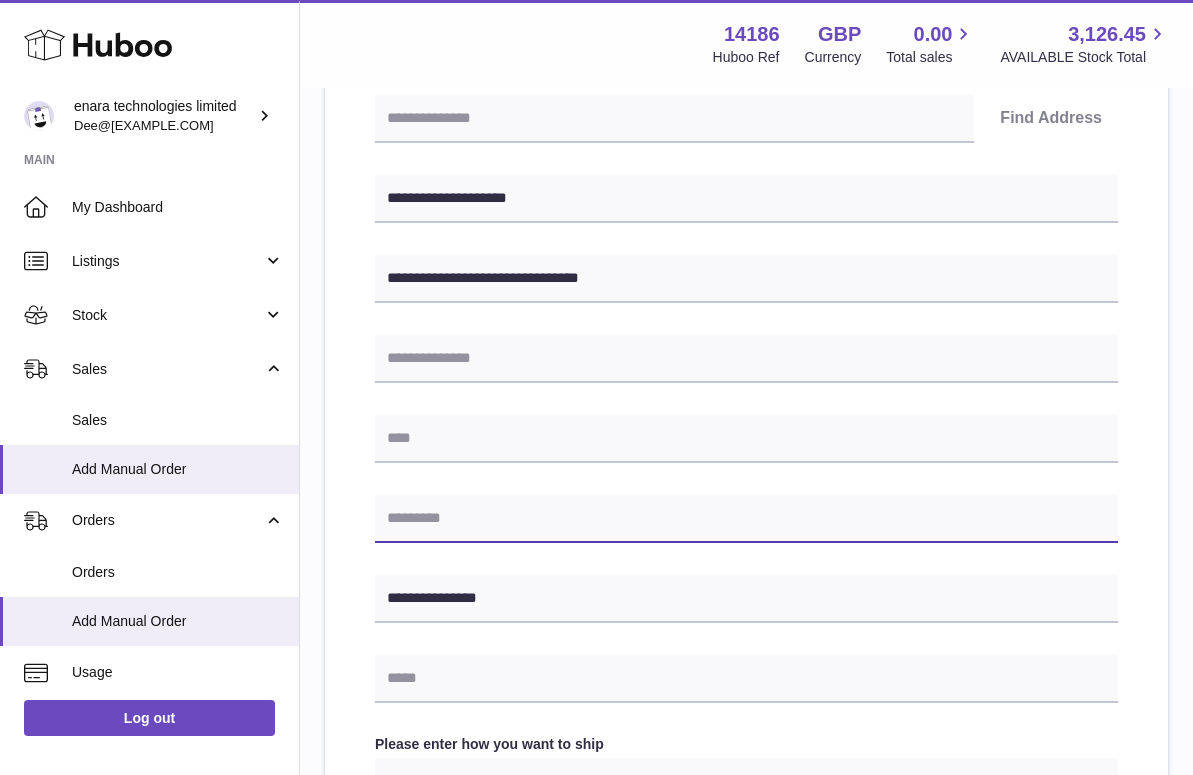 paste on "*******" 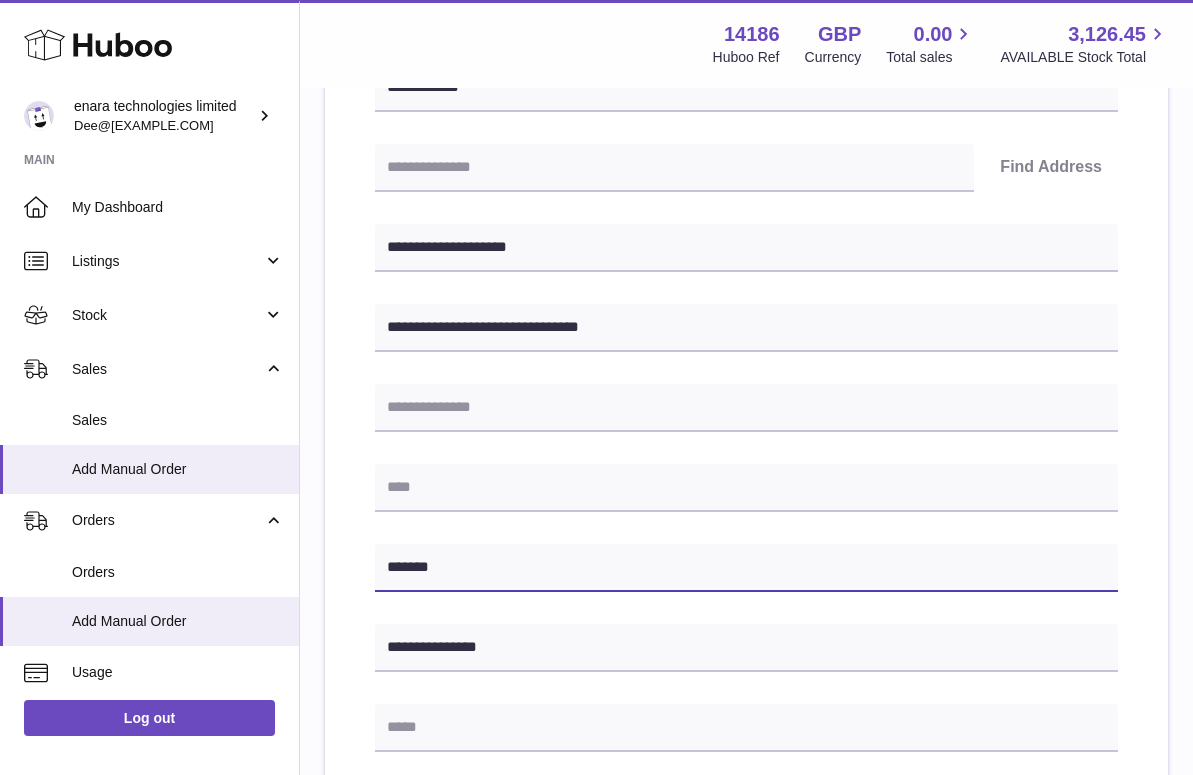 scroll, scrollTop: 367, scrollLeft: 0, axis: vertical 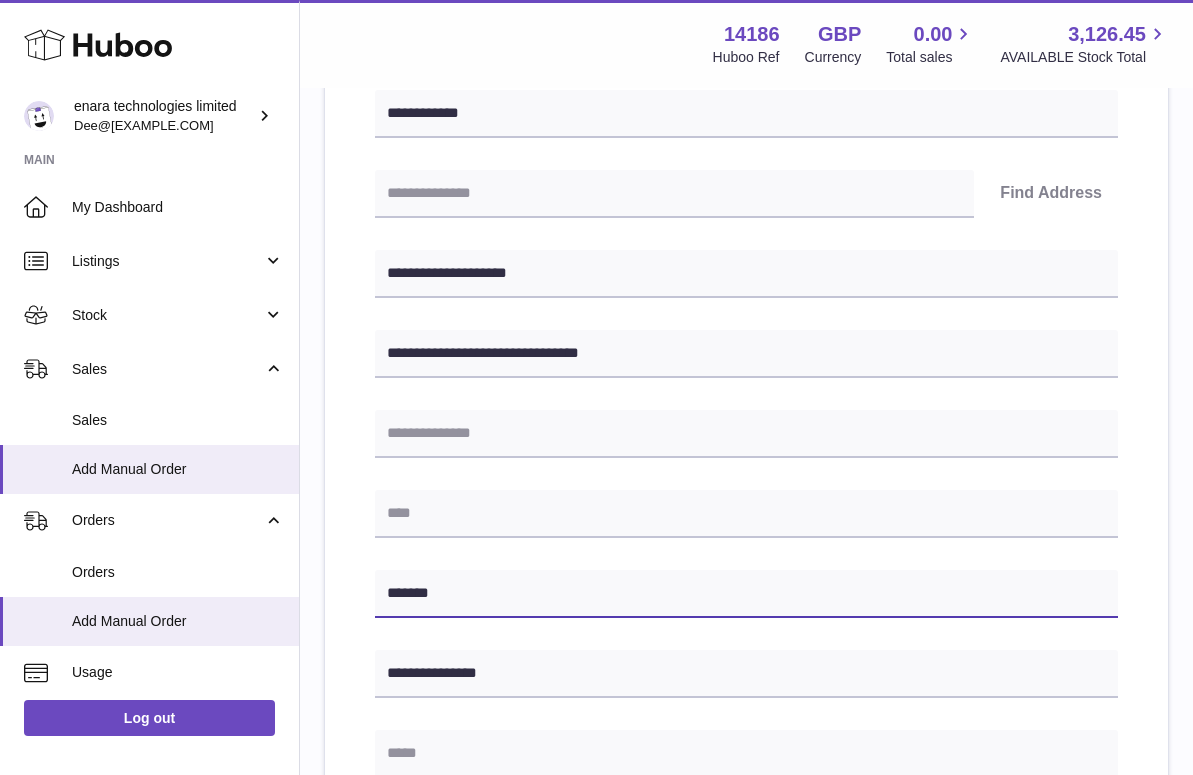 type on "*******" 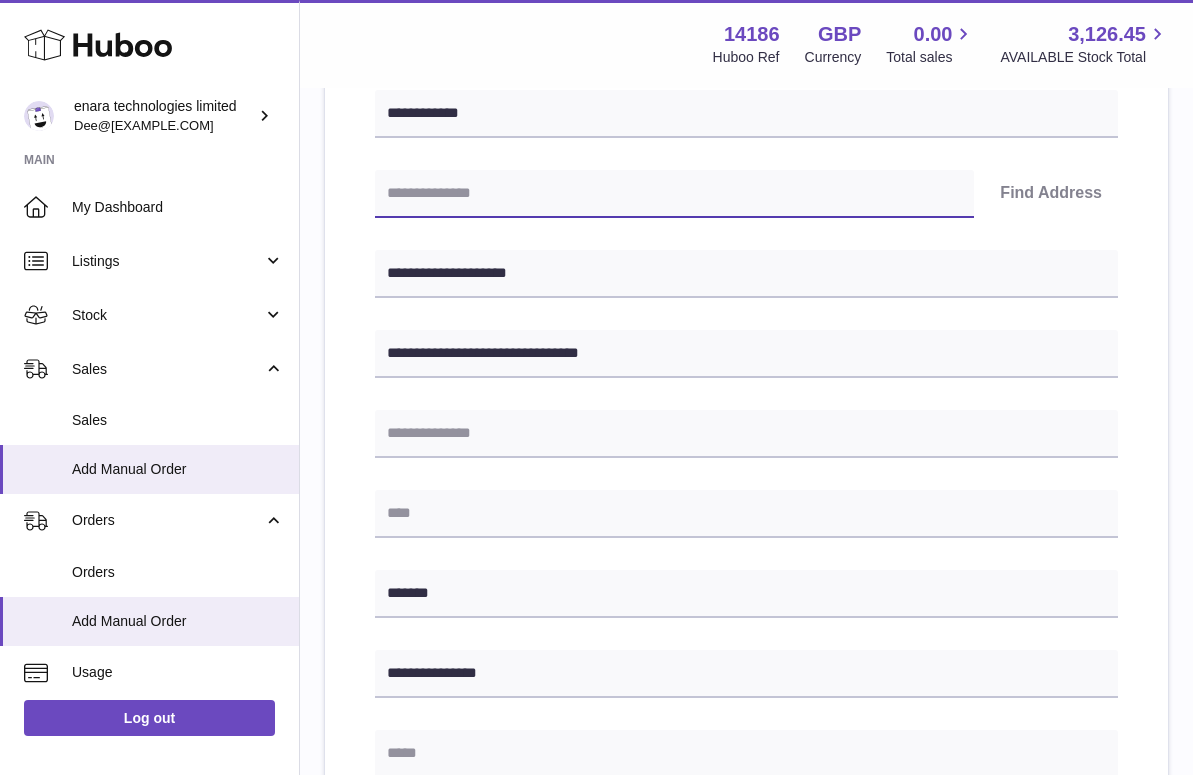 paste on "*******" 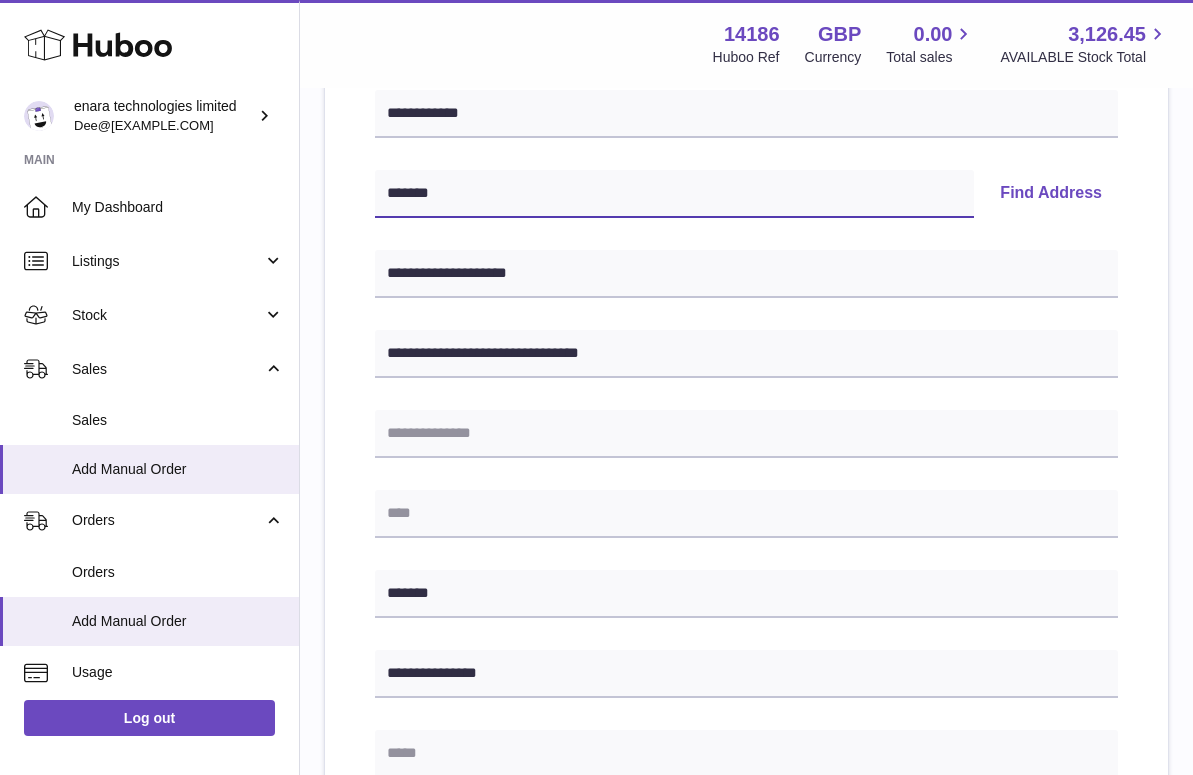 type on "*******" 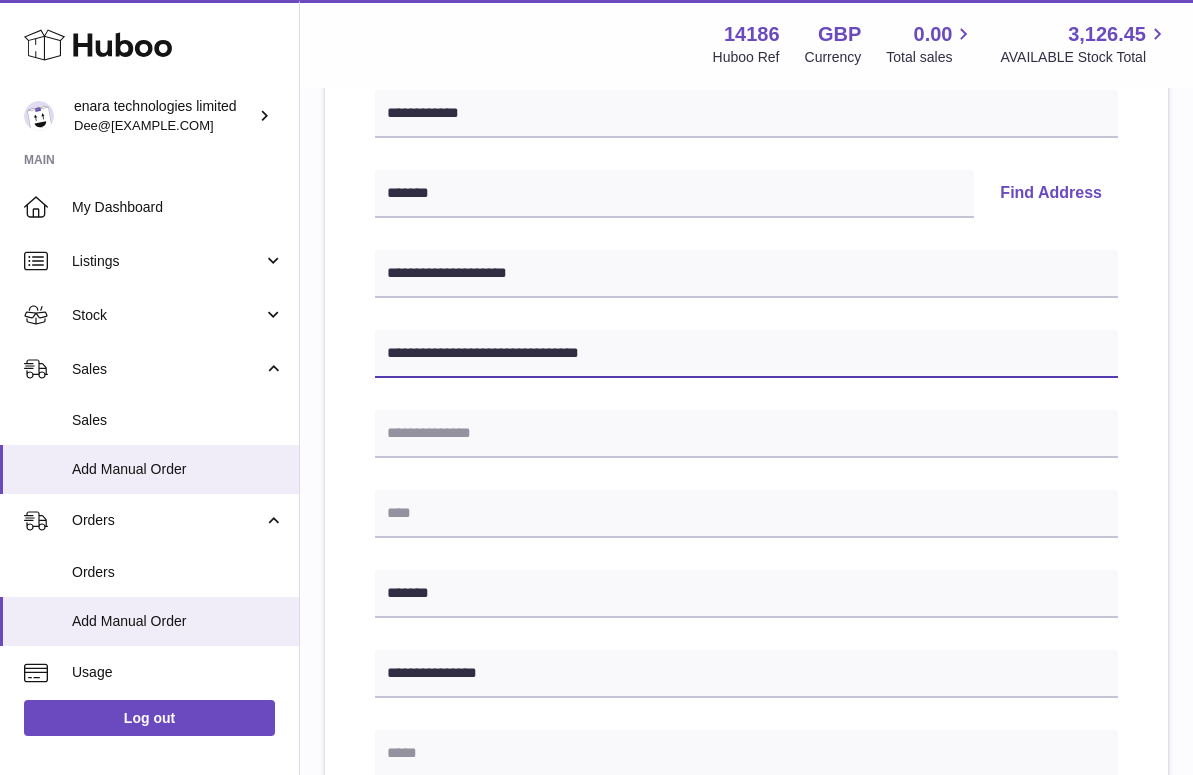 drag, startPoint x: 516, startPoint y: 349, endPoint x: 836, endPoint y: 417, distance: 327.14523 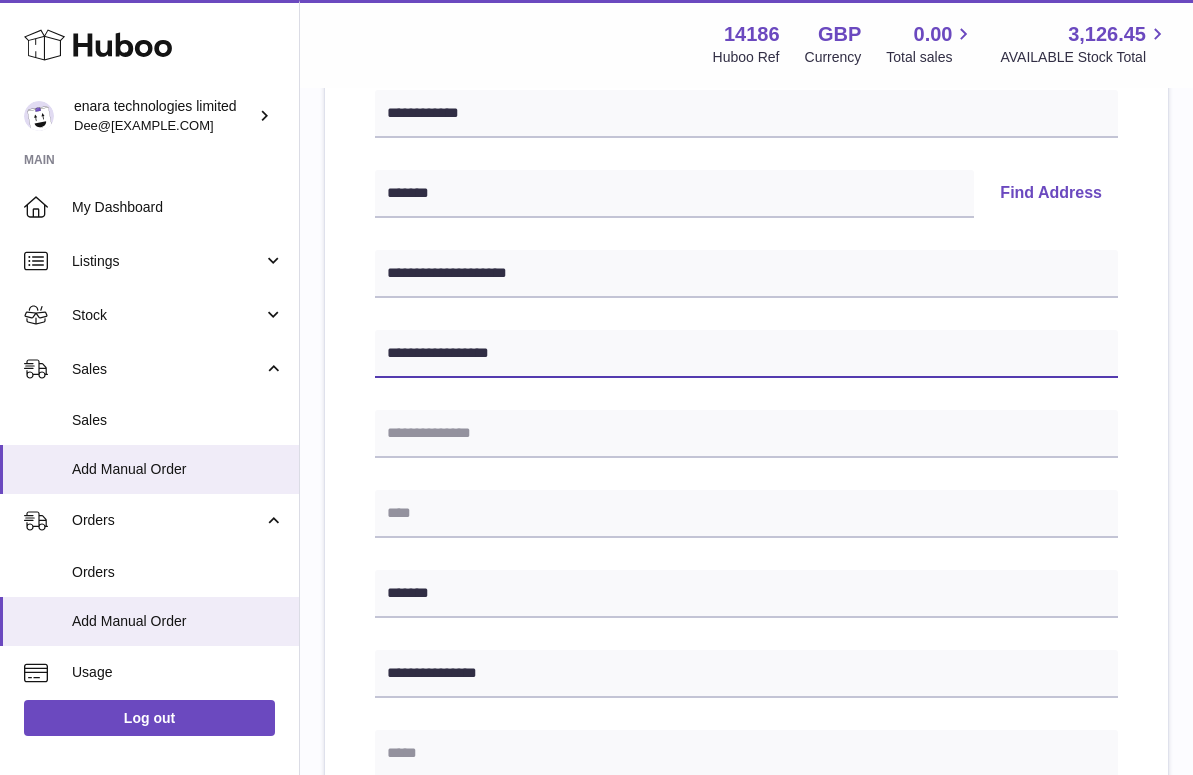 type on "**********" 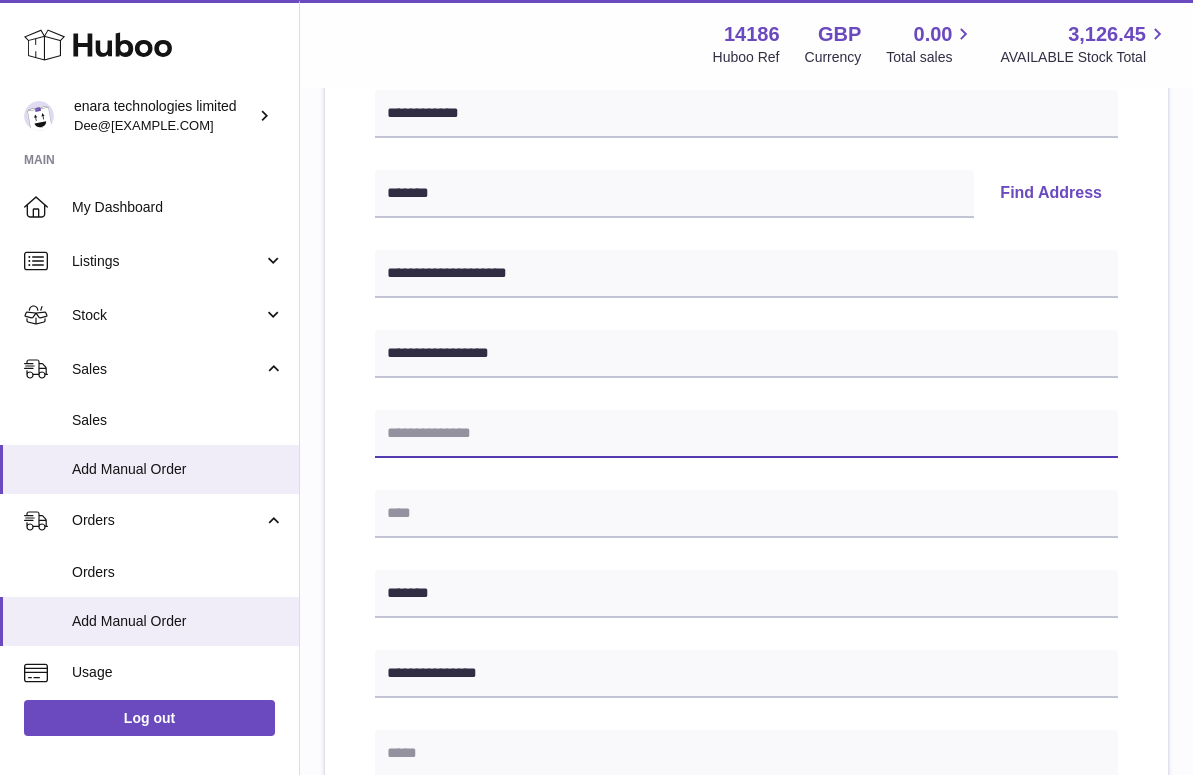 paste on "**********" 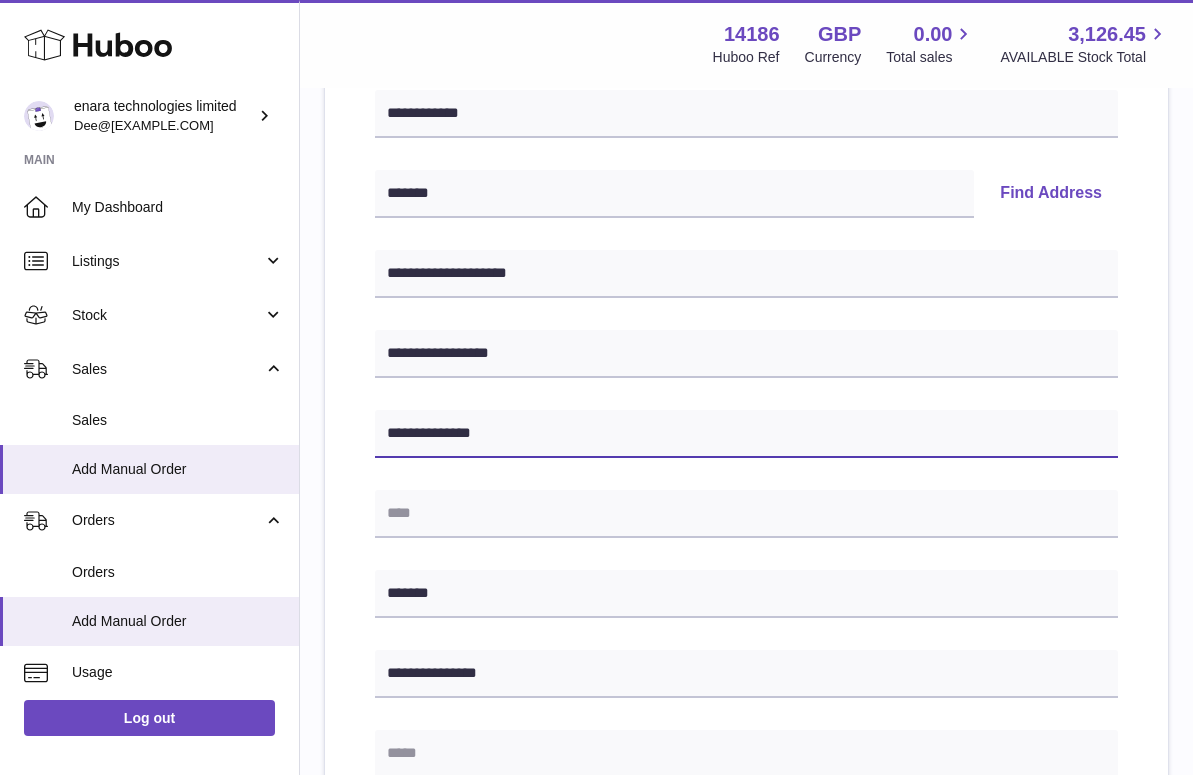 type on "**********" 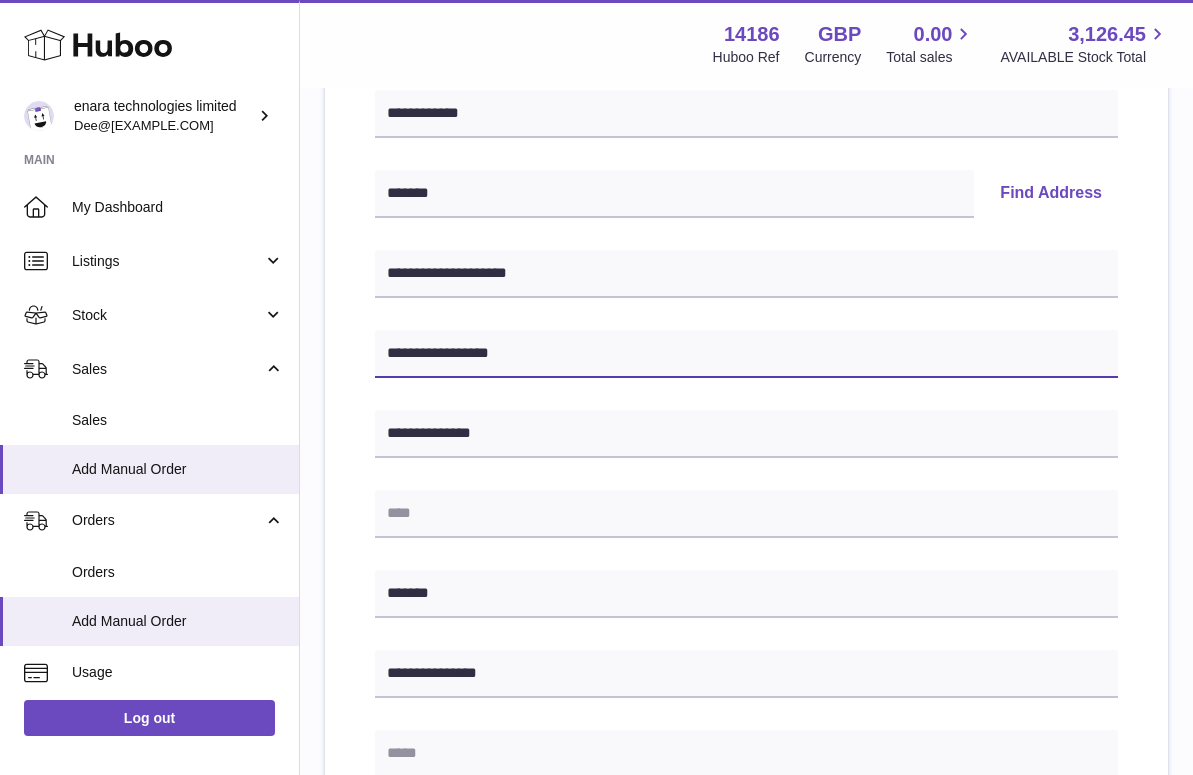 click on "**********" at bounding box center [746, 354] 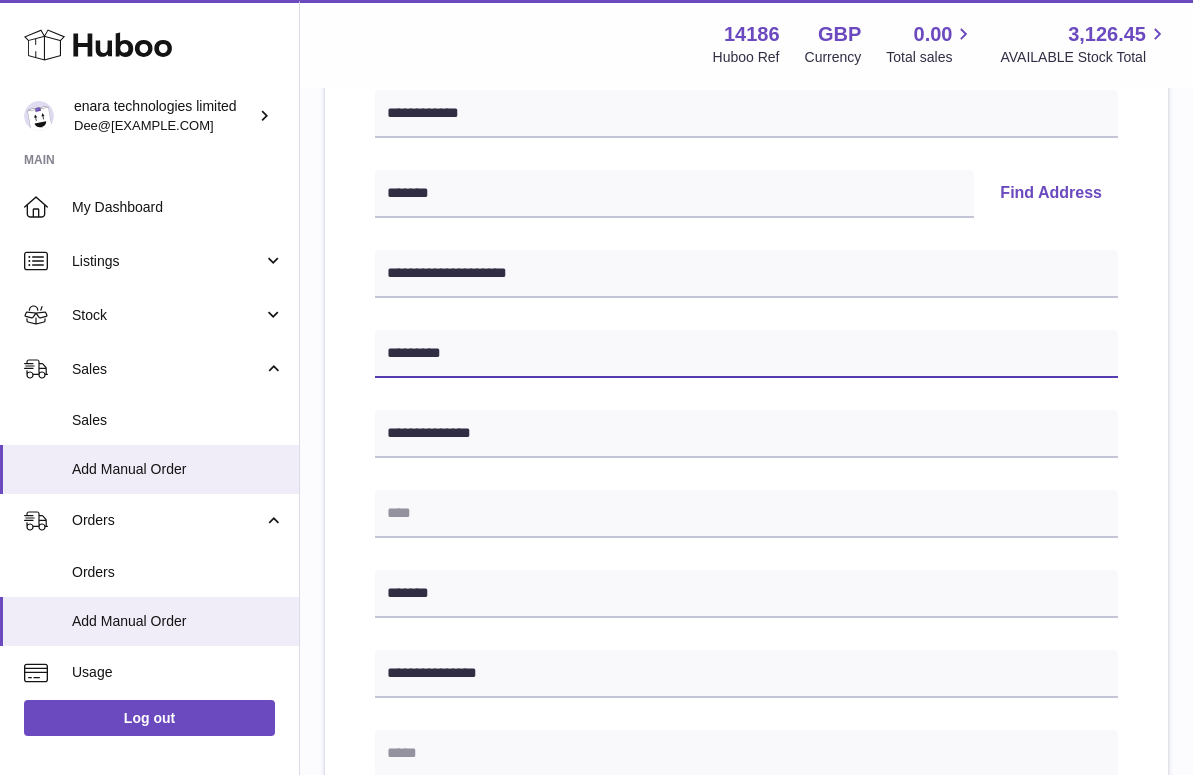 type on "*******" 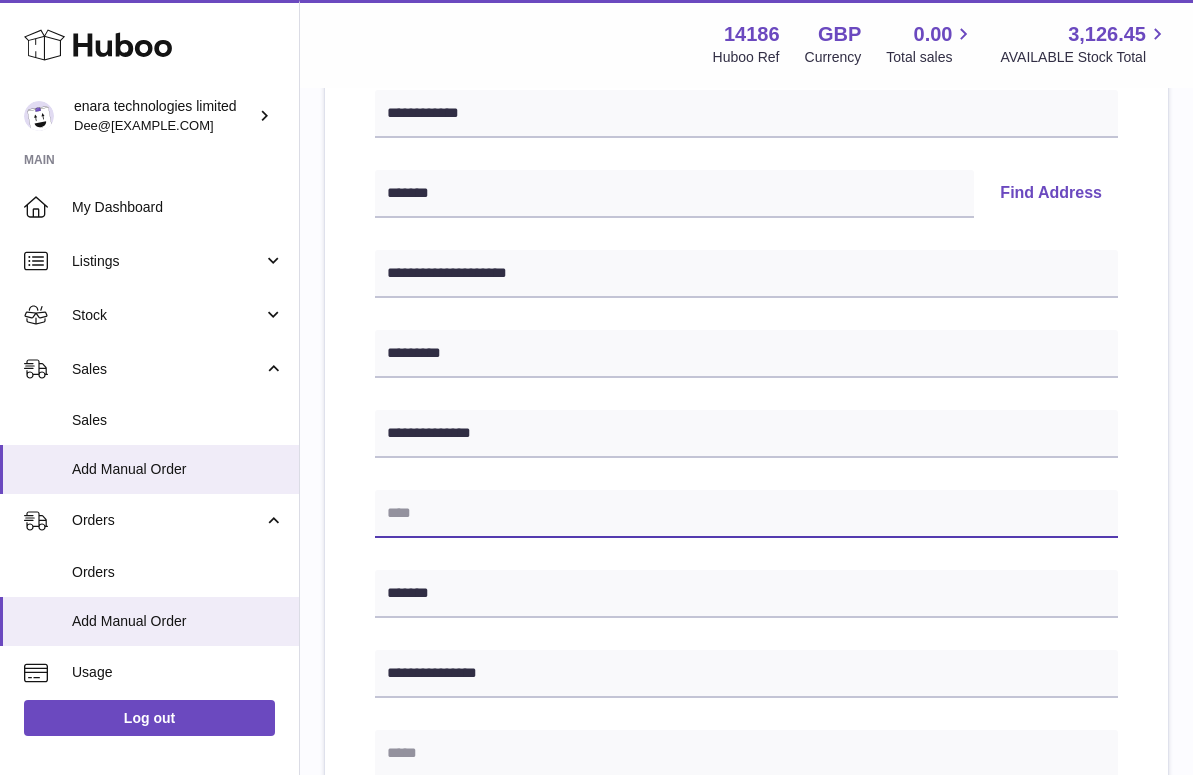 click at bounding box center [746, 514] 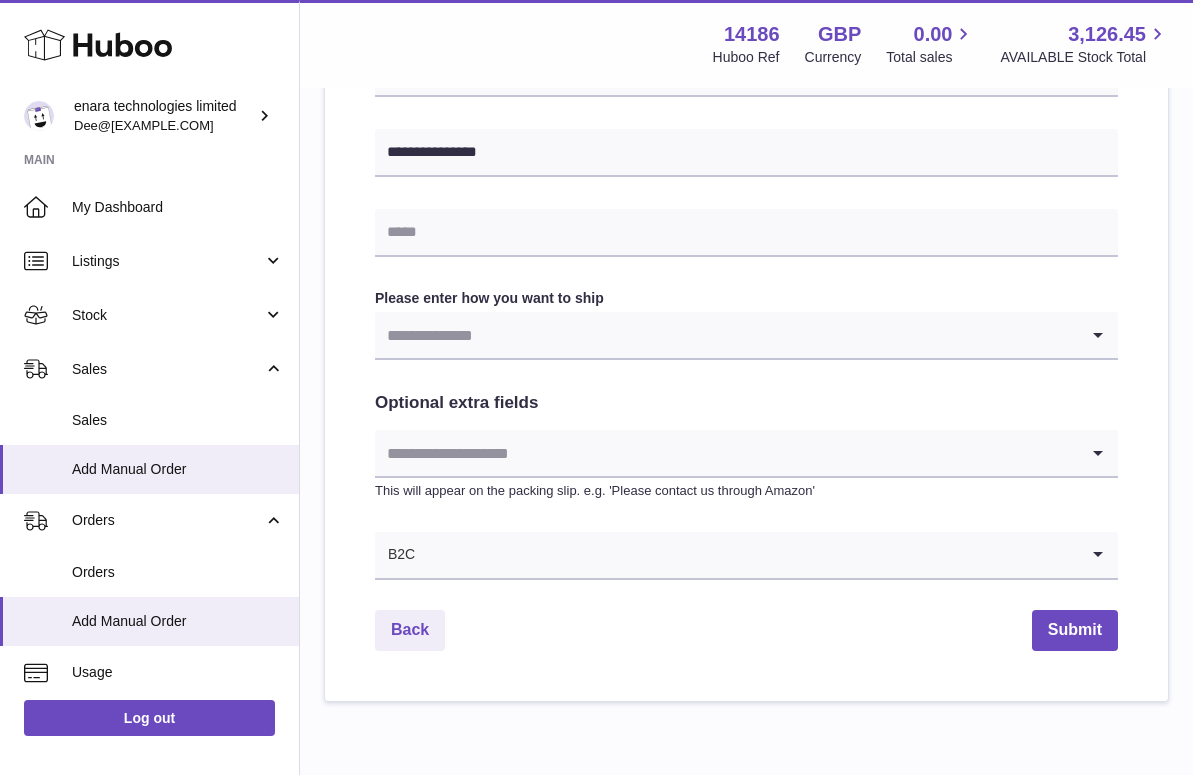 scroll, scrollTop: 888, scrollLeft: 0, axis: vertical 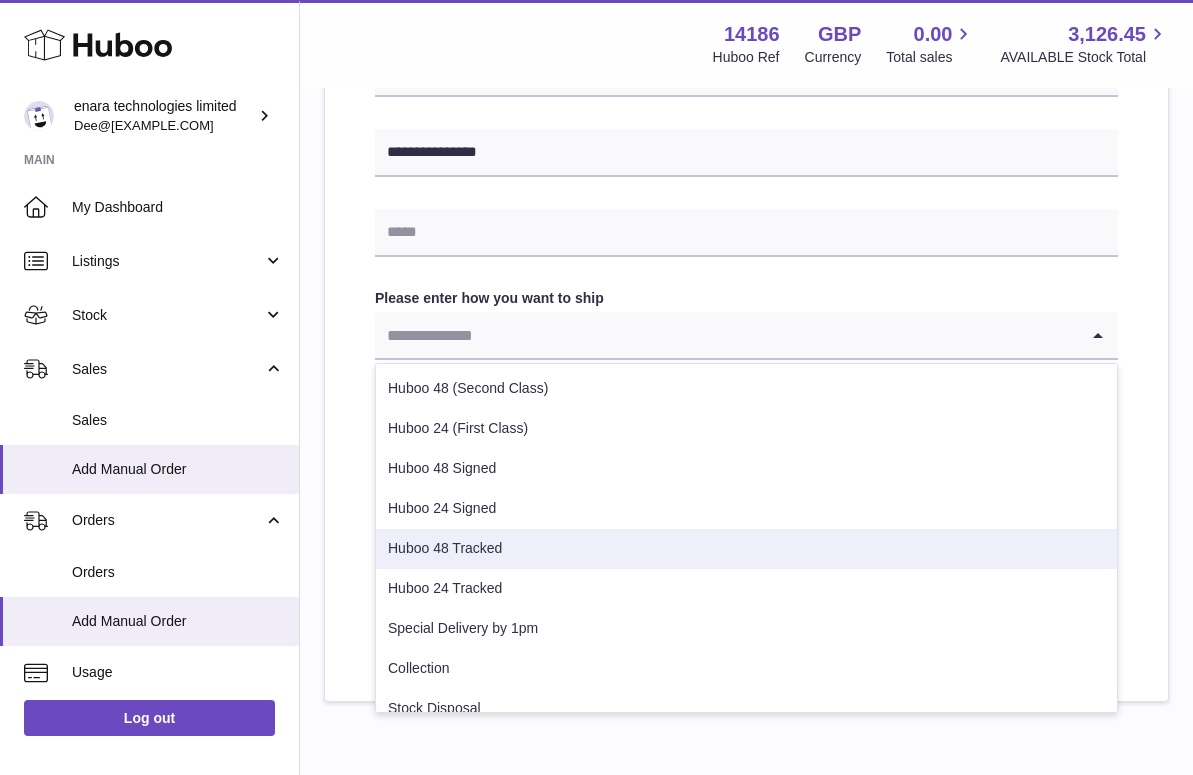 click on "Huboo 48 Tracked" at bounding box center [746, 549] 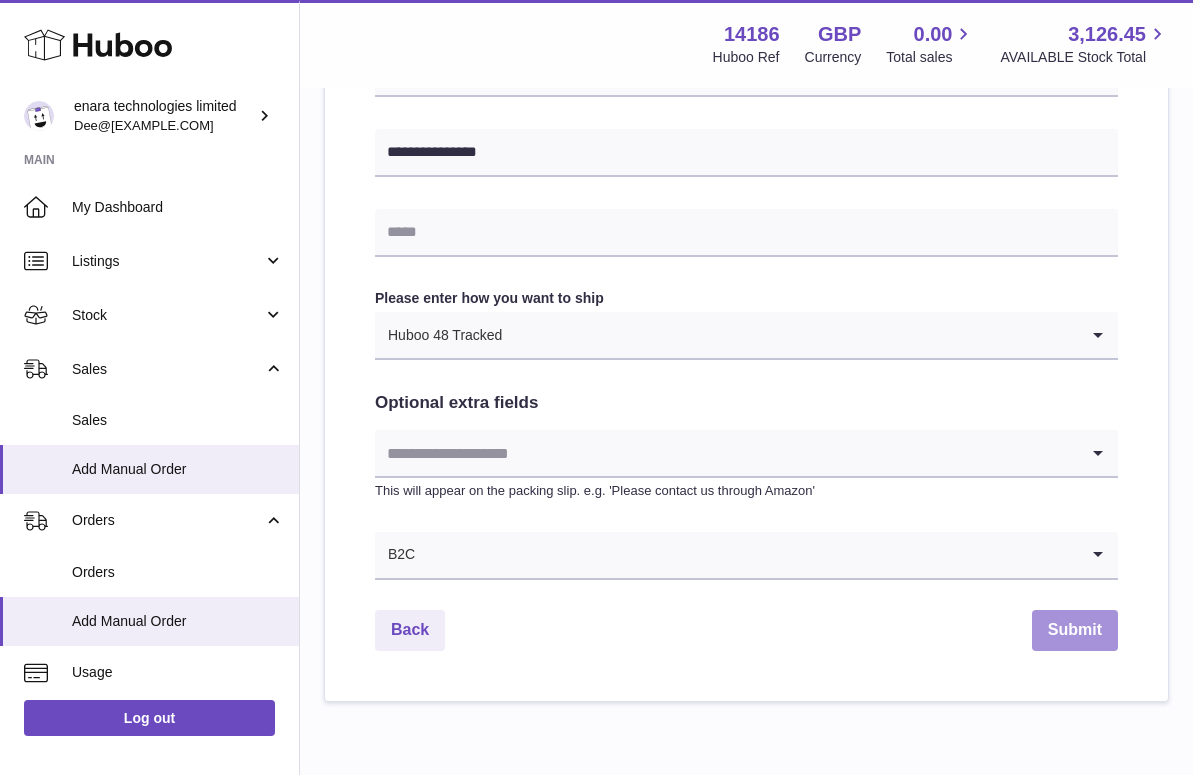 click on "Submit" at bounding box center [1075, 630] 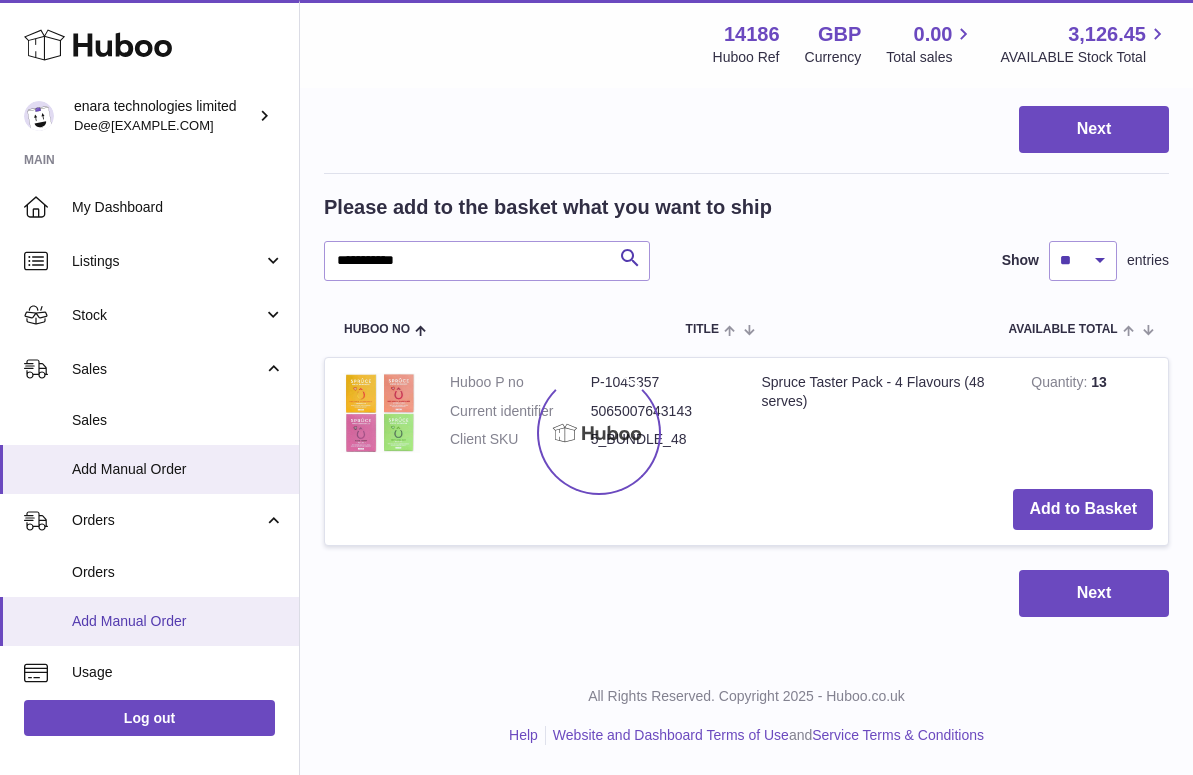 scroll, scrollTop: 0, scrollLeft: 0, axis: both 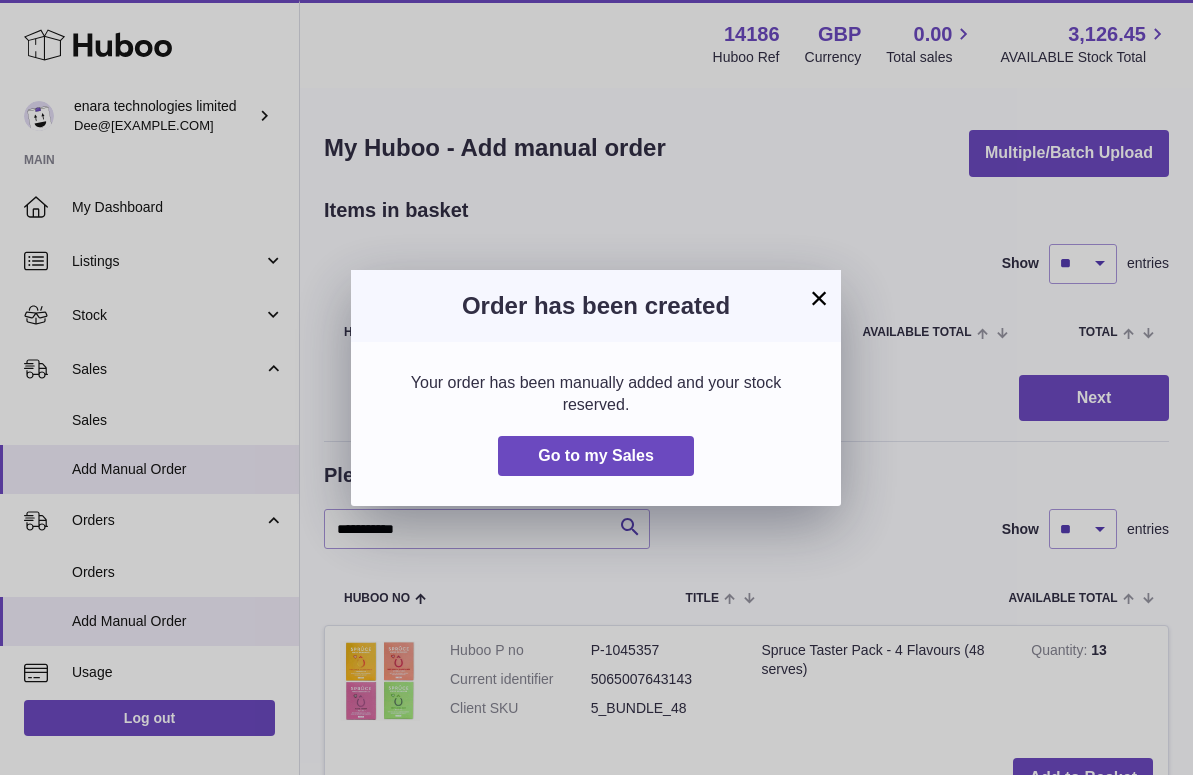 click on "×" at bounding box center (819, 298) 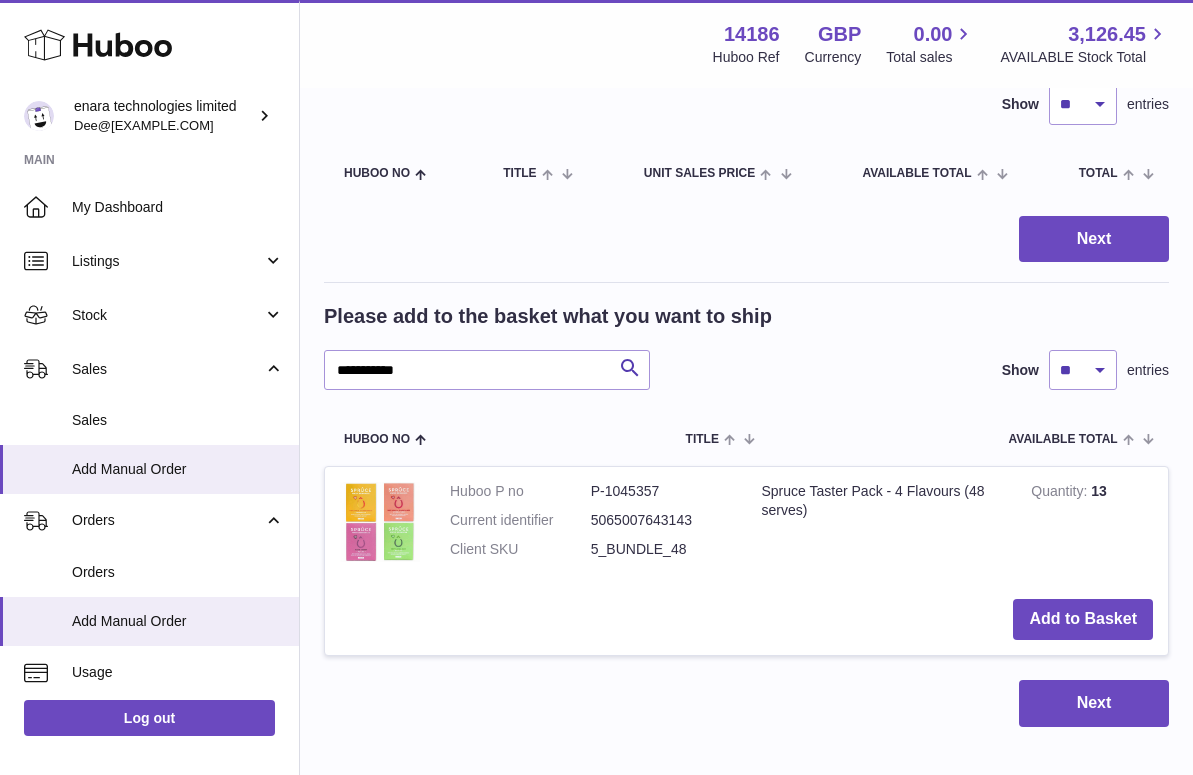 scroll, scrollTop: 208, scrollLeft: 0, axis: vertical 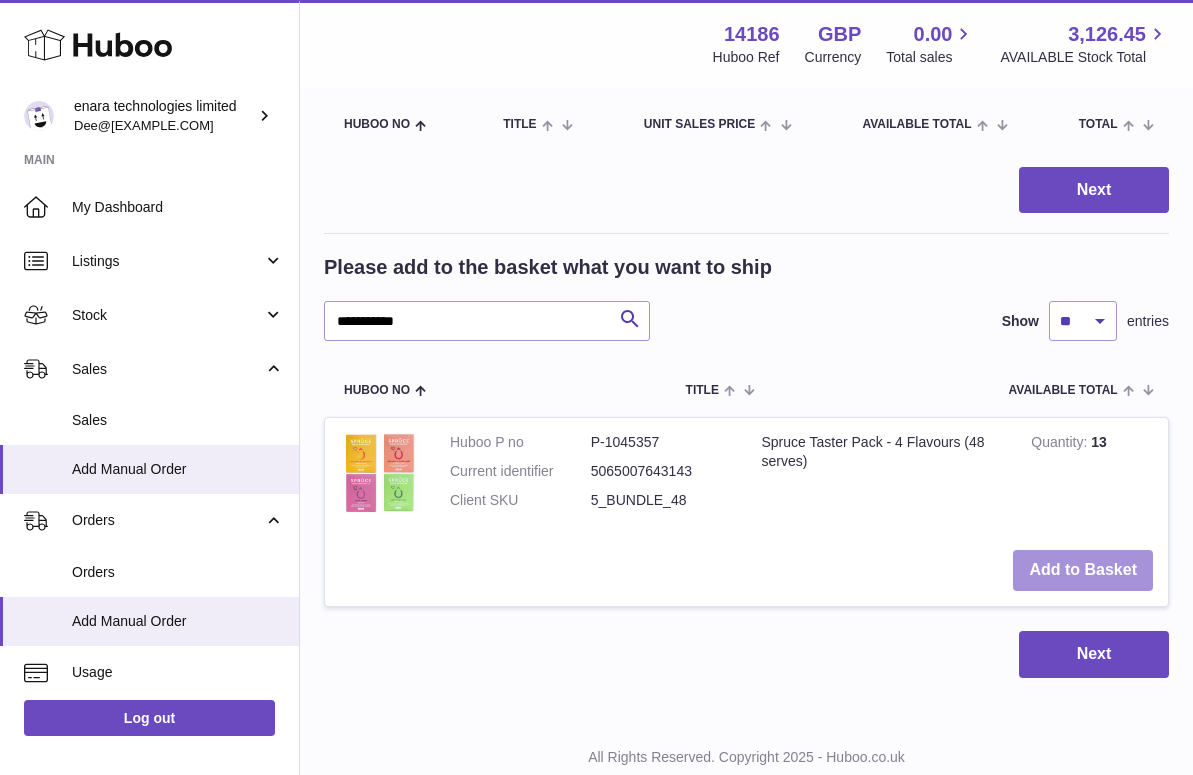 click on "Add to Basket" at bounding box center (1083, 570) 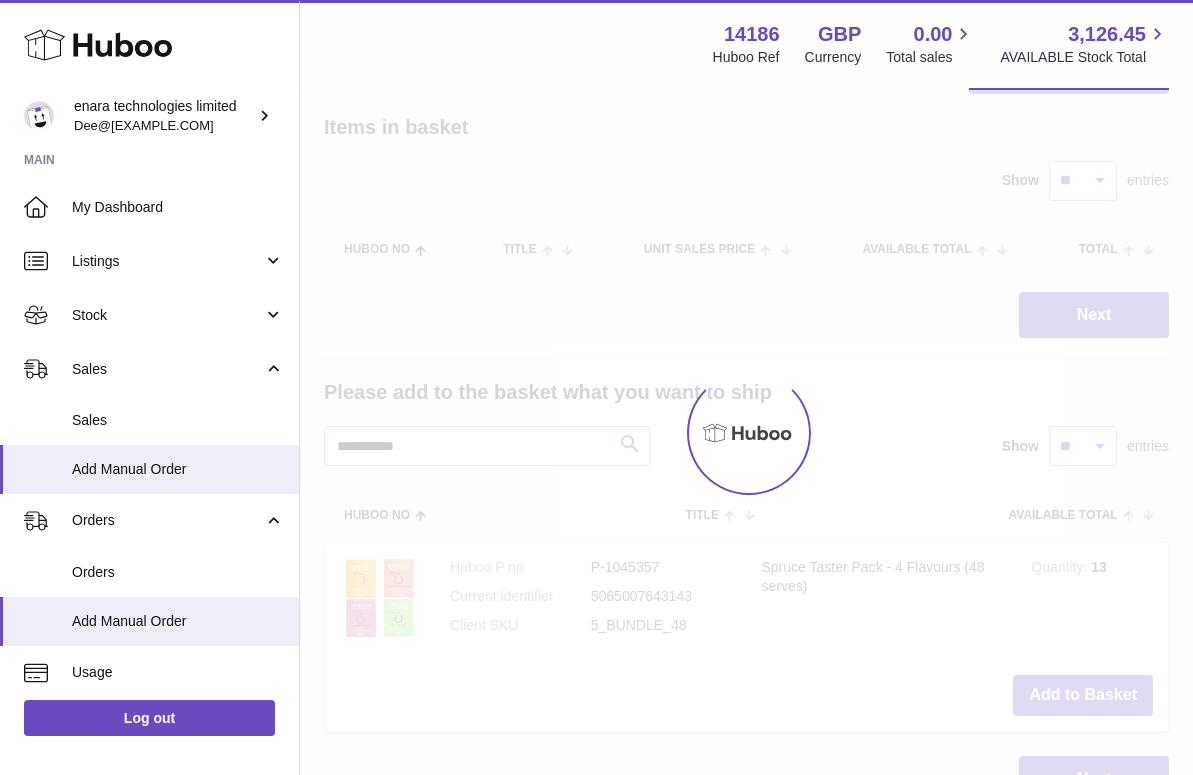 scroll, scrollTop: 79, scrollLeft: 0, axis: vertical 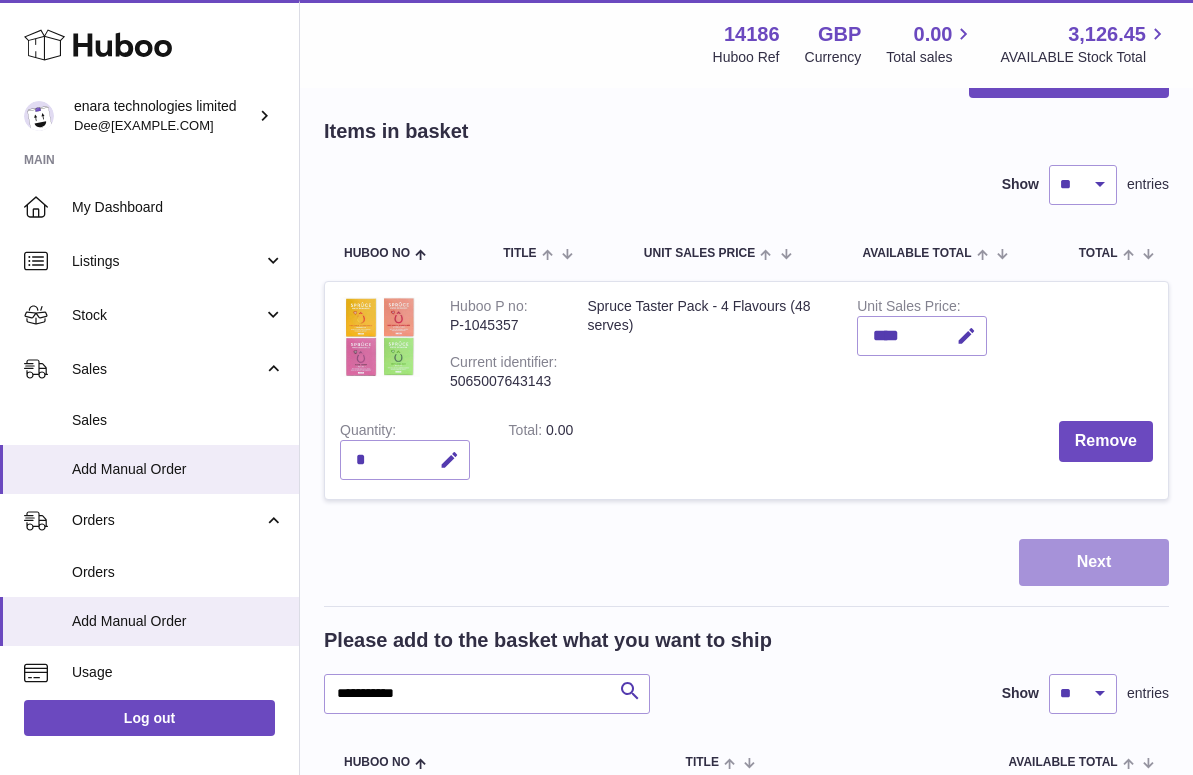 click on "Next" at bounding box center [1094, 562] 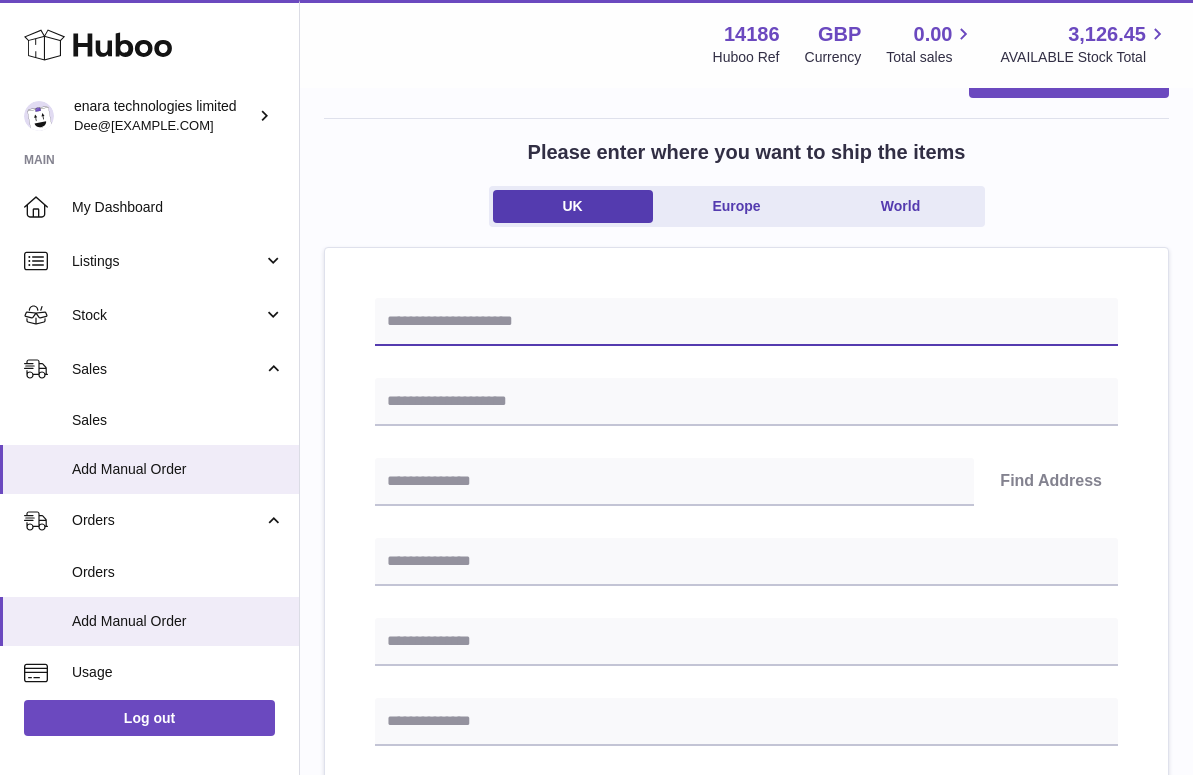 click at bounding box center (746, 322) 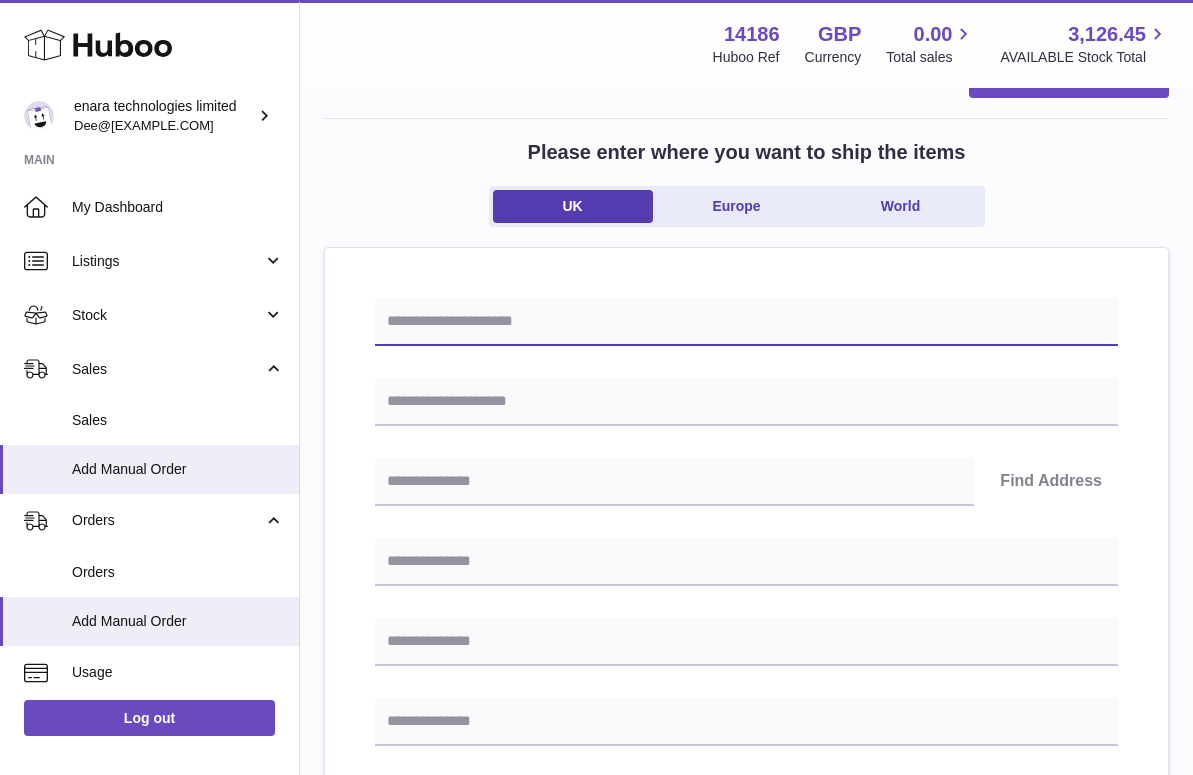 paste on "**********" 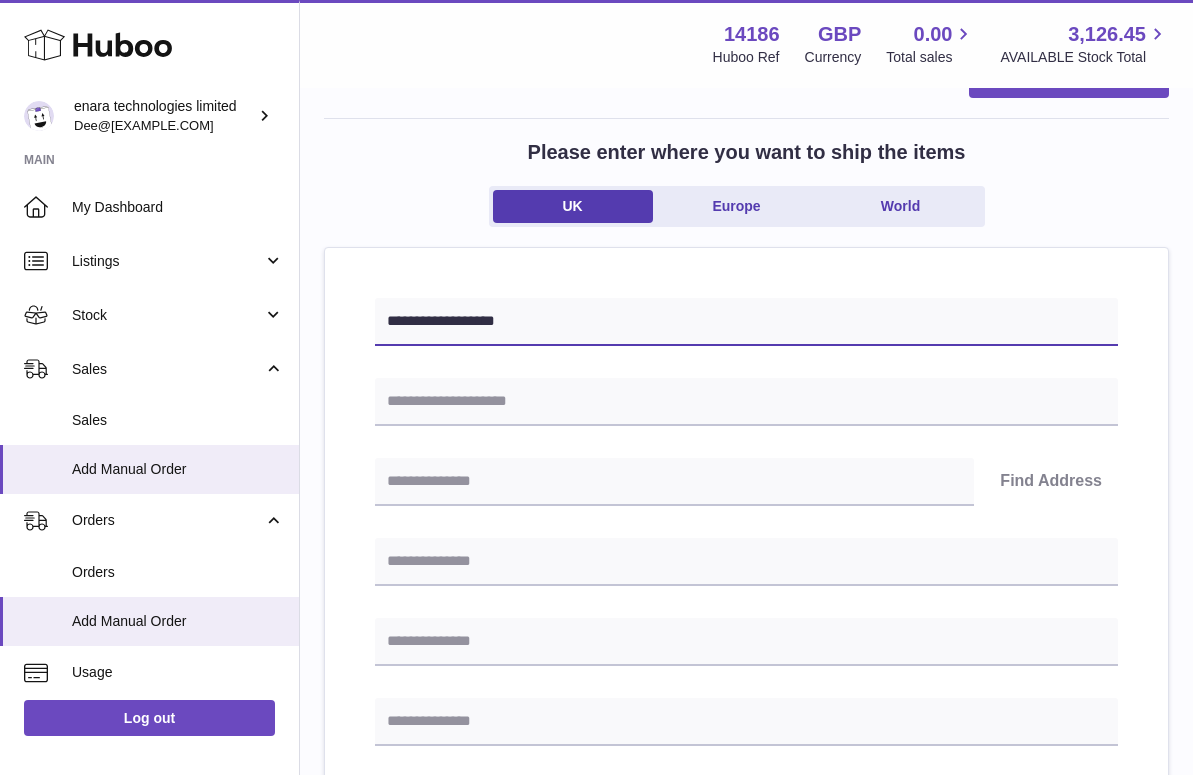 type on "**********" 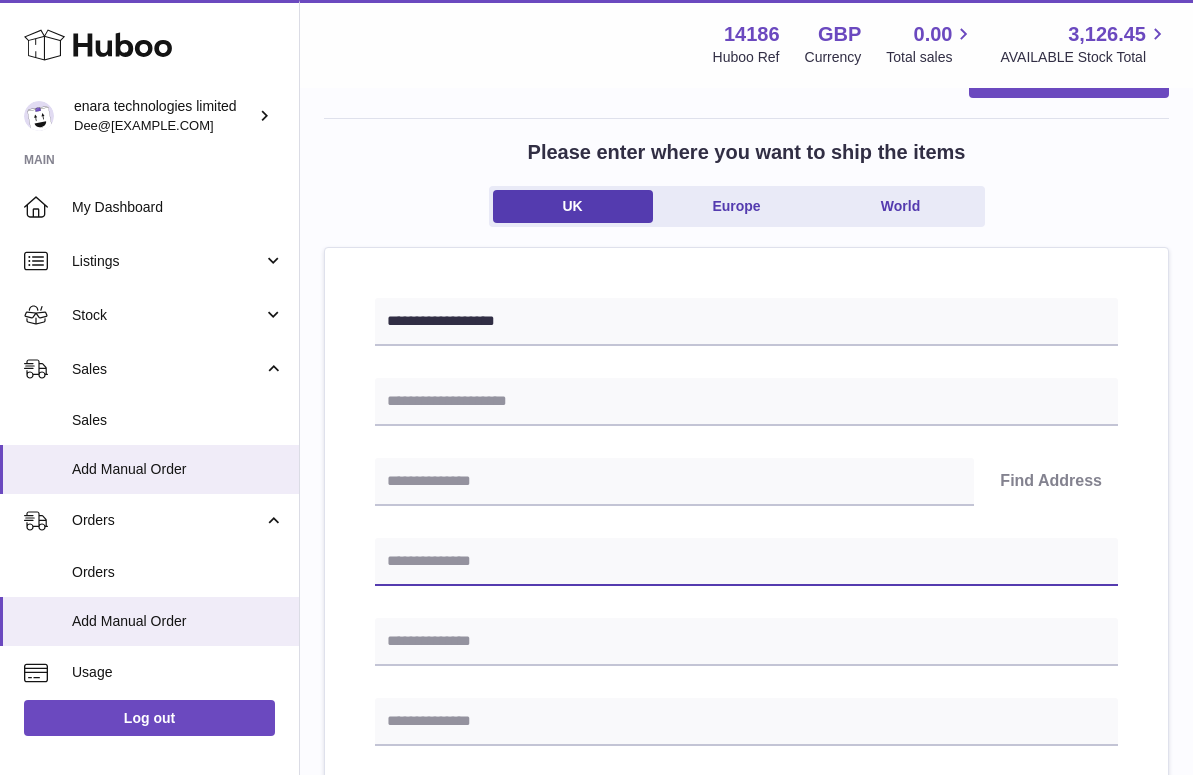 paste on "**********" 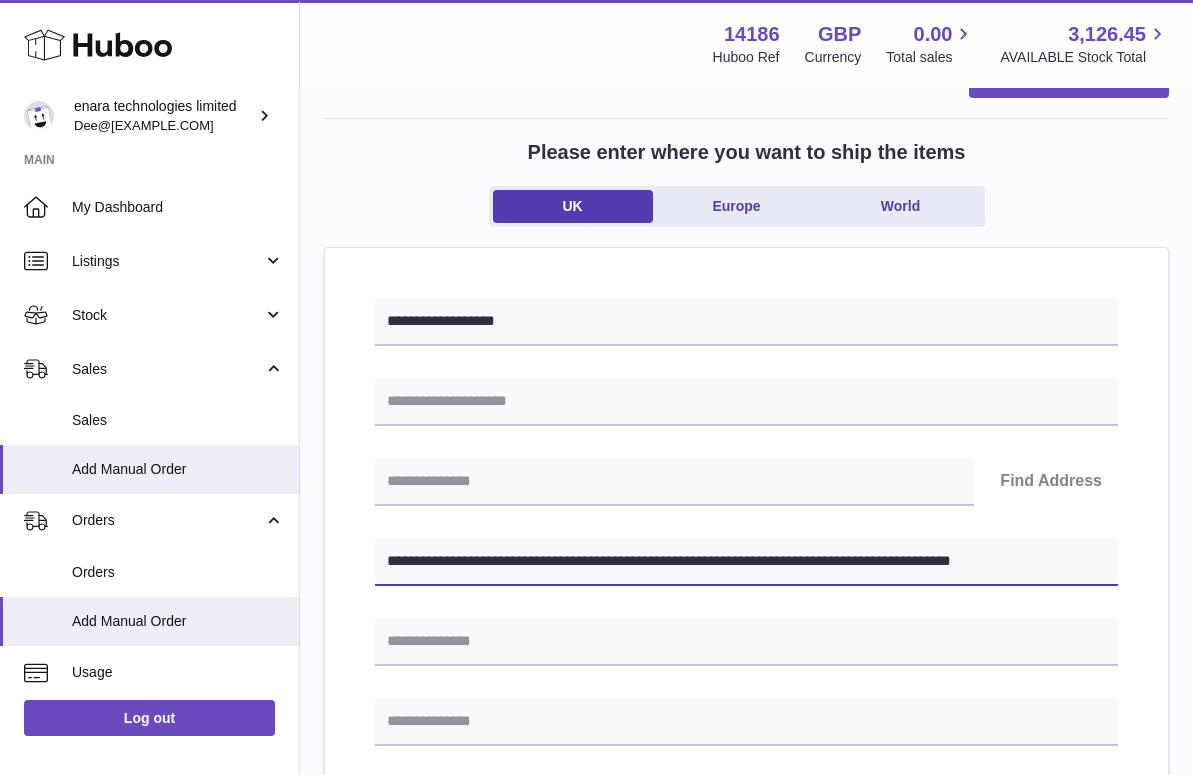 drag, startPoint x: 742, startPoint y: 559, endPoint x: 1233, endPoint y: 608, distance: 493.43896 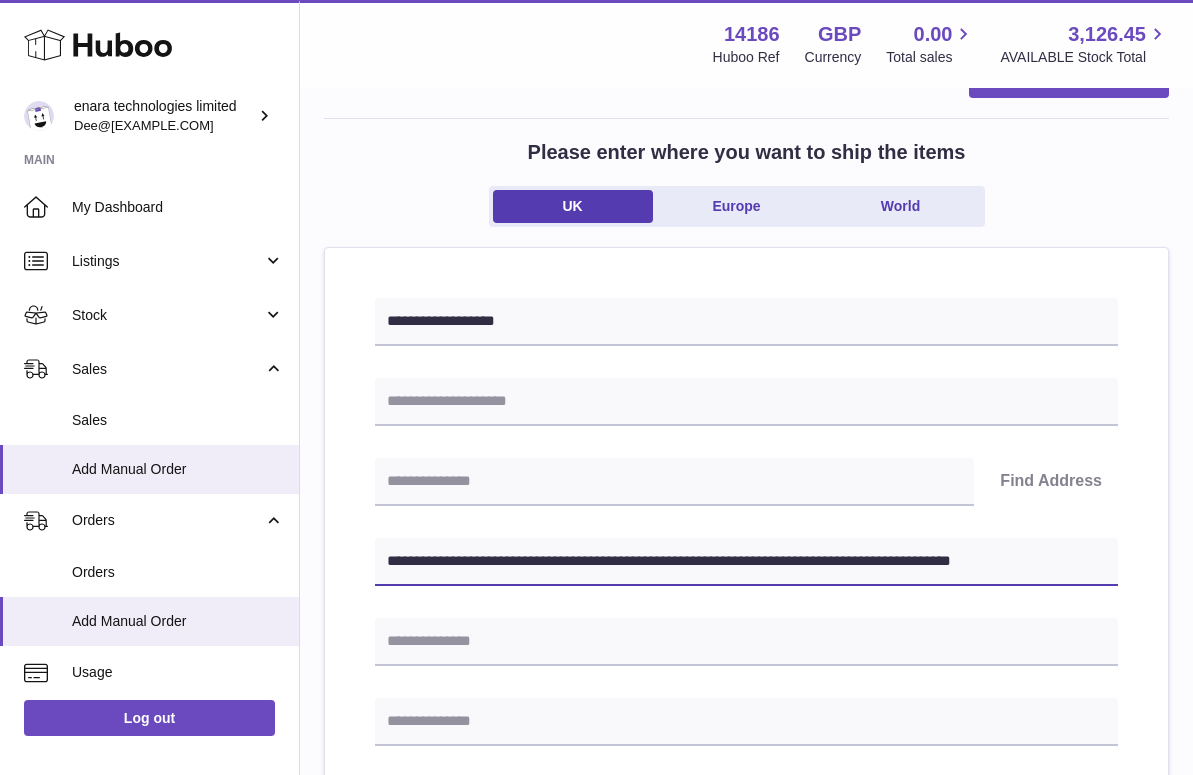 click on ".st0{fill:#141414;}" at bounding box center (596, 308) 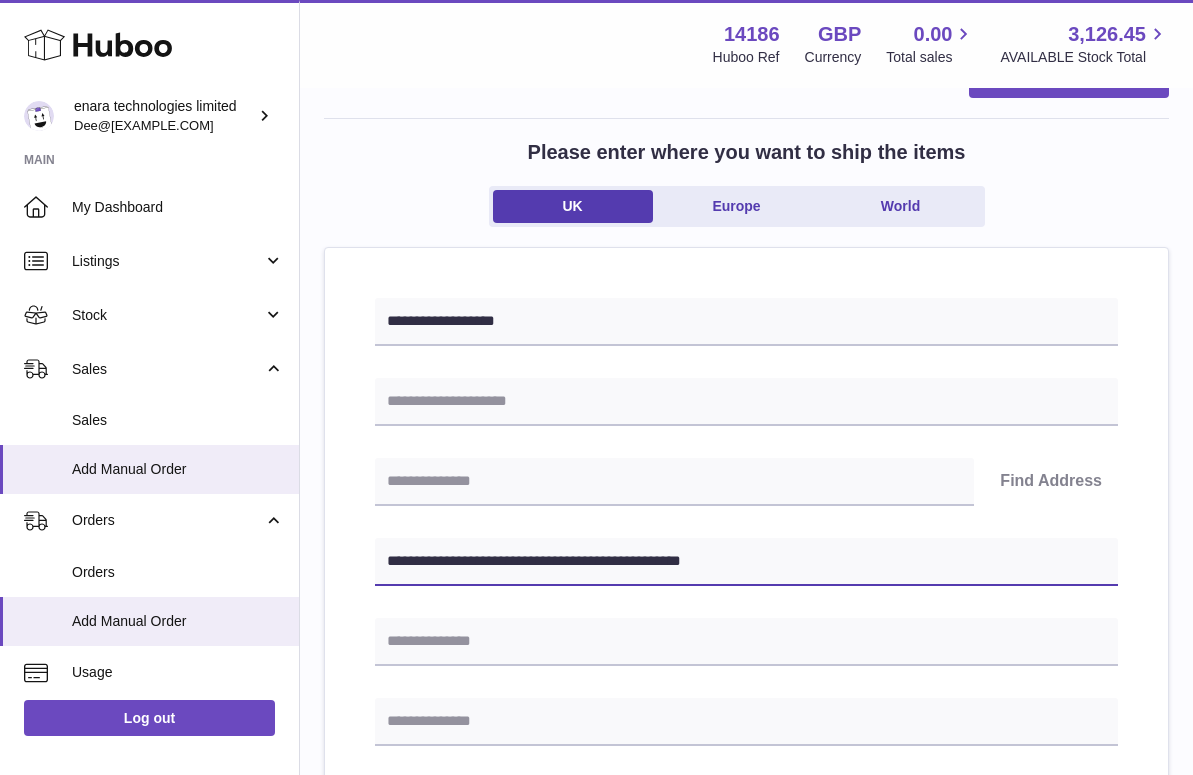 type on "**********" 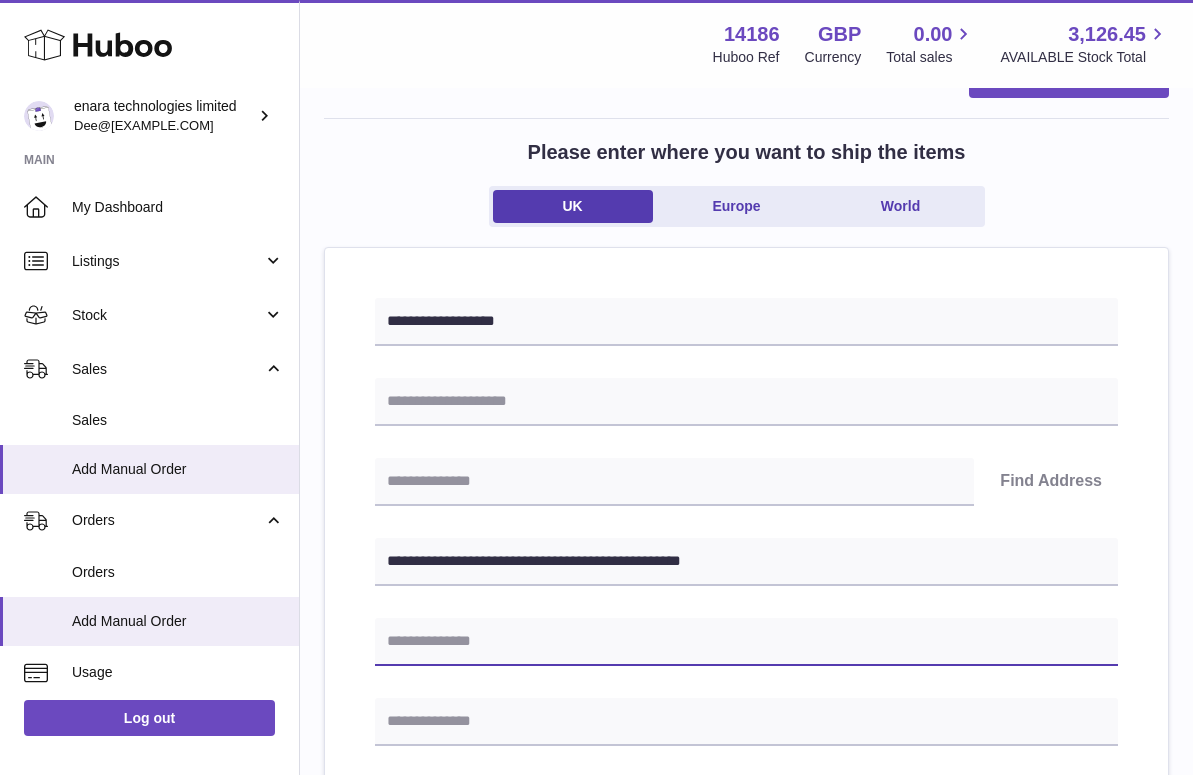 paste on "**********" 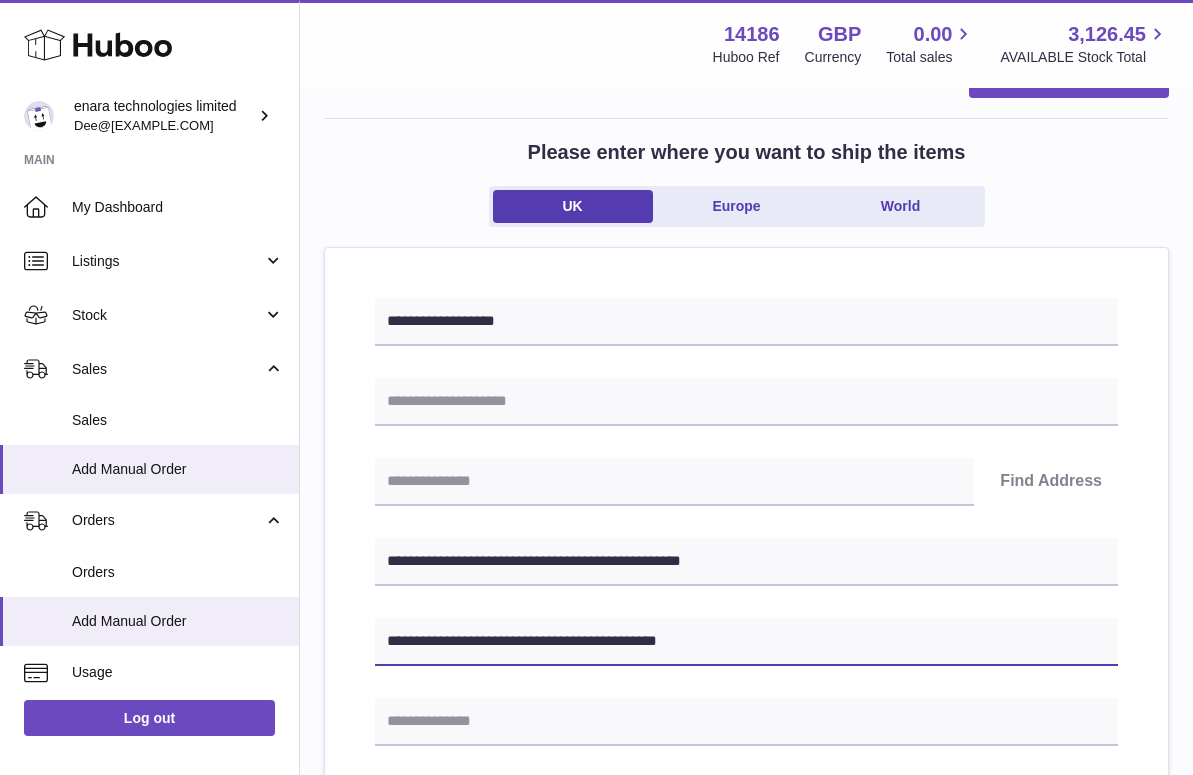 type on "**********" 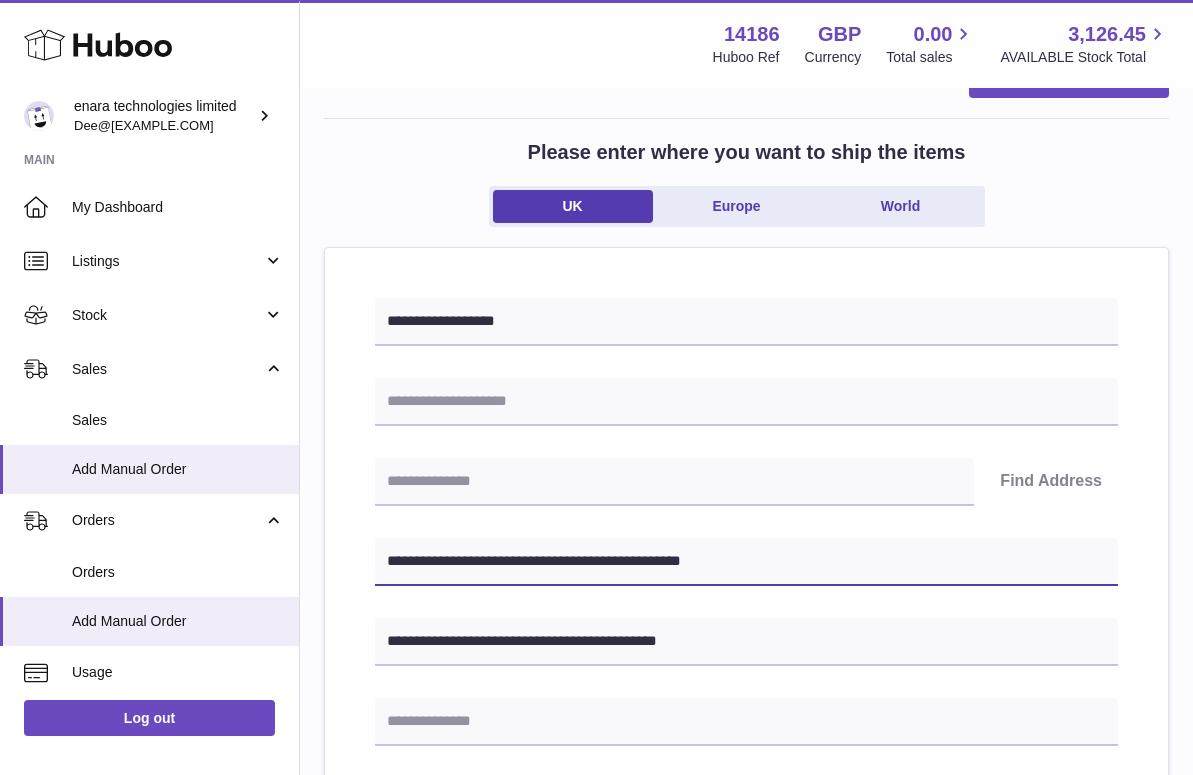 drag, startPoint x: 502, startPoint y: 561, endPoint x: 394, endPoint y: 559, distance: 108.01852 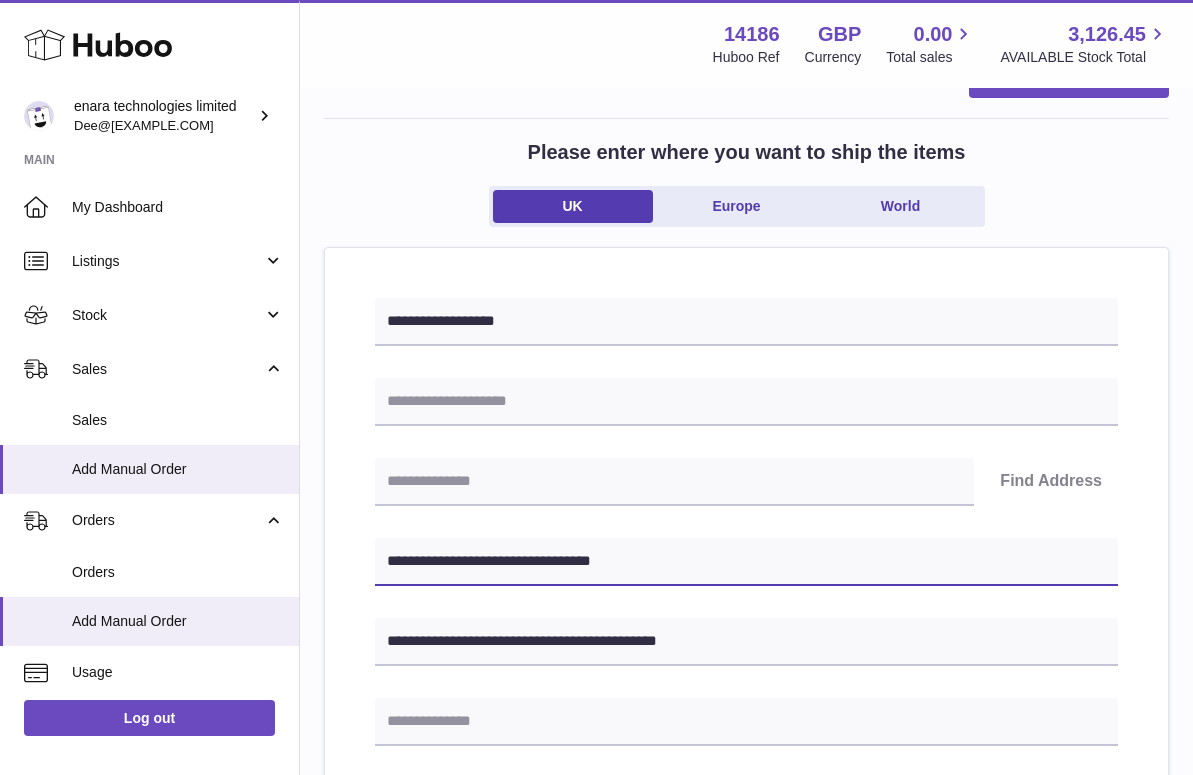 type on "**********" 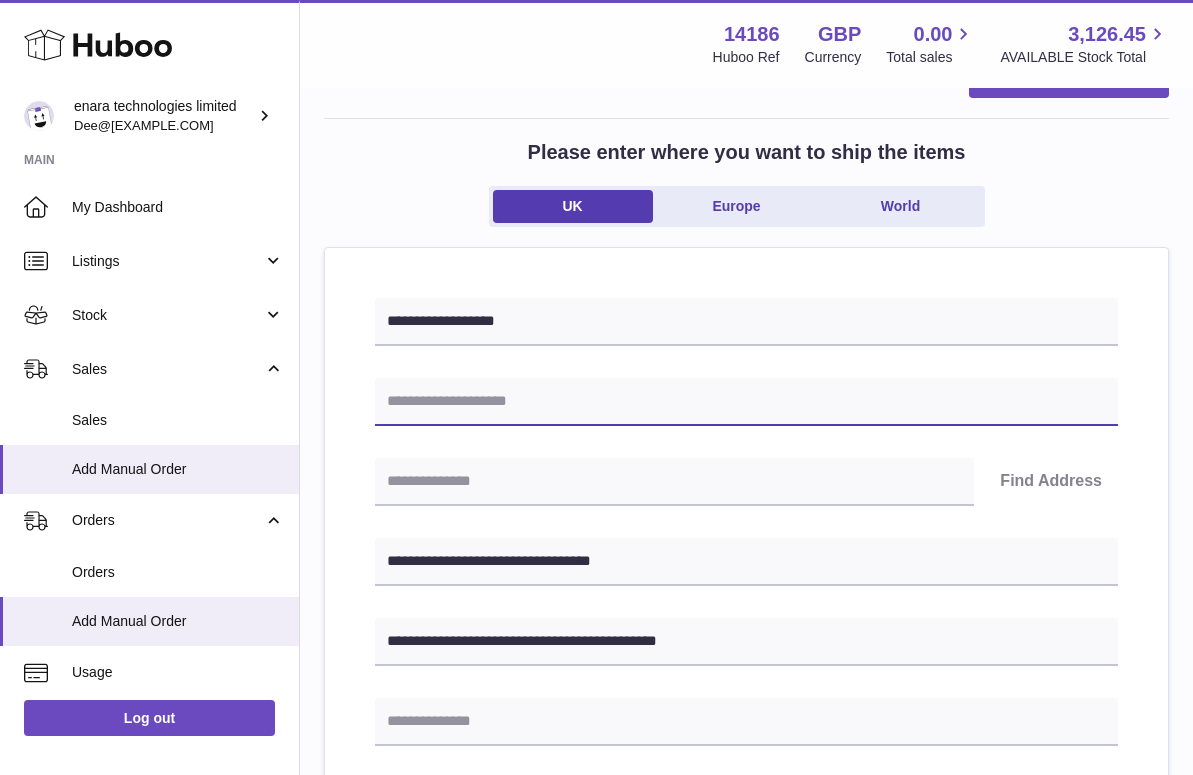 type on "*" 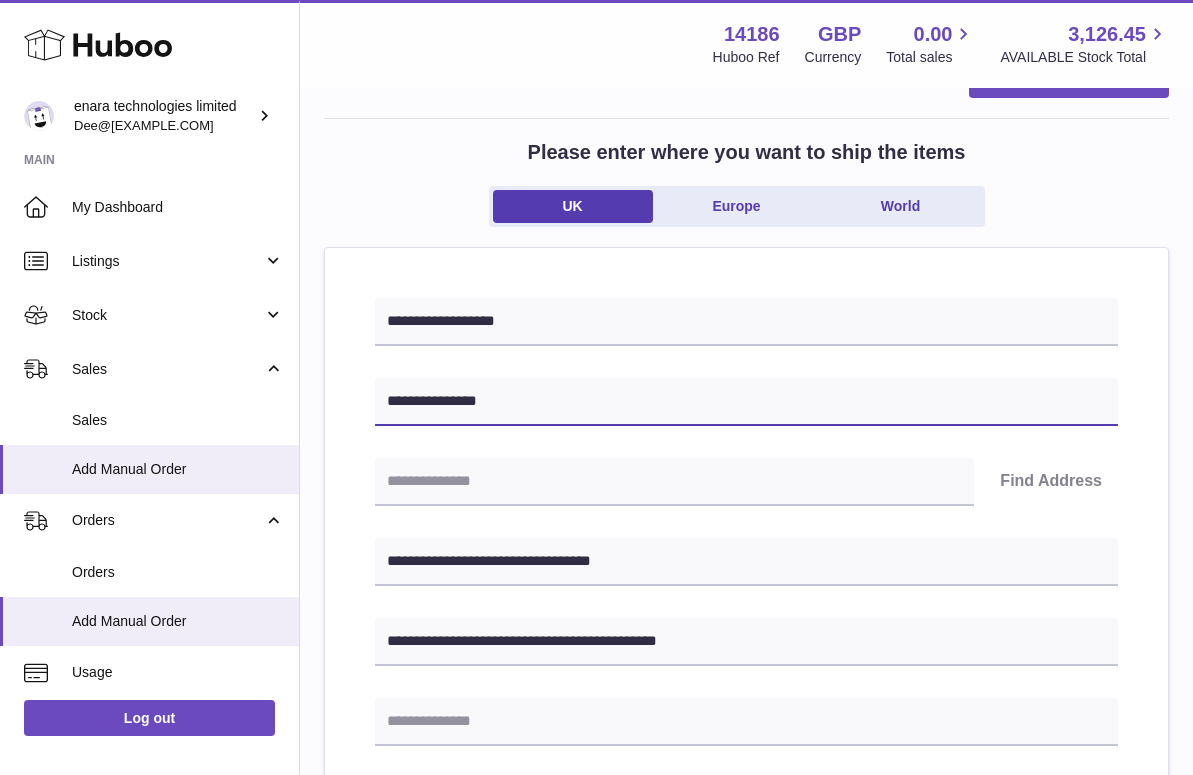 type on "**********" 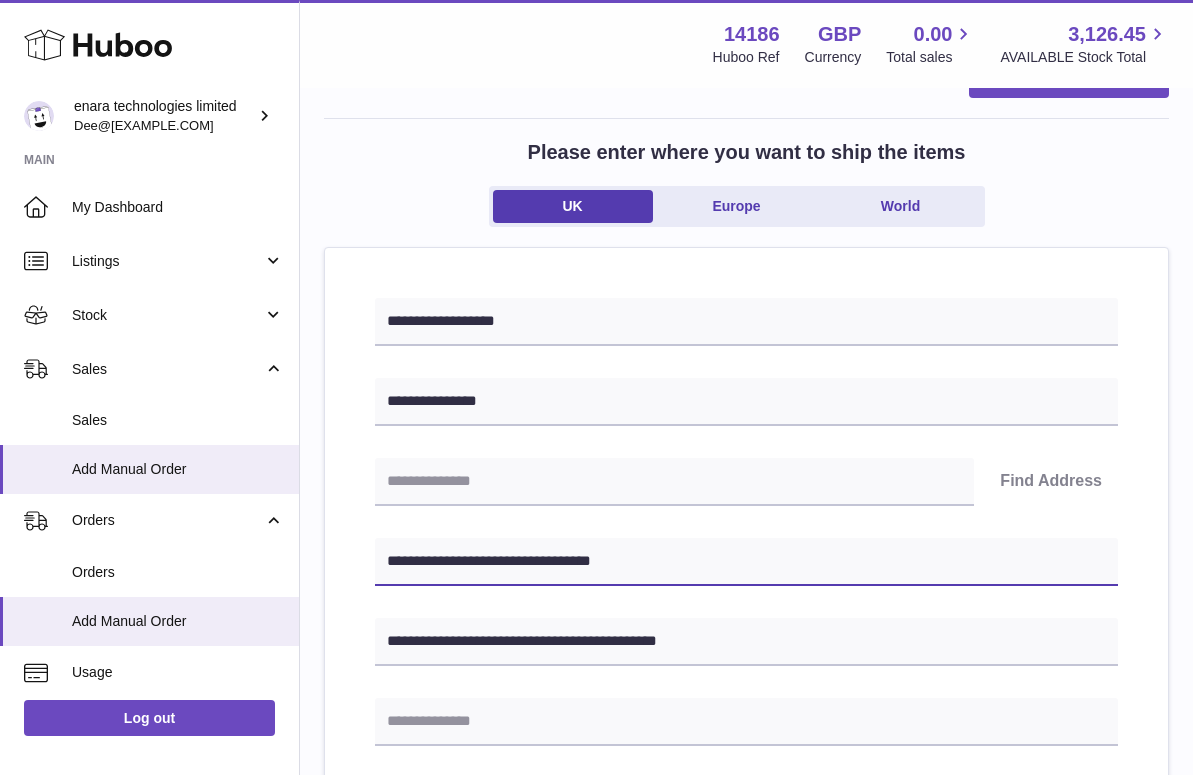 click on "**********" at bounding box center (746, 562) 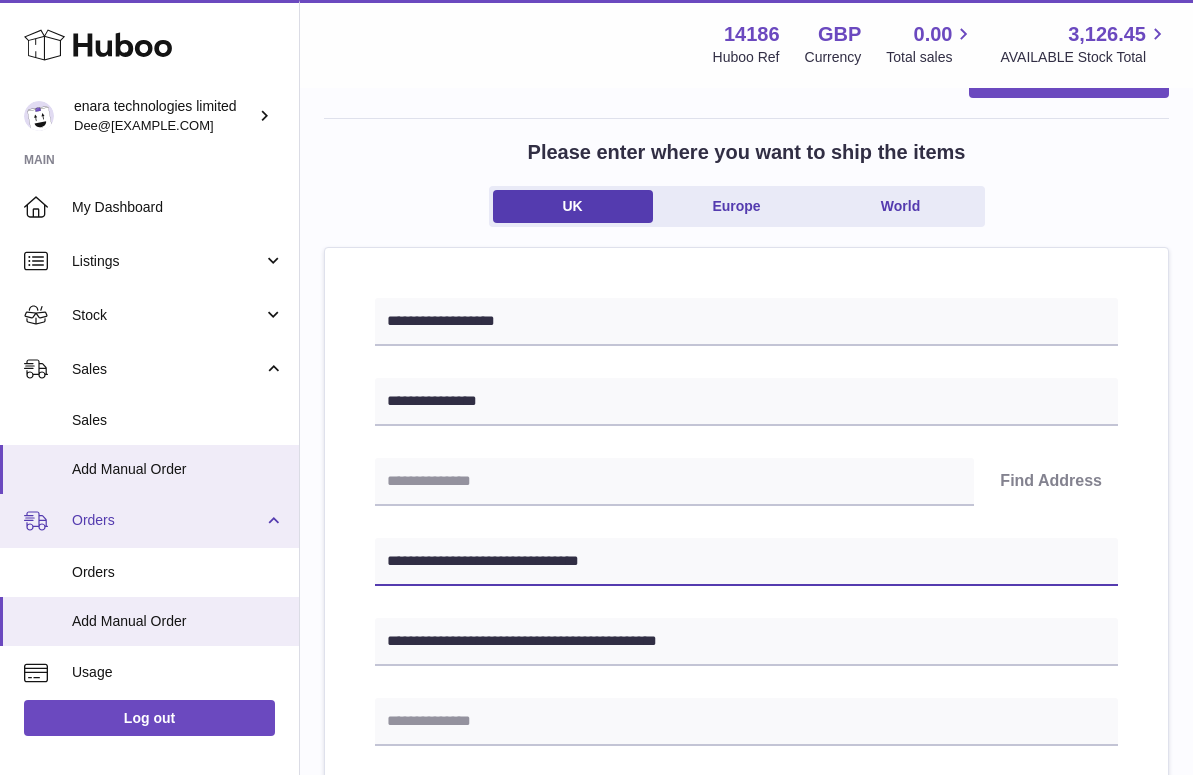 drag, startPoint x: 505, startPoint y: 558, endPoint x: 150, endPoint y: 512, distance: 357.96786 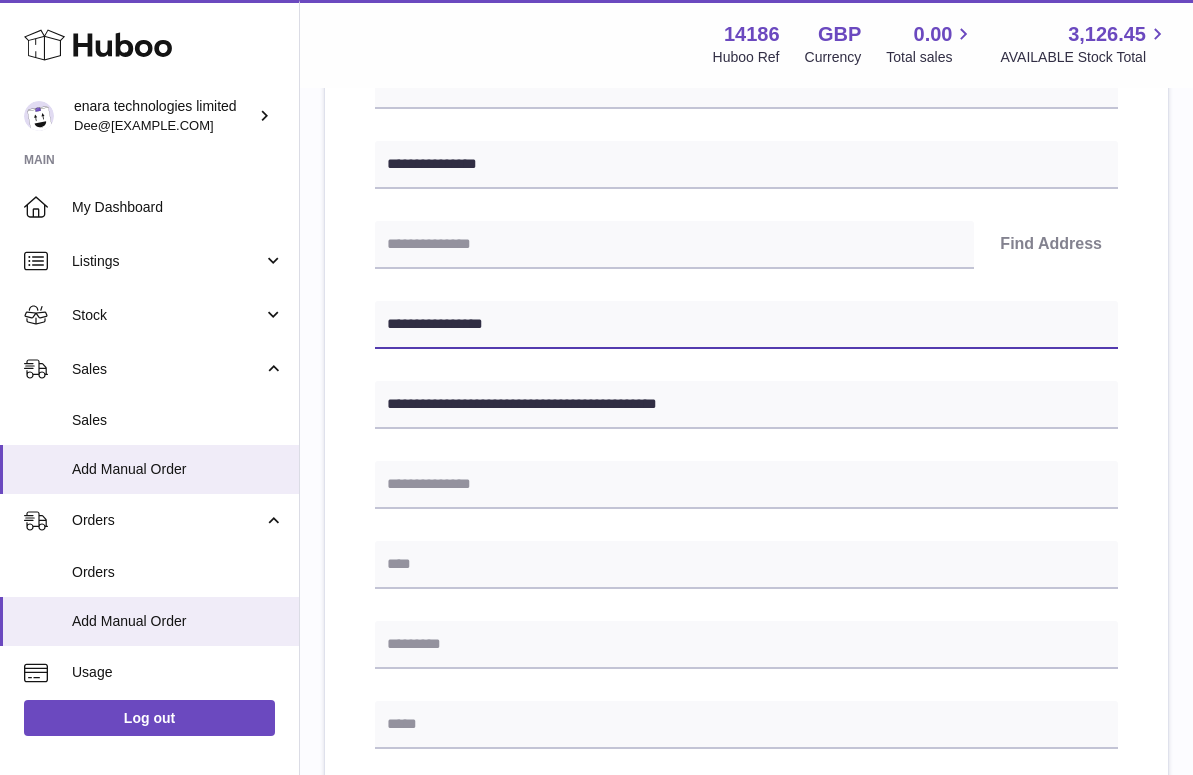 scroll, scrollTop: 344, scrollLeft: 0, axis: vertical 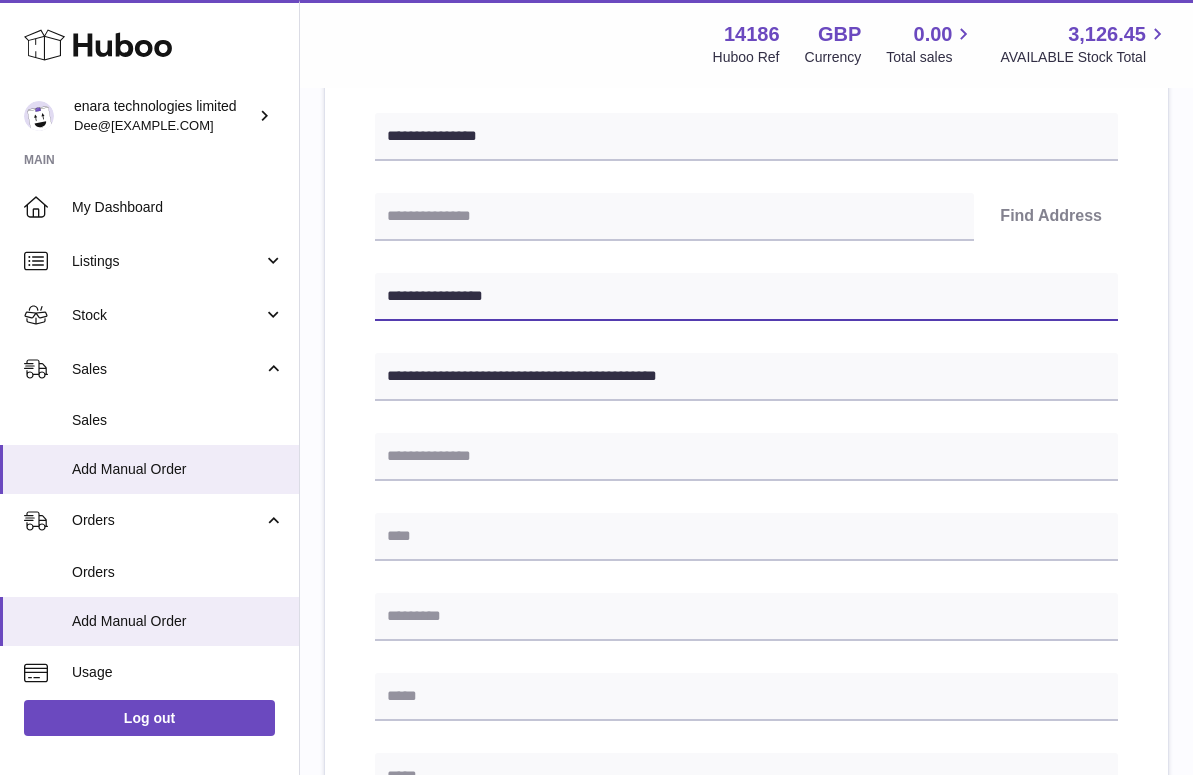 type on "**********" 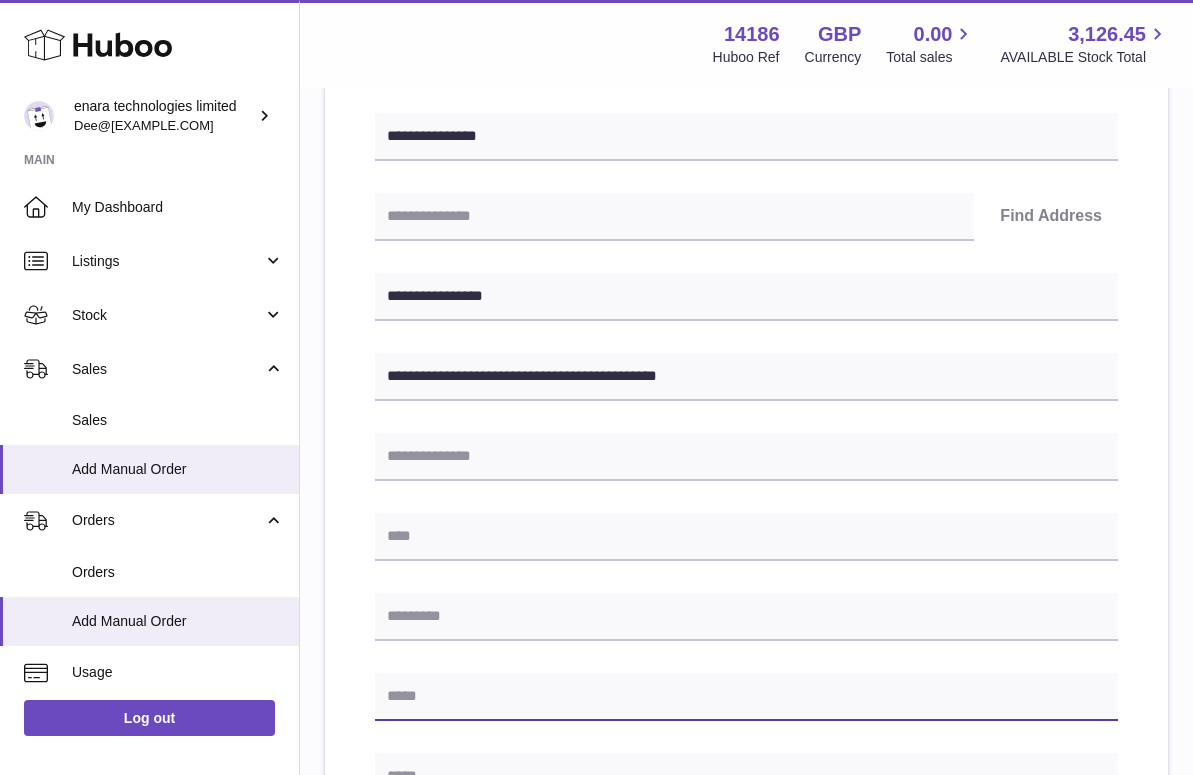 paste on "**********" 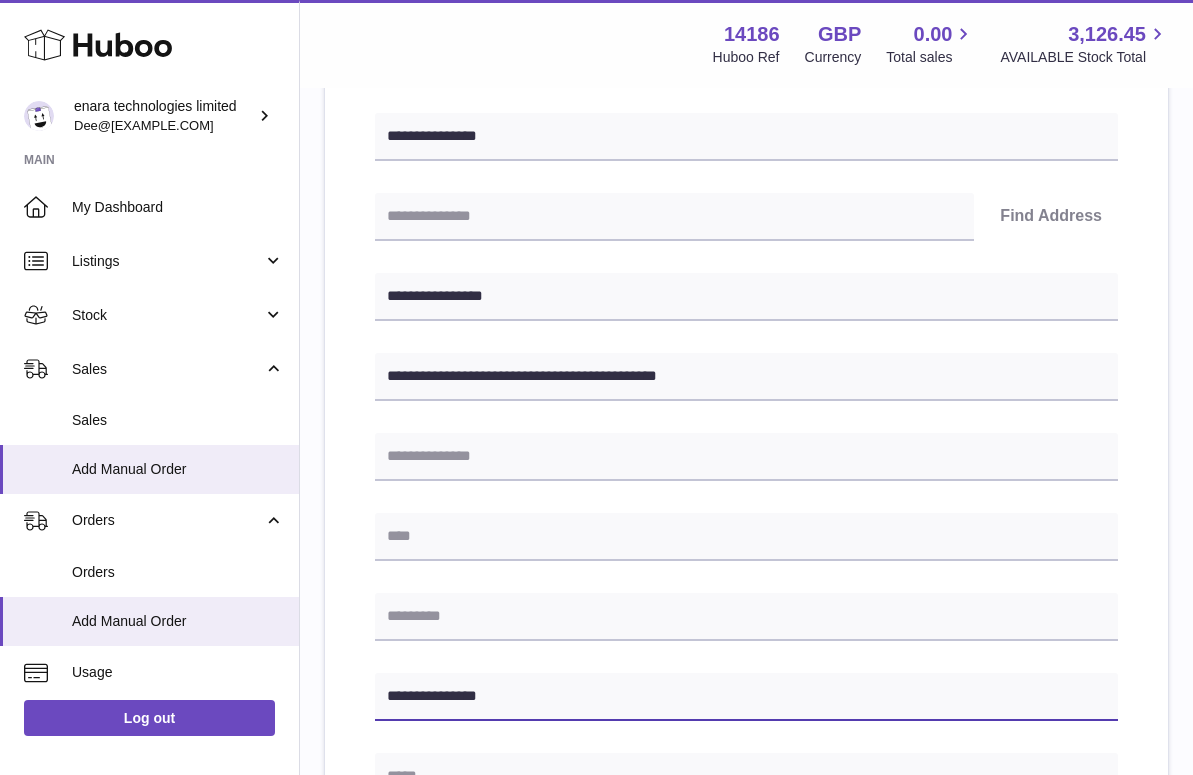 type on "**********" 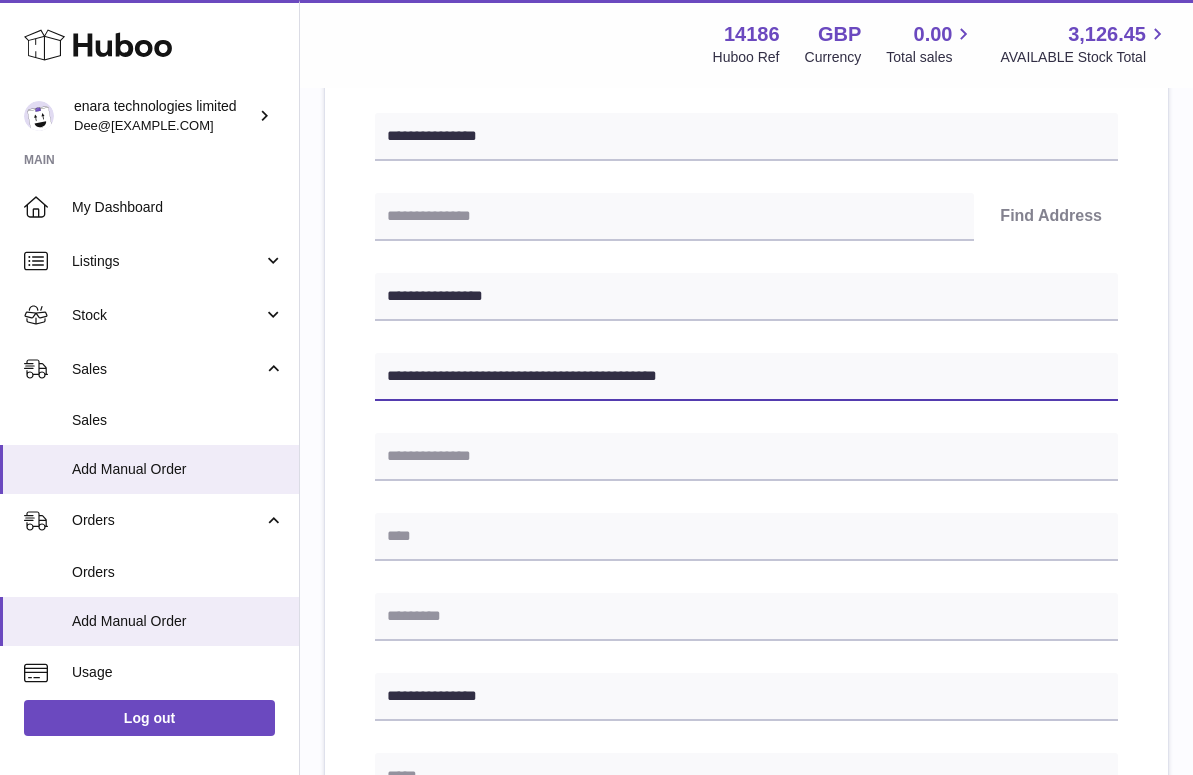 drag, startPoint x: 606, startPoint y: 370, endPoint x: 536, endPoint y: 369, distance: 70.00714 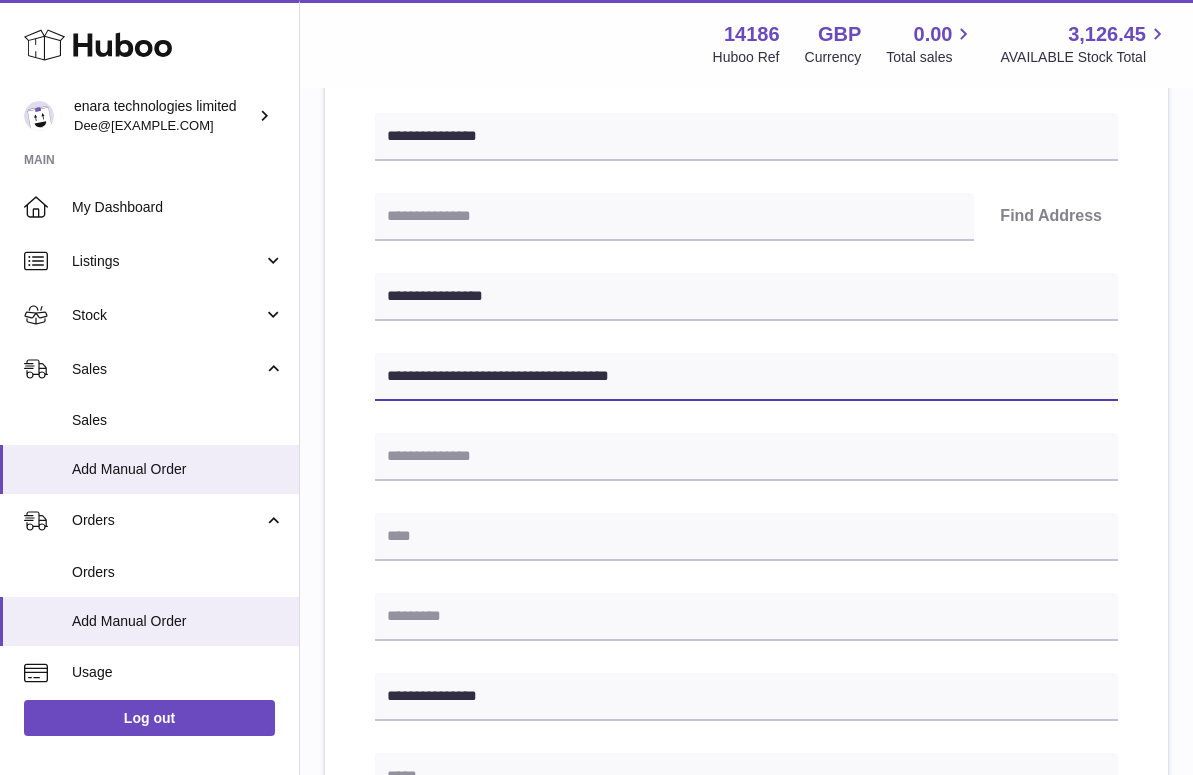 type on "**********" 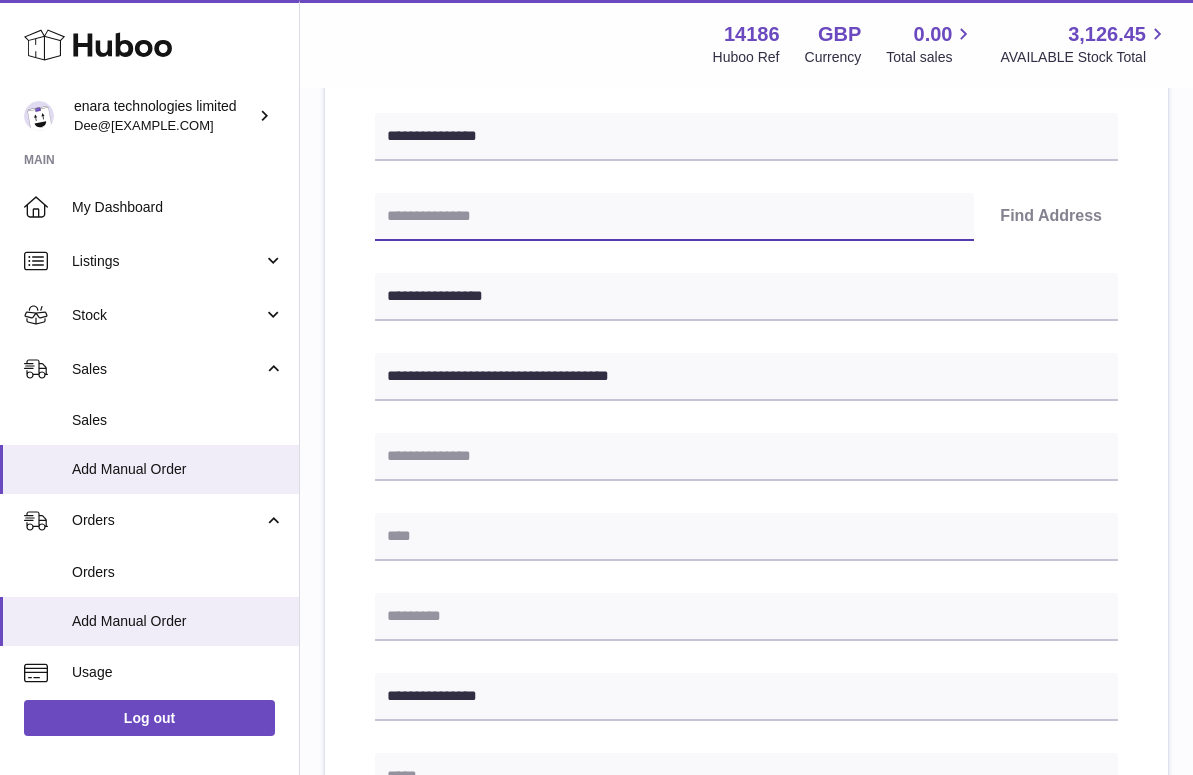 paste on "********" 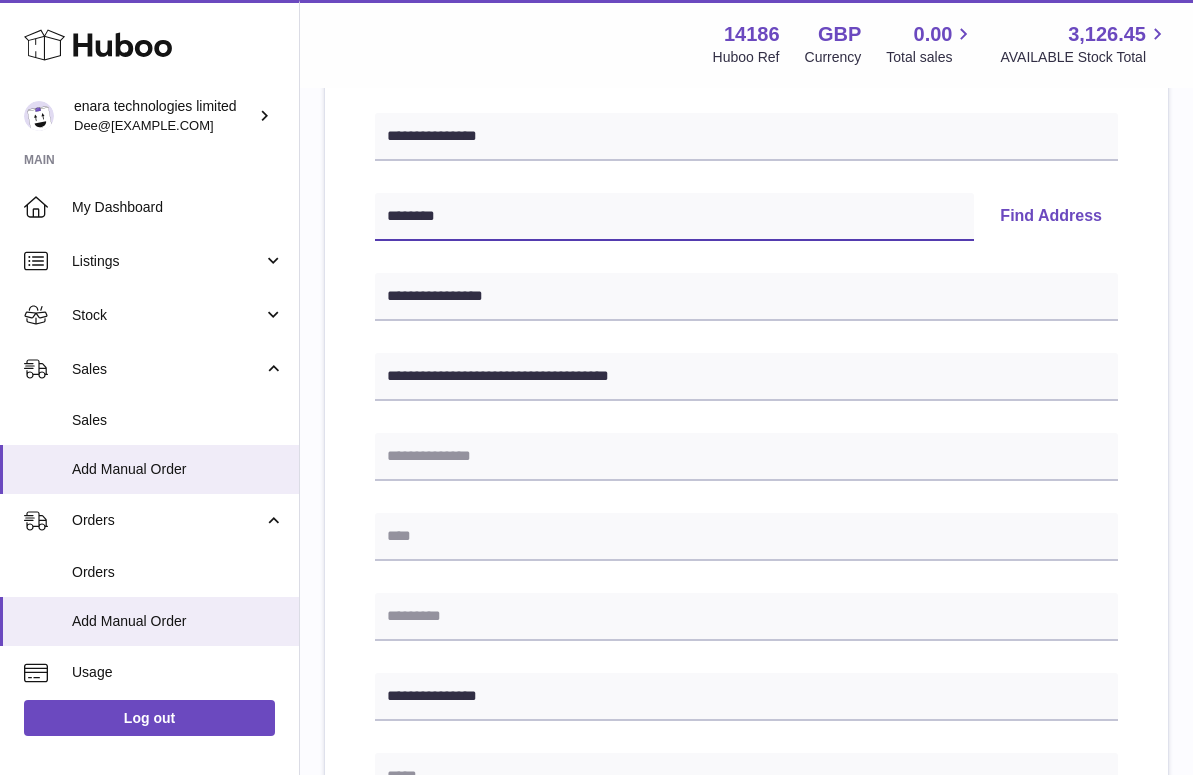 type on "********" 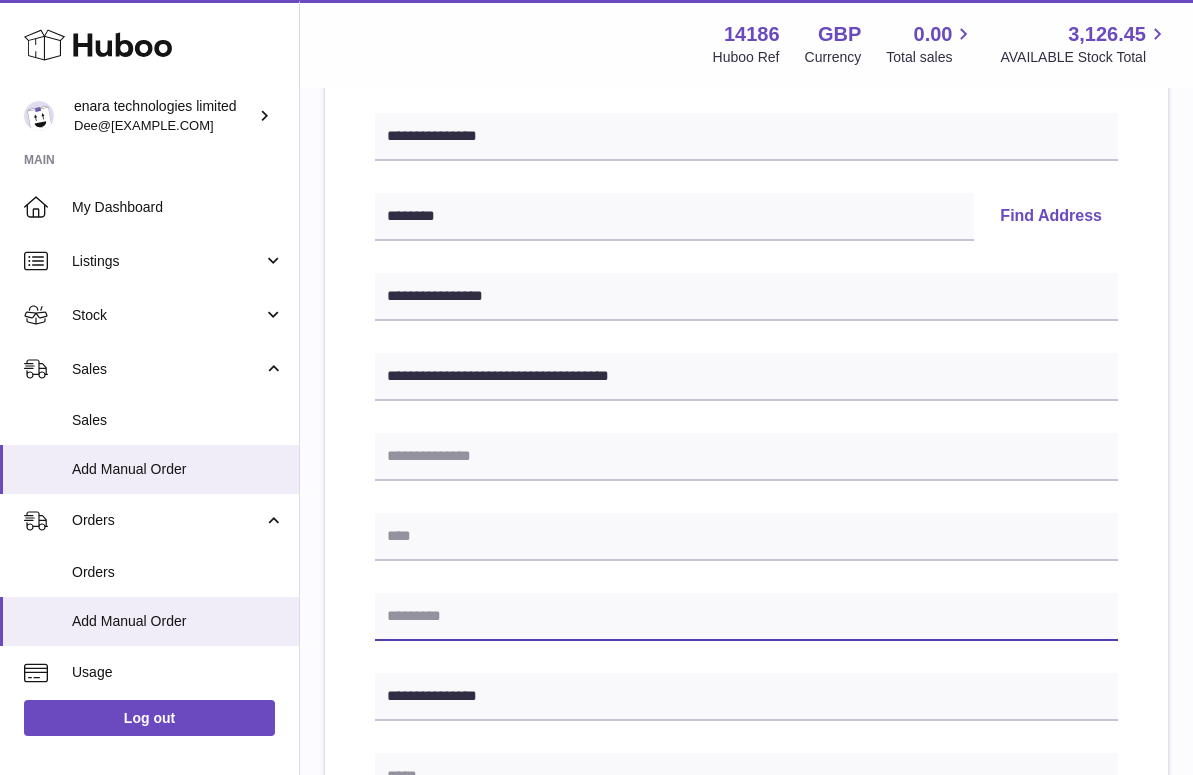 type on "*" 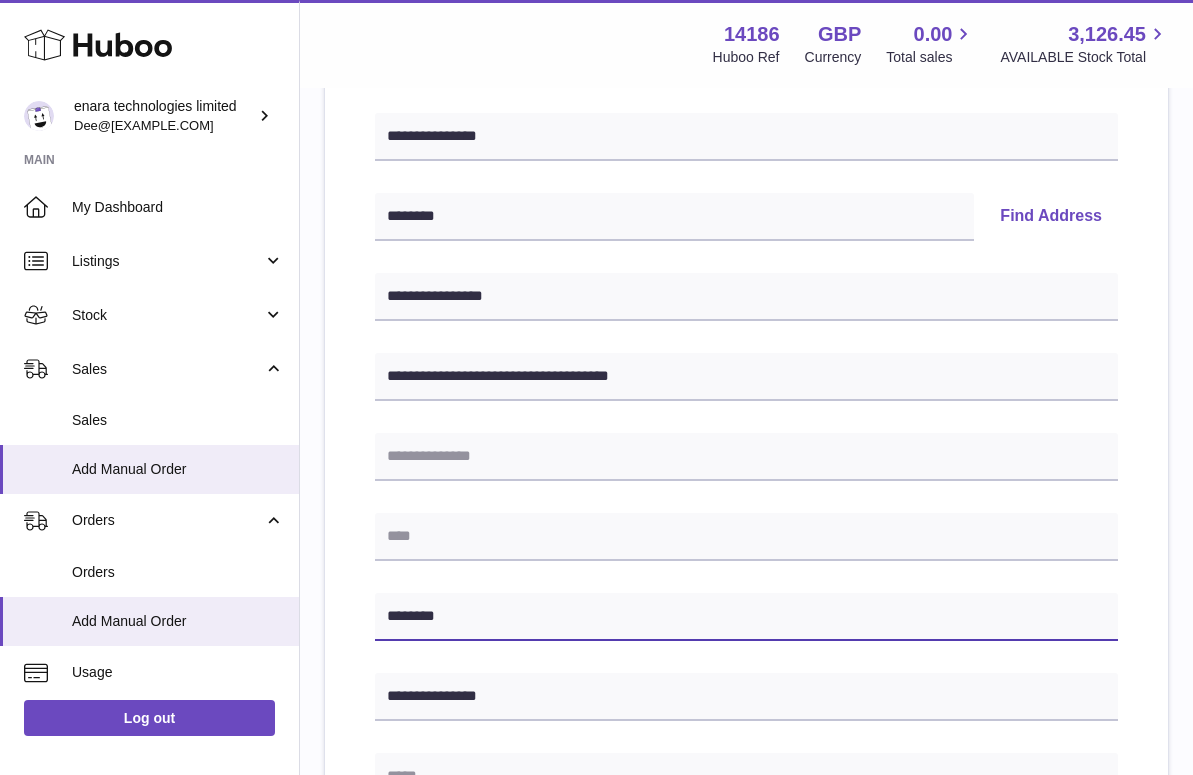 type on "********" 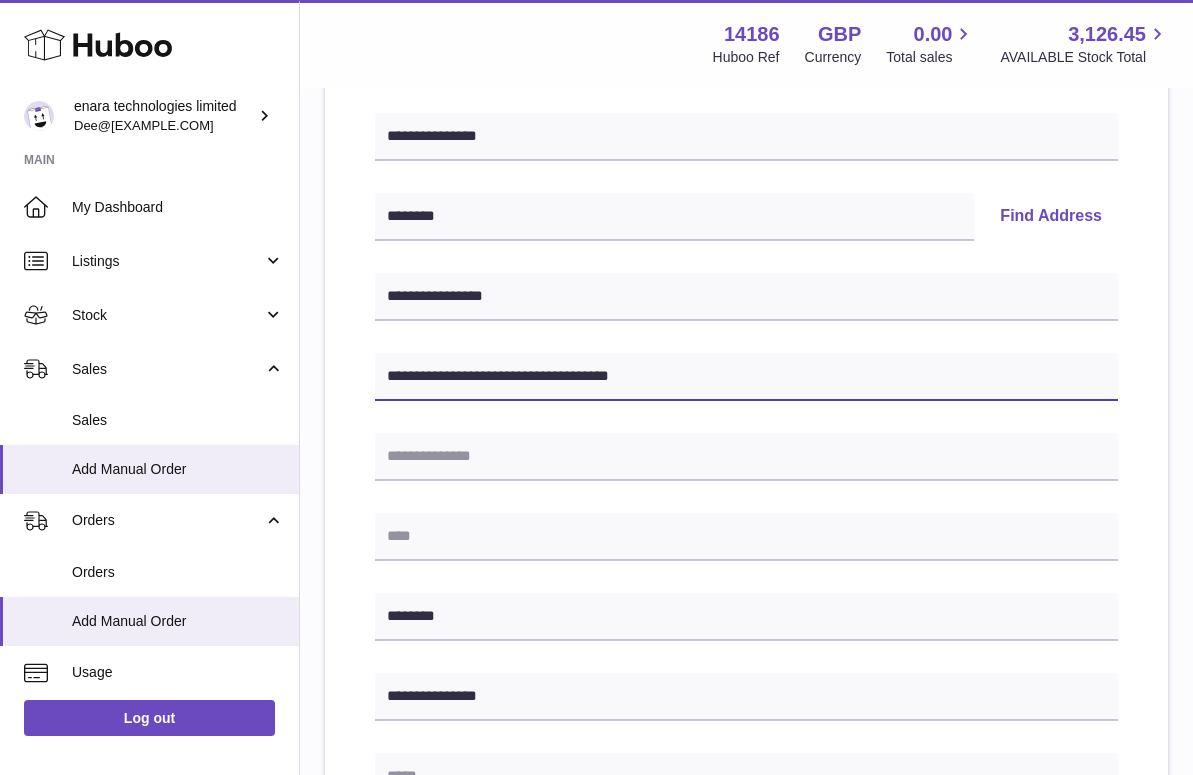 drag, startPoint x: 544, startPoint y: 374, endPoint x: 854, endPoint y: 397, distance: 310.85205 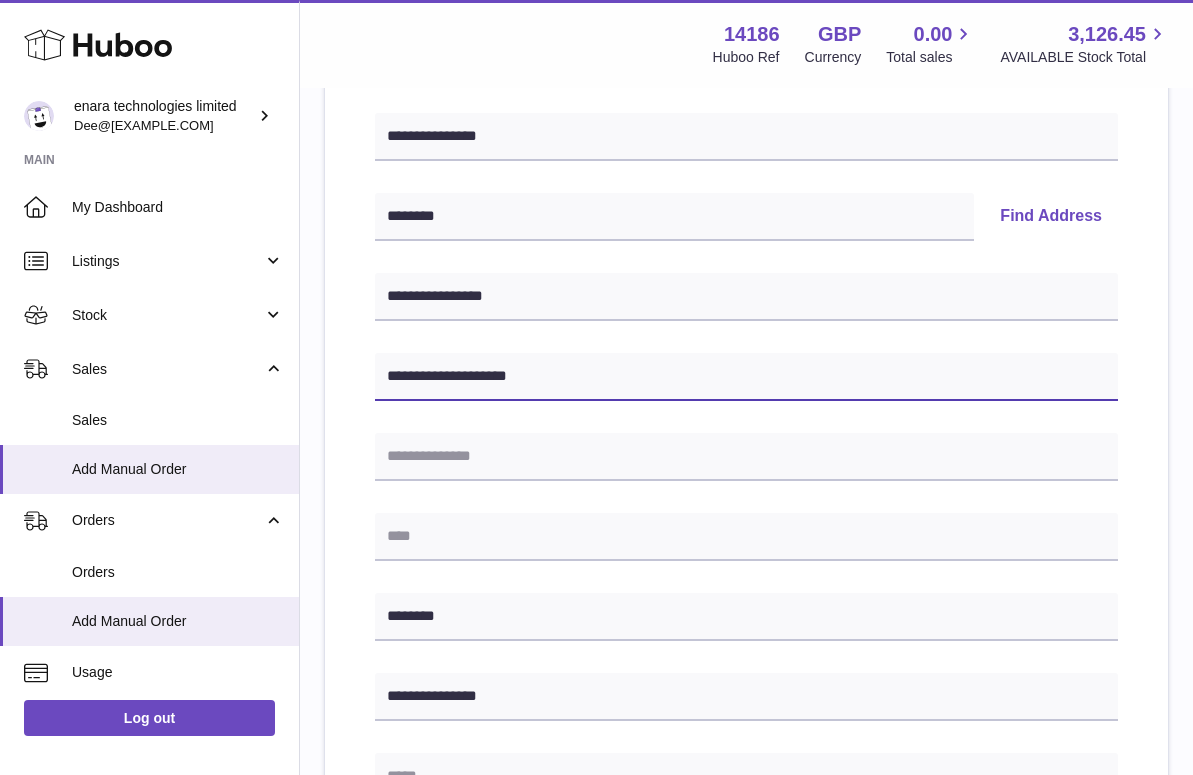 type on "**********" 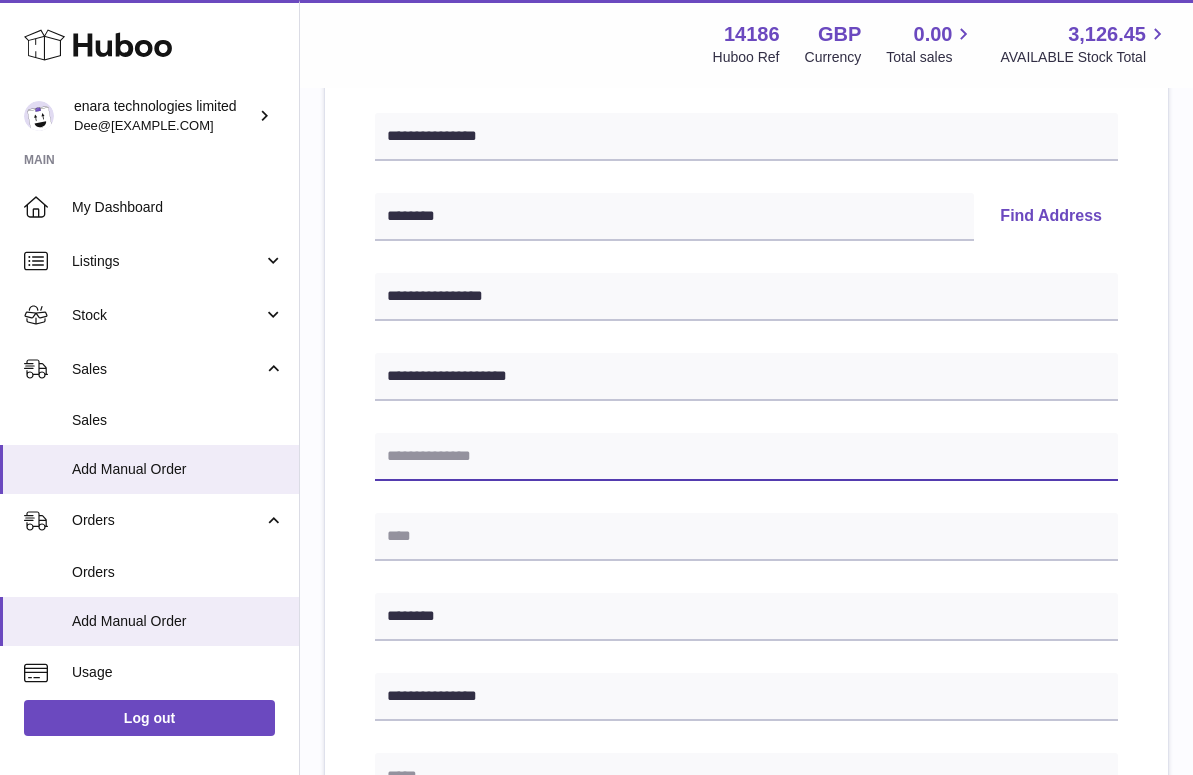 paste on "**********" 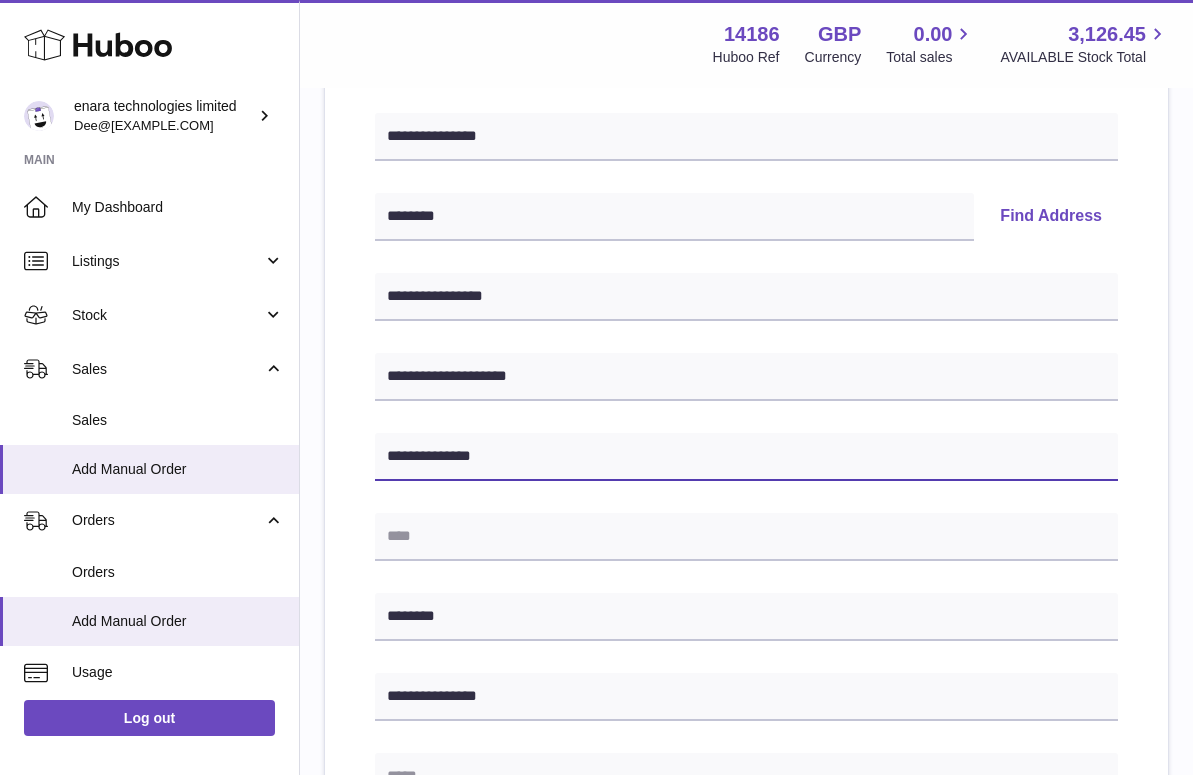 type on "**********" 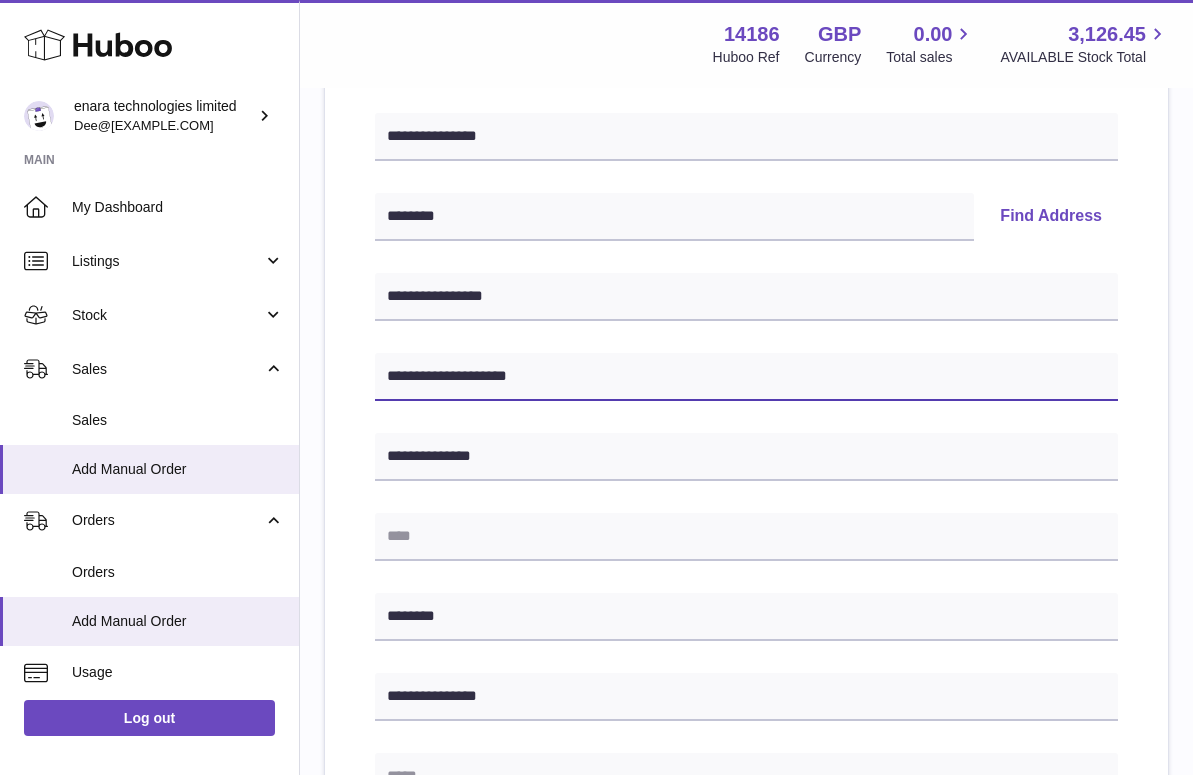 click on "**********" at bounding box center (746, 377) 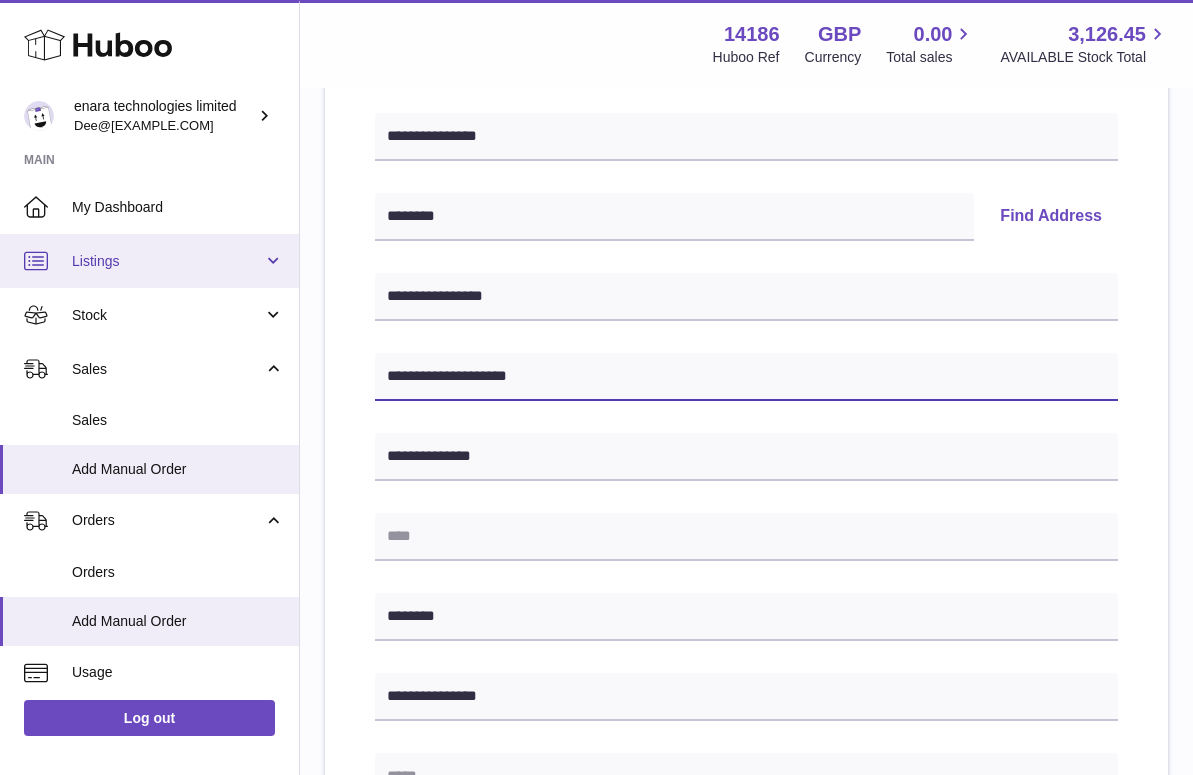 drag, startPoint x: 570, startPoint y: 385, endPoint x: 170, endPoint y: 266, distance: 417.32602 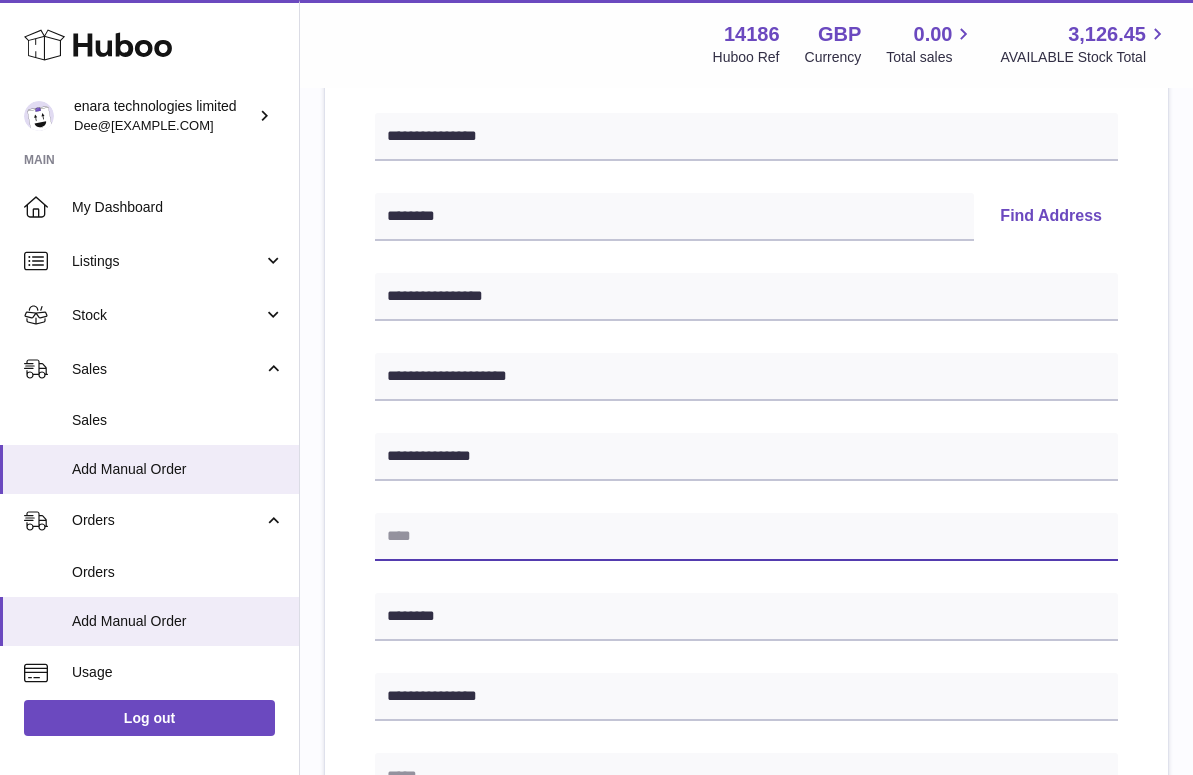 click at bounding box center (746, 537) 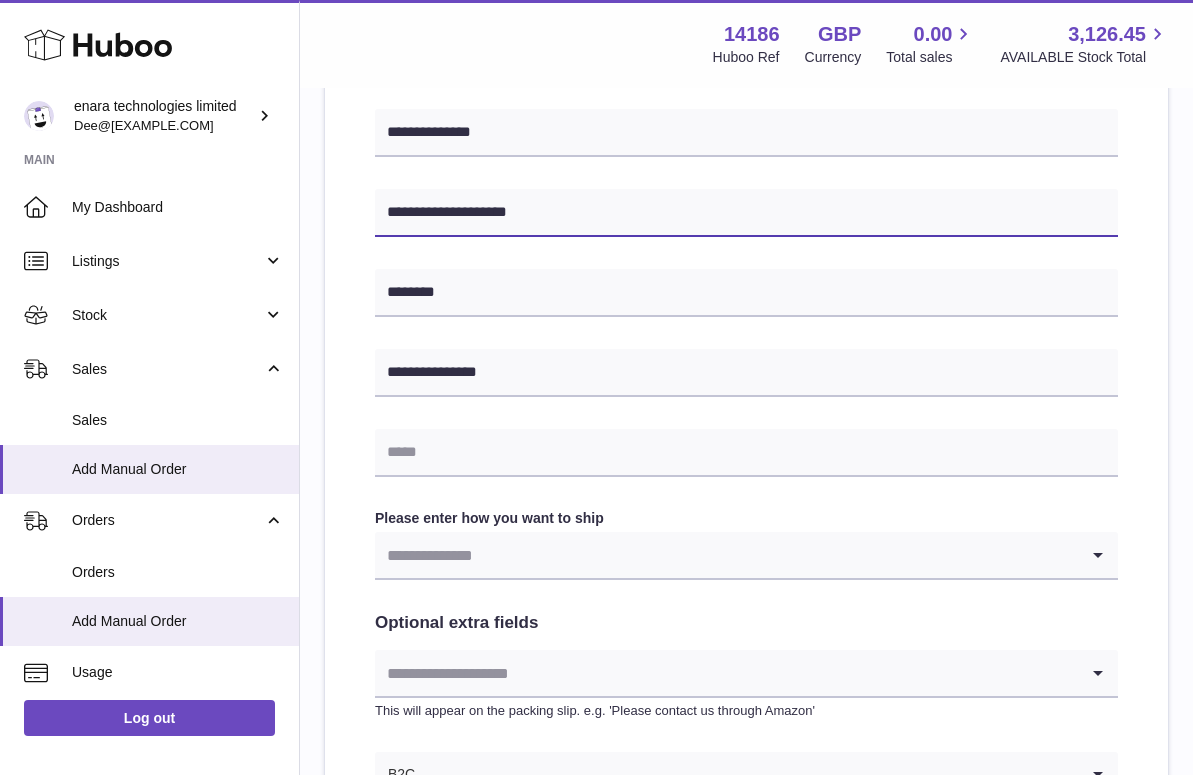 scroll, scrollTop: 690, scrollLeft: 0, axis: vertical 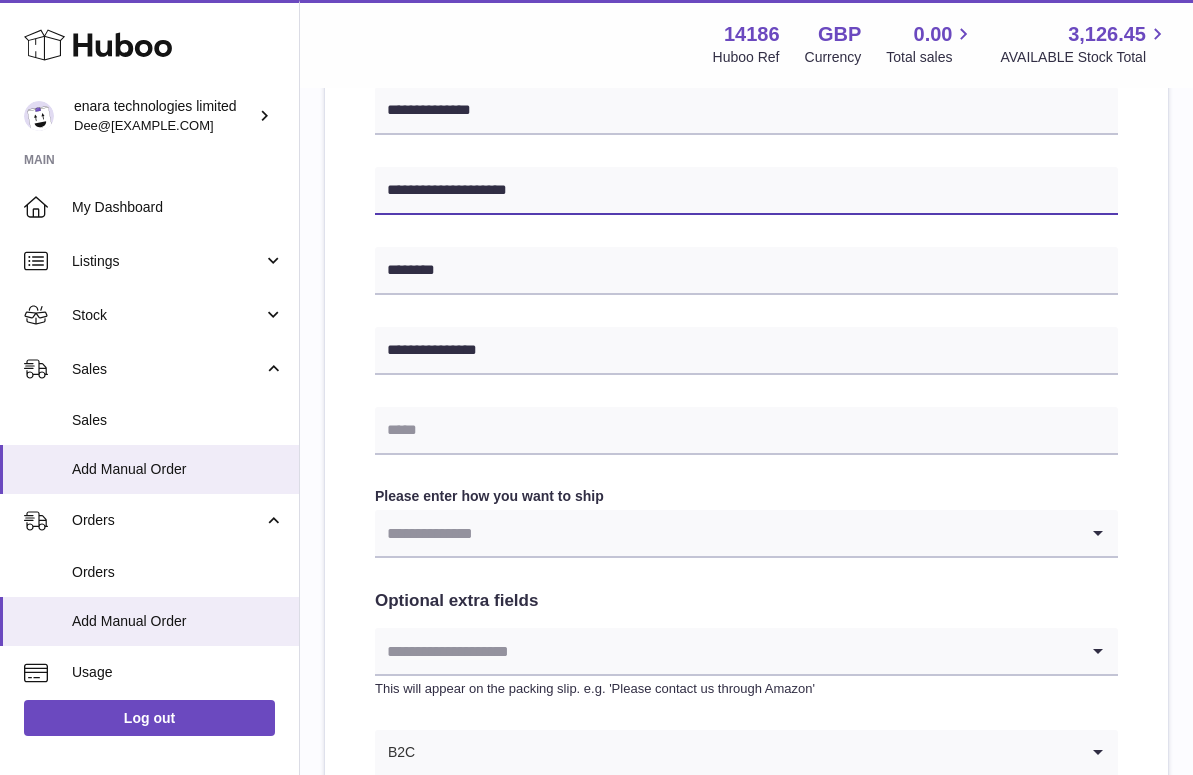 type on "**********" 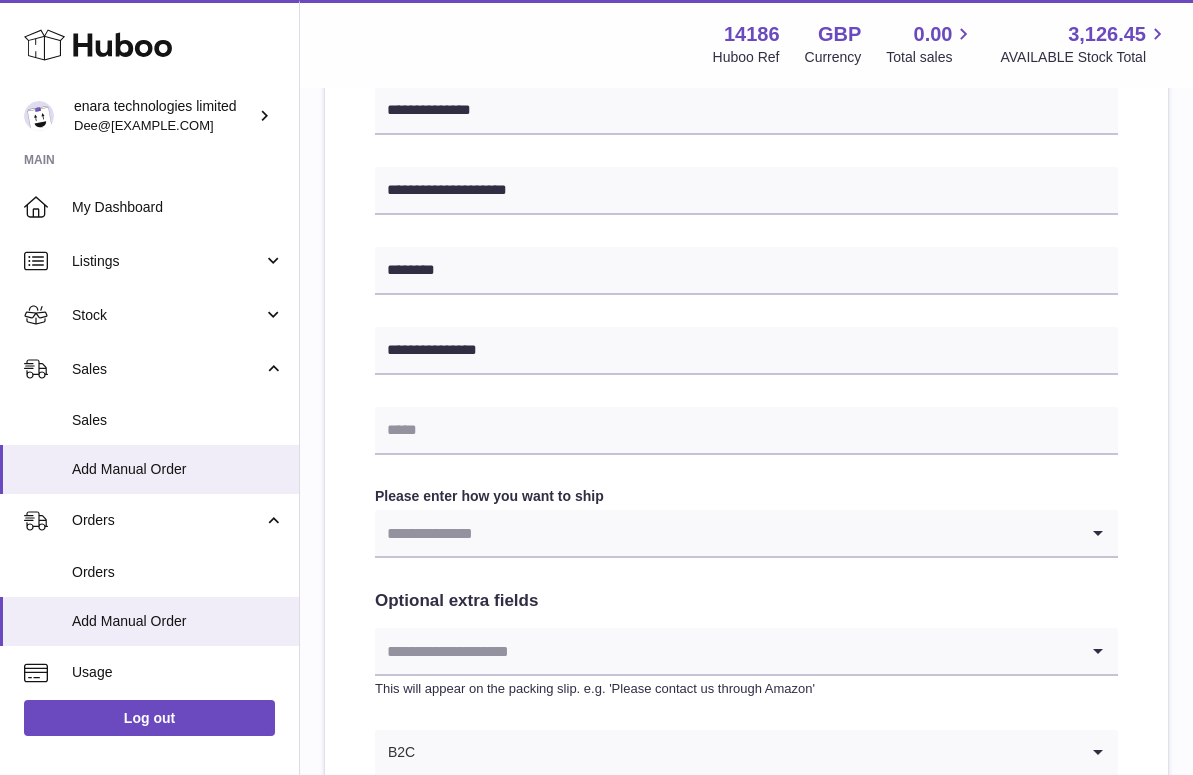 click at bounding box center [726, 533] 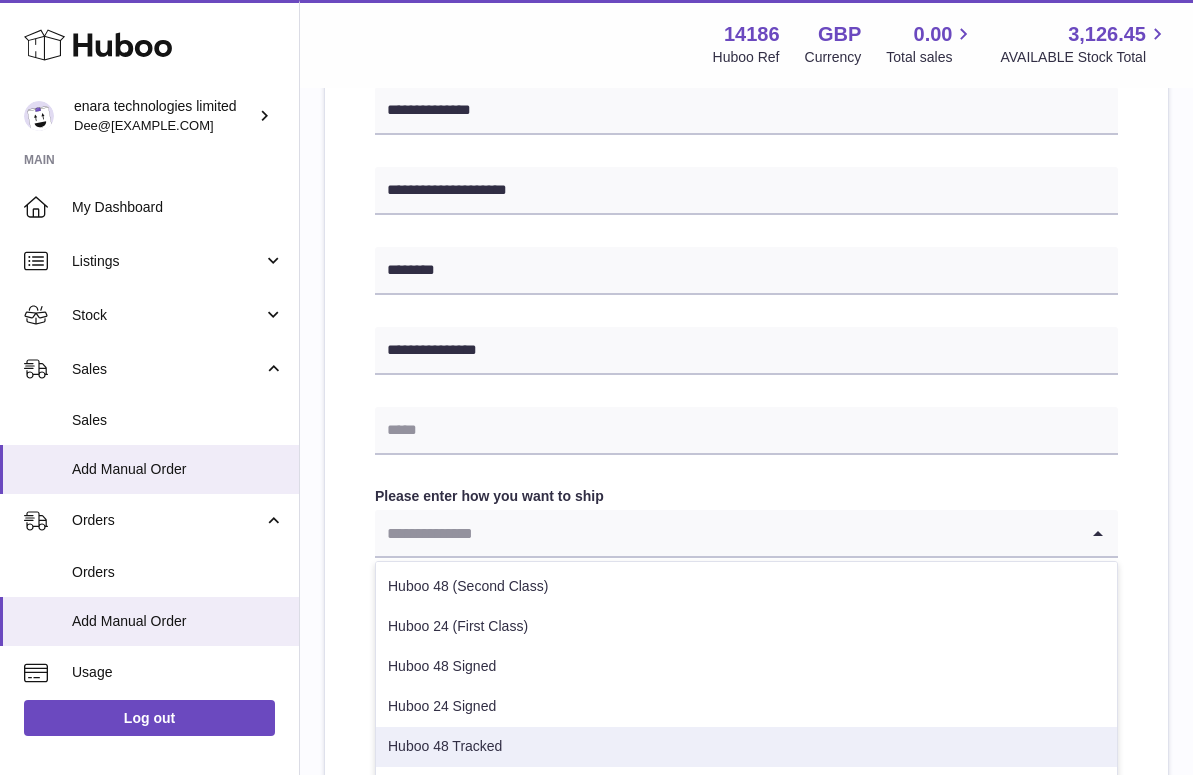 click on "Huboo 48 Tracked" at bounding box center (746, 747) 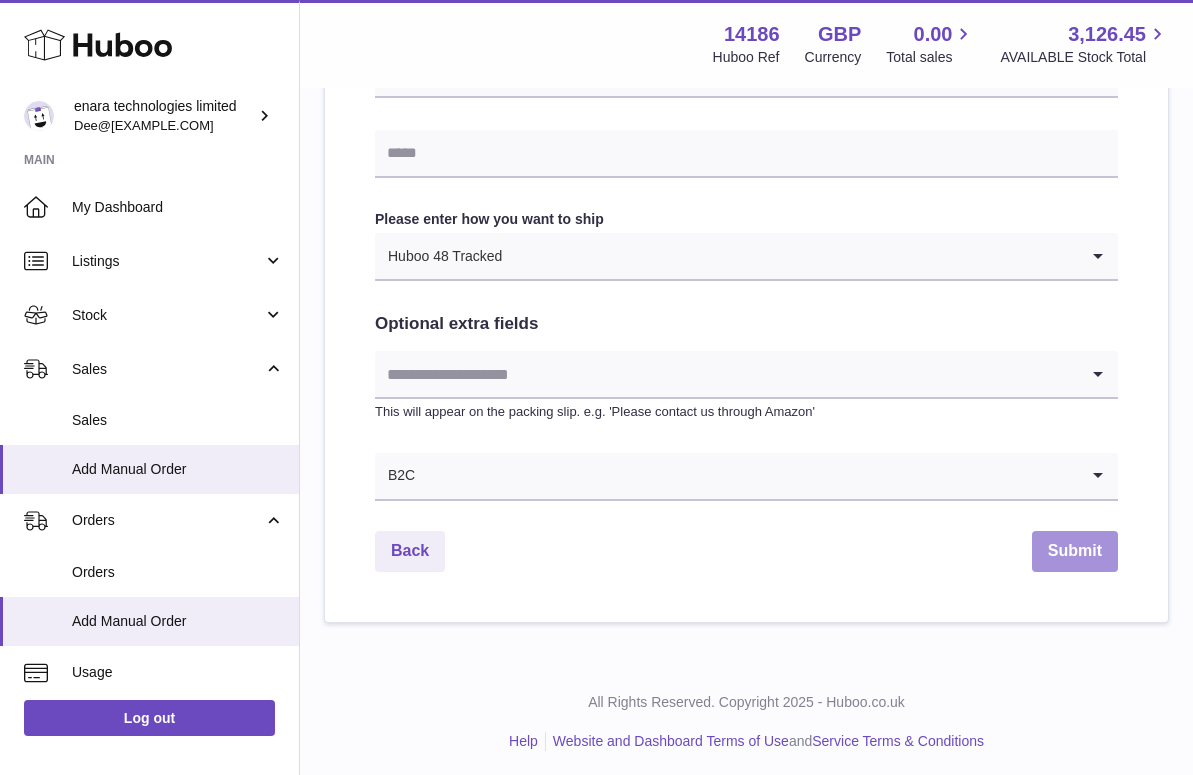 scroll, scrollTop: 966, scrollLeft: 0, axis: vertical 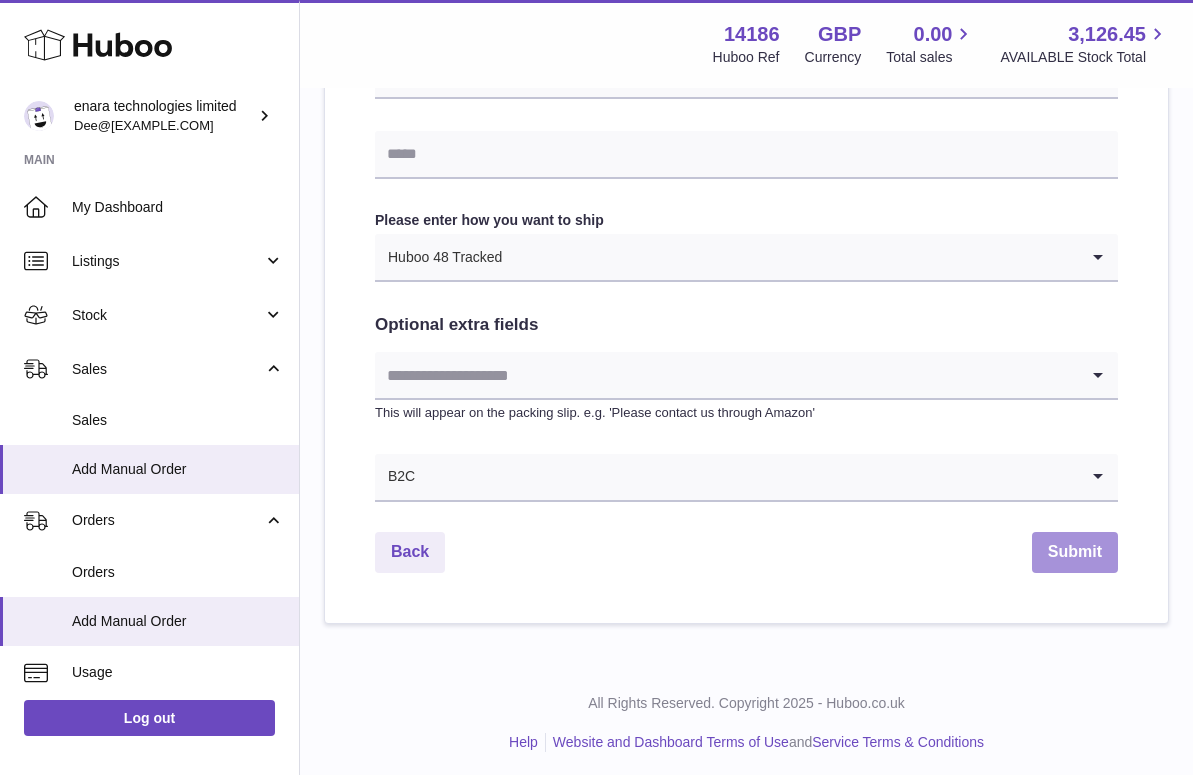 click on "Submit" at bounding box center (1075, 552) 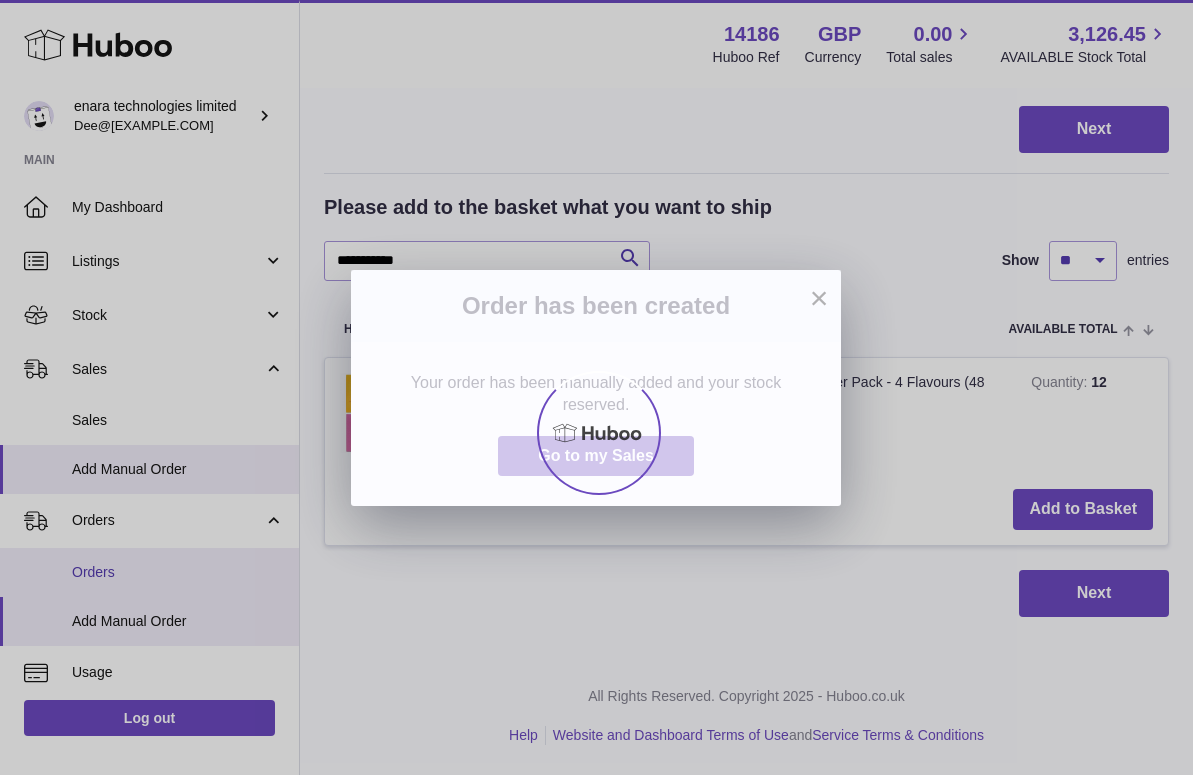 scroll, scrollTop: 0, scrollLeft: 0, axis: both 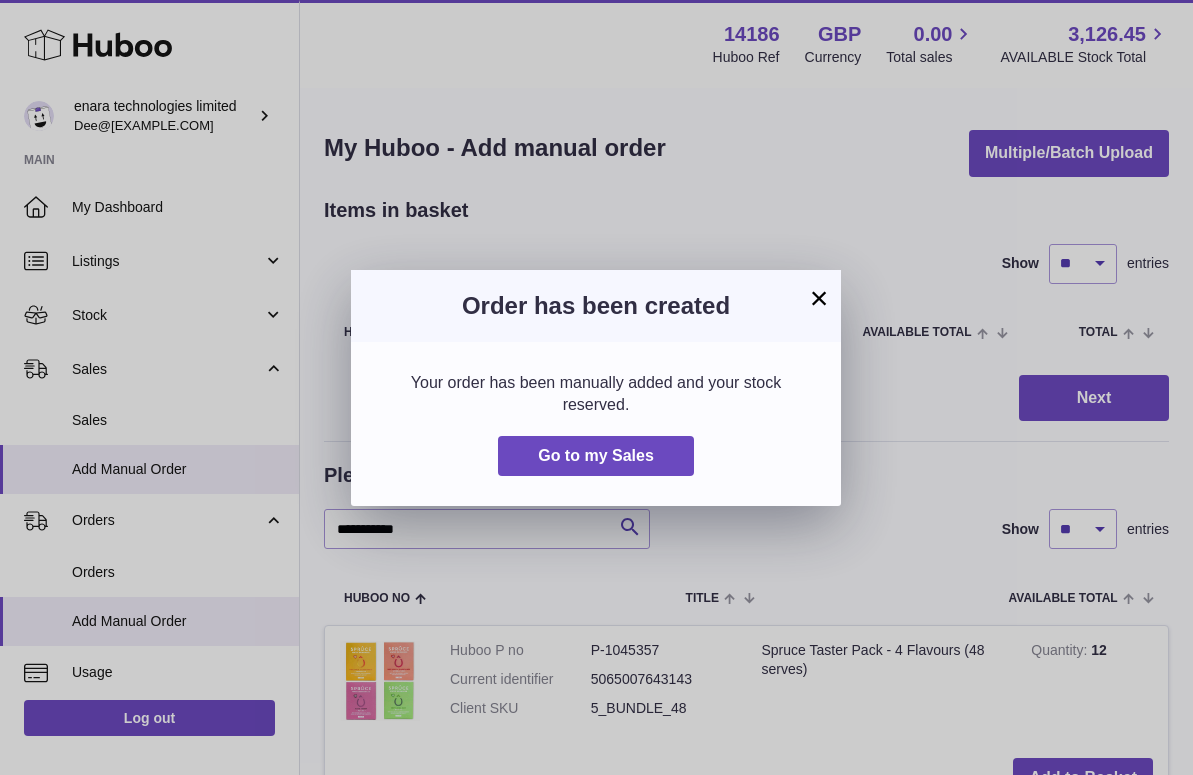 click on "×" at bounding box center (819, 298) 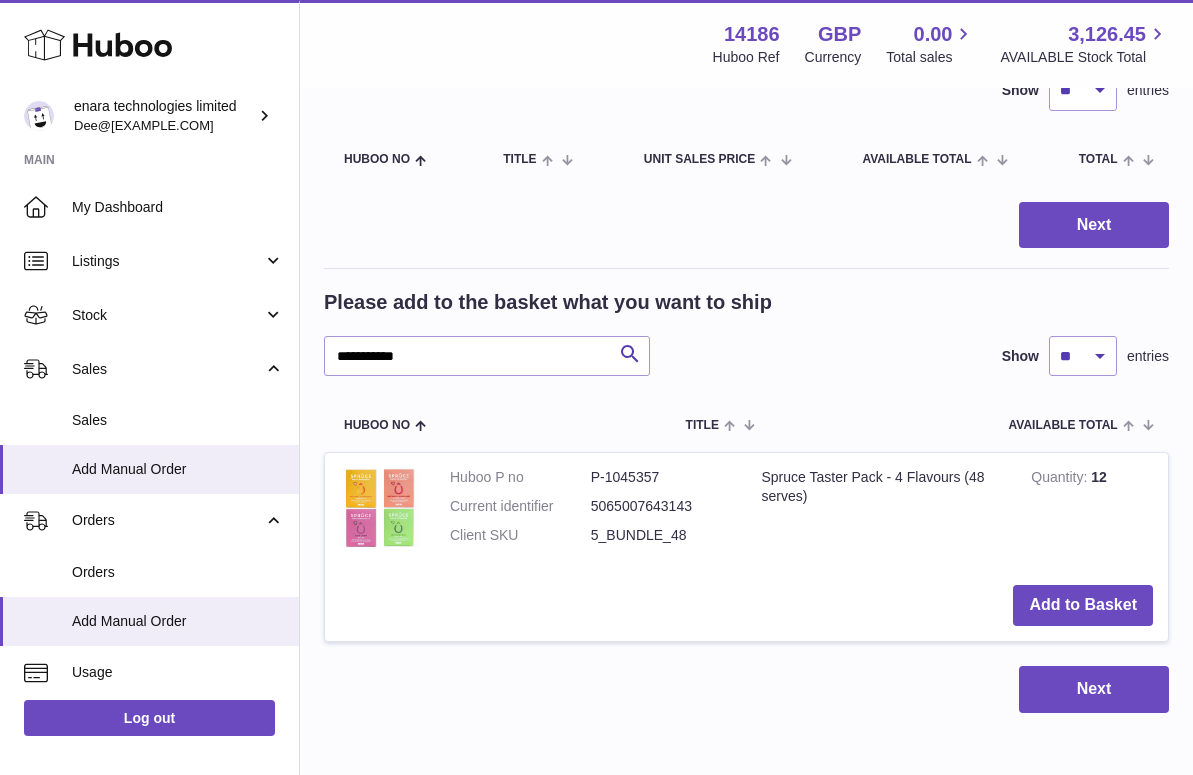 scroll, scrollTop: 216, scrollLeft: 0, axis: vertical 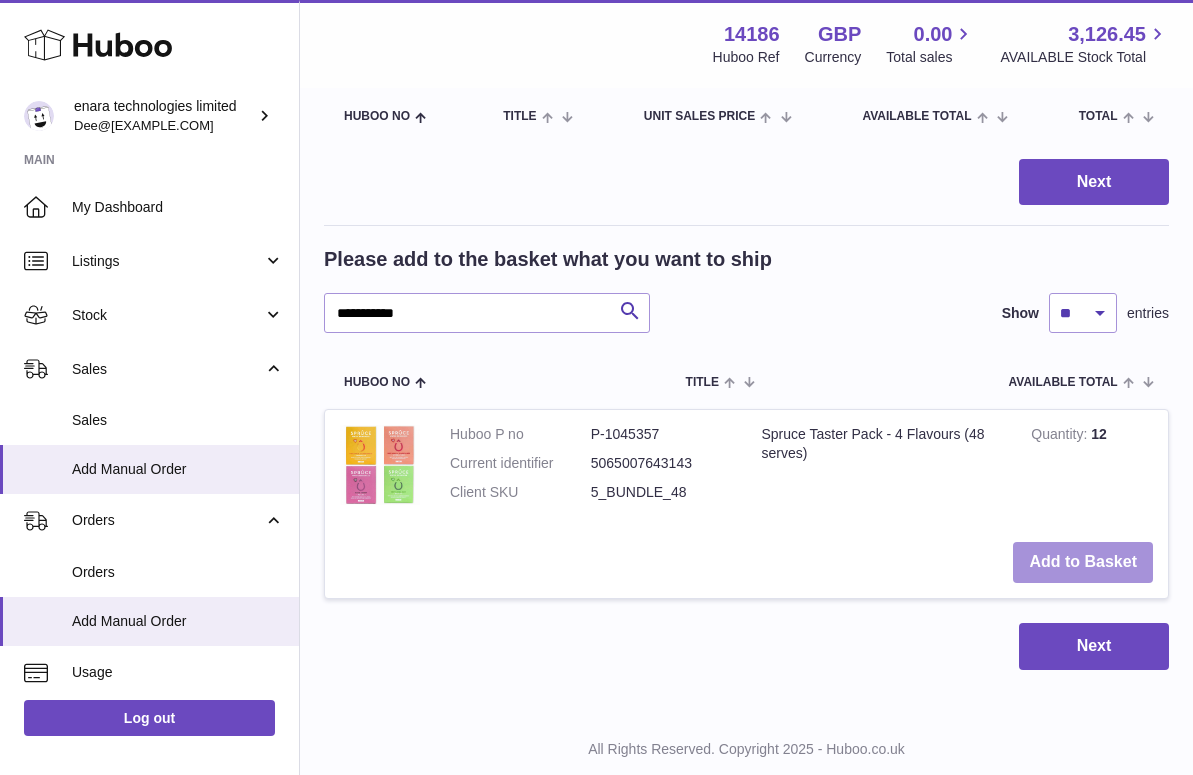 click on "Add to Basket" at bounding box center [1083, 562] 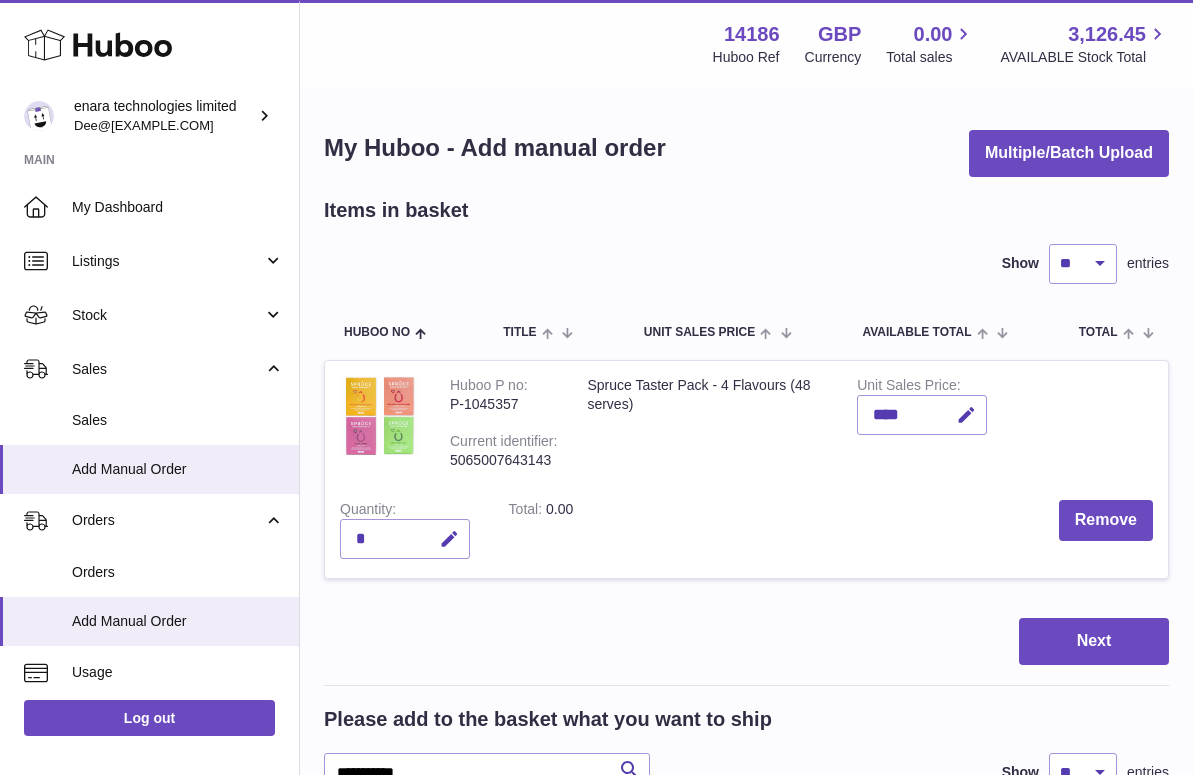 scroll, scrollTop: 0, scrollLeft: 0, axis: both 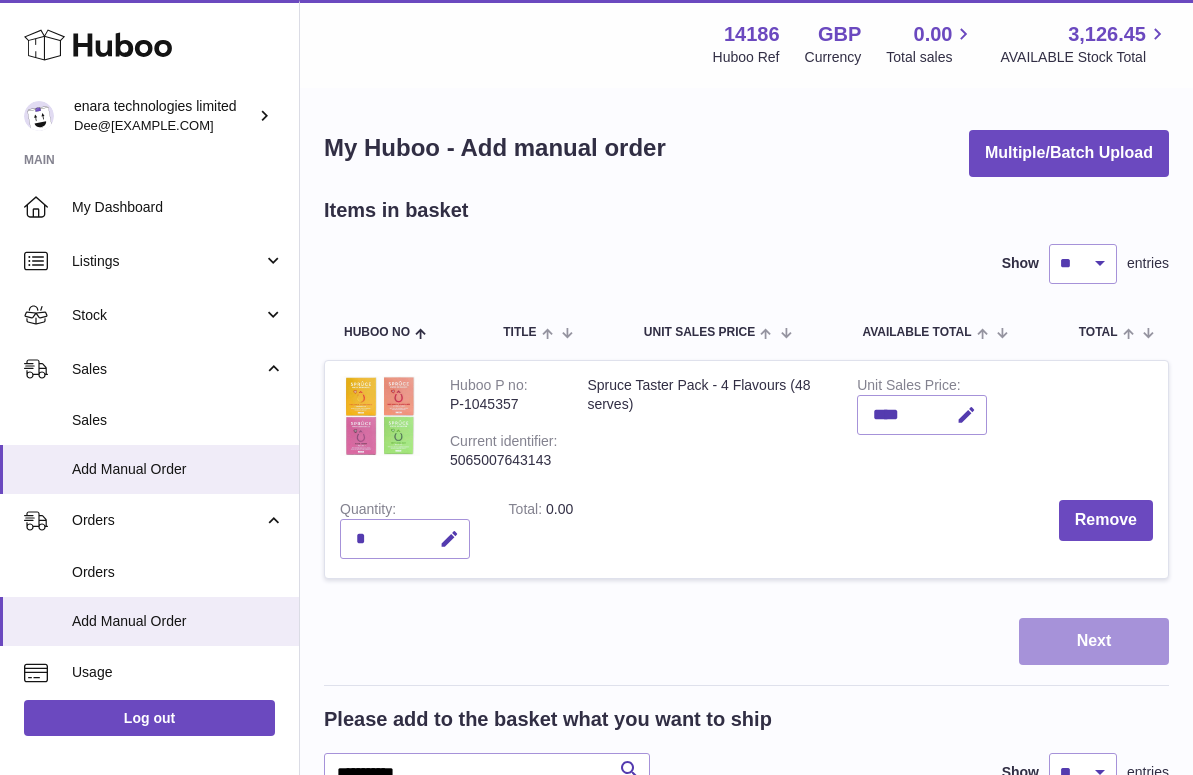 click on "Next" at bounding box center (1094, 641) 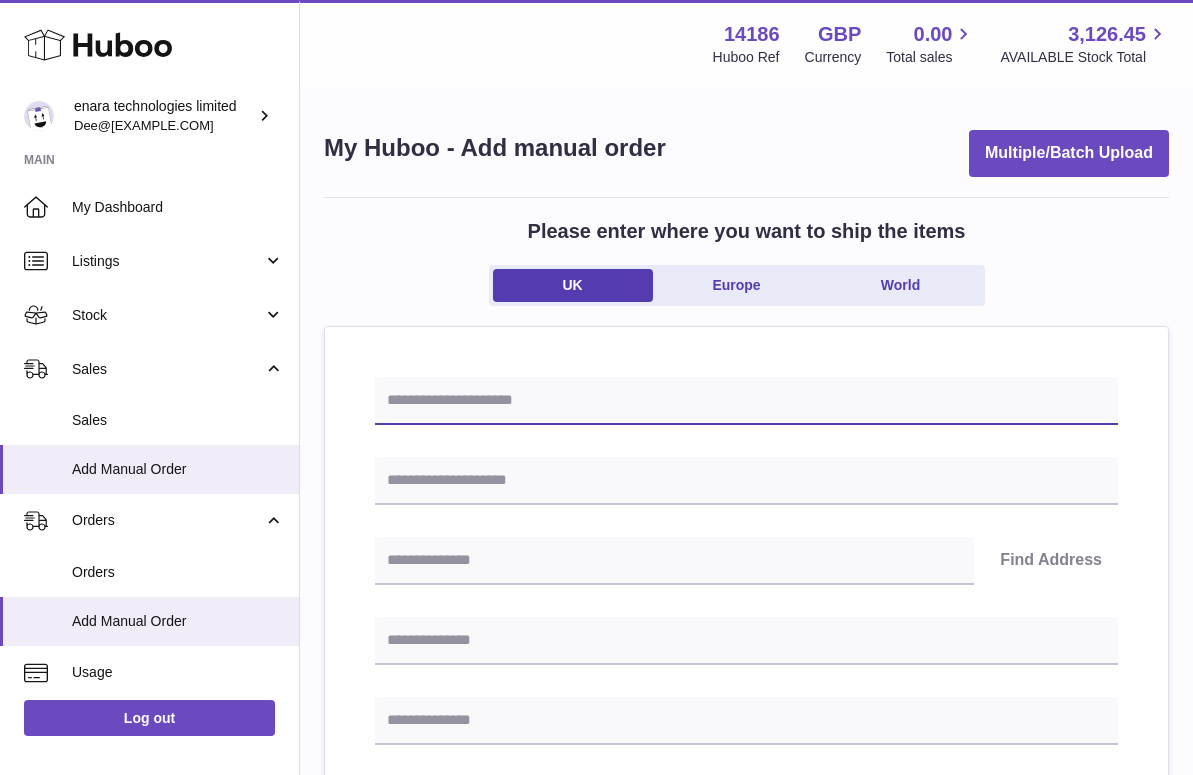 click at bounding box center [746, 401] 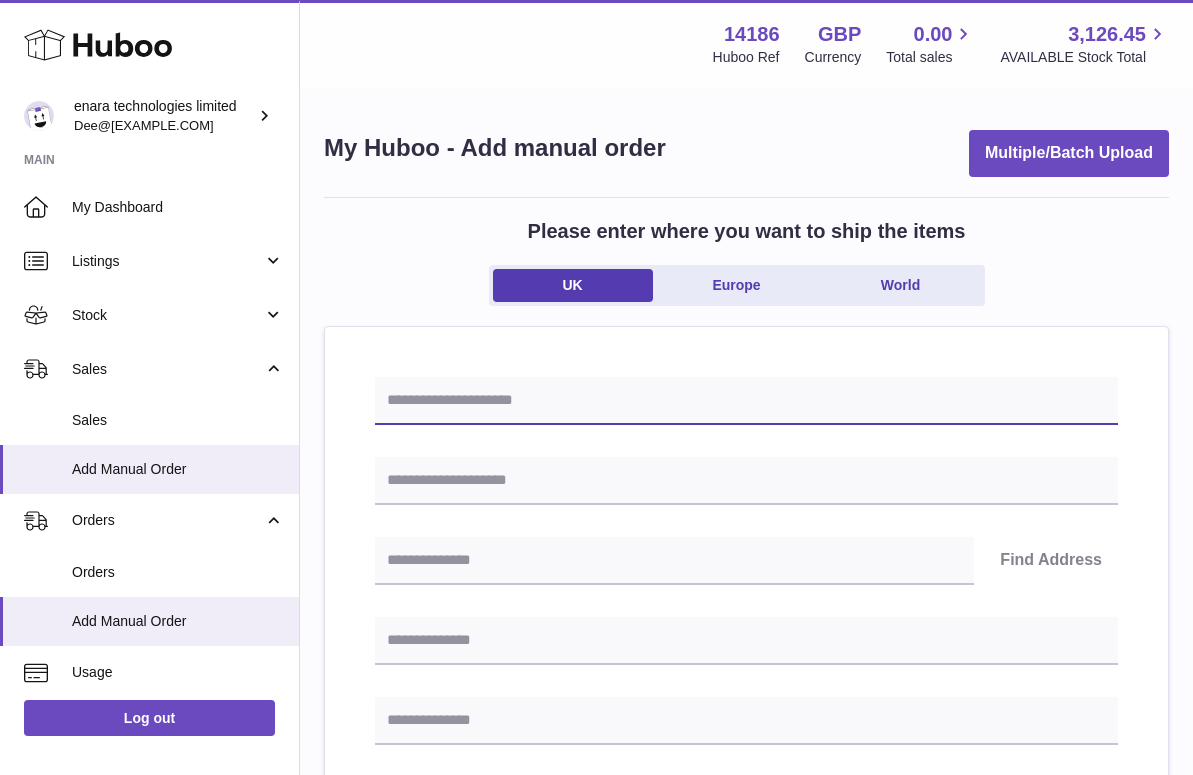 paste on "**********" 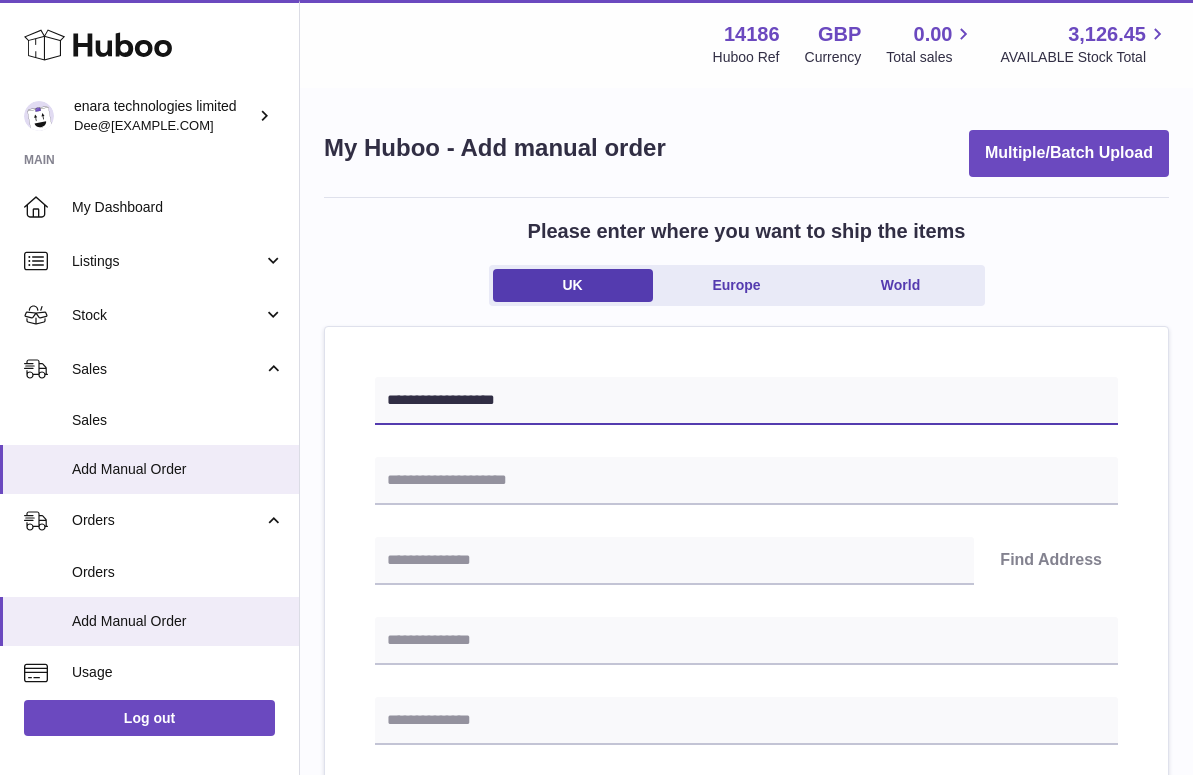 type on "**********" 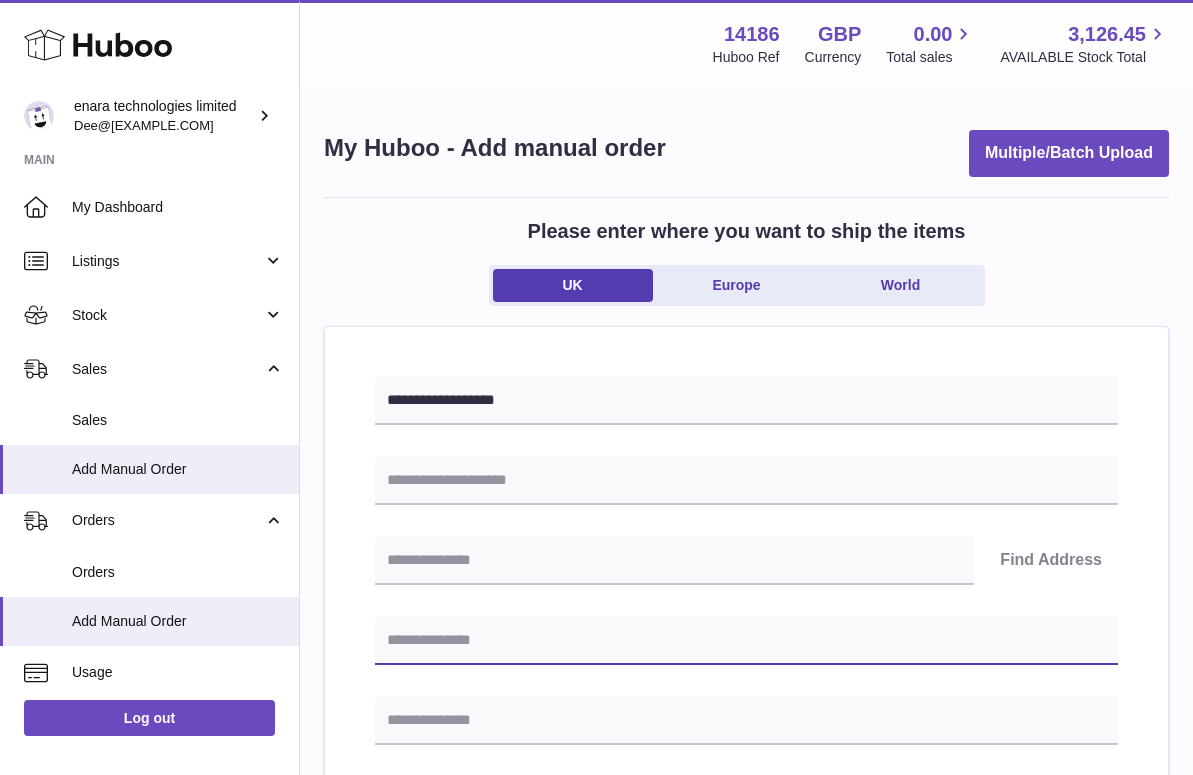 paste on "**********" 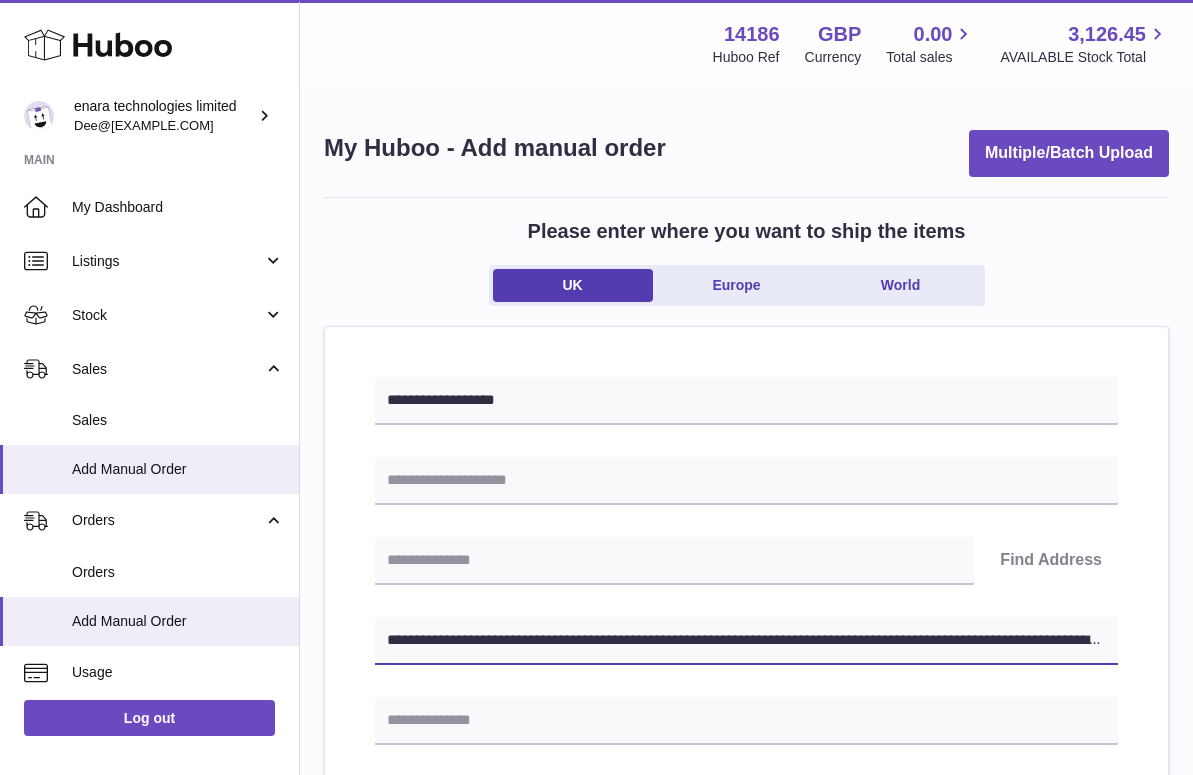 drag, startPoint x: 717, startPoint y: 639, endPoint x: 1154, endPoint y: 635, distance: 437.0183 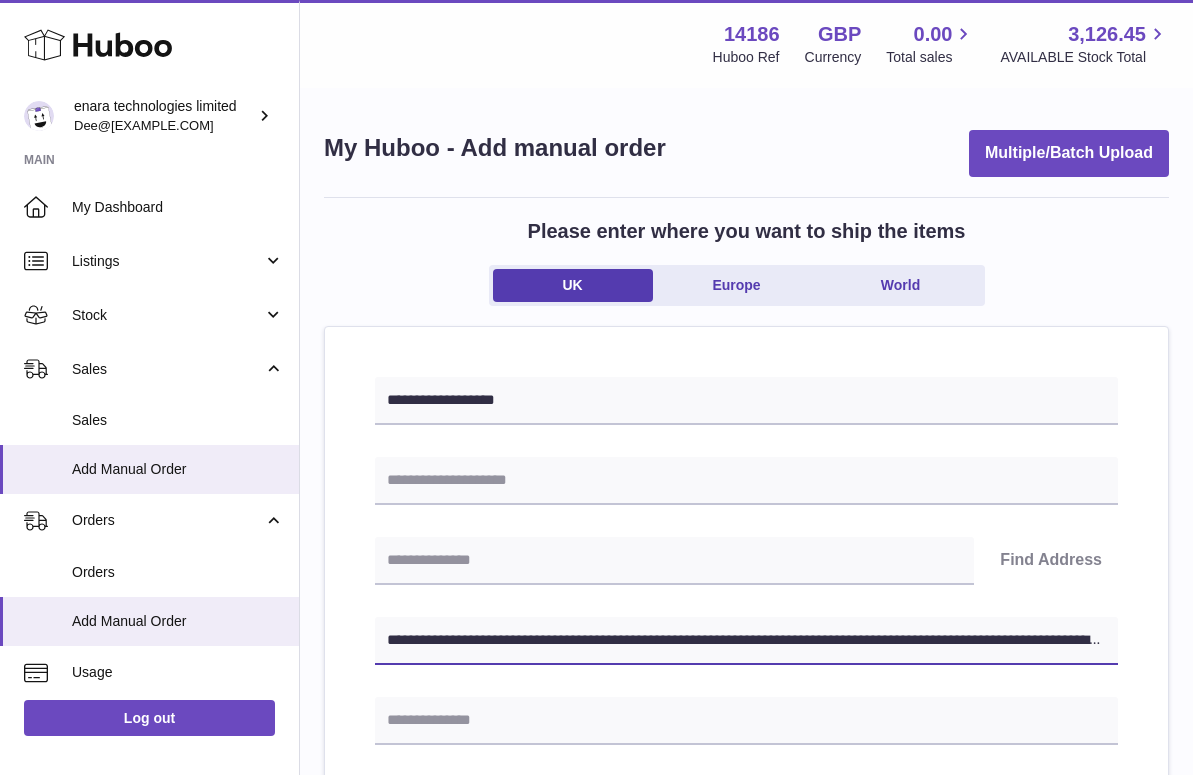 click on "**********" at bounding box center [746, 958] 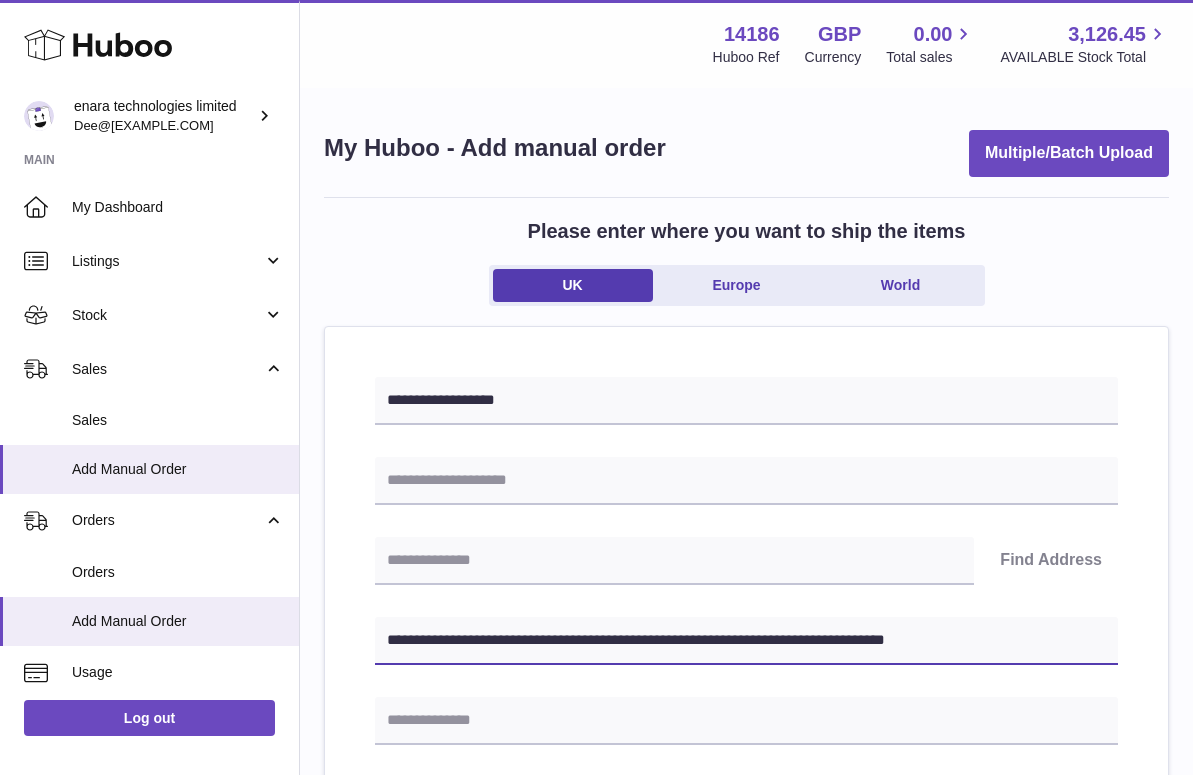 type on "**********" 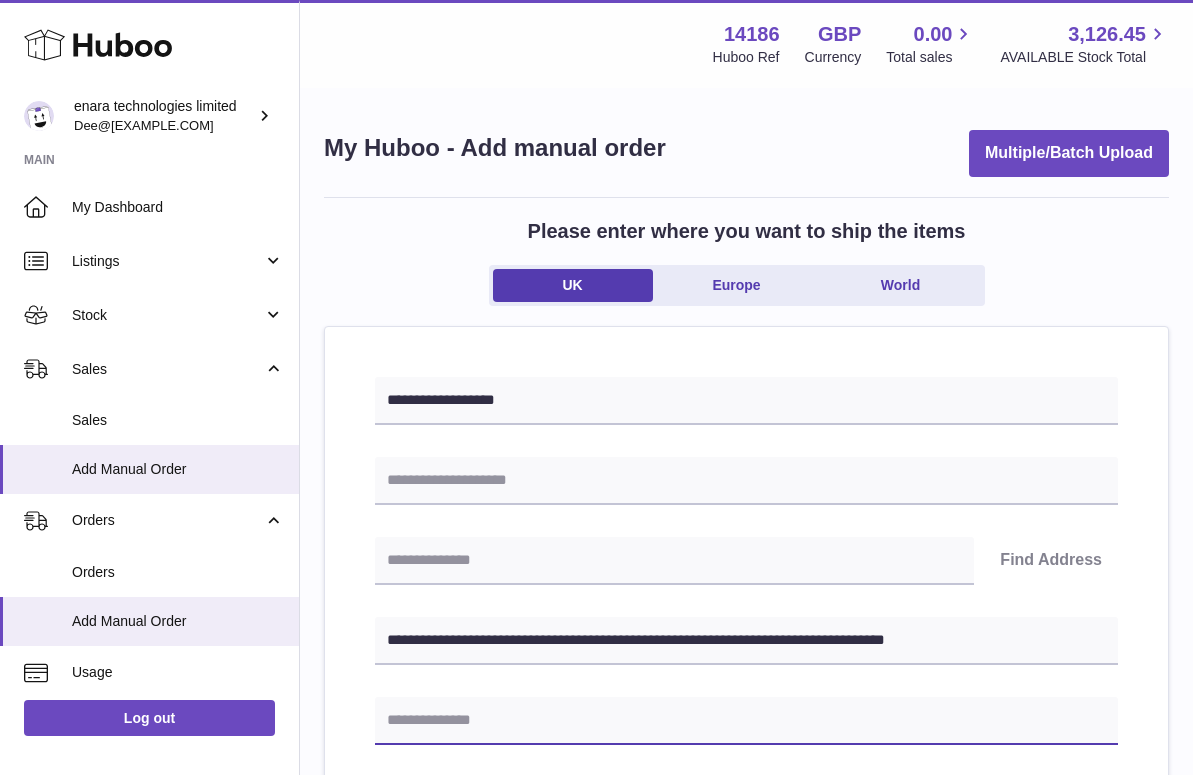 paste on "**********" 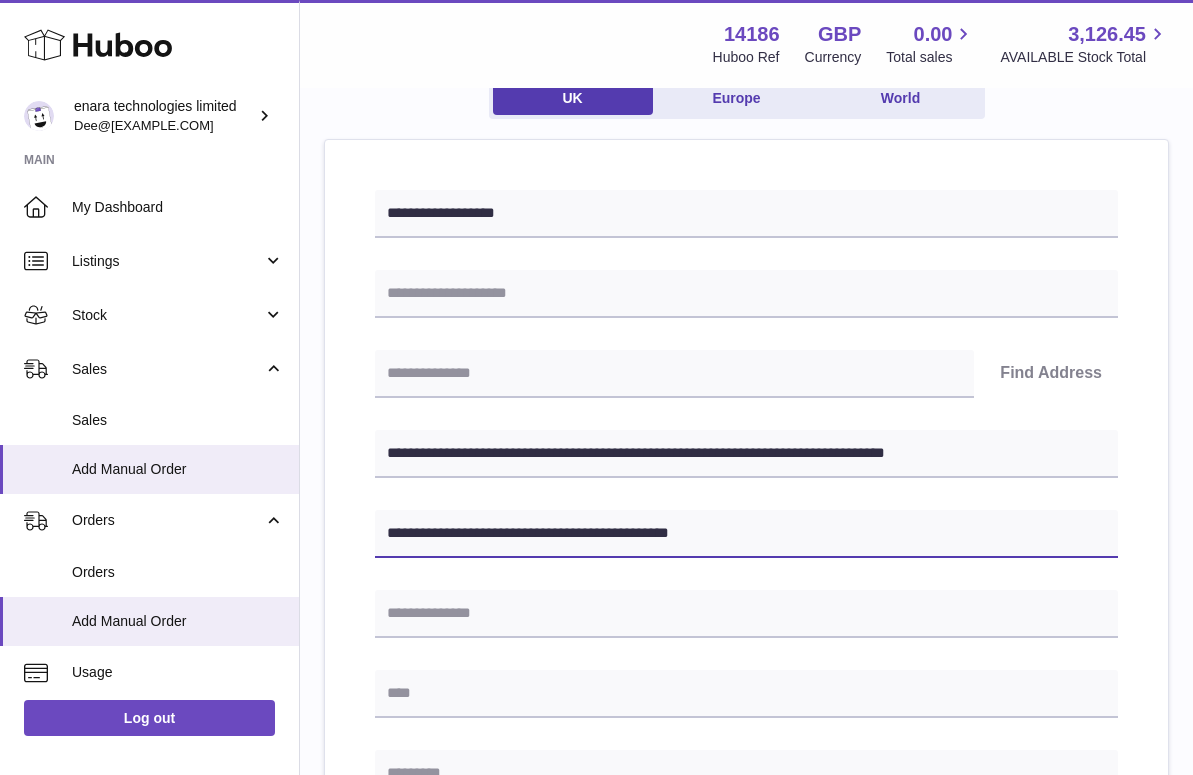 scroll, scrollTop: 191, scrollLeft: 0, axis: vertical 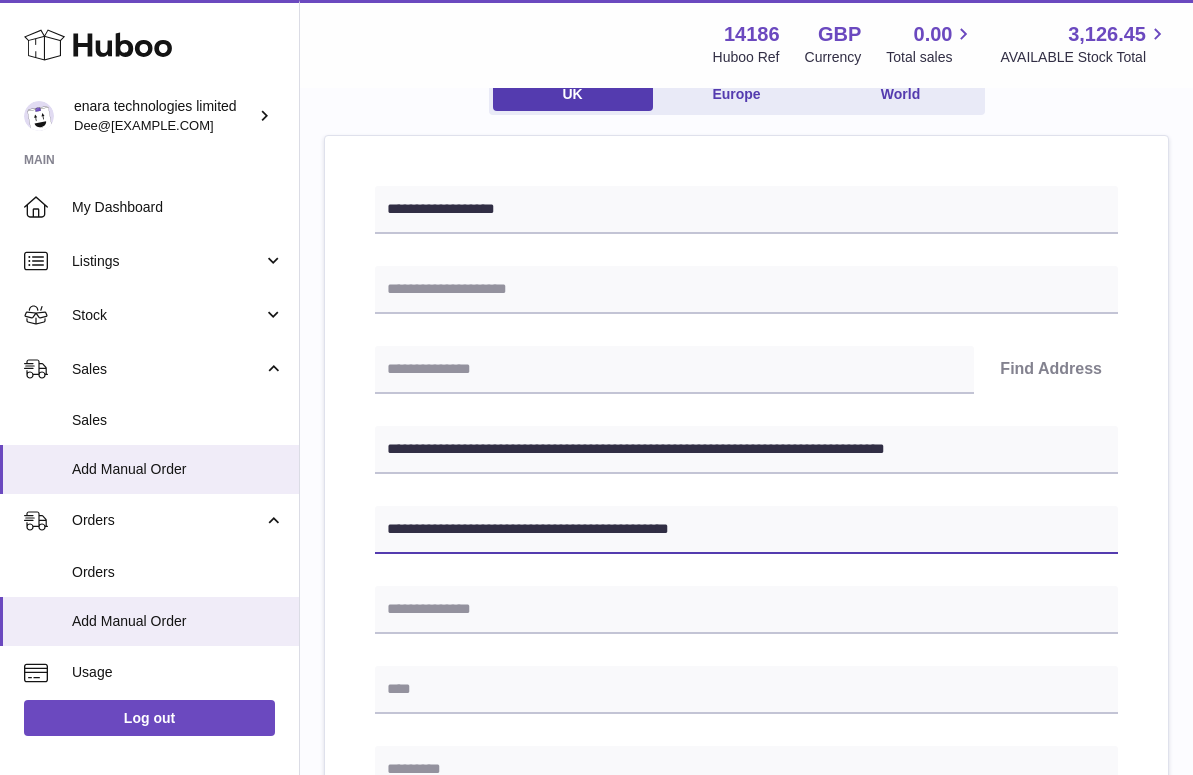 type on "**********" 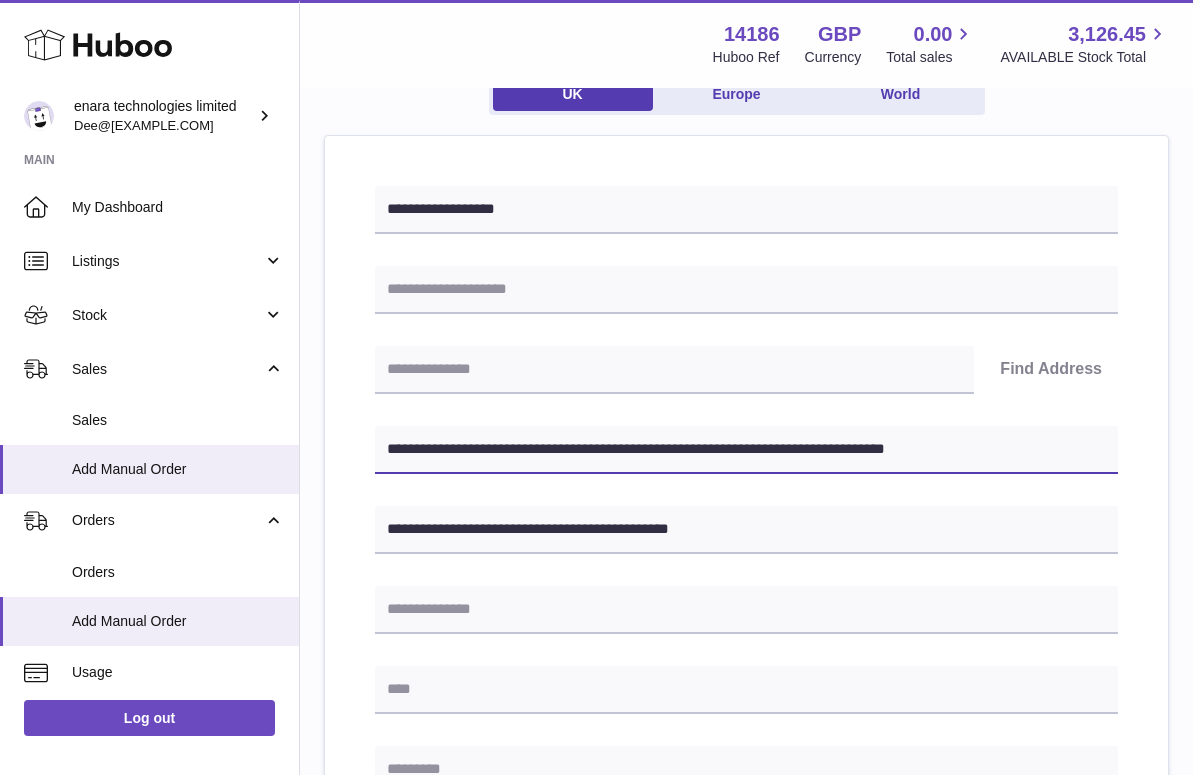 drag, startPoint x: 479, startPoint y: 453, endPoint x: 396, endPoint y: 452, distance: 83.00603 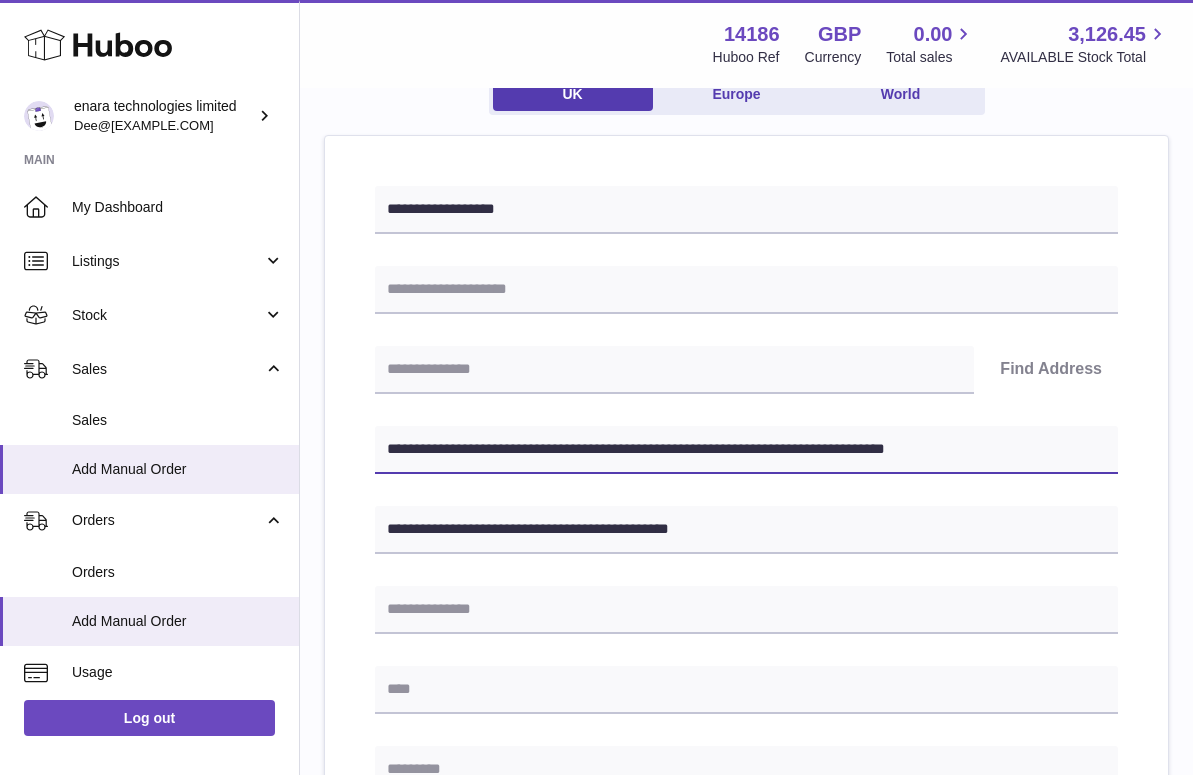 click on "**********" at bounding box center (746, 450) 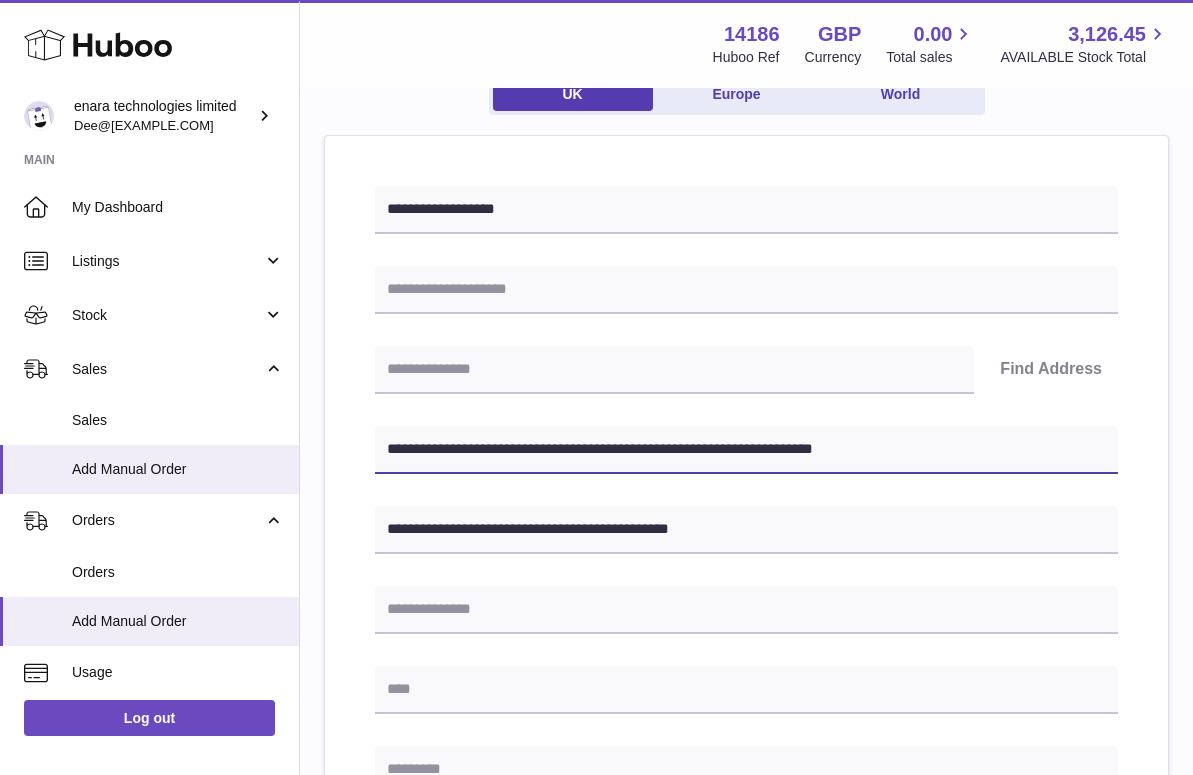 type on "**********" 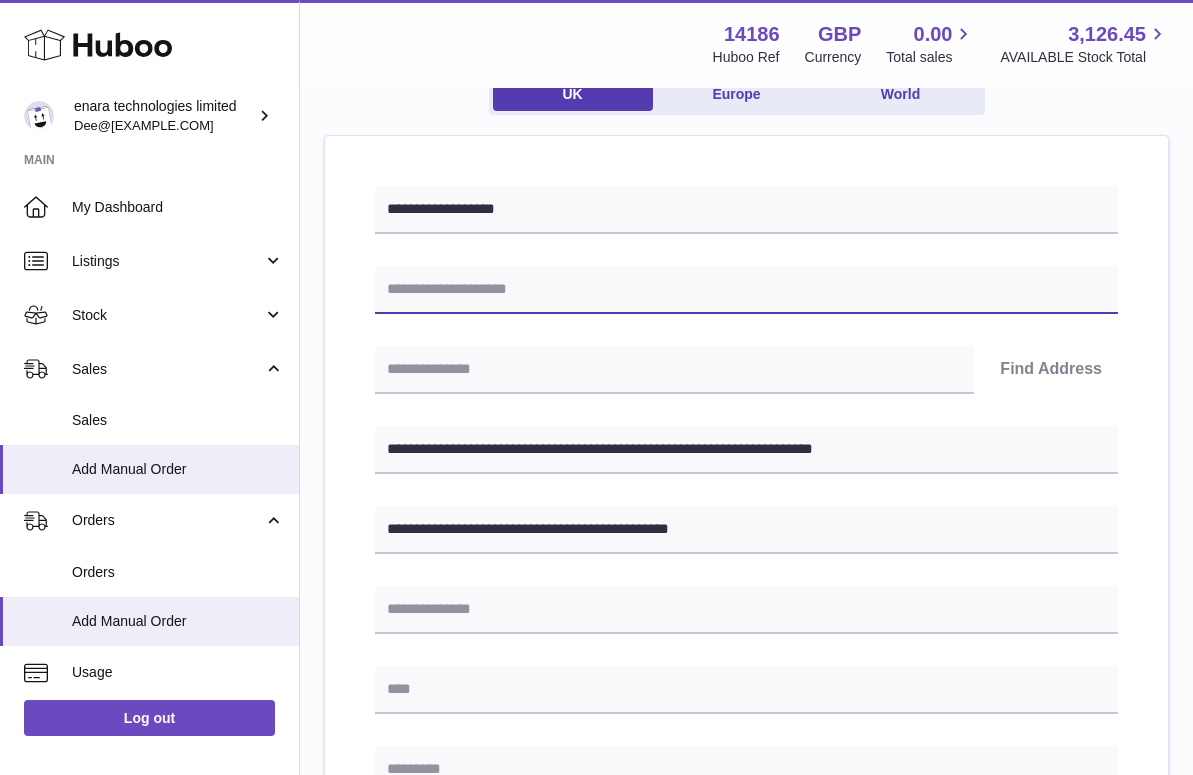type on "*" 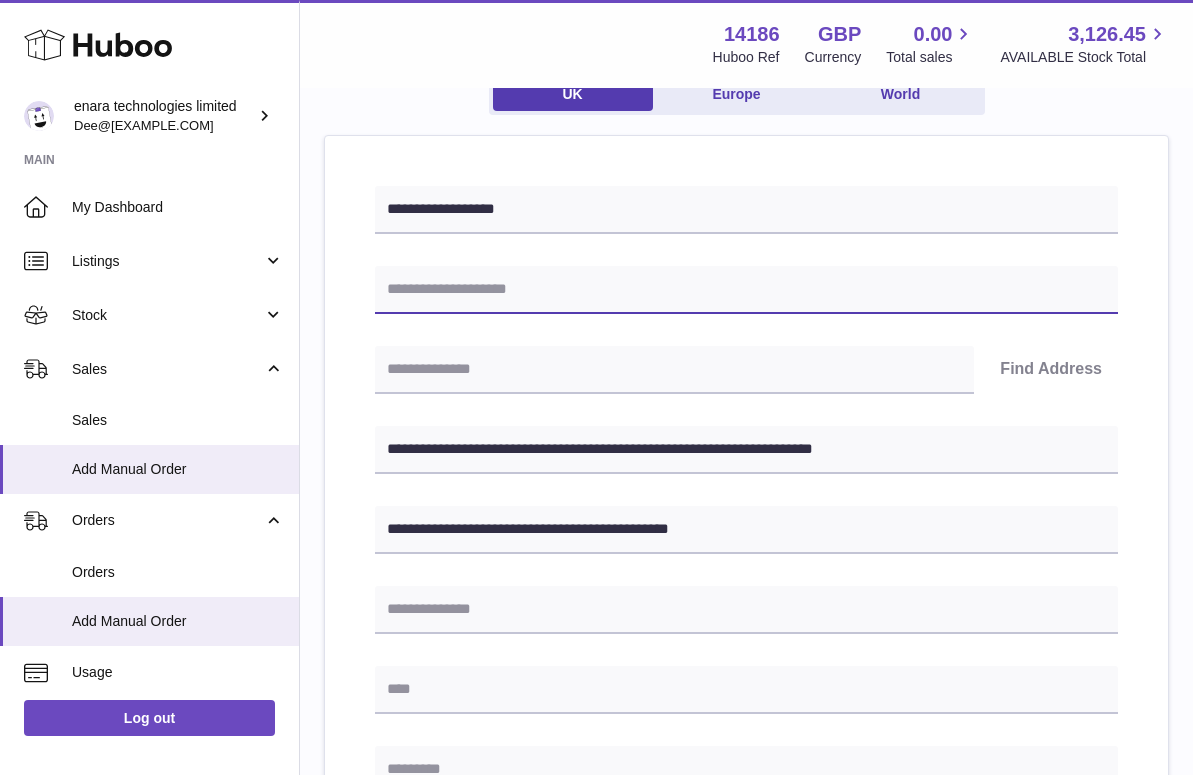paste on "**********" 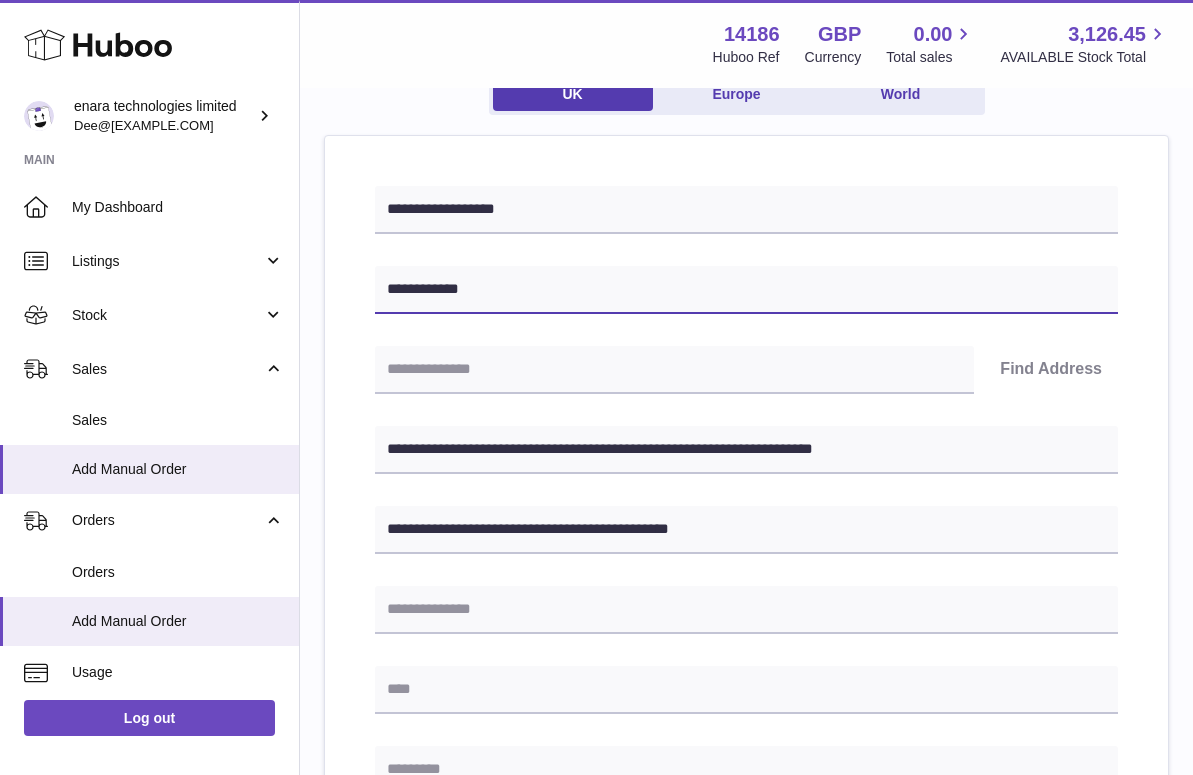 type on "**********" 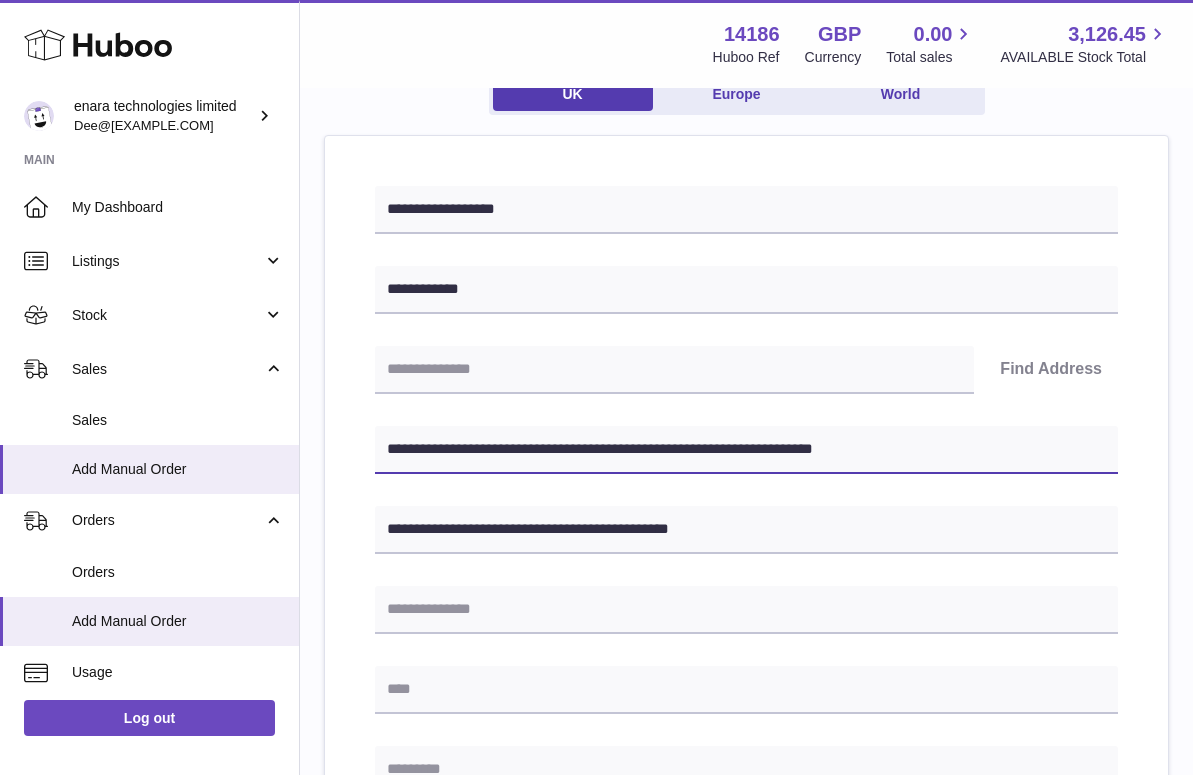 click on "**********" at bounding box center [746, 450] 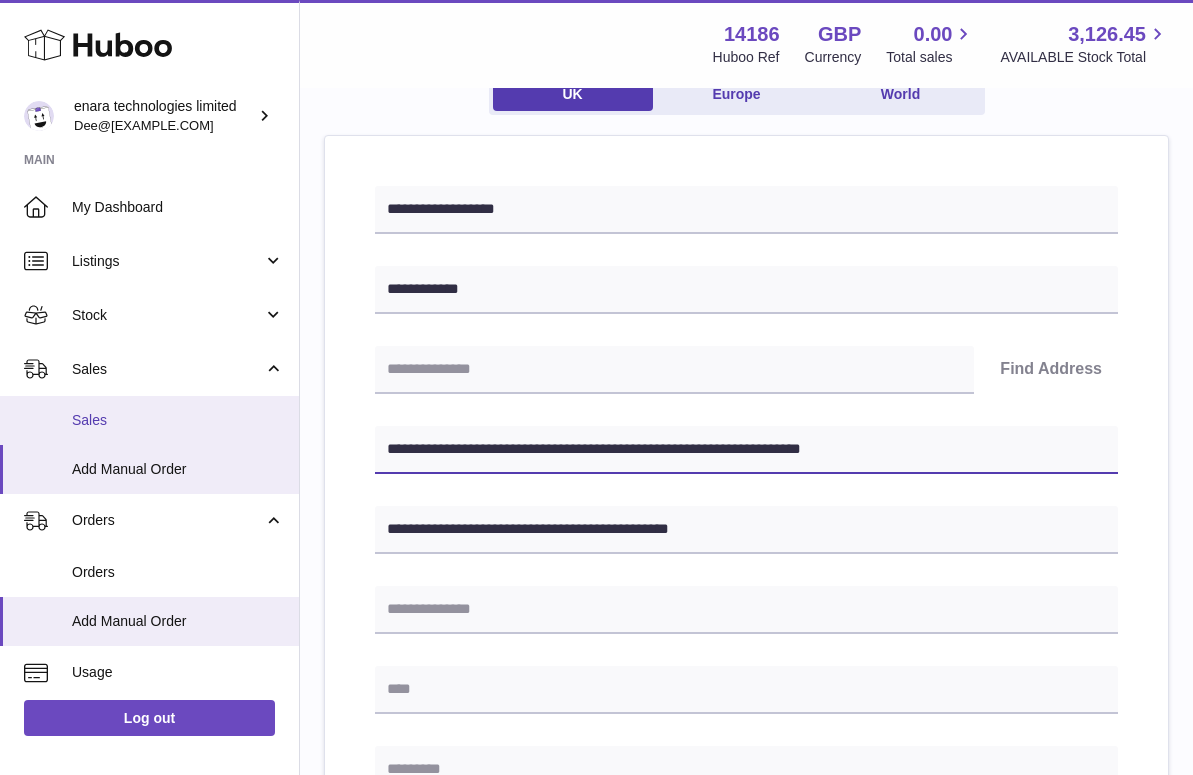 drag, startPoint x: 505, startPoint y: 452, endPoint x: 186, endPoint y: 438, distance: 319.30707 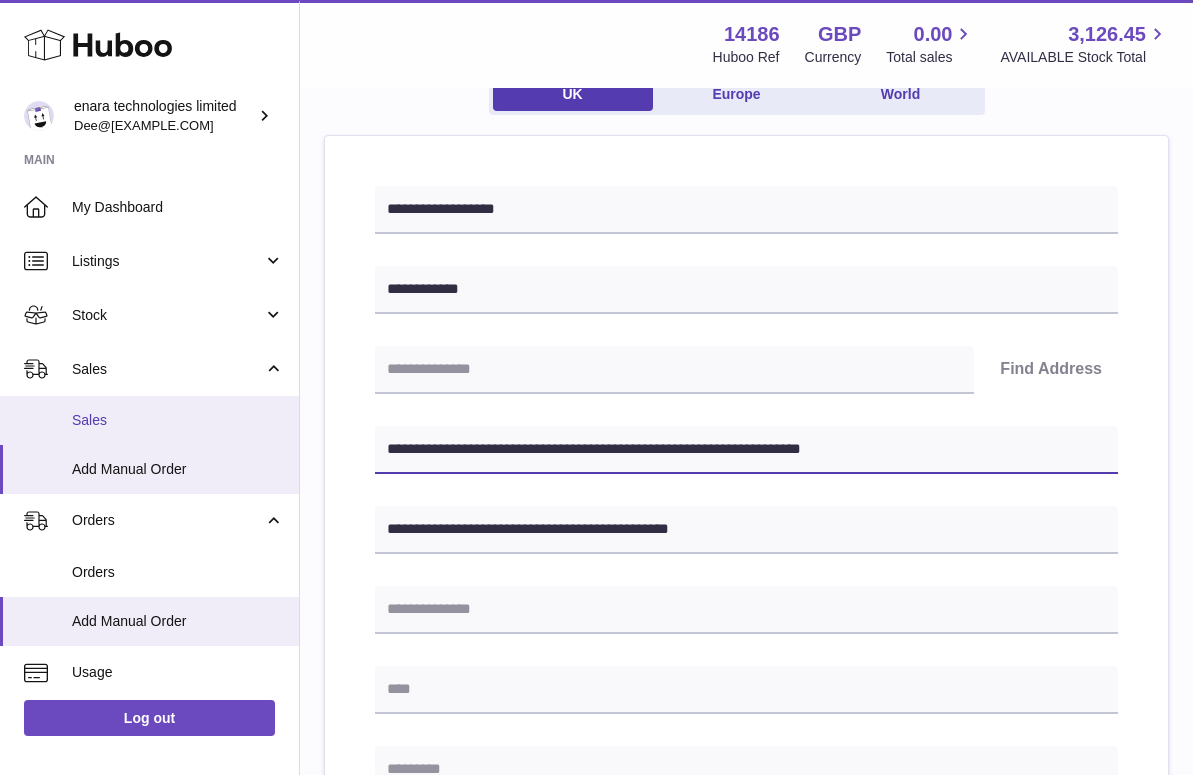 click on "Huboo
enara technologies limited
Dee@enara.co     Main     My Dashboard       Listings     Not with Huboo Listings with Huboo Bundles   Stock     Stock Stock History Add Stock Delivery History ASN Uploads   Sales     Sales Add Manual Order   Orders     Orders Add Manual Order   Usage       Invoicing and Payments     Billing History Storage History Direct Debits Account Balance   Cases       Channels       Settings       Returns       Log out   Menu   Huboo     14186   Huboo Ref    GBP   Currency   0.00     Total sales   3,126.45     AVAILABLE Stock Total   Currency   GBP   Total sales   0.00   AVAILABLE Stock Total   3,126.45   My Huboo - Add manual order
Multiple/Batch Upload
Please enter where you want to ship the items
UK
Europe
World" at bounding box center (596, 683) 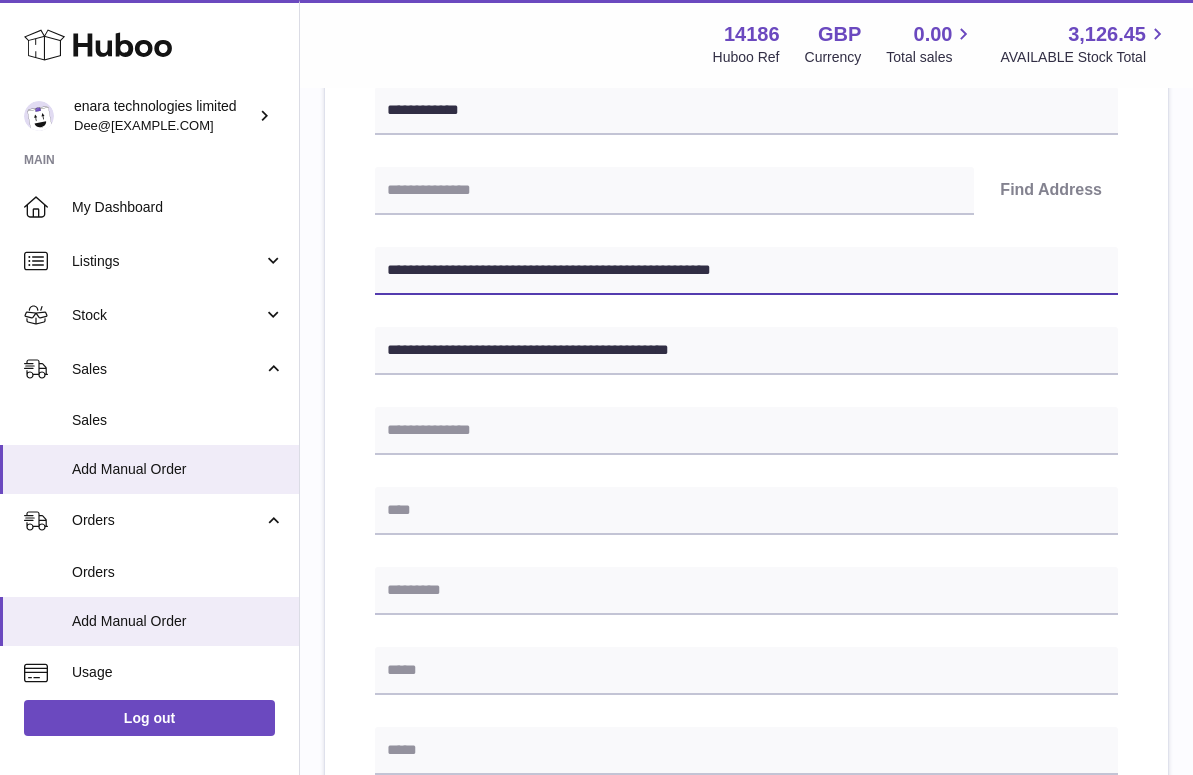 scroll, scrollTop: 372, scrollLeft: 0, axis: vertical 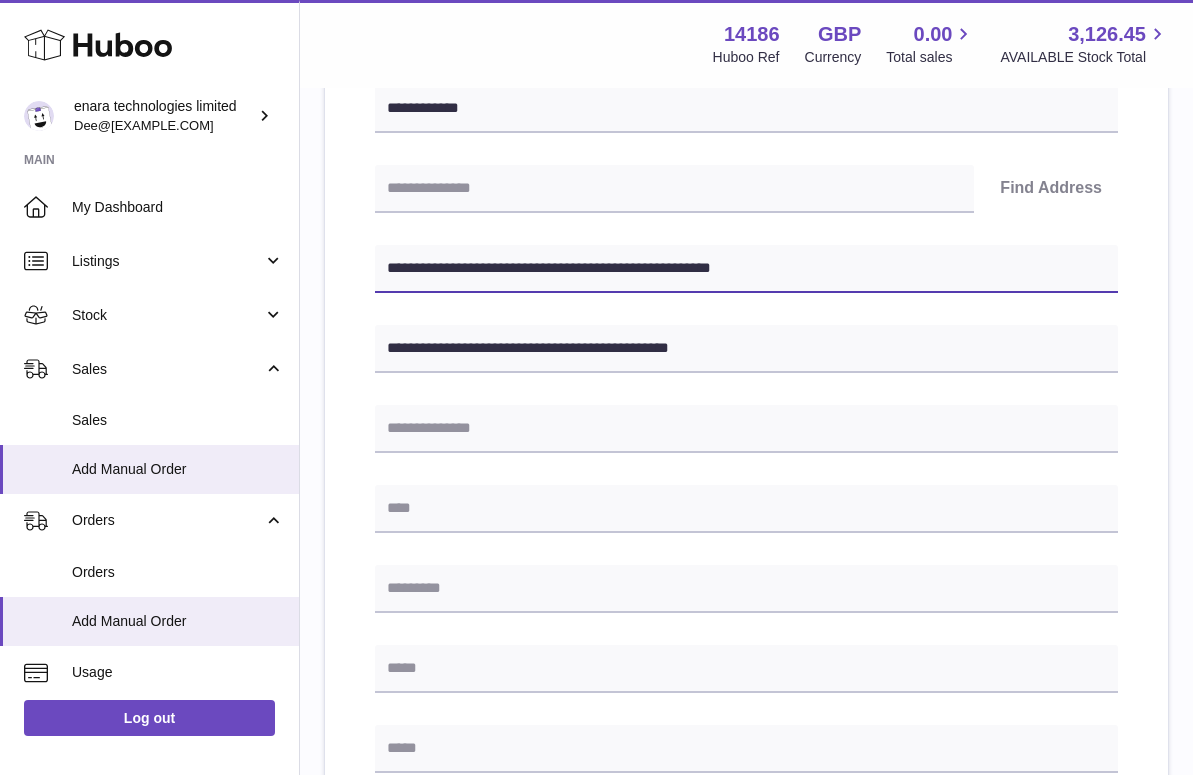 type on "**********" 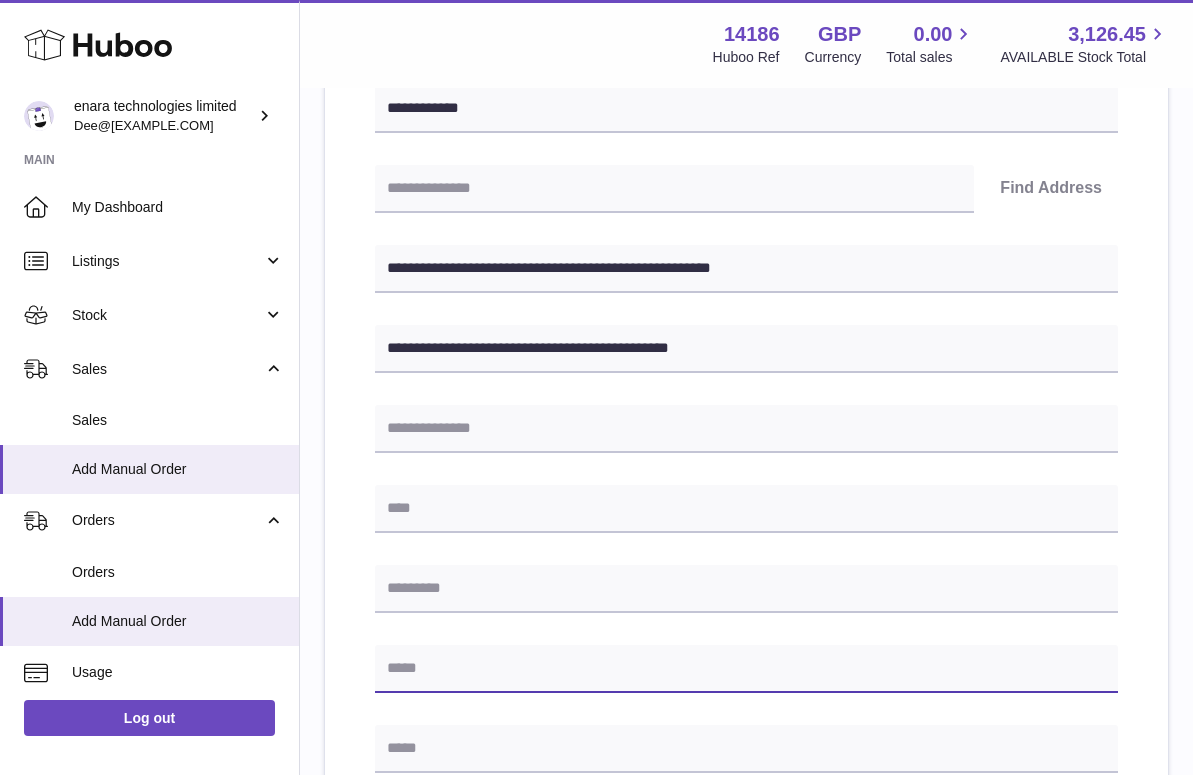 type on "*" 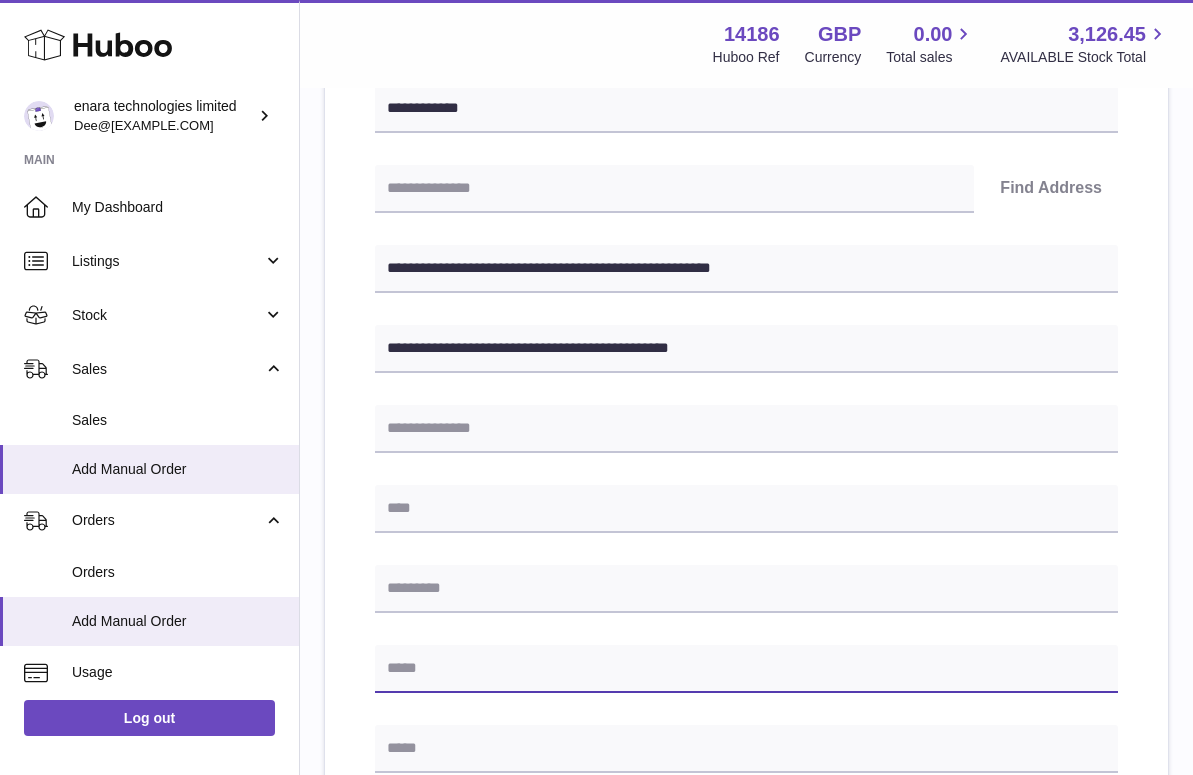 paste on "**********" 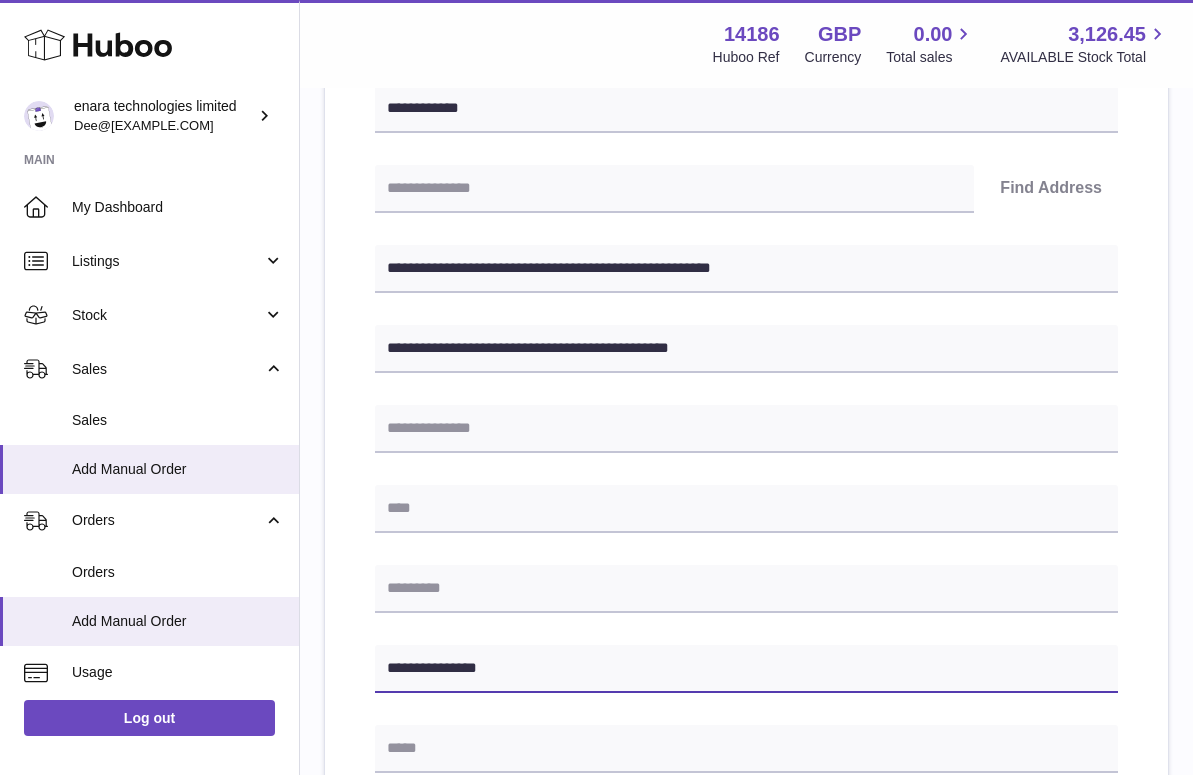 type on "**********" 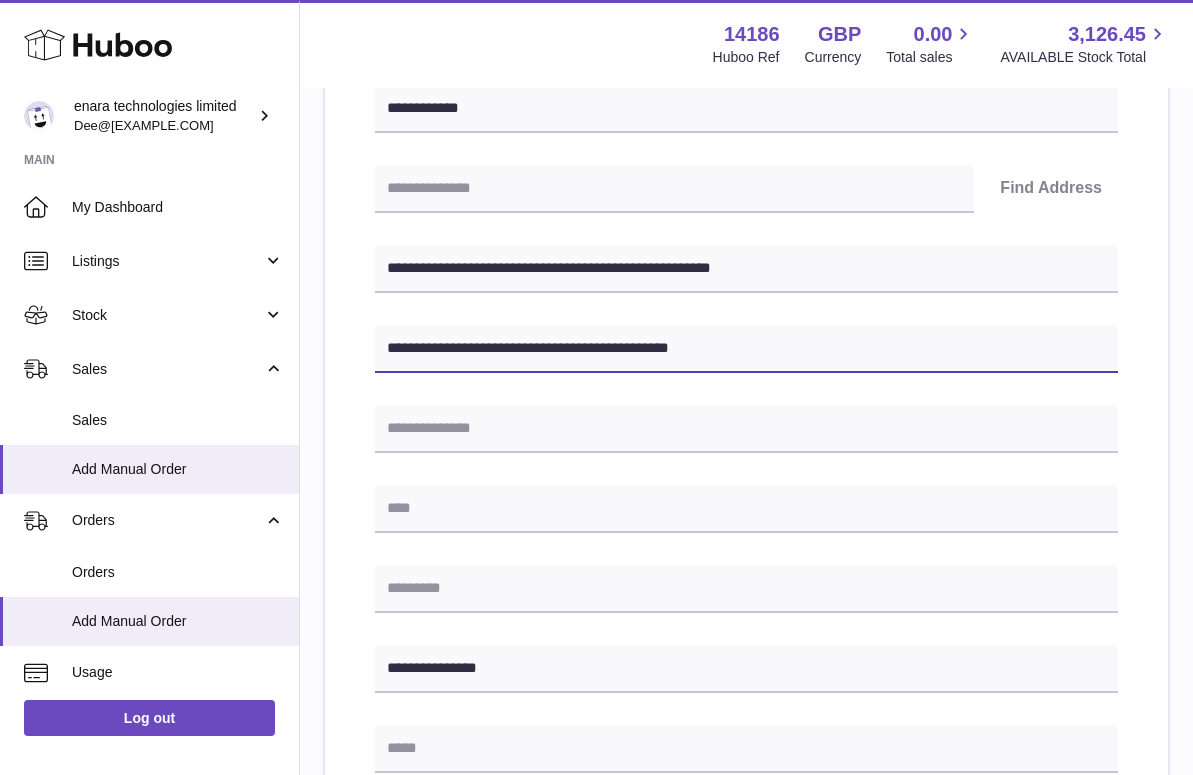 drag, startPoint x: 633, startPoint y: 343, endPoint x: 559, endPoint y: 348, distance: 74.168724 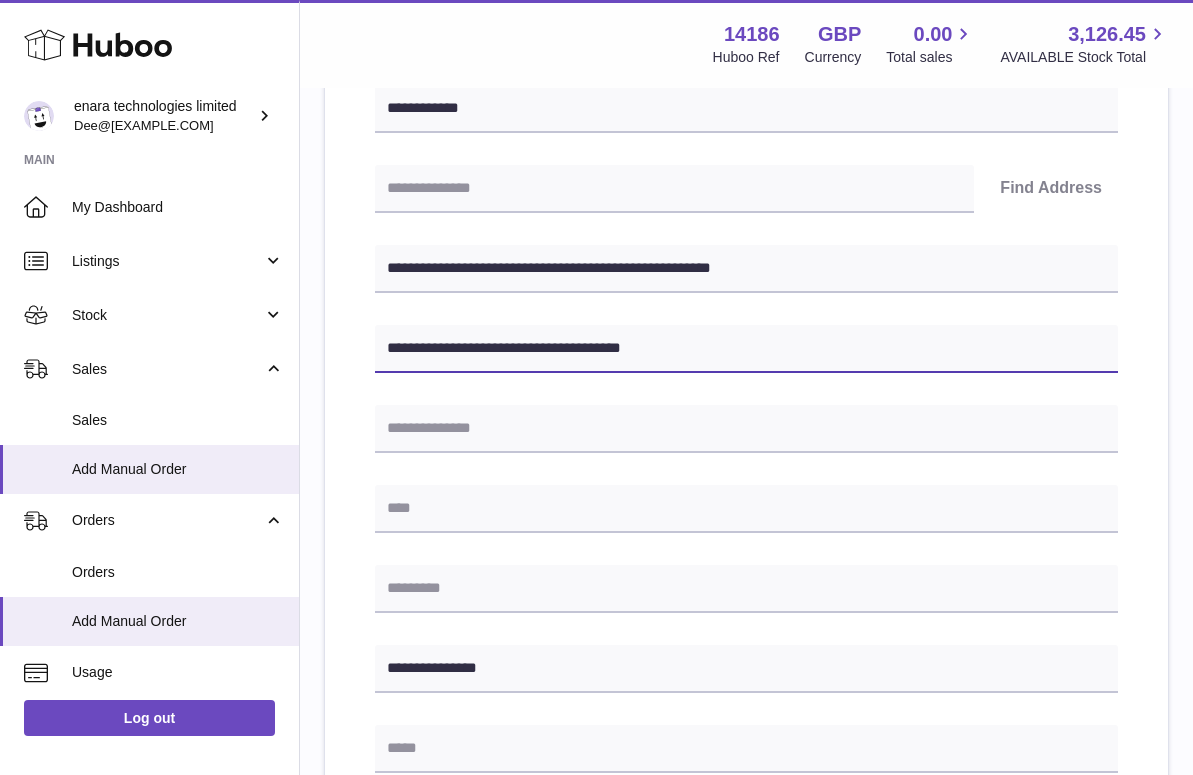 type on "**********" 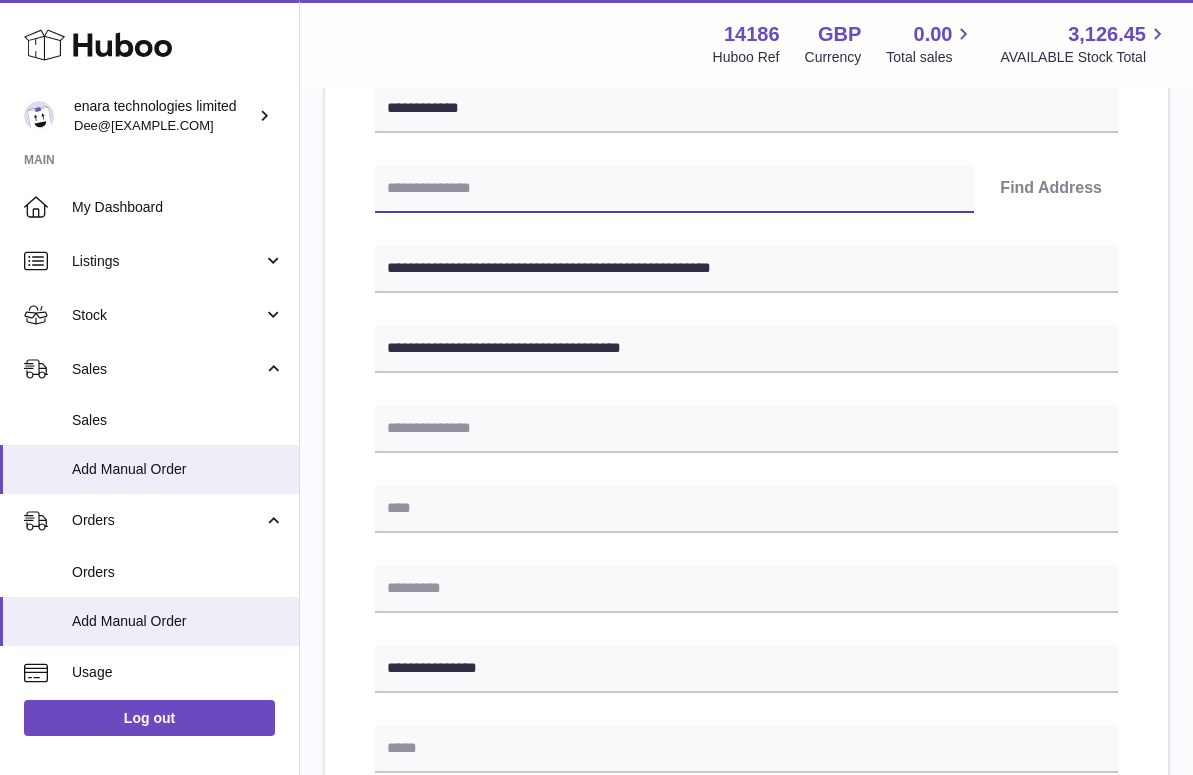 type on "*" 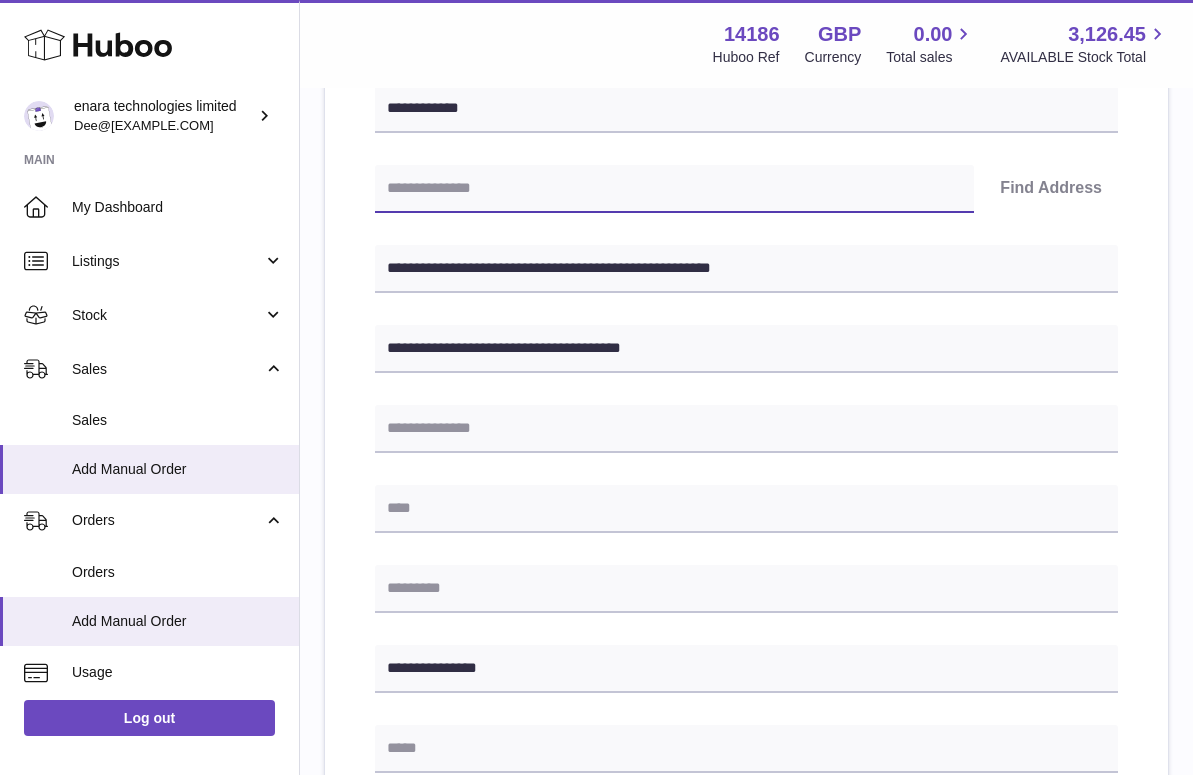 paste on "********" 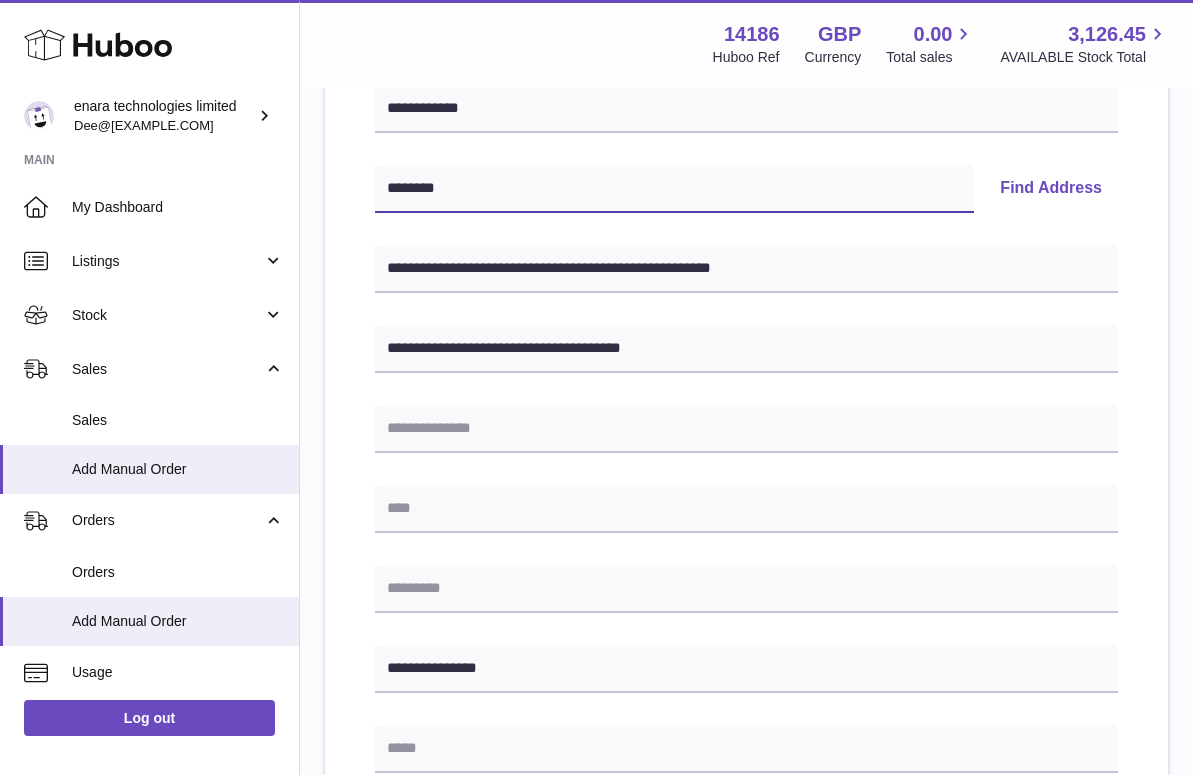 type on "********" 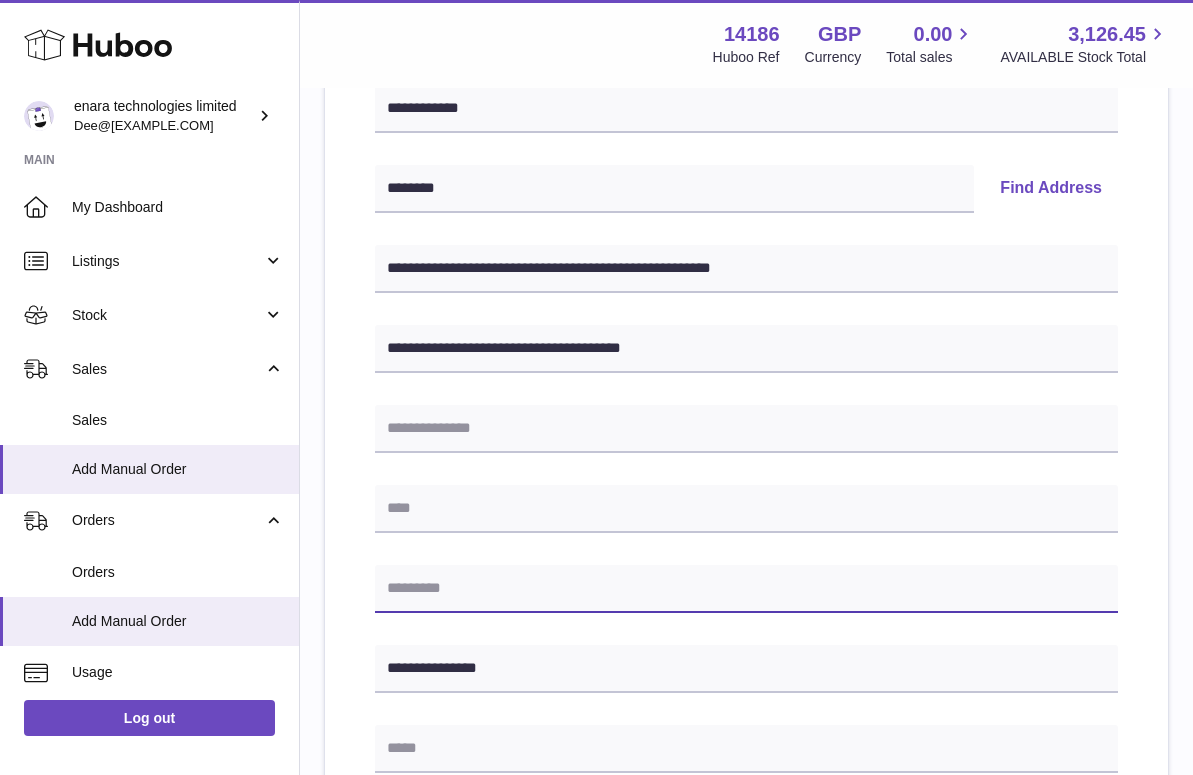 paste on "********" 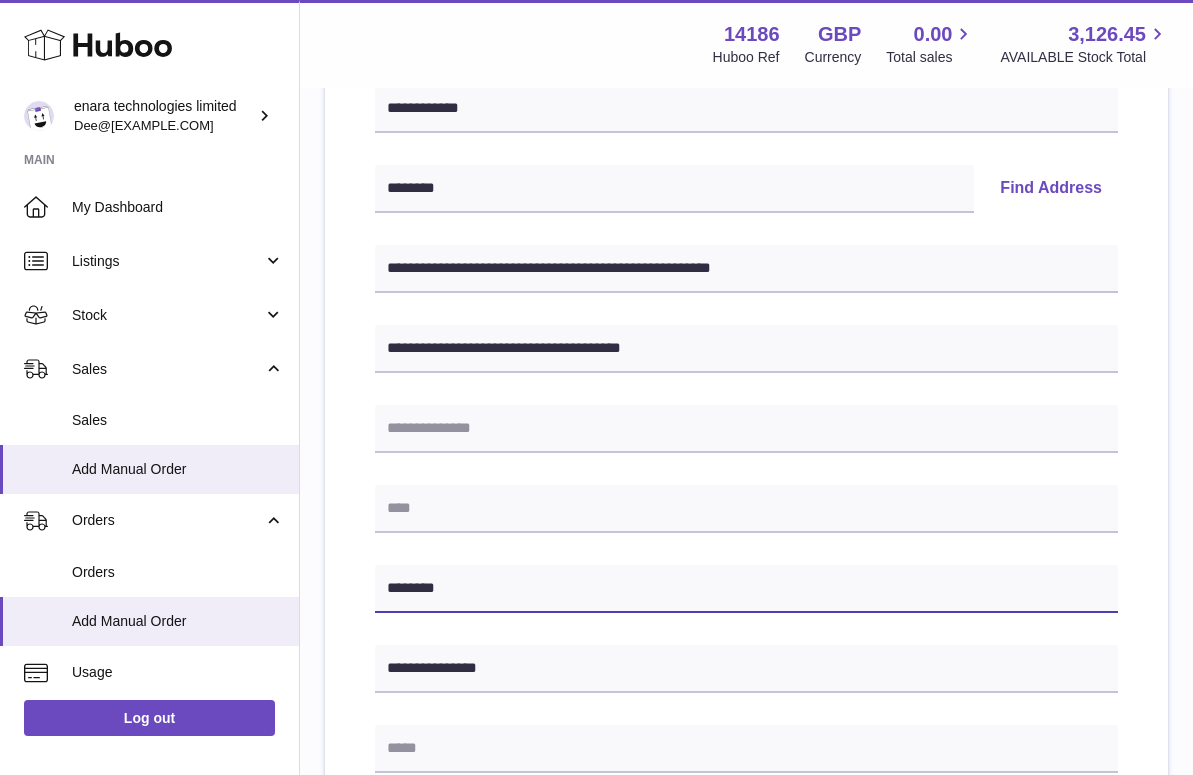 type on "********" 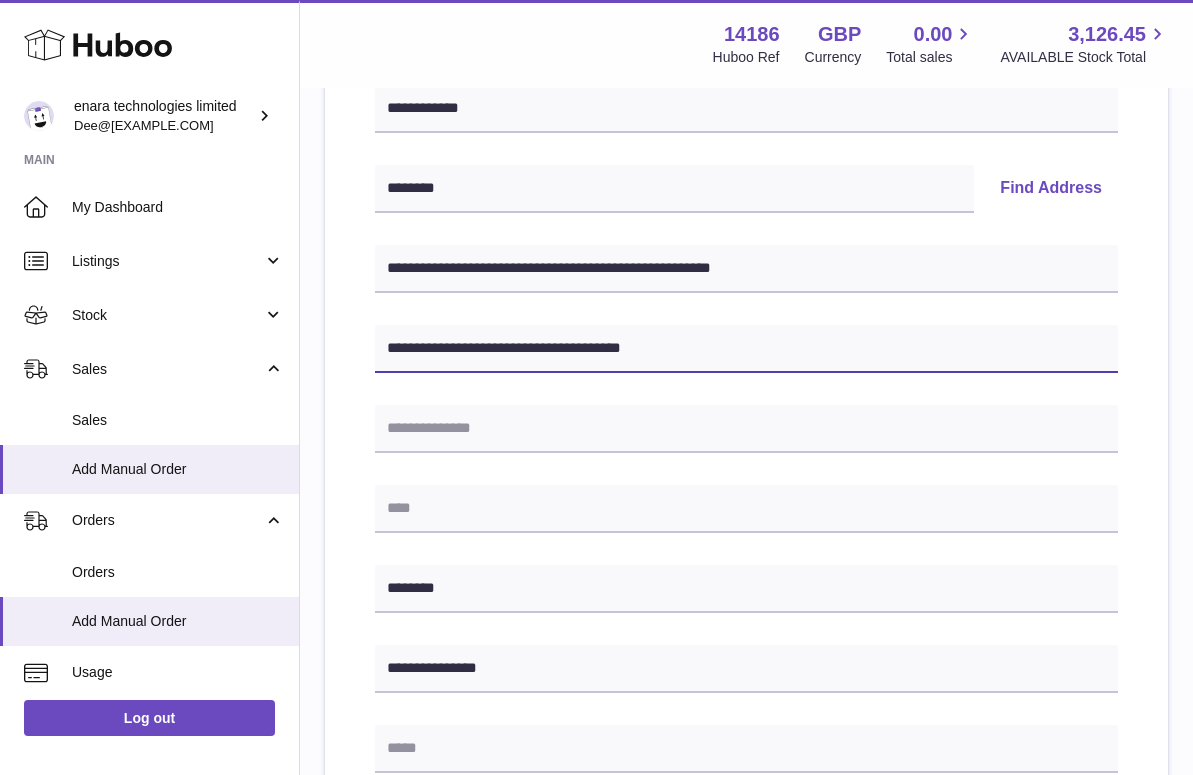 drag, startPoint x: 569, startPoint y: 341, endPoint x: 800, endPoint y: 385, distance: 235.15314 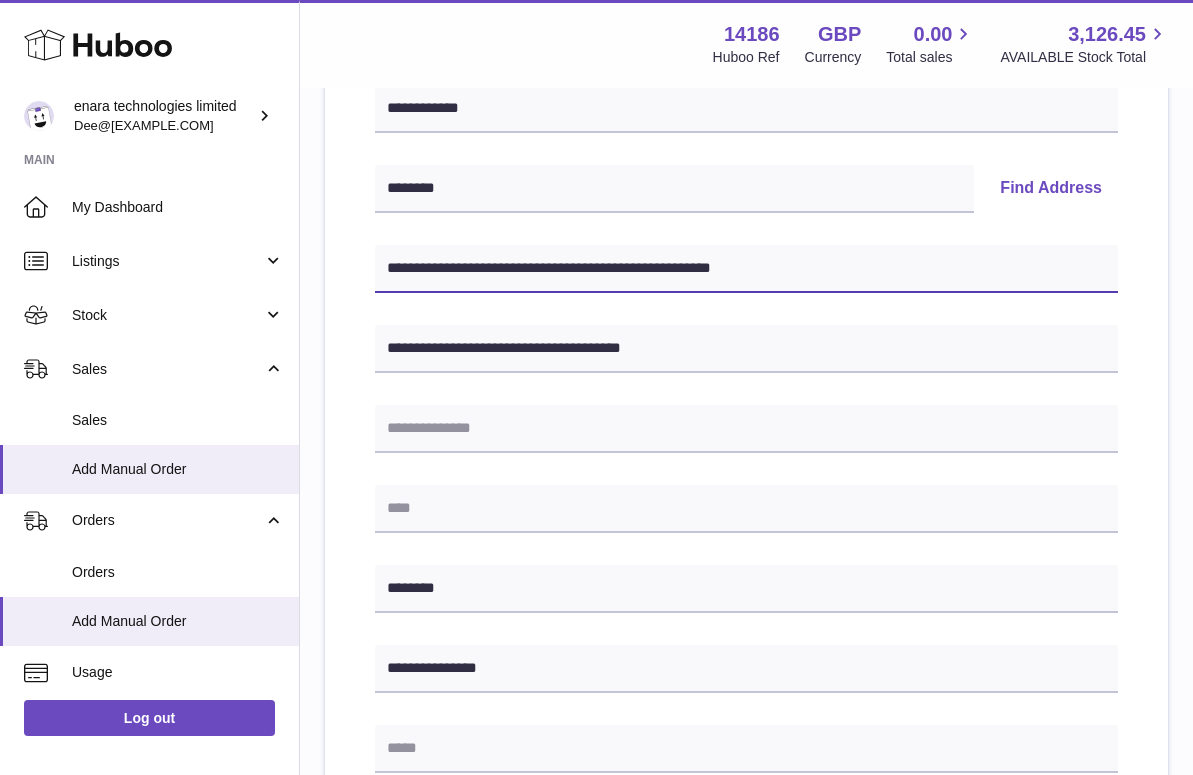 drag, startPoint x: 781, startPoint y: 272, endPoint x: 583, endPoint y: 271, distance: 198.00252 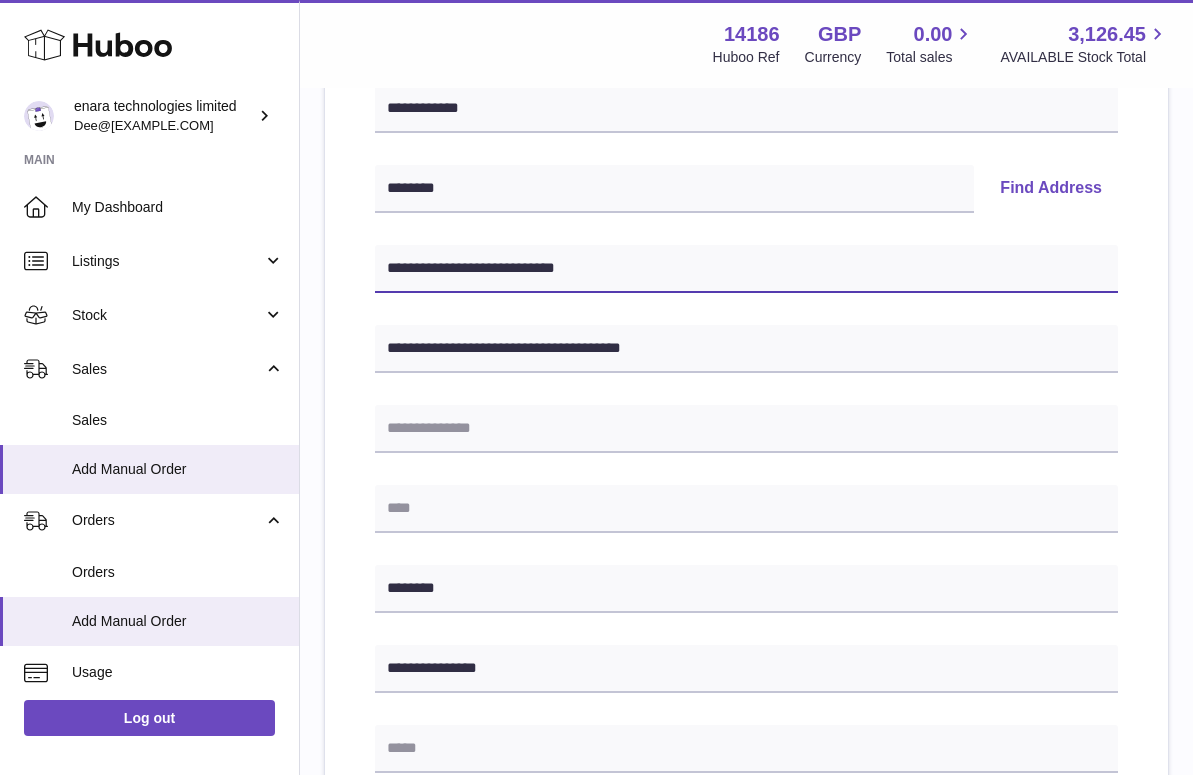 type on "**********" 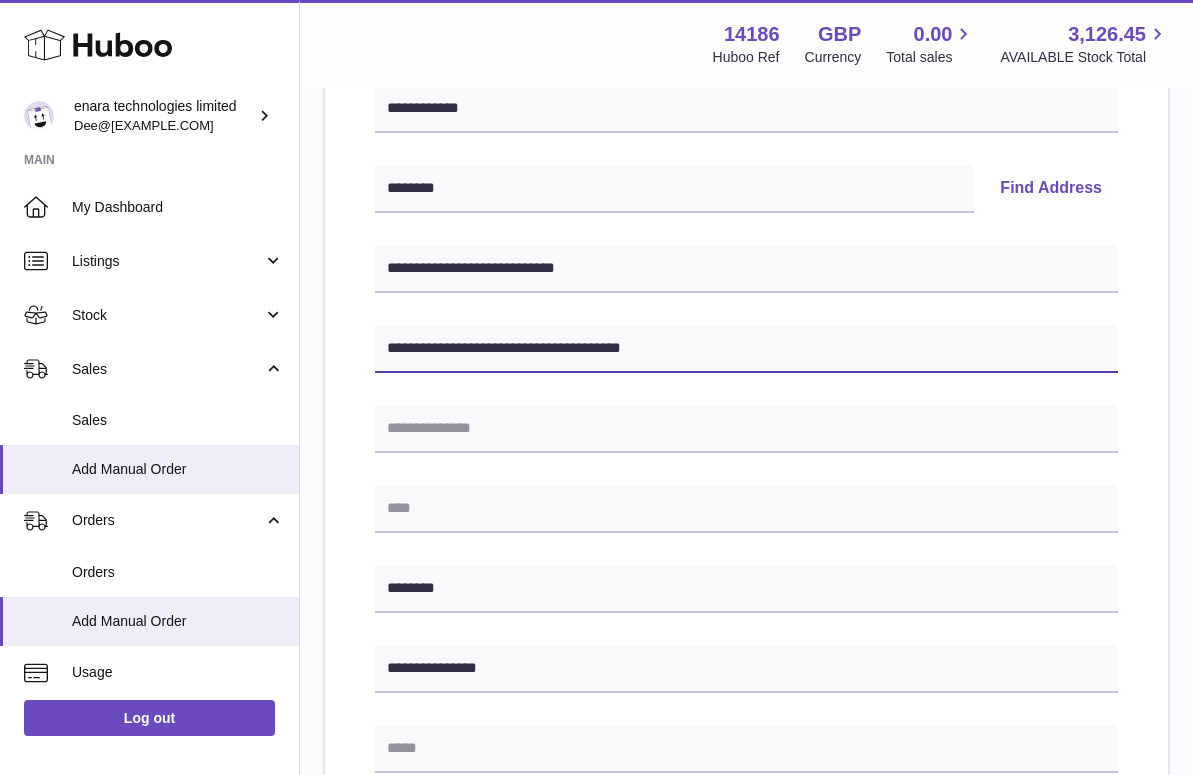 click on "**********" at bounding box center (746, 349) 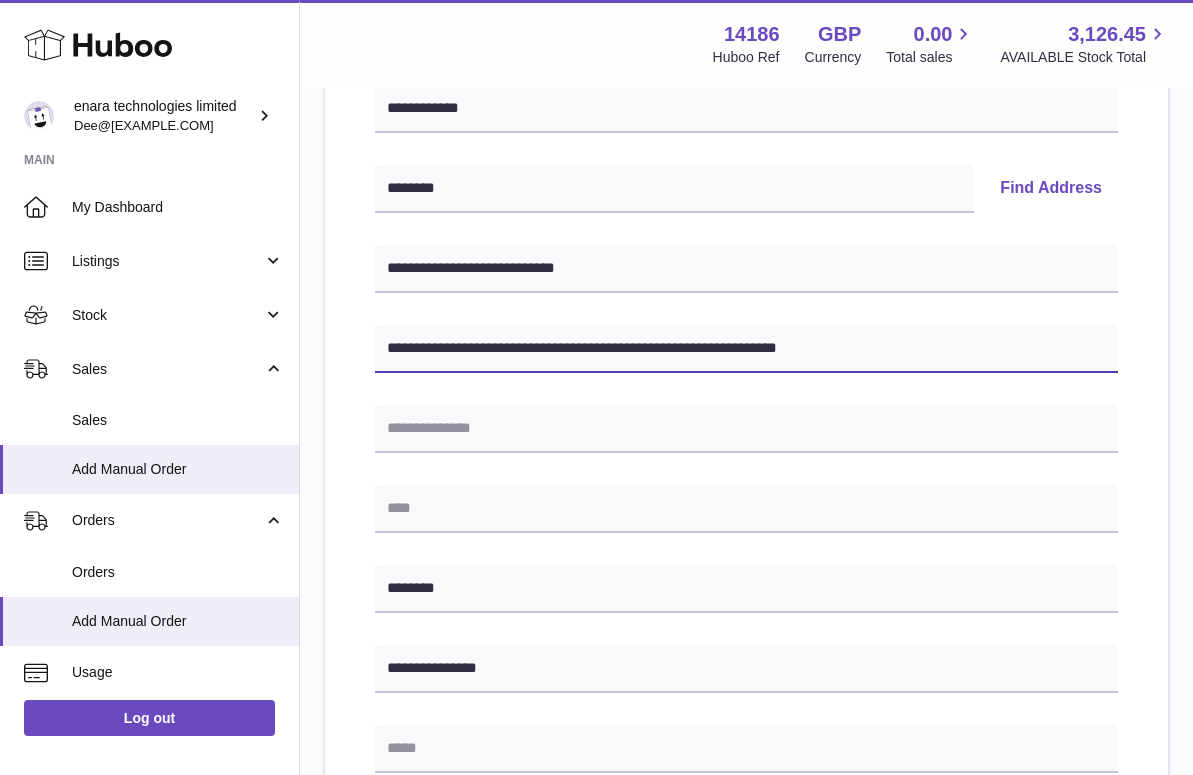drag, startPoint x: 573, startPoint y: 343, endPoint x: 939, endPoint y: 366, distance: 366.72195 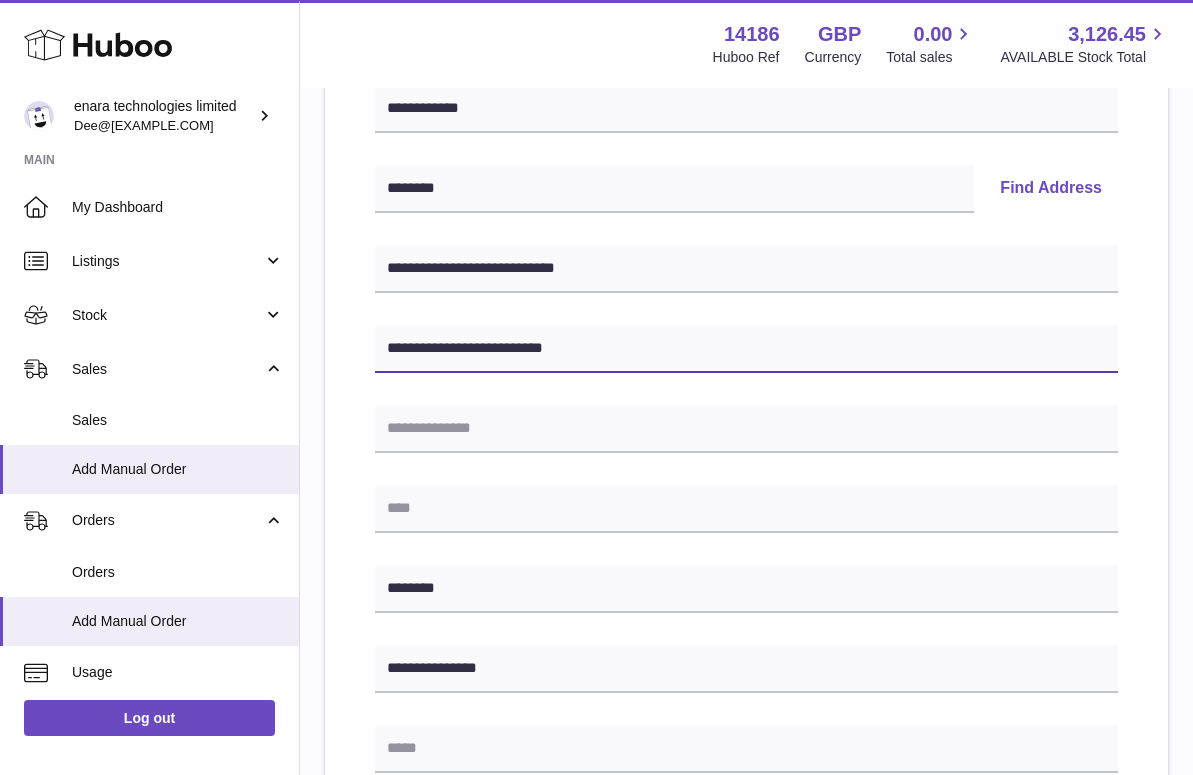 type on "**********" 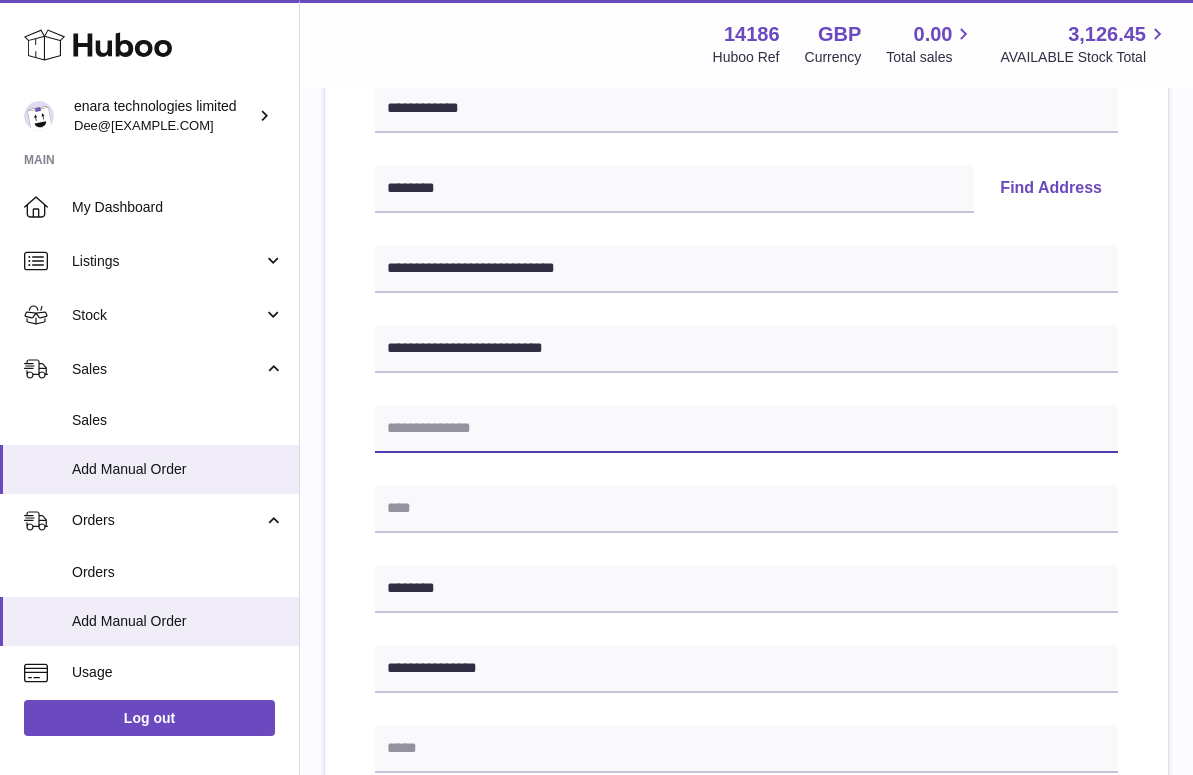 paste on "**********" 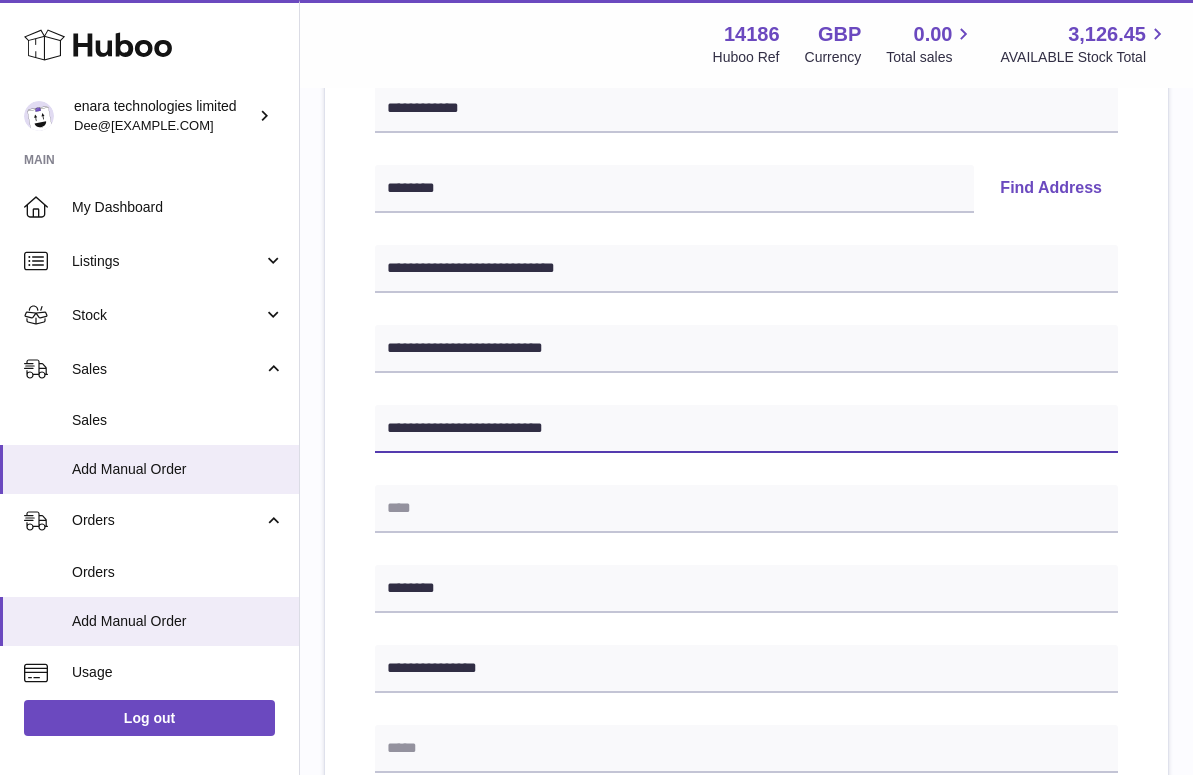 click on "**********" at bounding box center [746, 429] 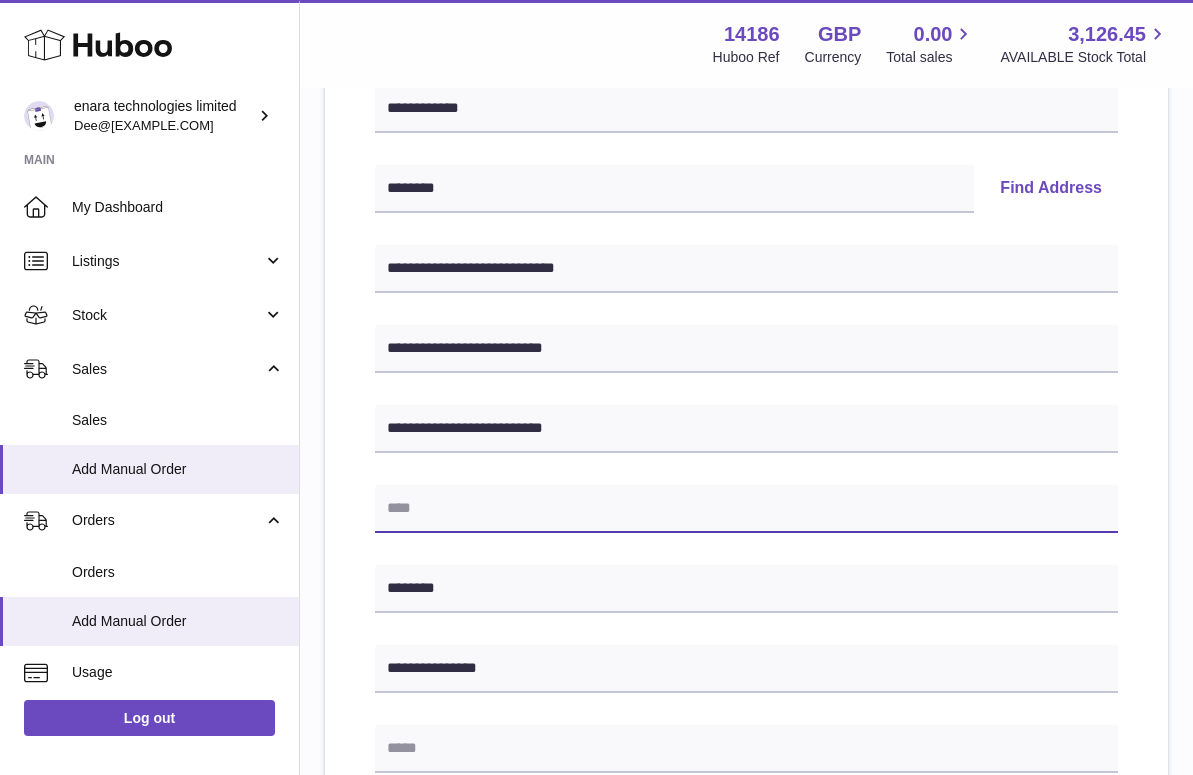 click at bounding box center [746, 509] 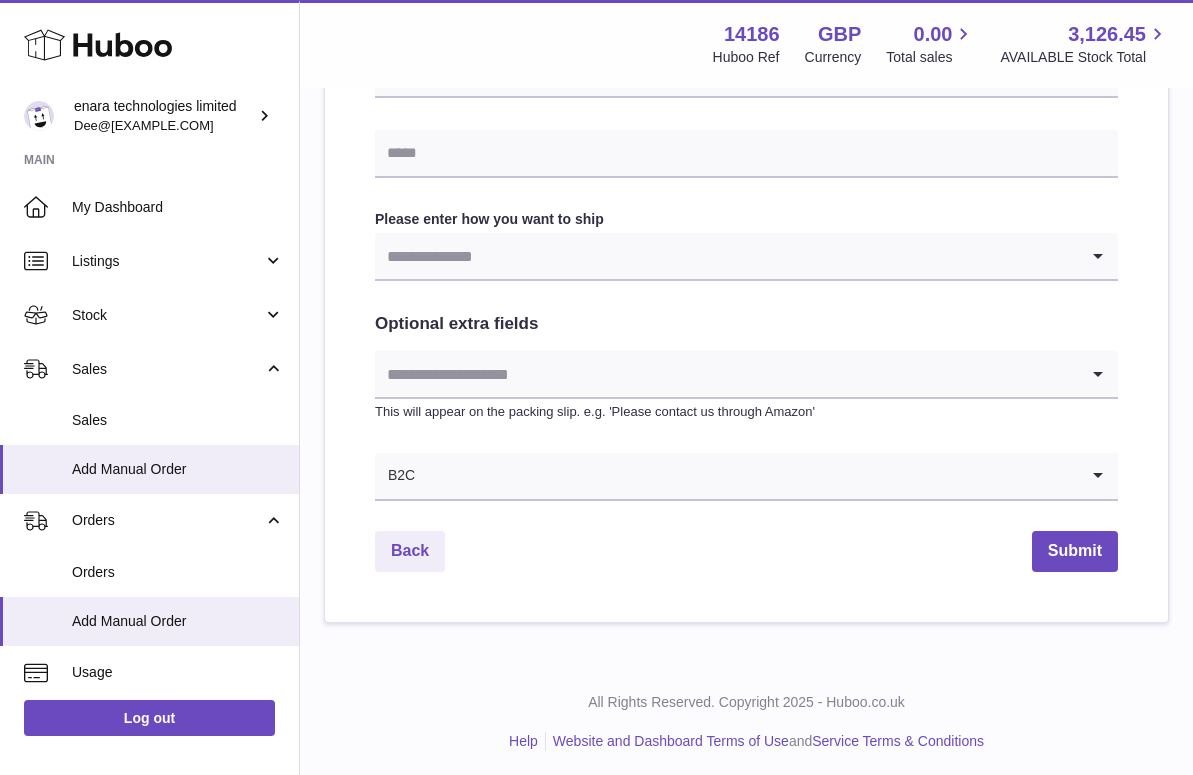 scroll, scrollTop: 966, scrollLeft: 0, axis: vertical 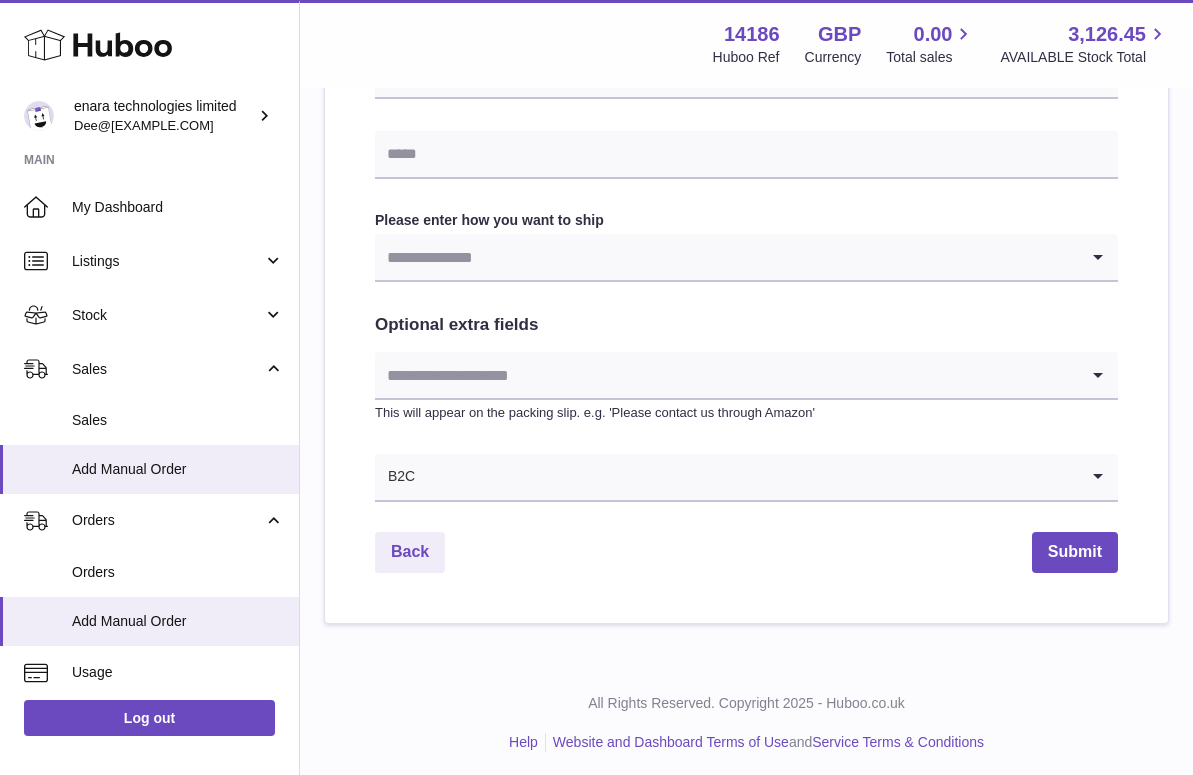 type on "**********" 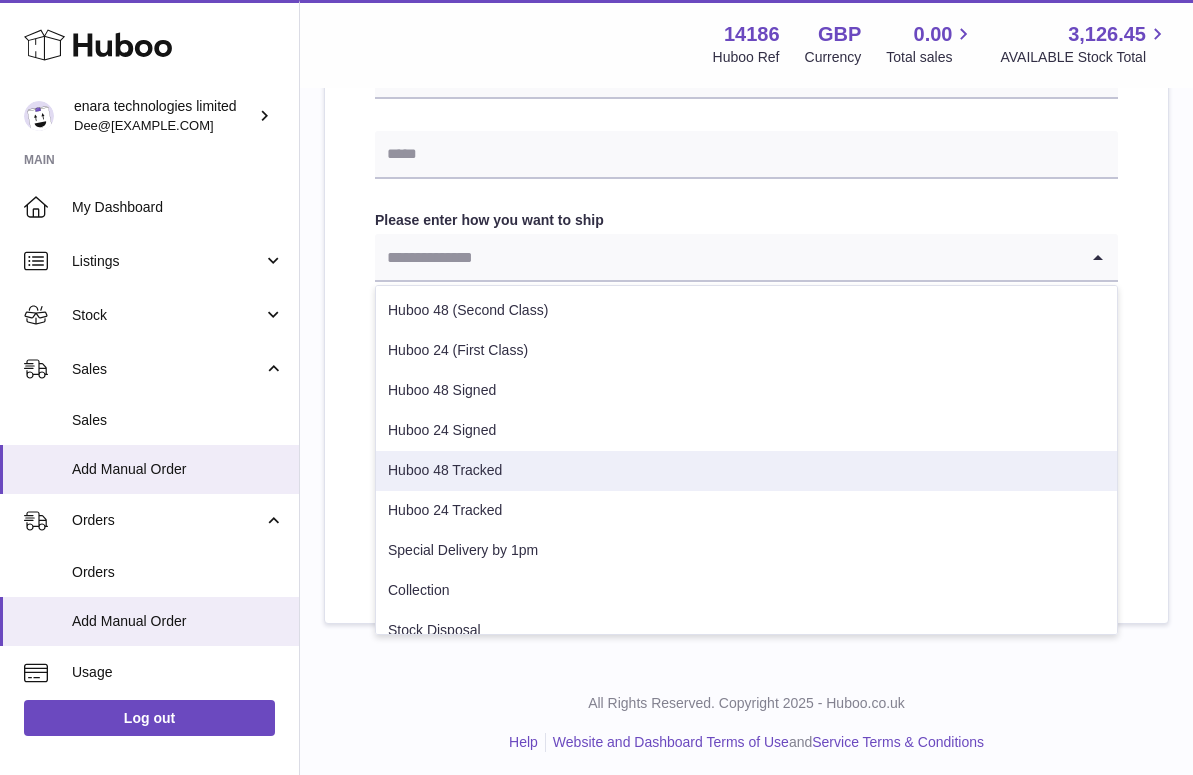 click on "Huboo 48 Tracked" at bounding box center [746, 471] 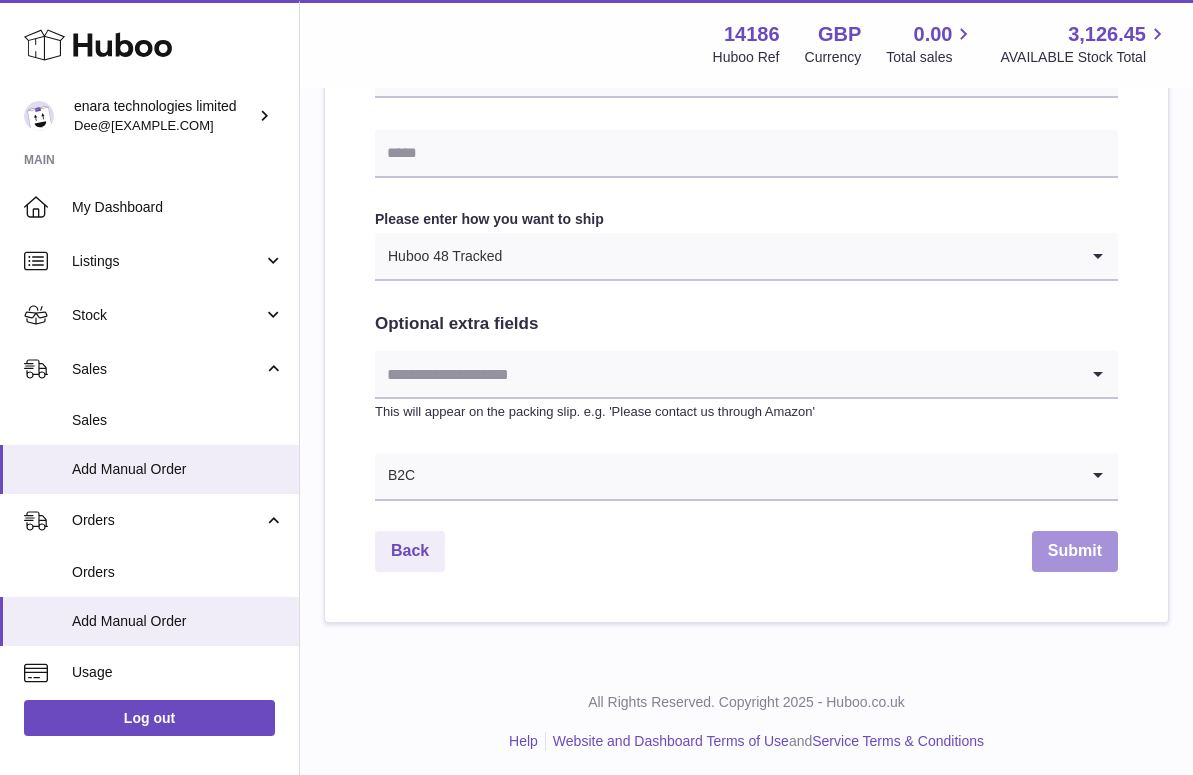 scroll, scrollTop: 966, scrollLeft: 0, axis: vertical 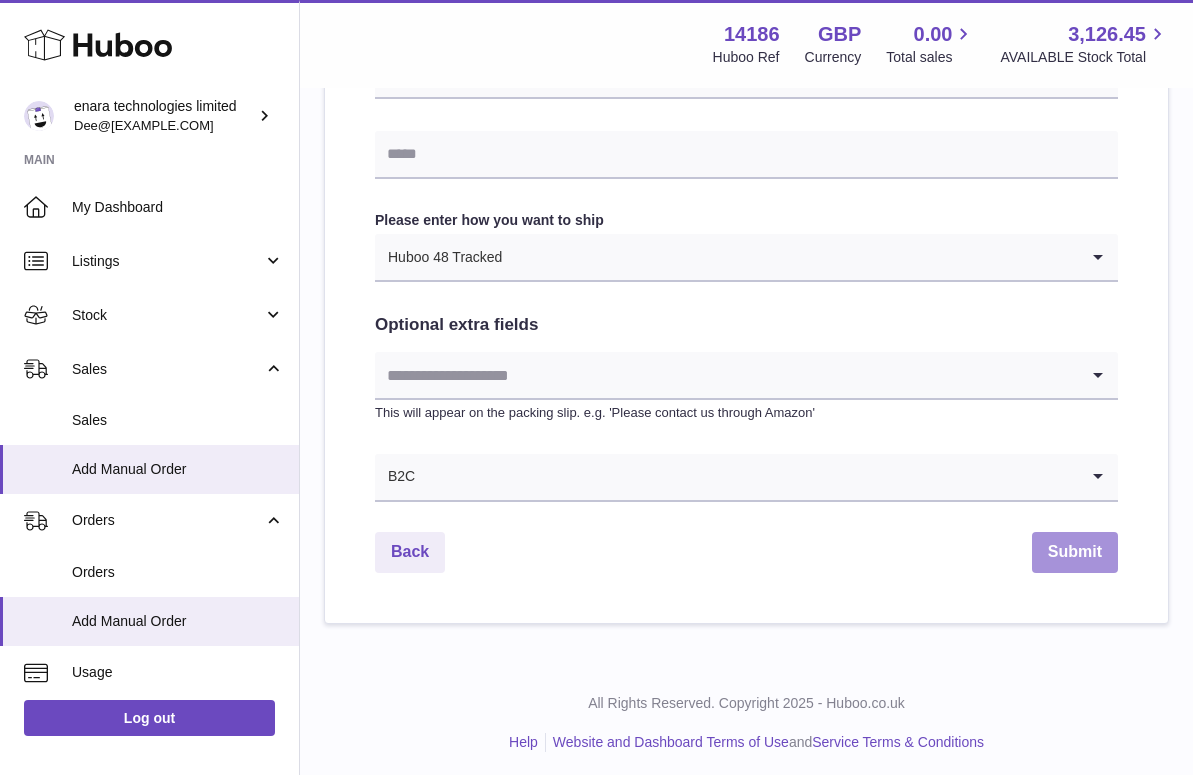 click on "Submit" at bounding box center [1075, 552] 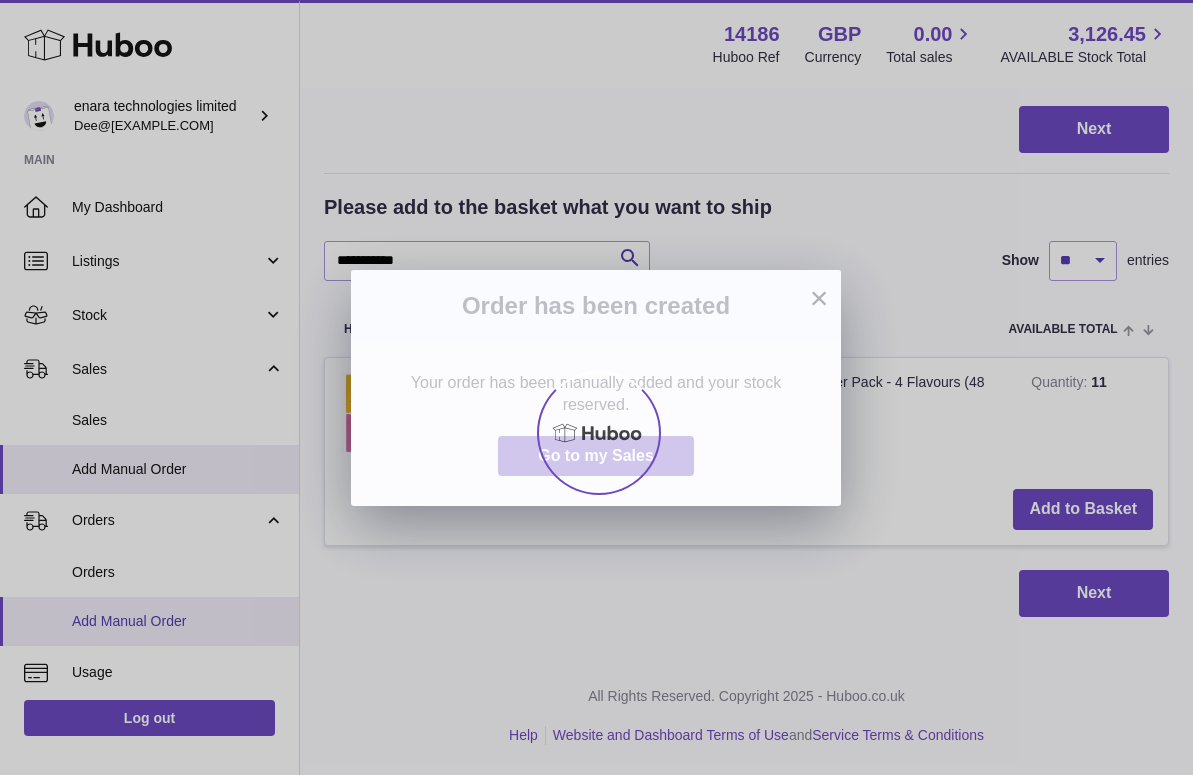 scroll, scrollTop: 0, scrollLeft: 0, axis: both 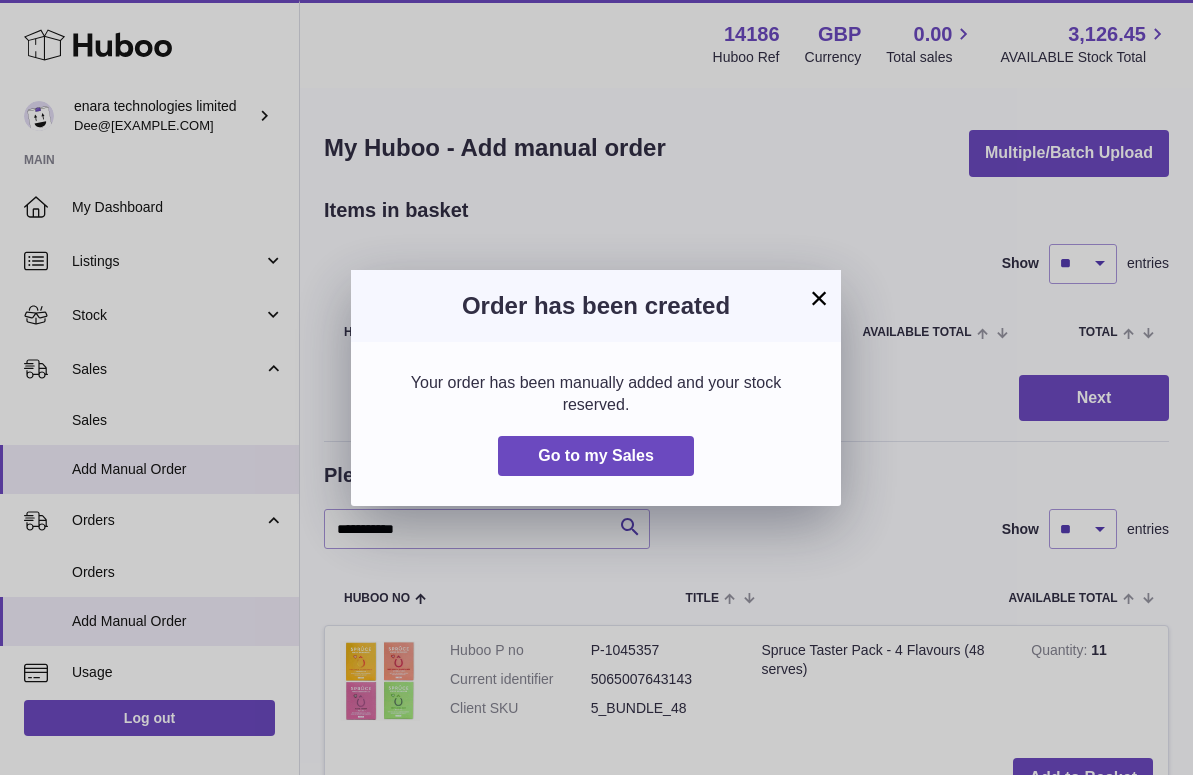 click on "×" at bounding box center (819, 298) 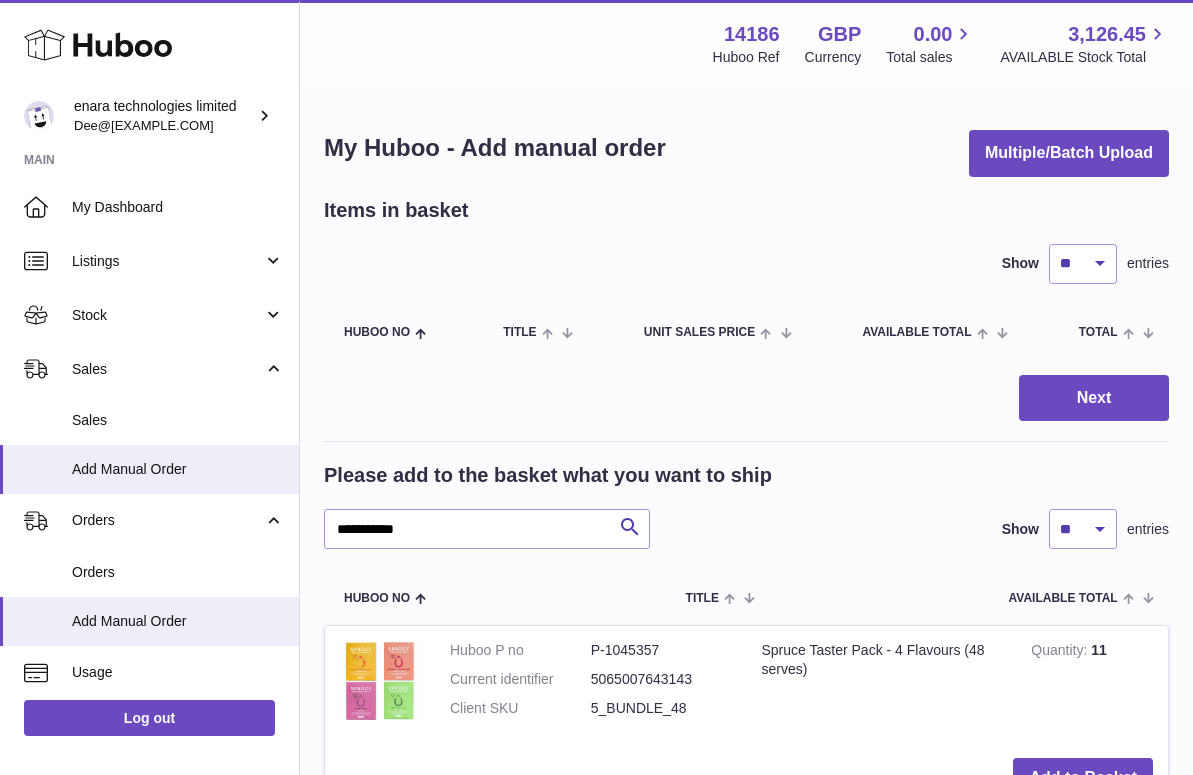 scroll, scrollTop: 114, scrollLeft: 0, axis: vertical 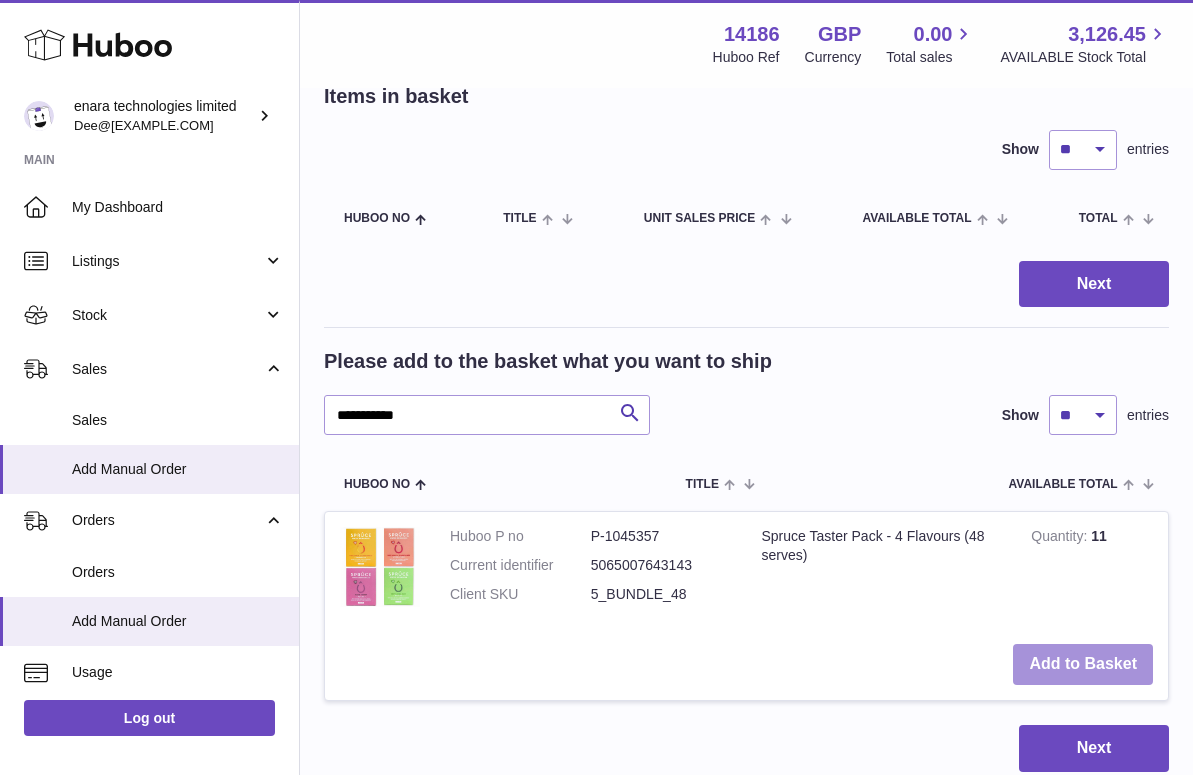 click on "Add to Basket" at bounding box center (1083, 664) 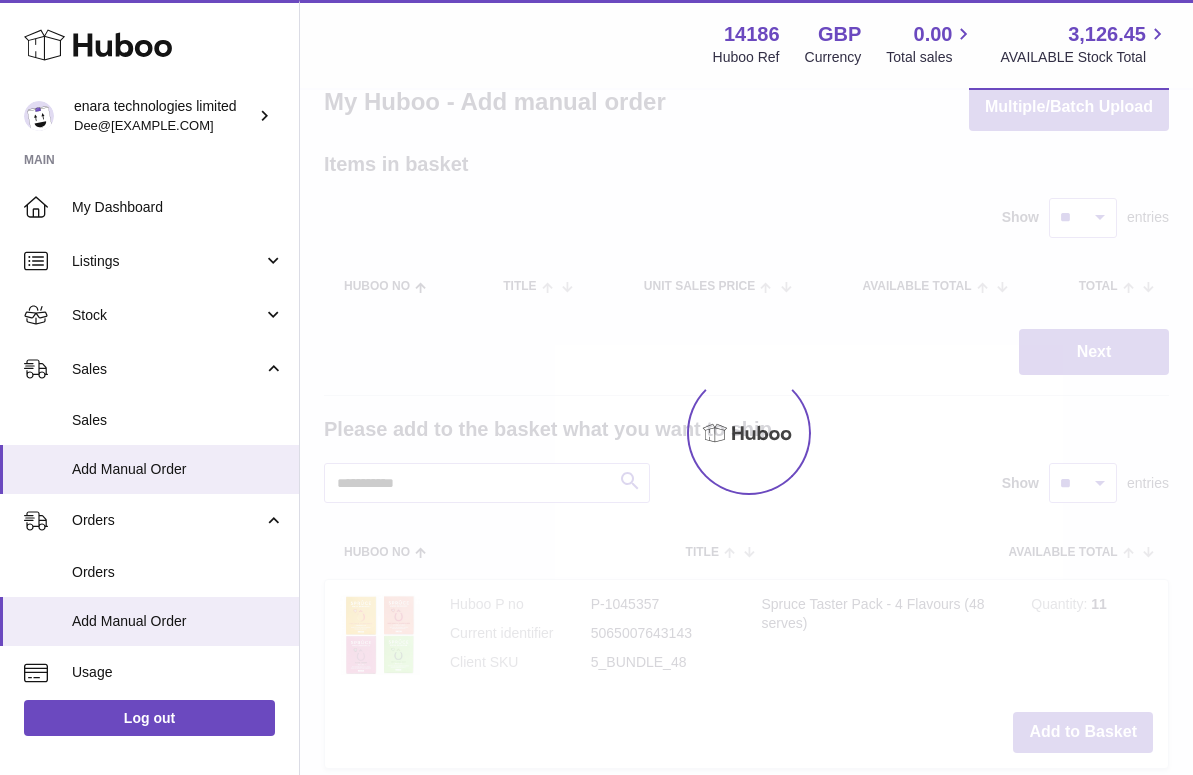scroll, scrollTop: 5, scrollLeft: 0, axis: vertical 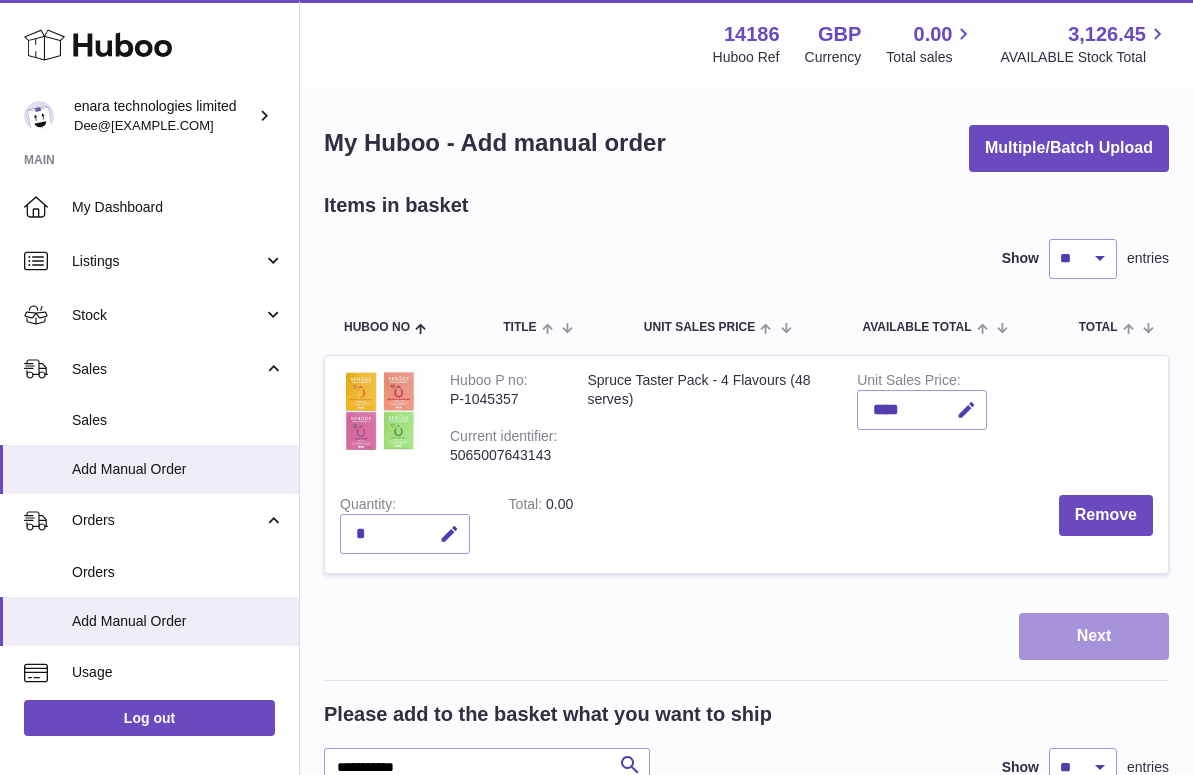click on "Next" at bounding box center [1094, 636] 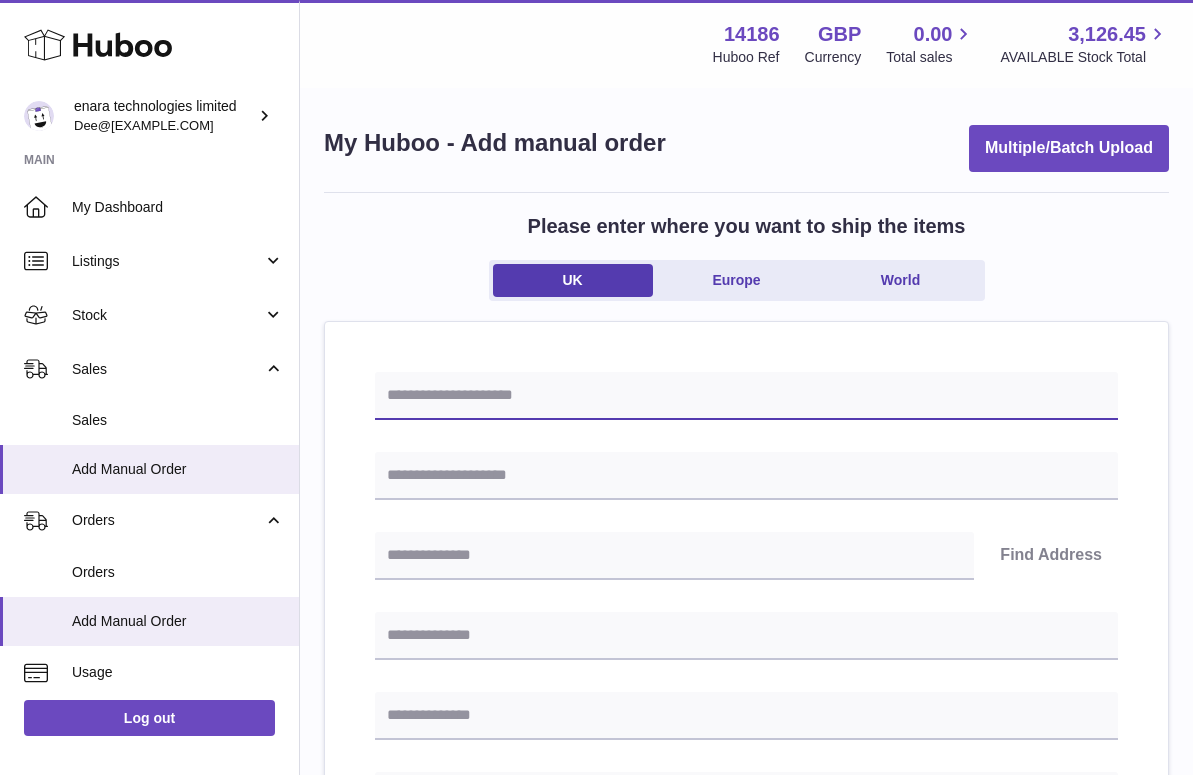 click at bounding box center (746, 396) 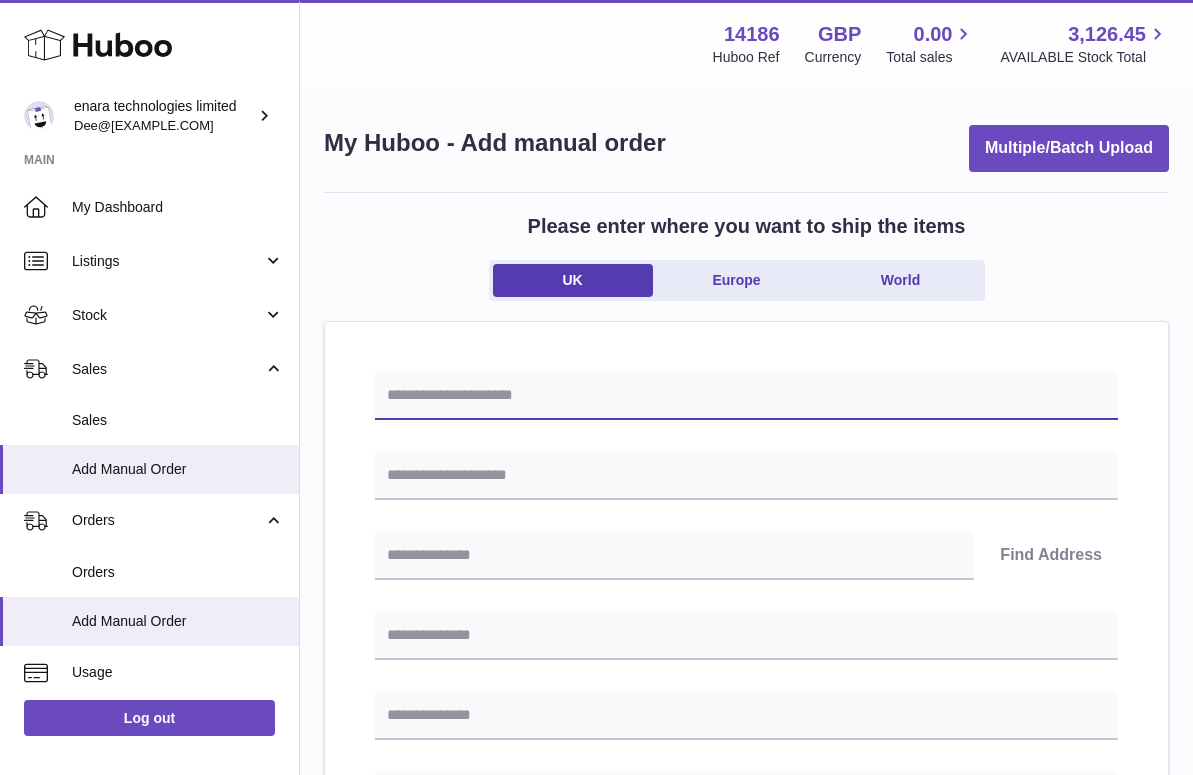 paste on "**********" 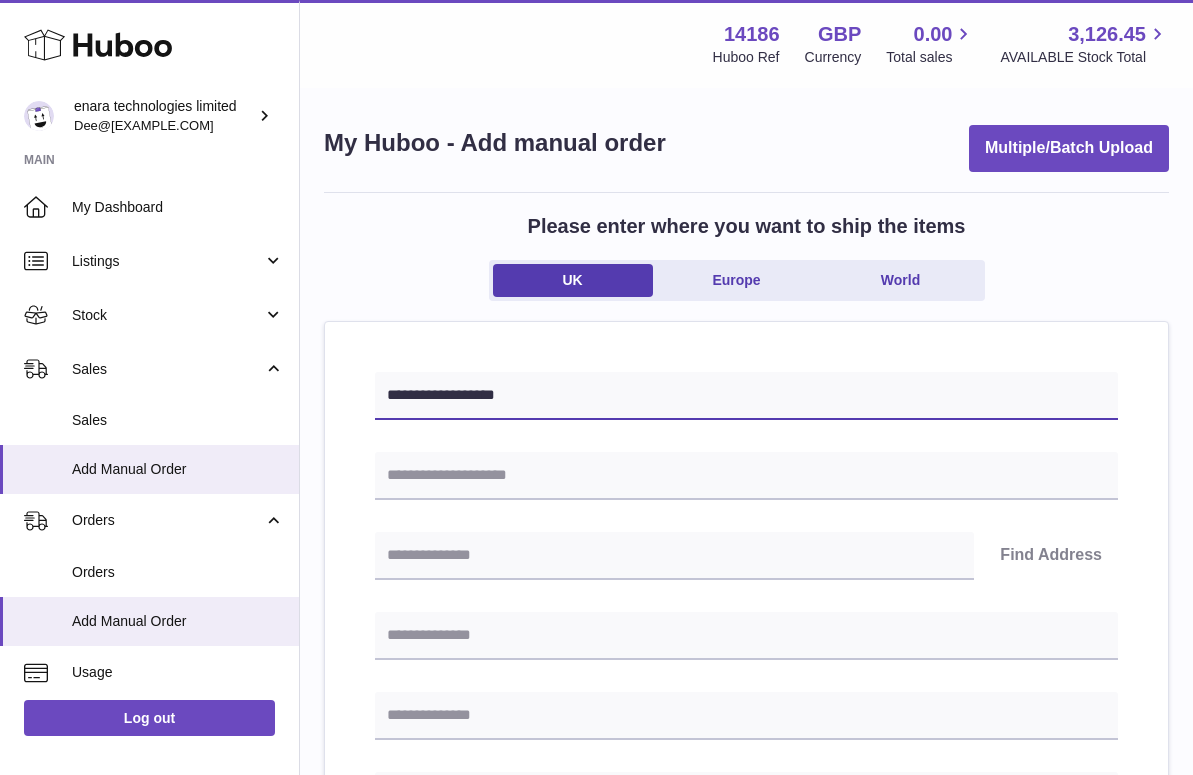 type on "**********" 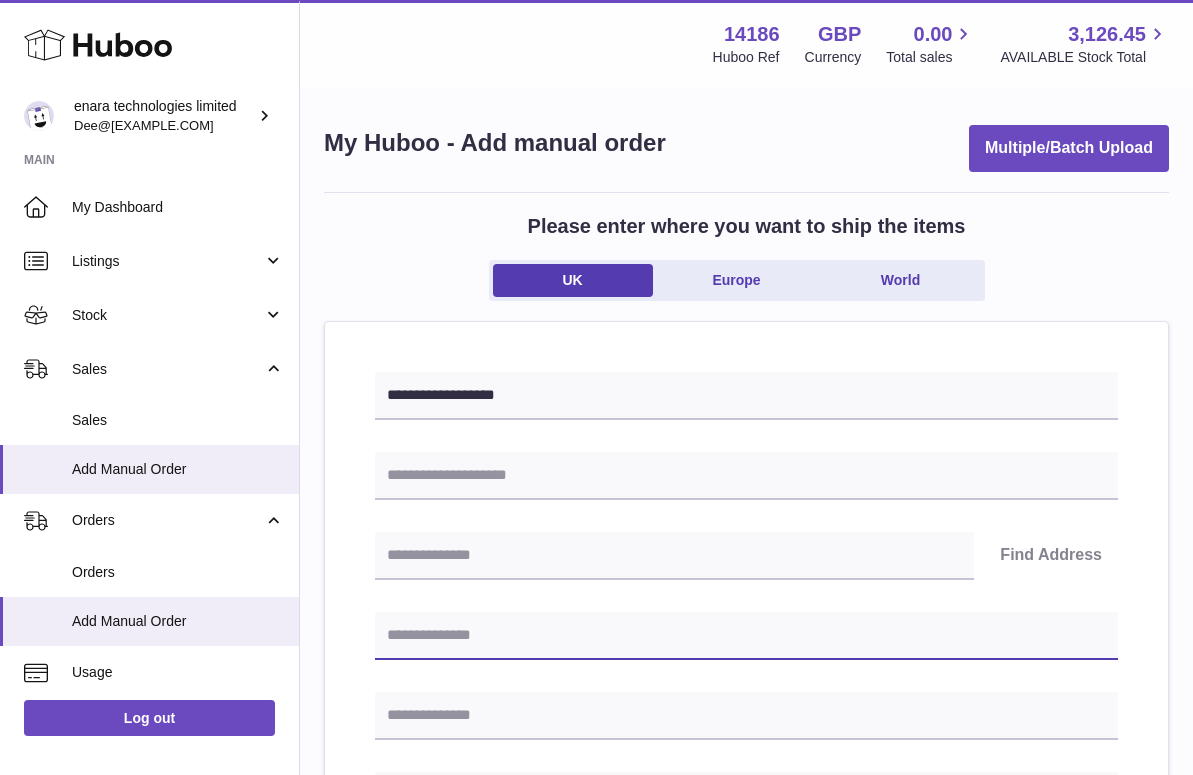 paste on "**********" 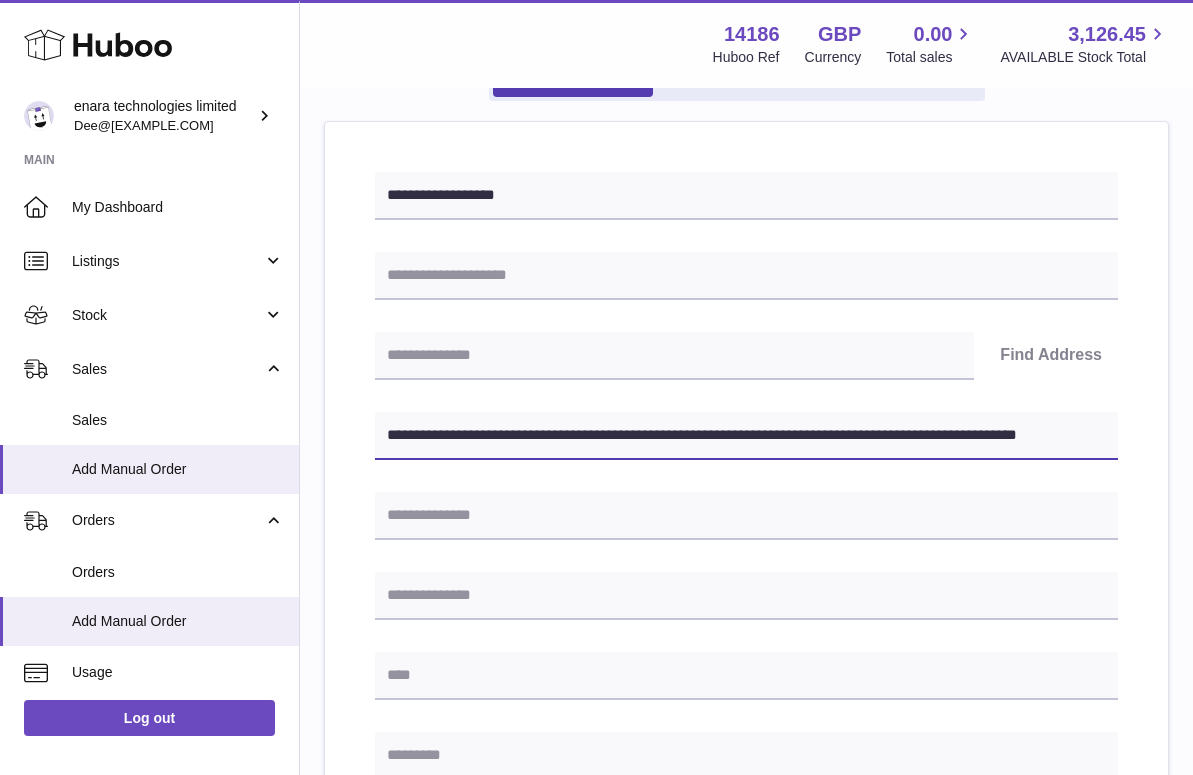 scroll, scrollTop: 207, scrollLeft: 0, axis: vertical 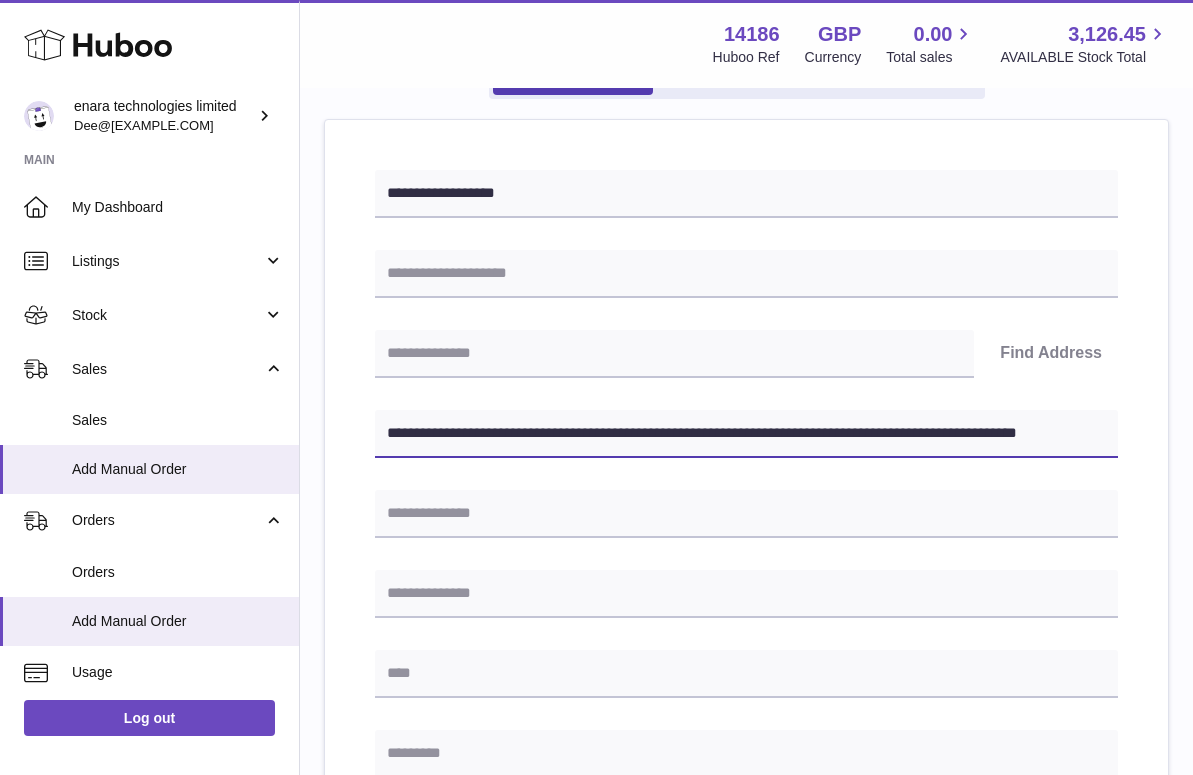 drag, startPoint x: 775, startPoint y: 433, endPoint x: 1233, endPoint y: 500, distance: 462.87473 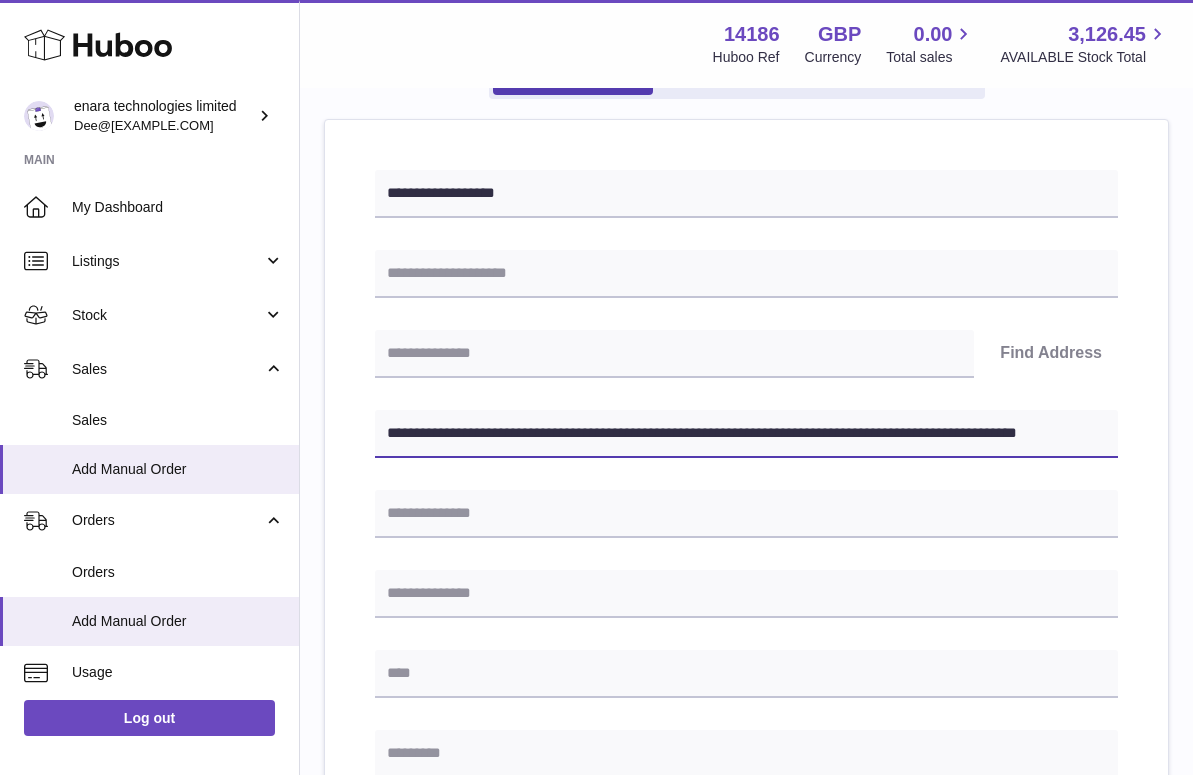 click on ".st0{fill:#141414;}" at bounding box center [596, 180] 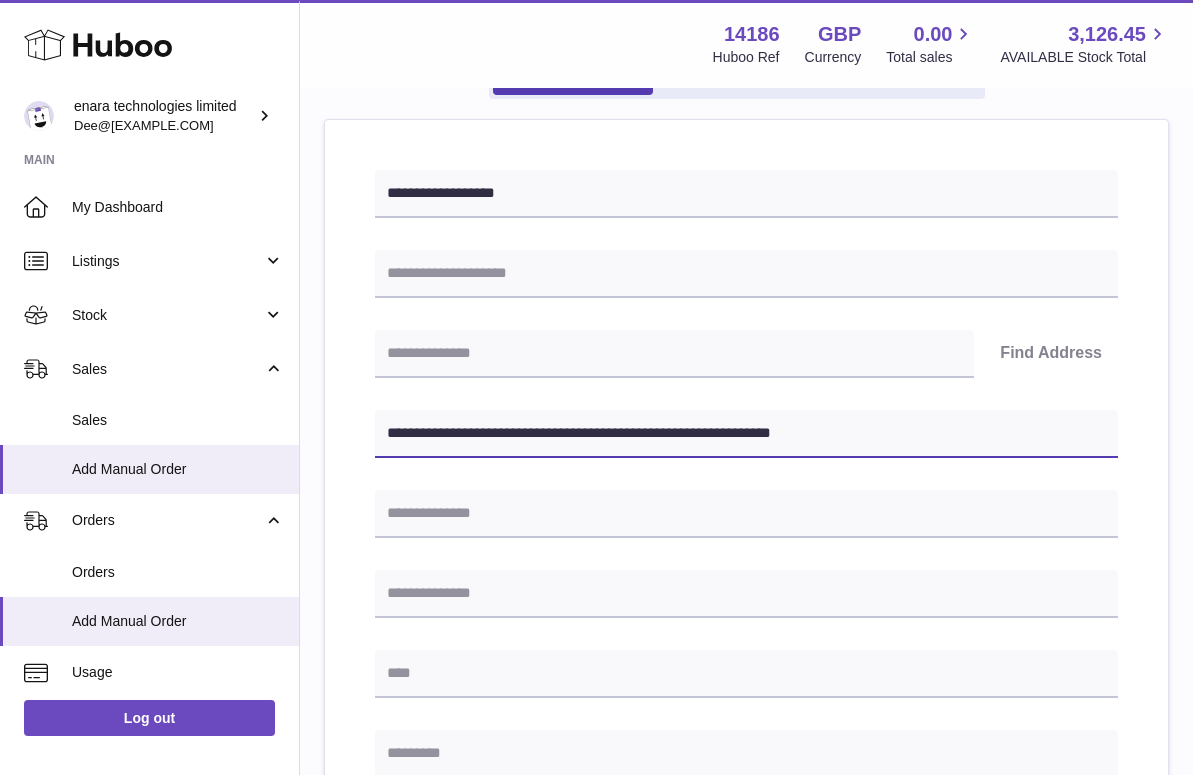 type on "**********" 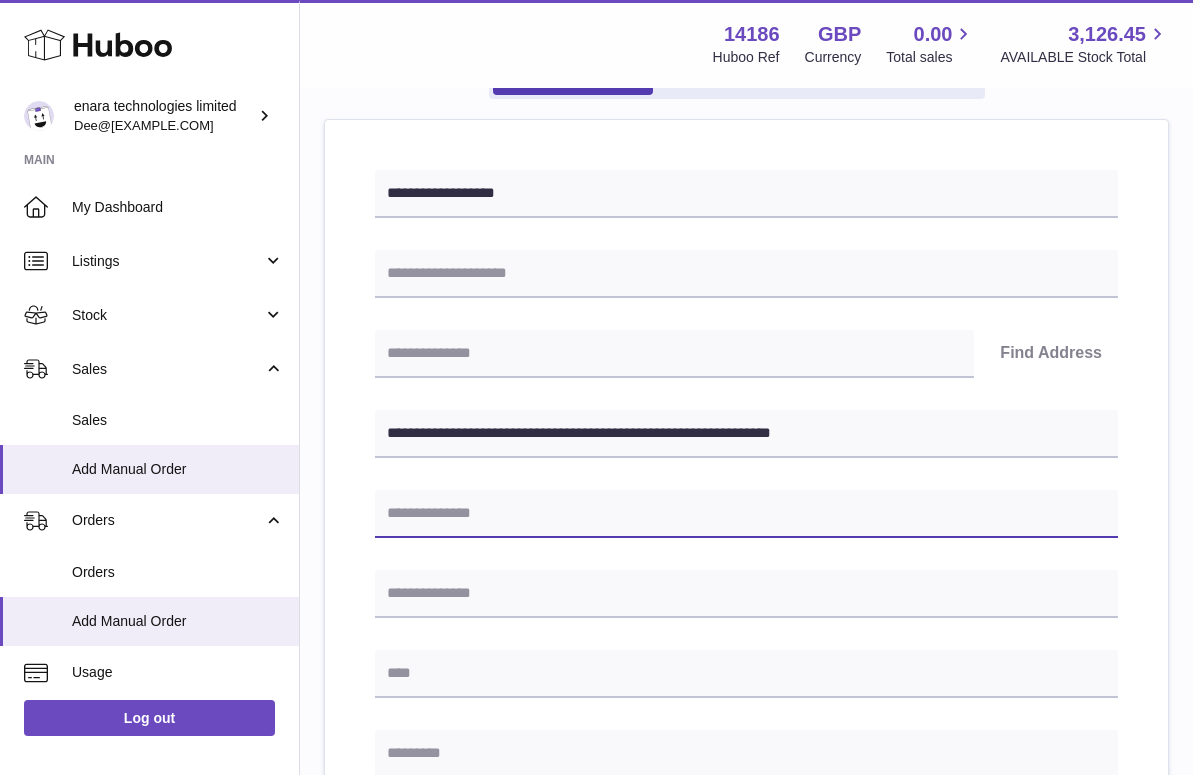 paste on "**********" 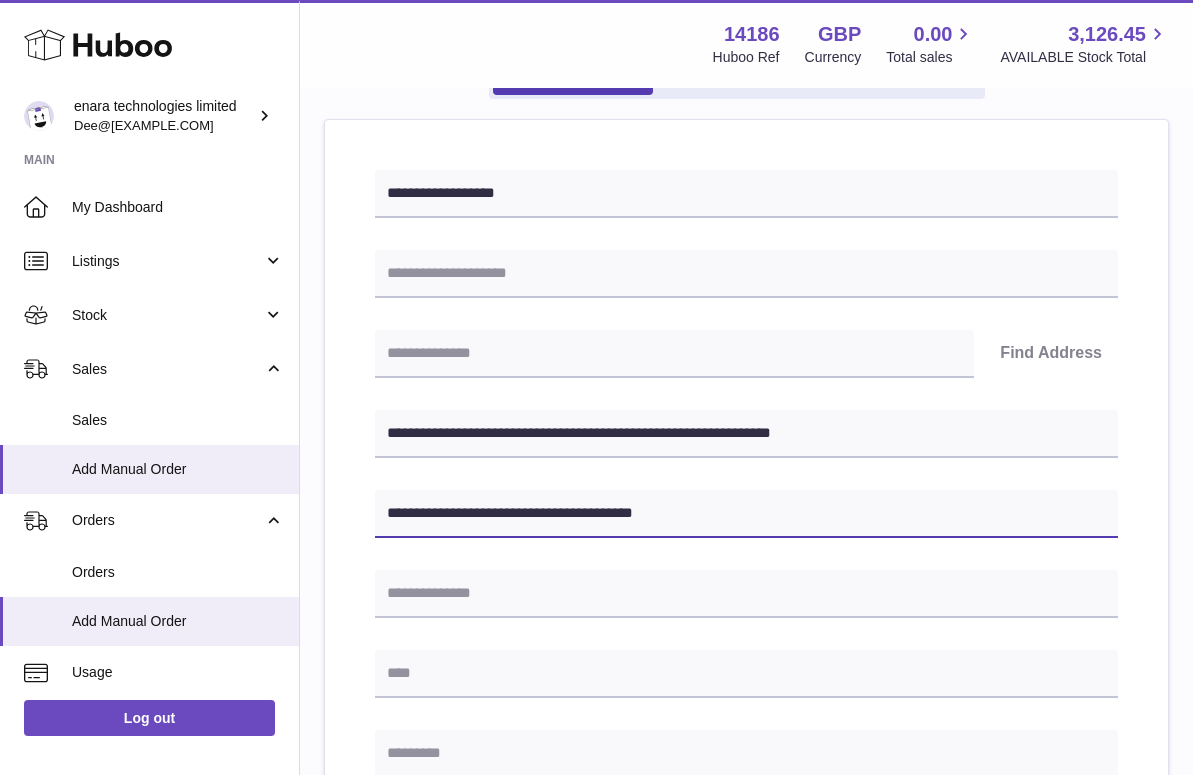drag, startPoint x: 697, startPoint y: 506, endPoint x: 583, endPoint y: 506, distance: 114 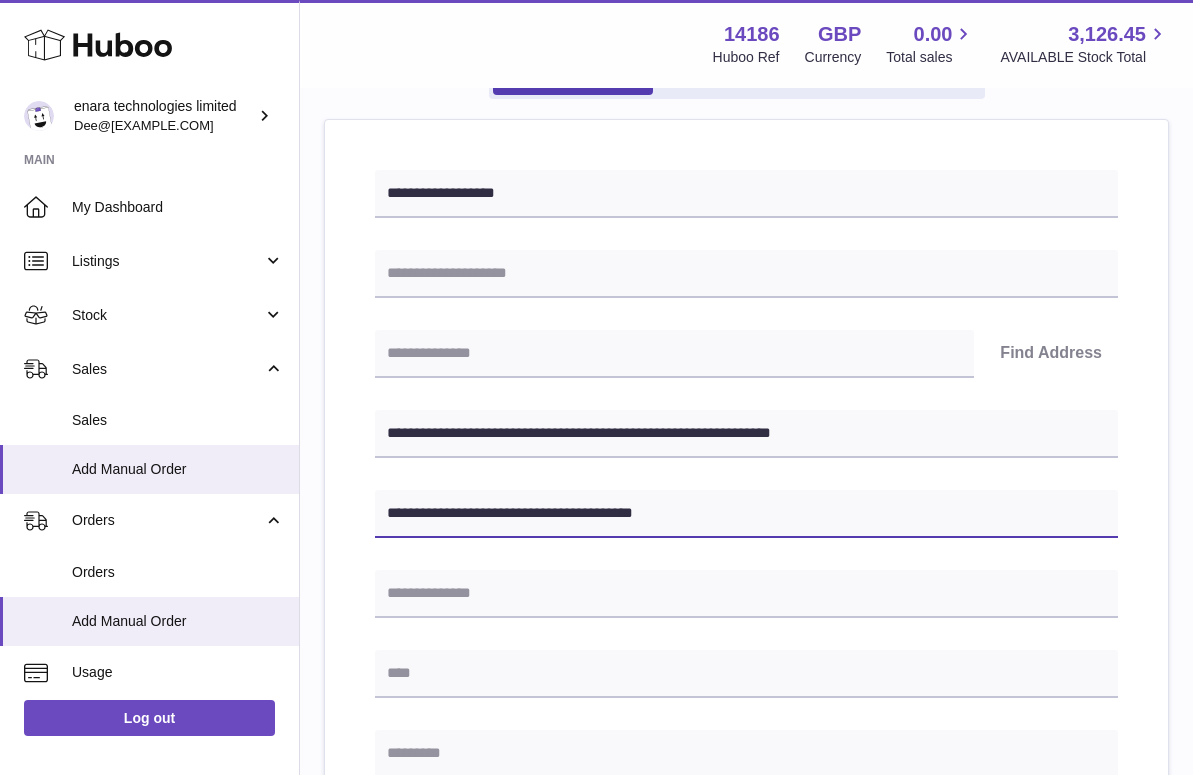 click on "**********" at bounding box center [746, 514] 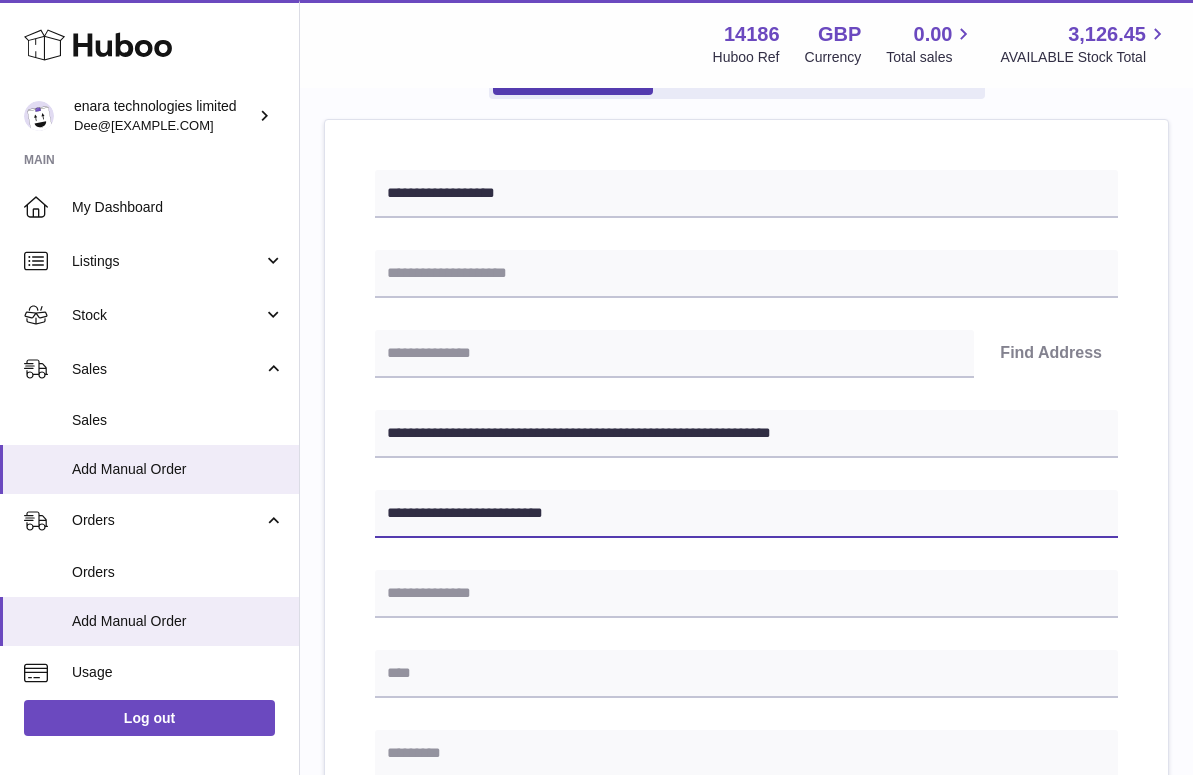 type on "**********" 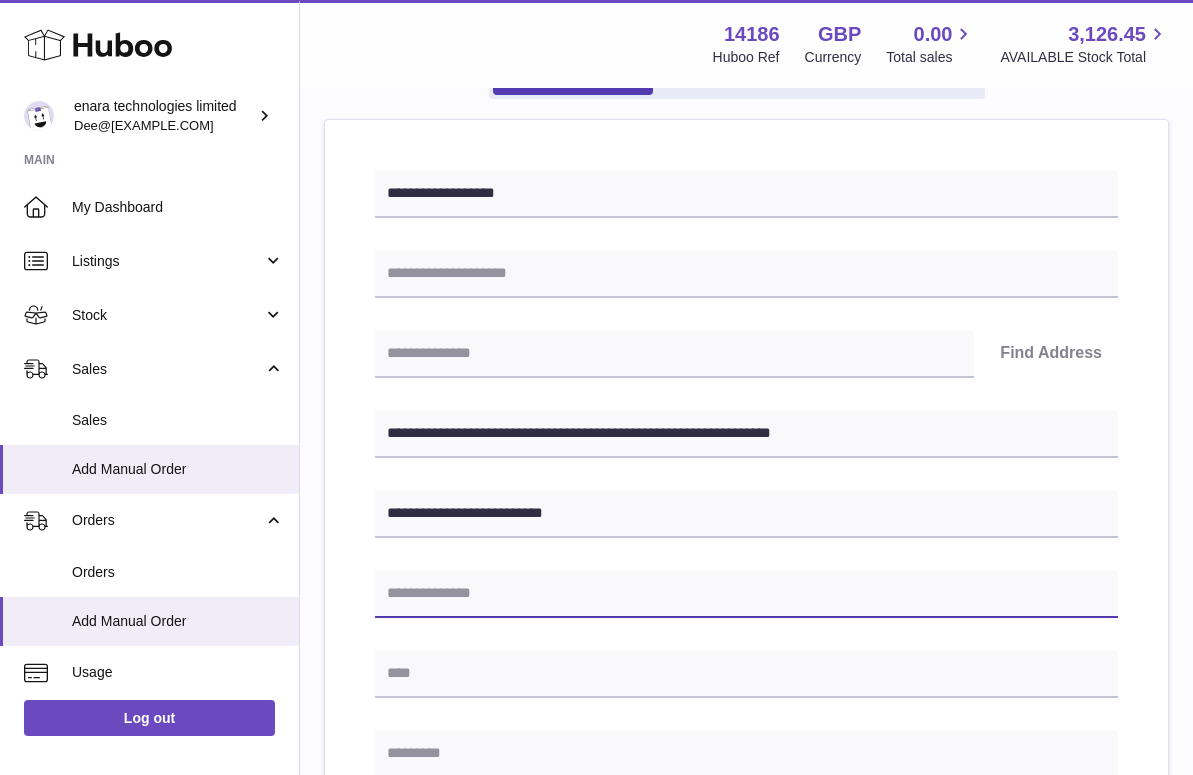 paste on "**********" 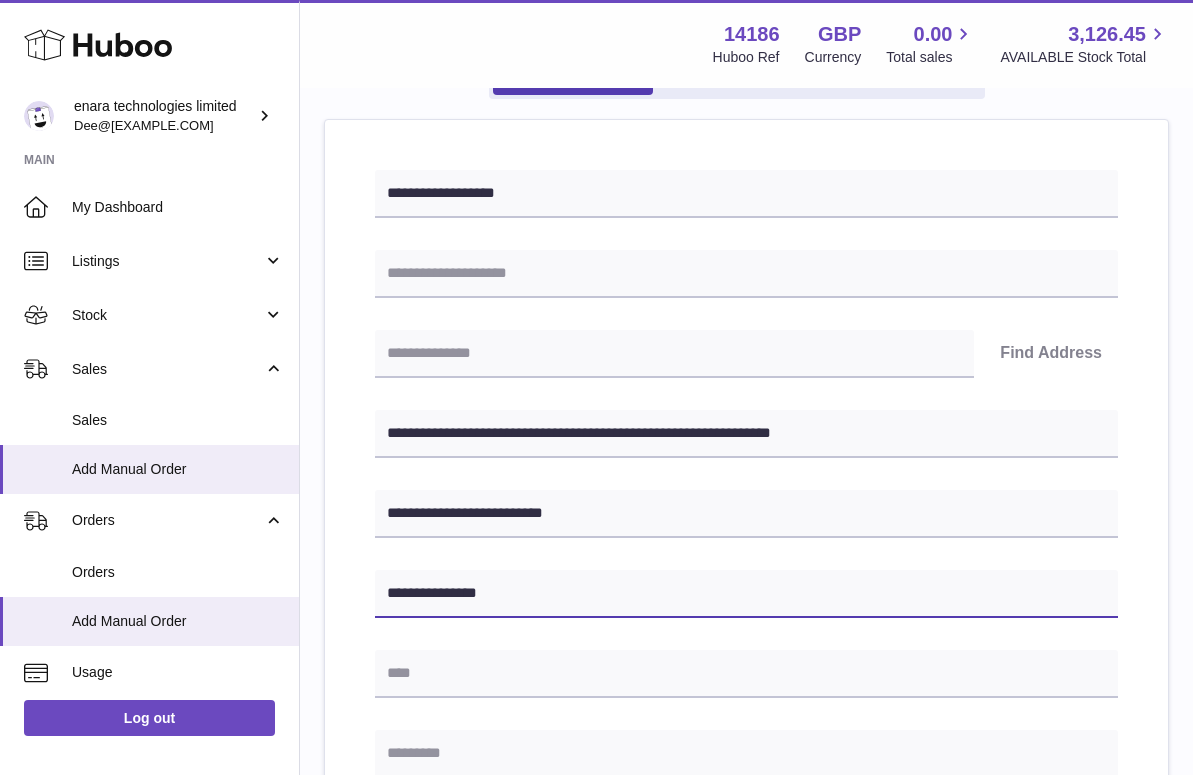 type on "**********" 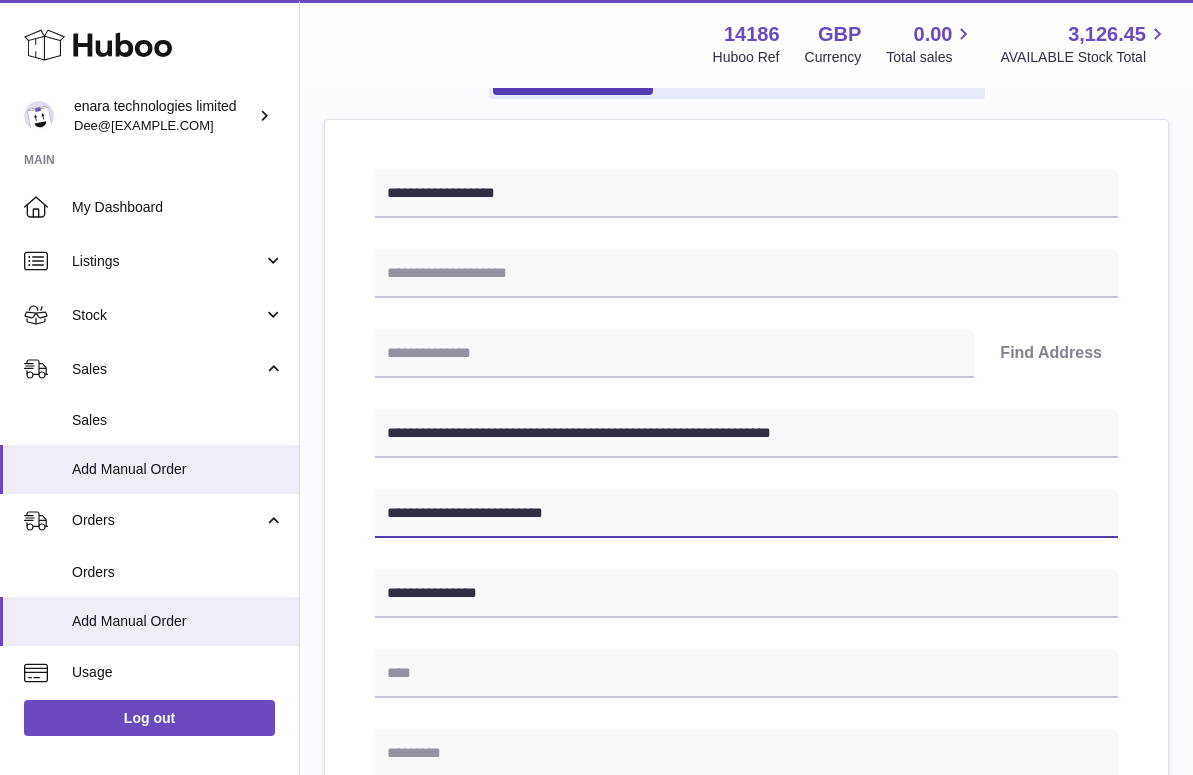drag, startPoint x: 582, startPoint y: 511, endPoint x: 510, endPoint y: 514, distance: 72.06247 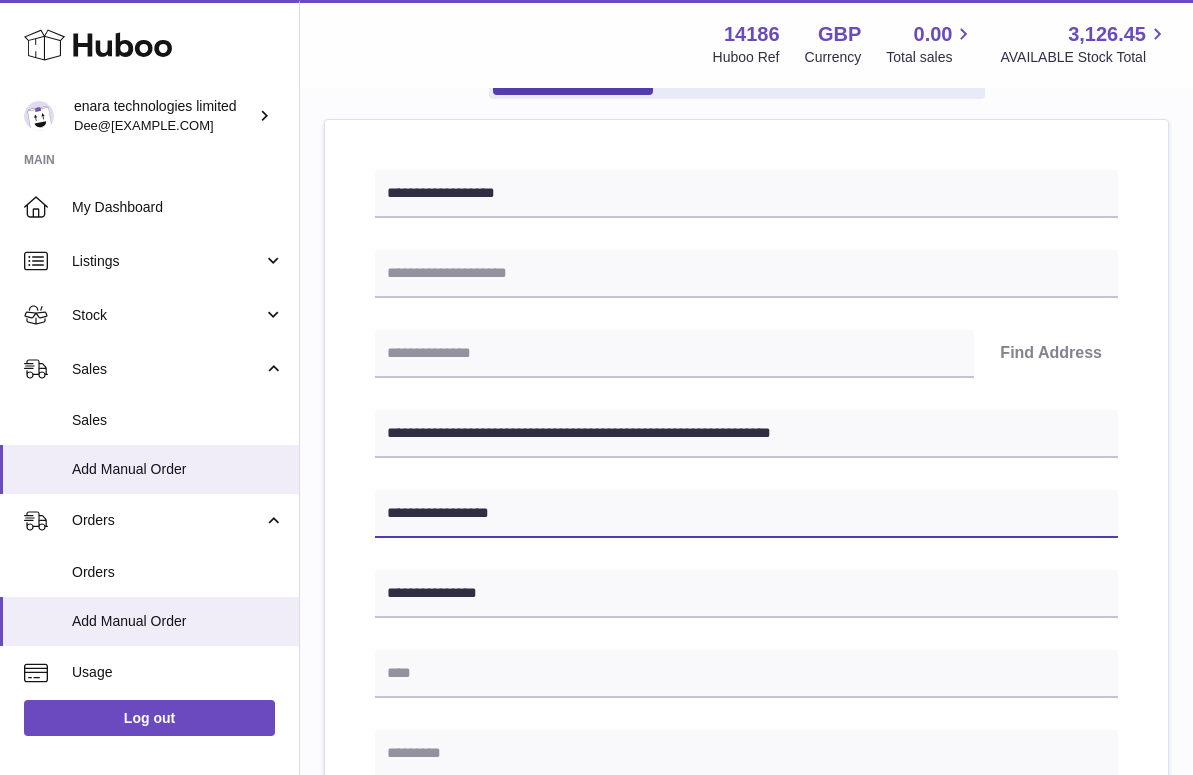 type on "**********" 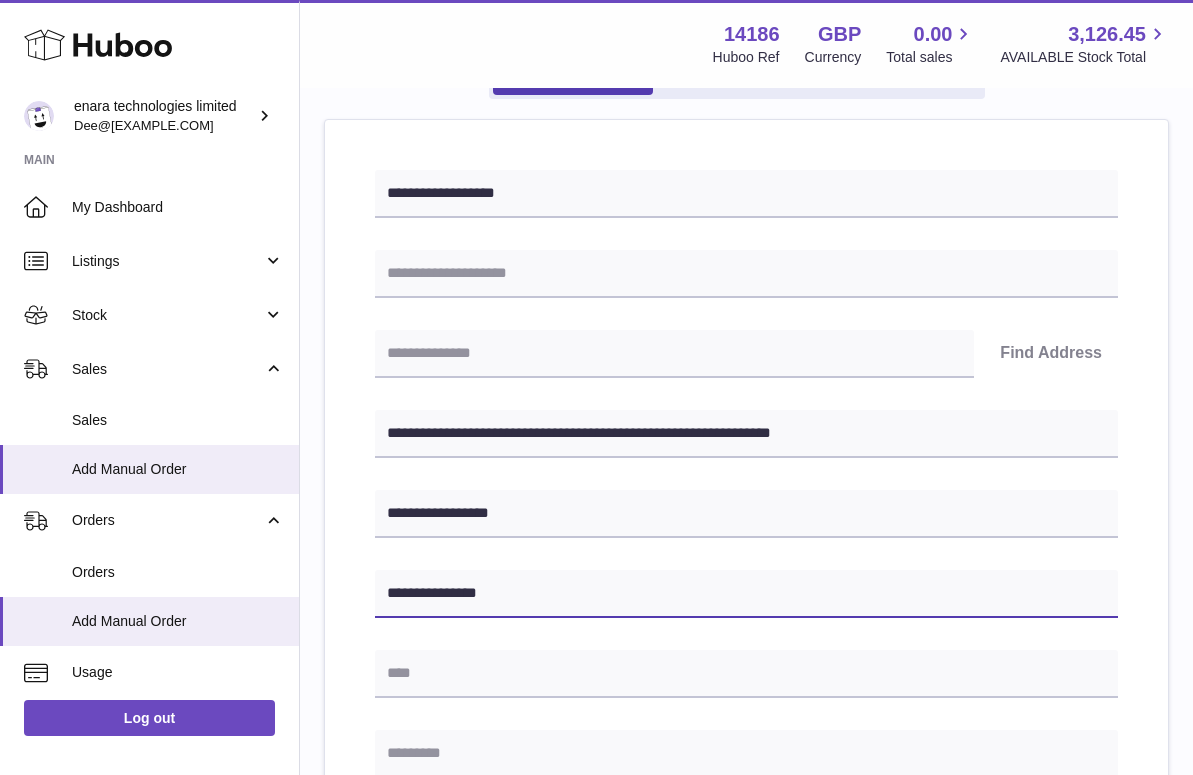 click on "**********" at bounding box center (746, 594) 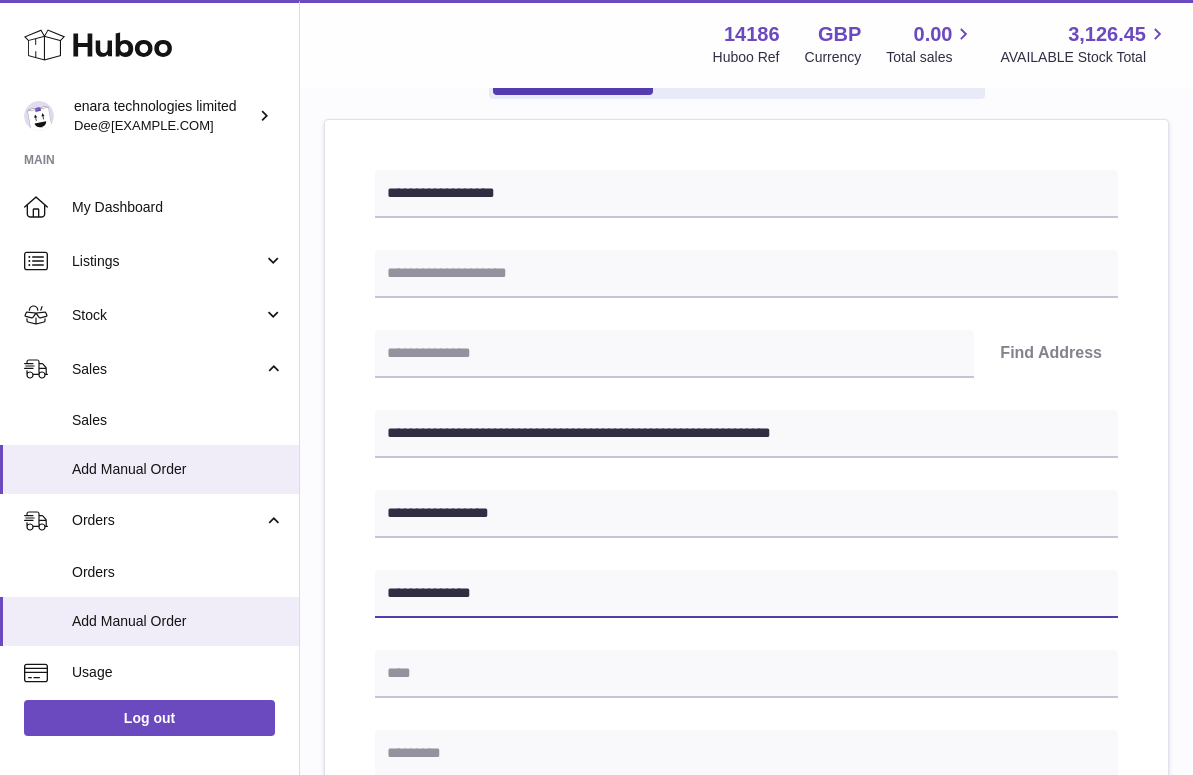 type on "**********" 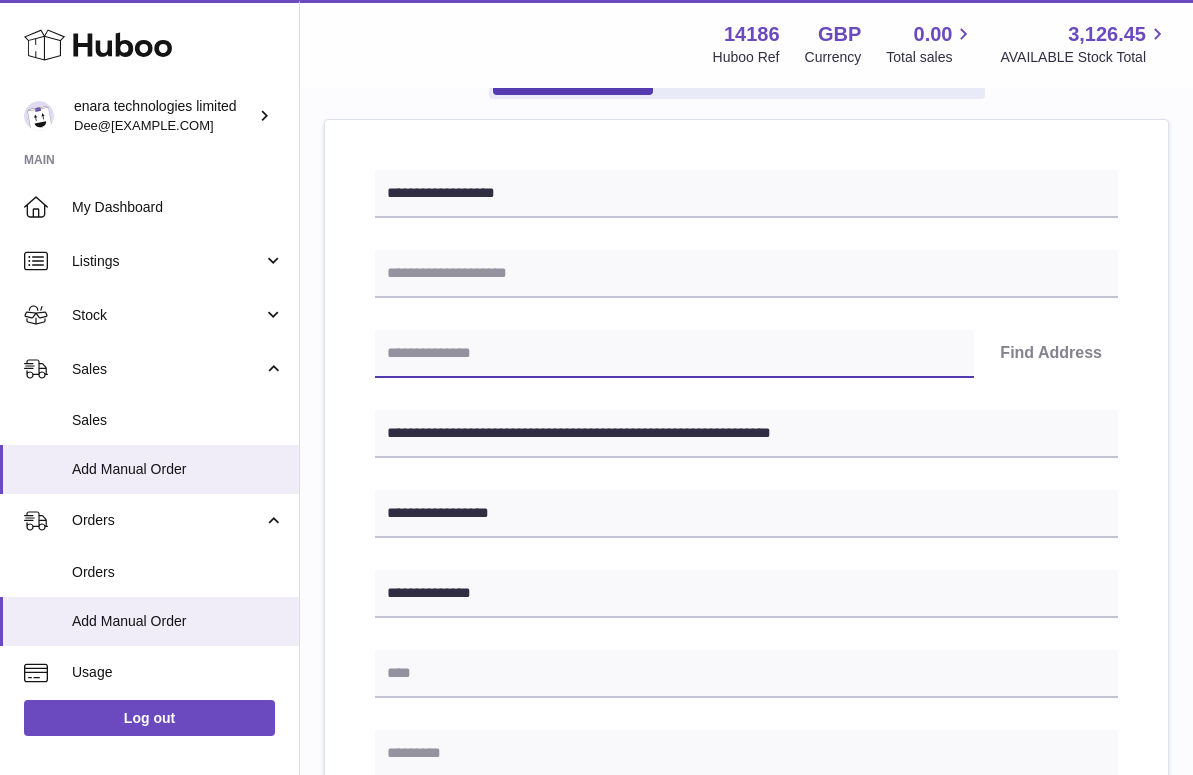 paste on "*******" 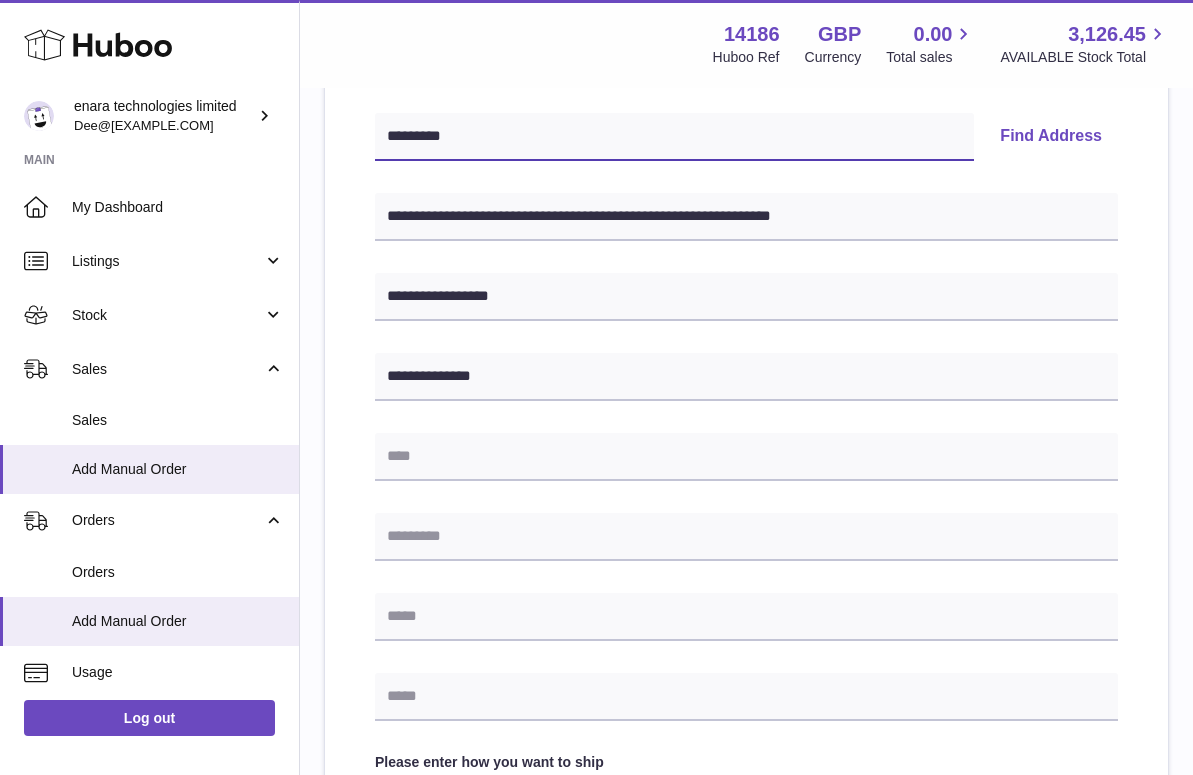 scroll, scrollTop: 427, scrollLeft: 0, axis: vertical 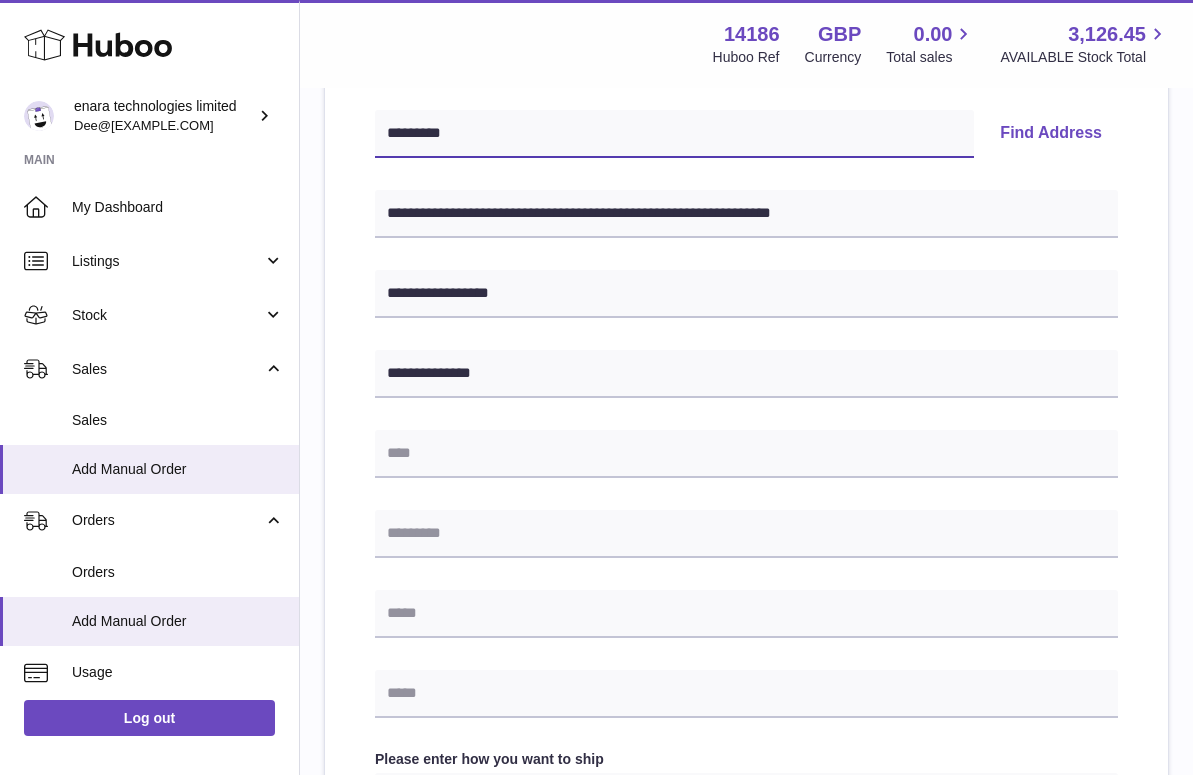 type on "*******" 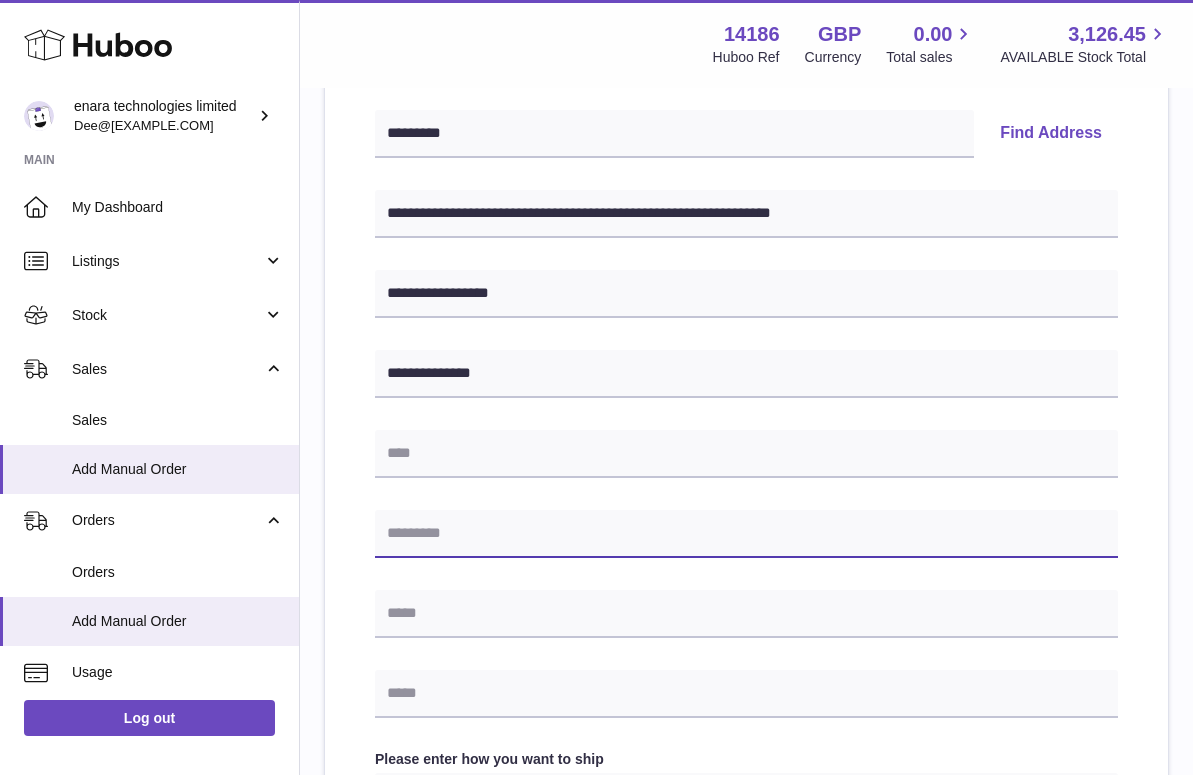 paste on "*******" 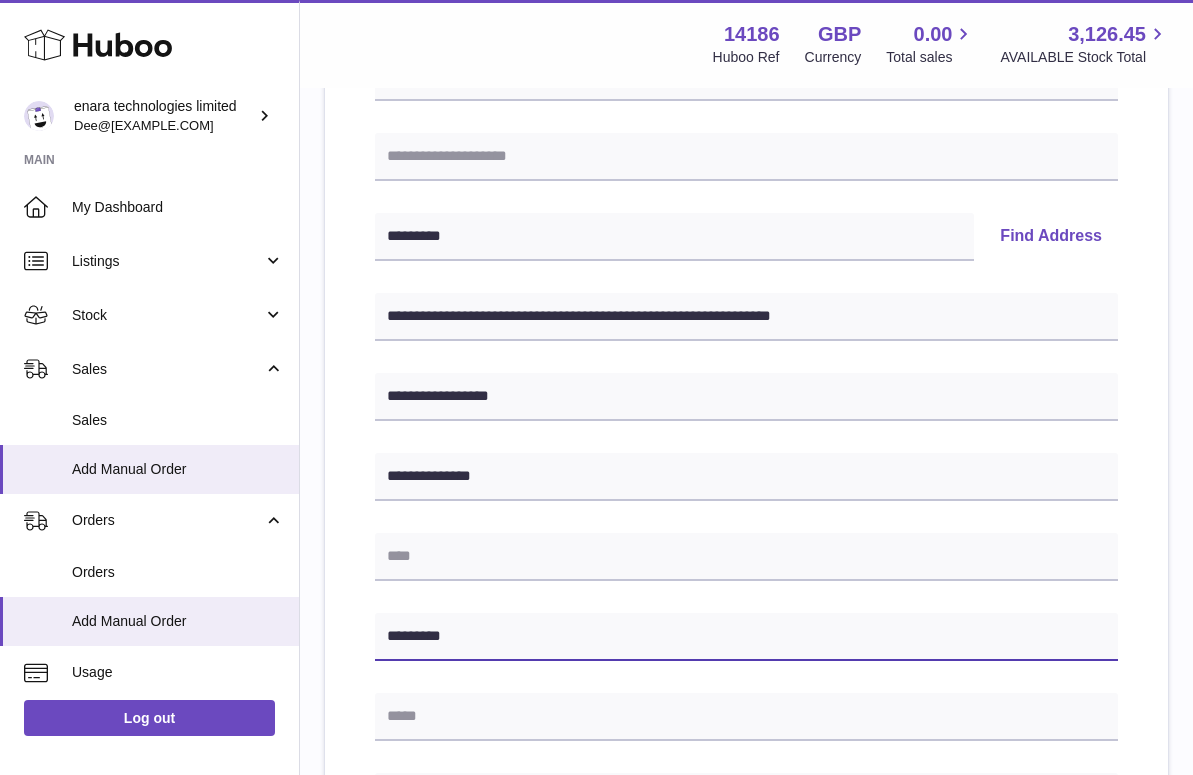 scroll, scrollTop: 320, scrollLeft: 0, axis: vertical 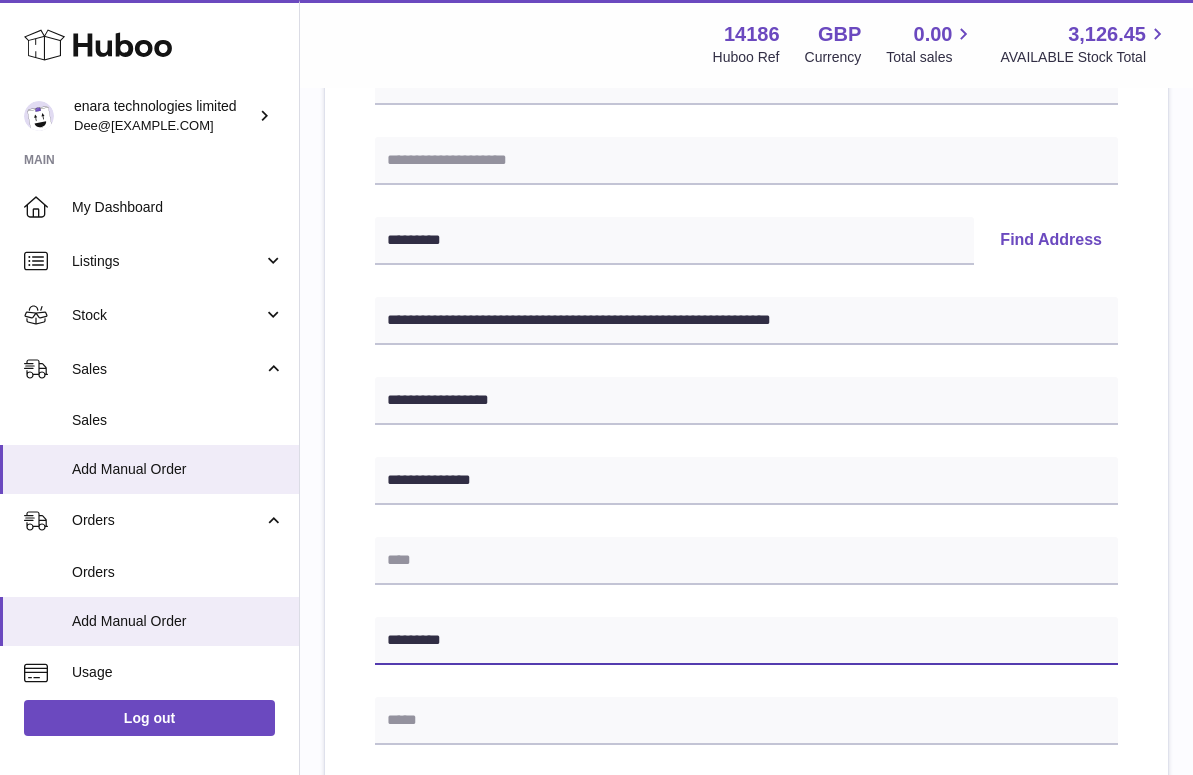 type on "*******" 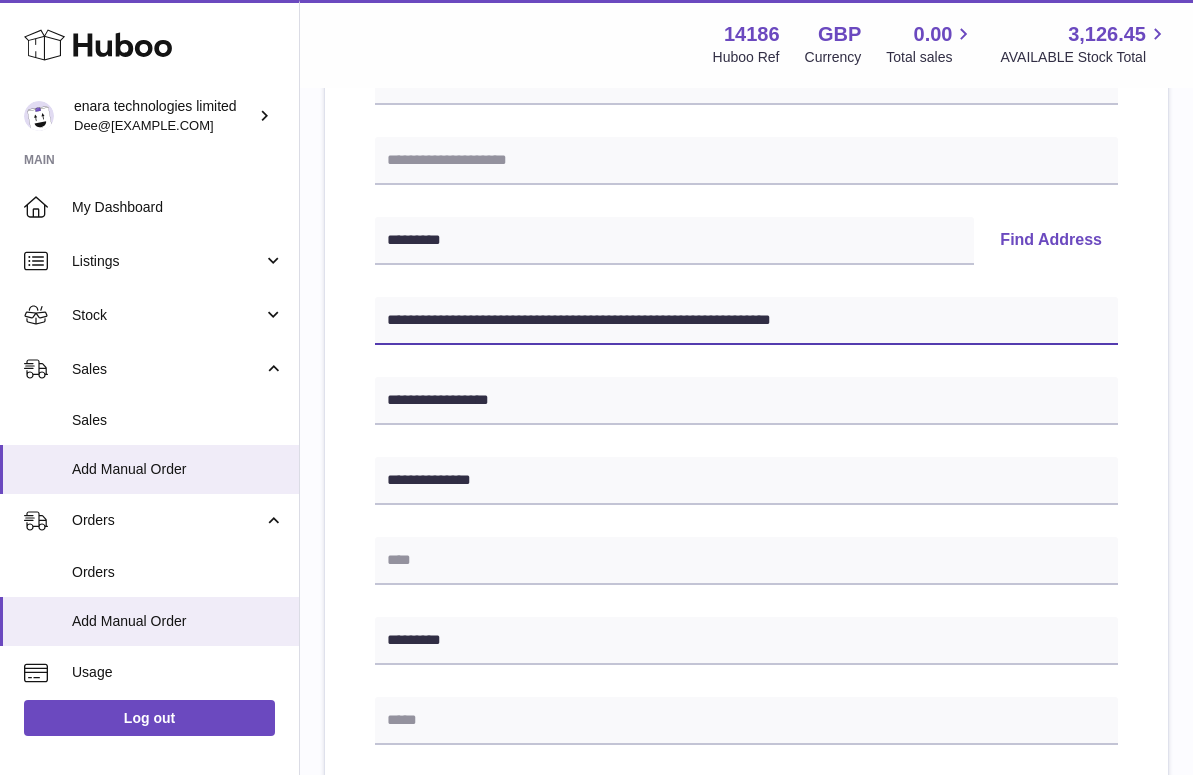 drag, startPoint x: 627, startPoint y: 321, endPoint x: 509, endPoint y: 320, distance: 118.004234 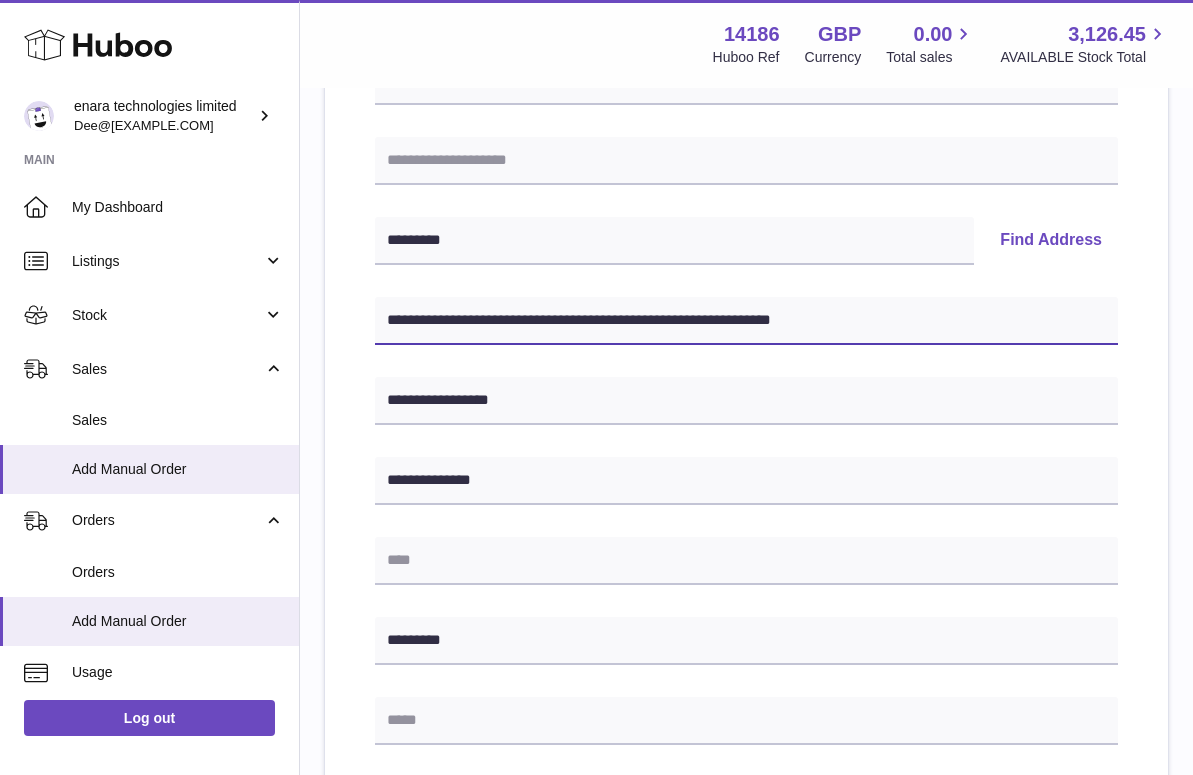 click on "**********" at bounding box center [746, 321] 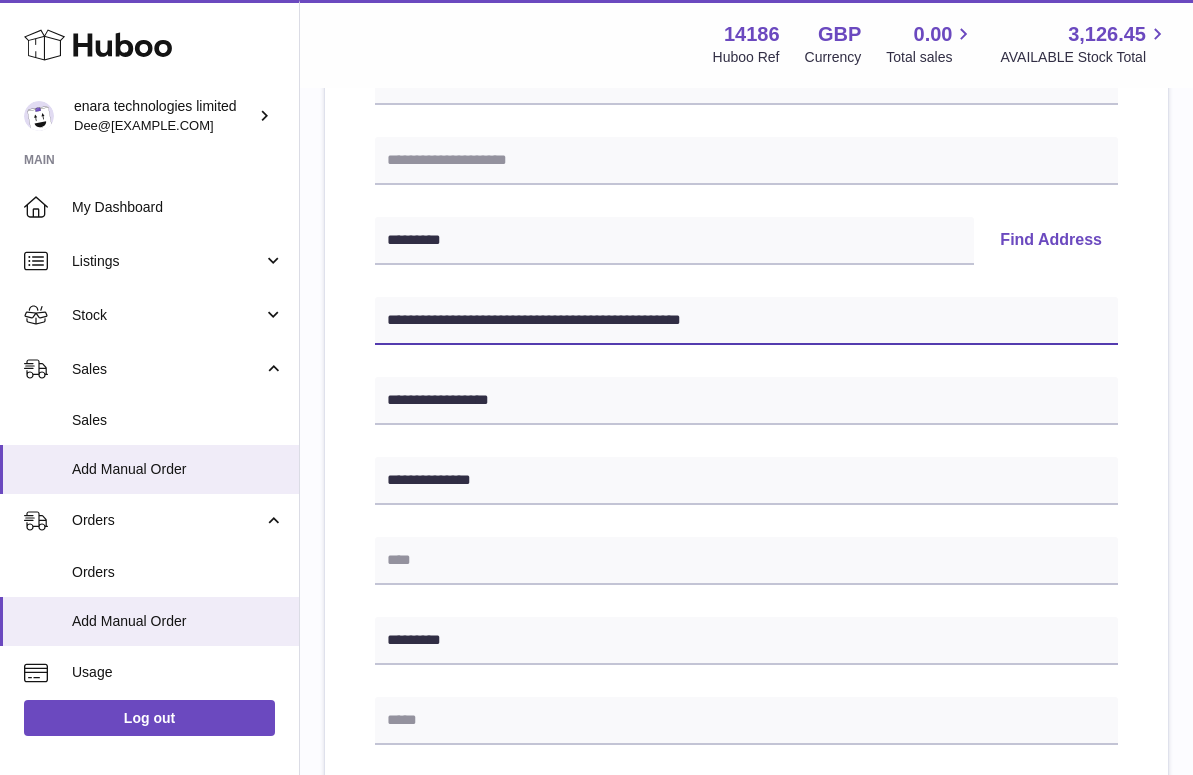 type on "**********" 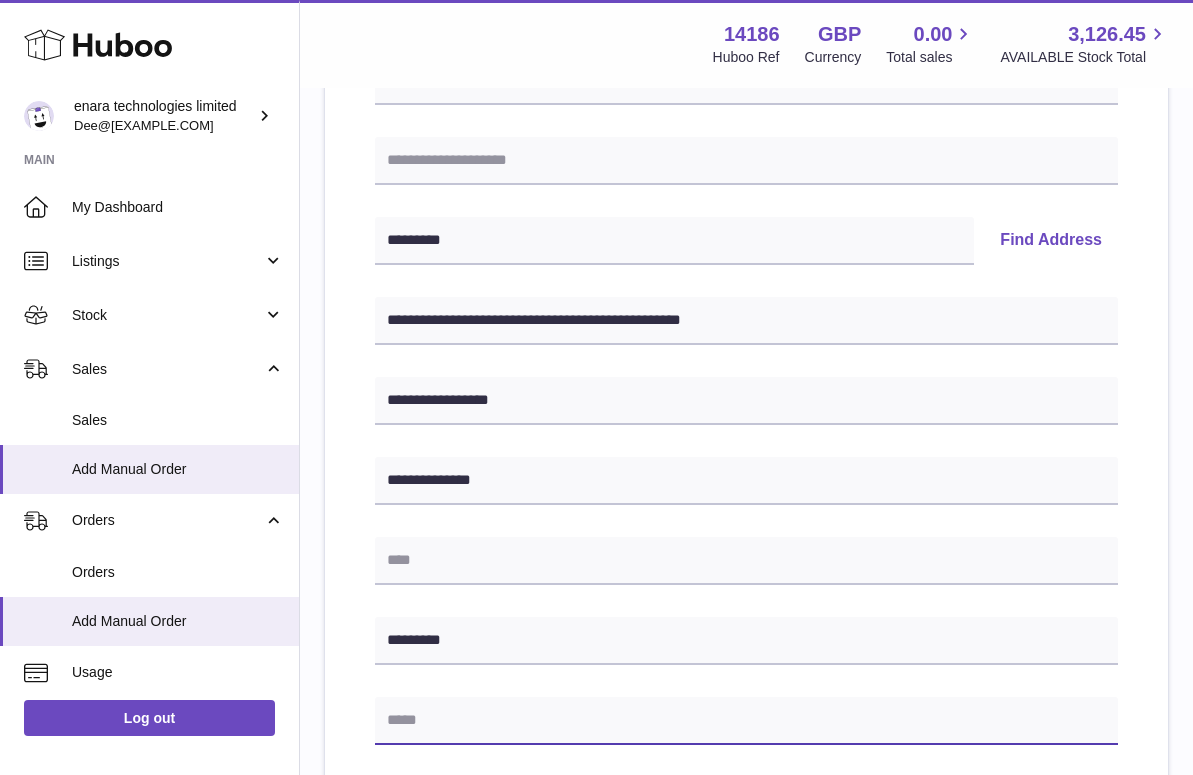 paste on "**********" 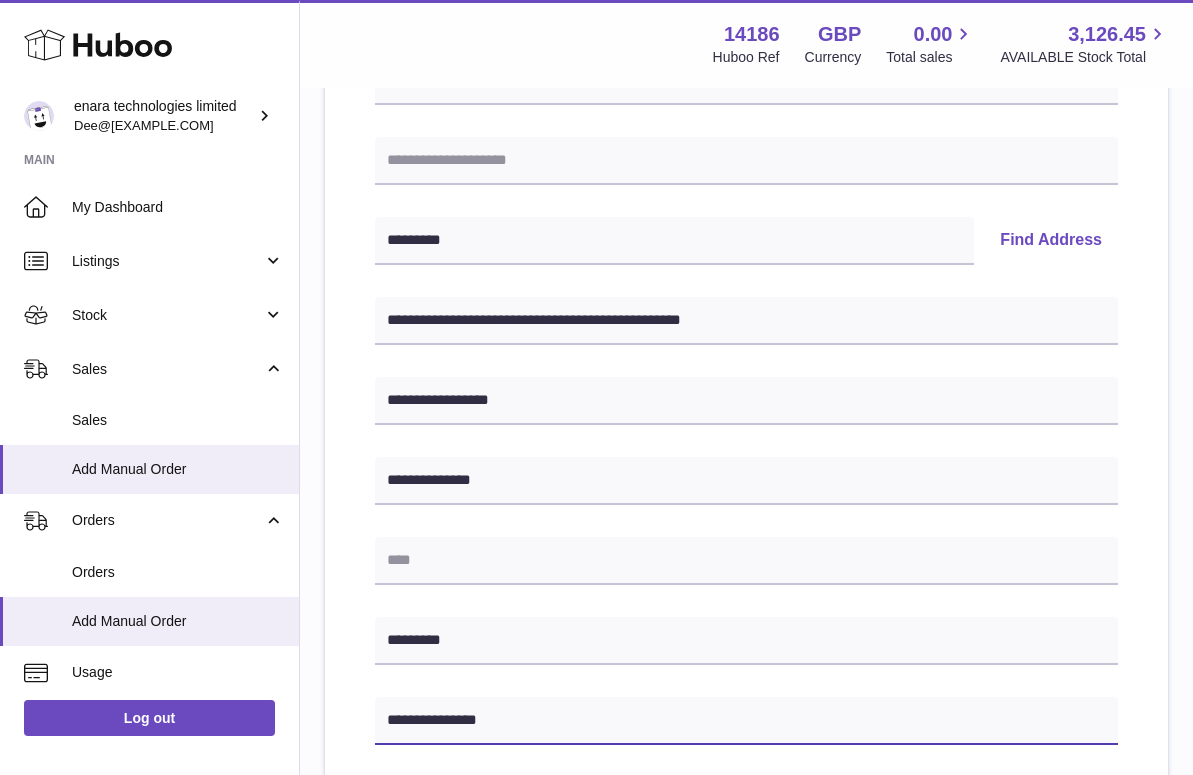 type on "**********" 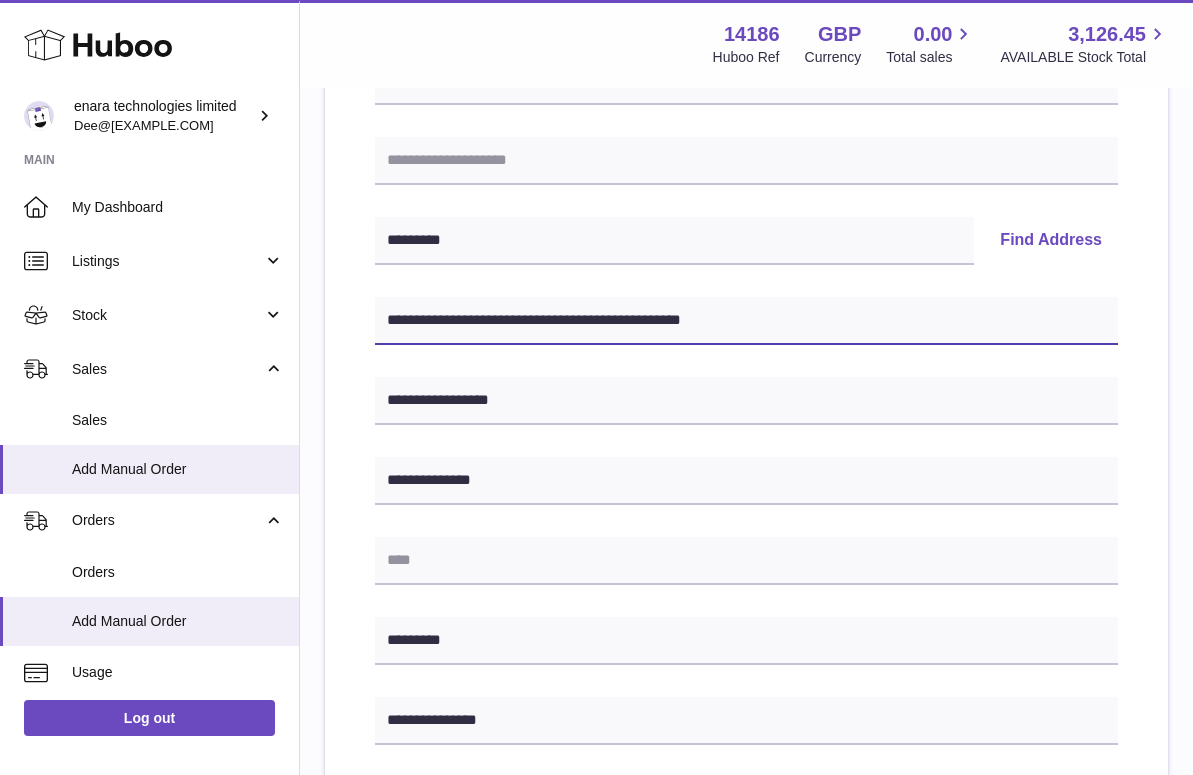 drag, startPoint x: 505, startPoint y: 315, endPoint x: 396, endPoint y: 319, distance: 109.07337 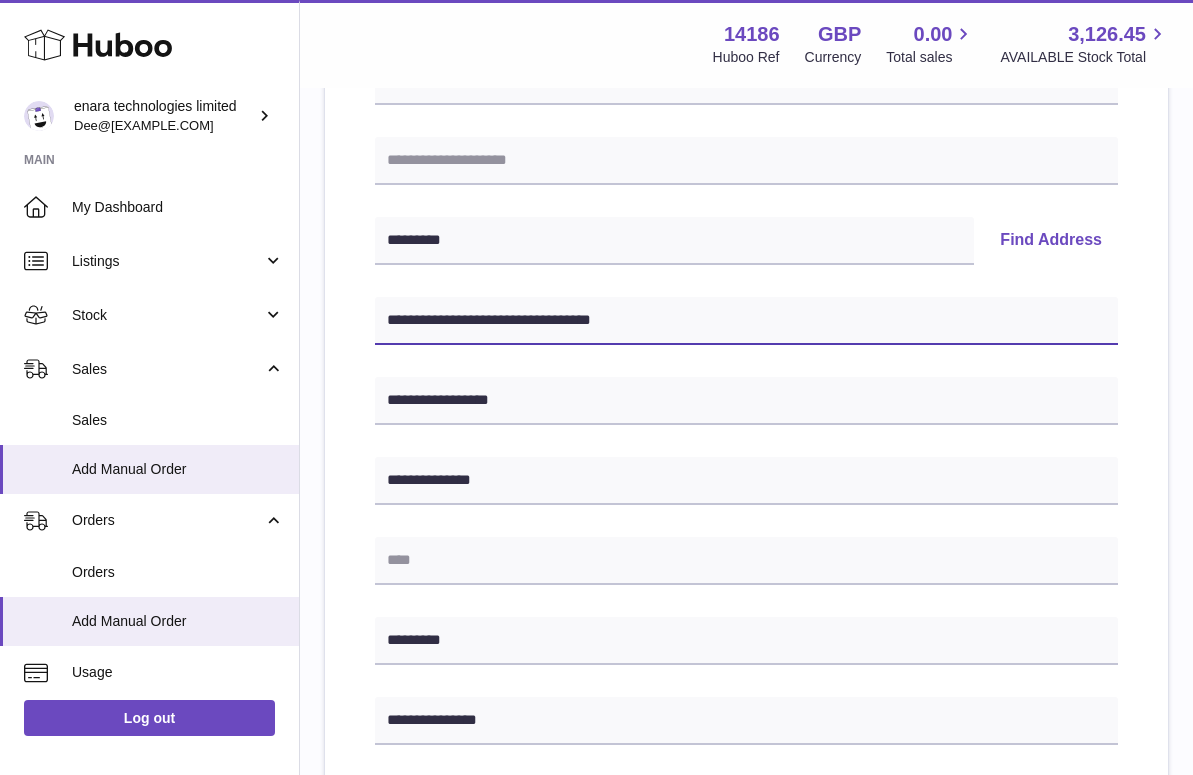 type on "**********" 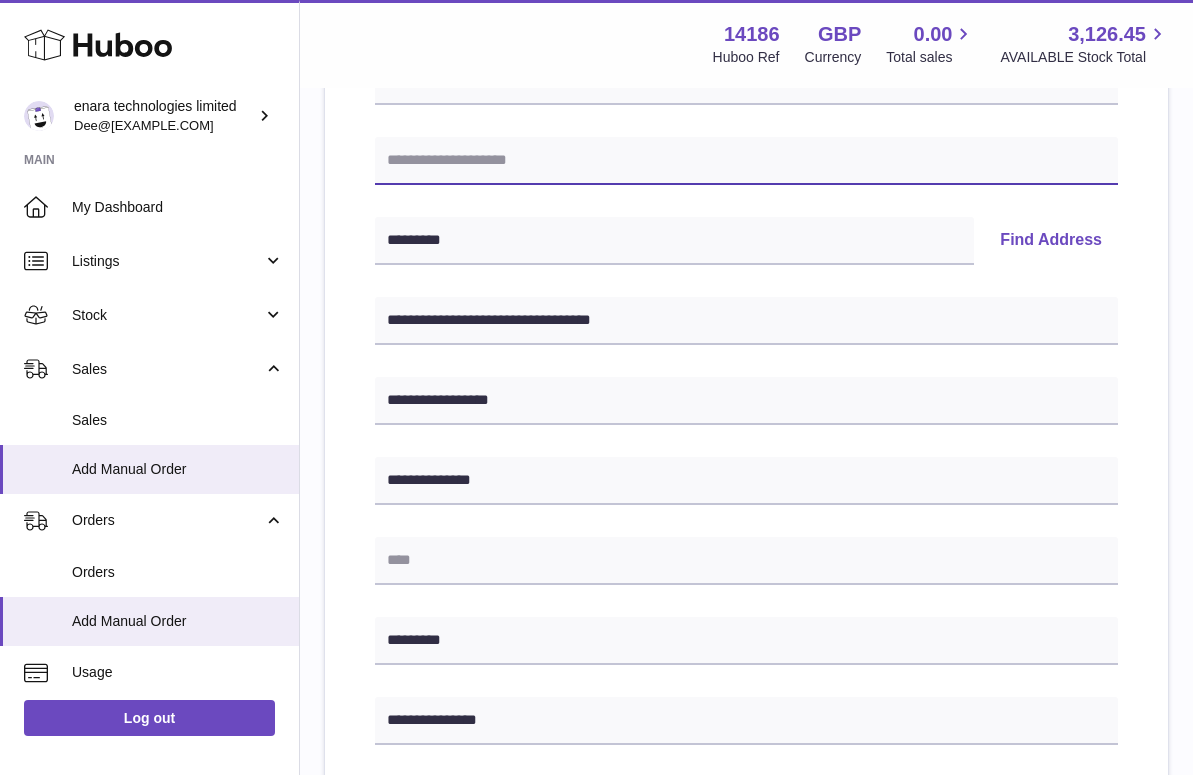 paste on "**********" 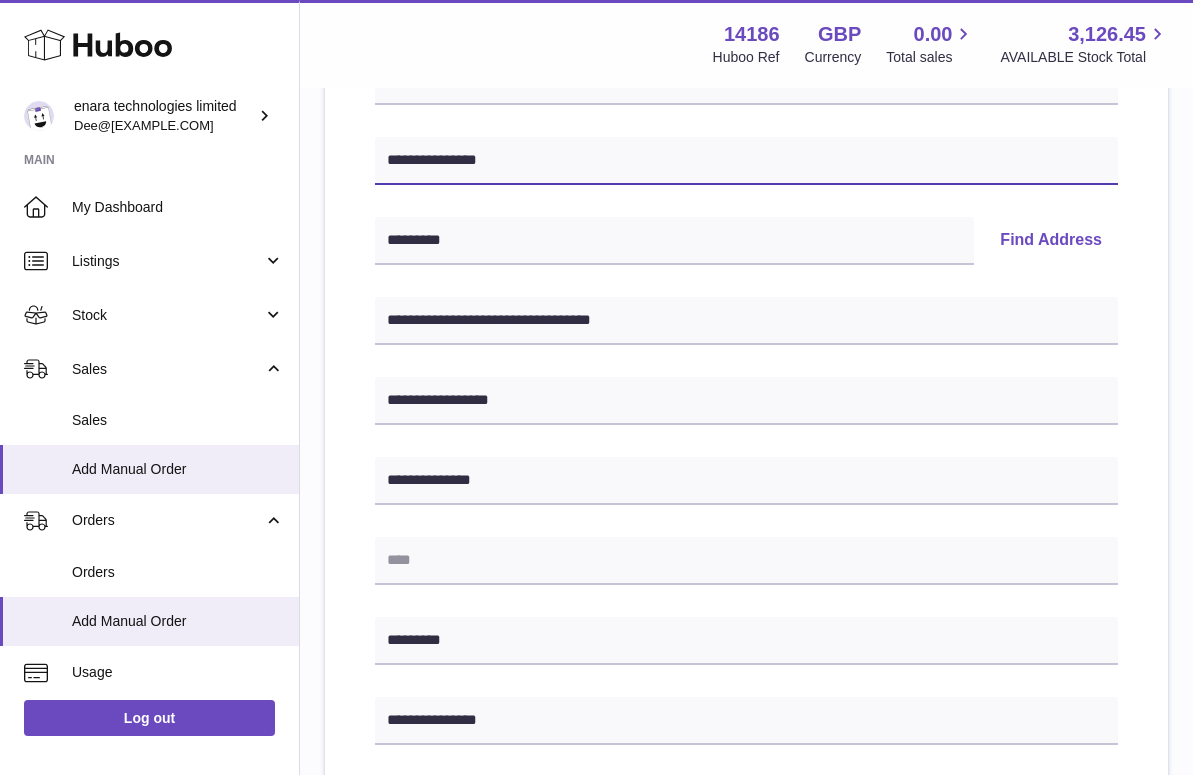 type on "**********" 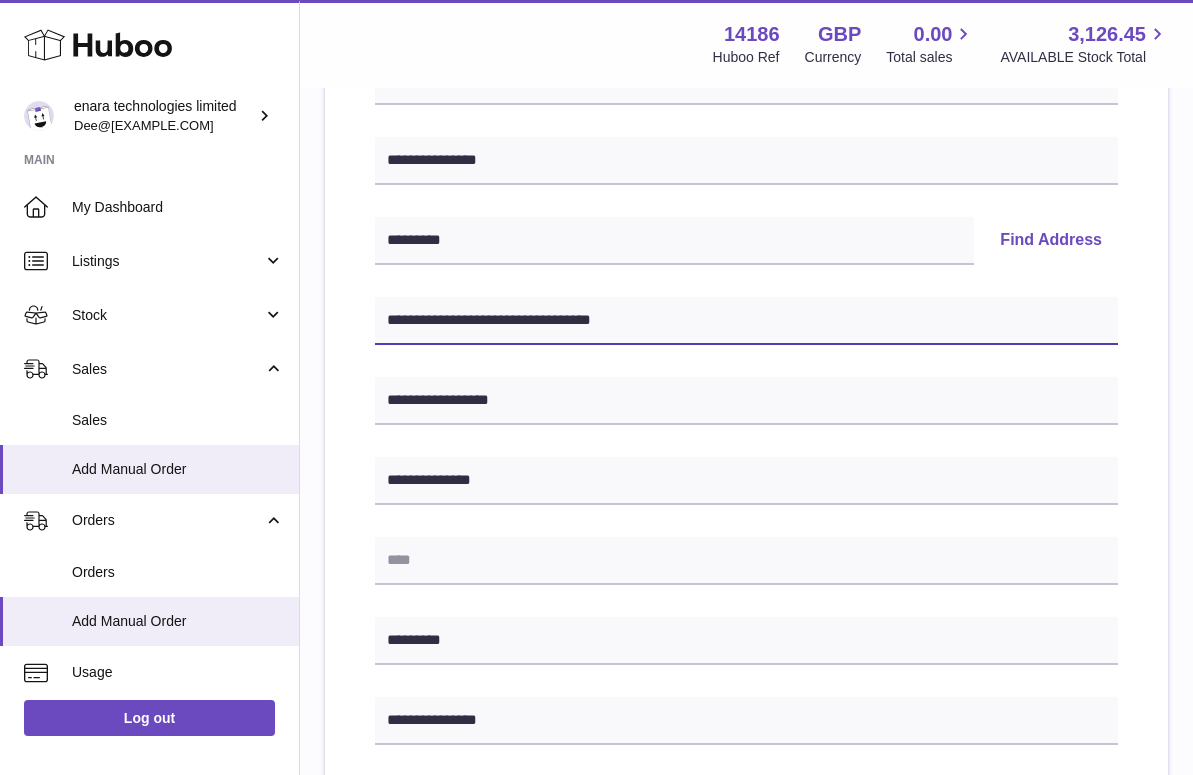 click on "**********" at bounding box center (746, 321) 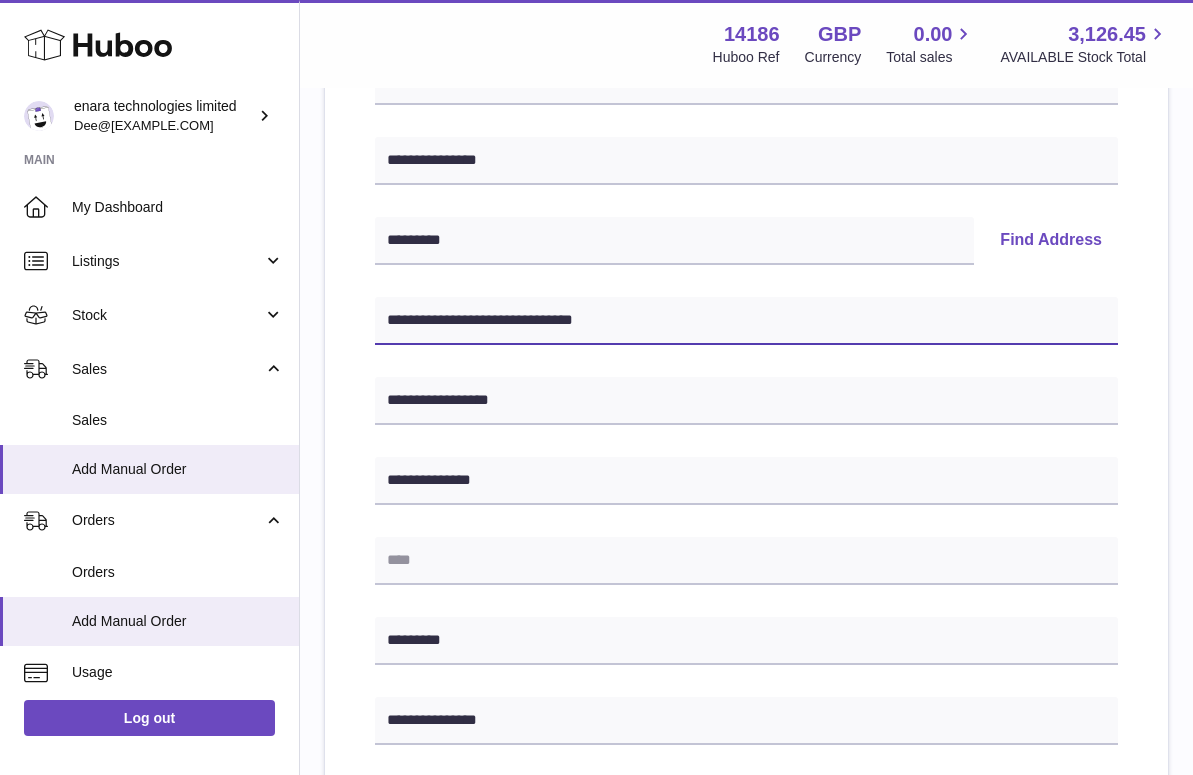 type on "**********" 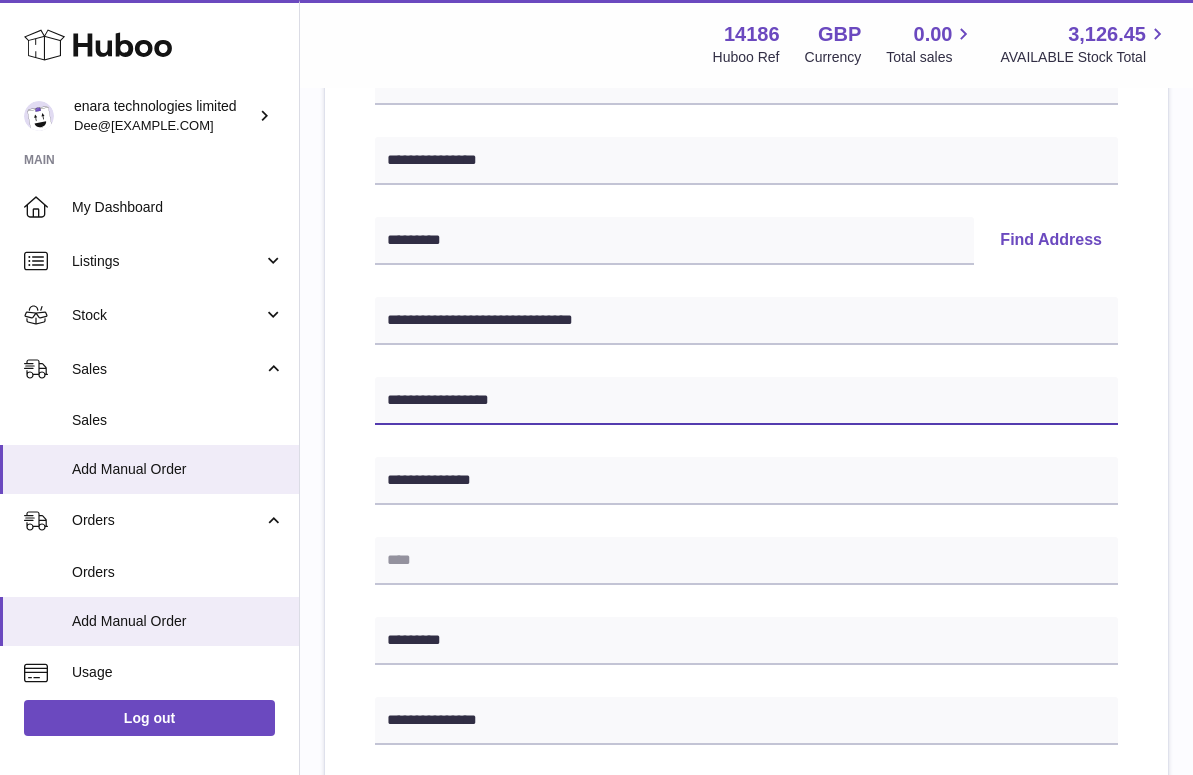 click on "**********" at bounding box center [746, 401] 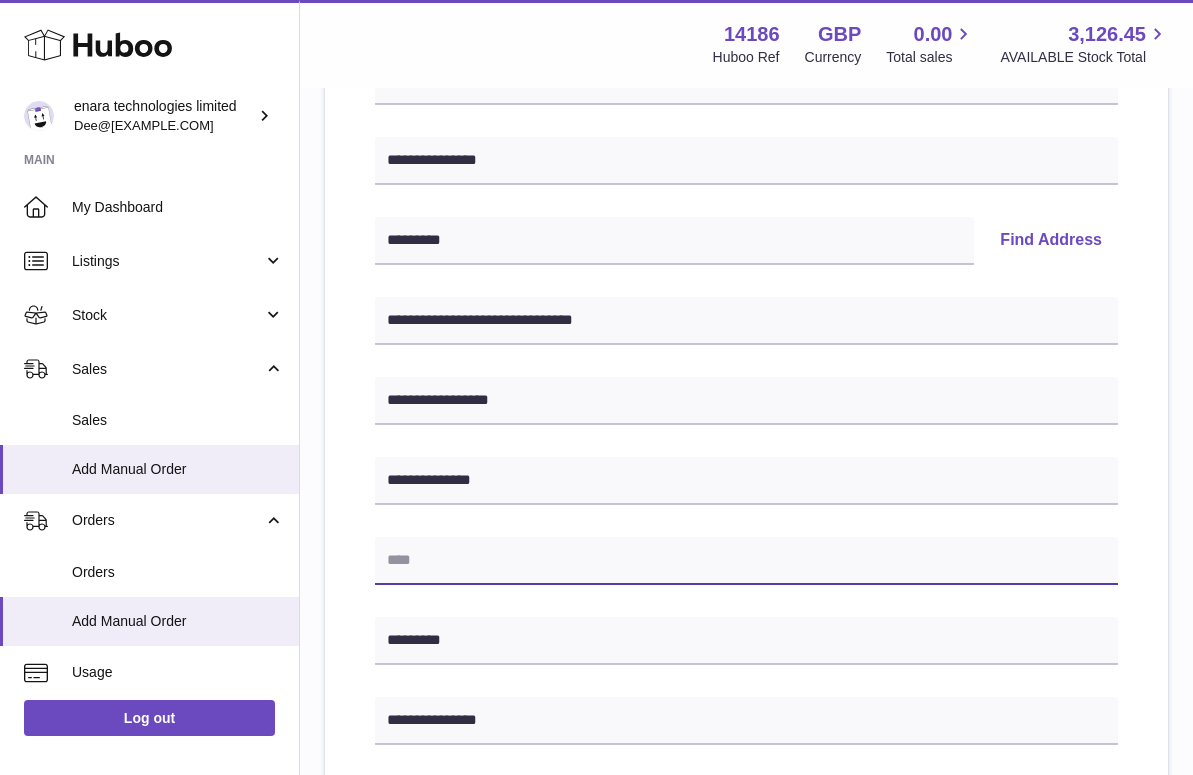 click at bounding box center (746, 561) 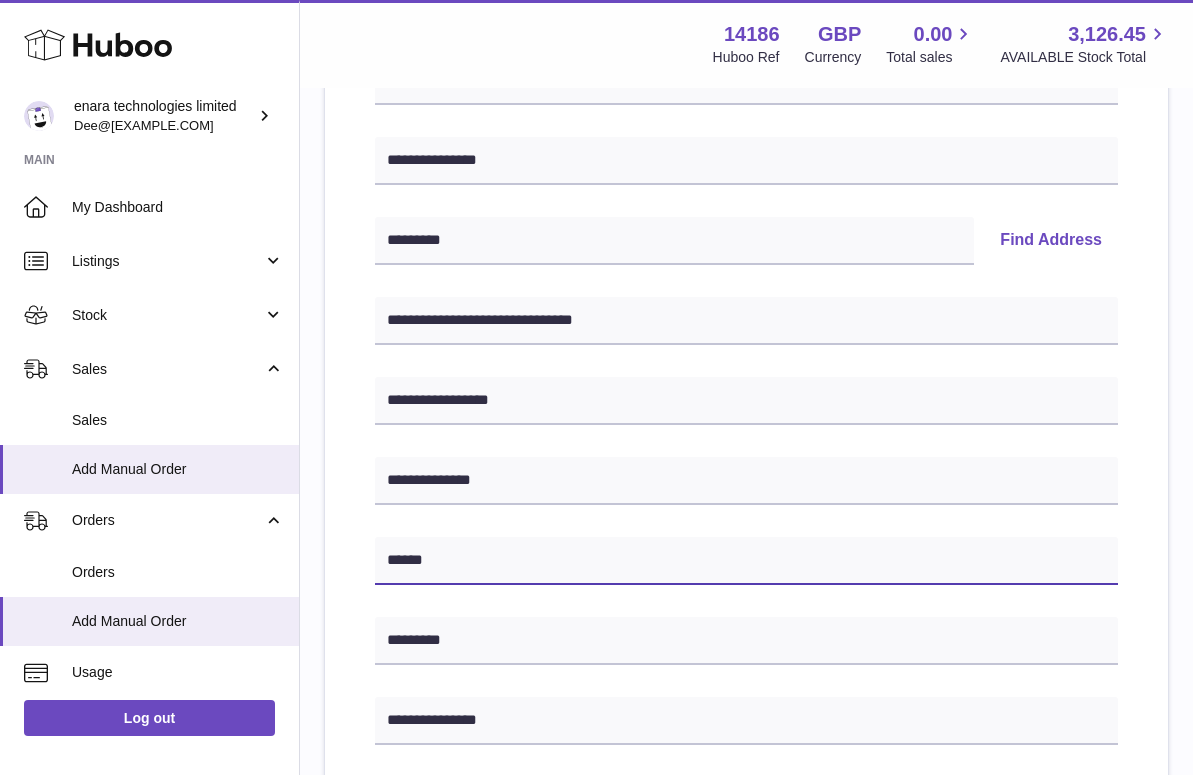 type on "******" 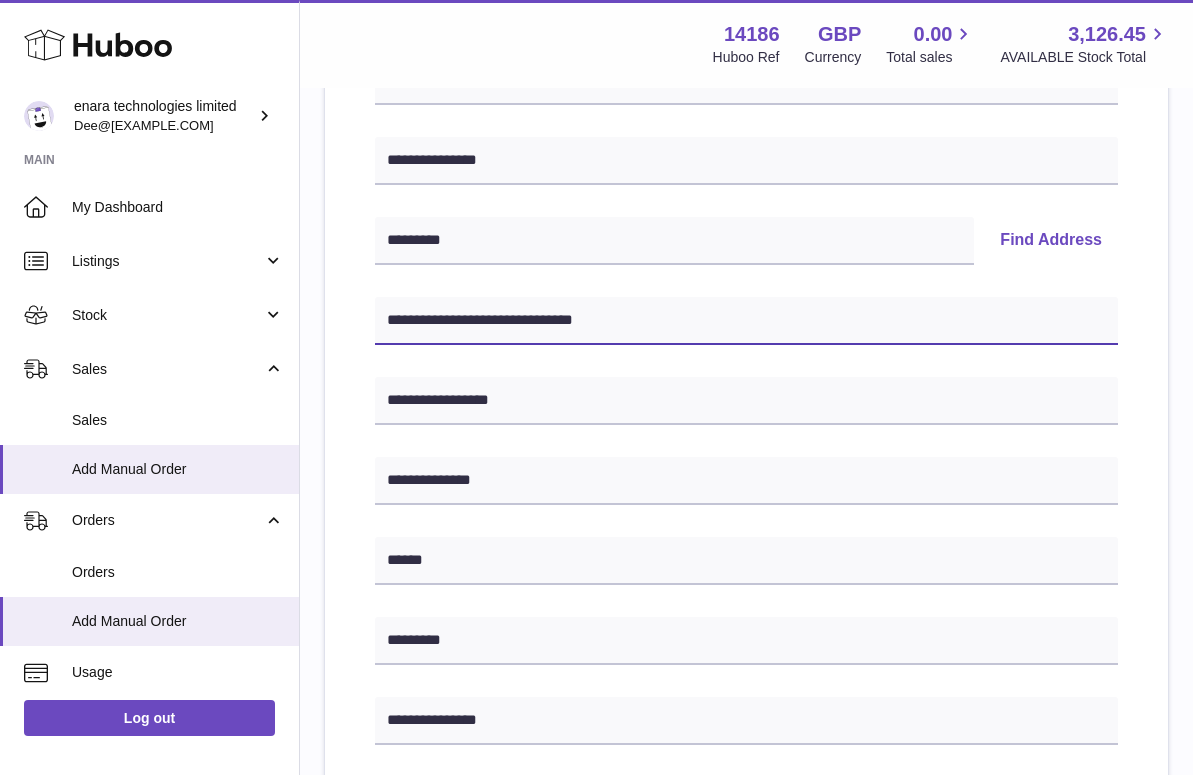 drag, startPoint x: 612, startPoint y: 315, endPoint x: 534, endPoint y: 320, distance: 78.160095 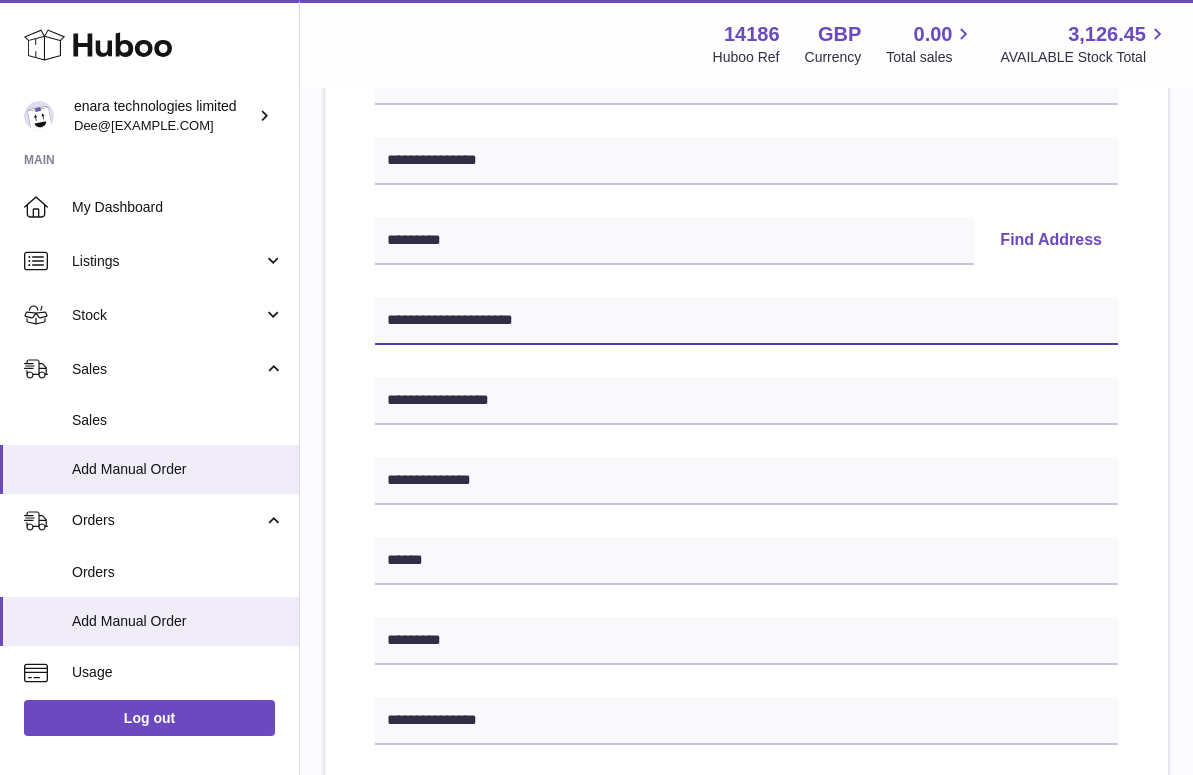 type on "**********" 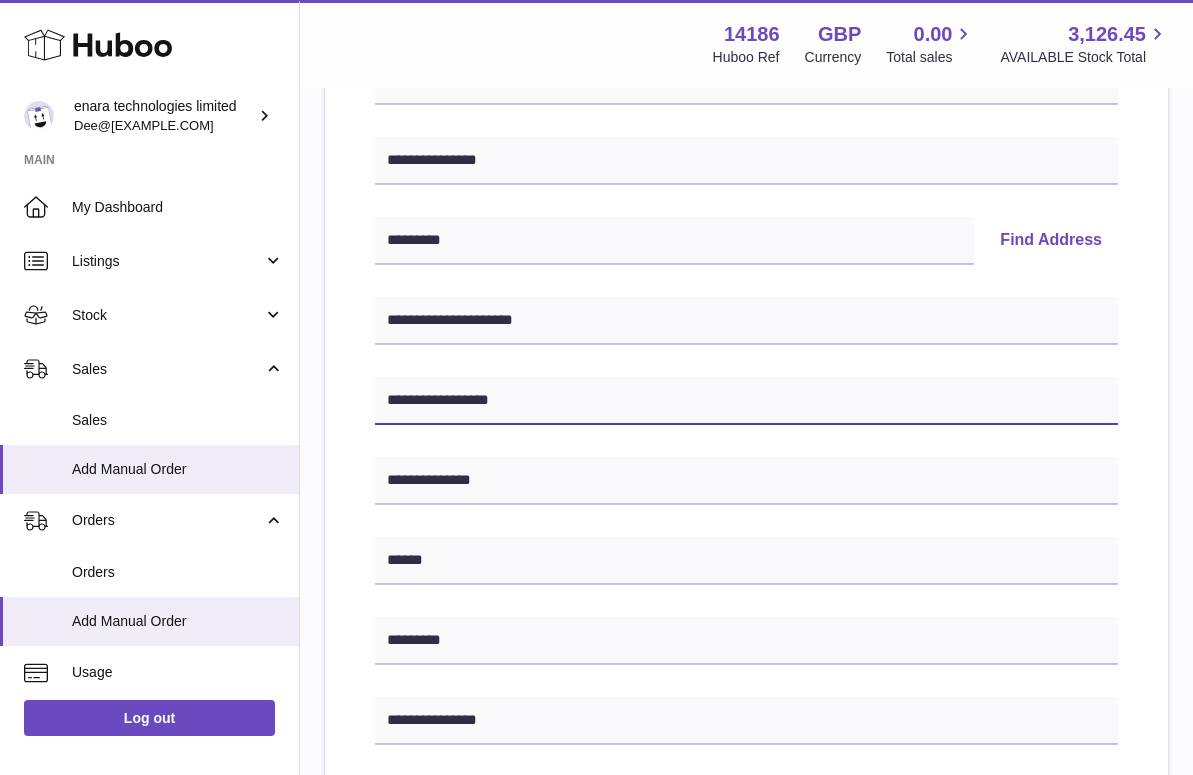 click on "**********" at bounding box center (746, 401) 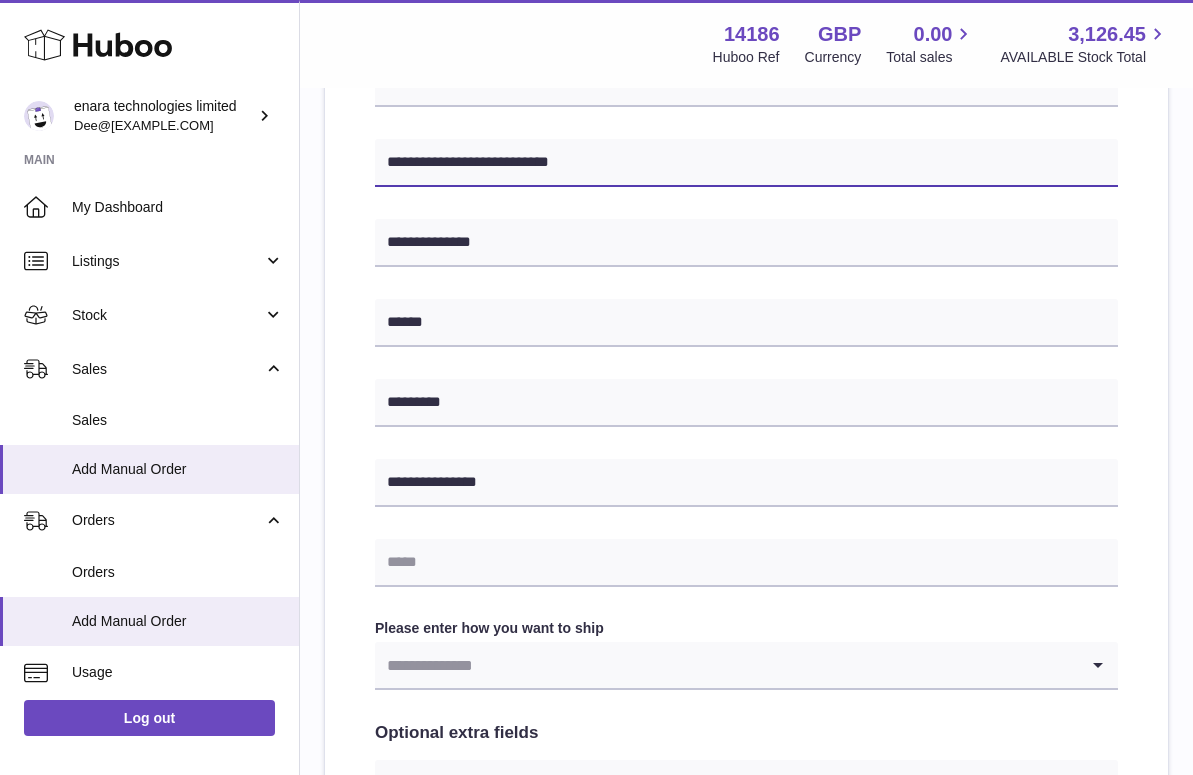 scroll, scrollTop: 578, scrollLeft: 0, axis: vertical 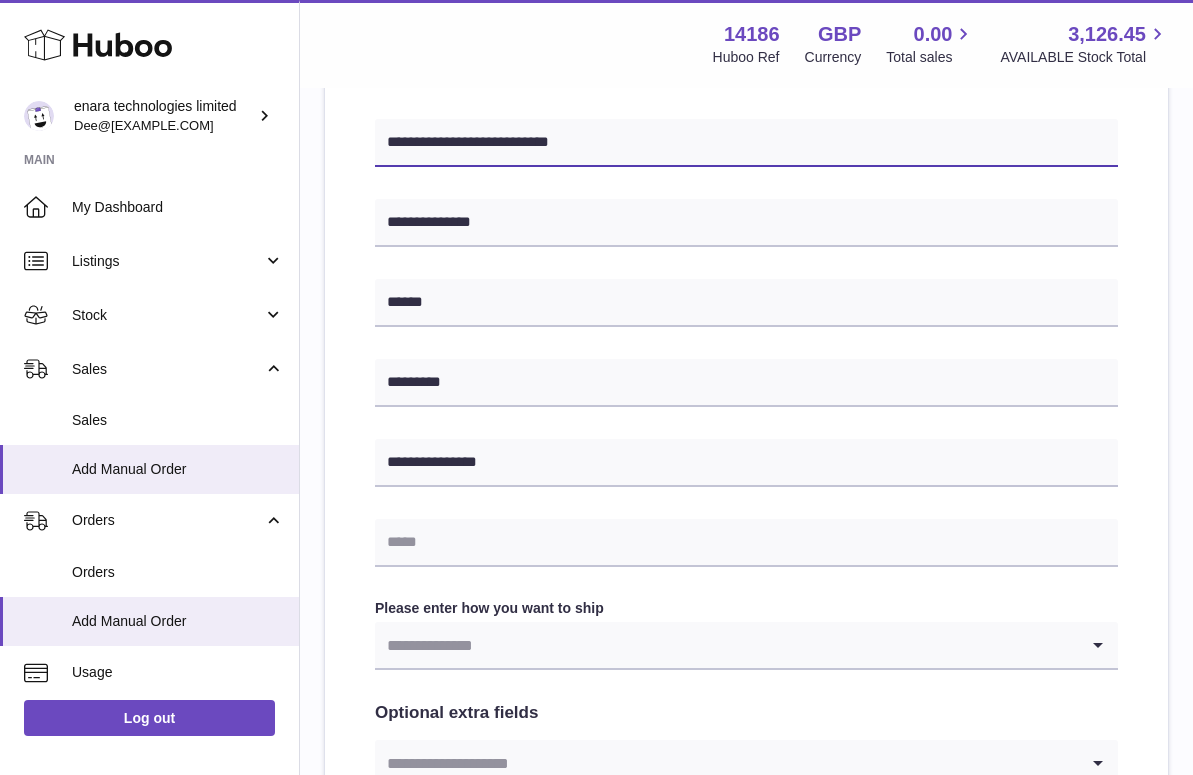 click on "**********" at bounding box center [746, 143] 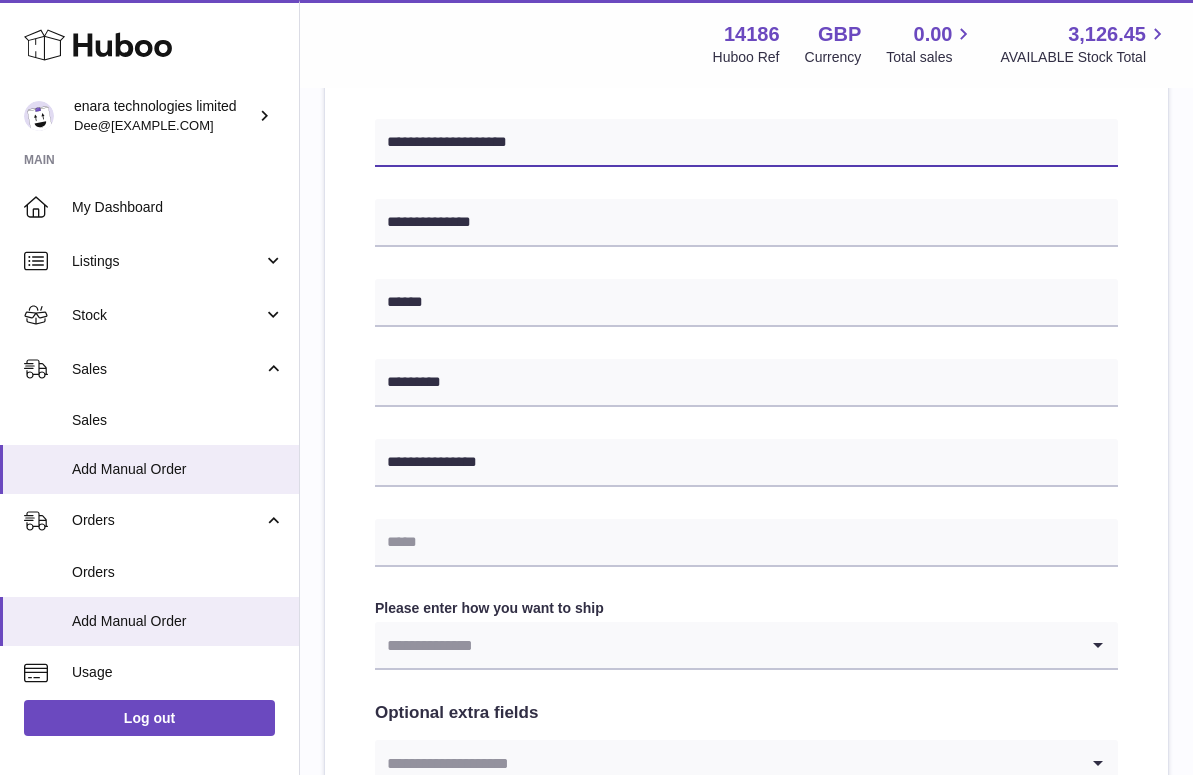 type on "**********" 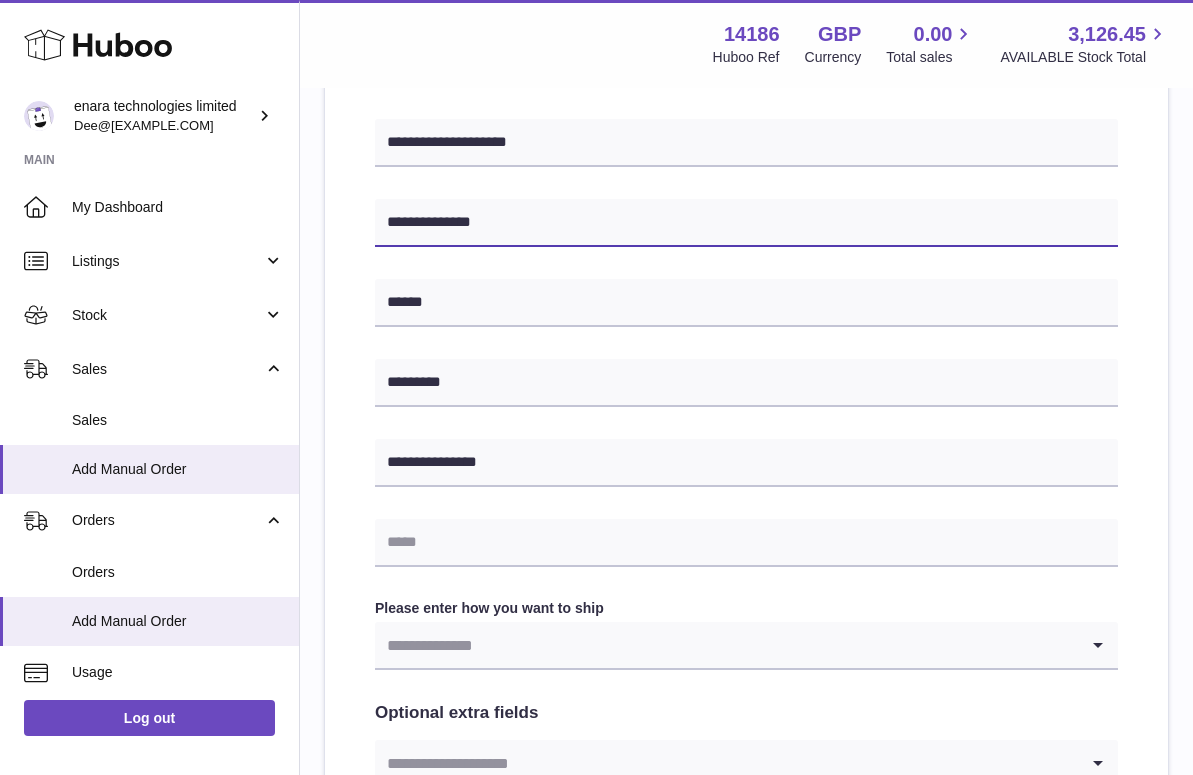 click on "**********" at bounding box center [746, 223] 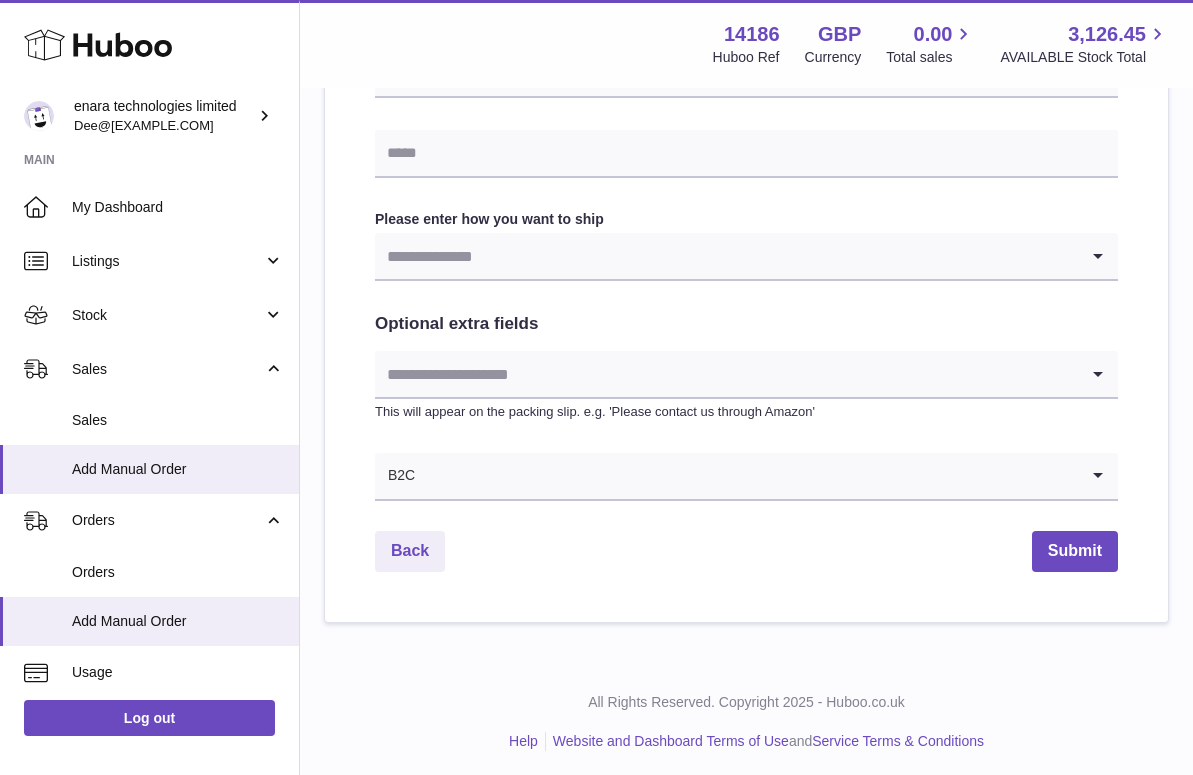 scroll, scrollTop: 966, scrollLeft: 0, axis: vertical 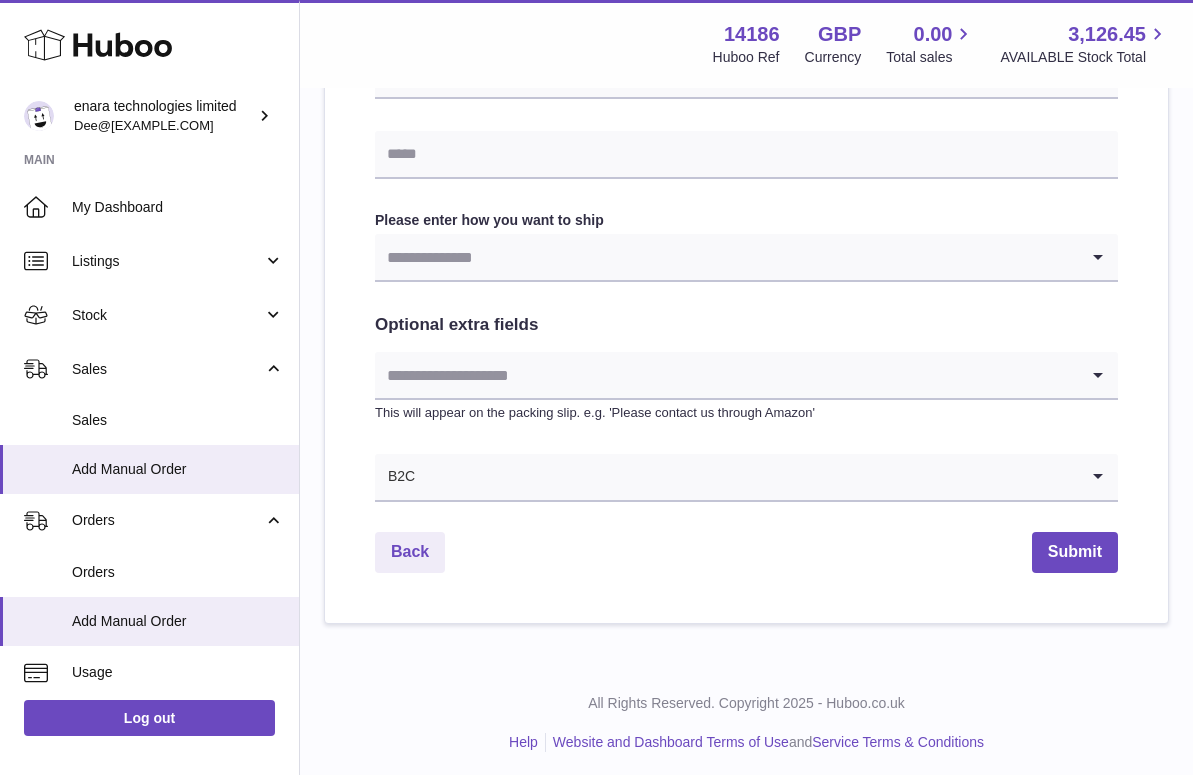 type on "**********" 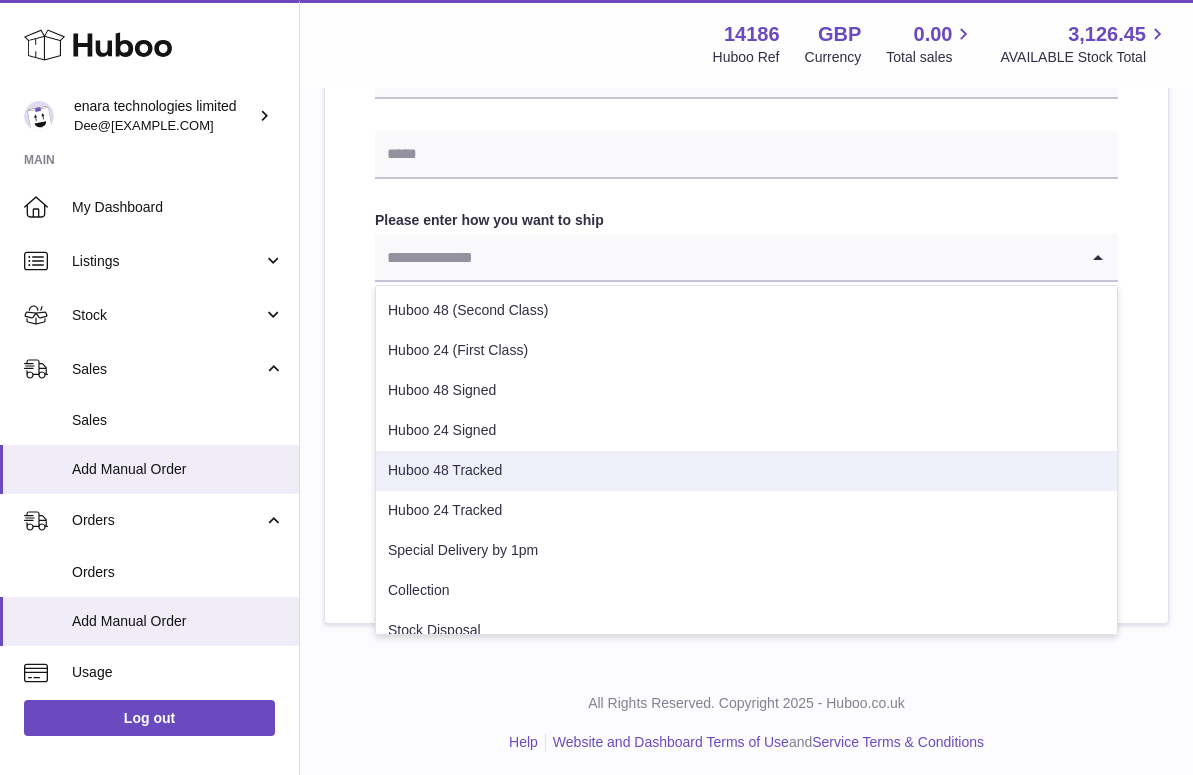 click on "Huboo 48 Tracked" at bounding box center (746, 471) 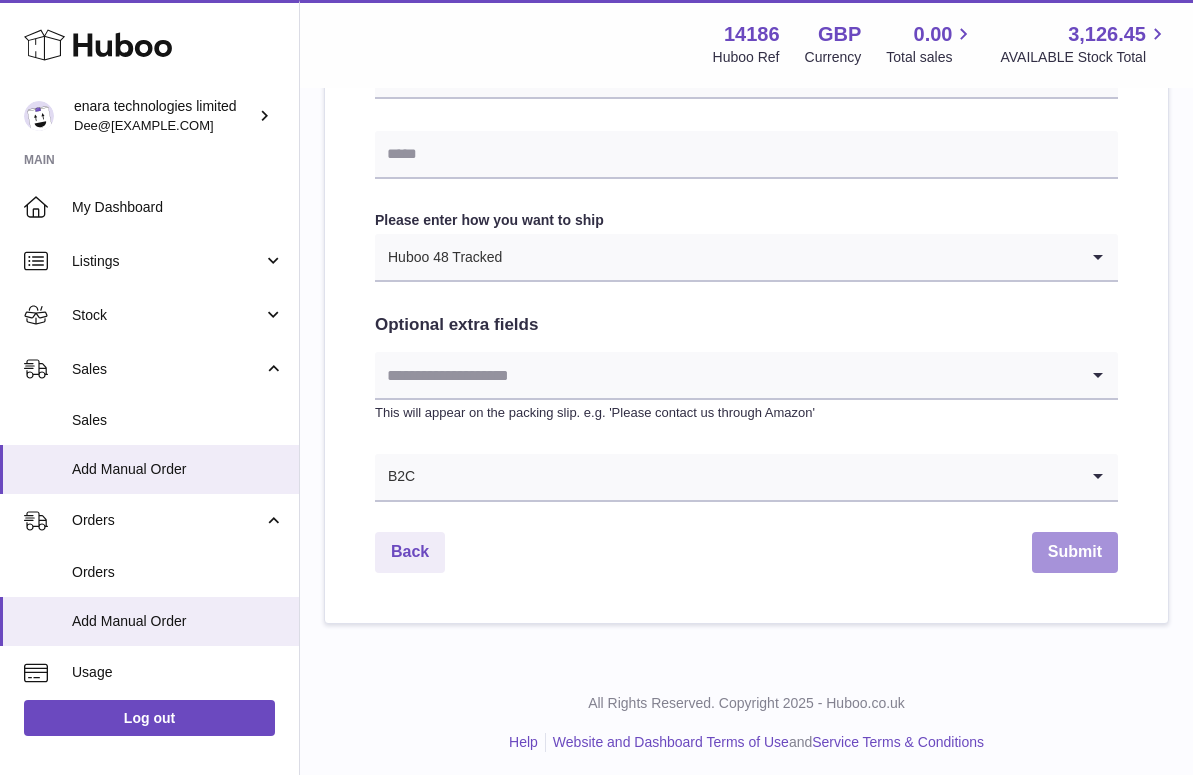 click on "Submit" at bounding box center (1075, 552) 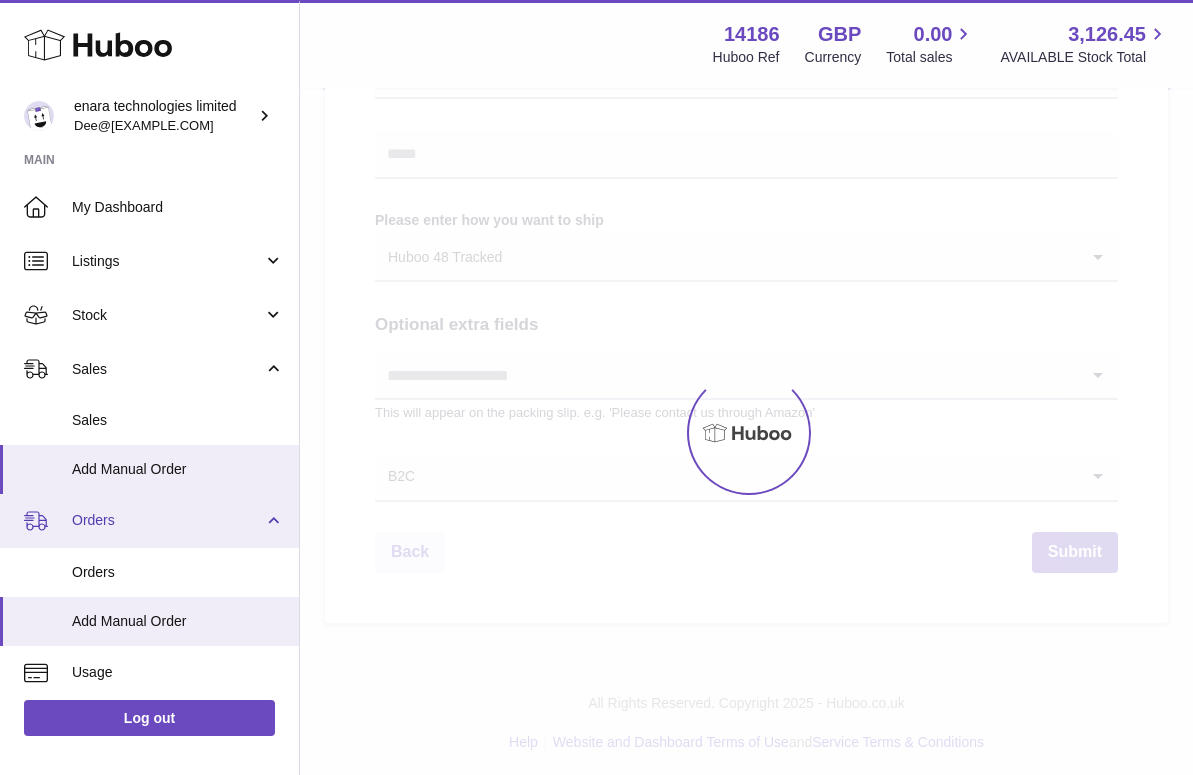 scroll, scrollTop: 0, scrollLeft: 0, axis: both 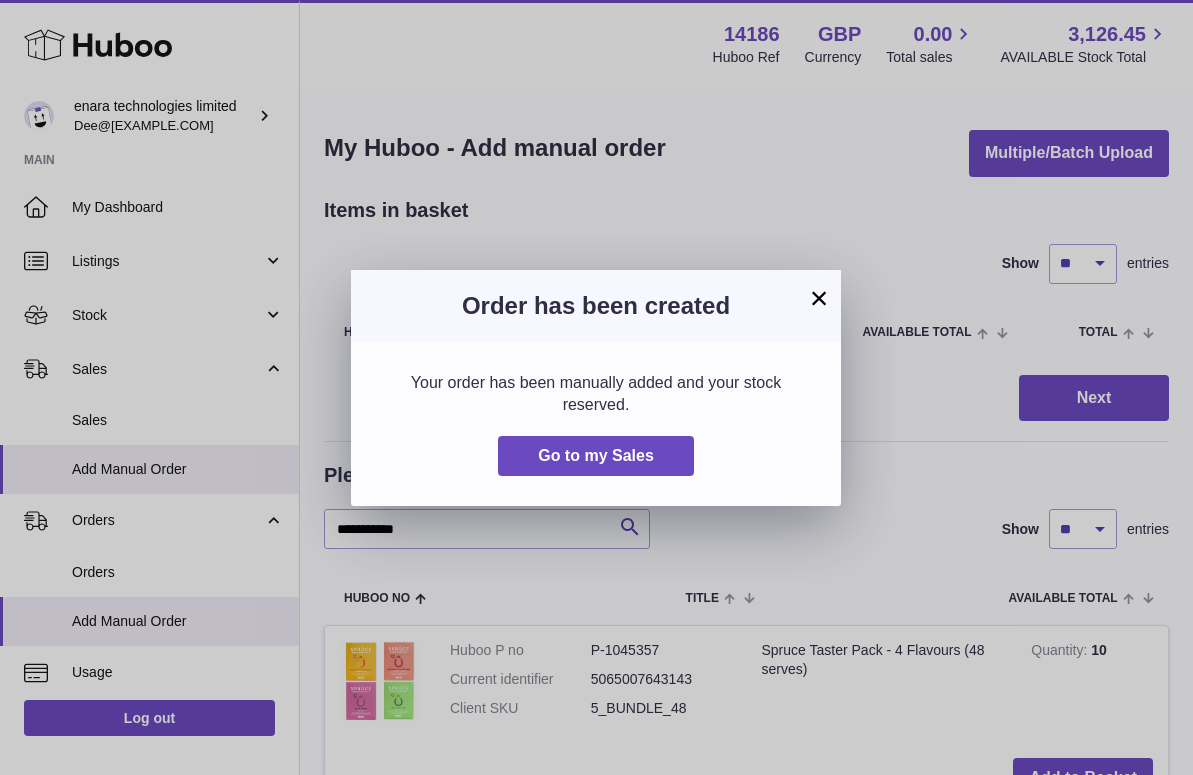 click on "×" at bounding box center (819, 298) 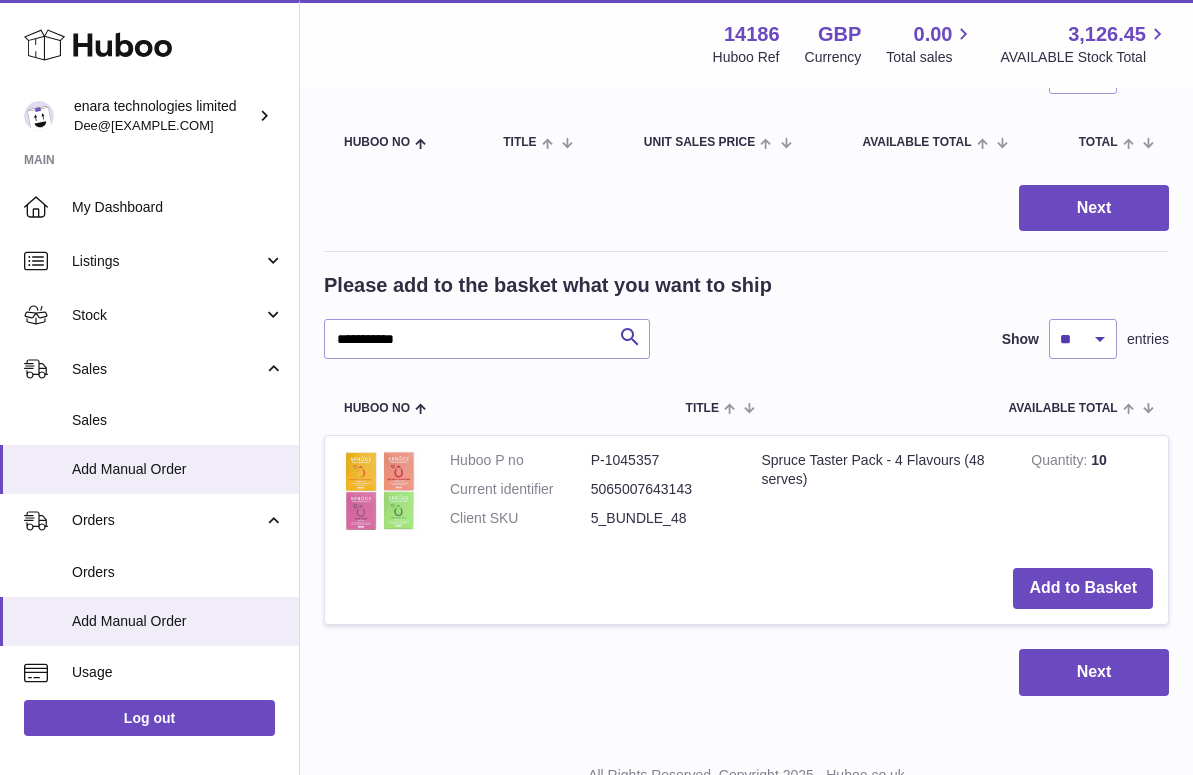 scroll, scrollTop: 199, scrollLeft: 0, axis: vertical 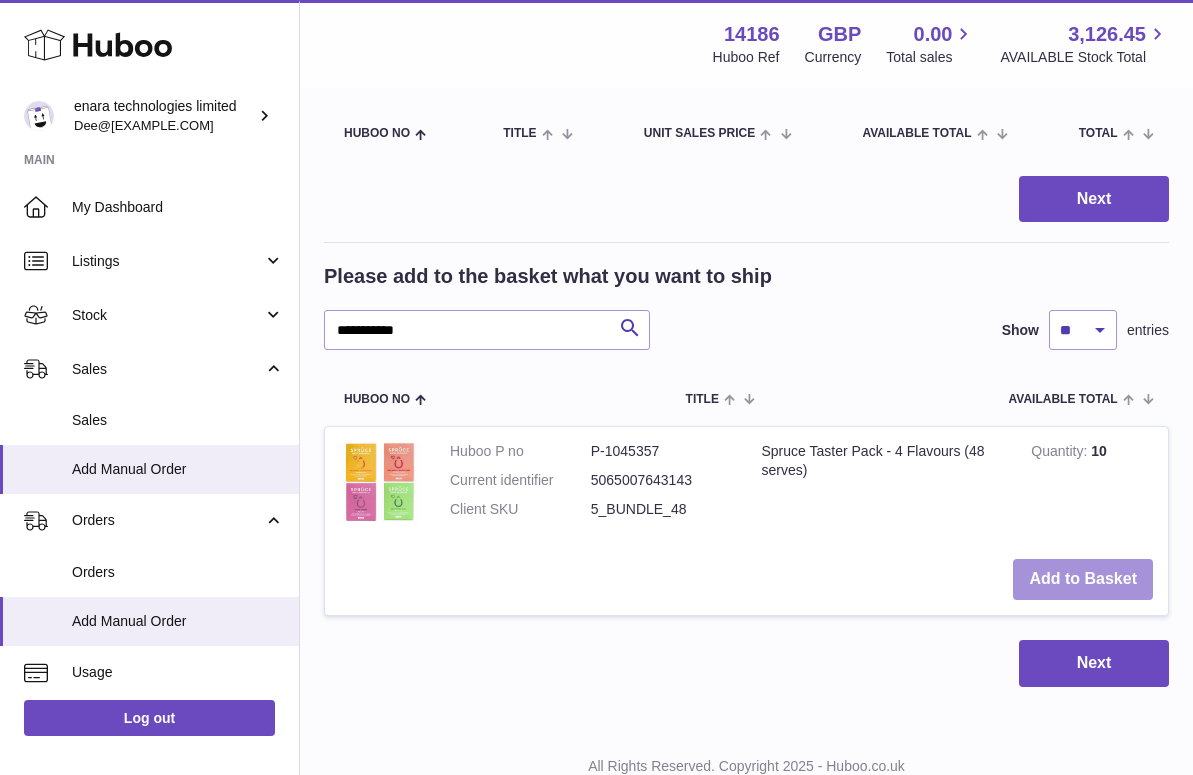 click on "Add to Basket" at bounding box center (1083, 579) 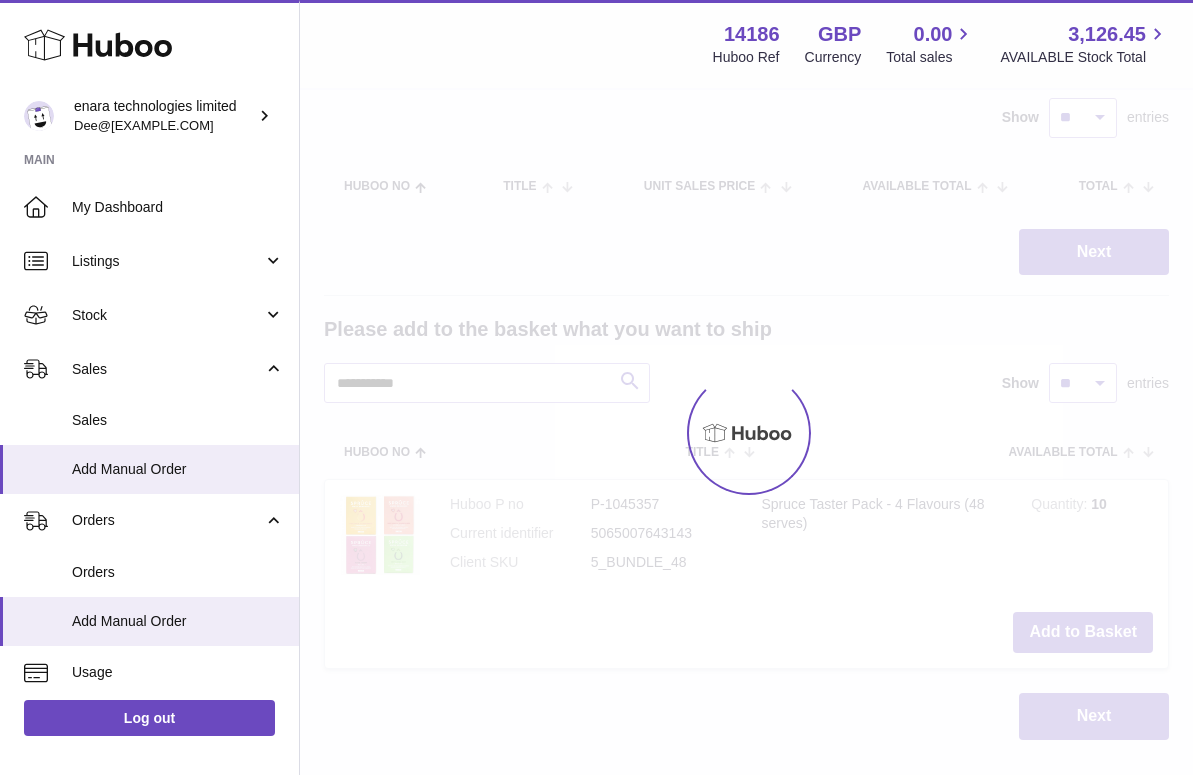 scroll, scrollTop: 100, scrollLeft: 0, axis: vertical 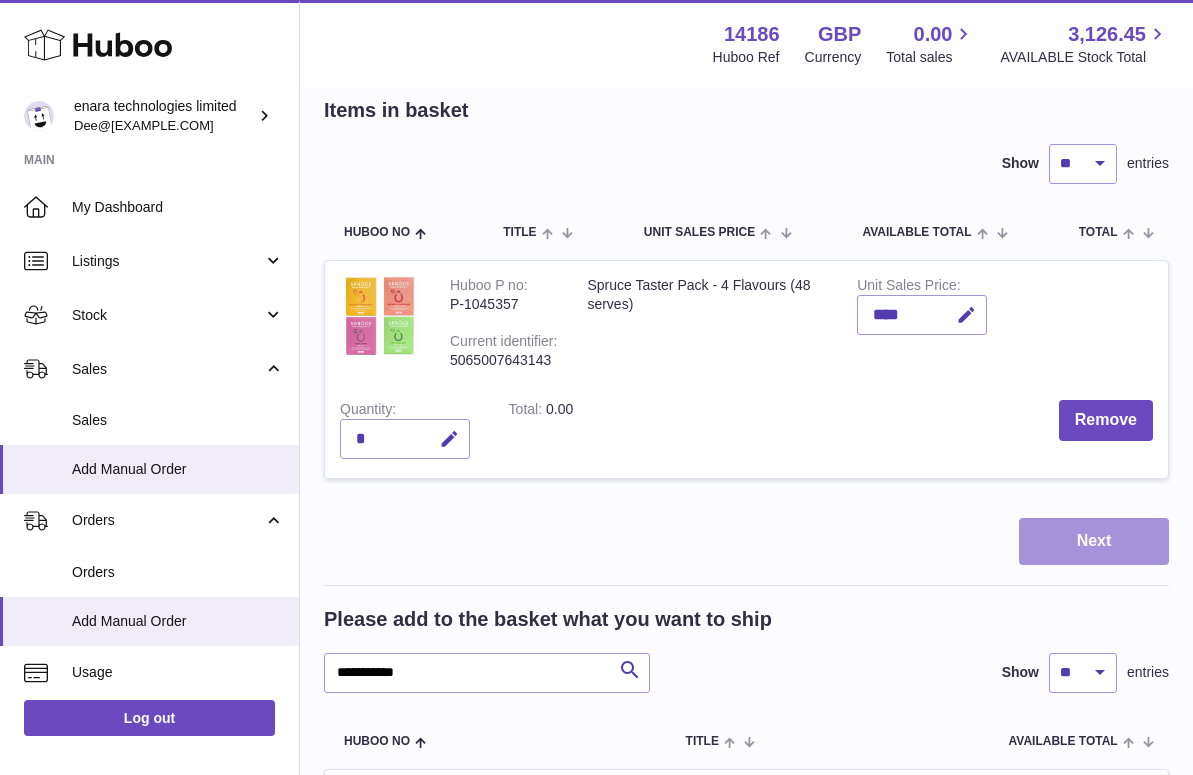 click on "Next" at bounding box center [1094, 541] 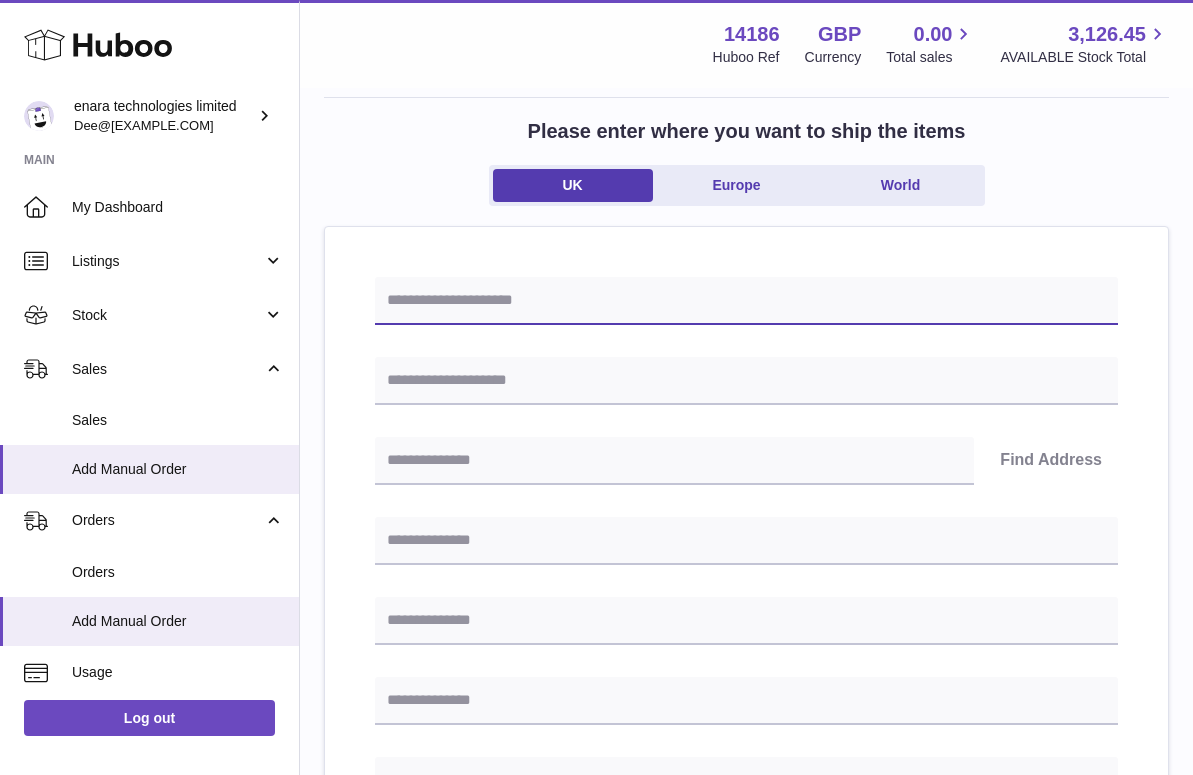 click at bounding box center [746, 301] 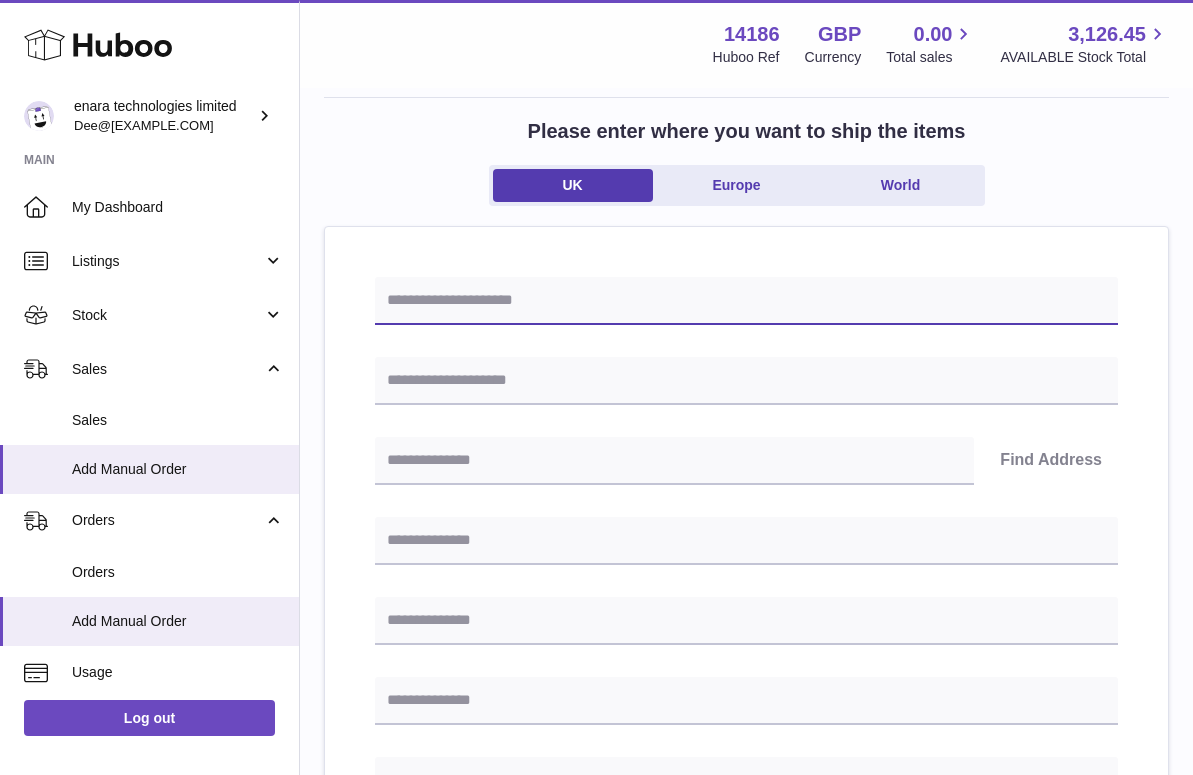 paste on "**********" 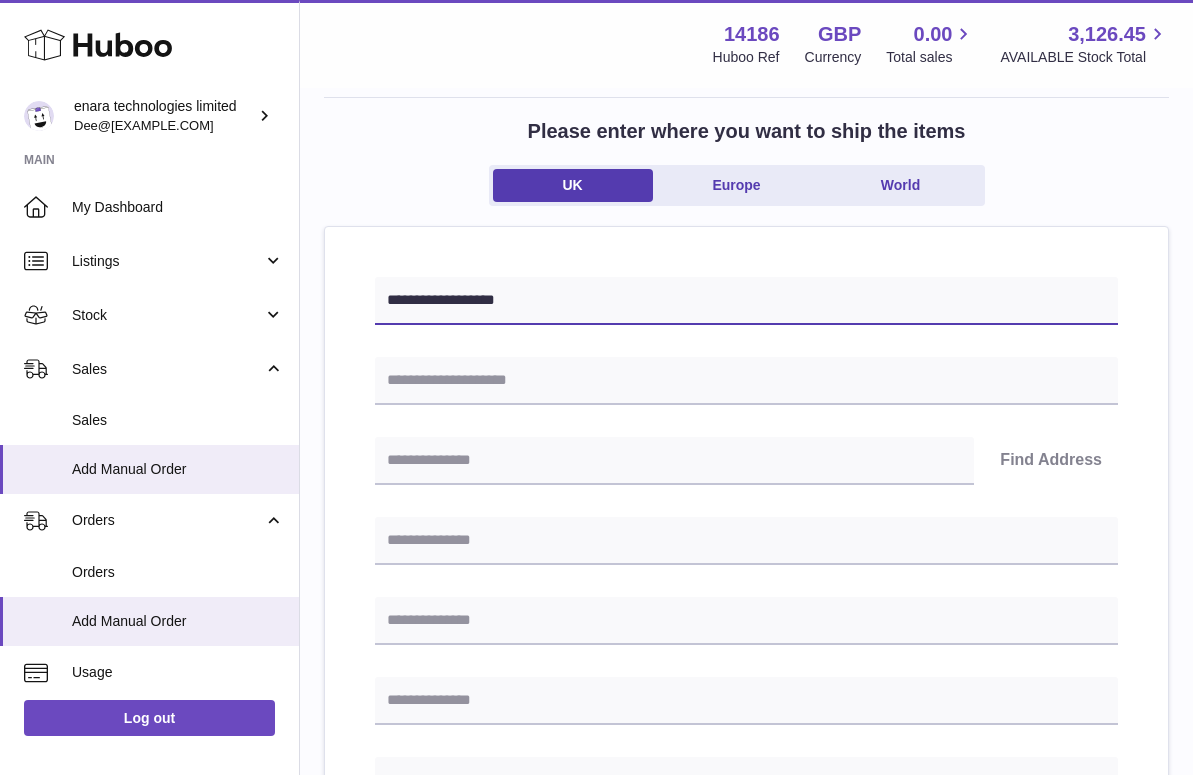 type on "**********" 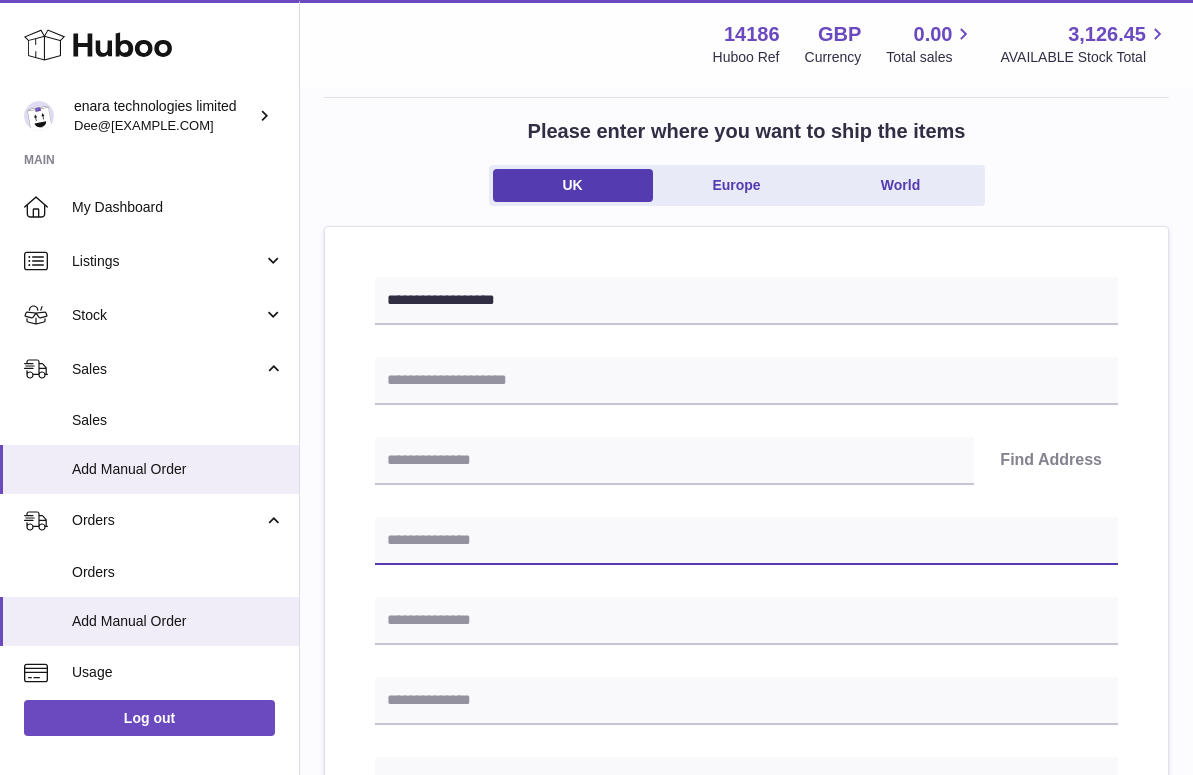 paste on "**********" 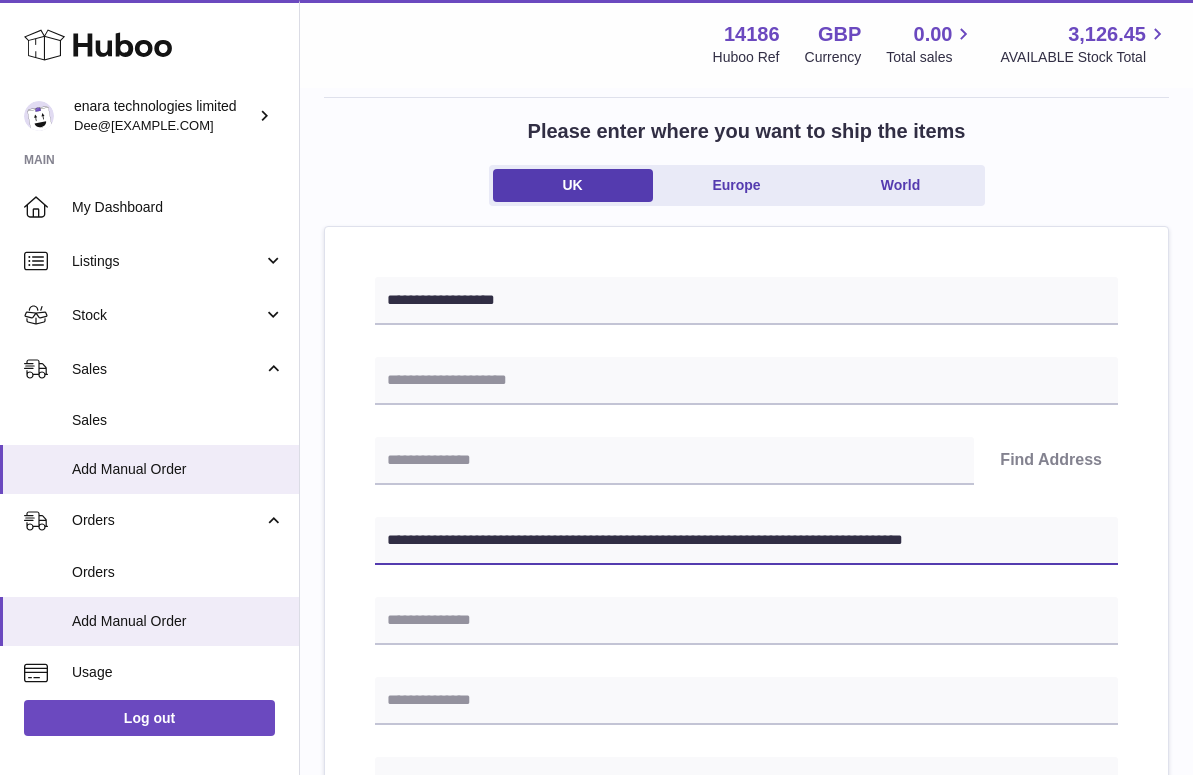 drag, startPoint x: 746, startPoint y: 542, endPoint x: 1233, endPoint y: 557, distance: 487.23096 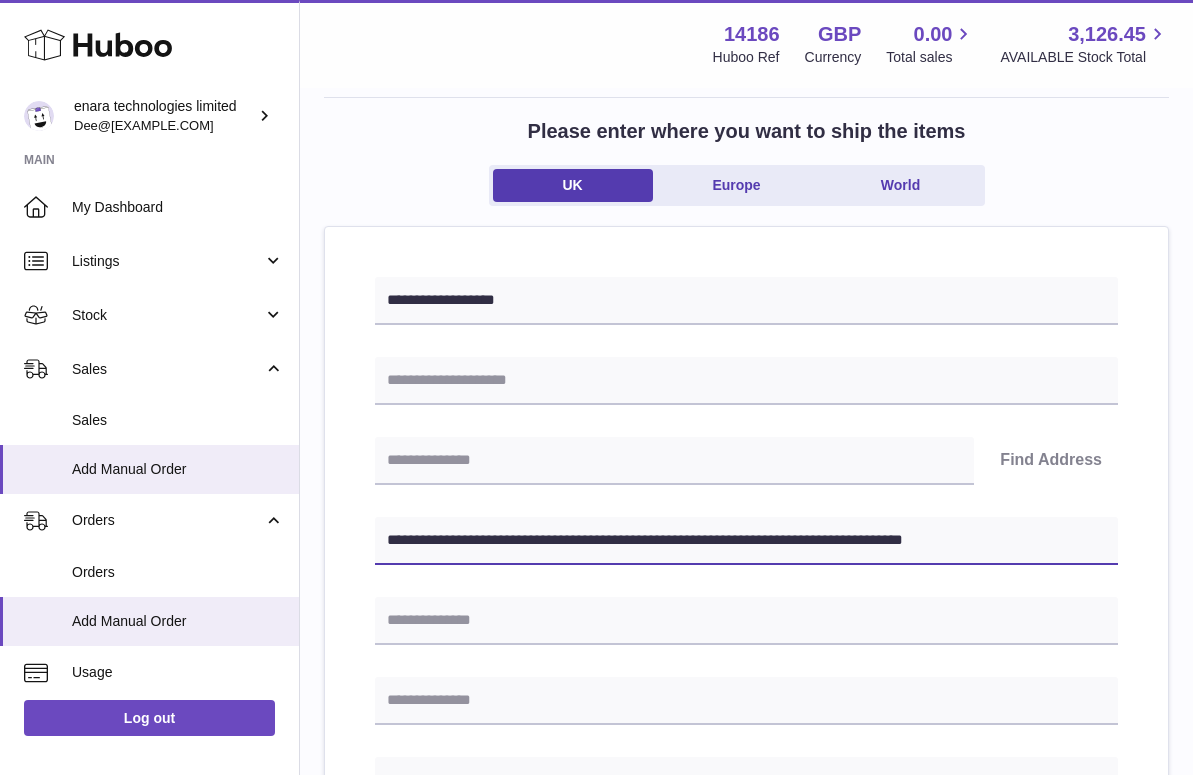 click on ".st0{fill:#141414;}" at bounding box center [596, 287] 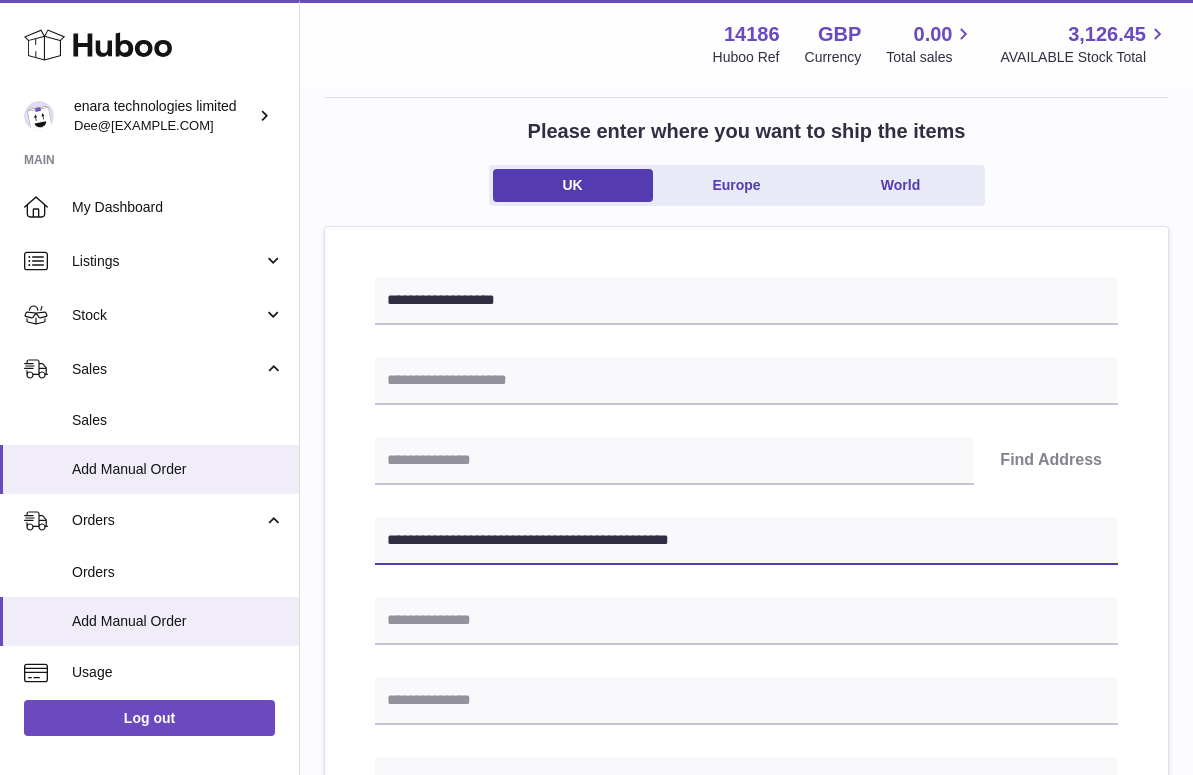 type on "**********" 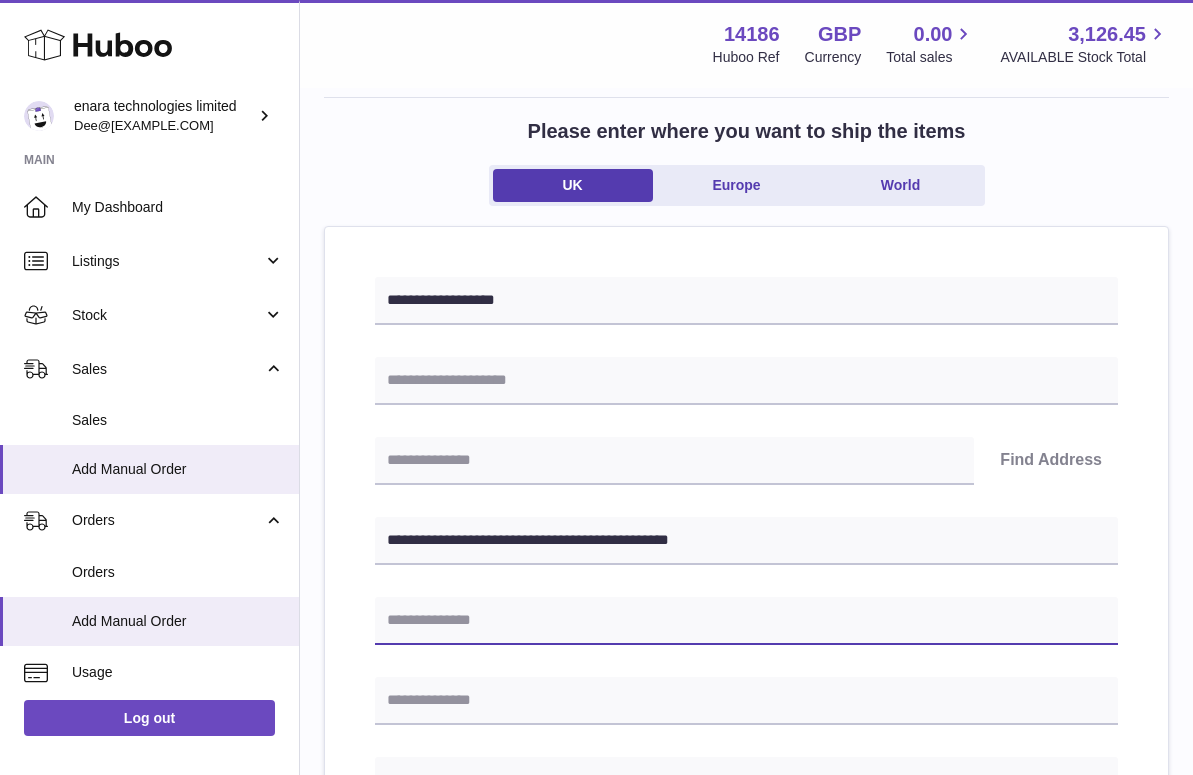paste on "**********" 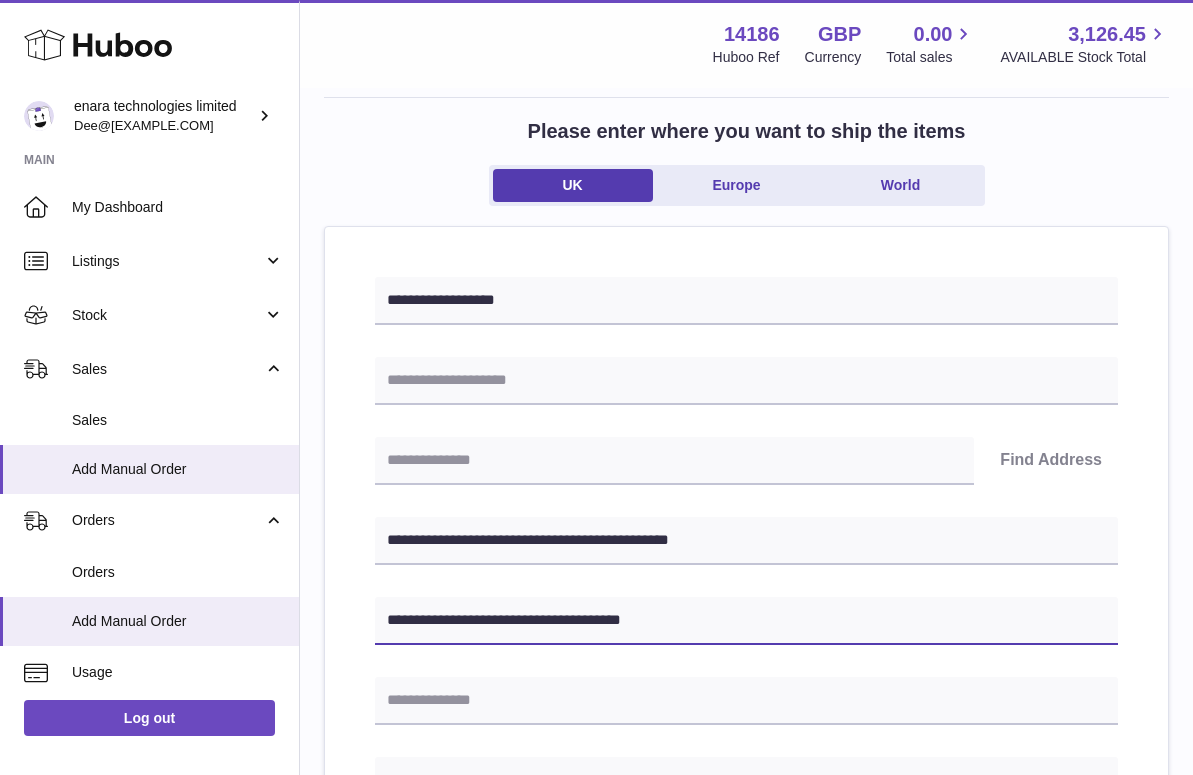 type on "**********" 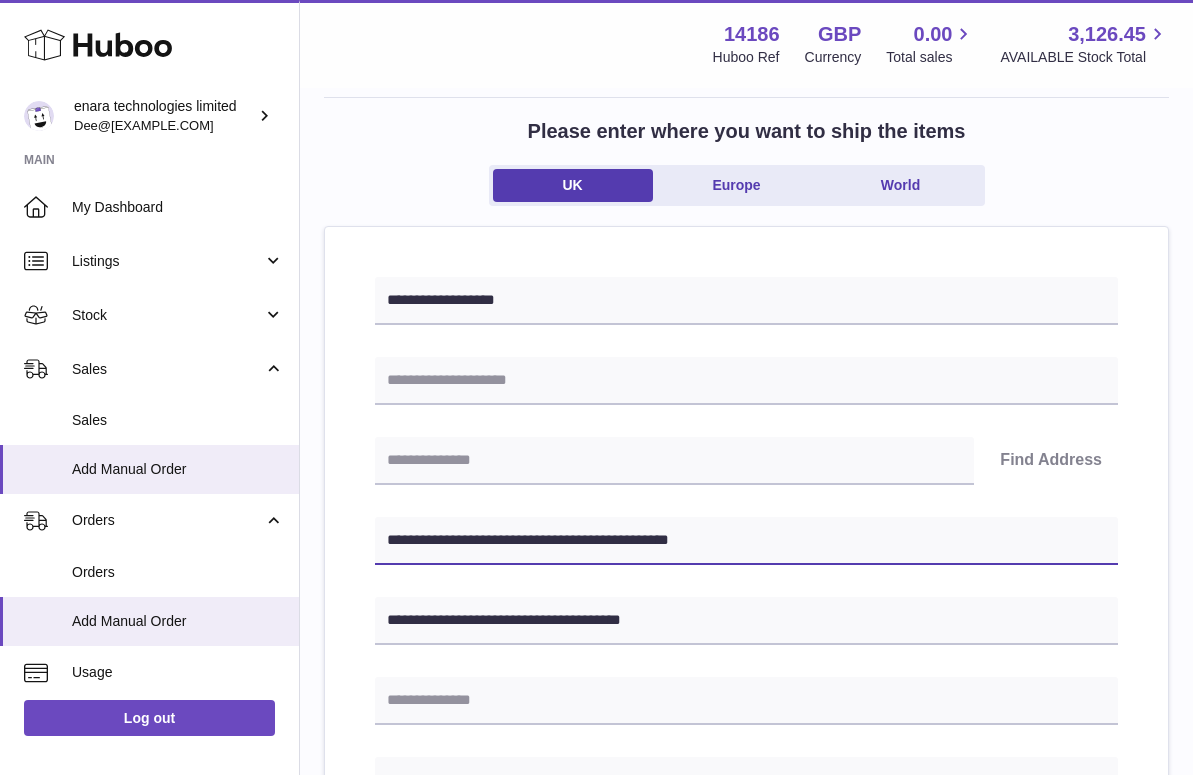 drag, startPoint x: 487, startPoint y: 542, endPoint x: 395, endPoint y: 542, distance: 92 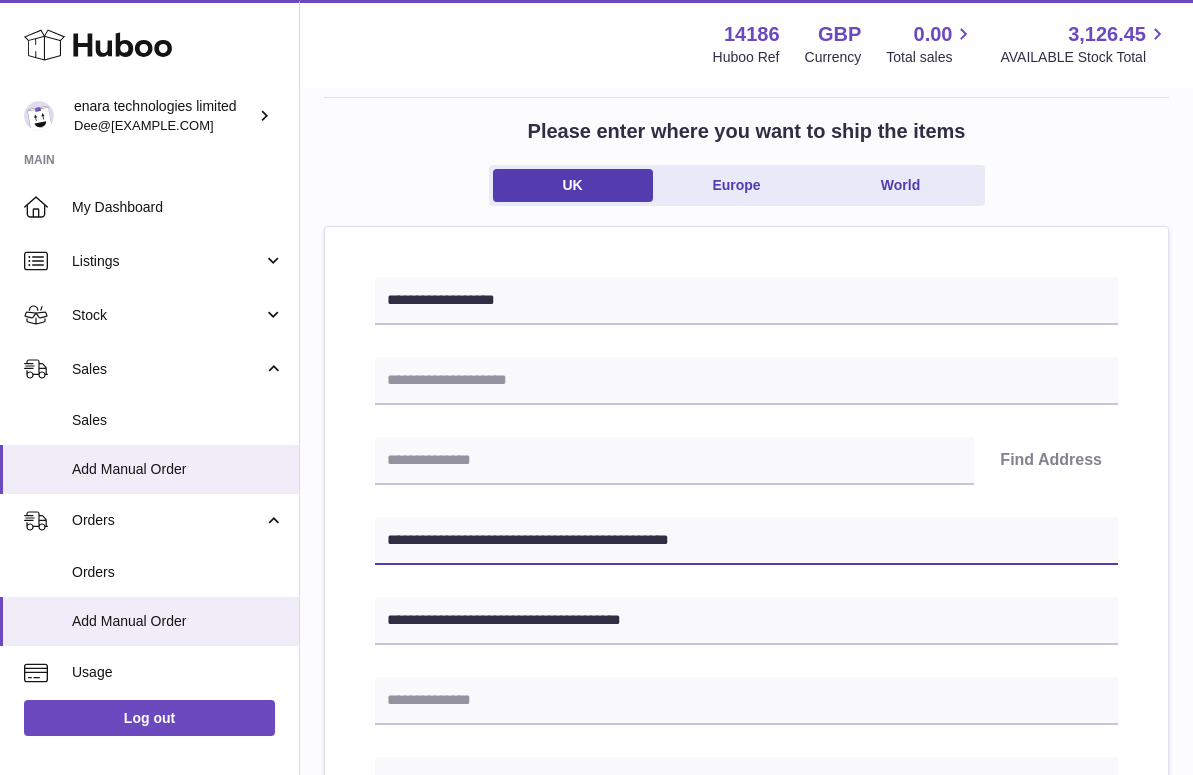 click on "**********" at bounding box center [746, 541] 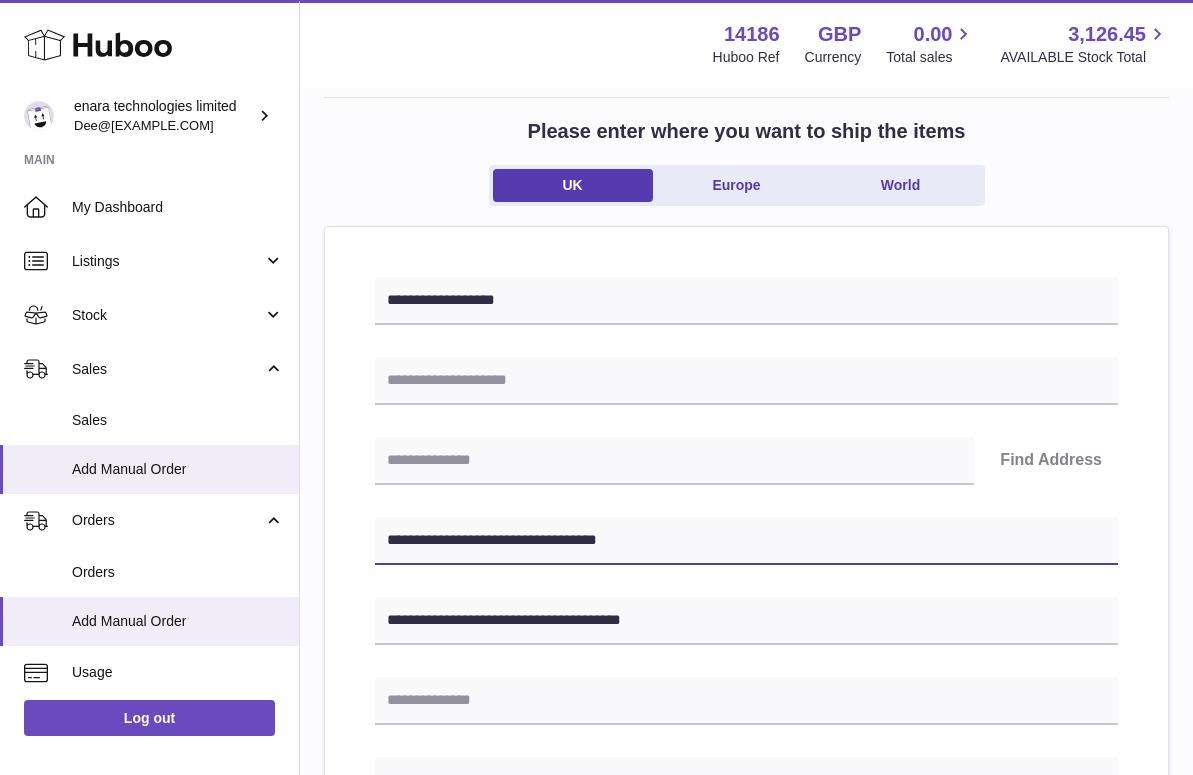 type on "**********" 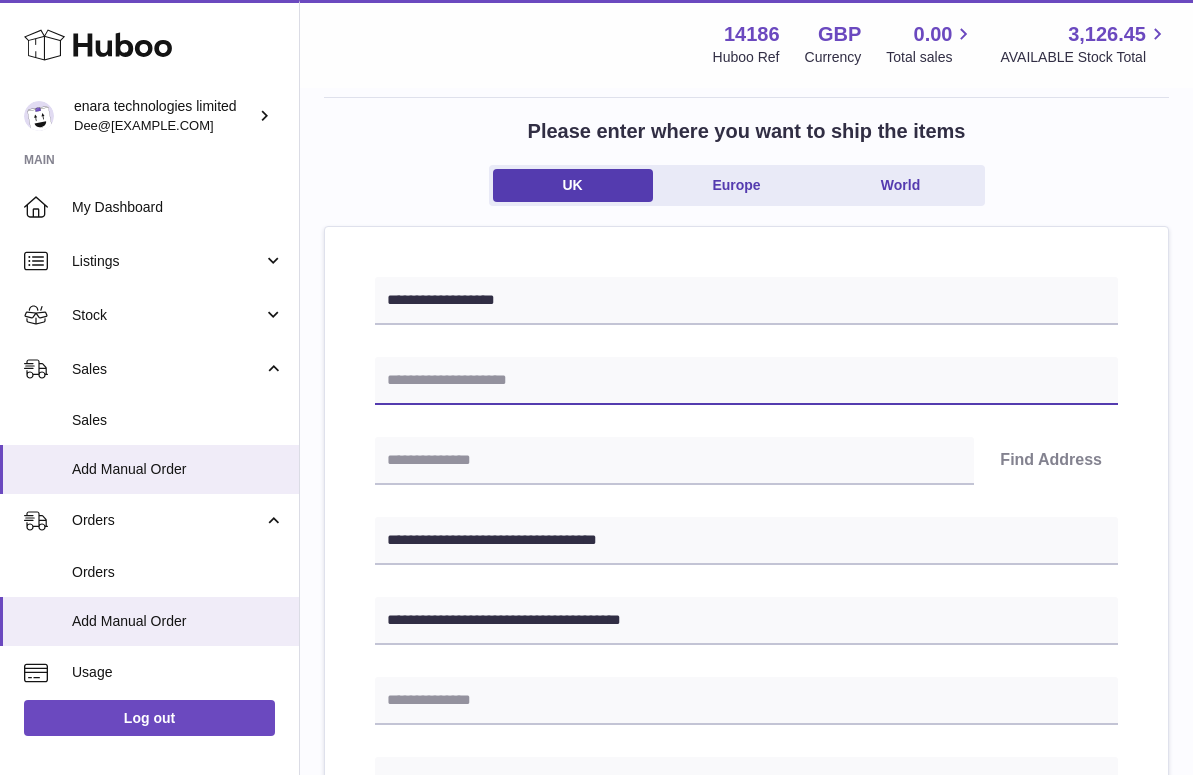 type on "*" 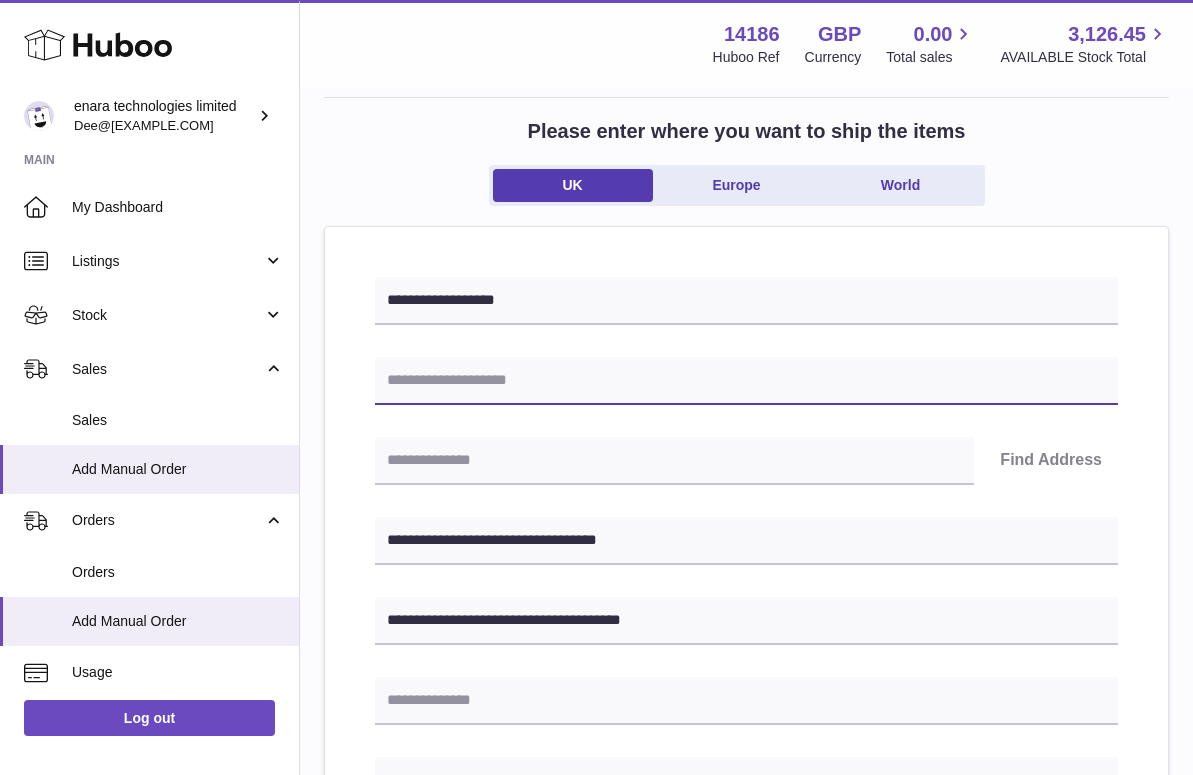 paste on "**********" 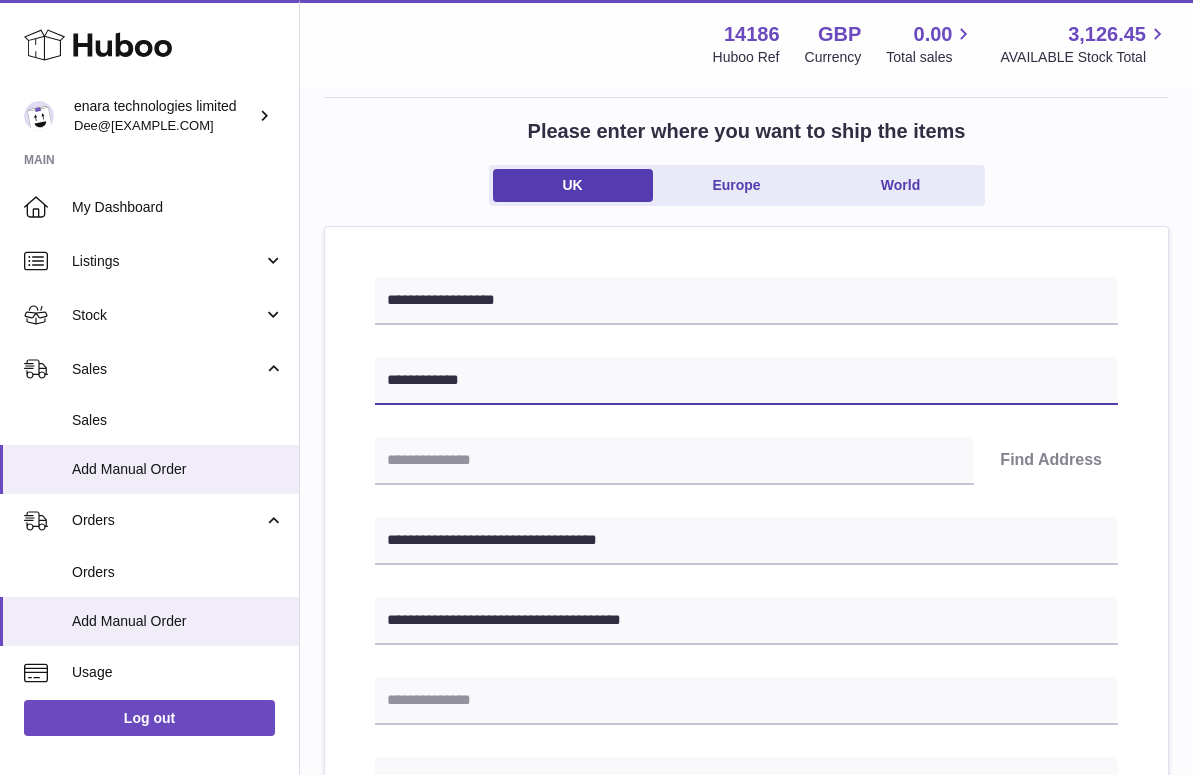 type on "**********" 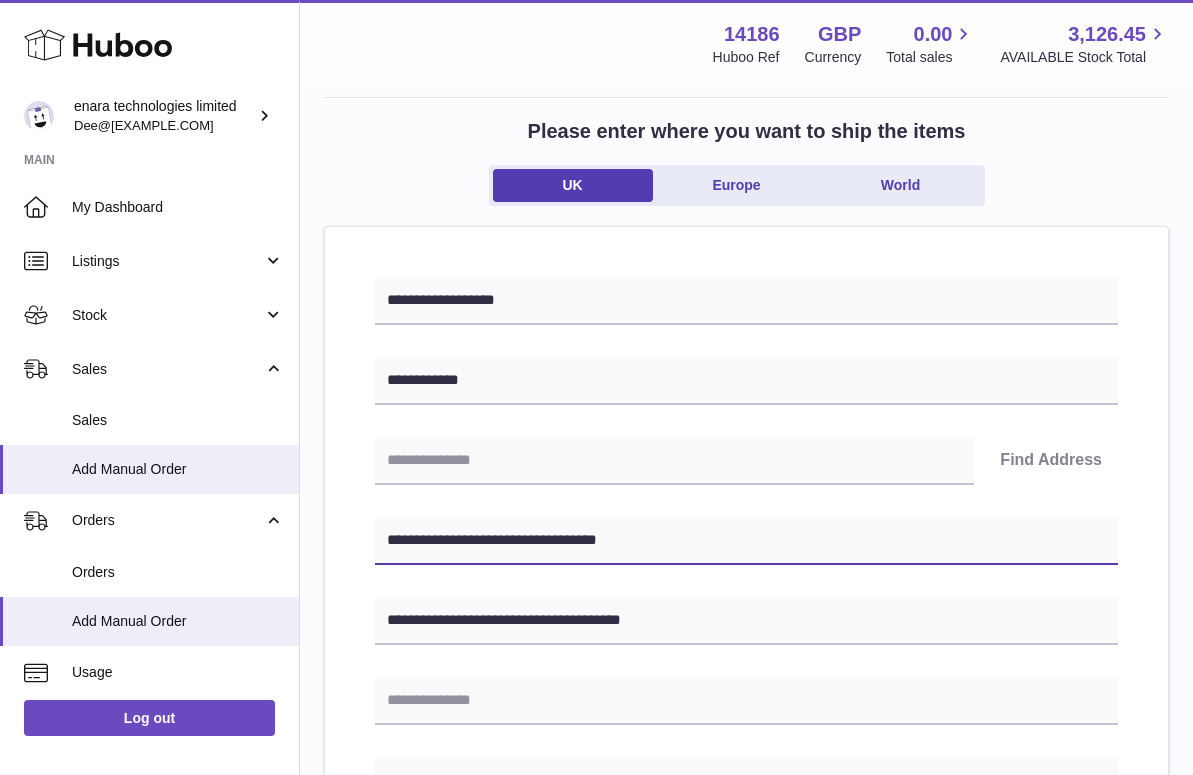 click on "**********" at bounding box center (746, 541) 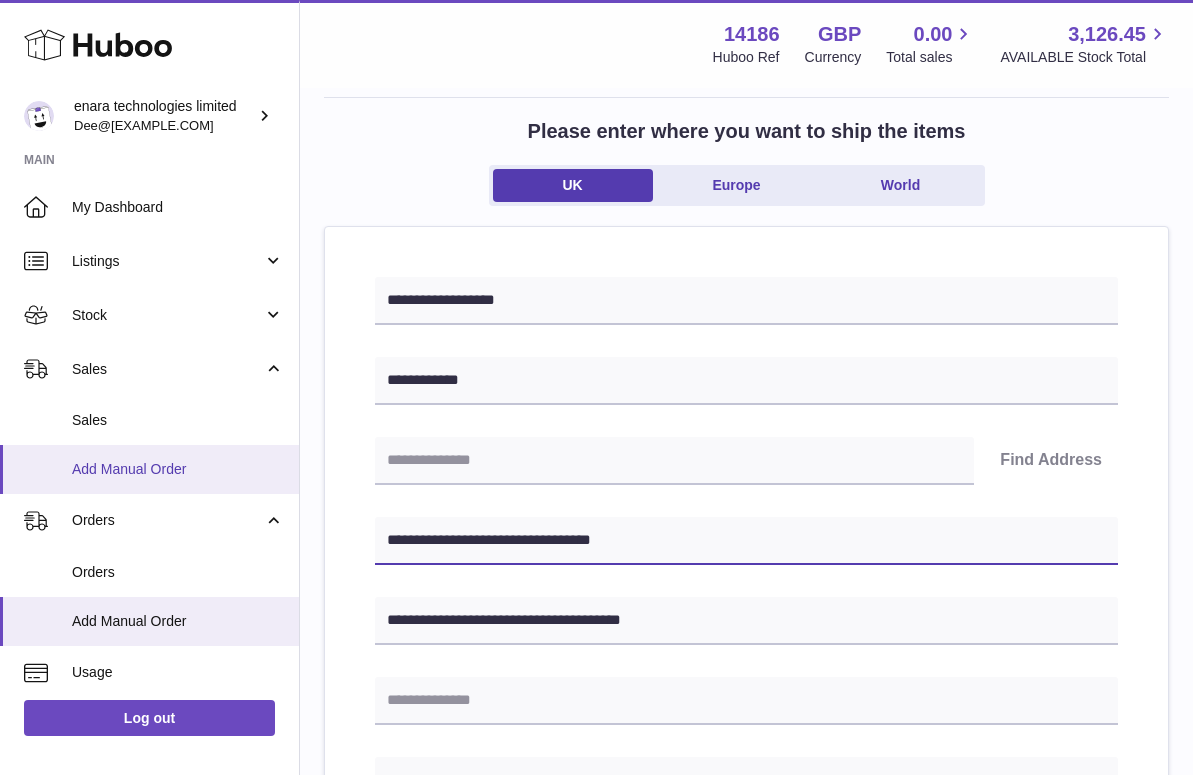drag, startPoint x: 517, startPoint y: 537, endPoint x: 79, endPoint y: 489, distance: 440.62228 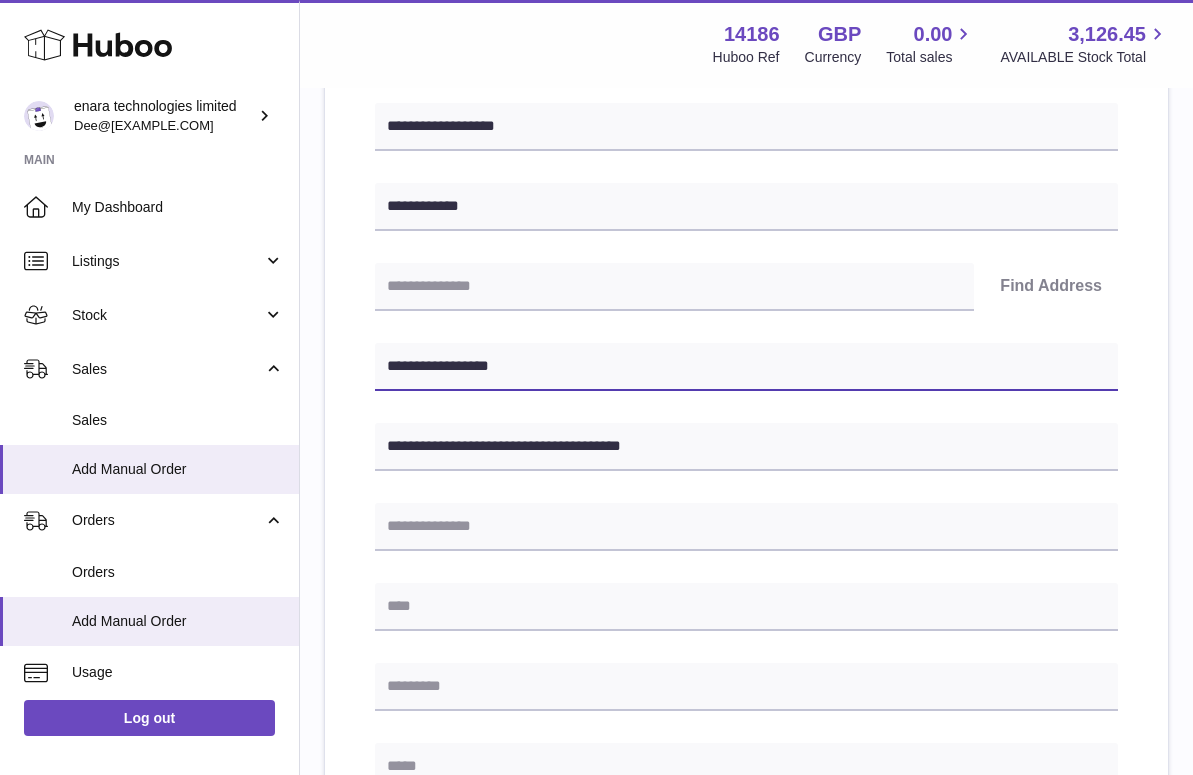 scroll, scrollTop: 322, scrollLeft: 0, axis: vertical 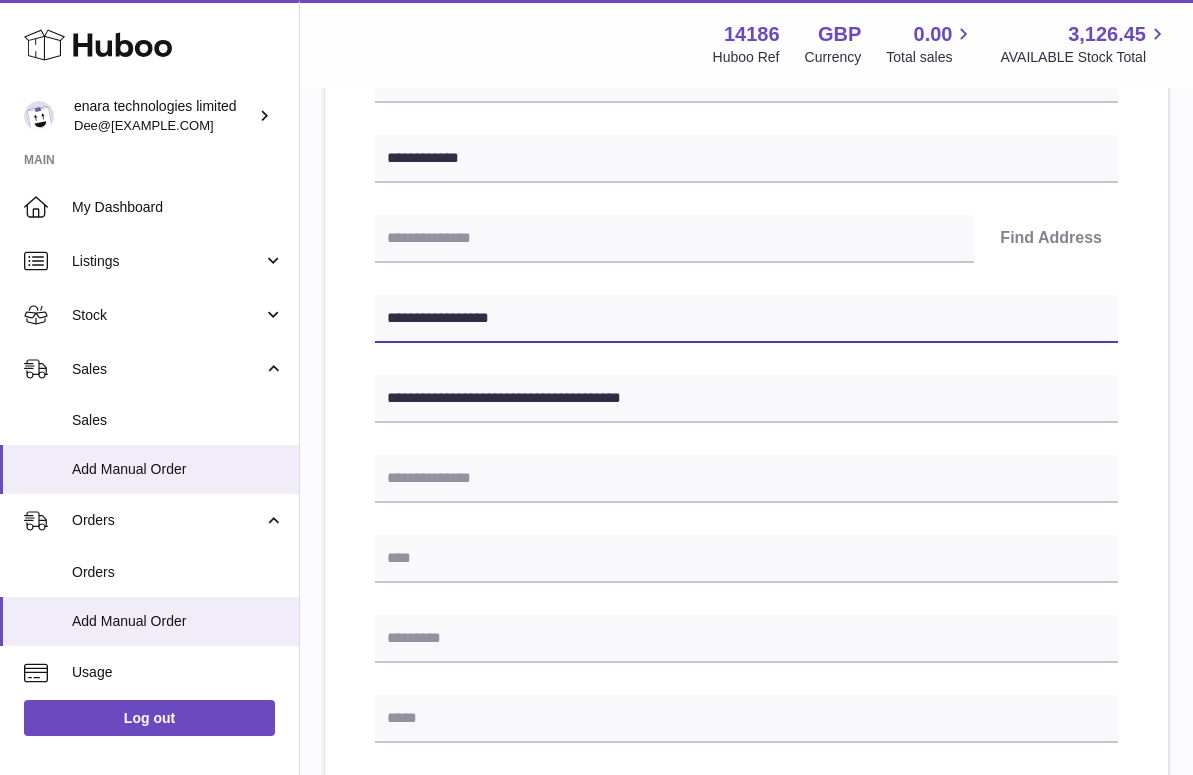 type on "**********" 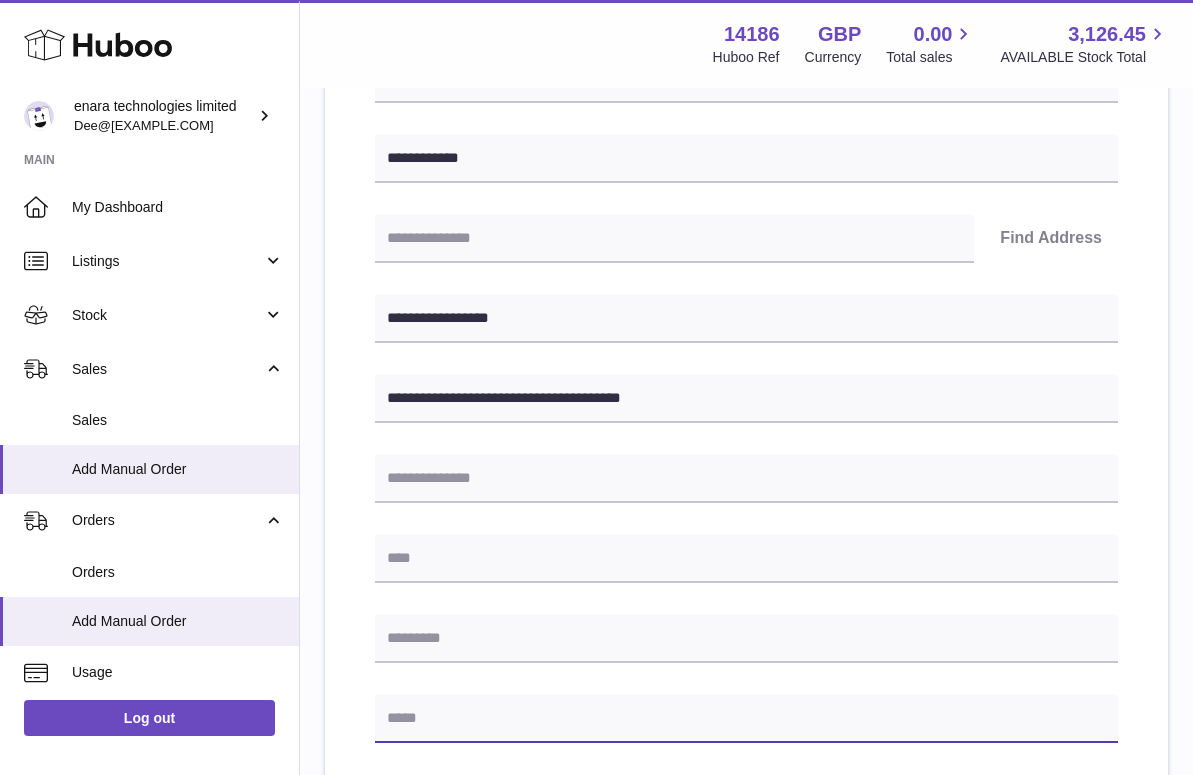 paste on "**********" 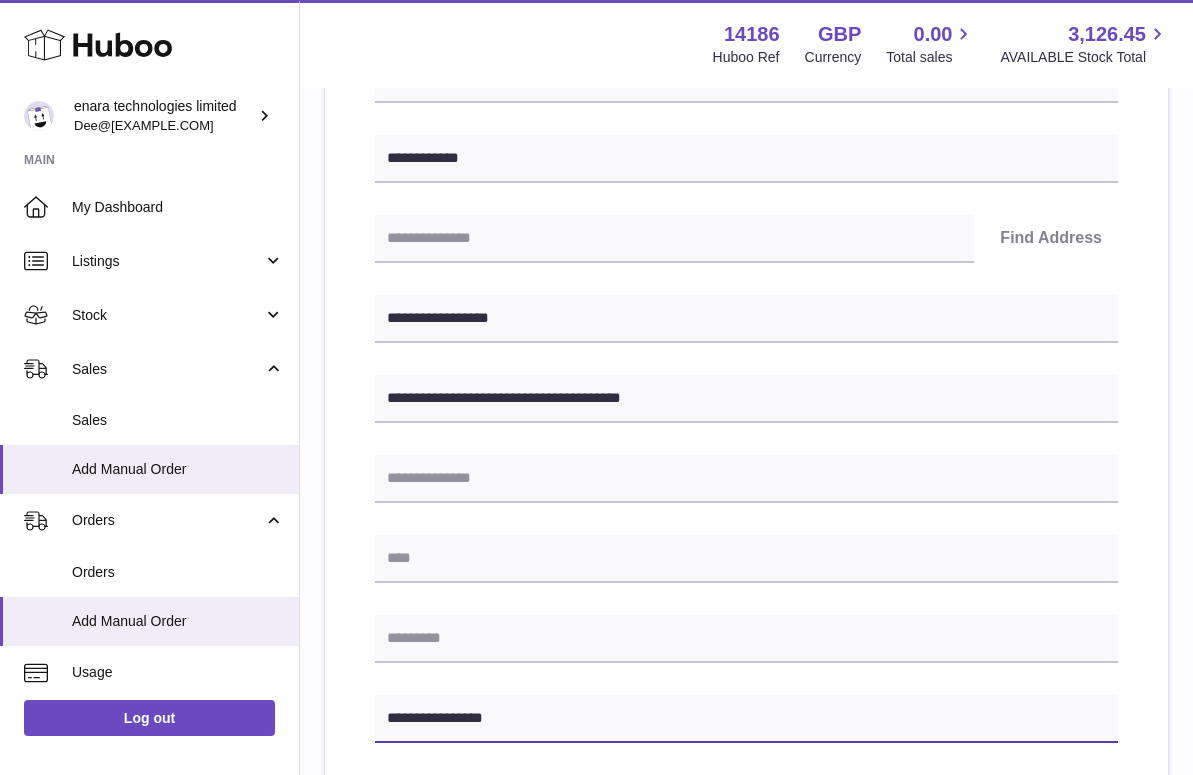 type on "**********" 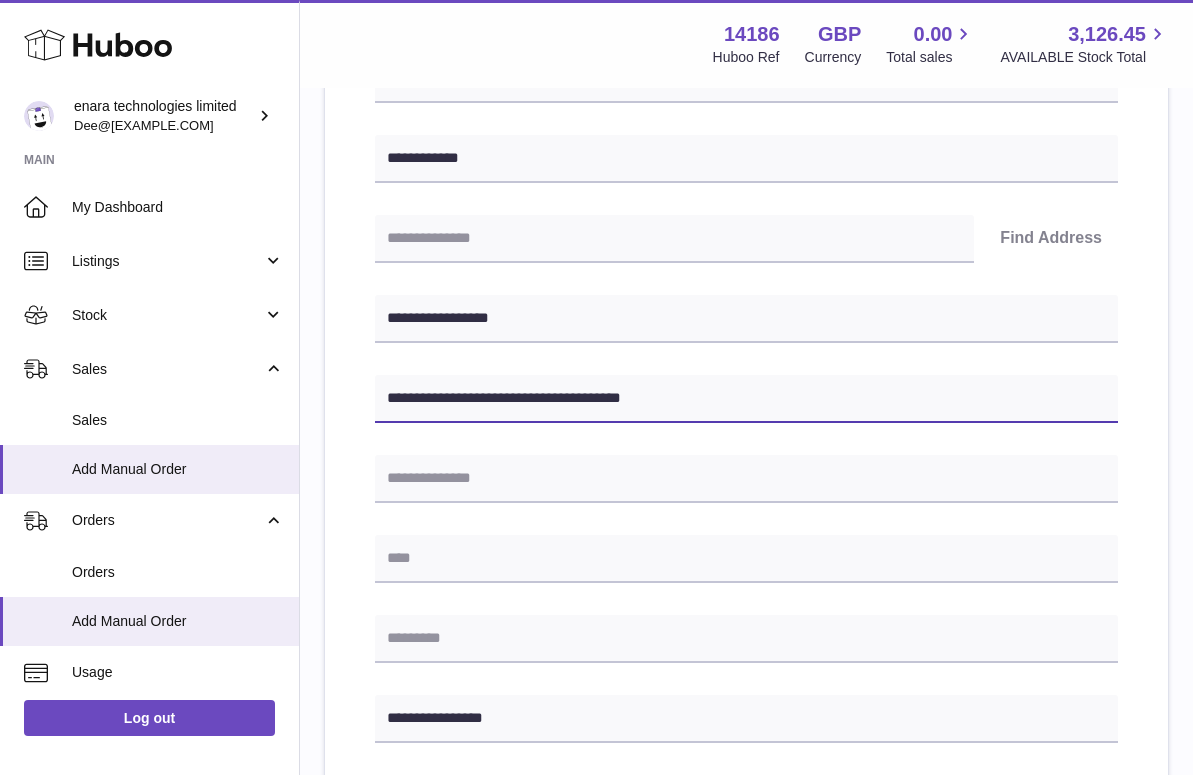 drag, startPoint x: 561, startPoint y: 400, endPoint x: 502, endPoint y: 397, distance: 59.07622 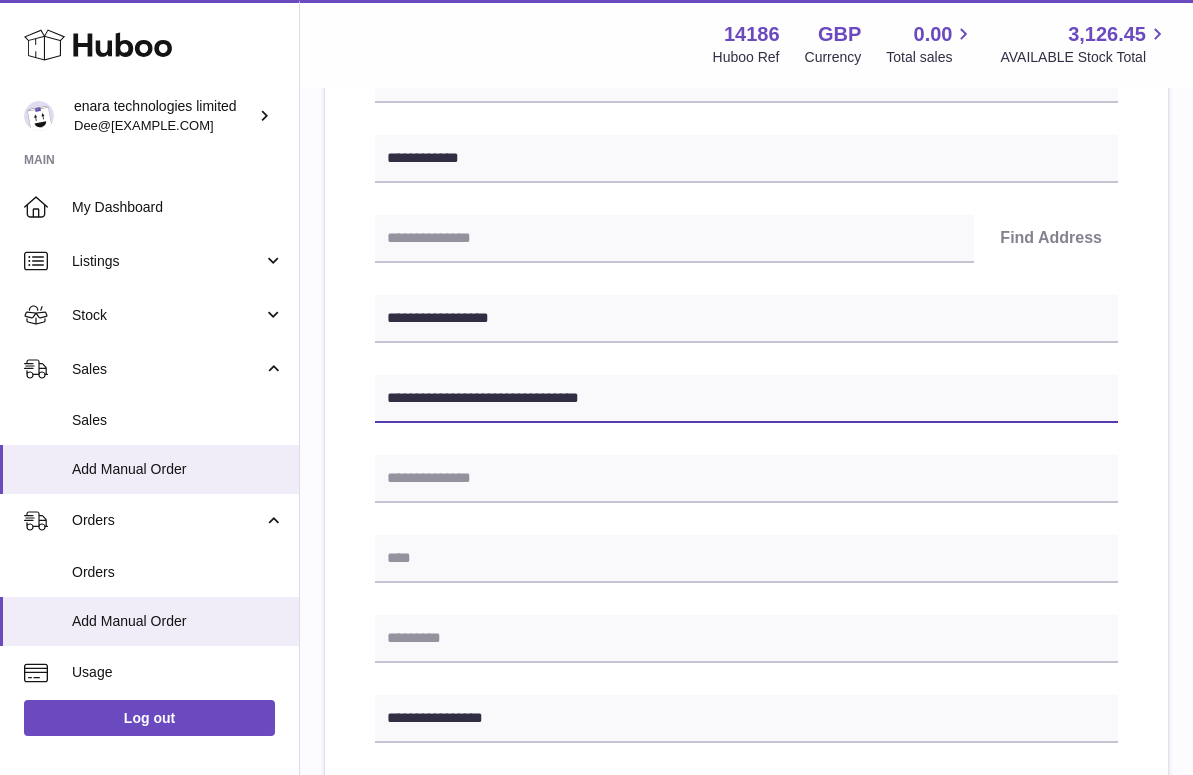 type on "**********" 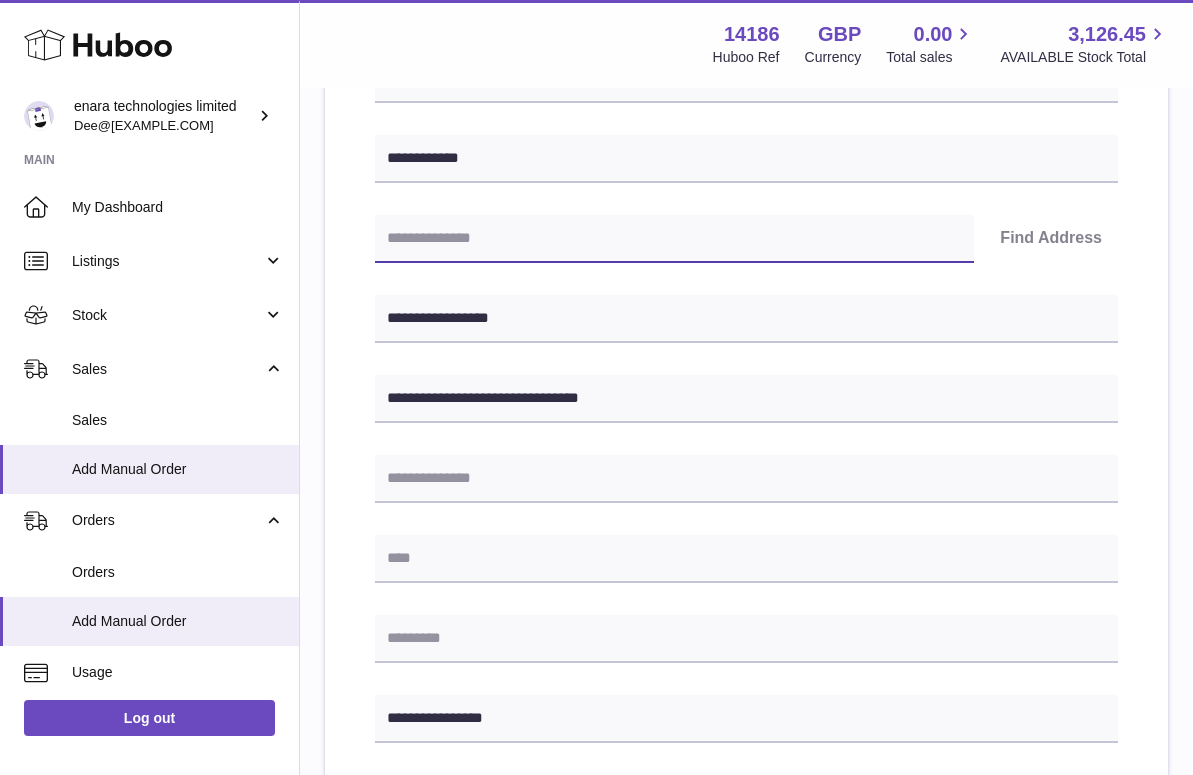 paste on "*******" 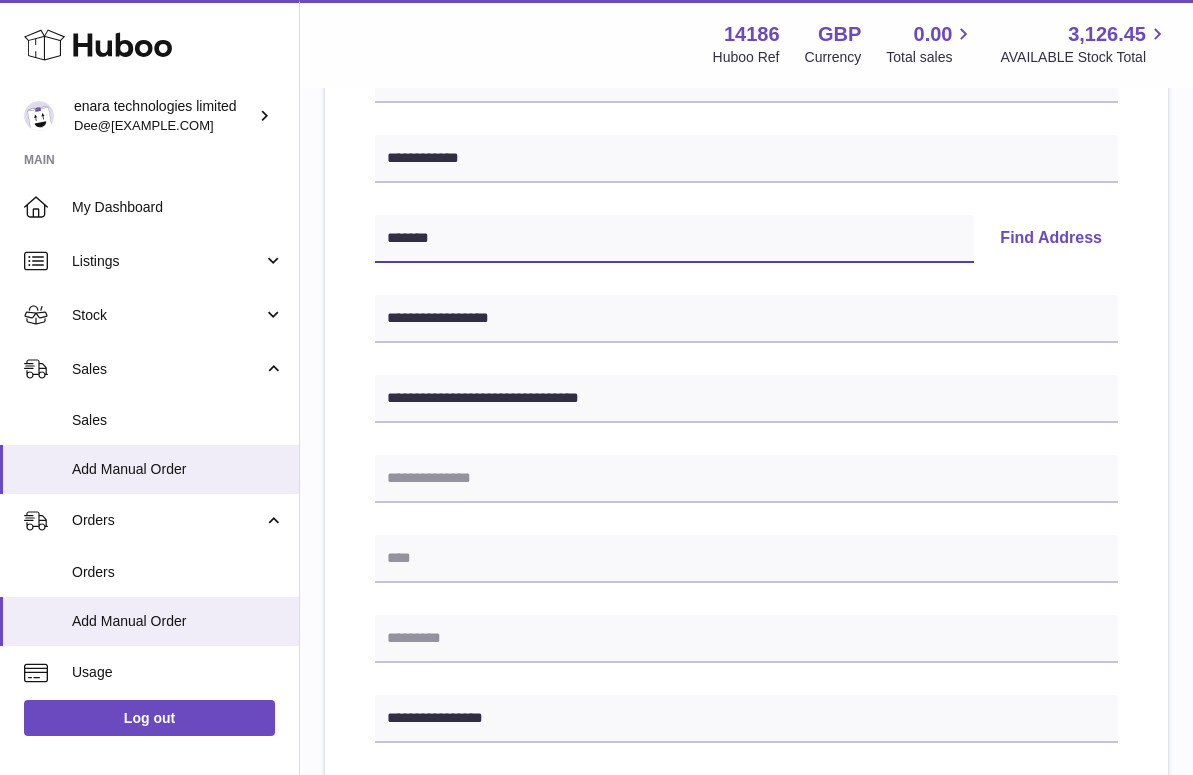 type on "*******" 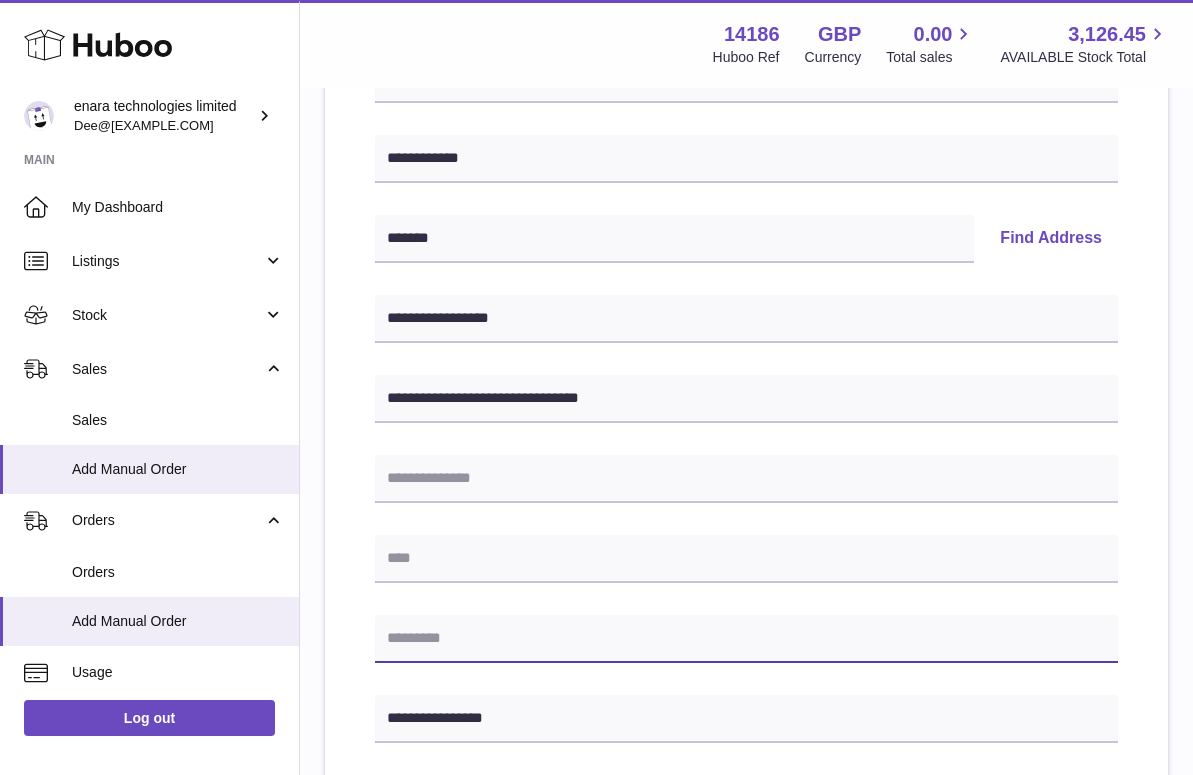 type on "*" 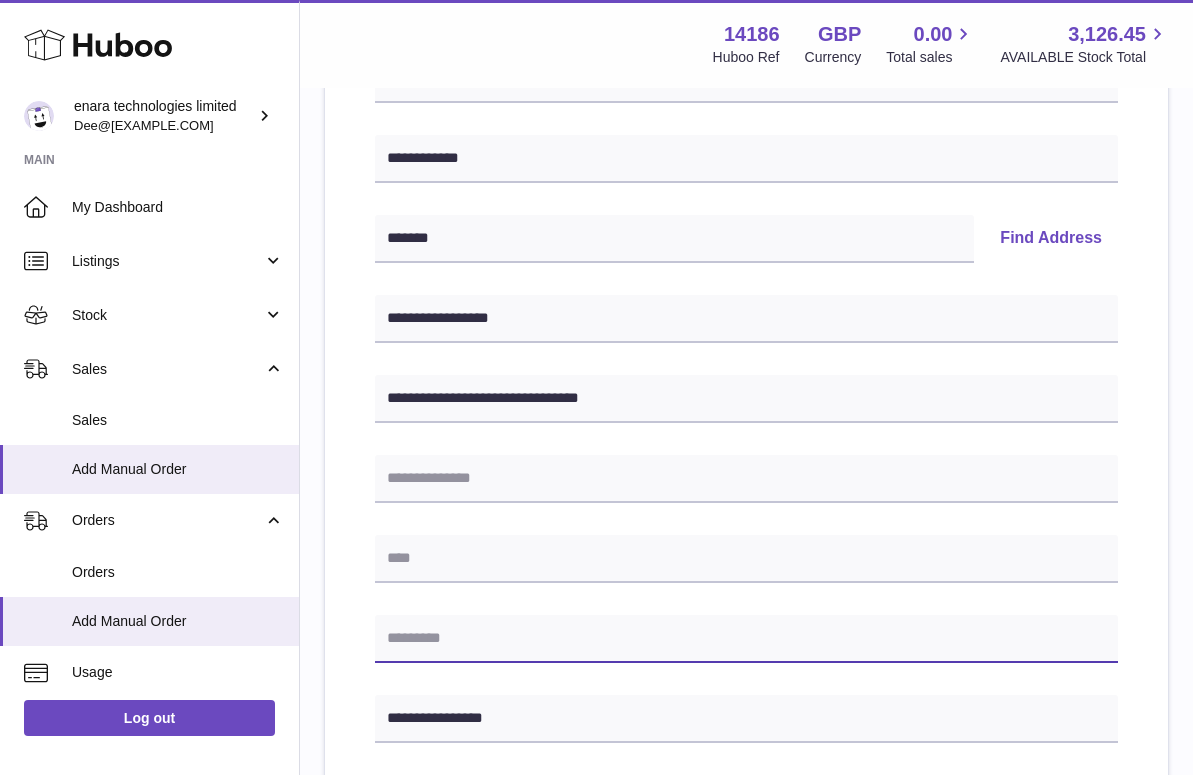 paste on "*******" 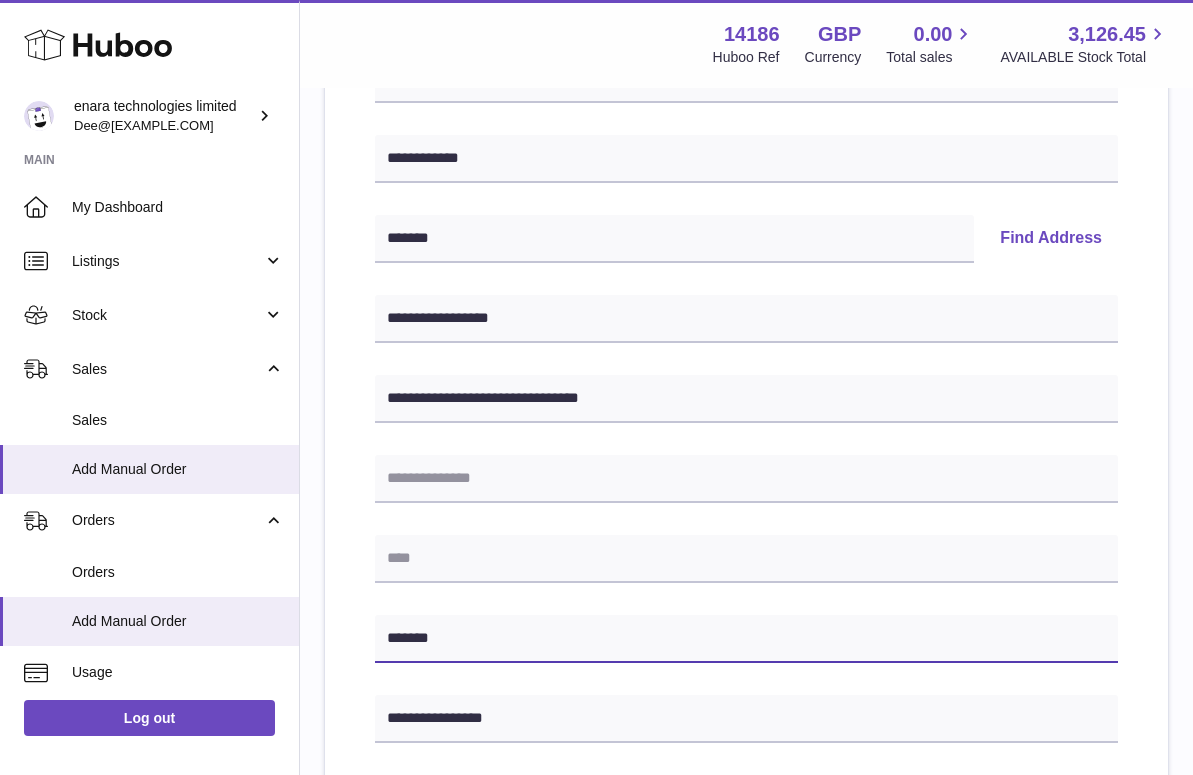 type on "*******" 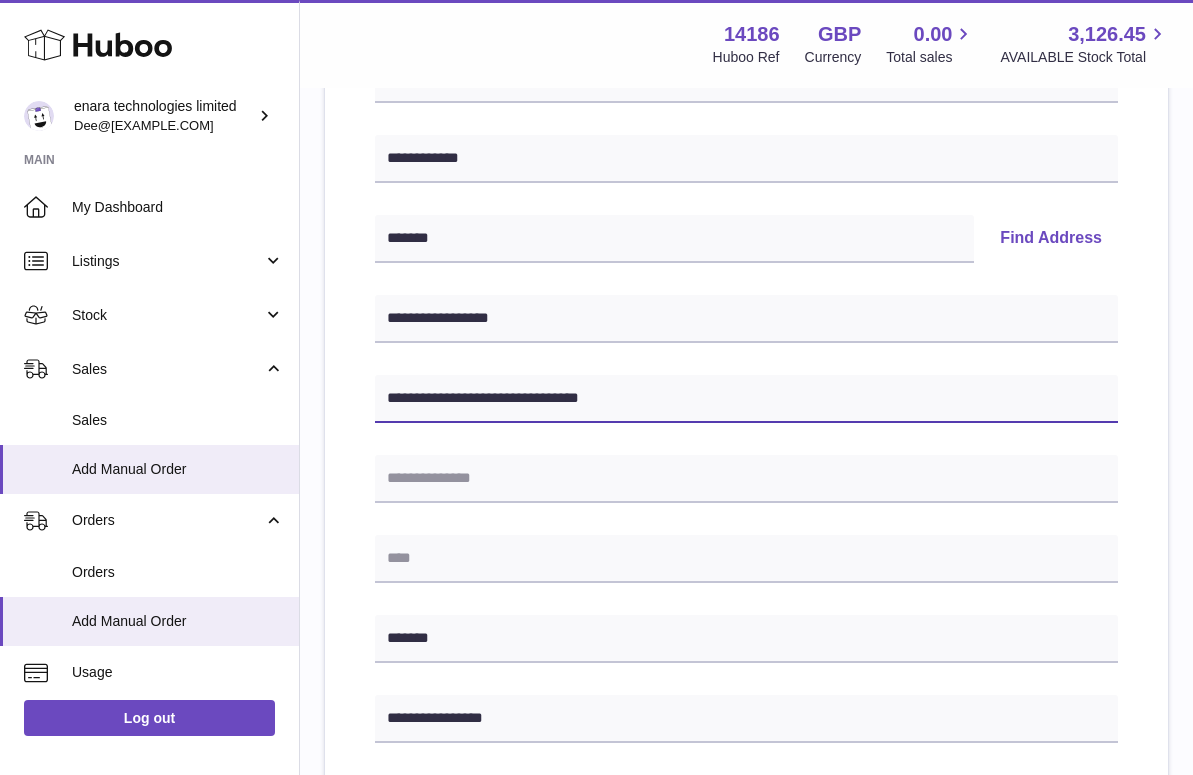 click on "**********" at bounding box center [746, 399] 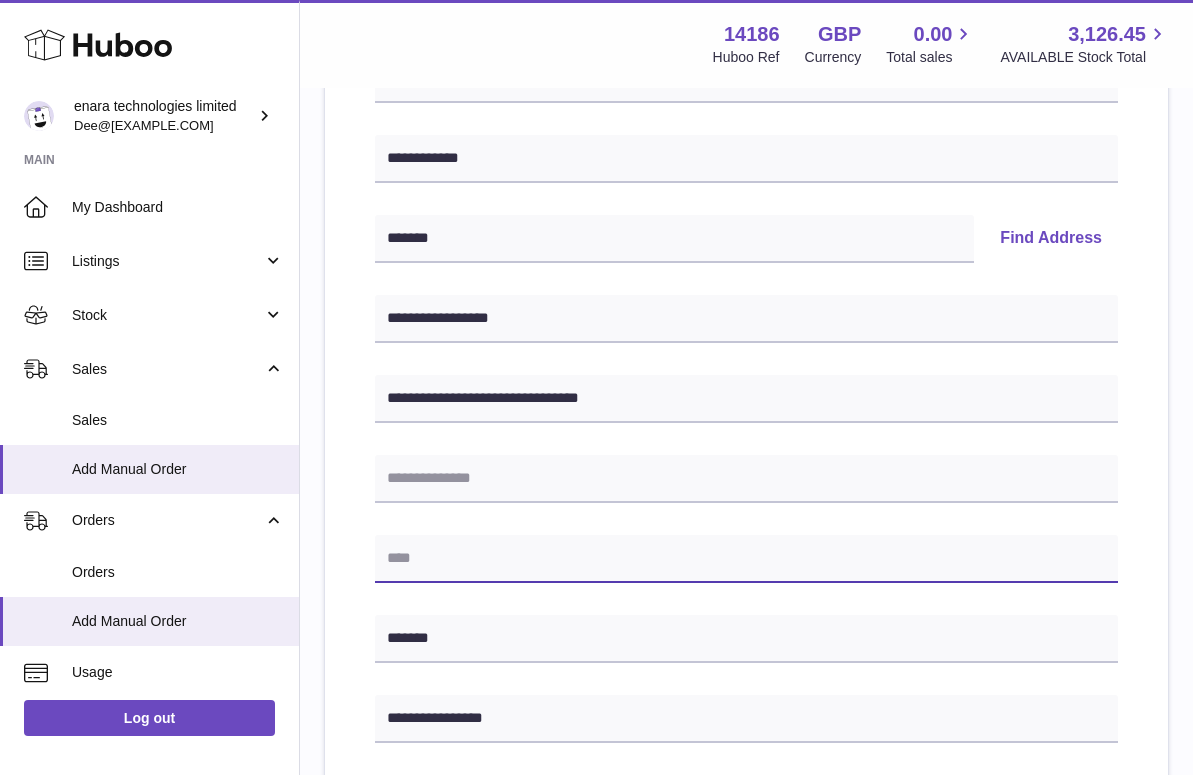 click at bounding box center (746, 559) 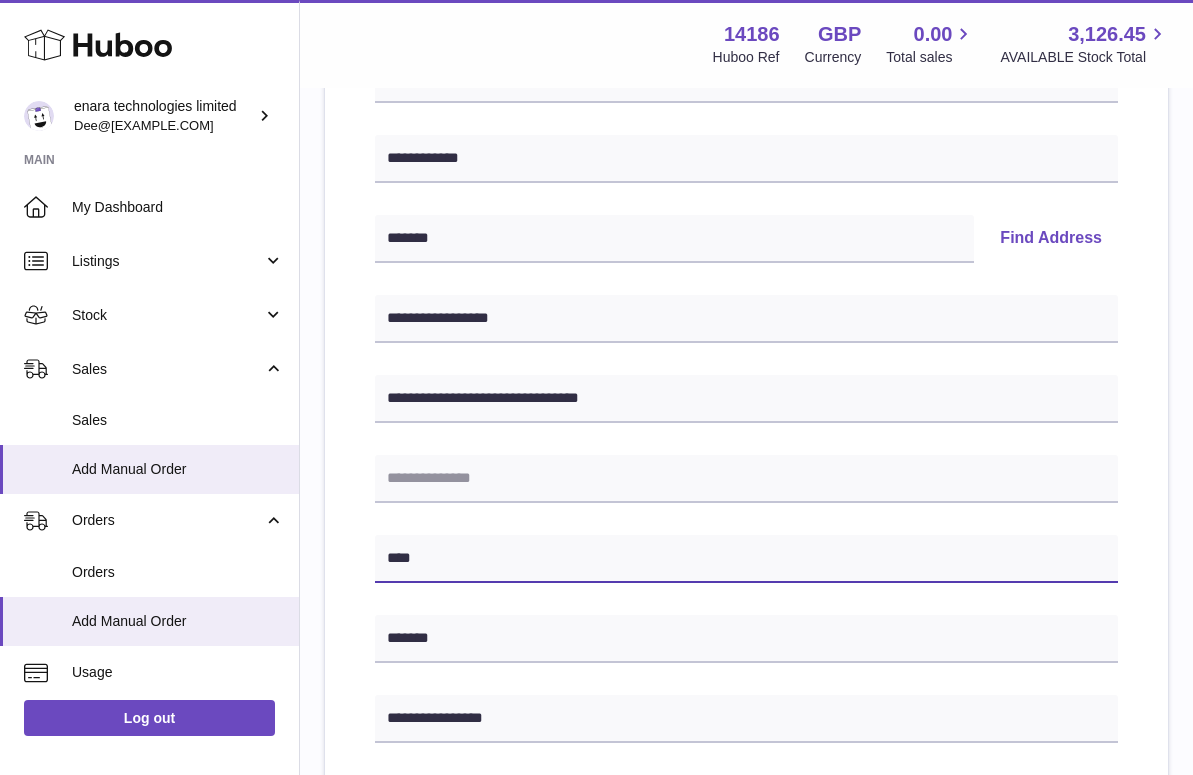type on "****" 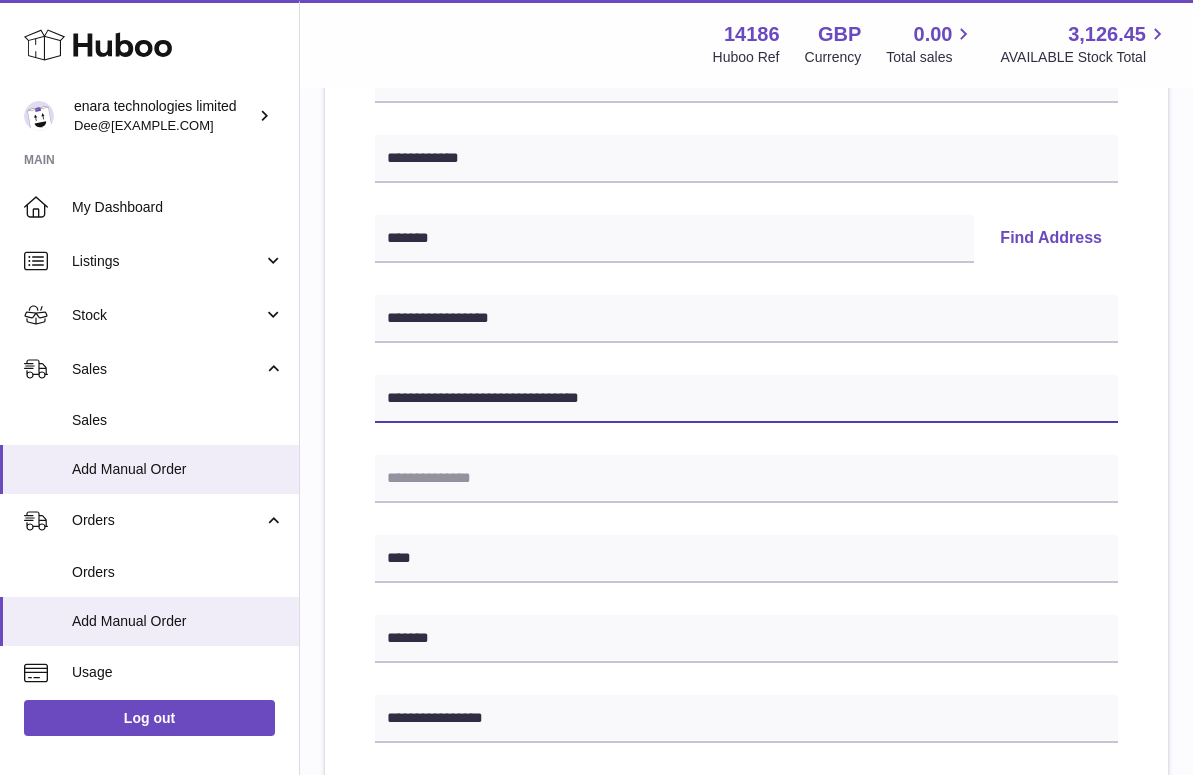 drag, startPoint x: 507, startPoint y: 399, endPoint x: 768, endPoint y: 414, distance: 261.43066 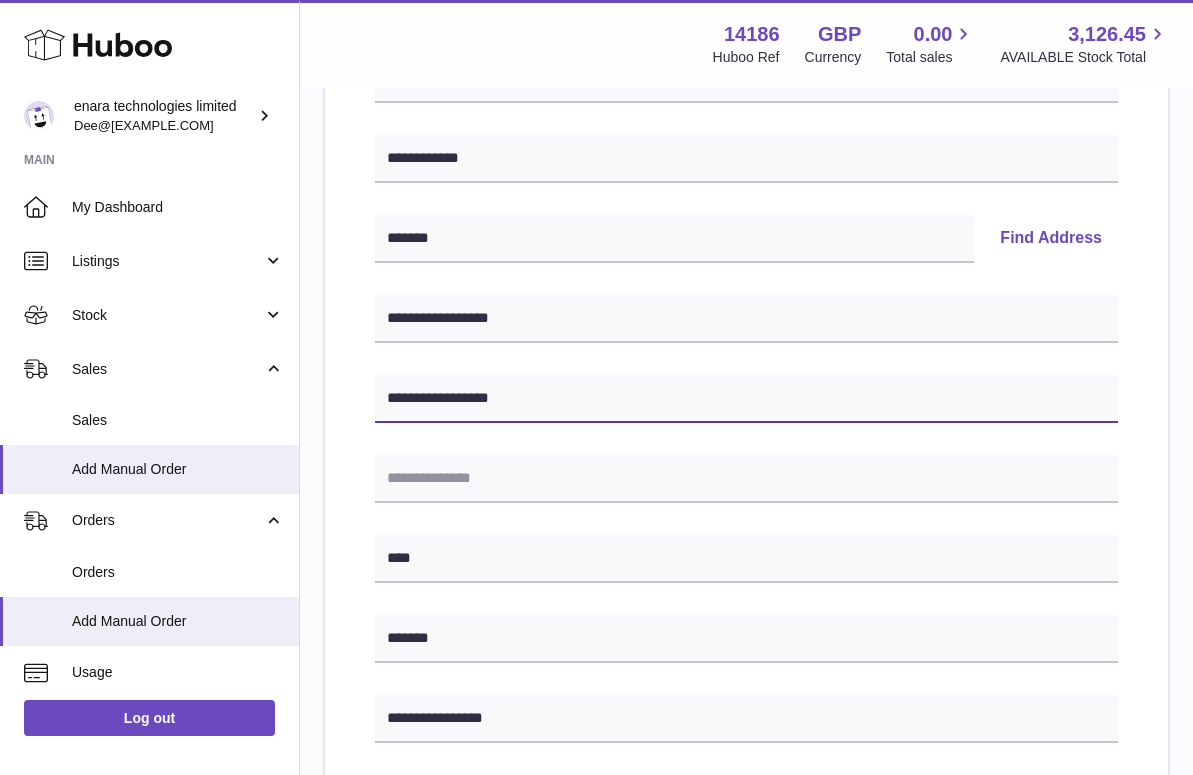 paste on "**********" 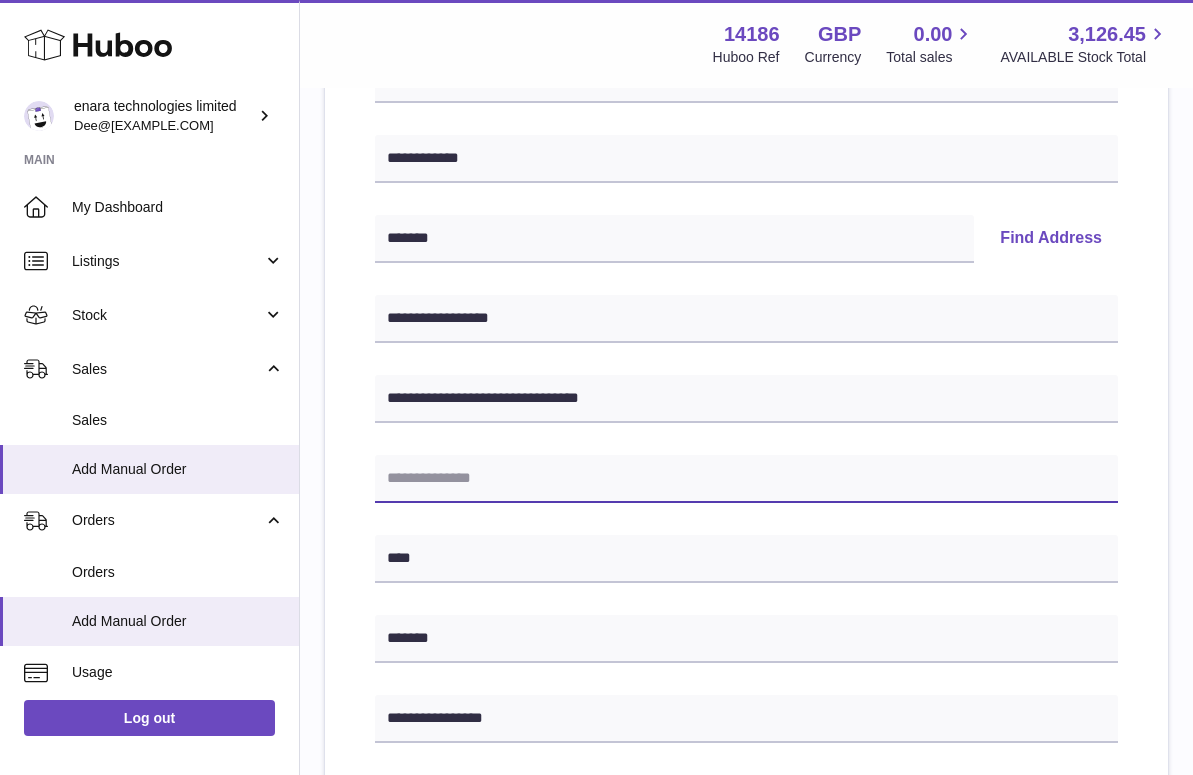 paste on "**********" 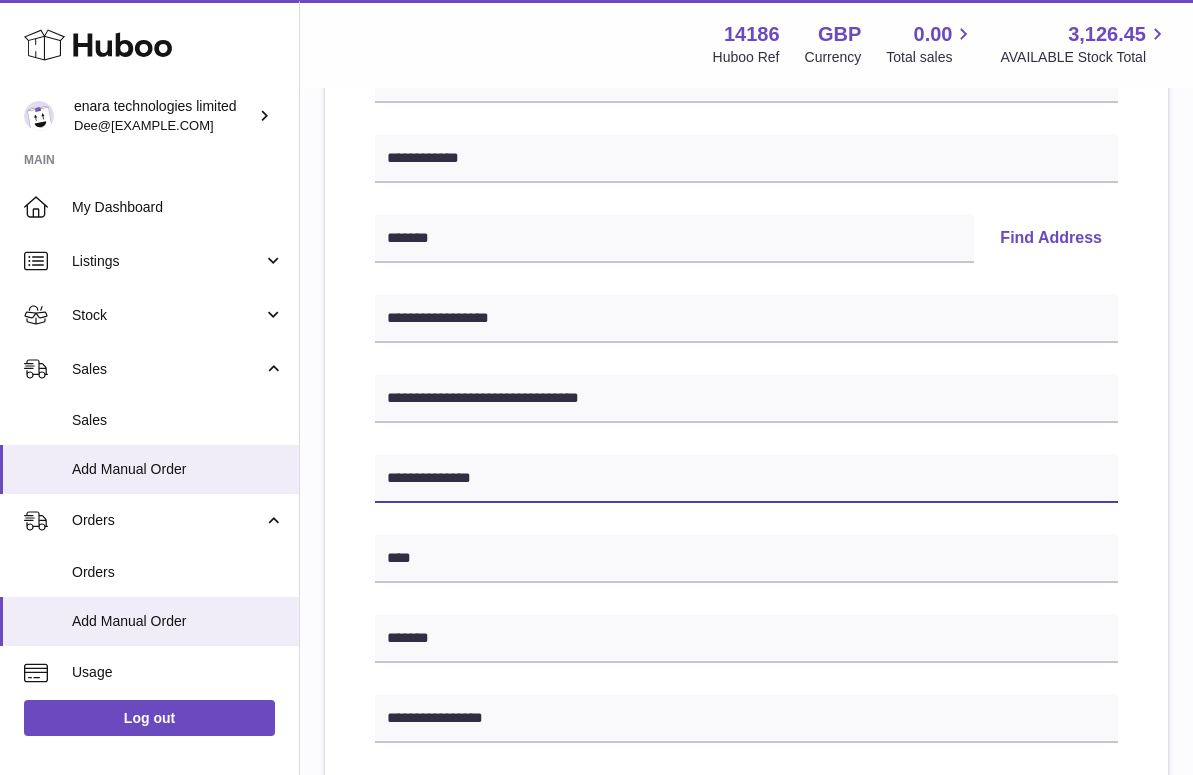 type on "**********" 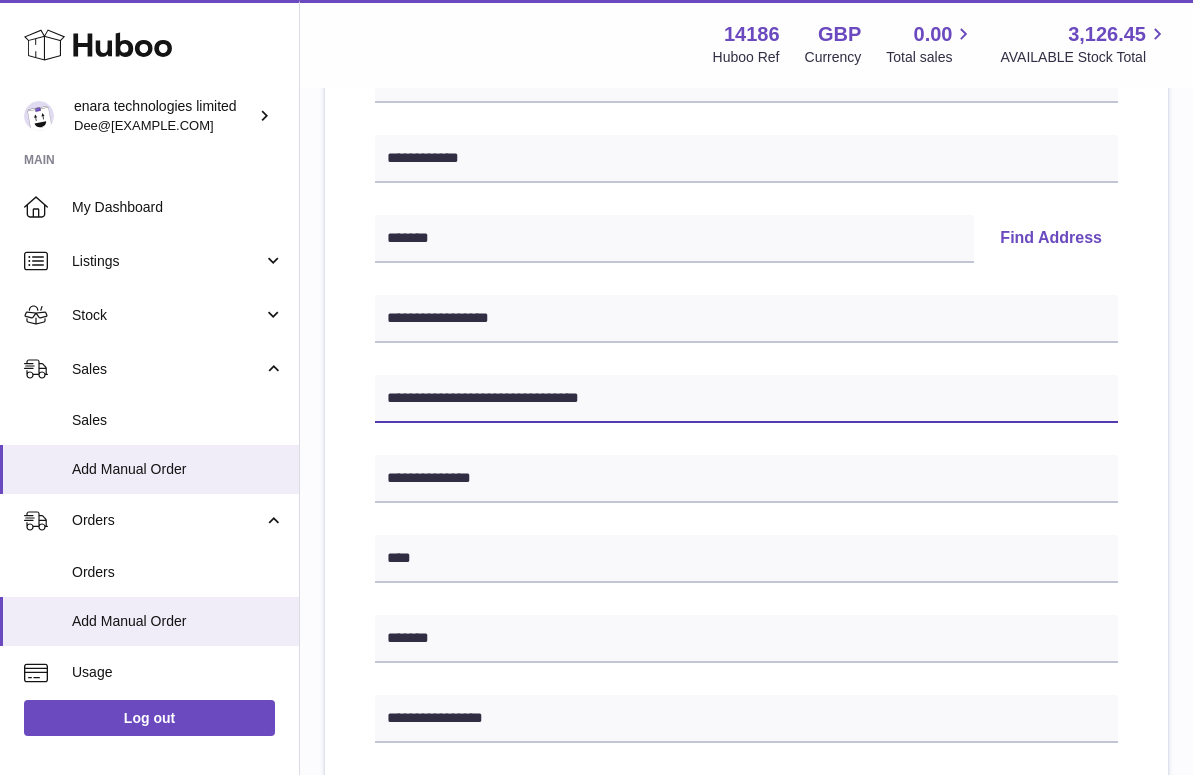 drag, startPoint x: 670, startPoint y: 401, endPoint x: 495, endPoint y: 394, distance: 175.13994 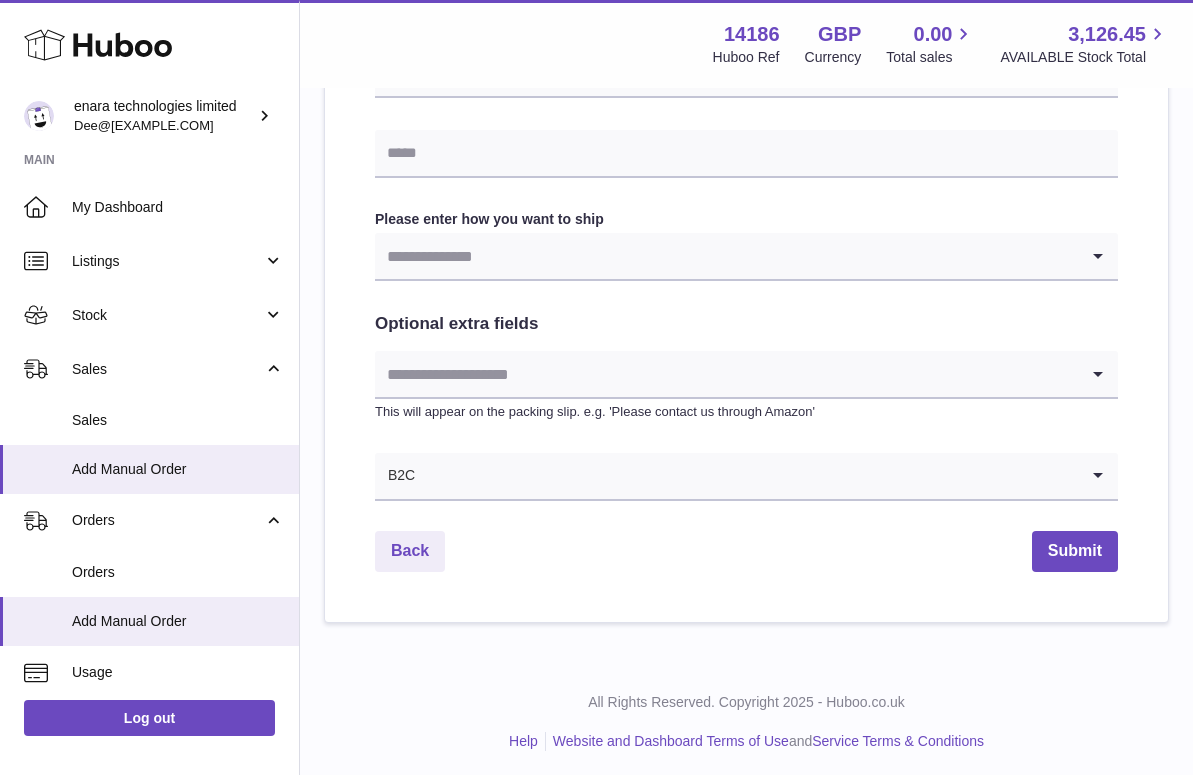 scroll, scrollTop: 966, scrollLeft: 0, axis: vertical 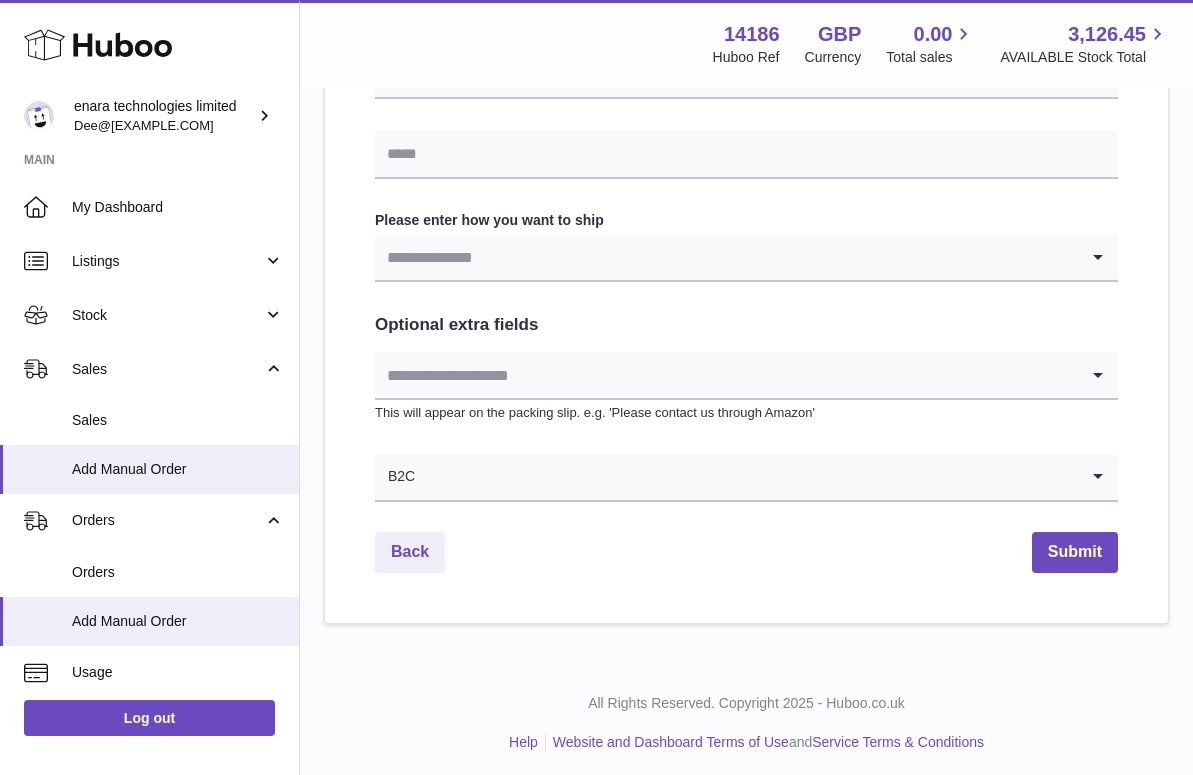 type on "**********" 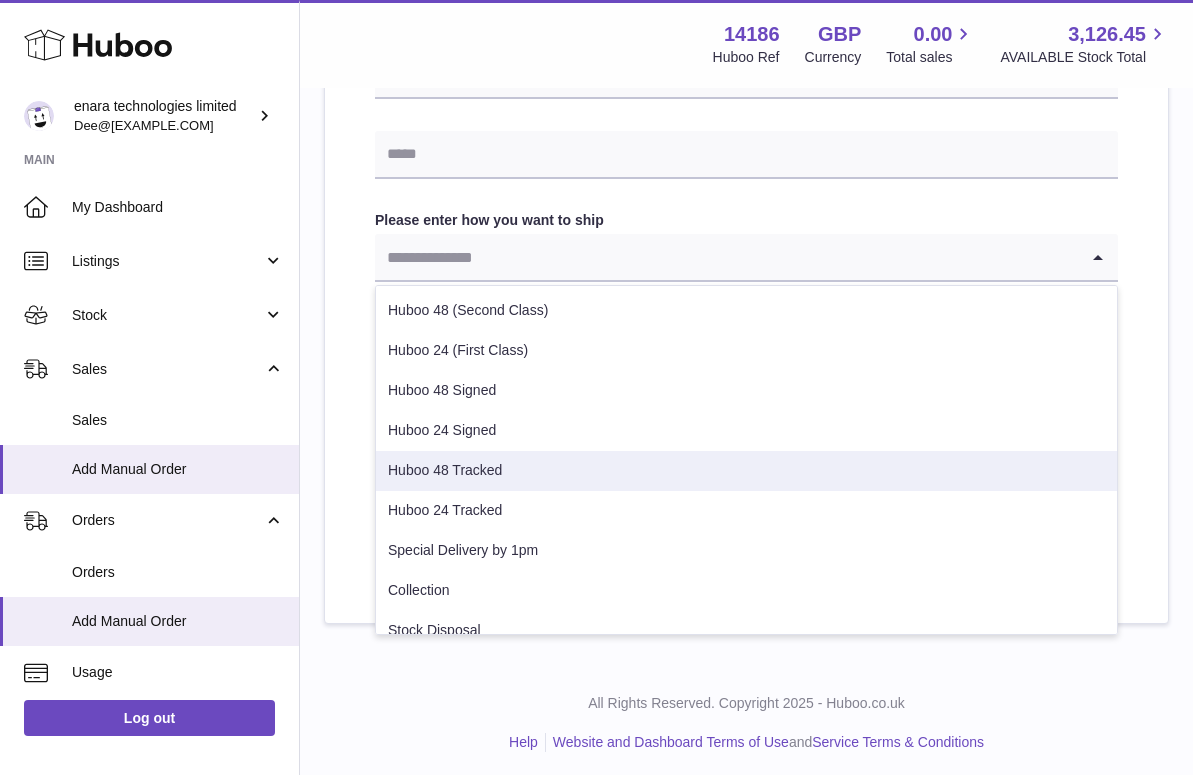 click on "Huboo 48 Tracked" at bounding box center [746, 471] 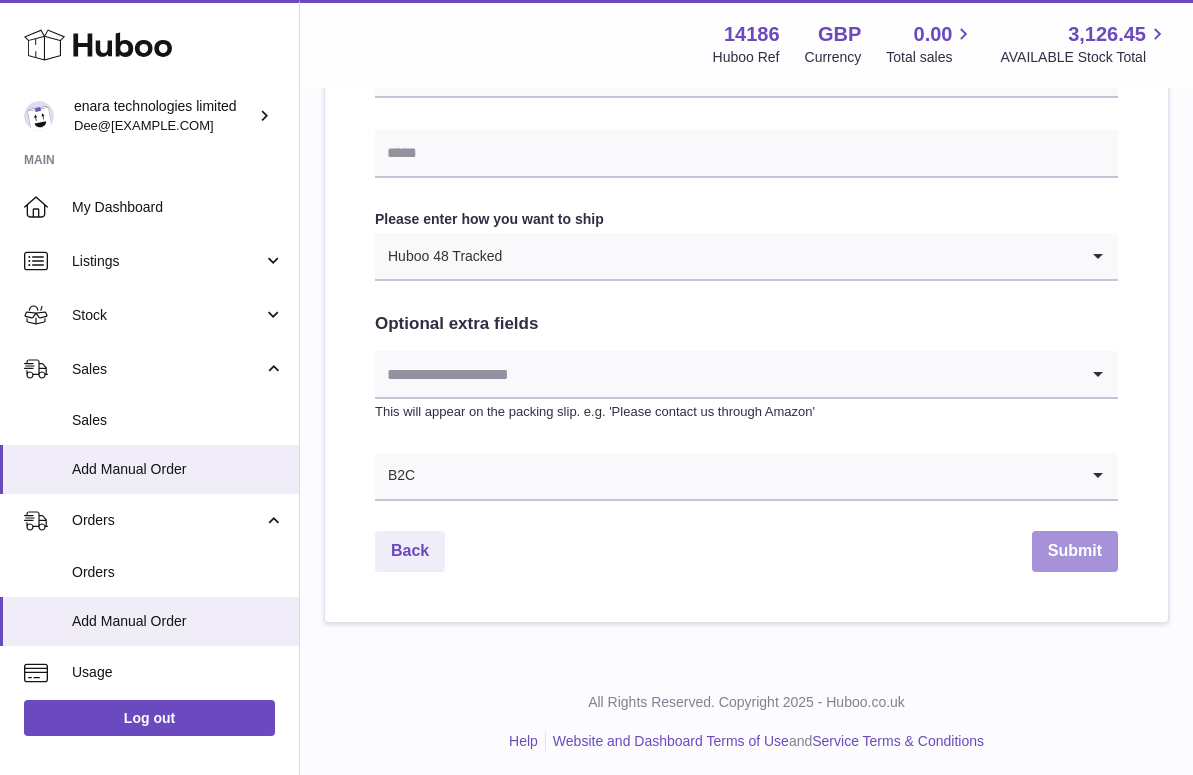 scroll, scrollTop: 966, scrollLeft: 0, axis: vertical 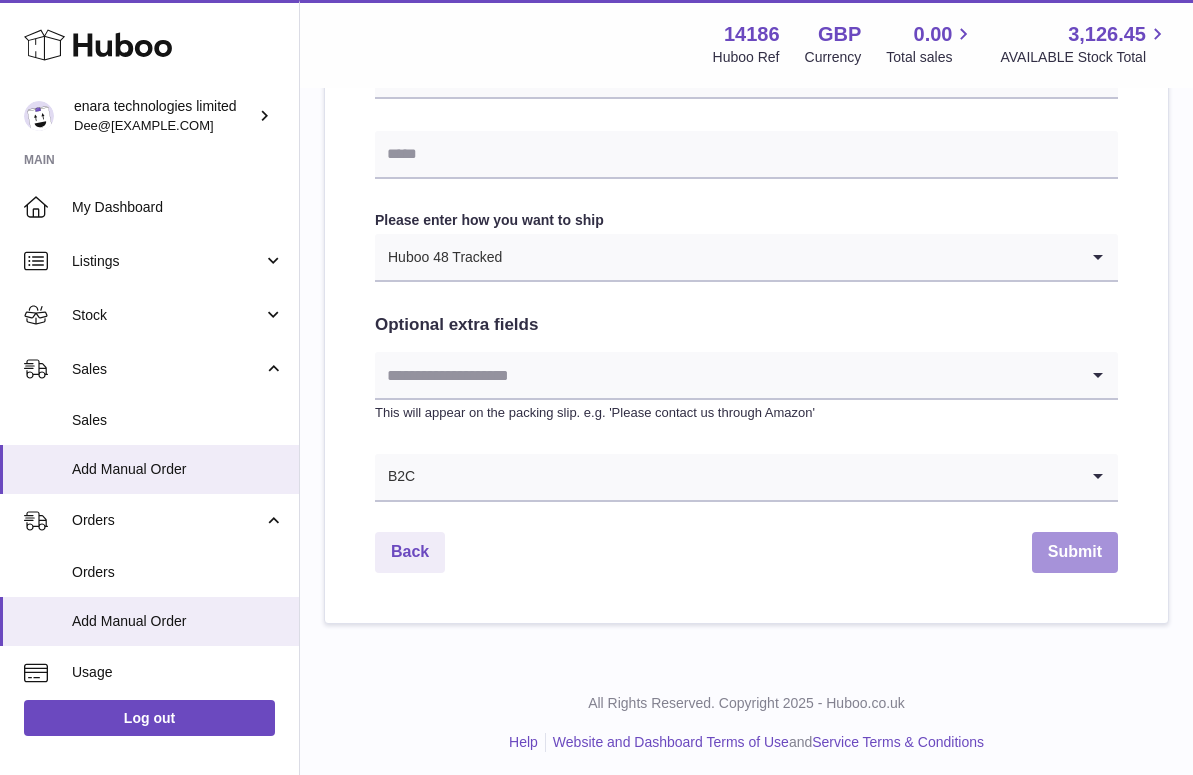 click on "Submit" at bounding box center [1075, 552] 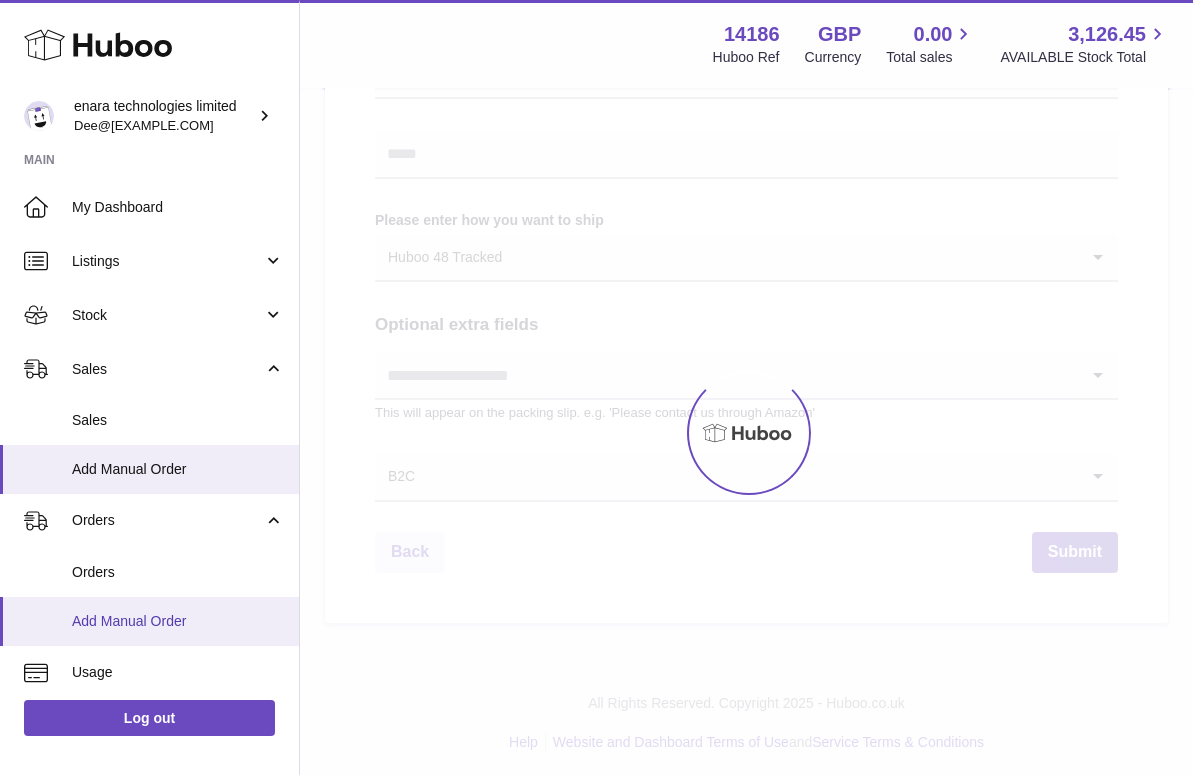 scroll, scrollTop: 0, scrollLeft: 0, axis: both 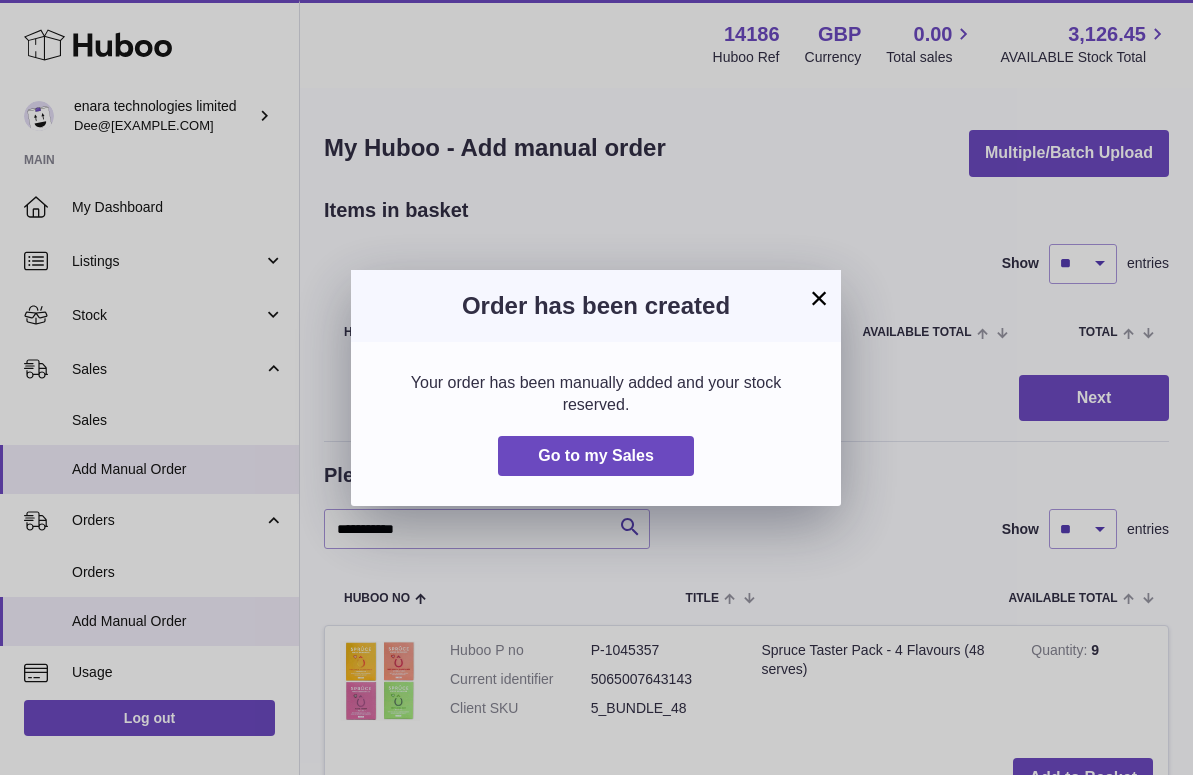 click on "×" at bounding box center [819, 298] 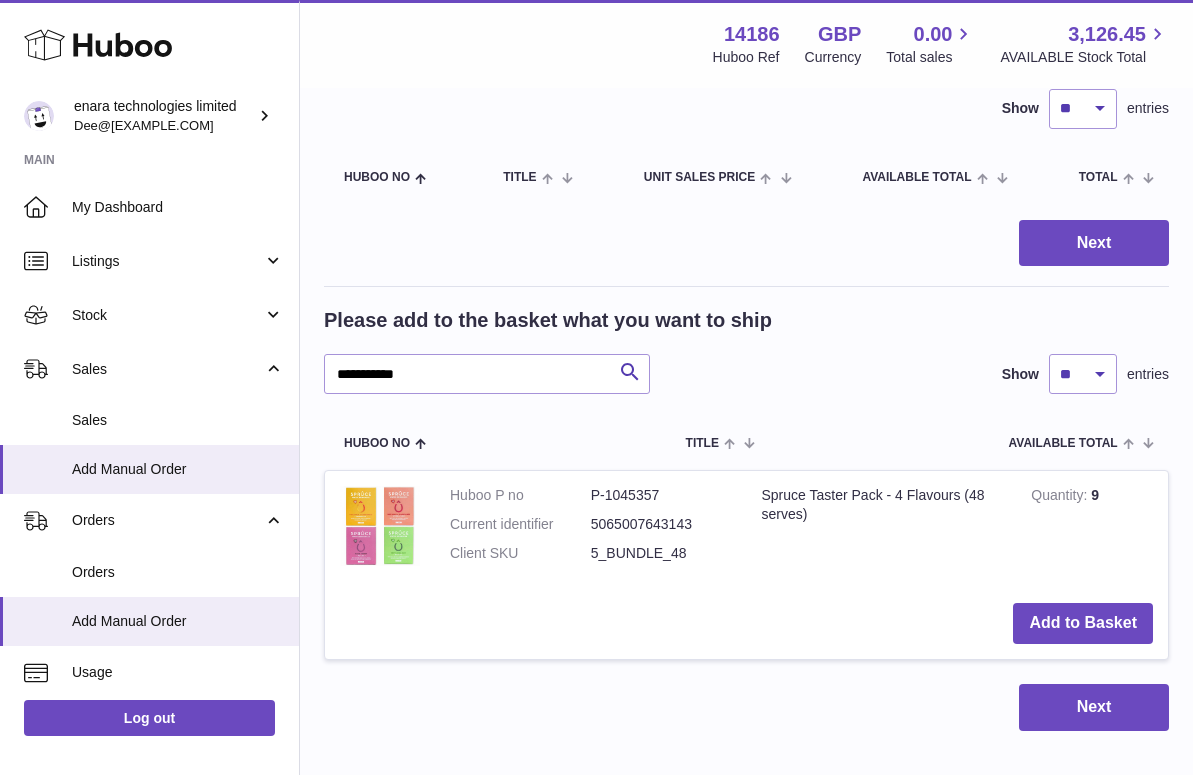 scroll, scrollTop: 159, scrollLeft: 0, axis: vertical 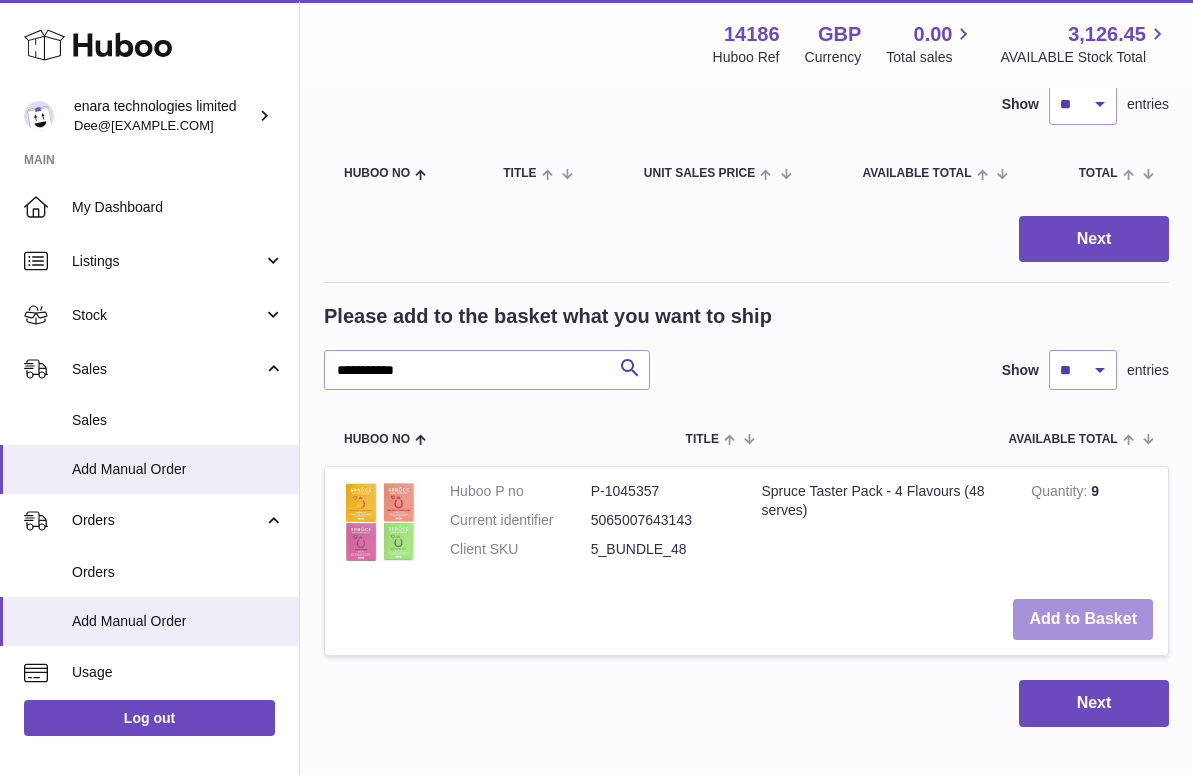 click on "Add to Basket" at bounding box center [1083, 619] 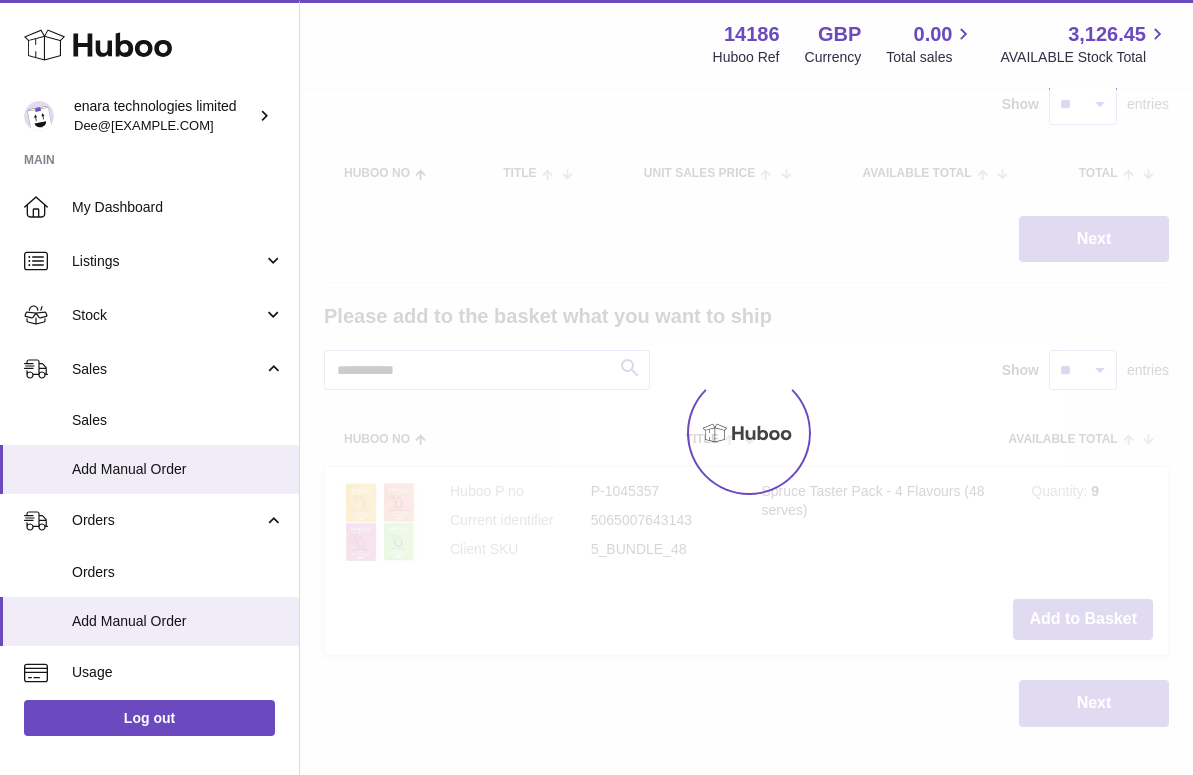 scroll, scrollTop: 41, scrollLeft: 0, axis: vertical 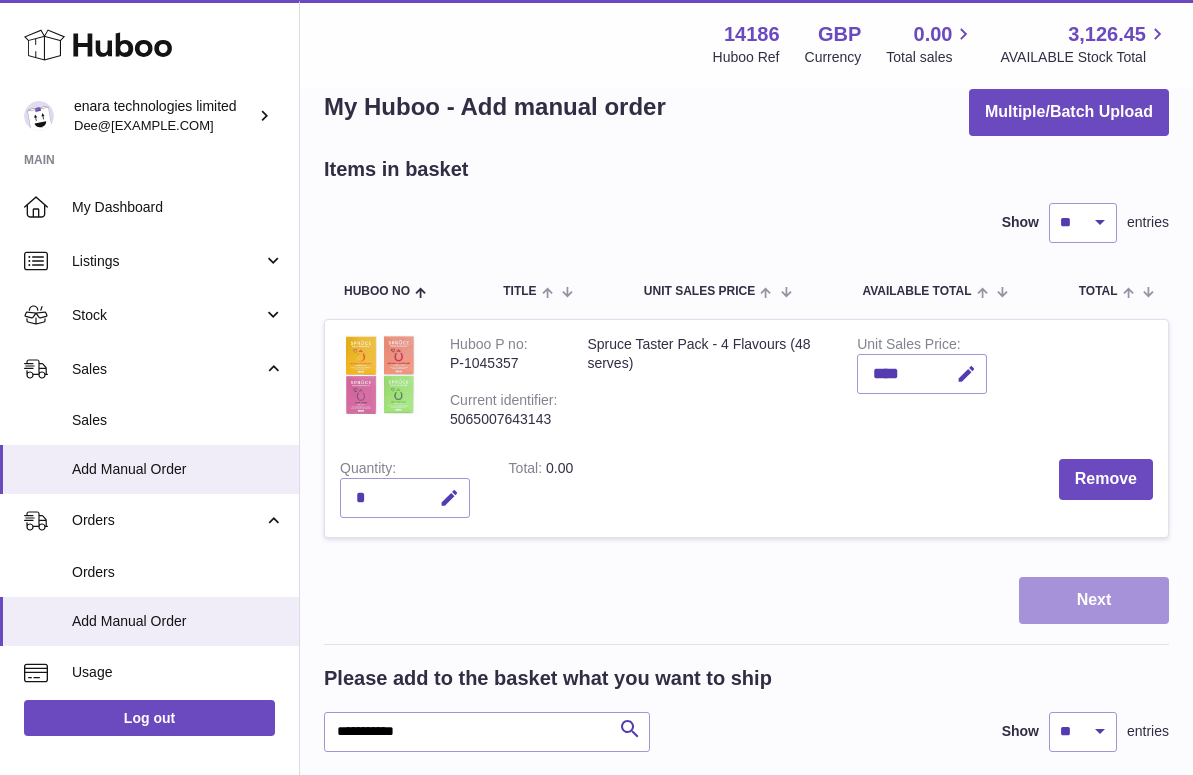 click on "Next" at bounding box center (1094, 600) 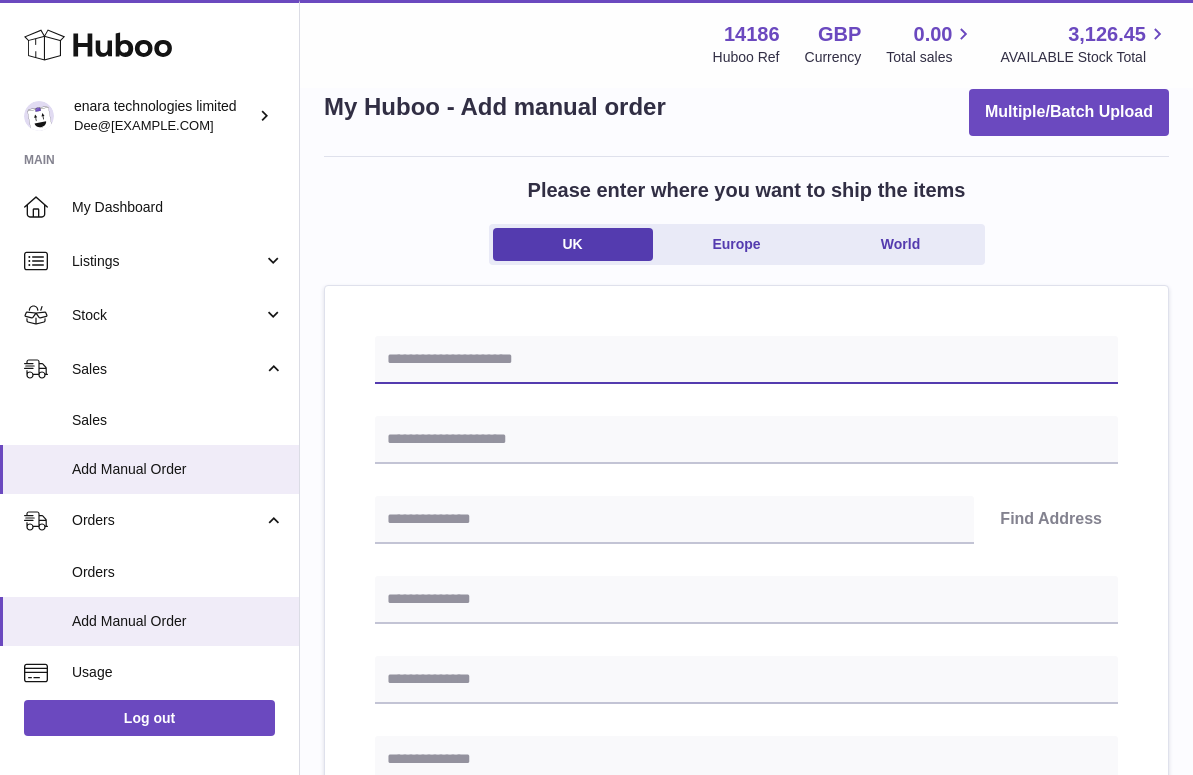 click at bounding box center (746, 360) 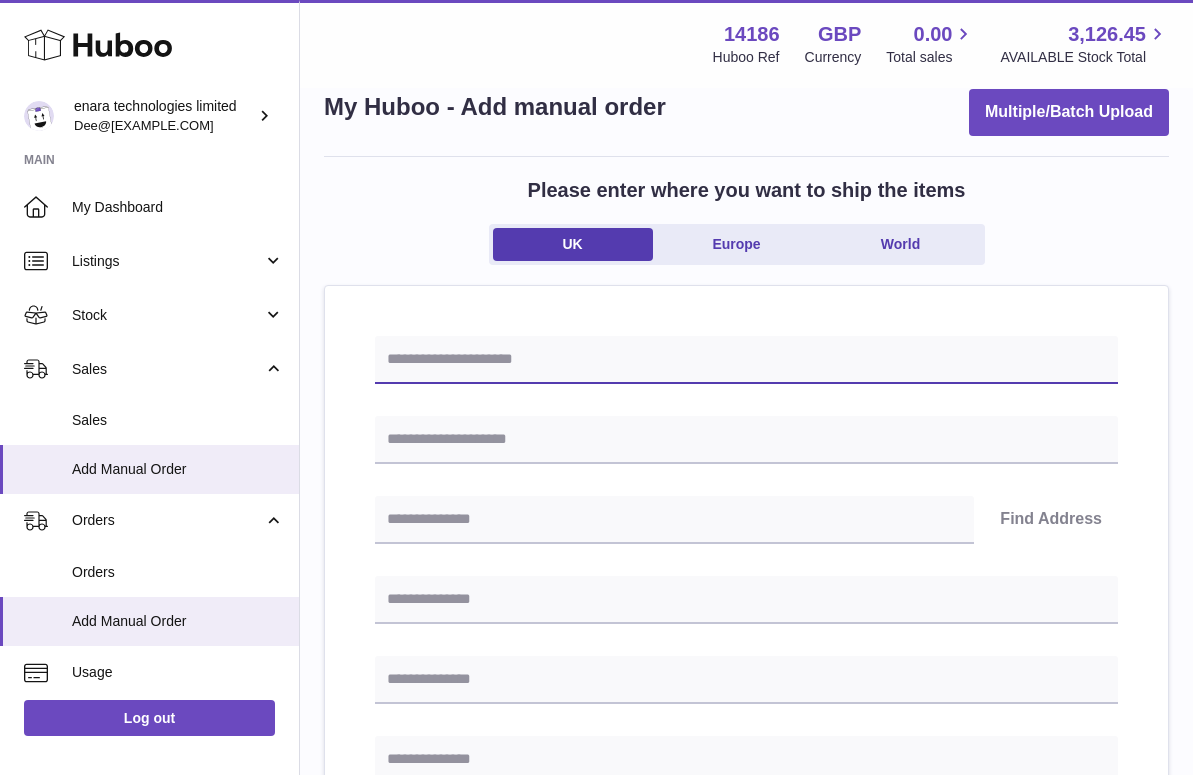 type on "*" 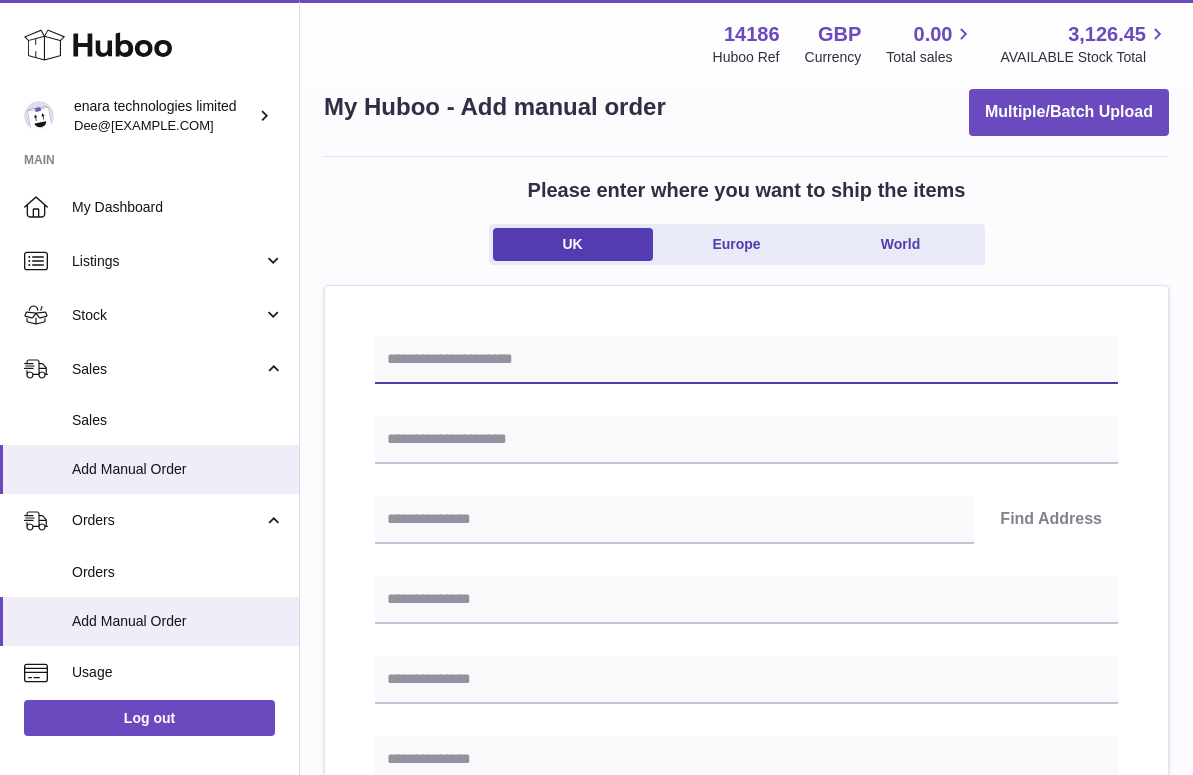 paste on "**********" 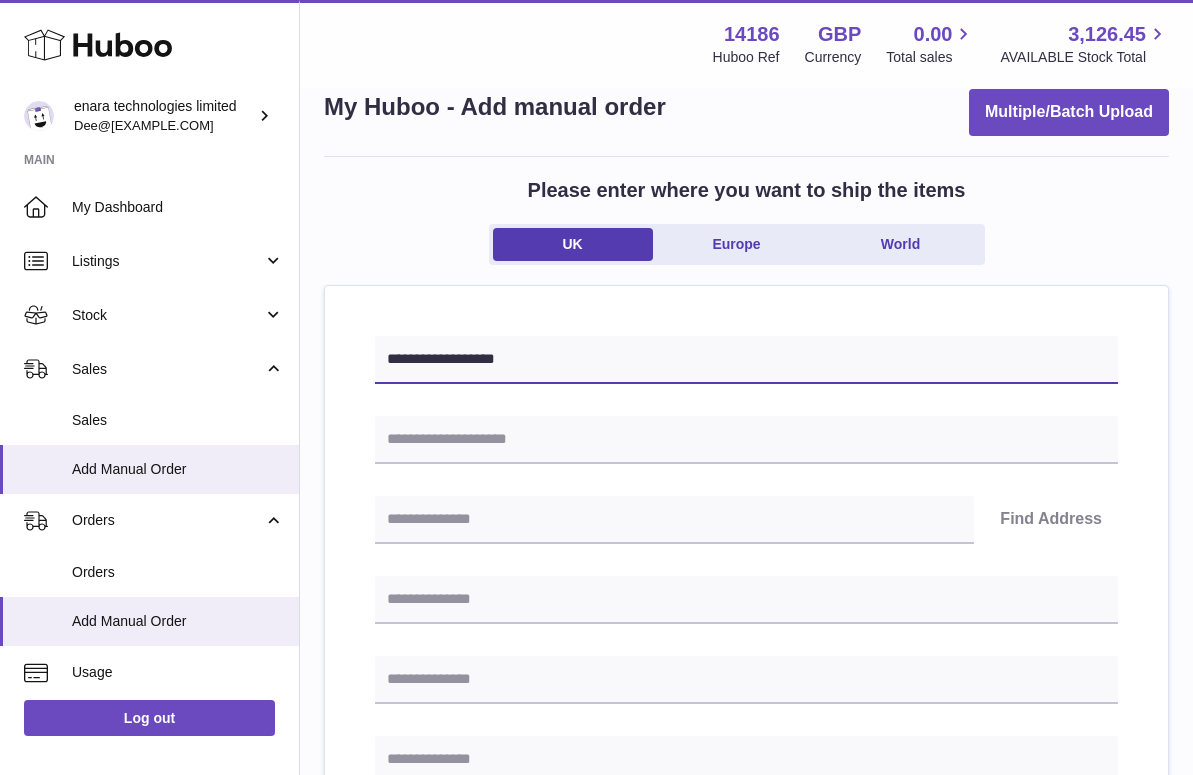 type on "**********" 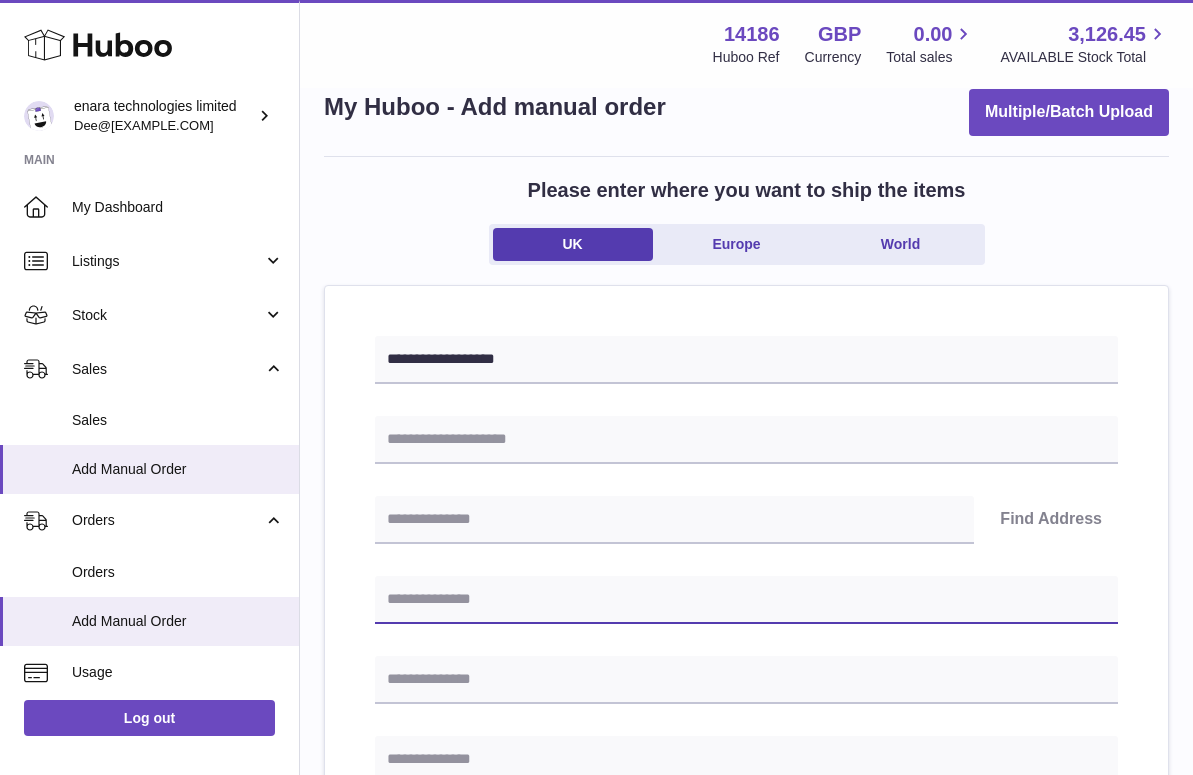 paste on "**********" 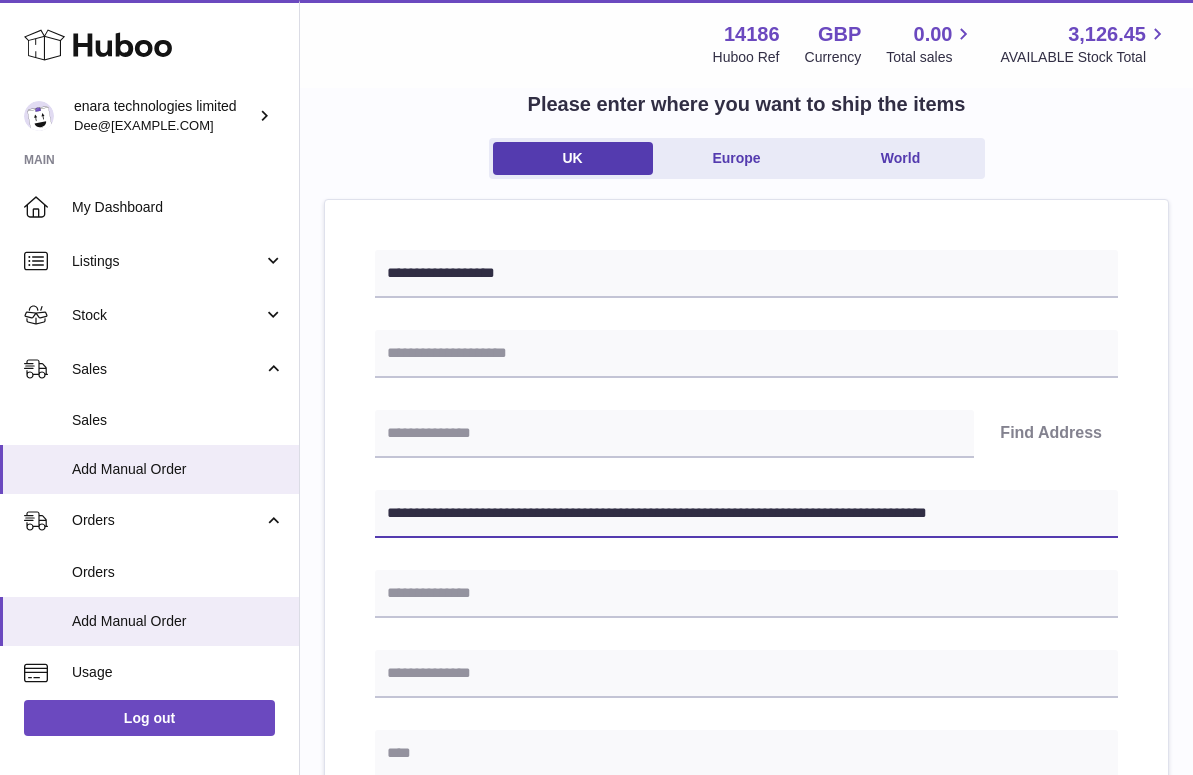 scroll, scrollTop: 188, scrollLeft: 0, axis: vertical 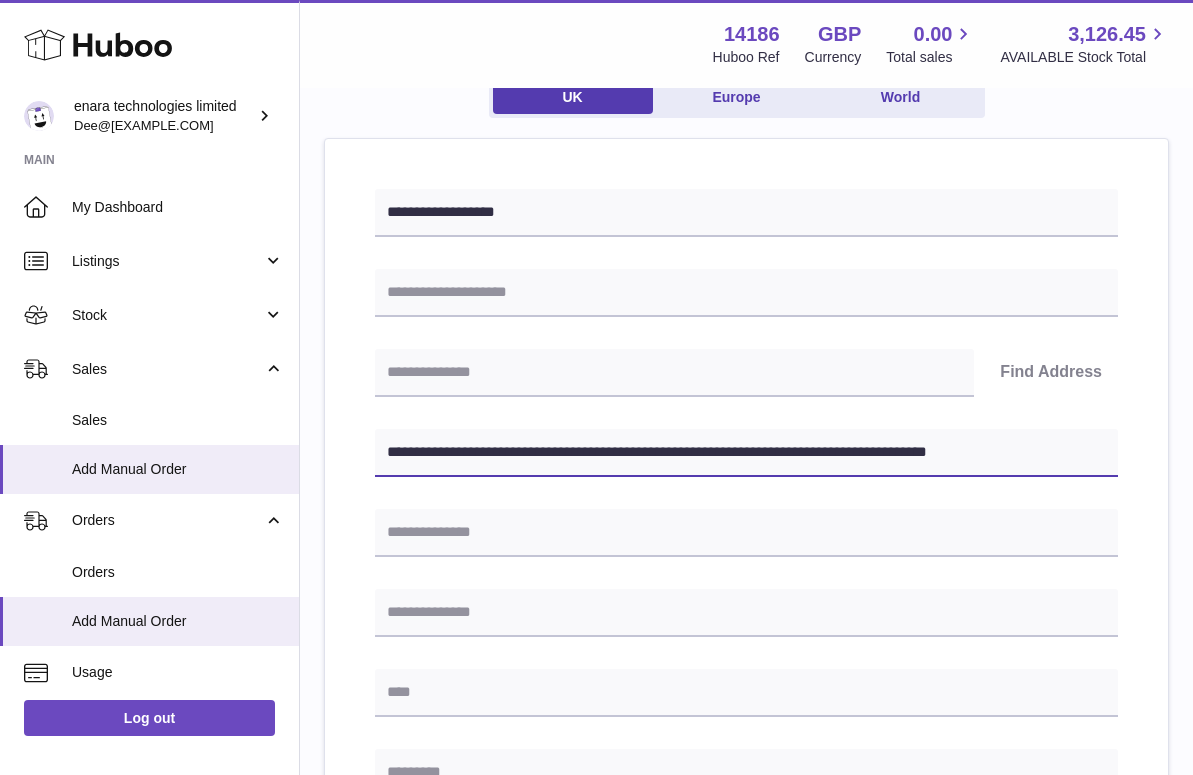 drag, startPoint x: 722, startPoint y: 447, endPoint x: 1226, endPoint y: 531, distance: 510.95206 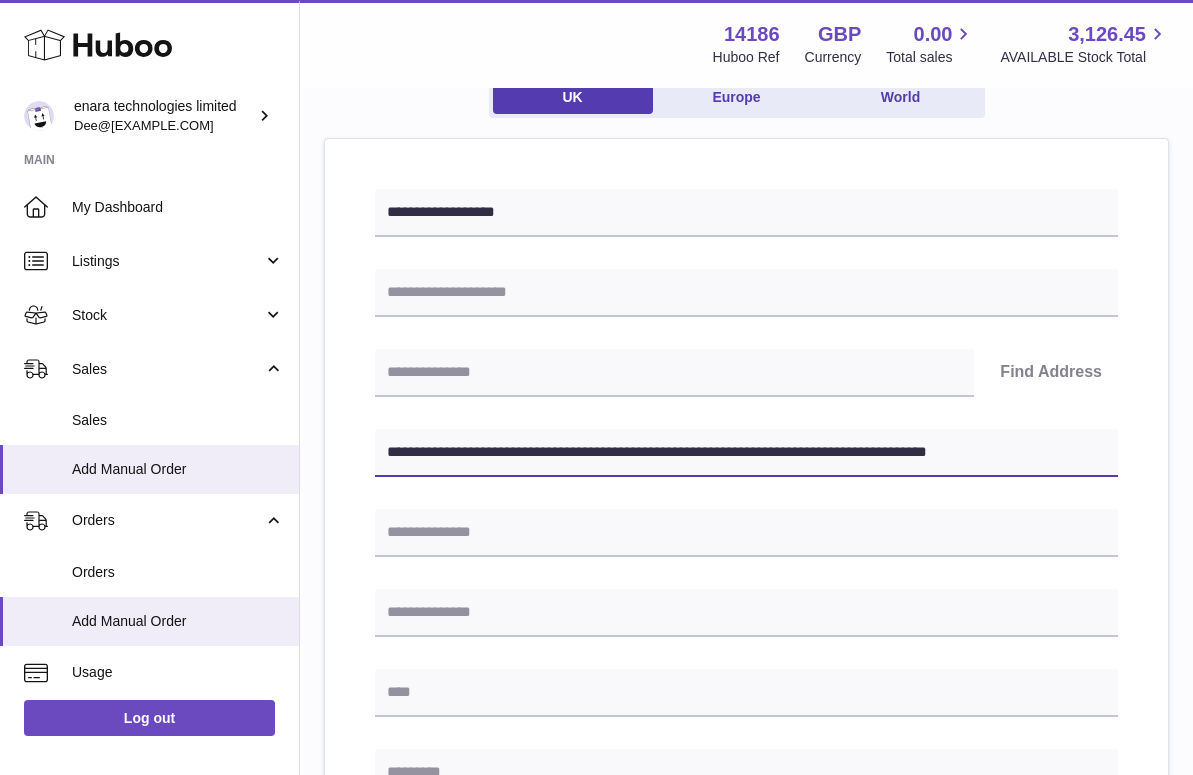 click on ".st0{fill:#141414;}" at bounding box center (596, 199) 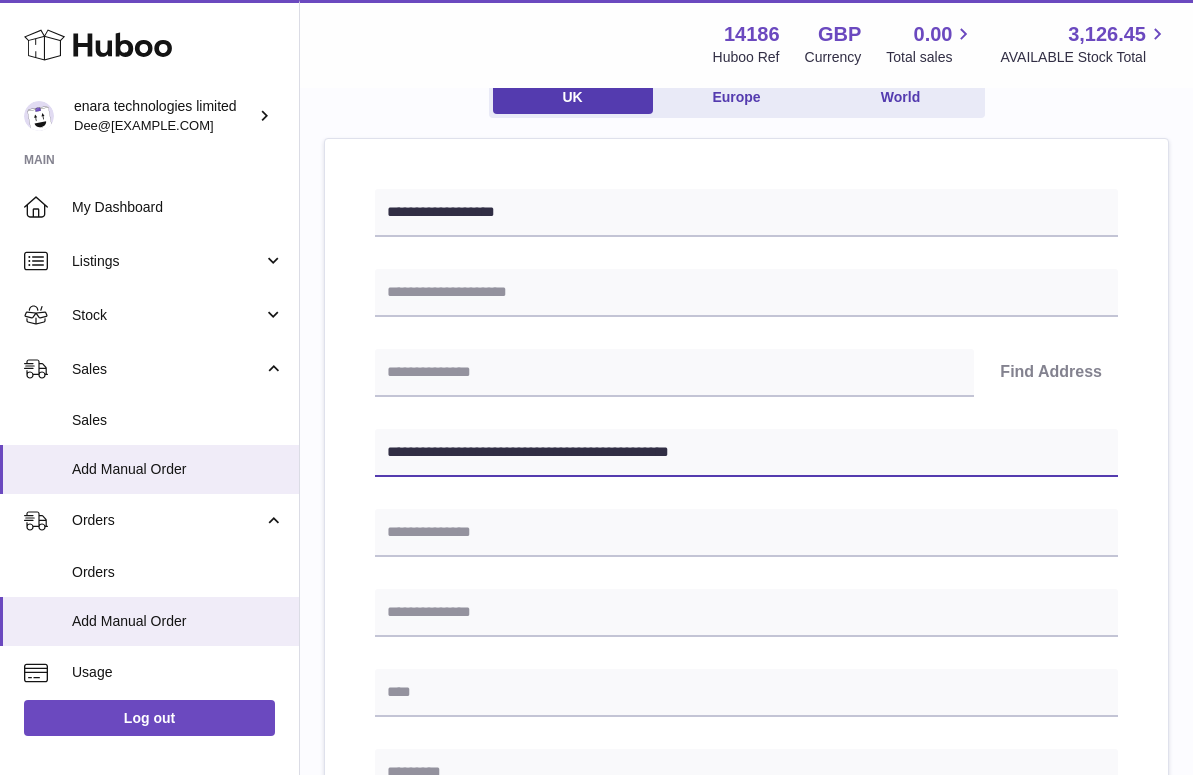 type on "**********" 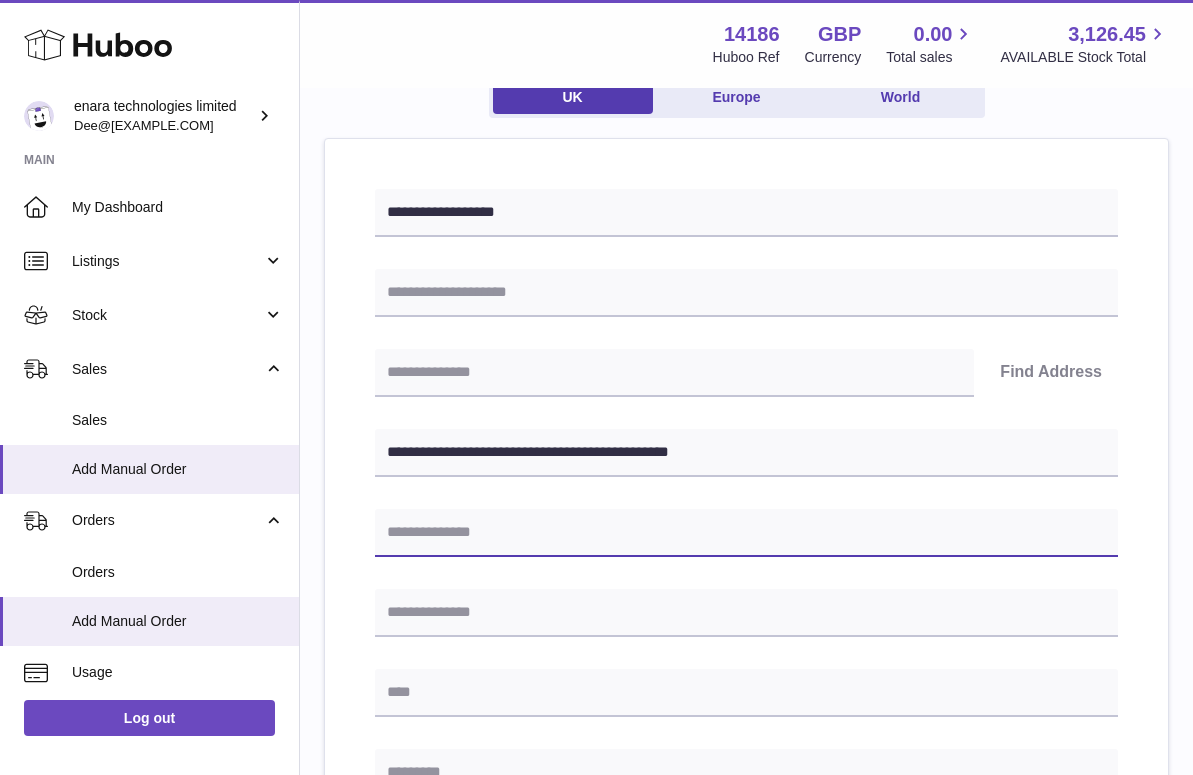 paste on "**********" 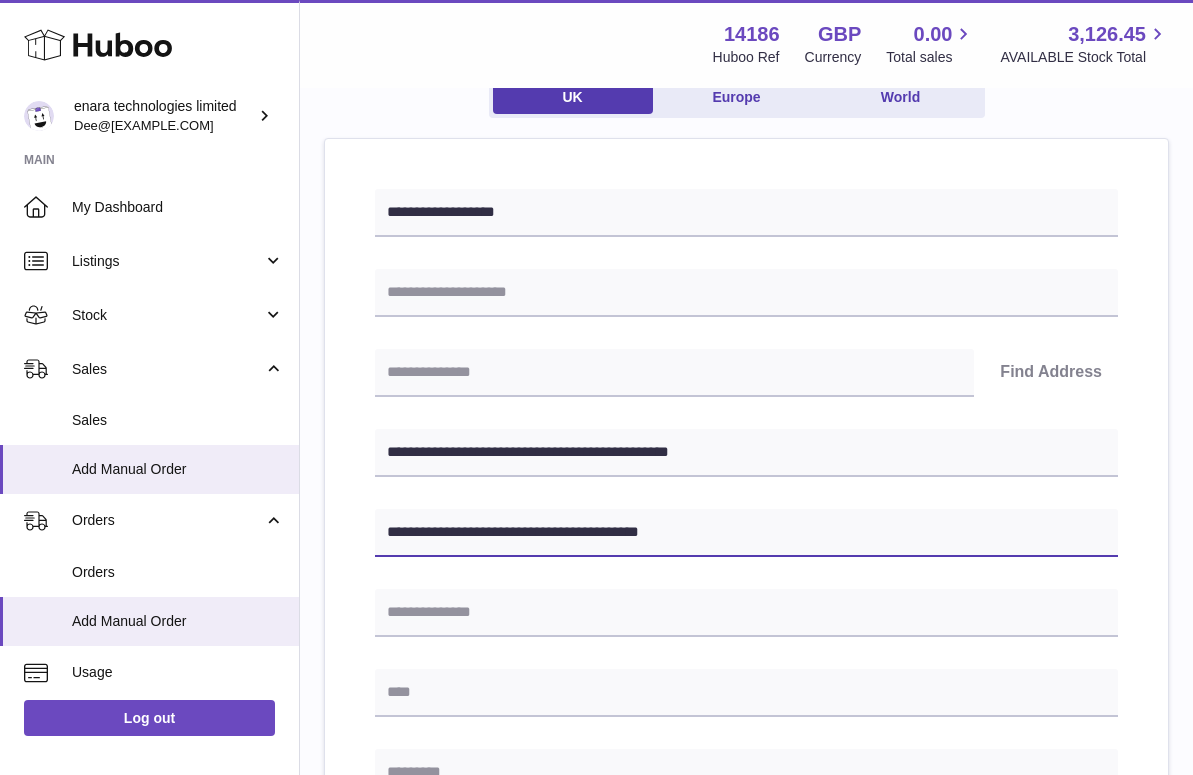type on "**********" 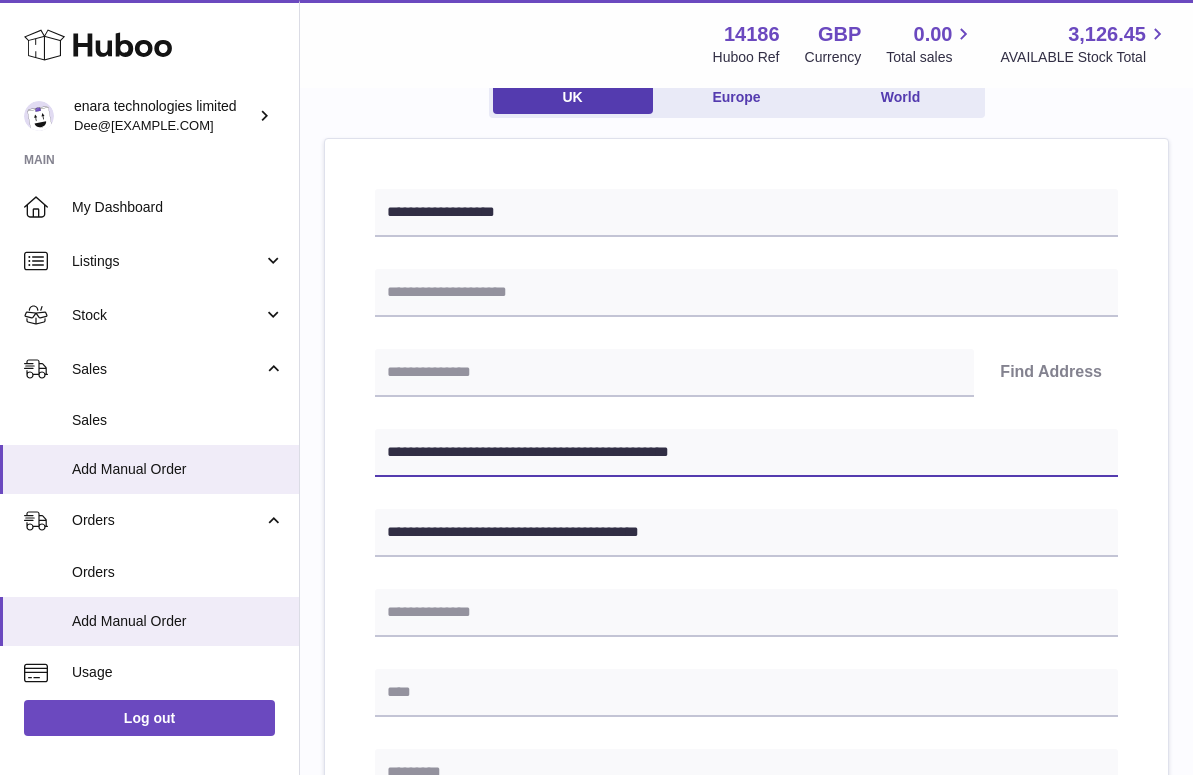 drag, startPoint x: 473, startPoint y: 450, endPoint x: 395, endPoint y: 450, distance: 78 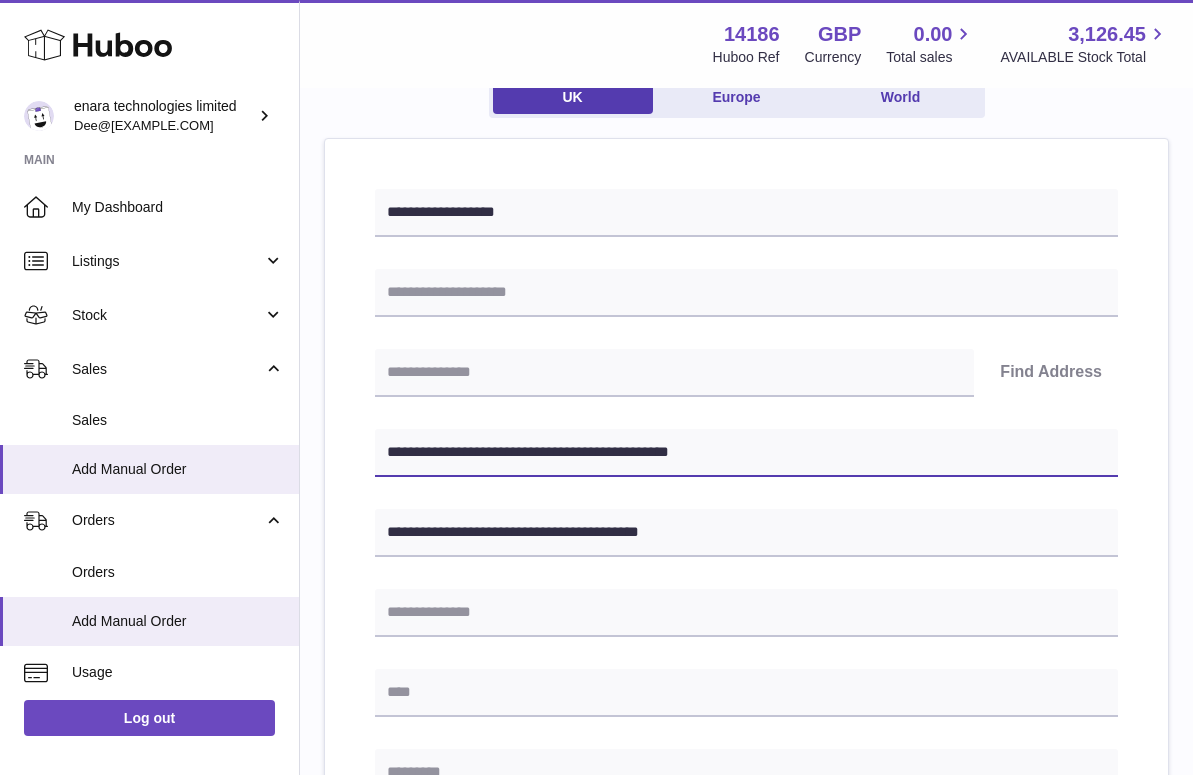 click on "**********" at bounding box center (746, 453) 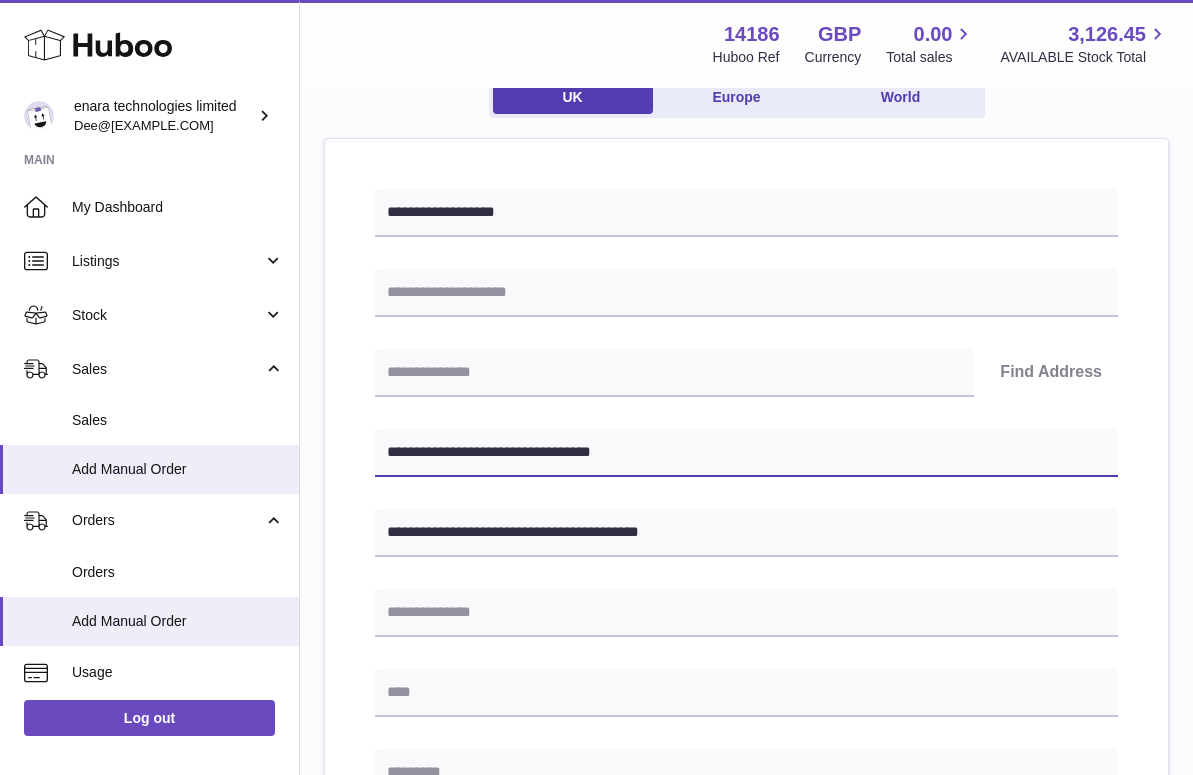 type on "**********" 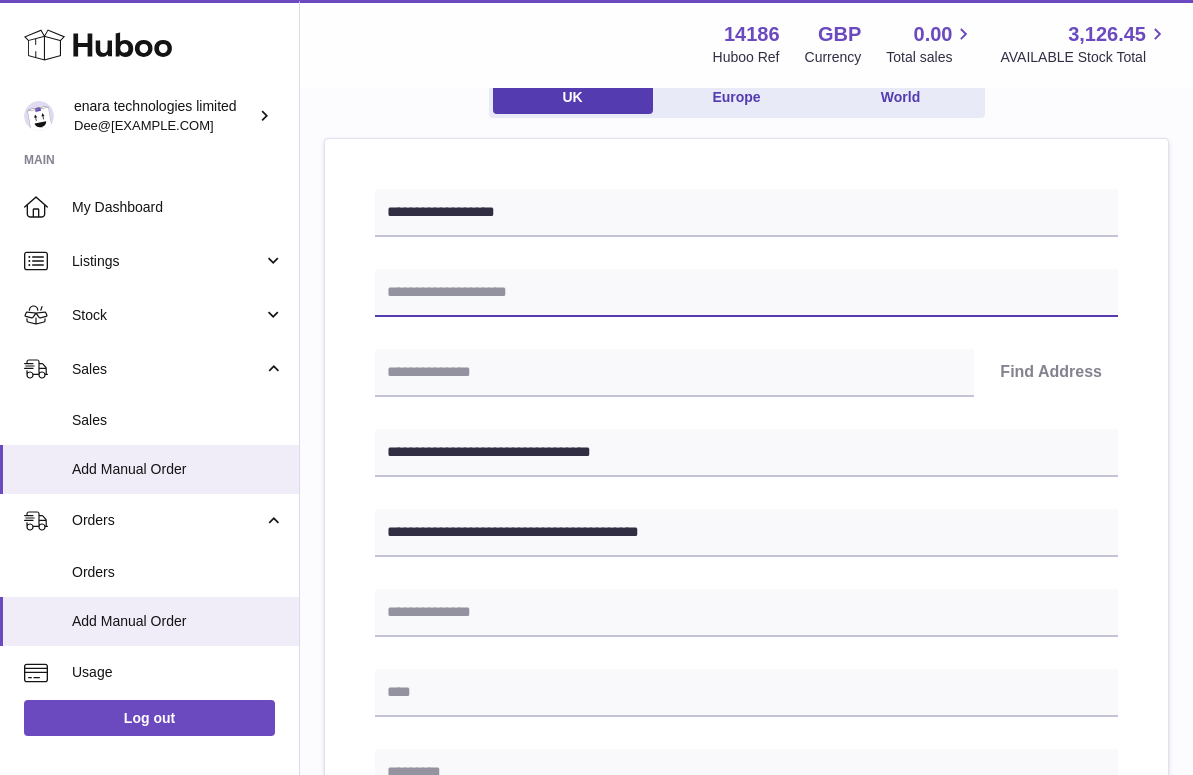 paste on "**********" 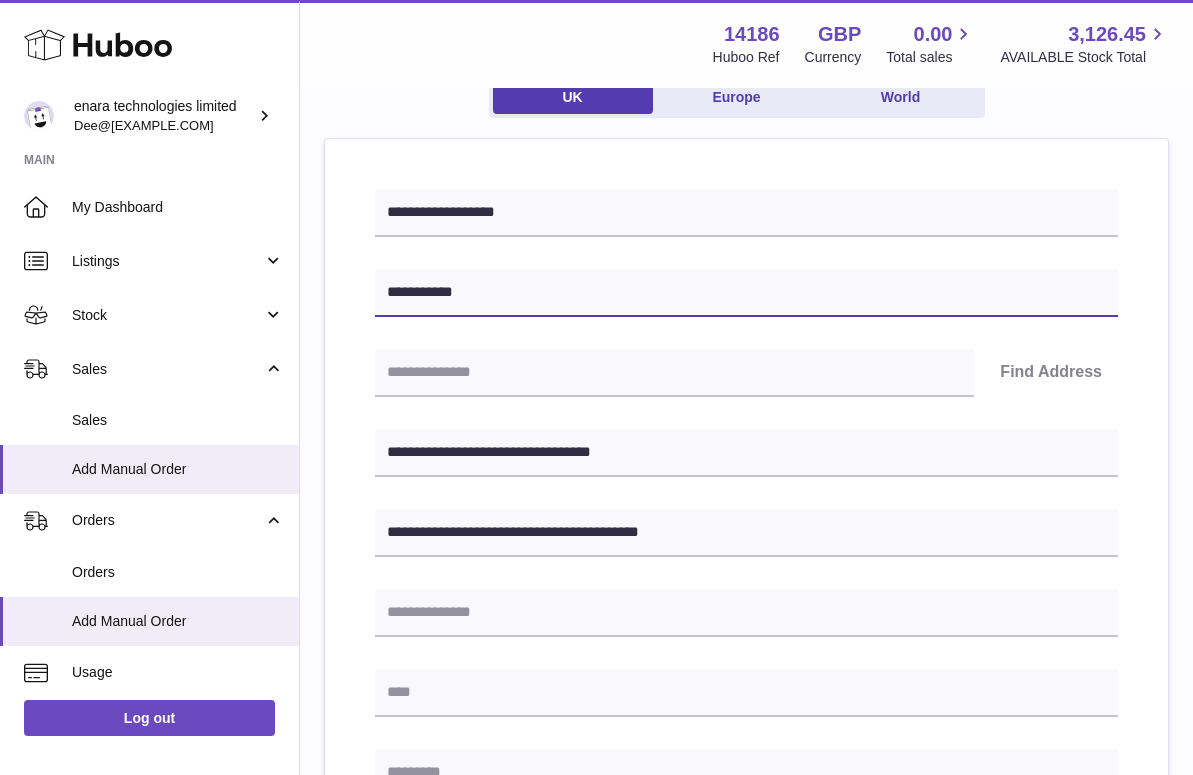 type on "**********" 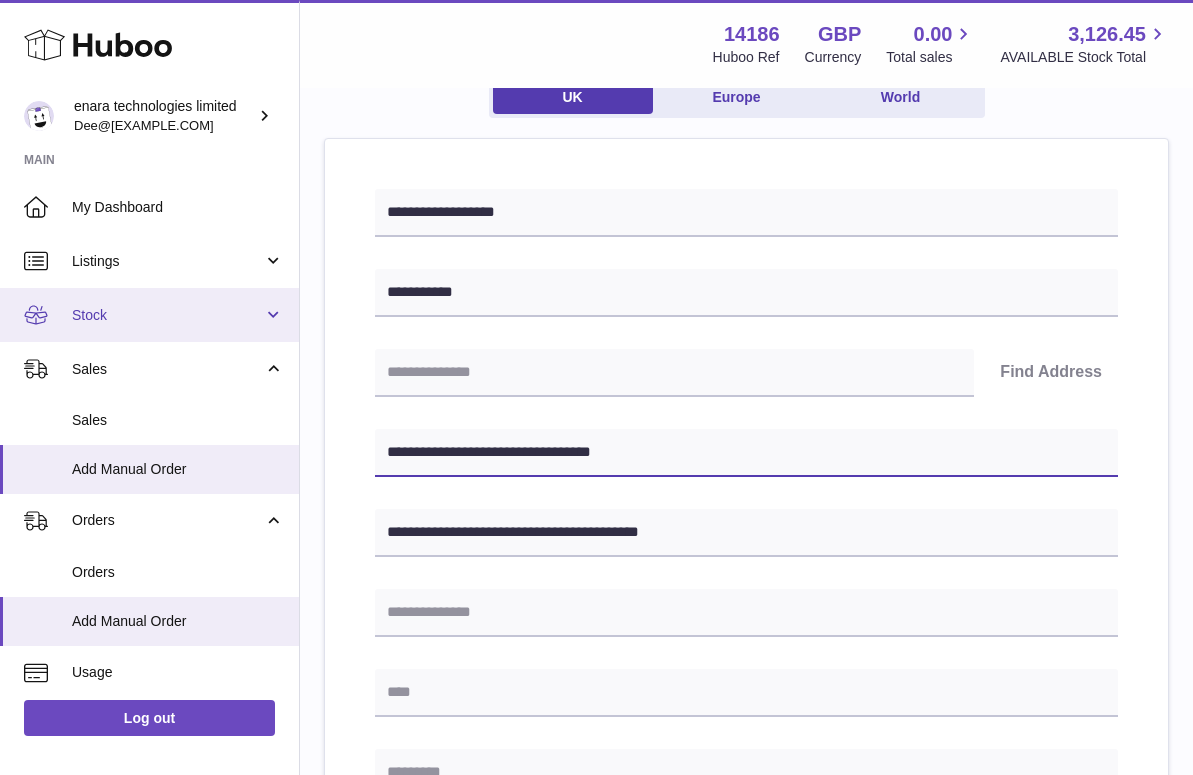 drag, startPoint x: 513, startPoint y: 449, endPoint x: 126, endPoint y: 337, distance: 402.8809 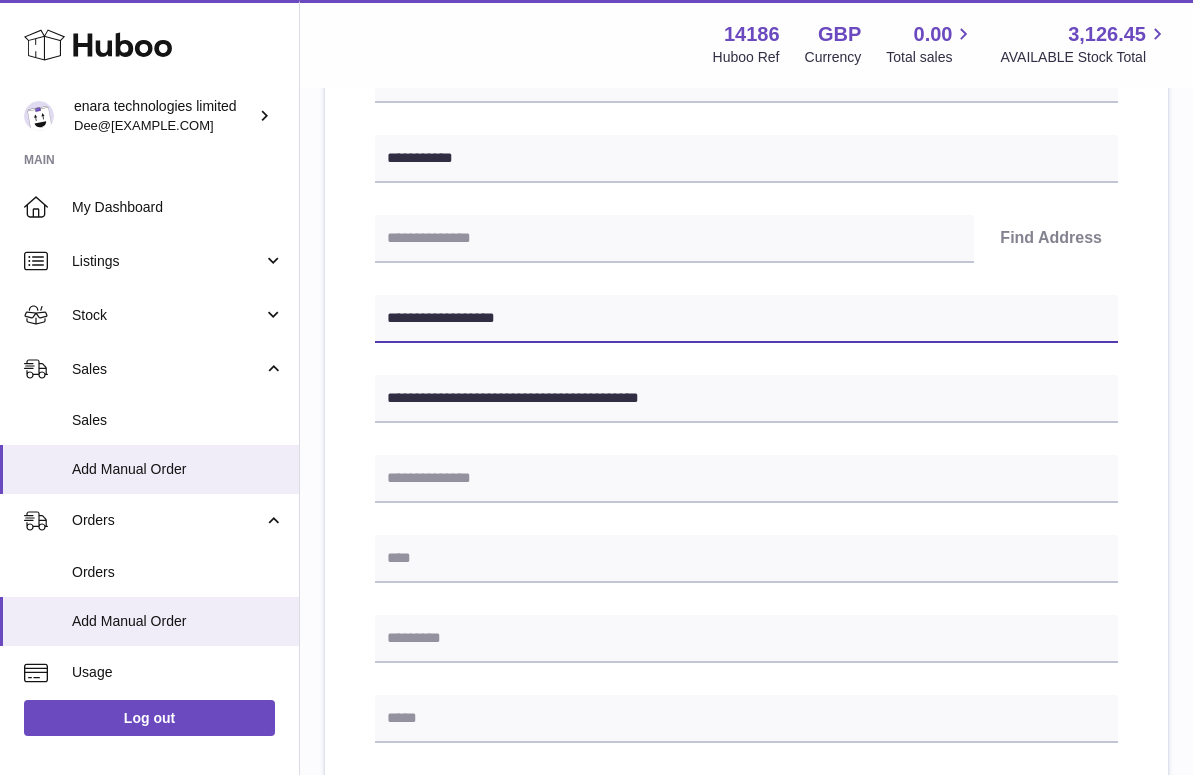scroll, scrollTop: 363, scrollLeft: 0, axis: vertical 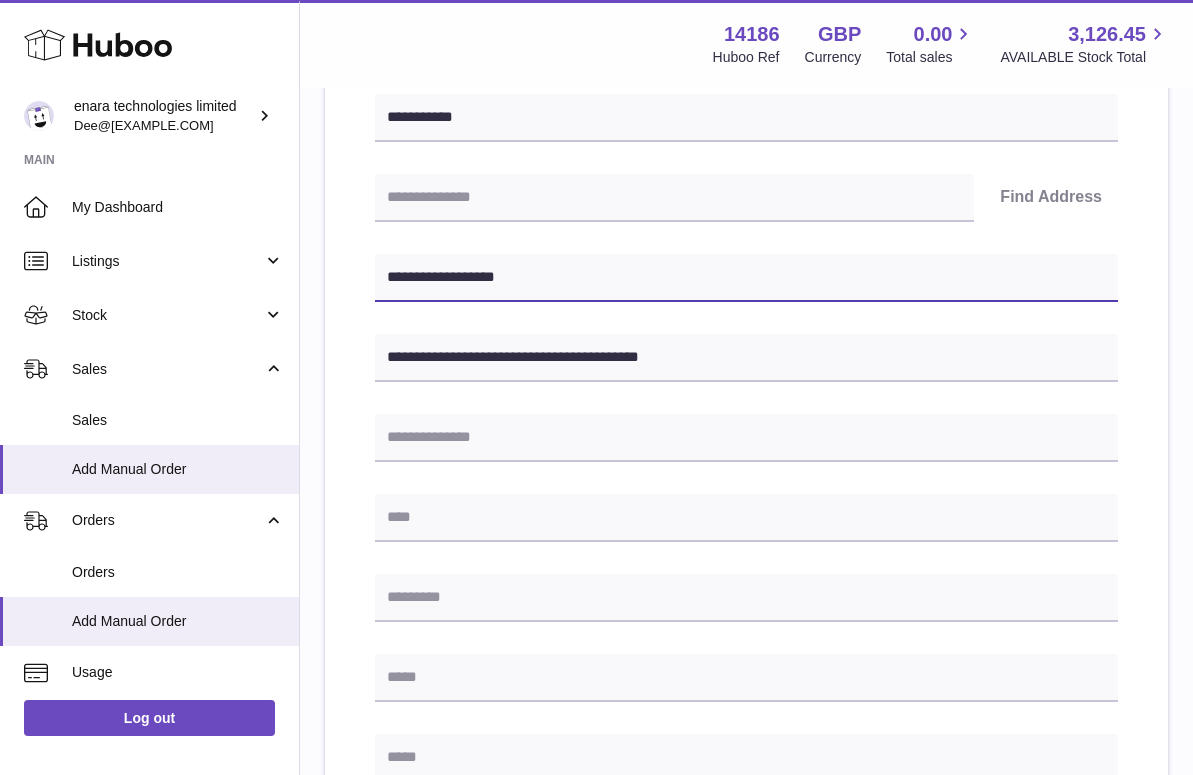 type on "**********" 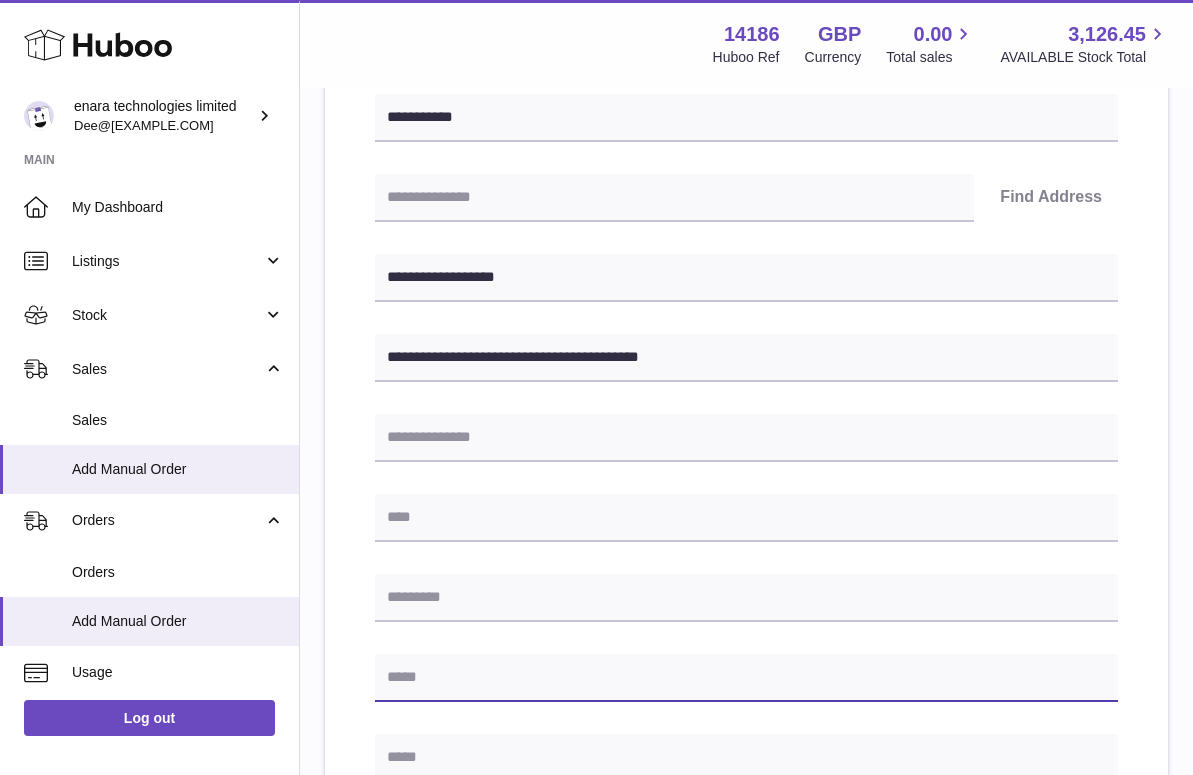 paste on "**********" 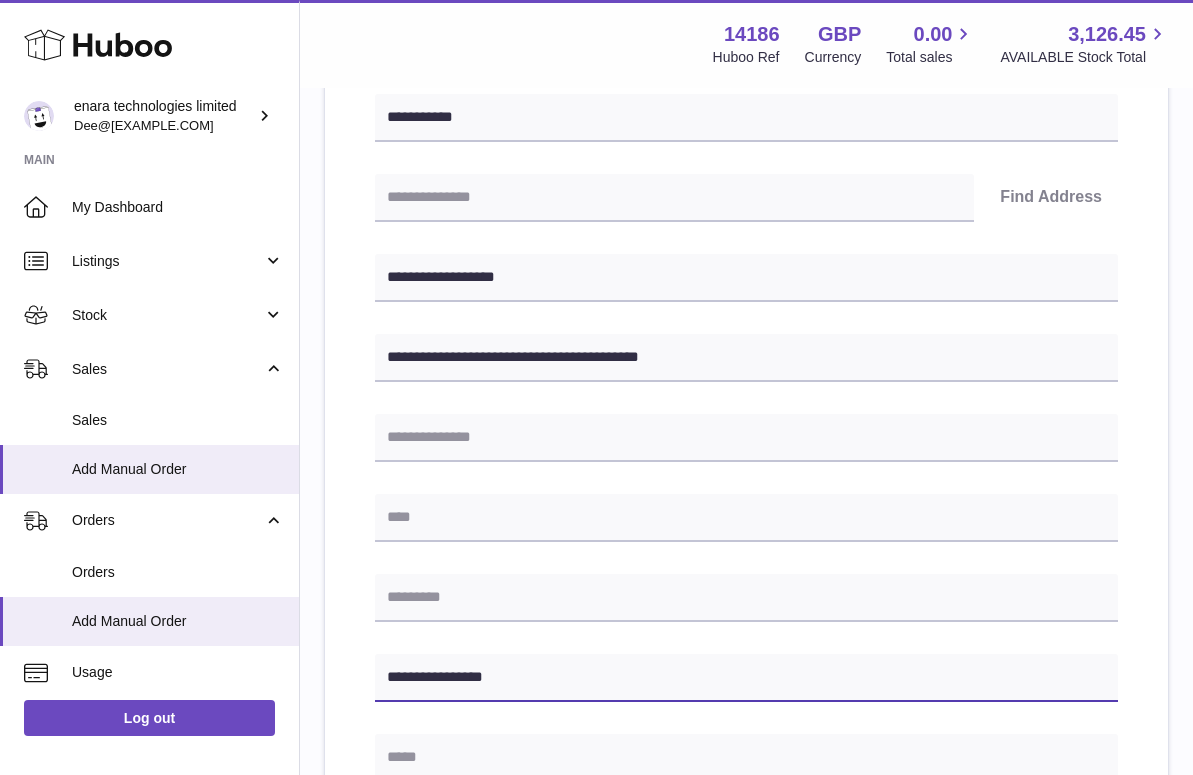 type on "**********" 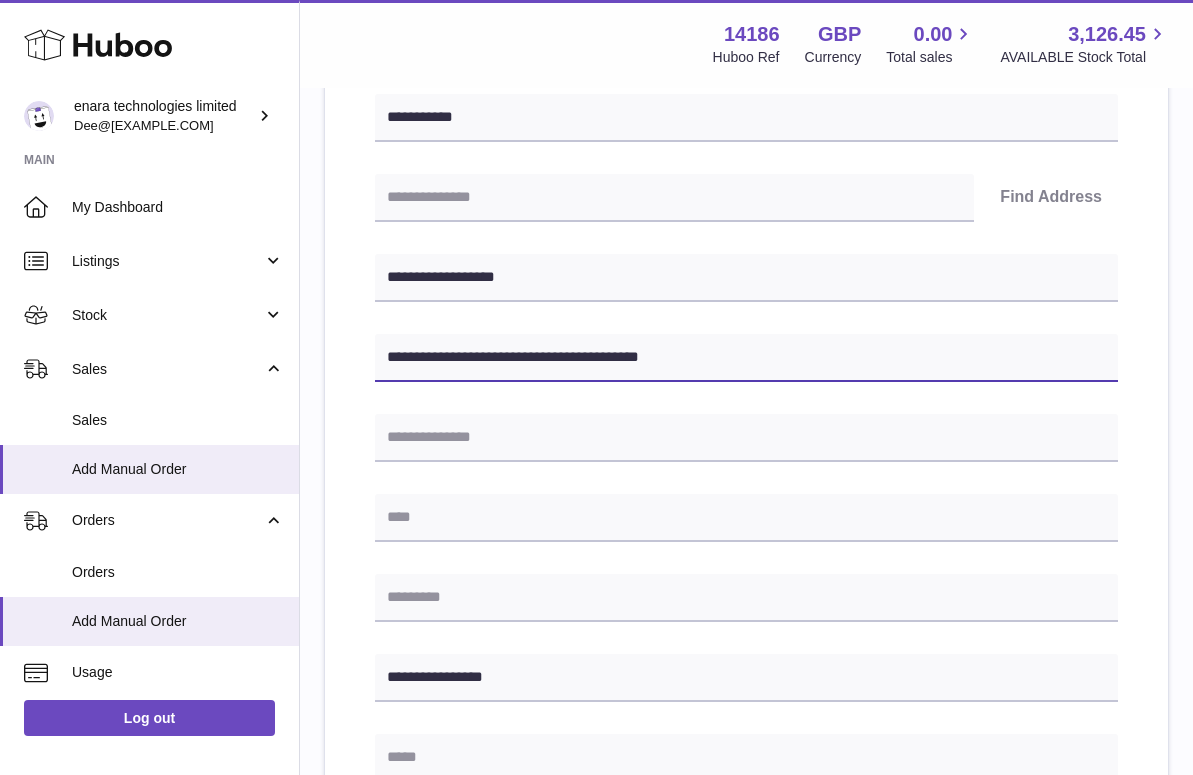 drag, startPoint x: 534, startPoint y: 358, endPoint x: 588, endPoint y: 358, distance: 54 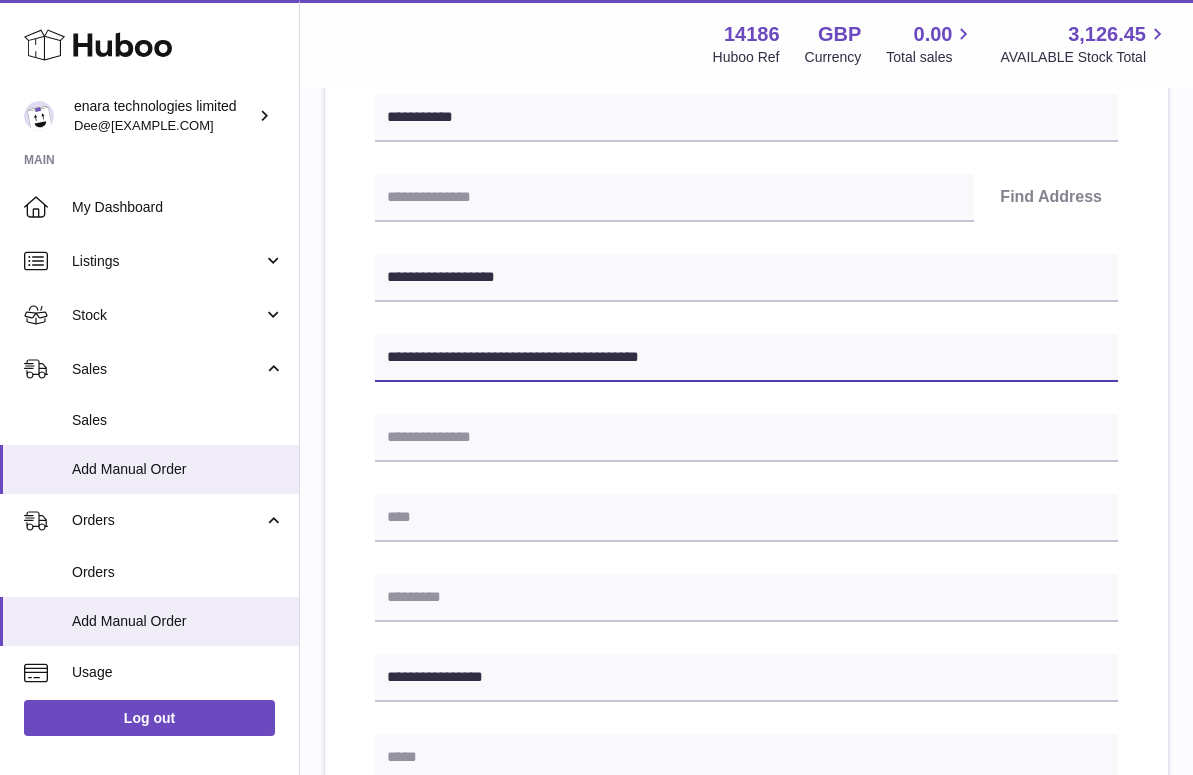 click on "**********" at bounding box center [746, 358] 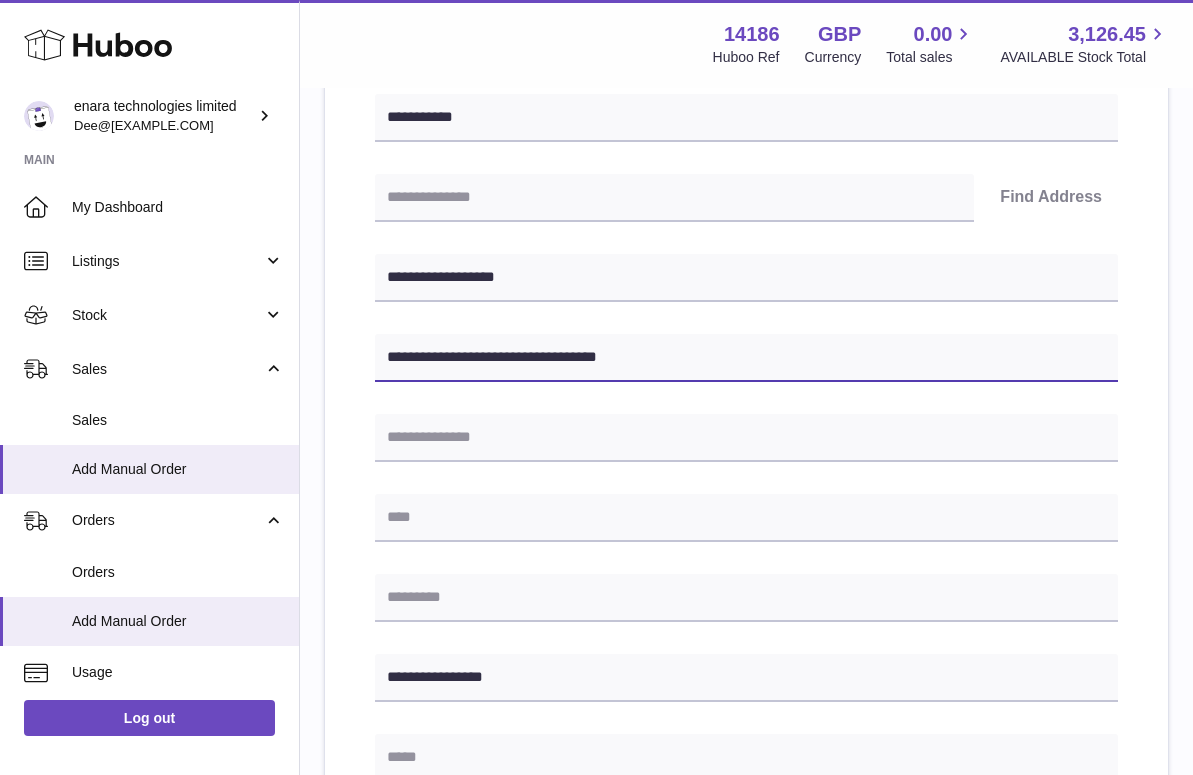 type on "**********" 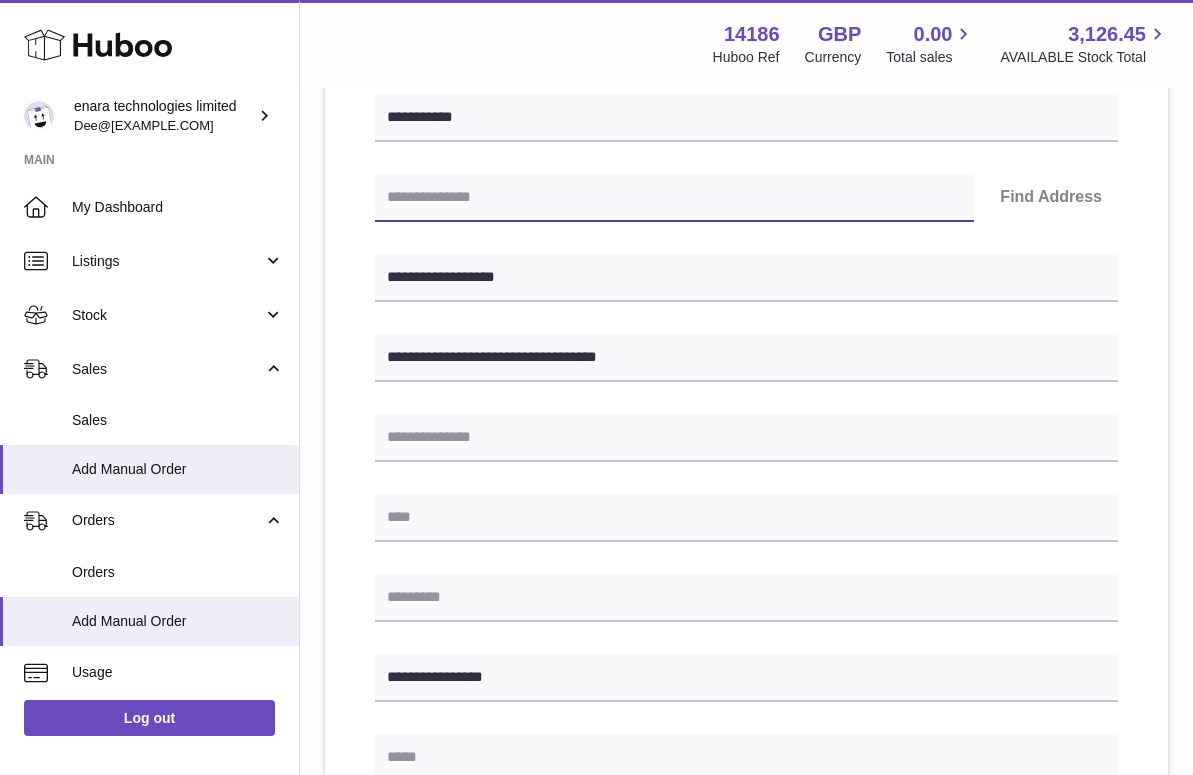 paste on "*******" 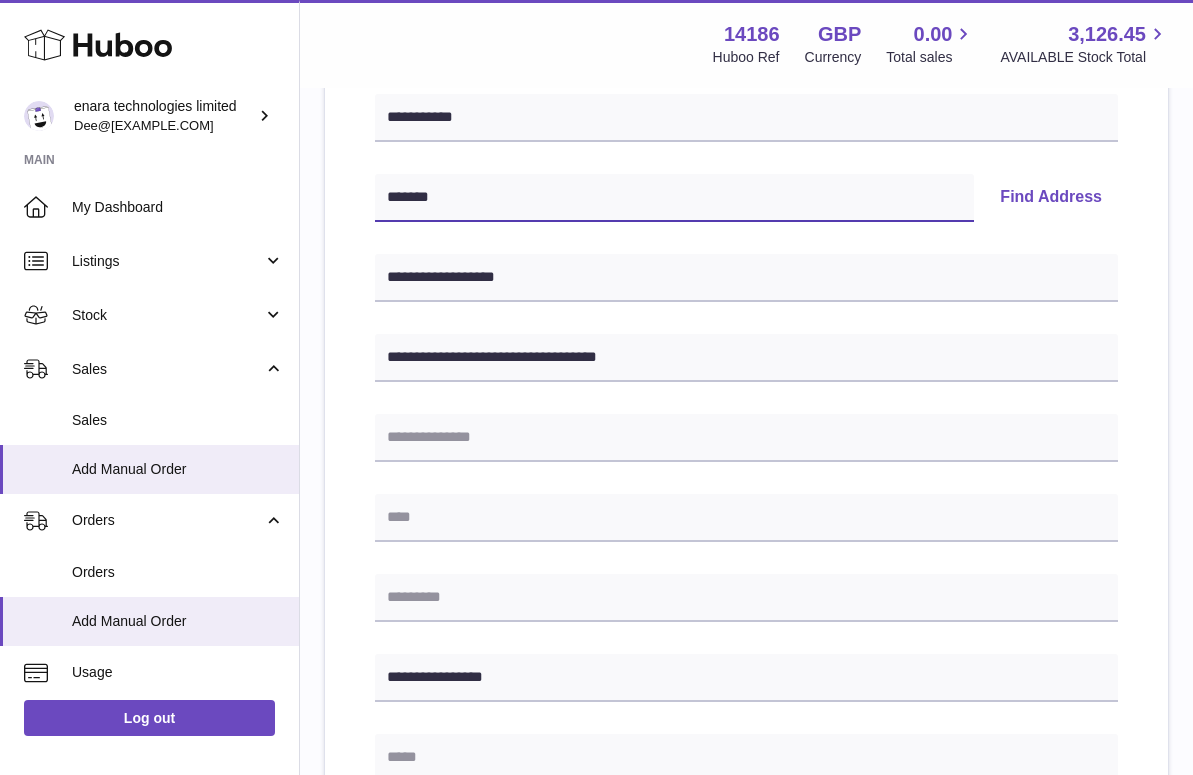 type on "*******" 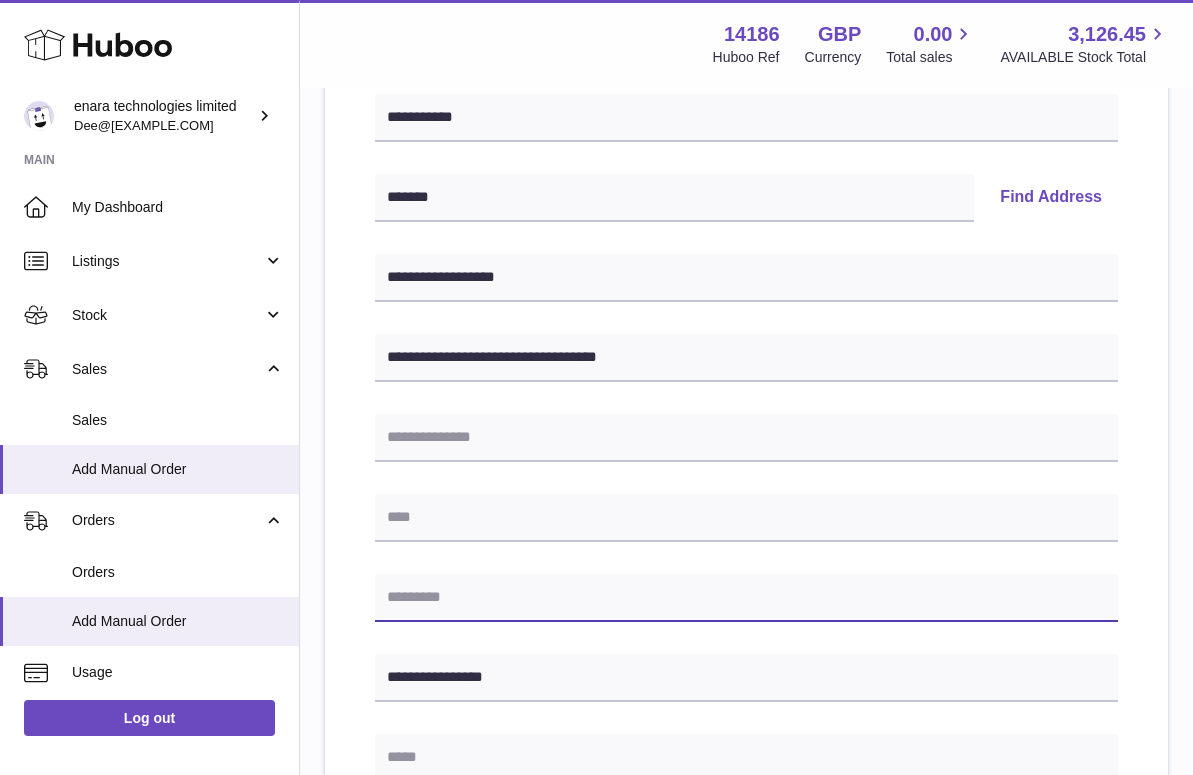 paste on "*******" 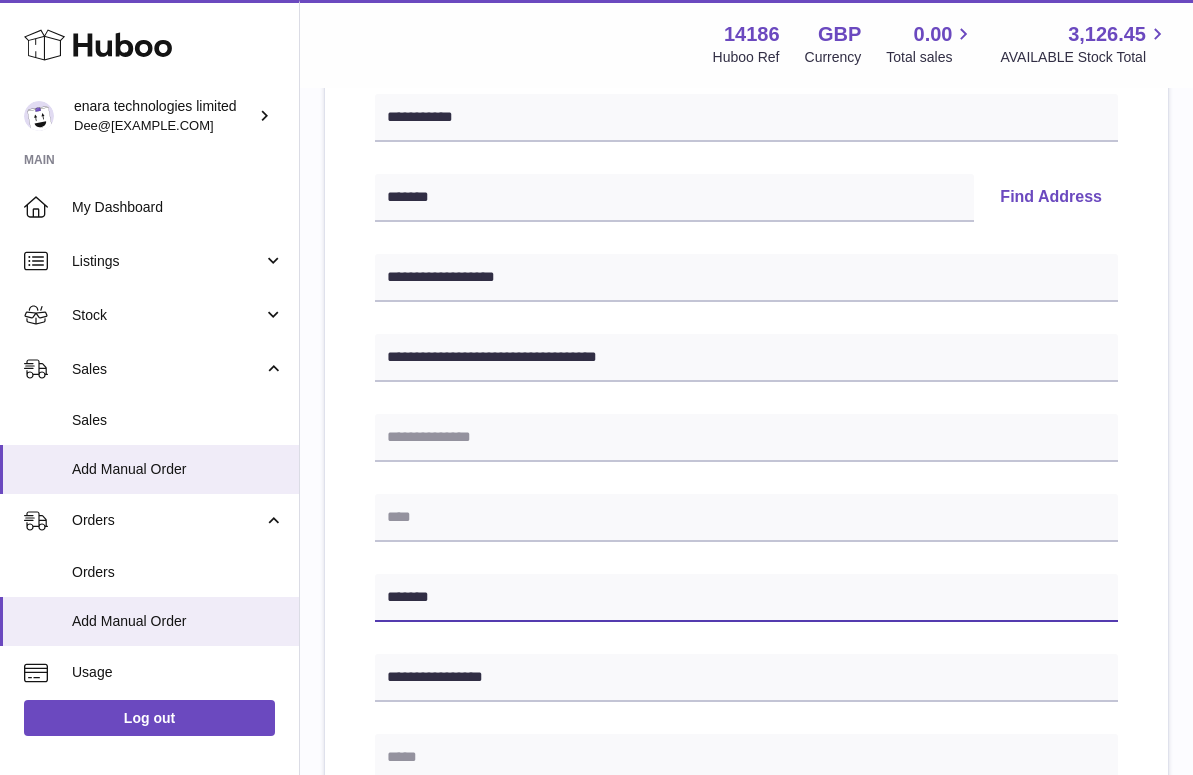type on "*******" 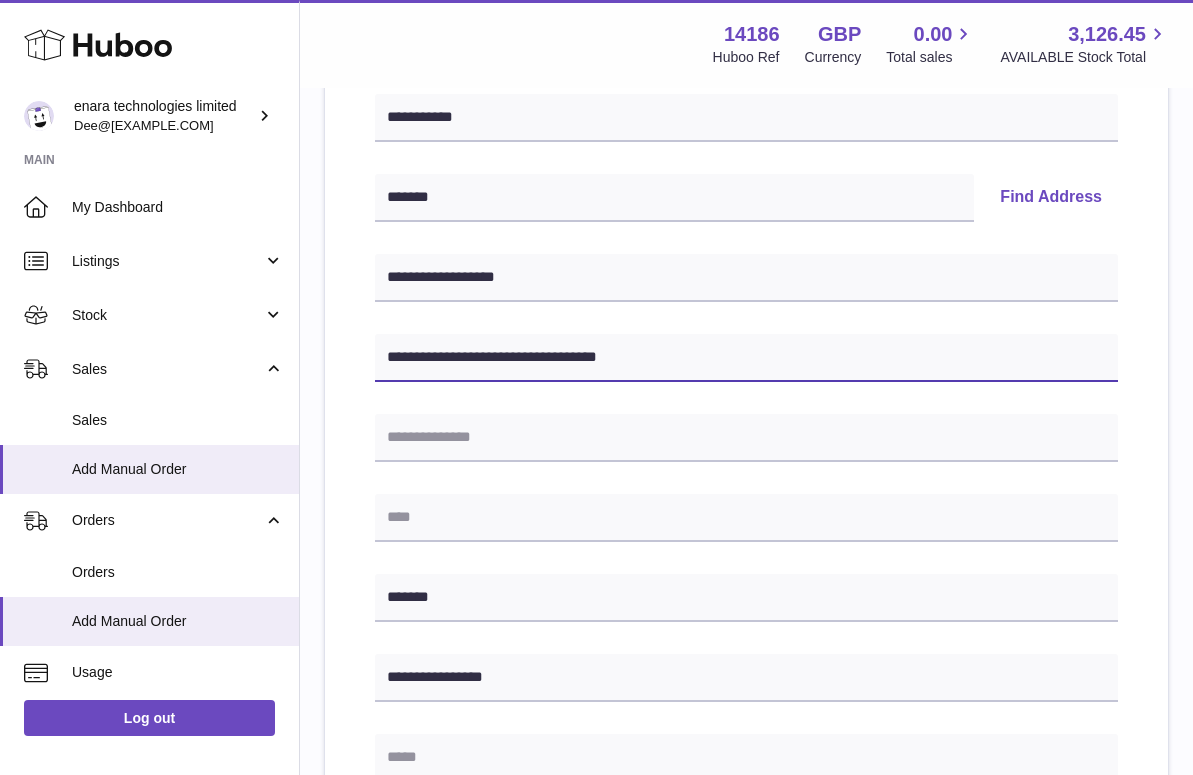 drag, startPoint x: 536, startPoint y: 358, endPoint x: 755, endPoint y: 373, distance: 219.51309 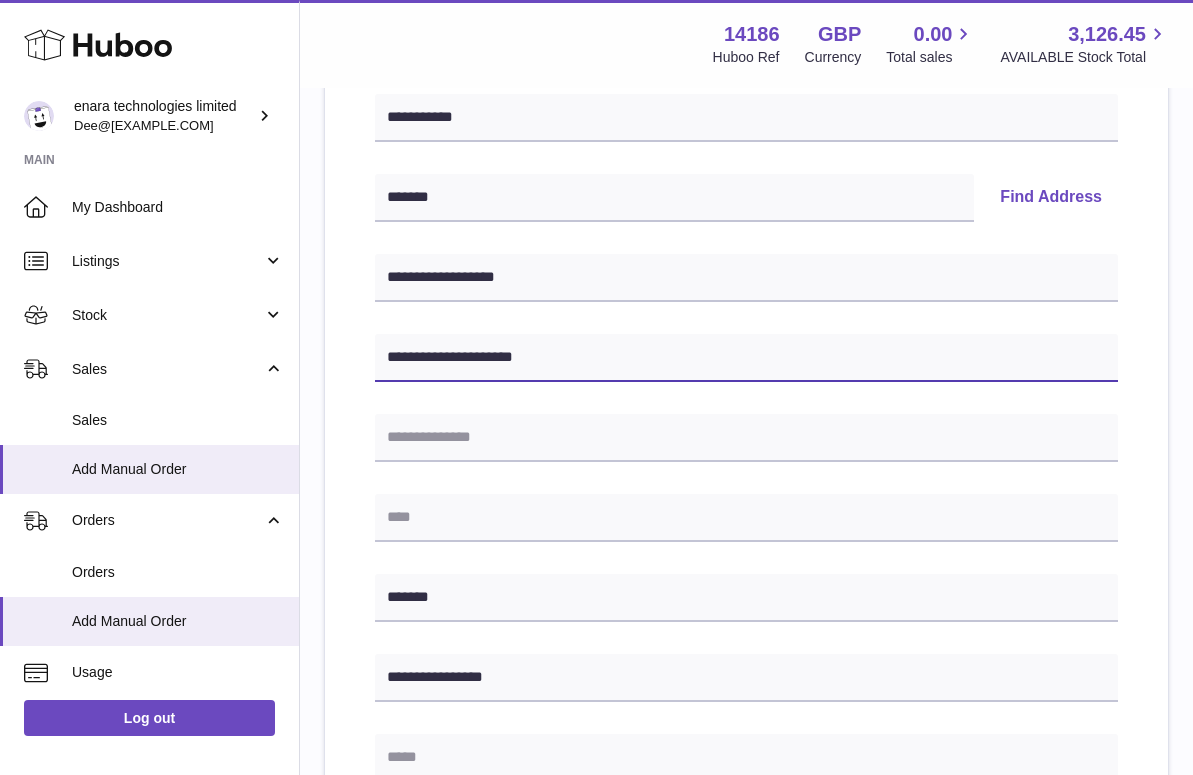 type on "**********" 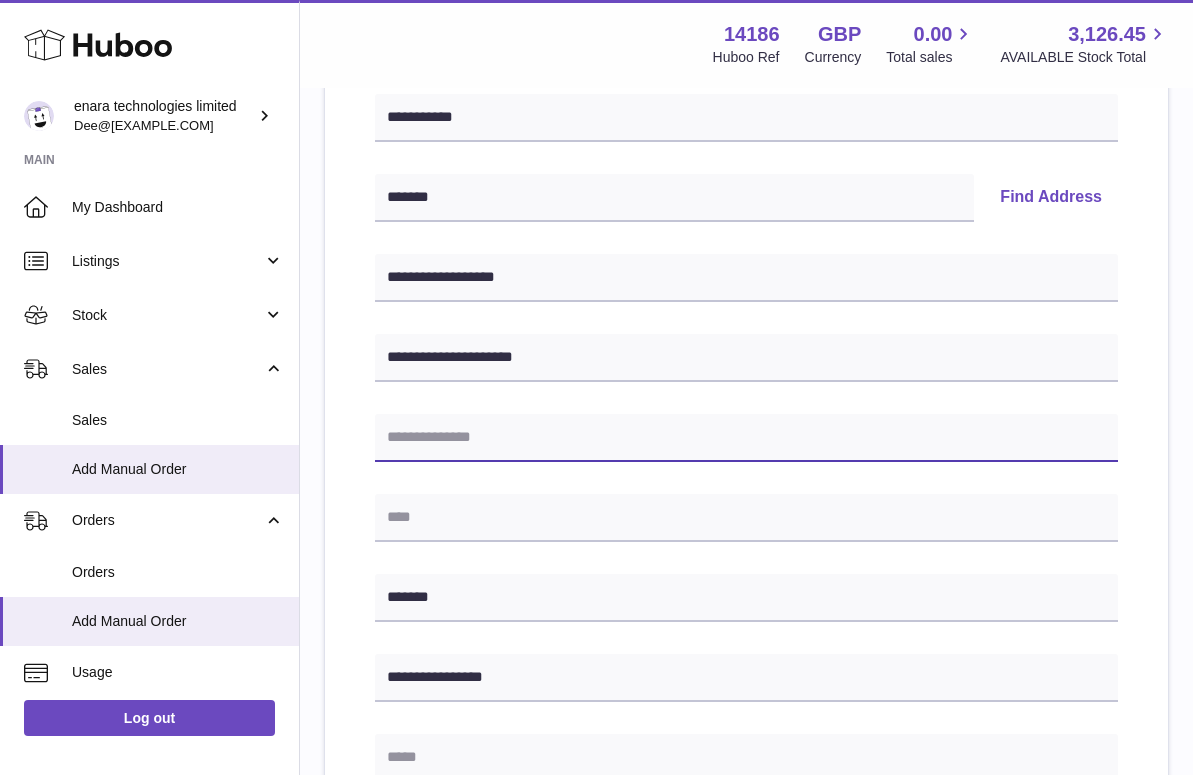 paste on "**********" 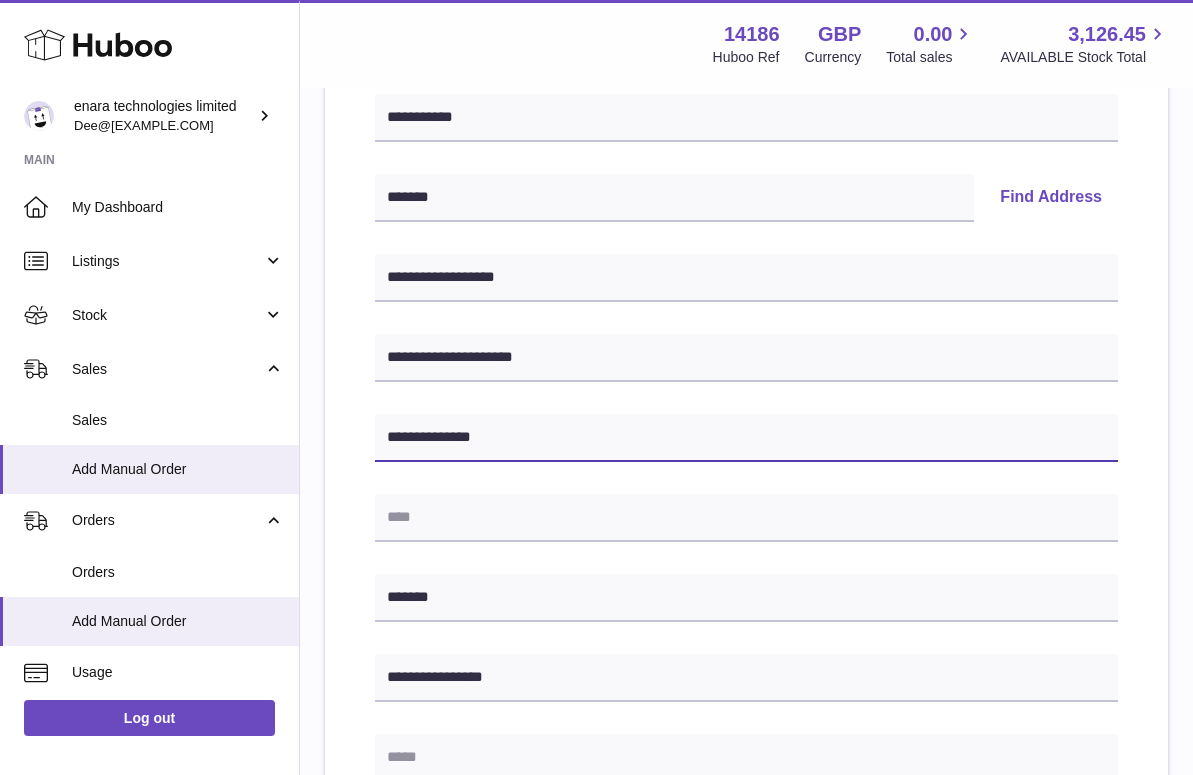 type on "**********" 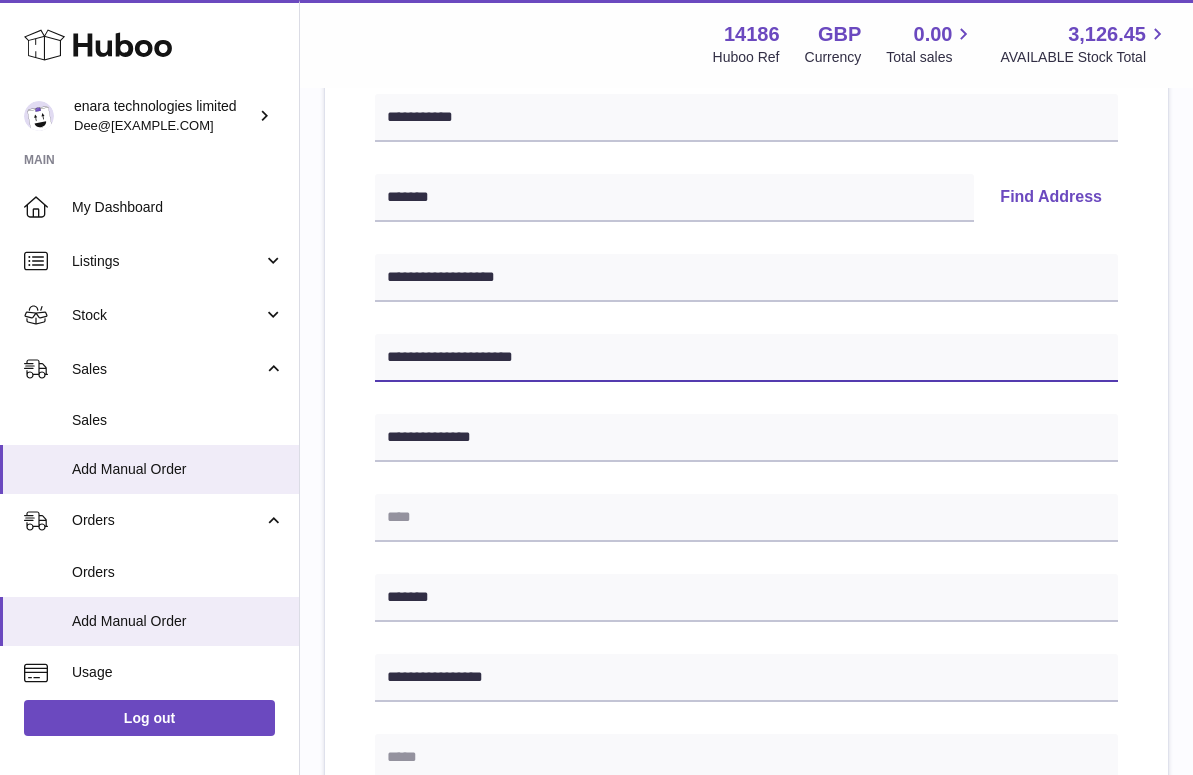 click on "**********" at bounding box center (746, 358) 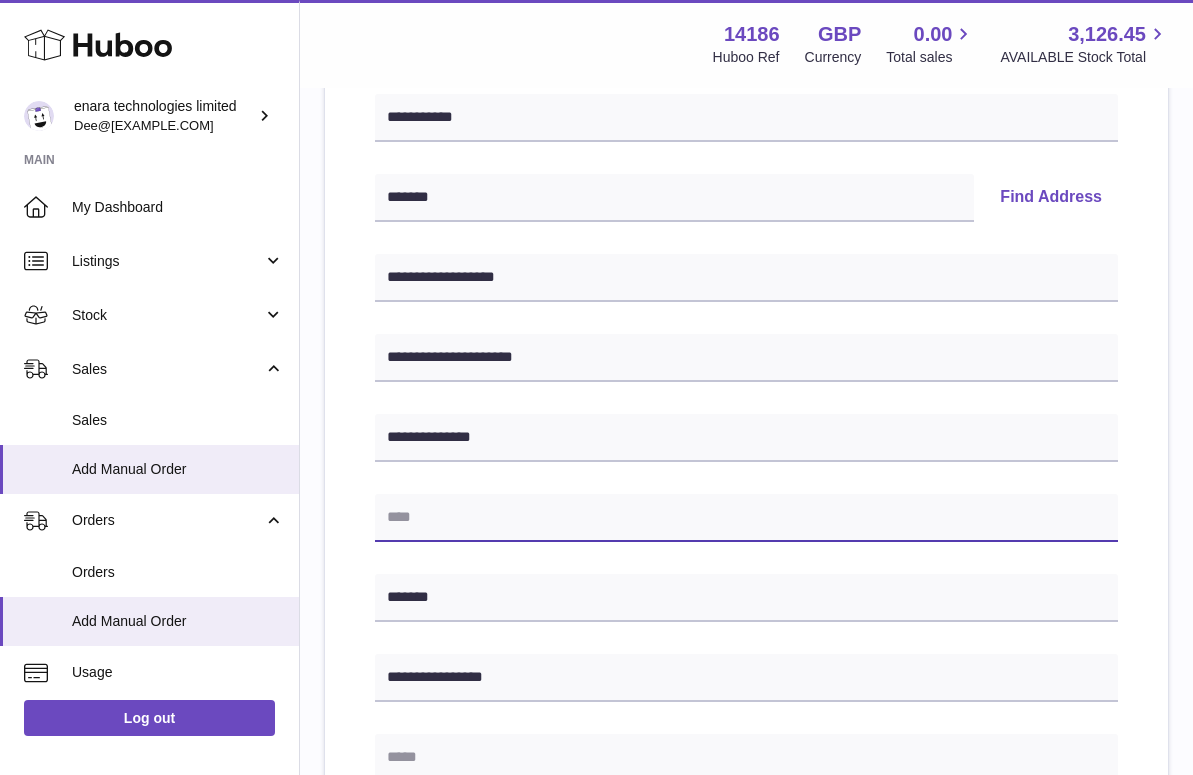 click at bounding box center [746, 518] 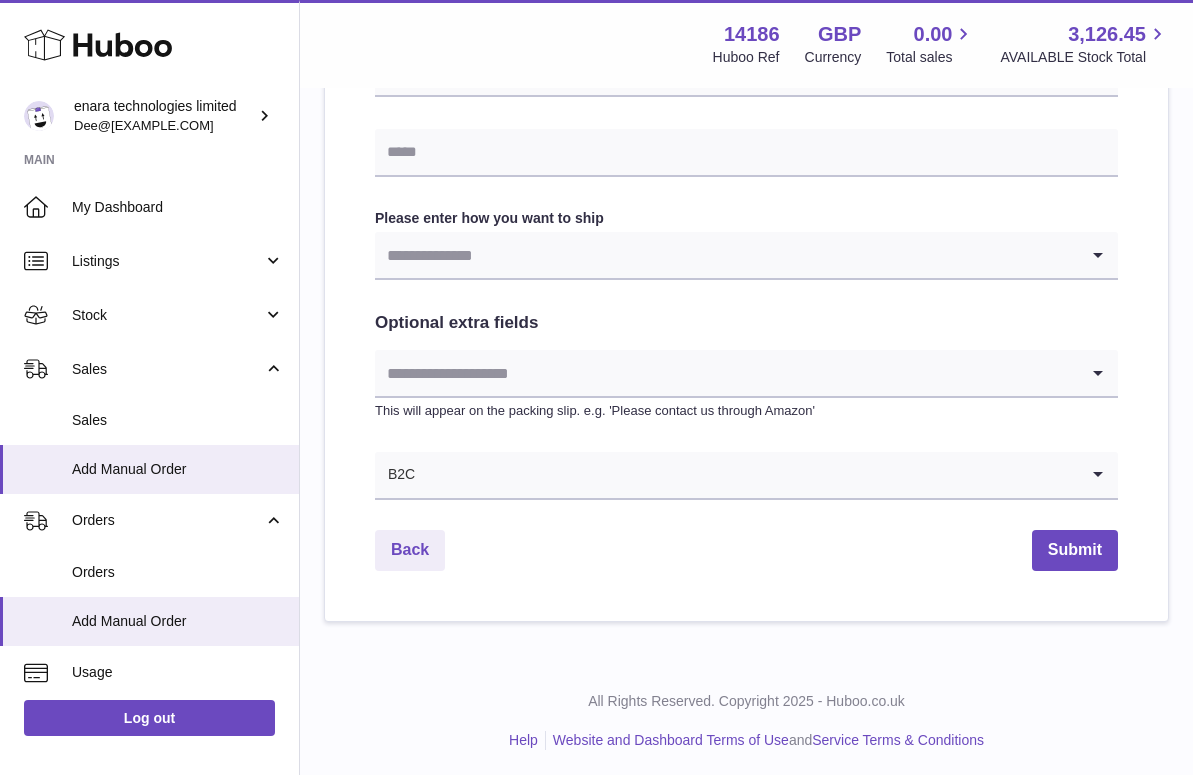 scroll, scrollTop: 966, scrollLeft: 0, axis: vertical 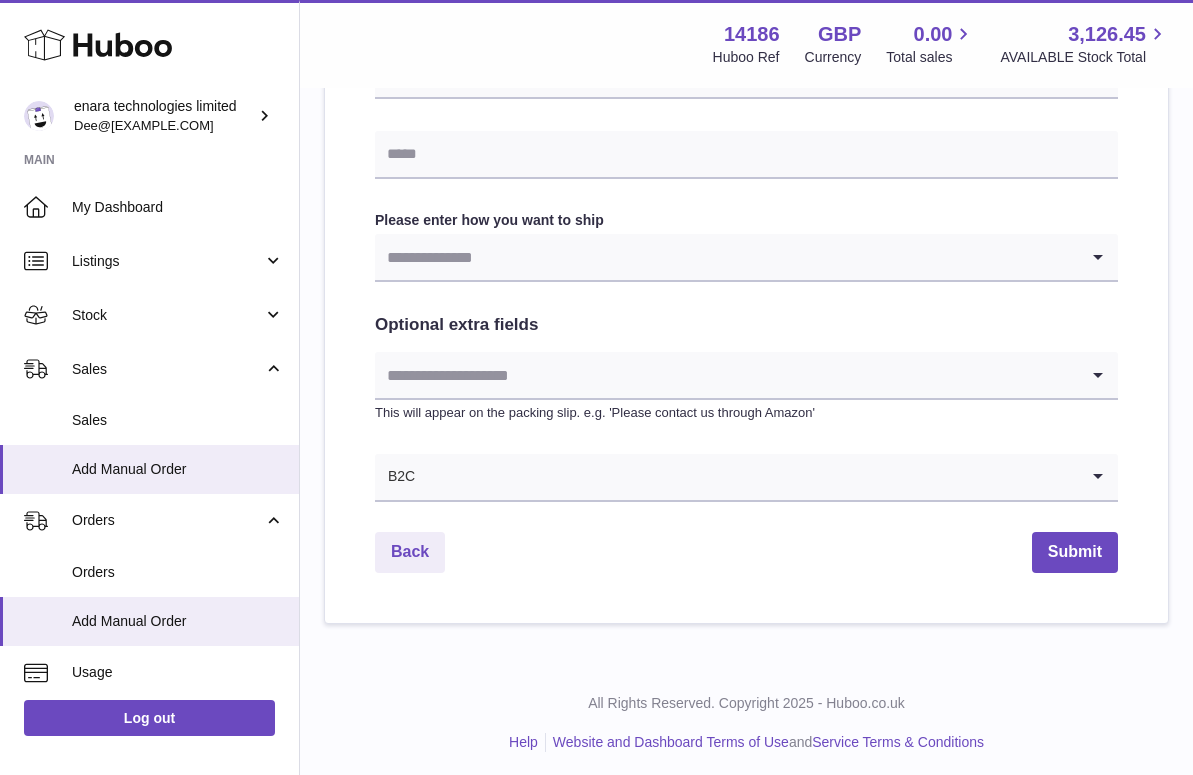 type on "*******" 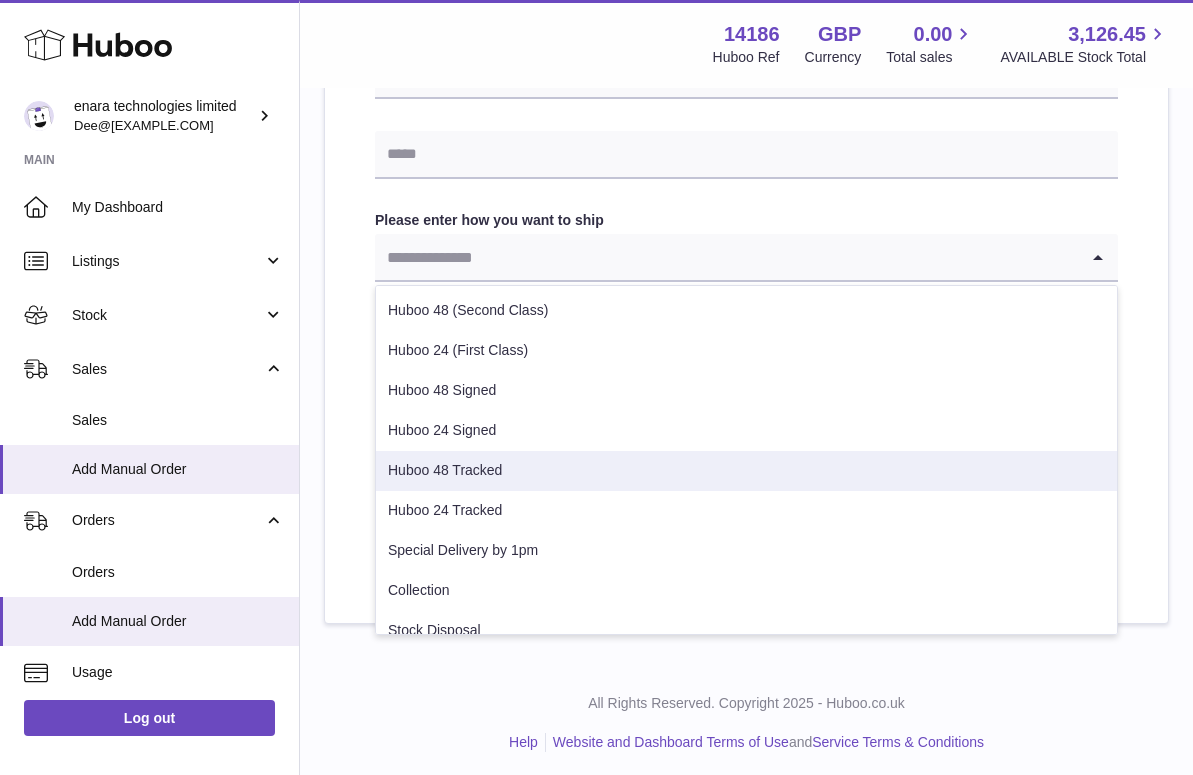 click on "Huboo 48 Tracked" at bounding box center [746, 471] 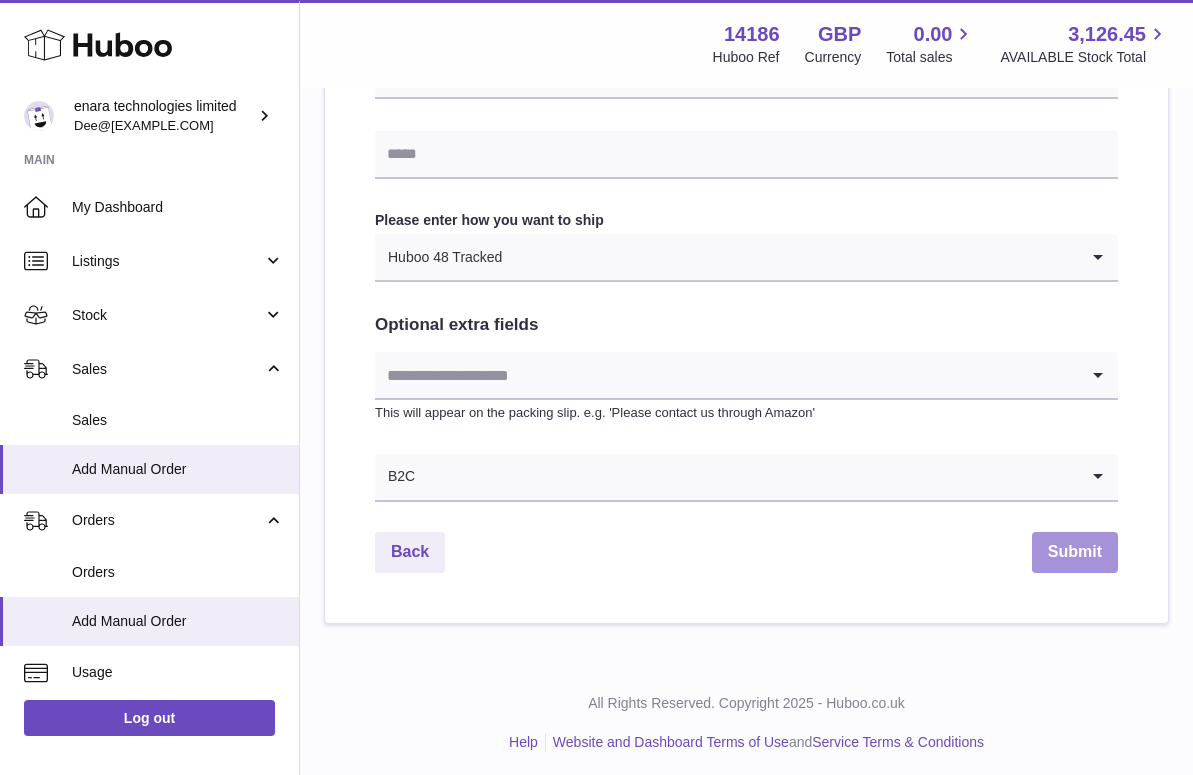 click on "Submit" at bounding box center [1075, 552] 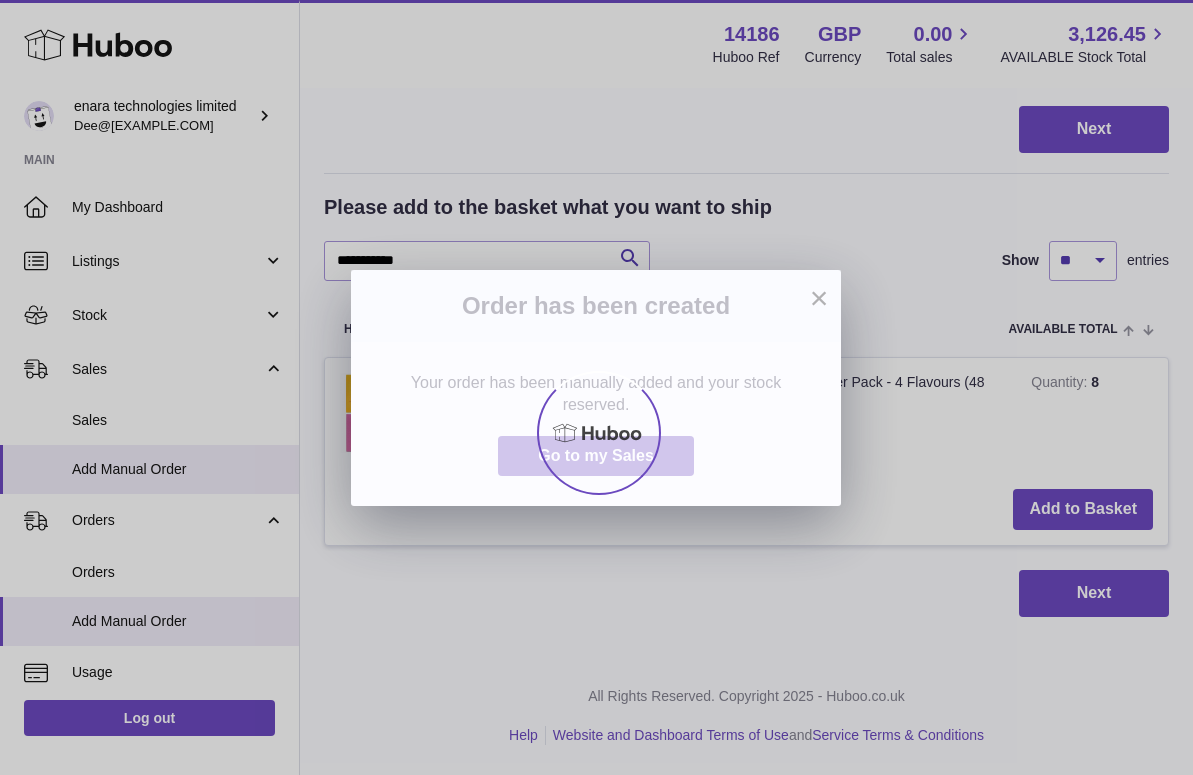 scroll, scrollTop: 0, scrollLeft: 0, axis: both 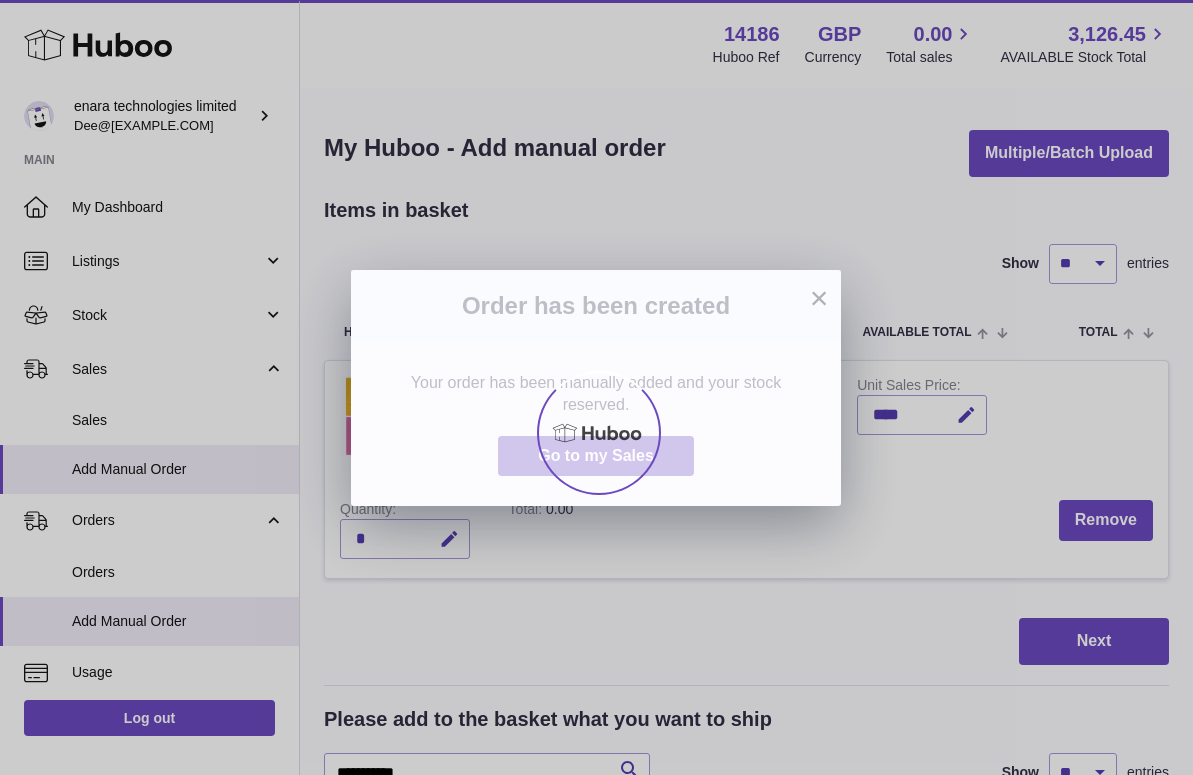 click on "Go to my Sales" at bounding box center (596, 455) 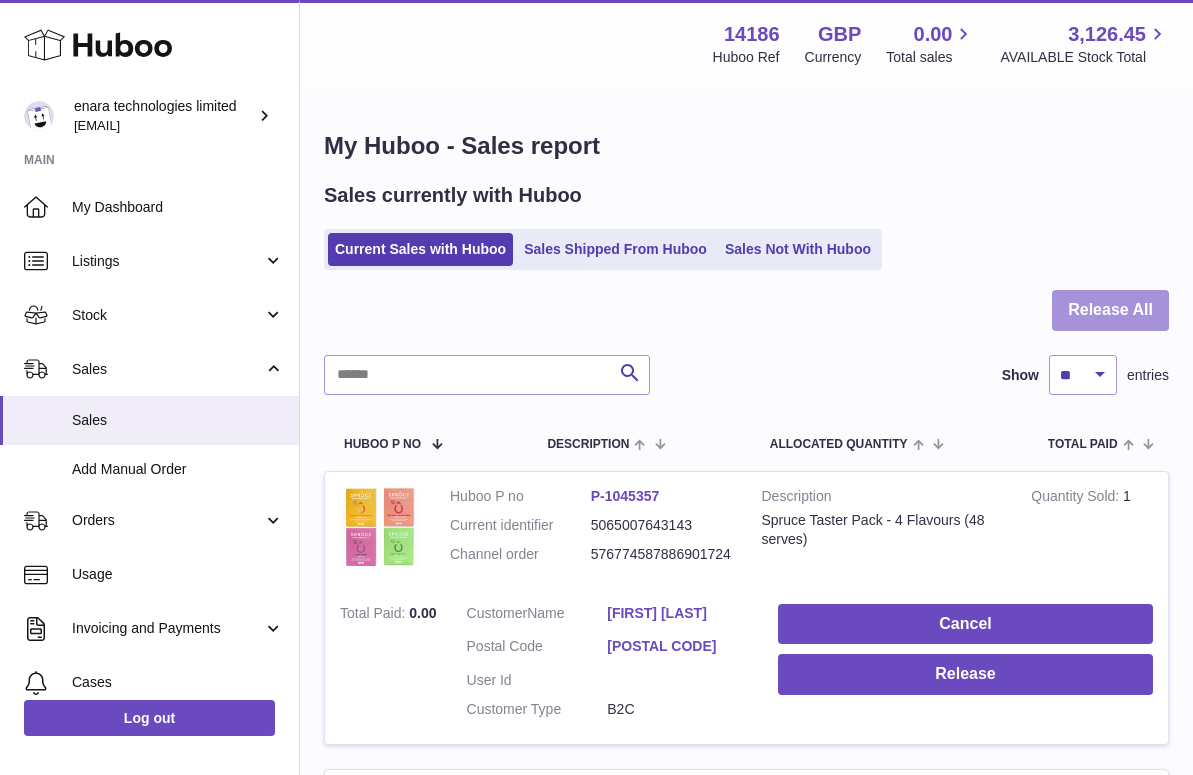 scroll, scrollTop: 0, scrollLeft: 0, axis: both 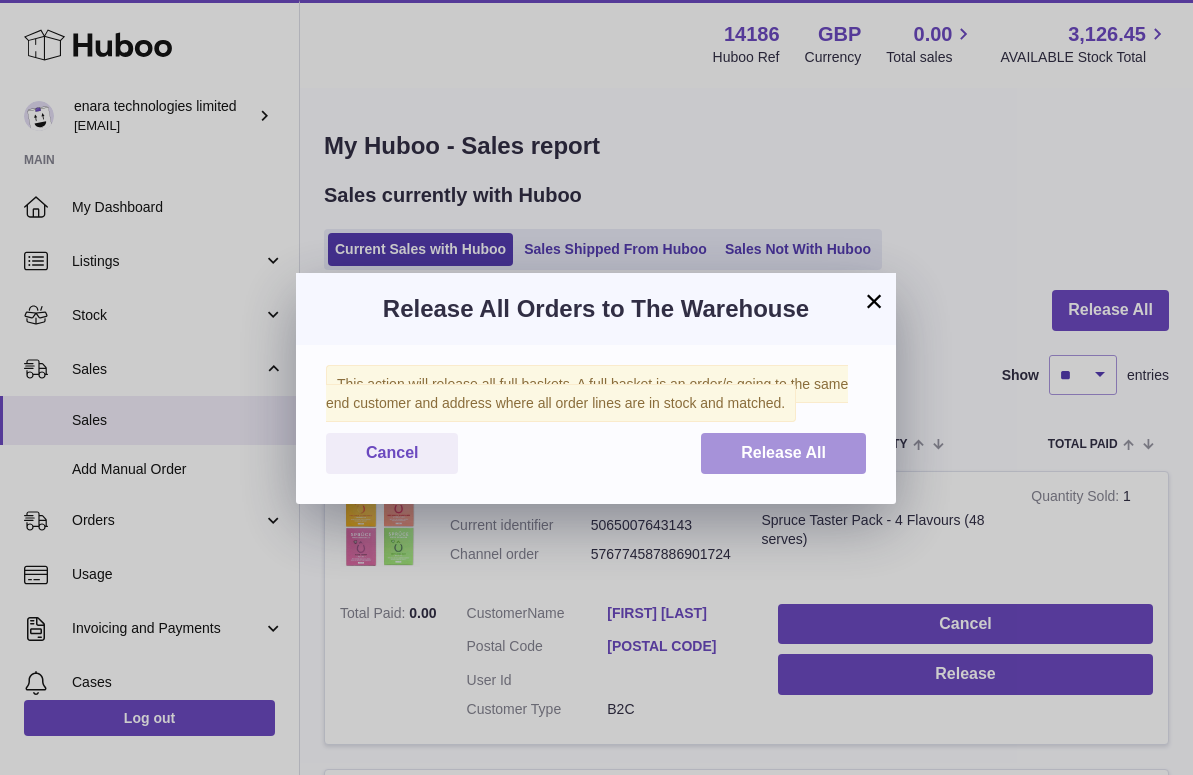 click on "Release All" at bounding box center (783, 452) 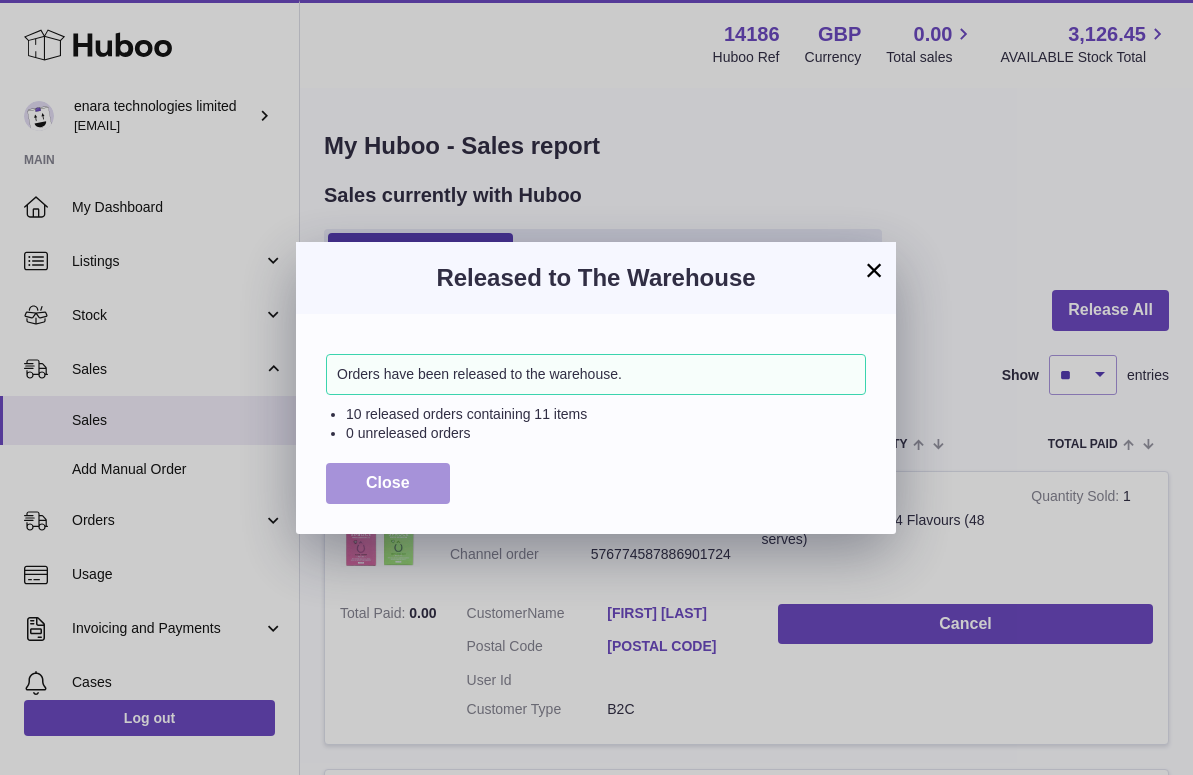 click on "Close" at bounding box center [388, 482] 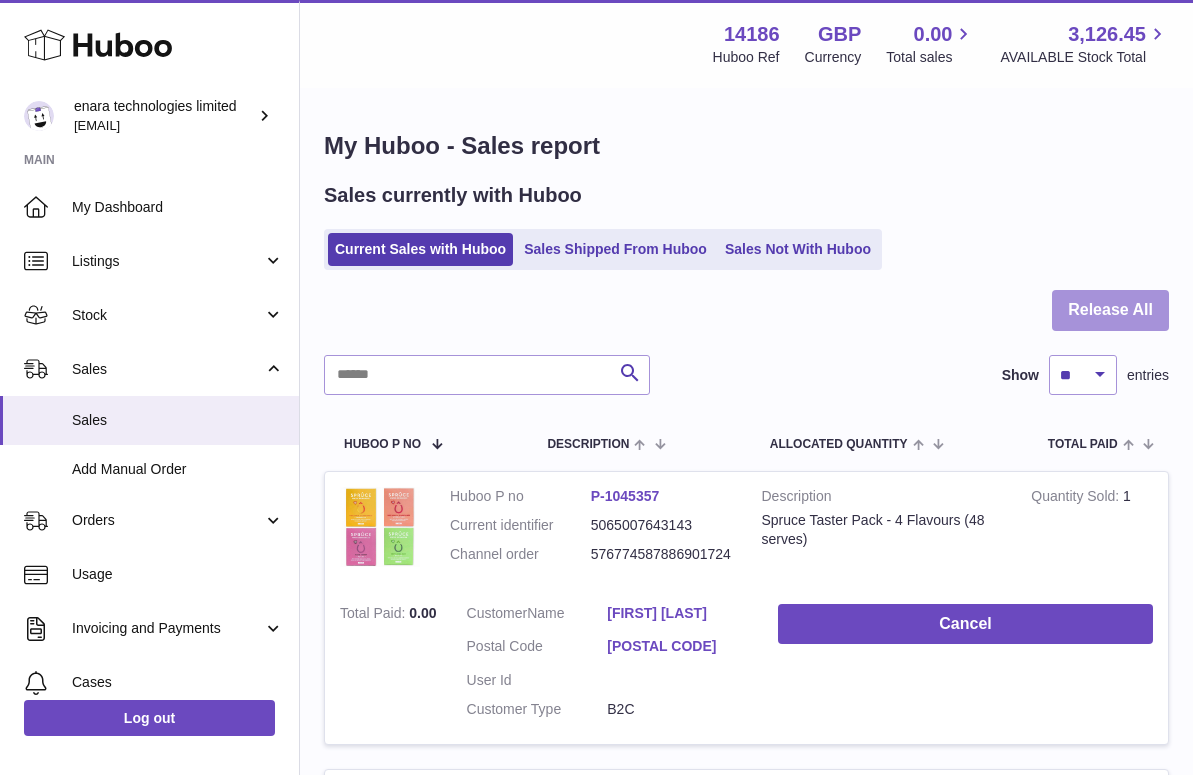 click on "Release All" at bounding box center (1110, 310) 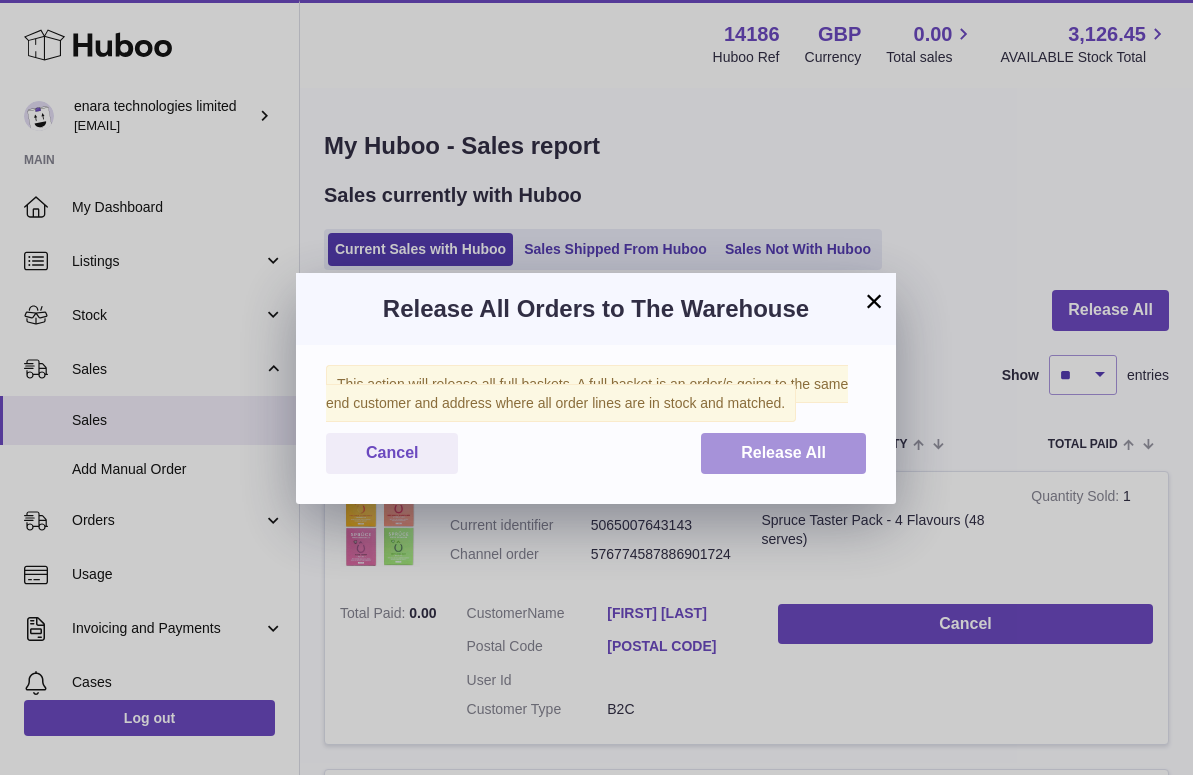 click on "Release All" at bounding box center (783, 452) 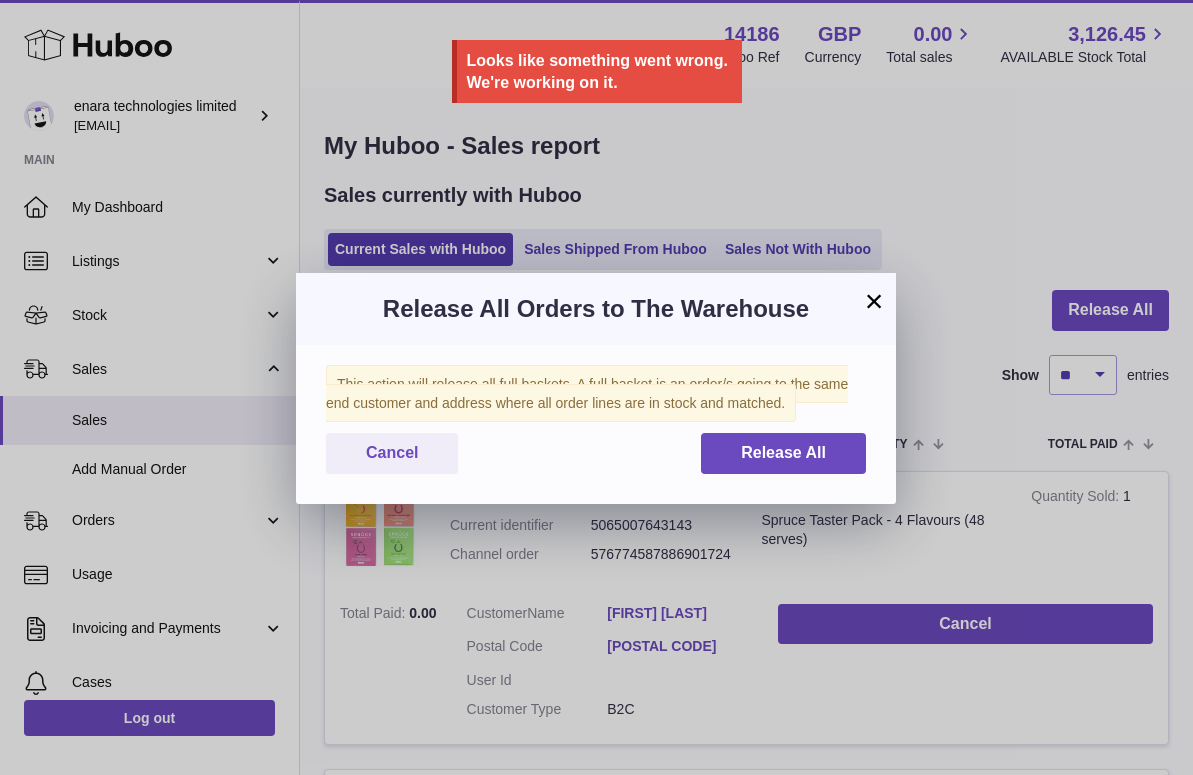 click on "×" at bounding box center (874, 301) 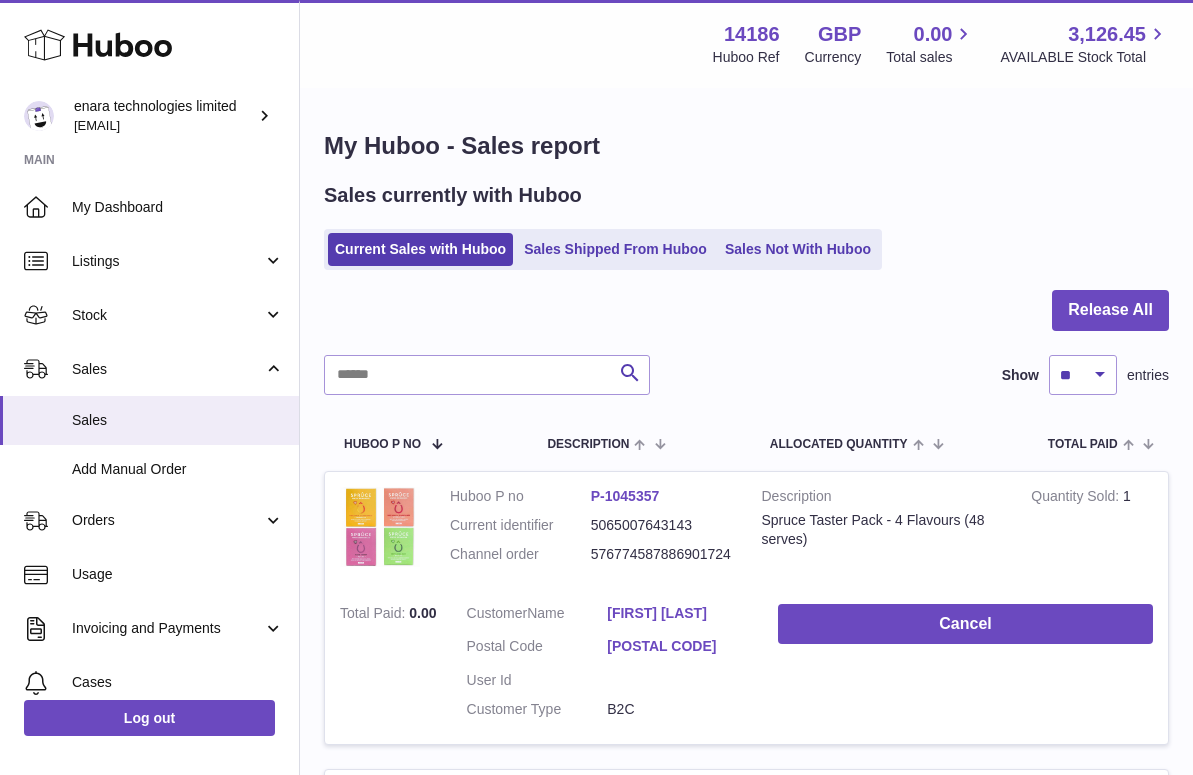 scroll, scrollTop: 0, scrollLeft: 0, axis: both 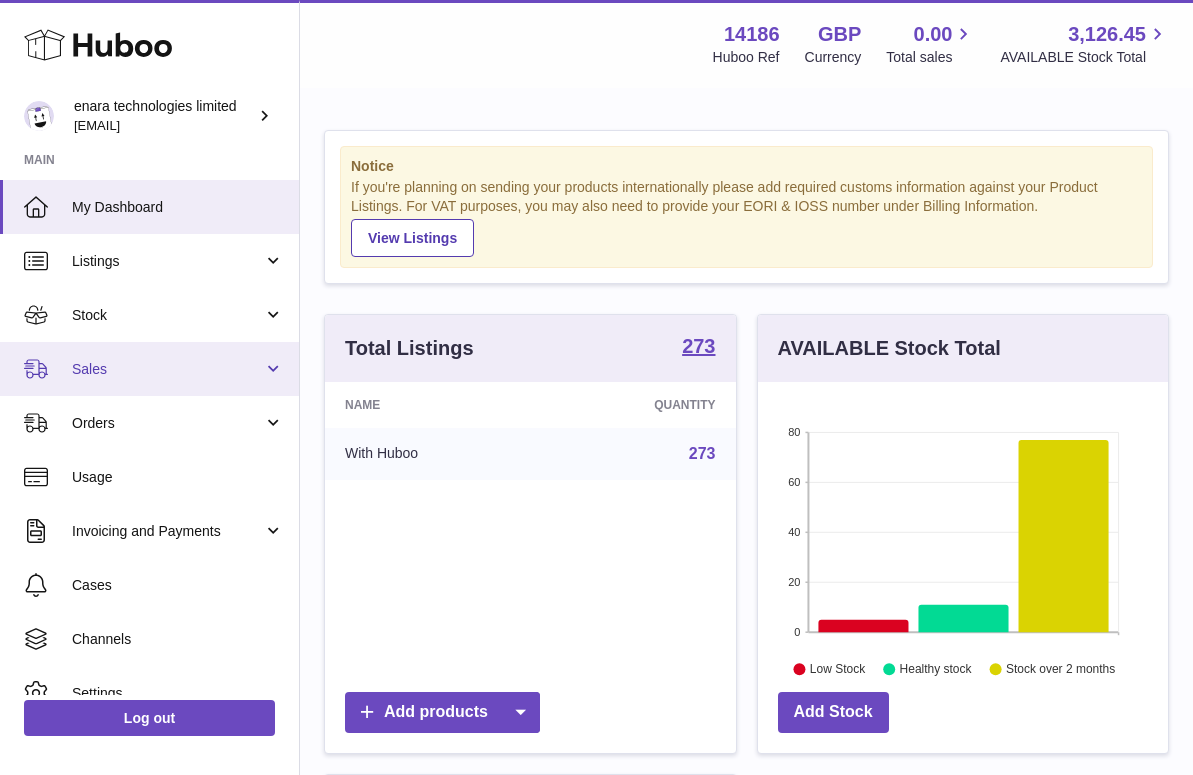 click on "Sales" at bounding box center [167, 369] 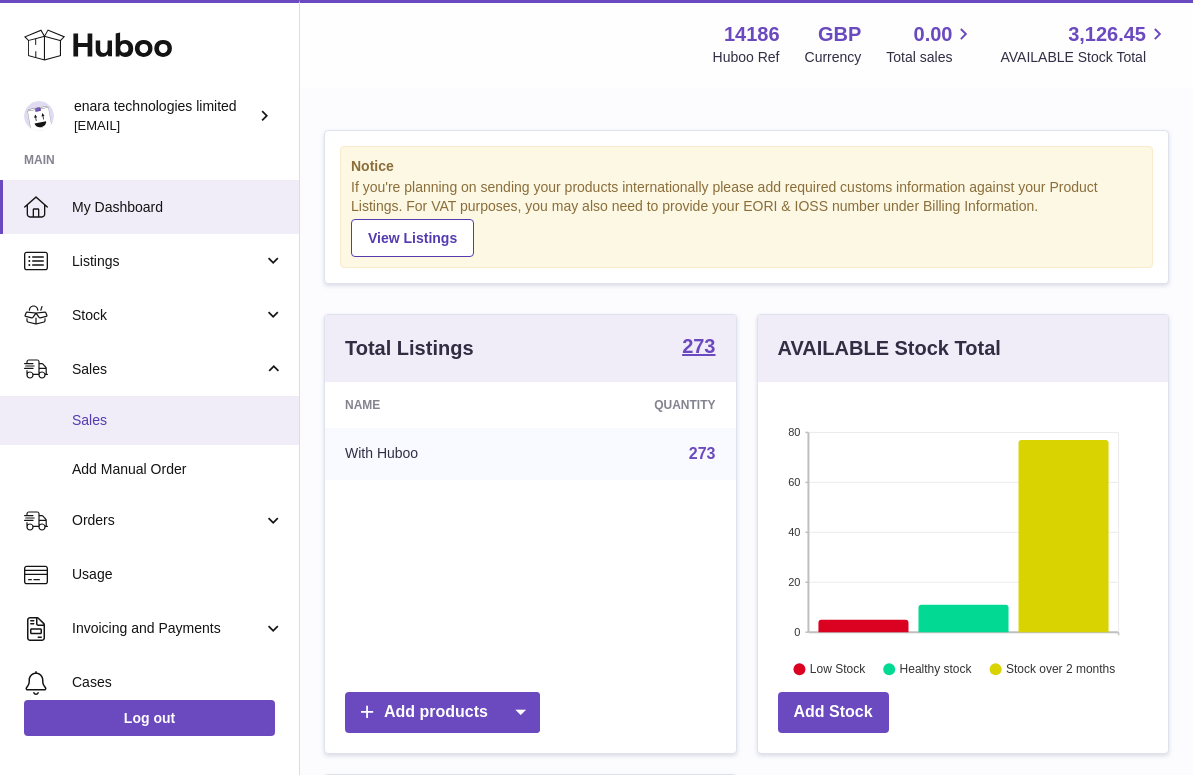 click on "Sales" at bounding box center [149, 420] 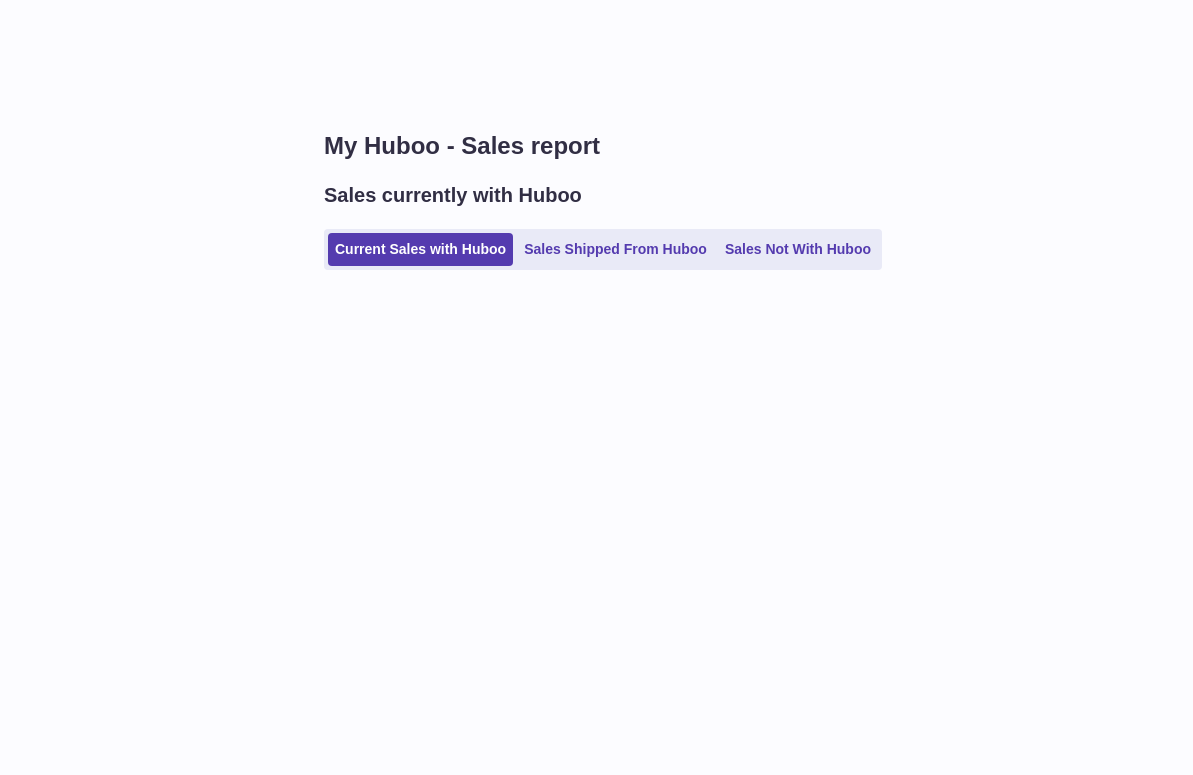 scroll, scrollTop: 0, scrollLeft: 0, axis: both 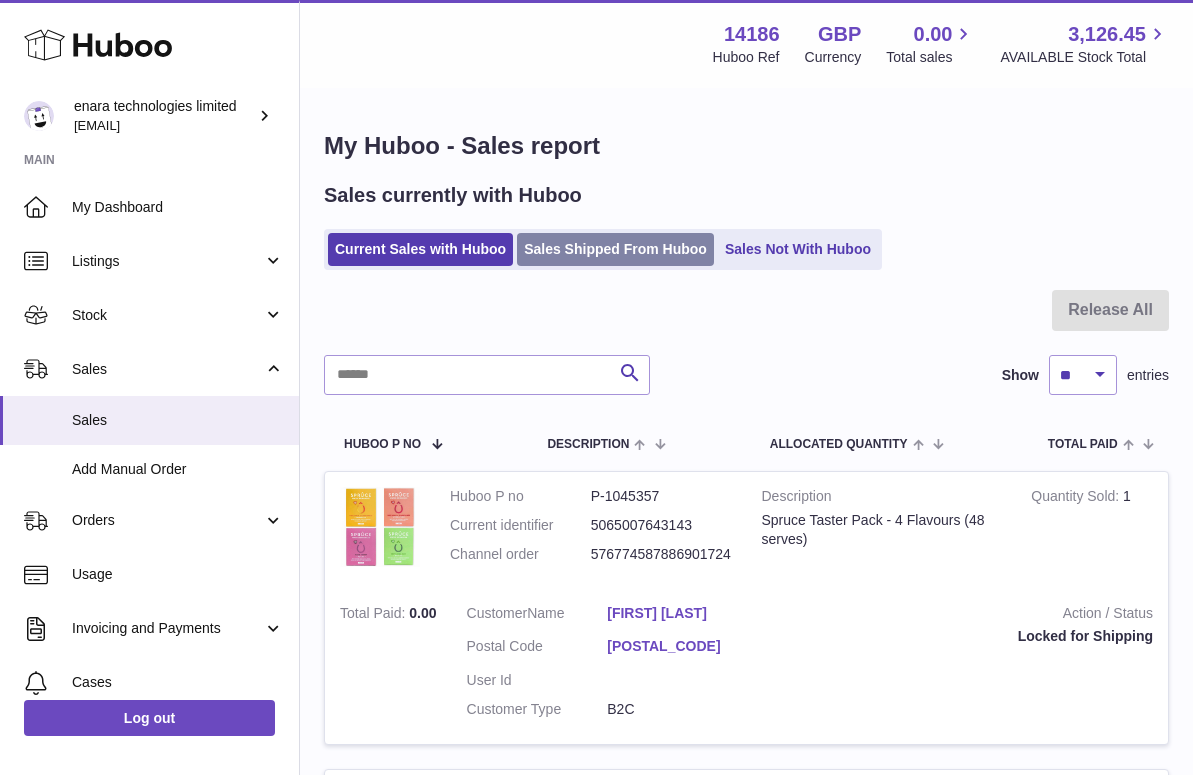 click on "Sales Shipped From Huboo" at bounding box center (615, 249) 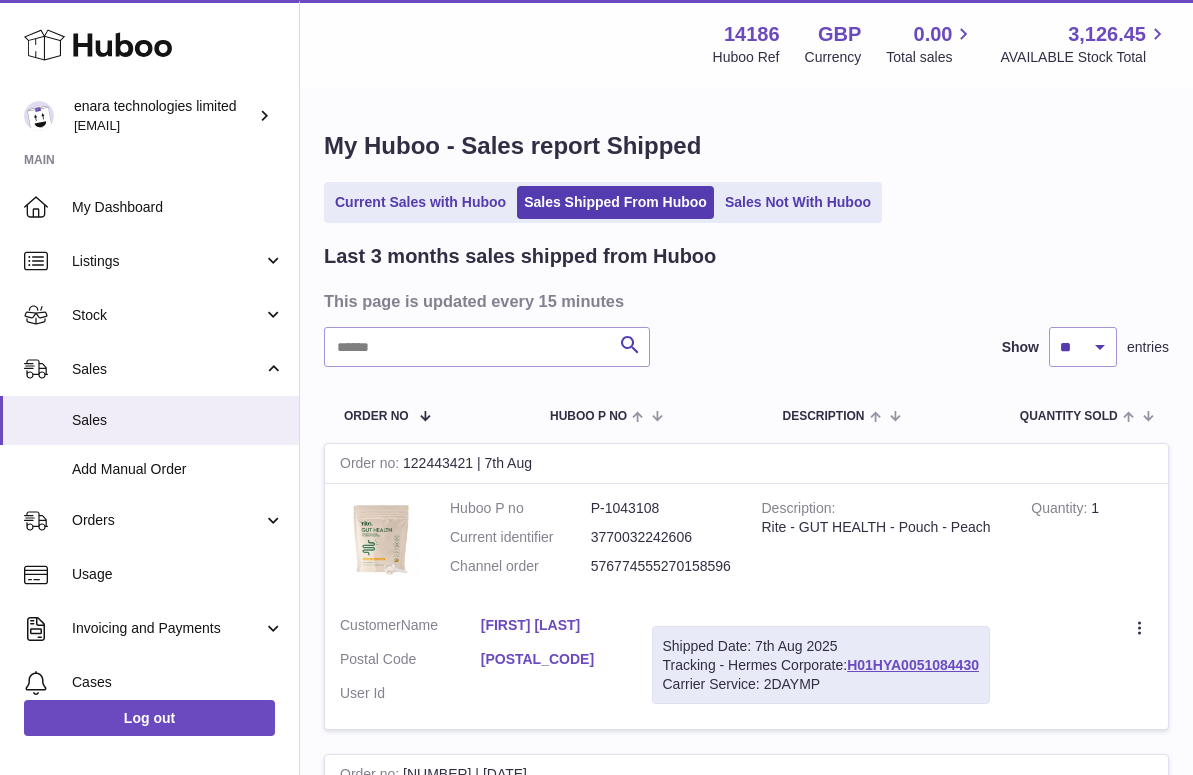 scroll, scrollTop: 0, scrollLeft: 0, axis: both 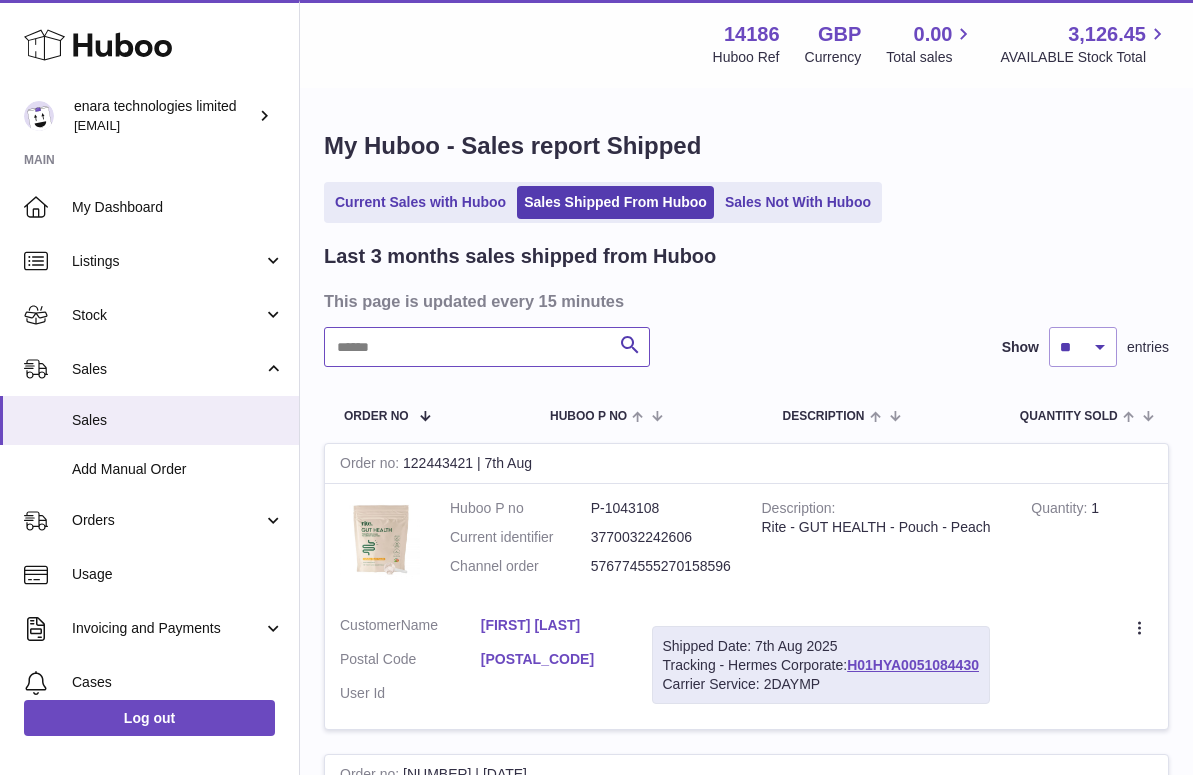 click at bounding box center (487, 347) 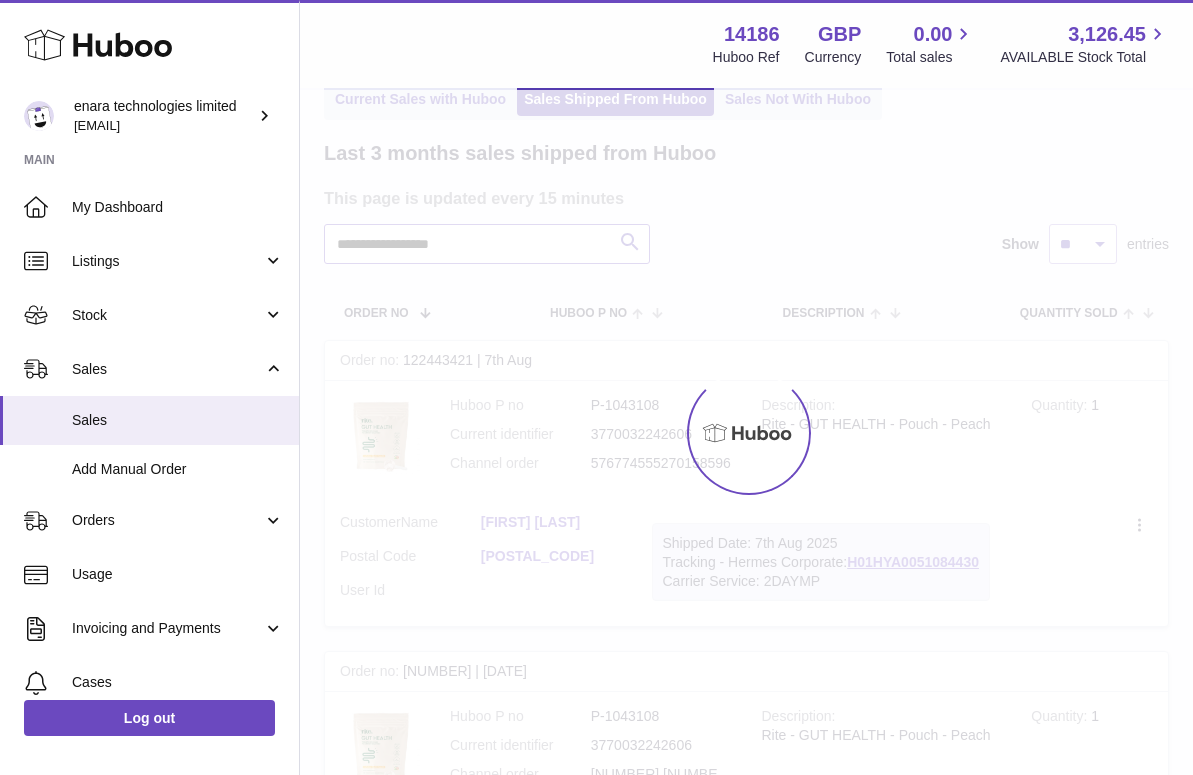 scroll, scrollTop: 108, scrollLeft: 0, axis: vertical 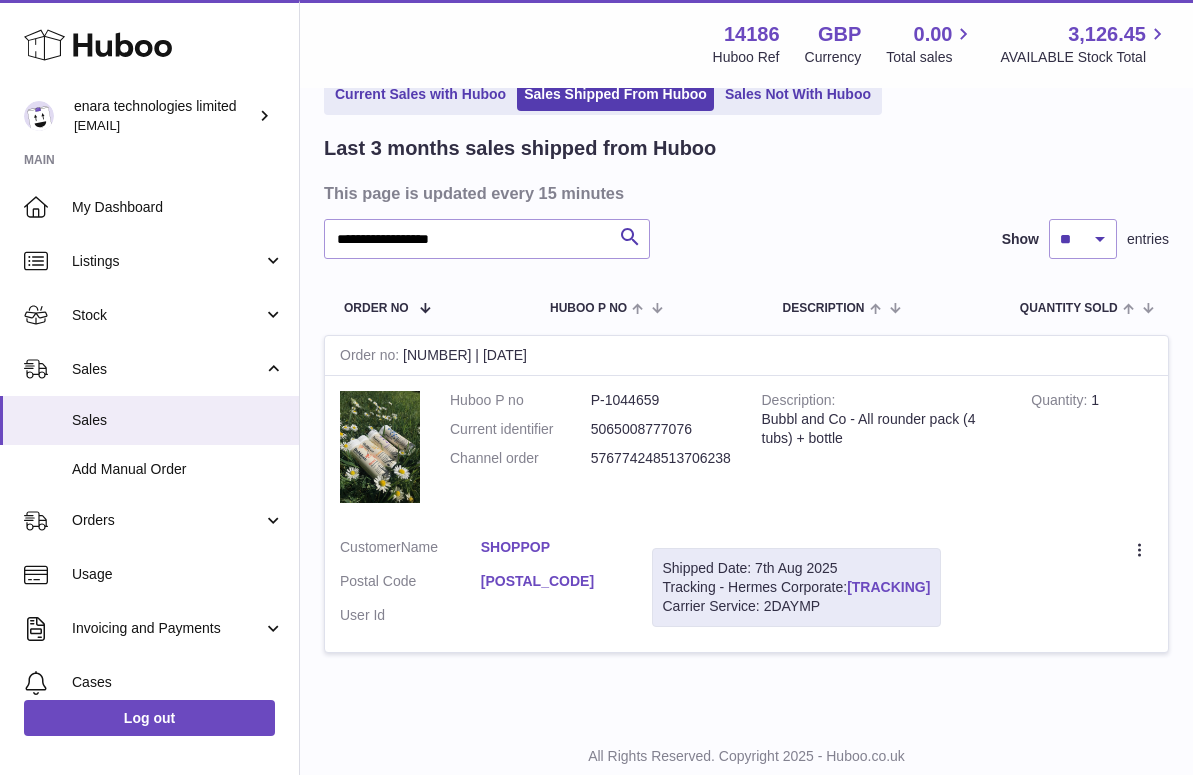 drag, startPoint x: 985, startPoint y: 582, endPoint x: 853, endPoint y: 584, distance: 132.01515 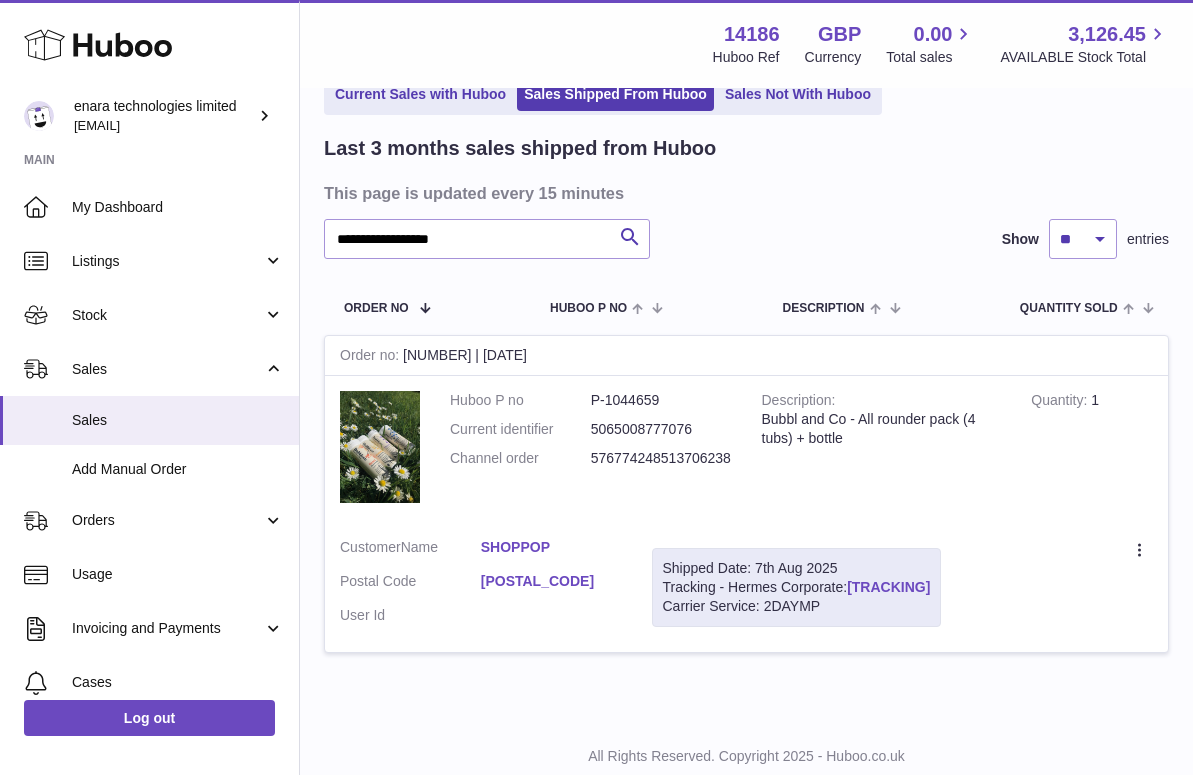 copy on "H01HYA0051076421" 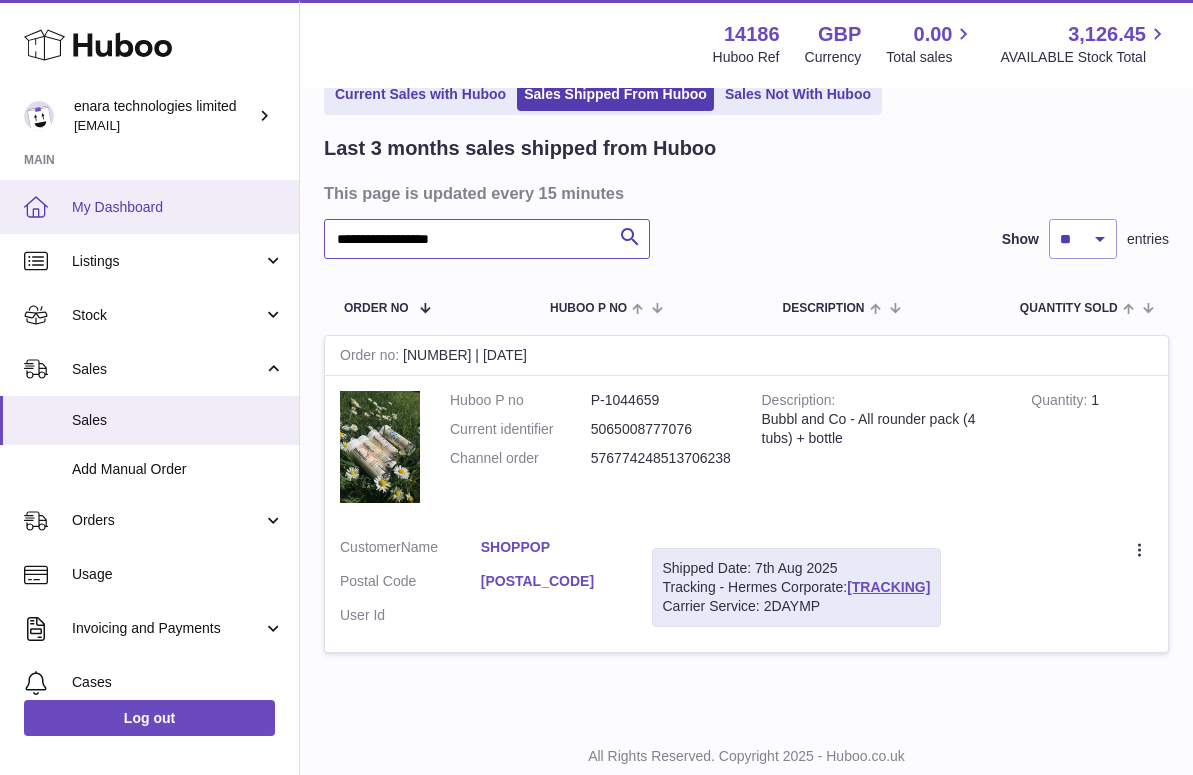 drag, startPoint x: 497, startPoint y: 239, endPoint x: 121, endPoint y: 199, distance: 378.12167 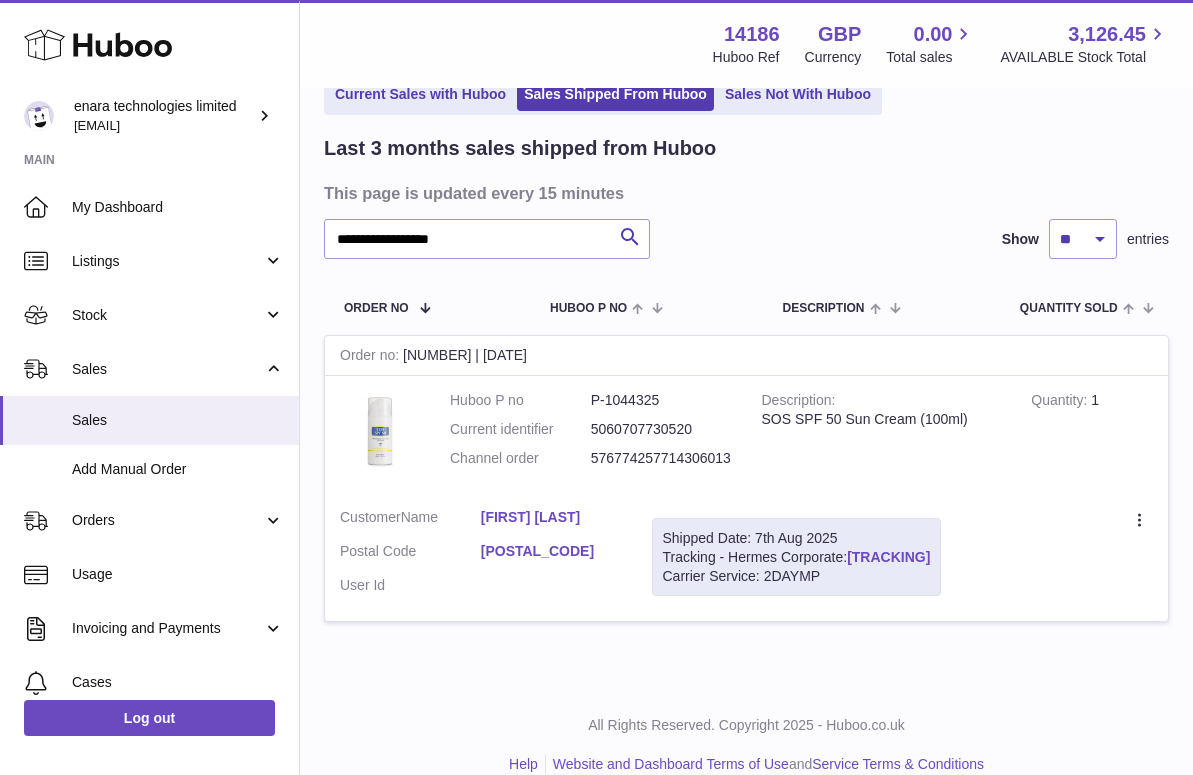 drag, startPoint x: 987, startPoint y: 548, endPoint x: 852, endPoint y: 551, distance: 135.03333 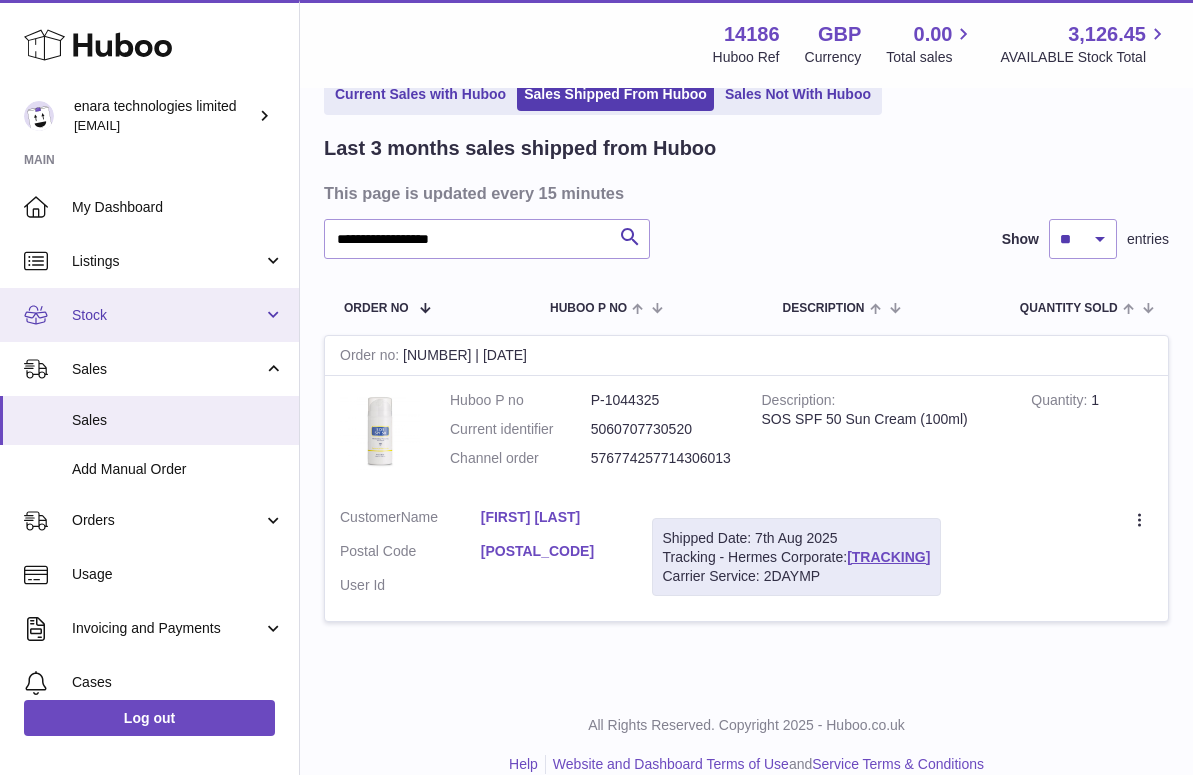 copy on "H01HYA0051083919" 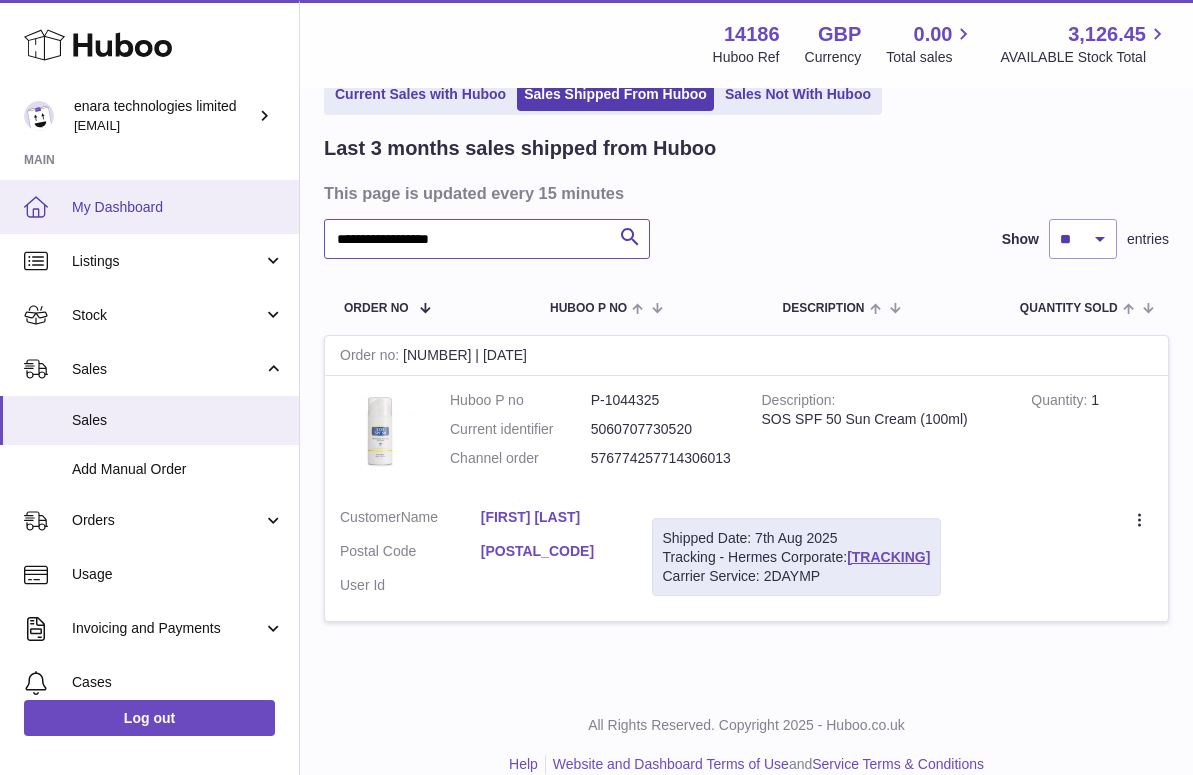 drag, startPoint x: 520, startPoint y: 239, endPoint x: 173, endPoint y: 191, distance: 350.30417 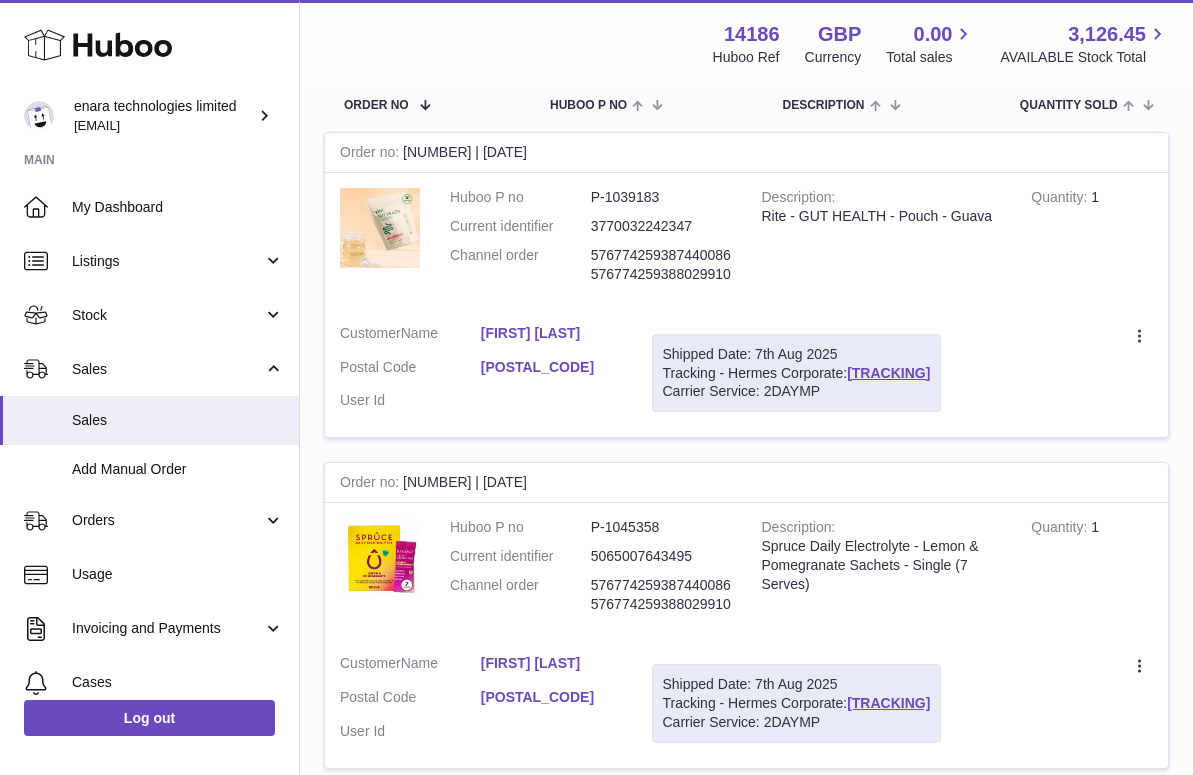 scroll, scrollTop: 308, scrollLeft: 0, axis: vertical 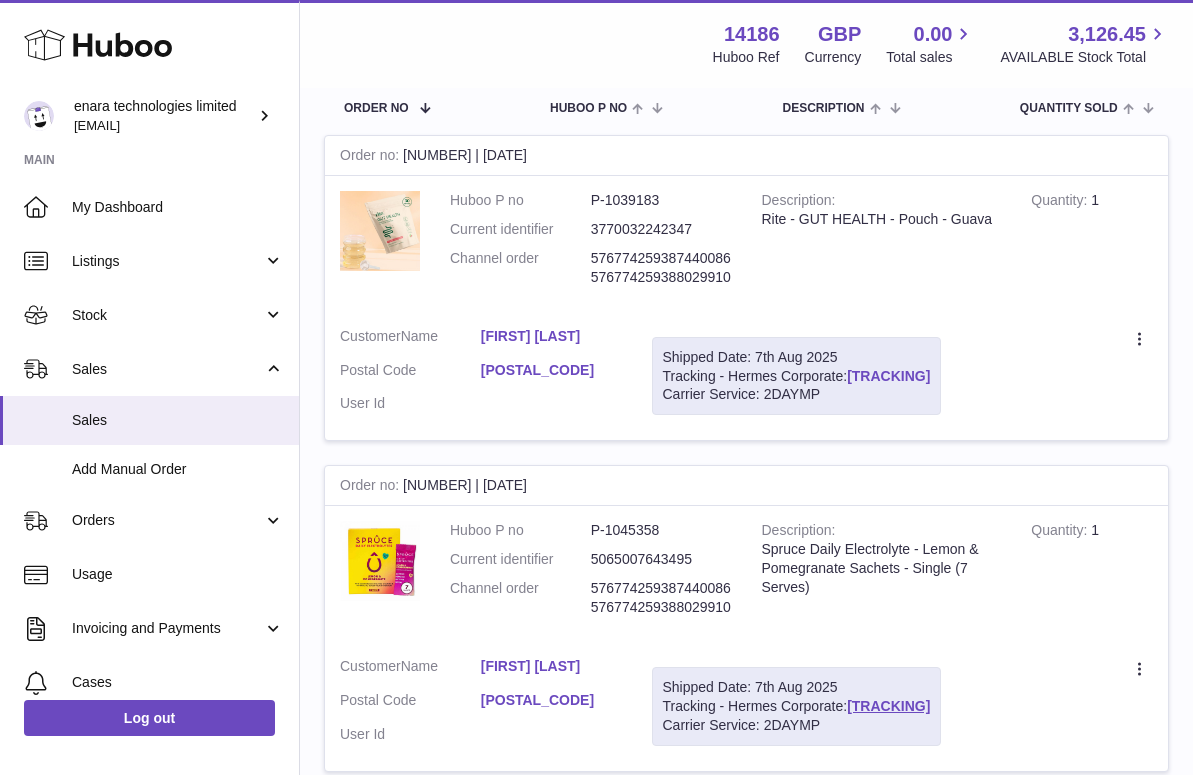 drag, startPoint x: 982, startPoint y: 368, endPoint x: 854, endPoint y: 371, distance: 128.03516 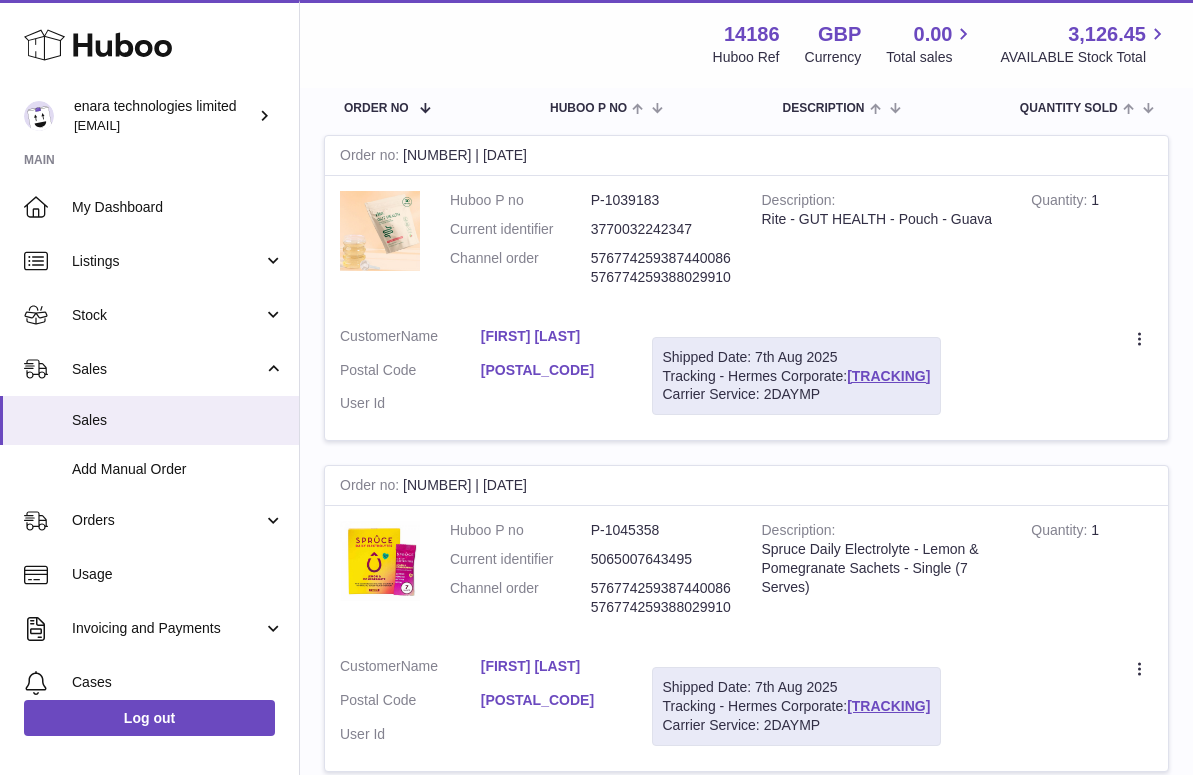 copy on "H01HYA0051083111" 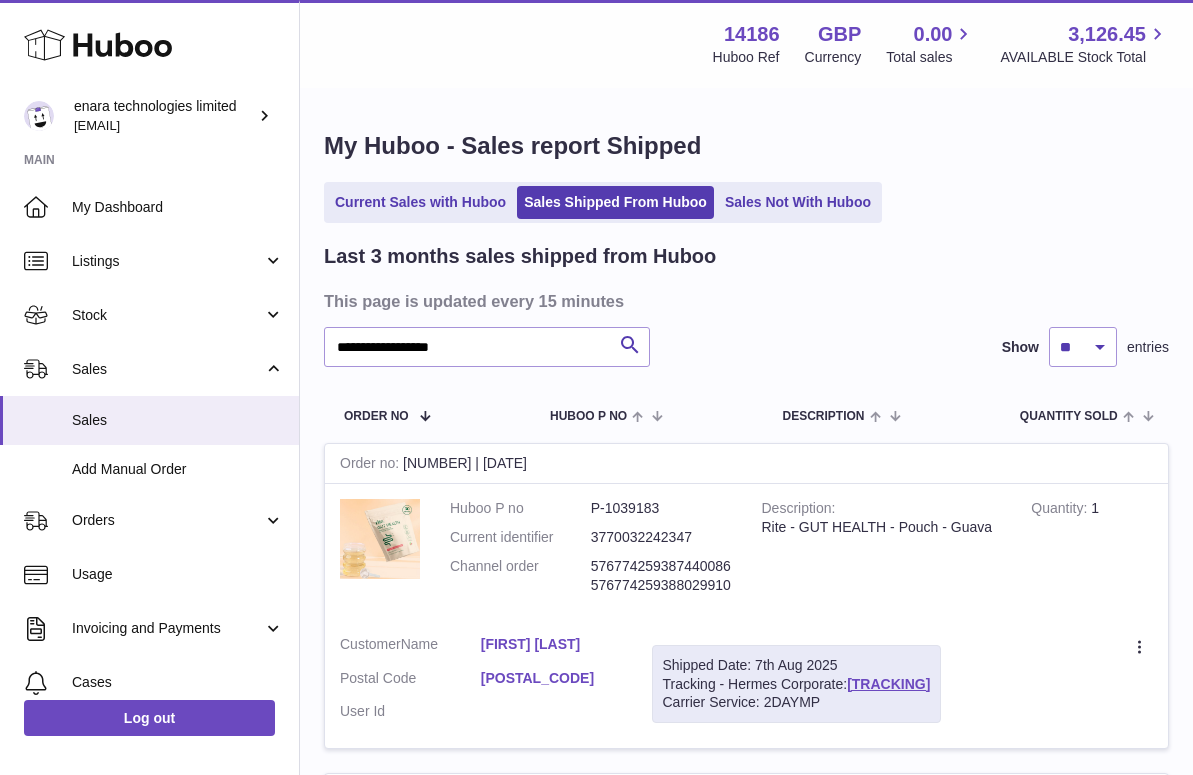scroll, scrollTop: 0, scrollLeft: 0, axis: both 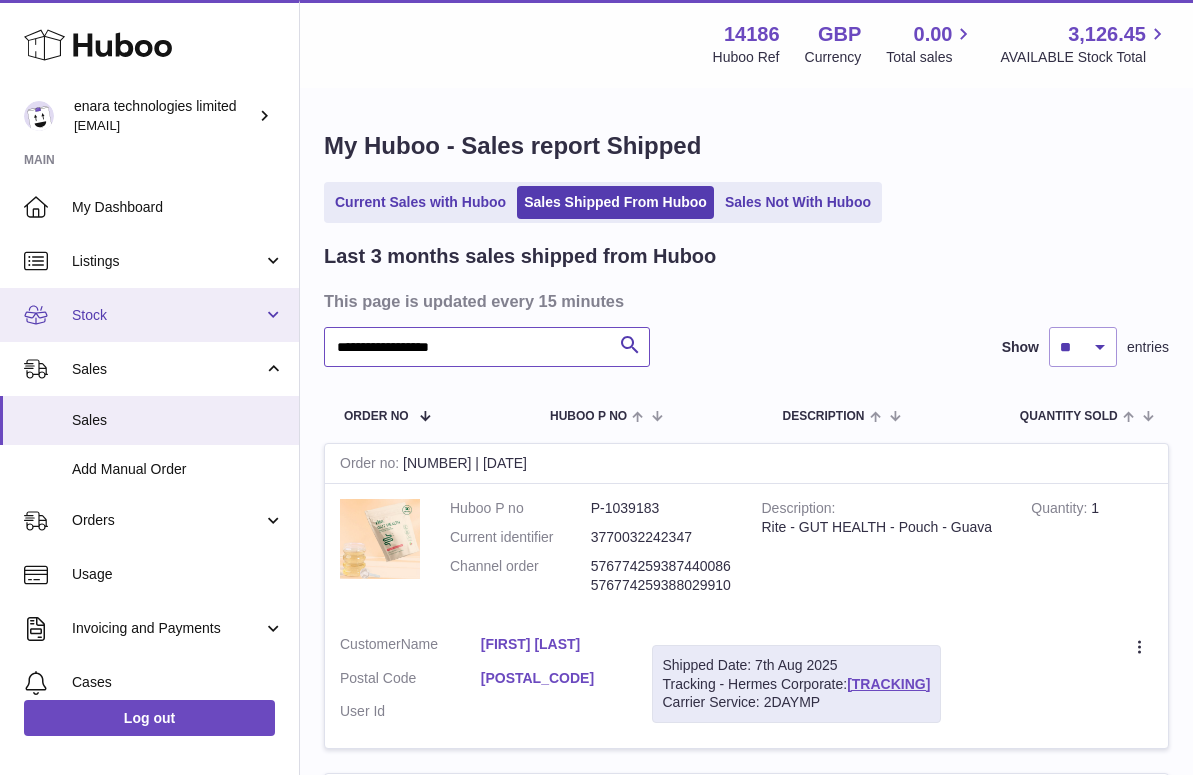 drag, startPoint x: 497, startPoint y: 340, endPoint x: 180, endPoint y: 311, distance: 318.32373 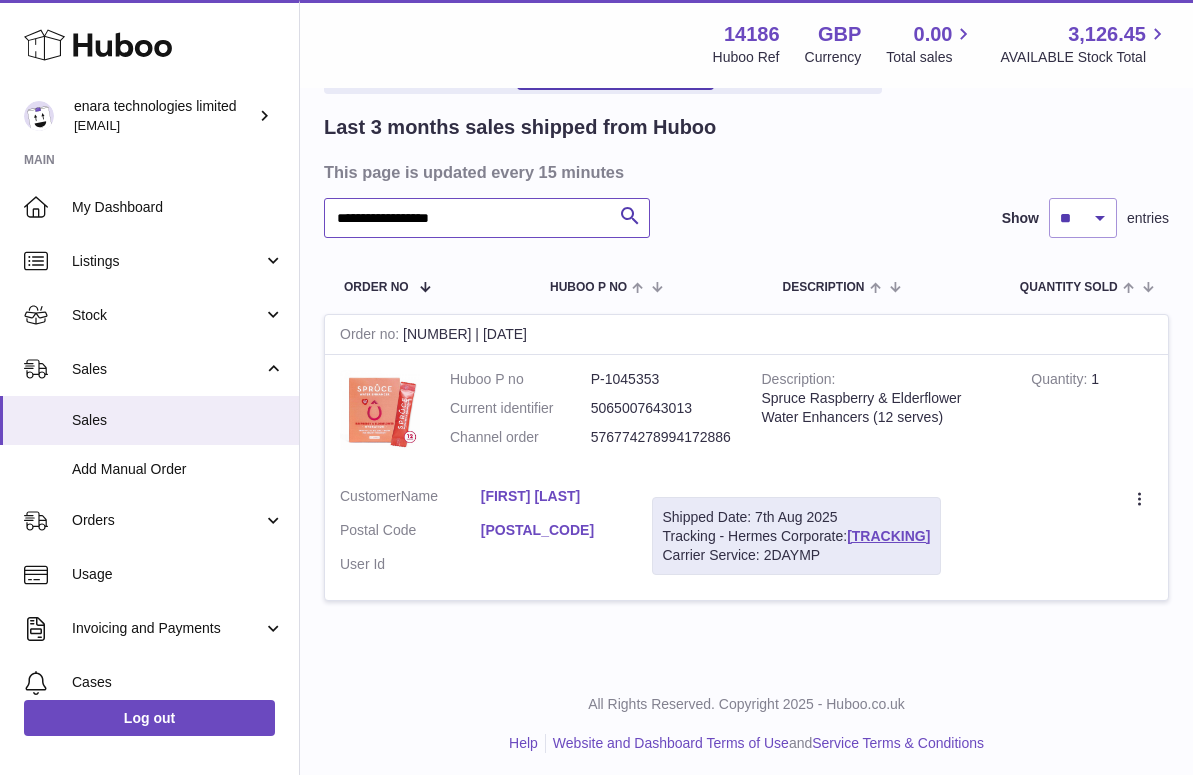 scroll, scrollTop: 128, scrollLeft: 0, axis: vertical 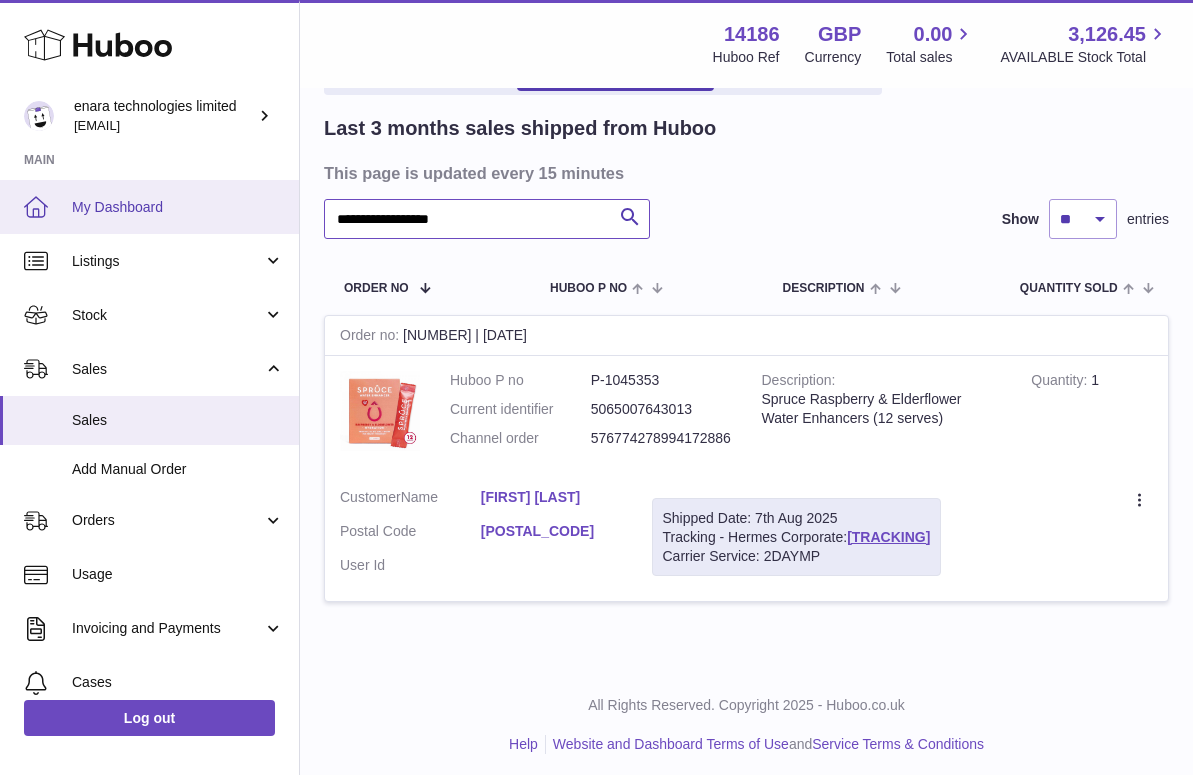 drag, startPoint x: 500, startPoint y: 217, endPoint x: 132, endPoint y: 180, distance: 369.85538 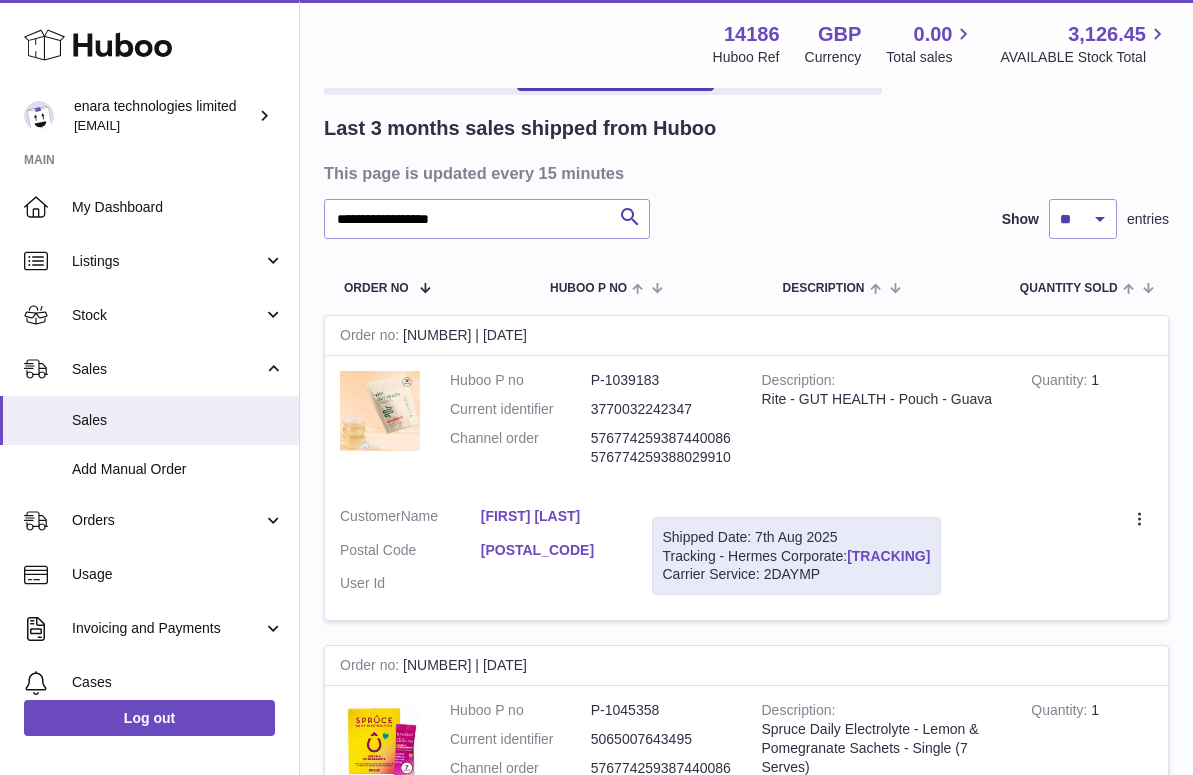 drag, startPoint x: 985, startPoint y: 544, endPoint x: 853, endPoint y: 543, distance: 132.00378 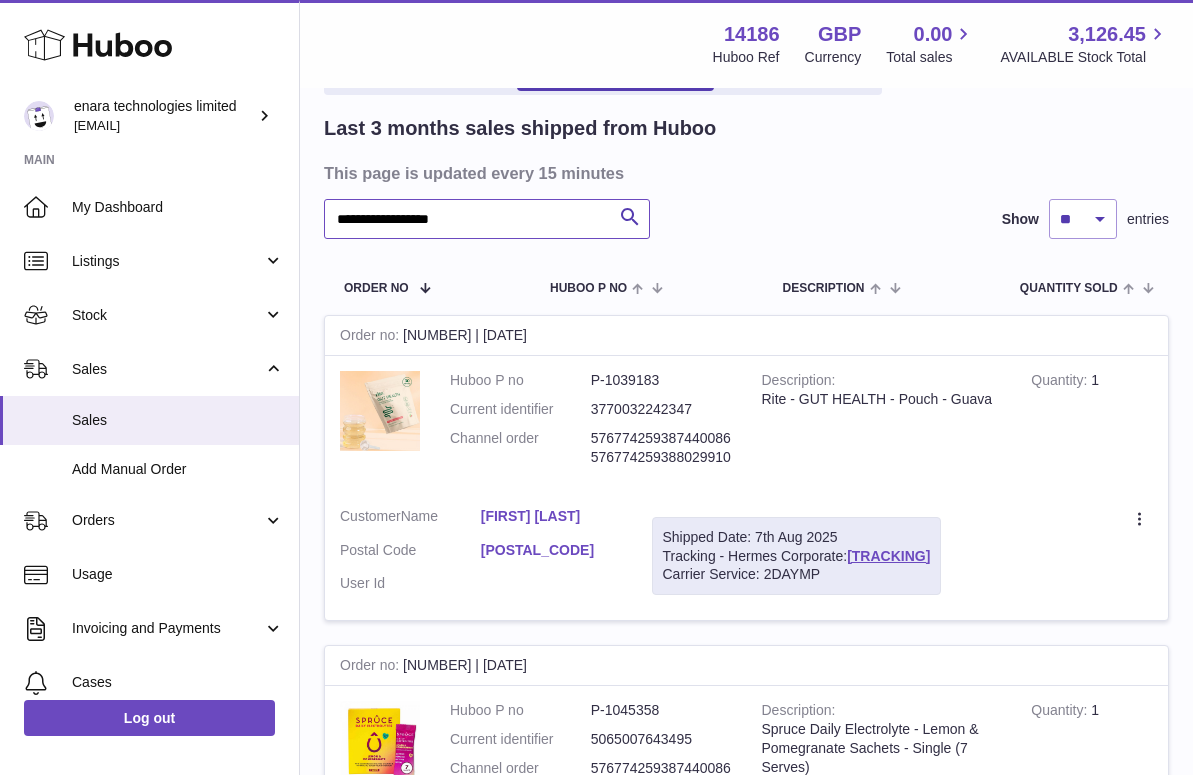 drag, startPoint x: 535, startPoint y: 228, endPoint x: 247, endPoint y: 174, distance: 293.01877 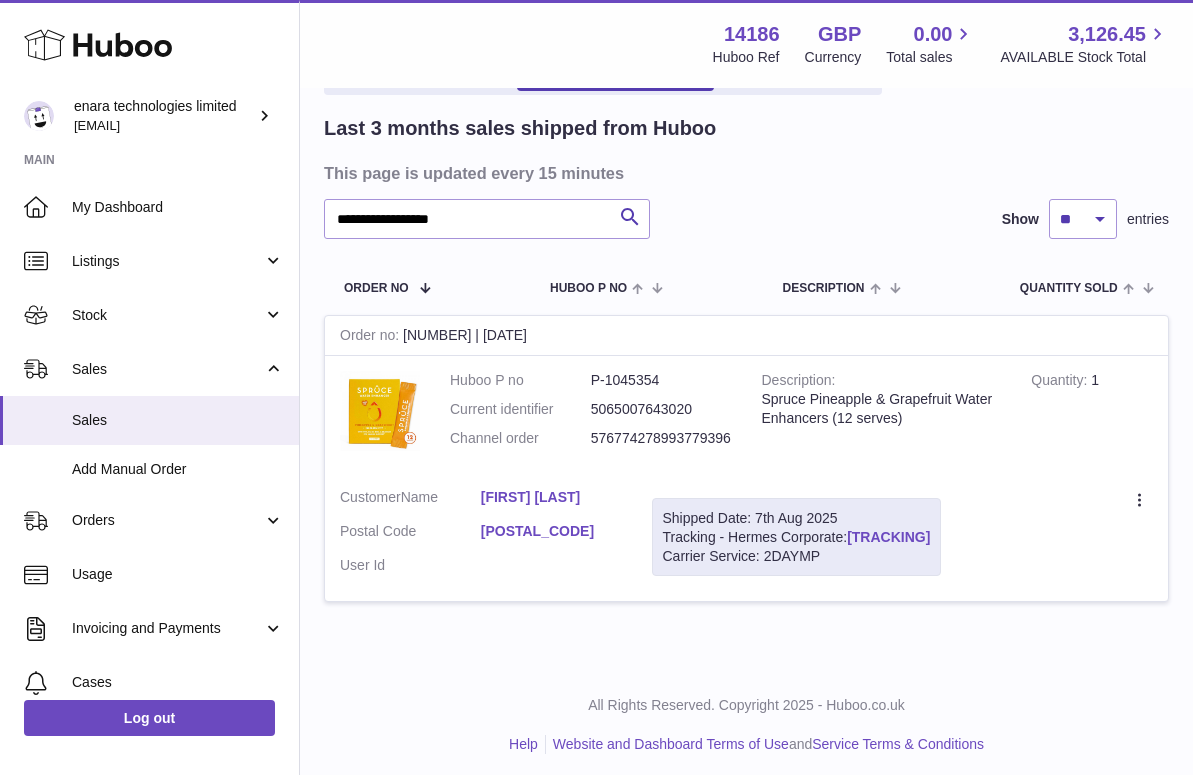 drag, startPoint x: 990, startPoint y: 528, endPoint x: 852, endPoint y: 529, distance: 138.00362 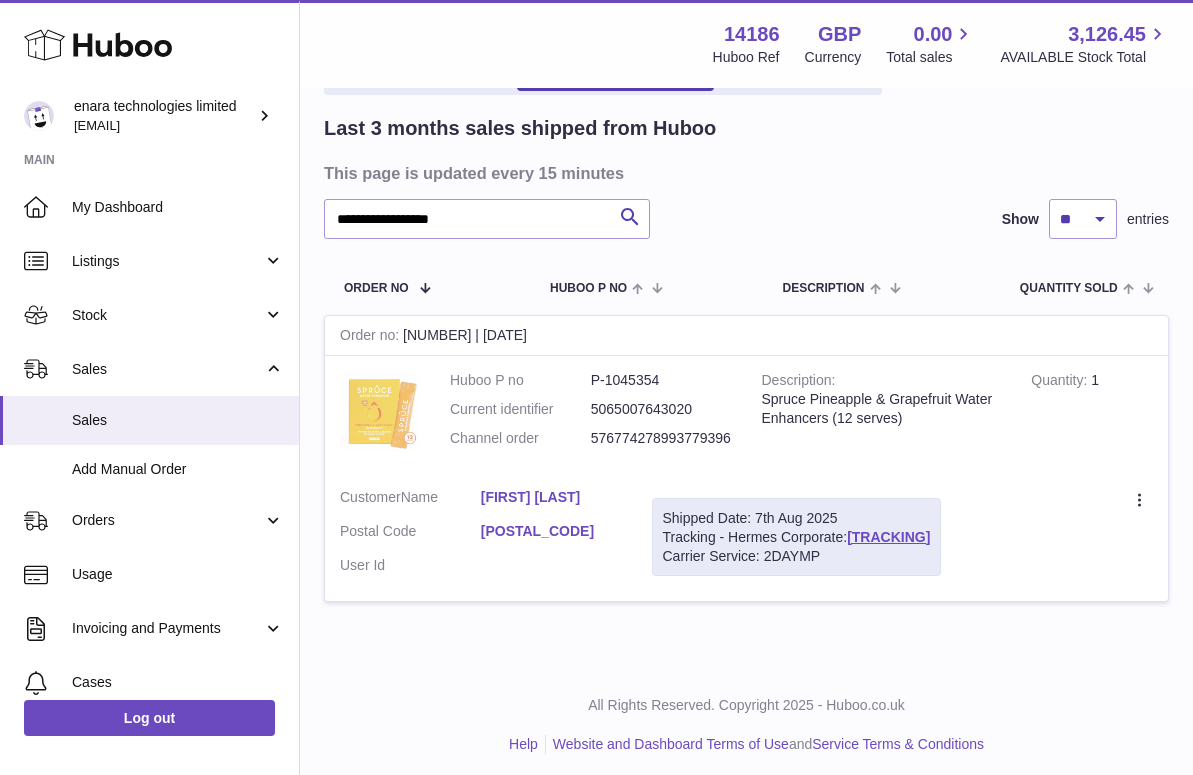 copy on "H01HYA0051083109" 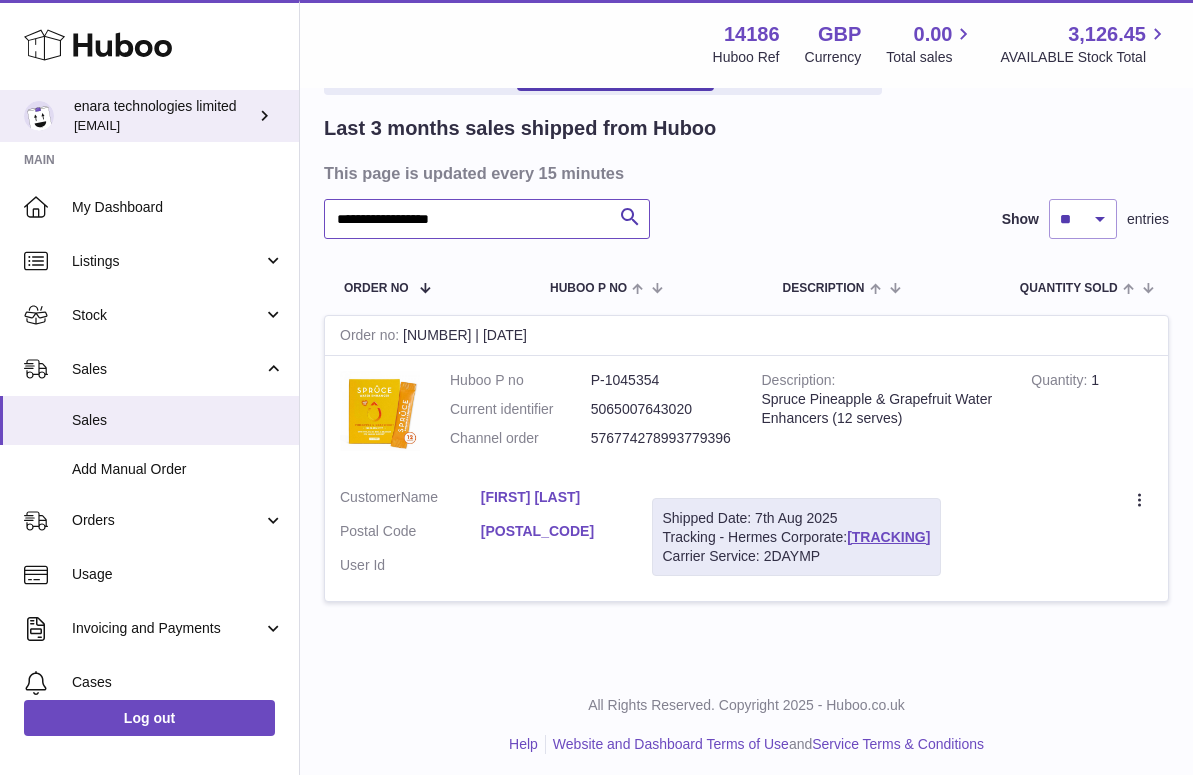 drag, startPoint x: 507, startPoint y: 220, endPoint x: 76, endPoint y: 113, distance: 444.0833 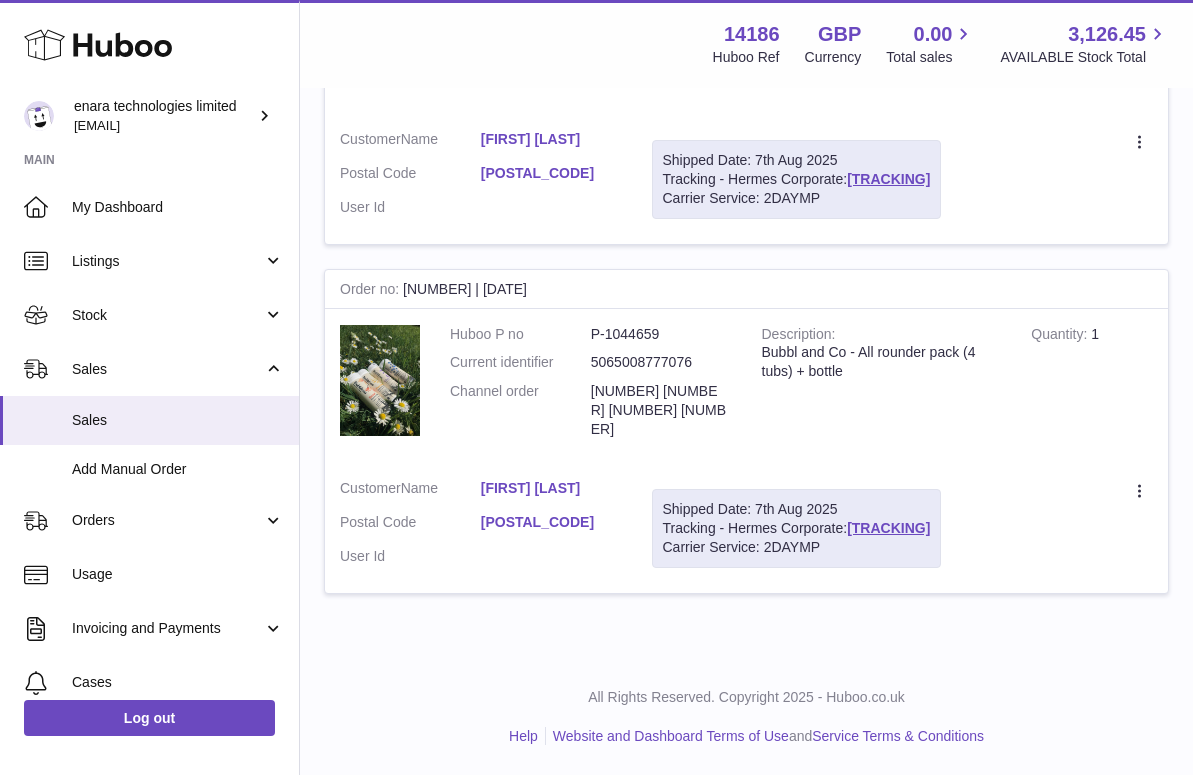 scroll, scrollTop: 1237, scrollLeft: 0, axis: vertical 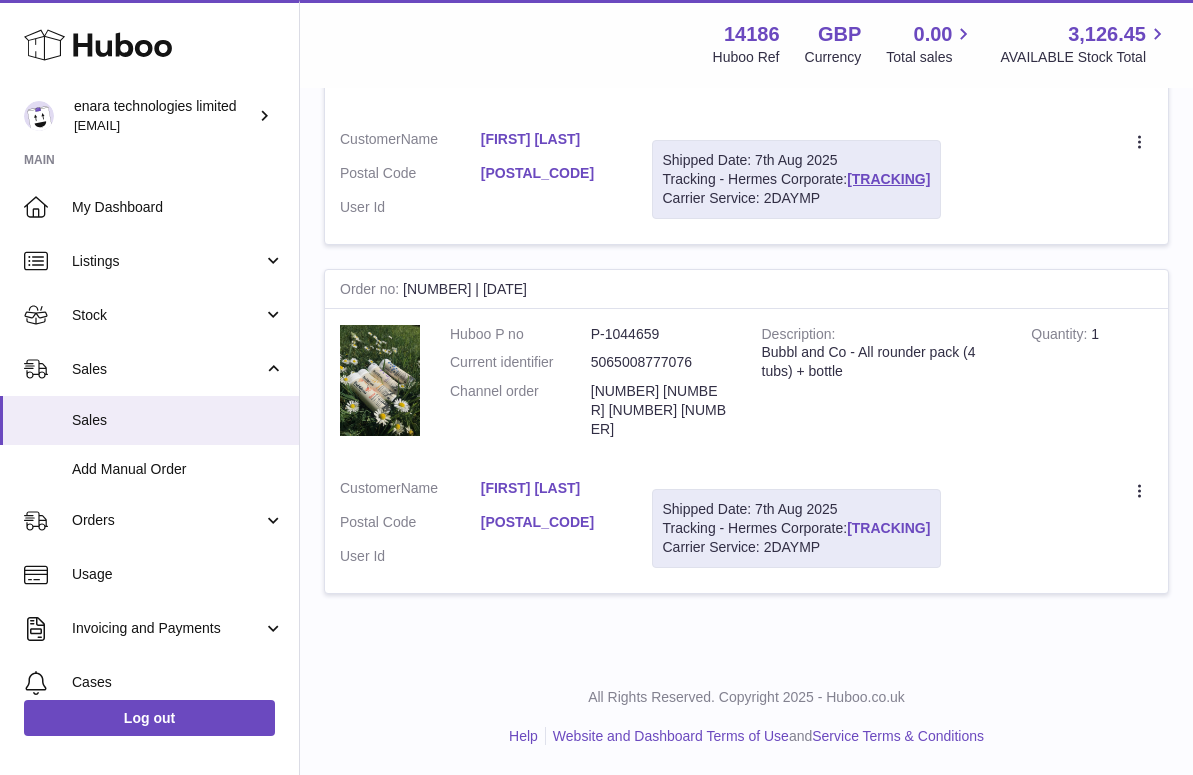drag, startPoint x: 985, startPoint y: 554, endPoint x: 853, endPoint y: 554, distance: 132 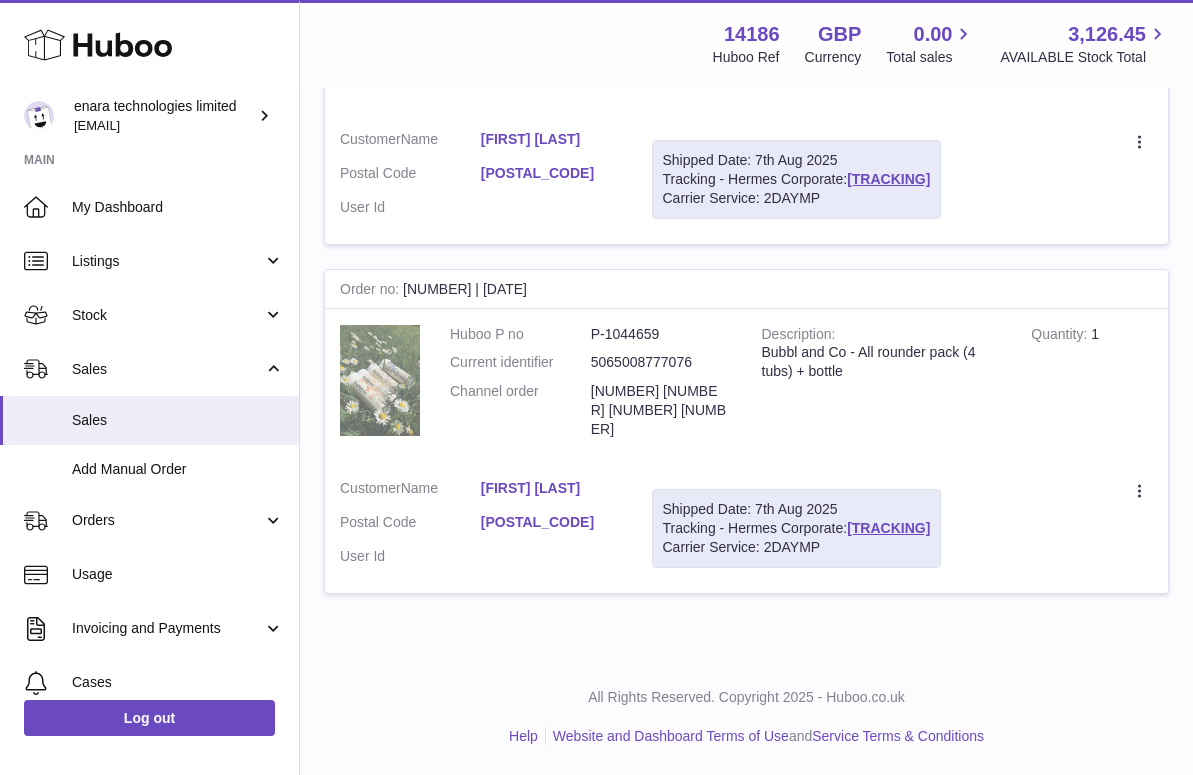 copy on "[DRIVER_LICENSE_NUMBER]" 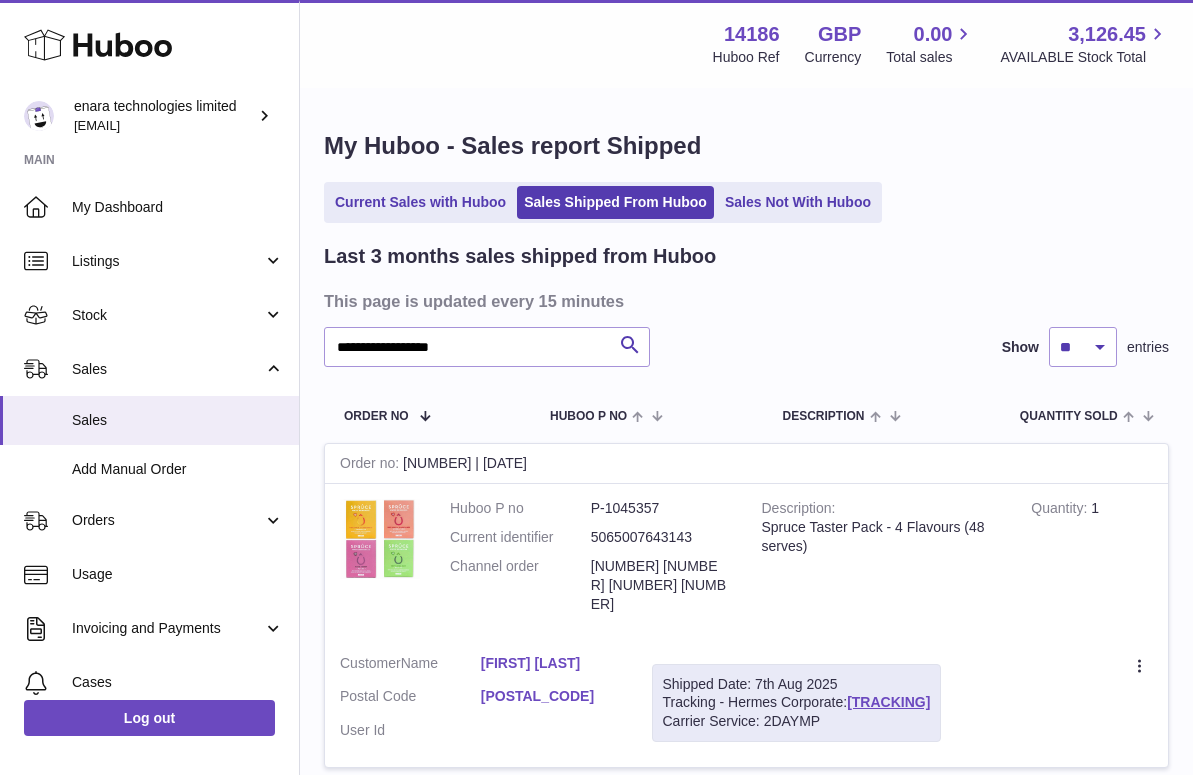 scroll, scrollTop: 0, scrollLeft: 0, axis: both 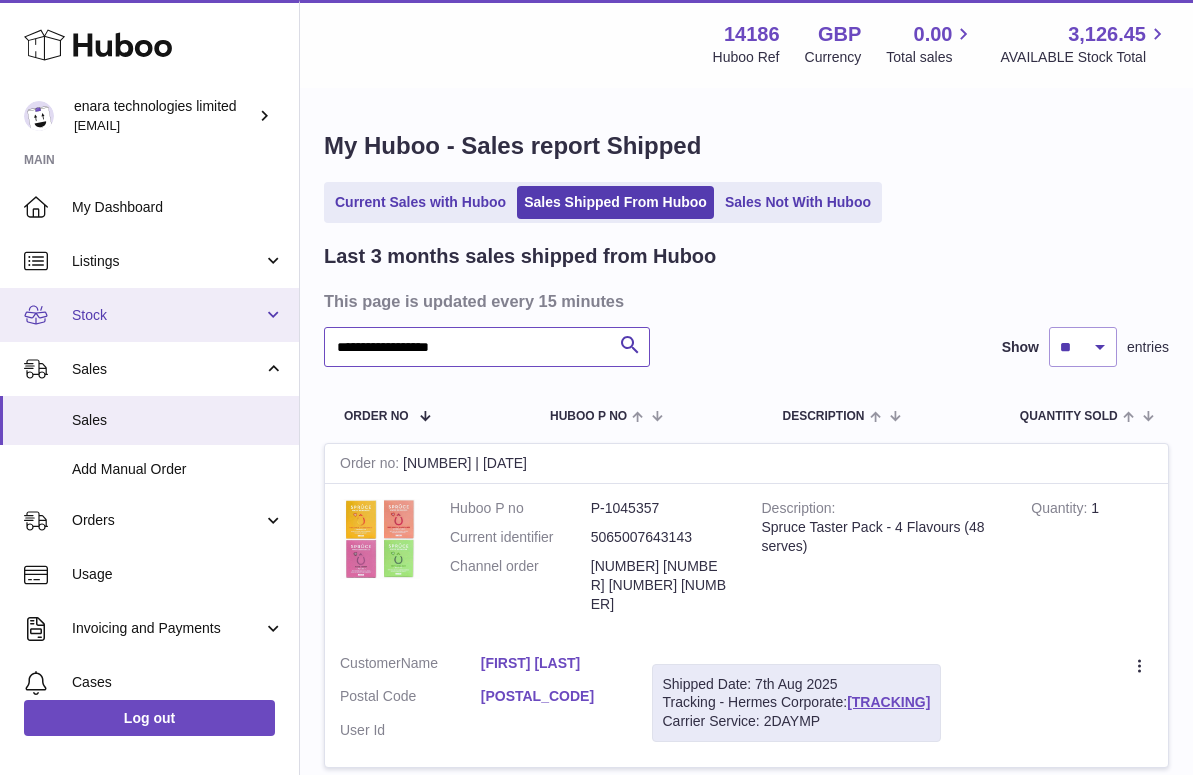drag, startPoint x: 501, startPoint y: 350, endPoint x: 152, endPoint y: 293, distance: 353.62408 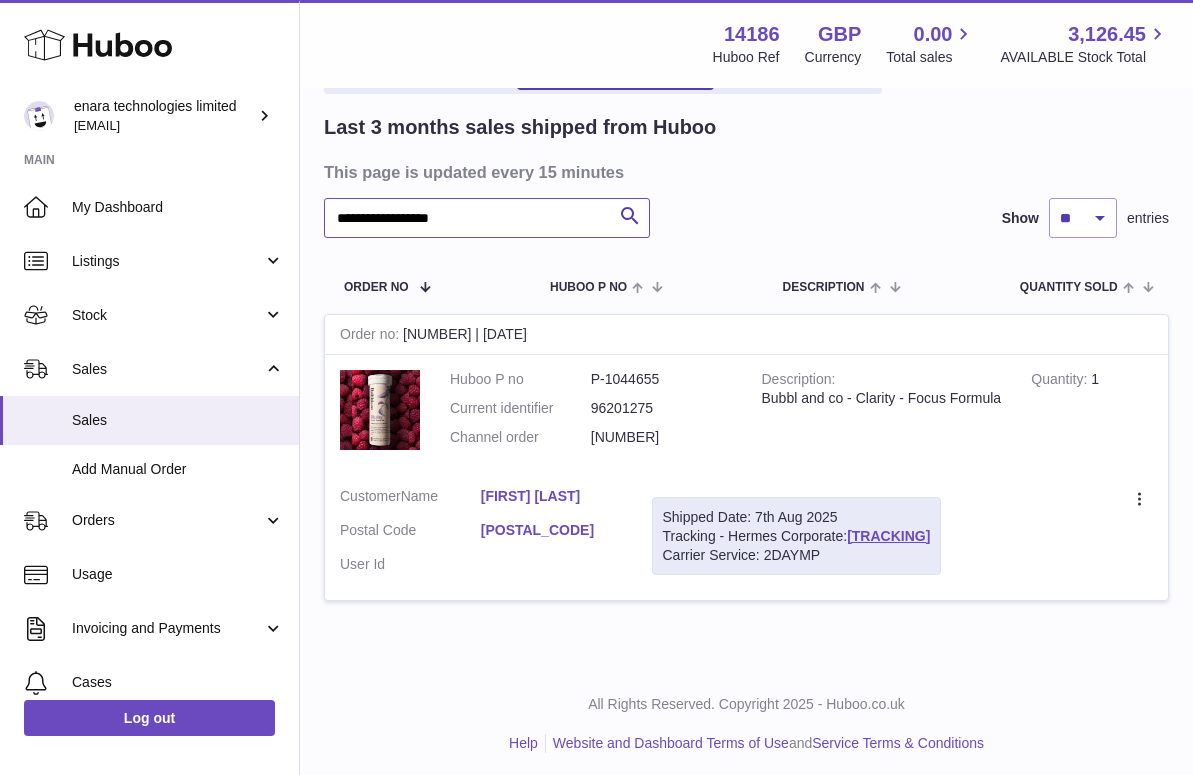 scroll, scrollTop: 128, scrollLeft: 0, axis: vertical 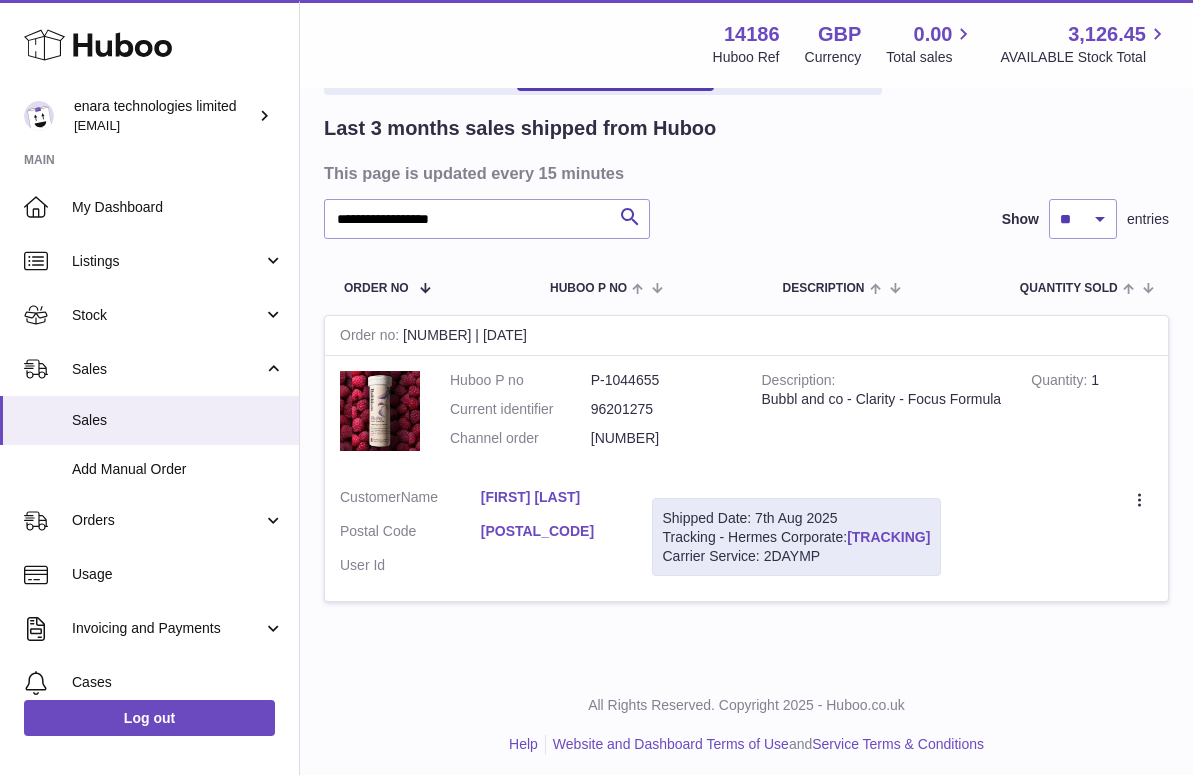 drag, startPoint x: 986, startPoint y: 529, endPoint x: 853, endPoint y: 531, distance: 133.01503 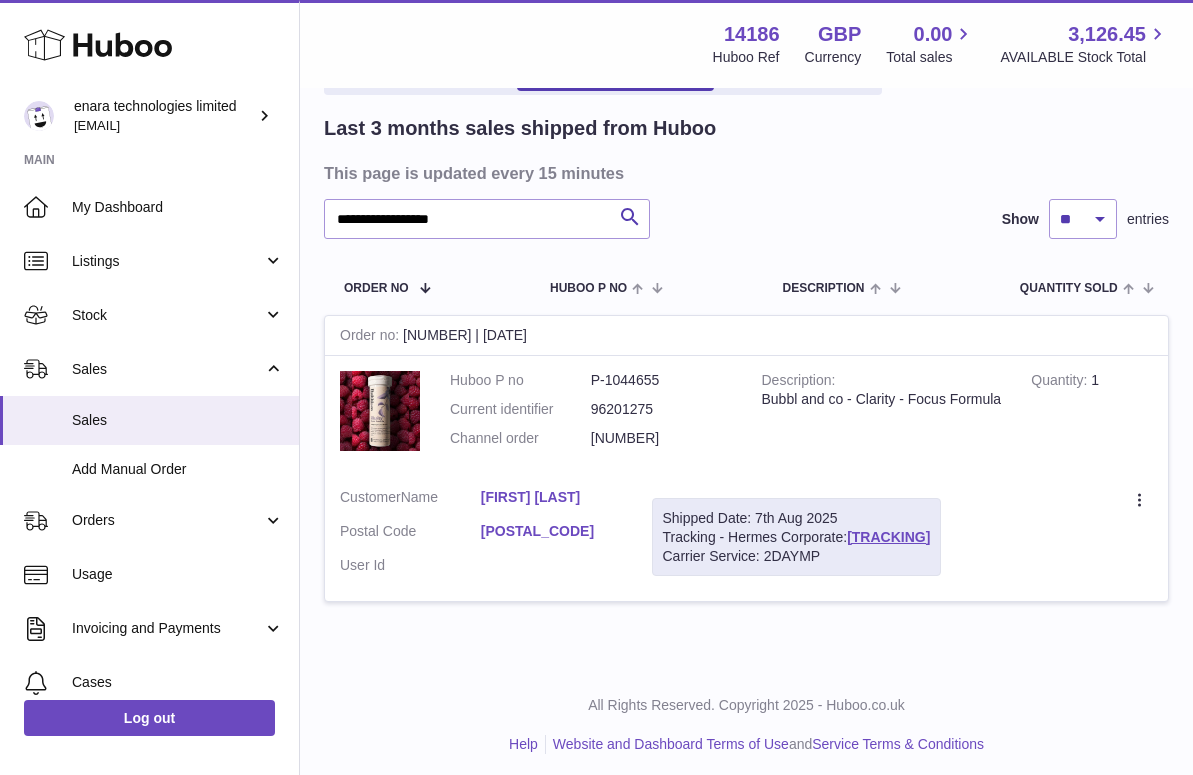 copy on "[DRIVER_LICENSE_NUMBER]" 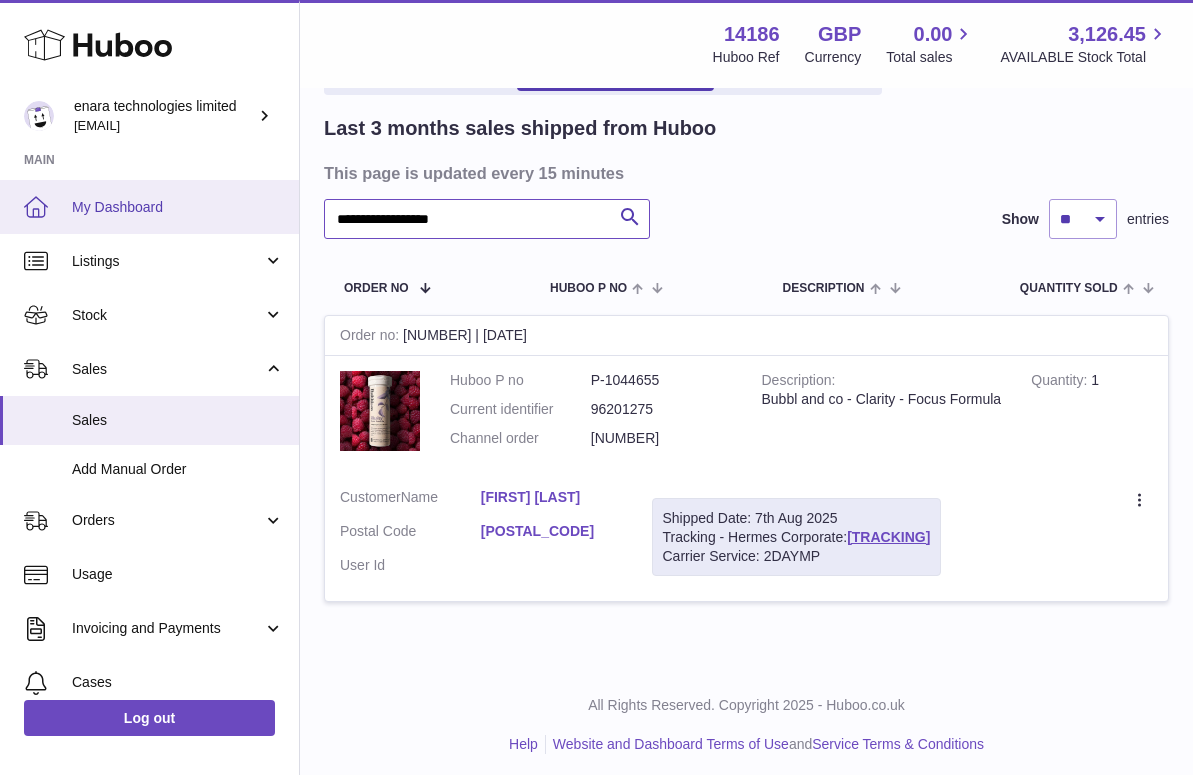 drag, startPoint x: 508, startPoint y: 216, endPoint x: 171, endPoint y: 203, distance: 337.25064 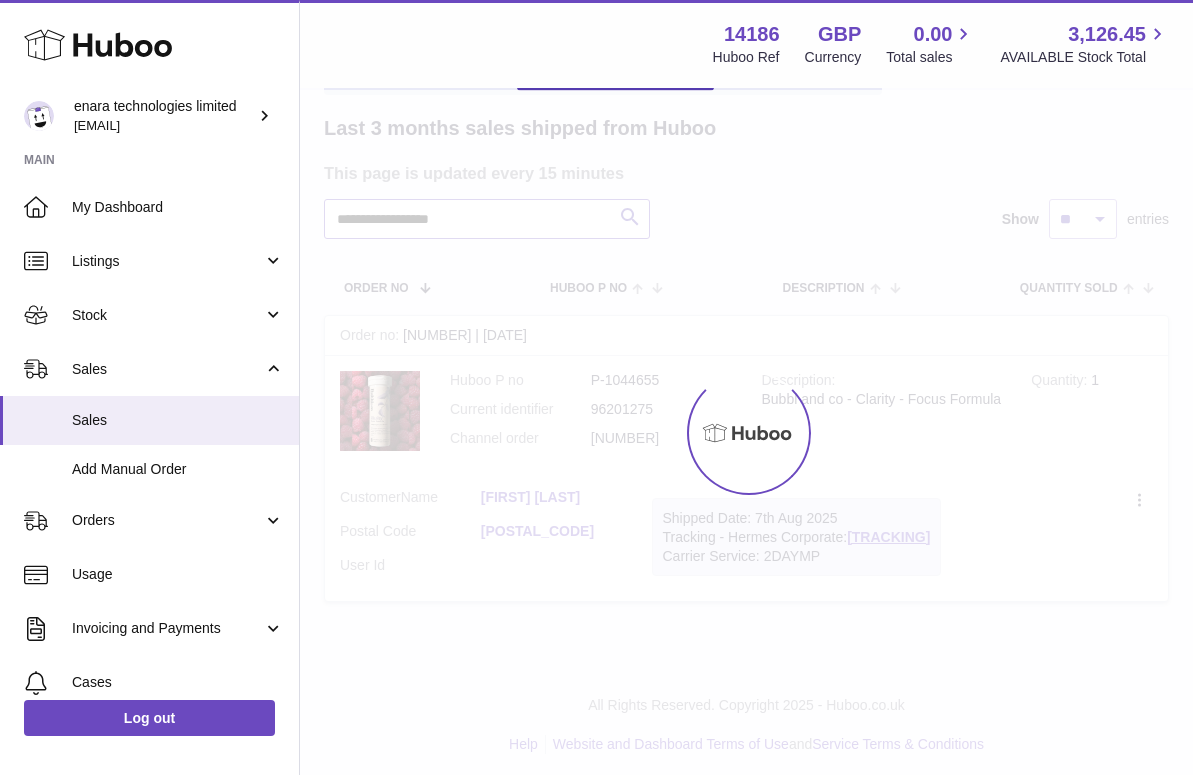 scroll, scrollTop: 0, scrollLeft: 0, axis: both 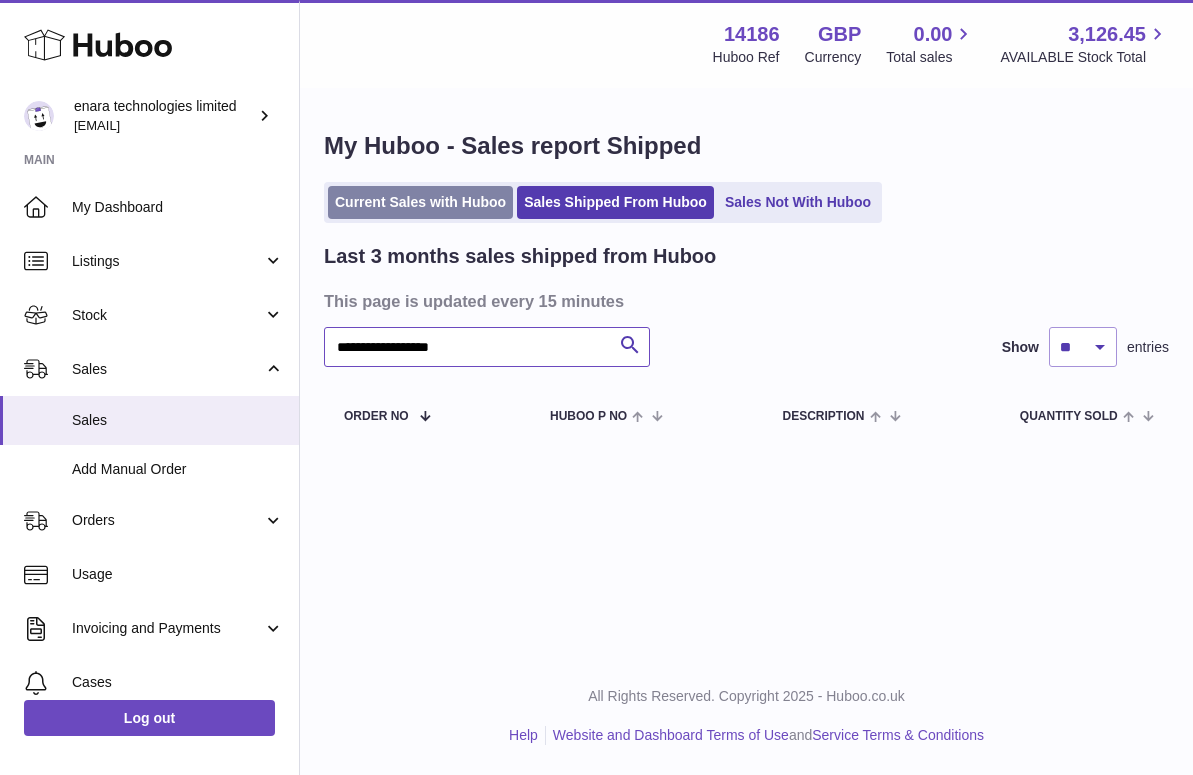 type on "**********" 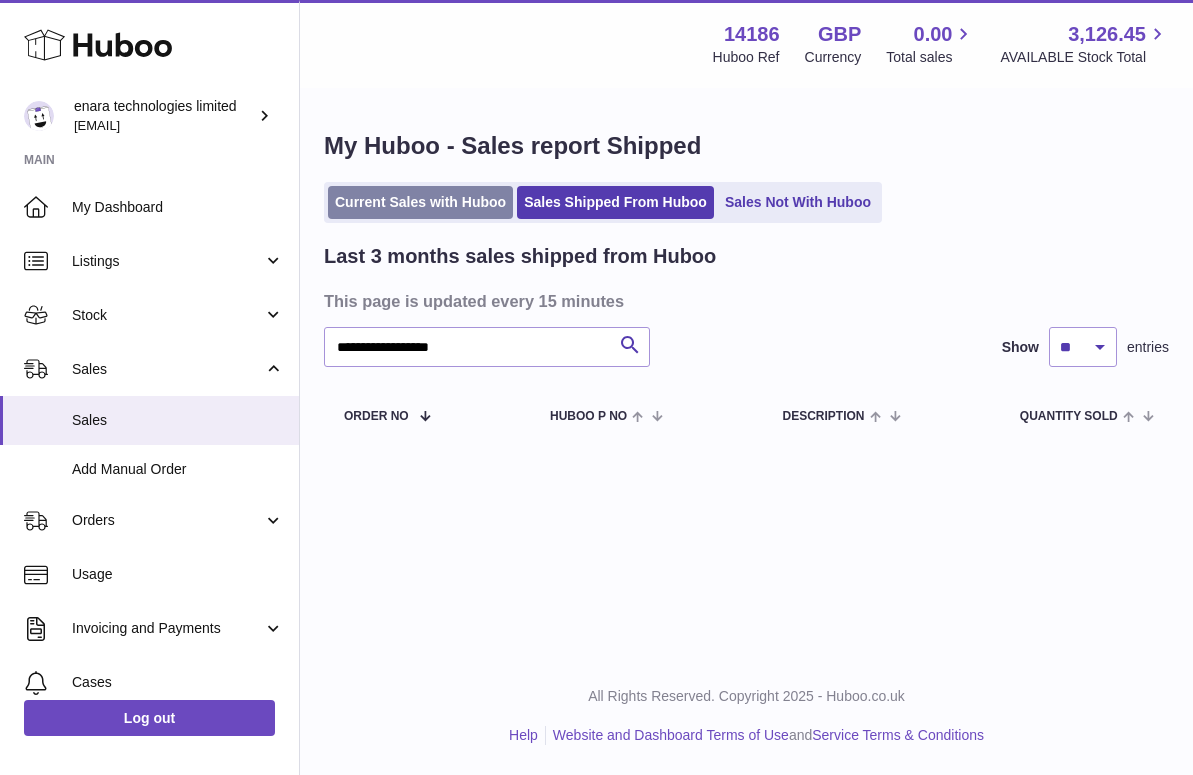 click on "Current Sales with Huboo" at bounding box center [420, 202] 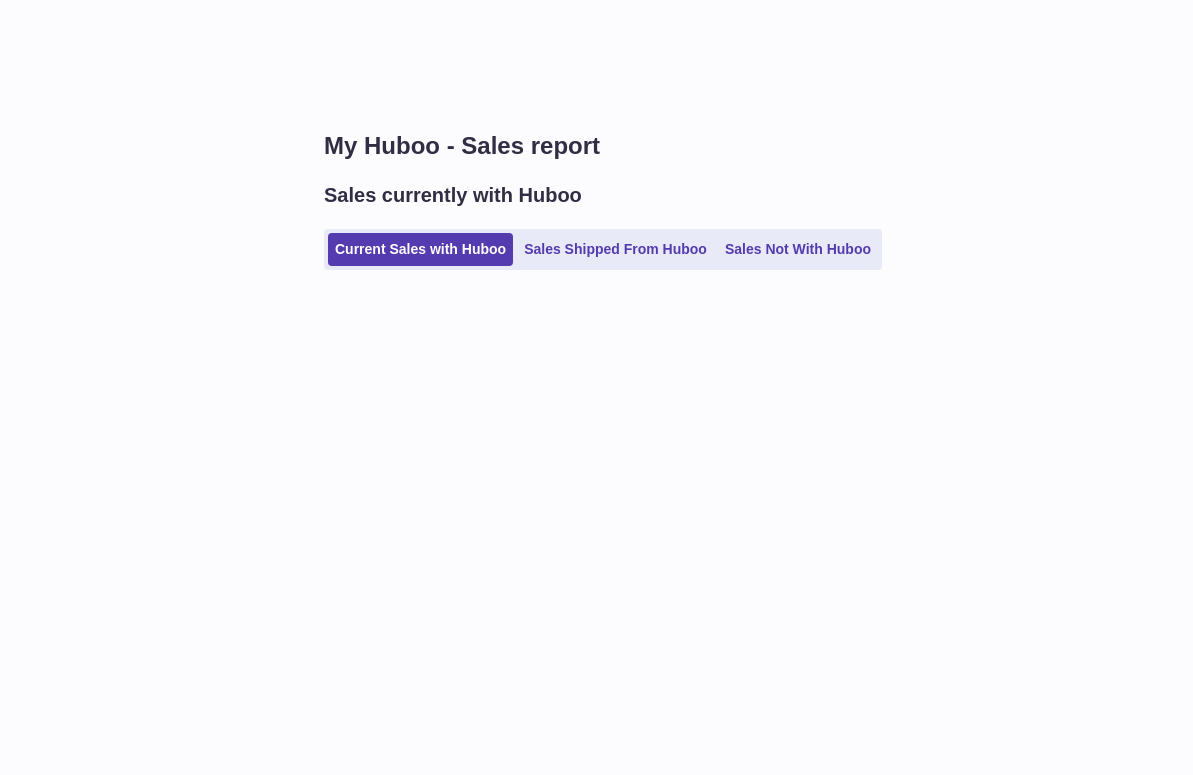 scroll, scrollTop: 0, scrollLeft: 0, axis: both 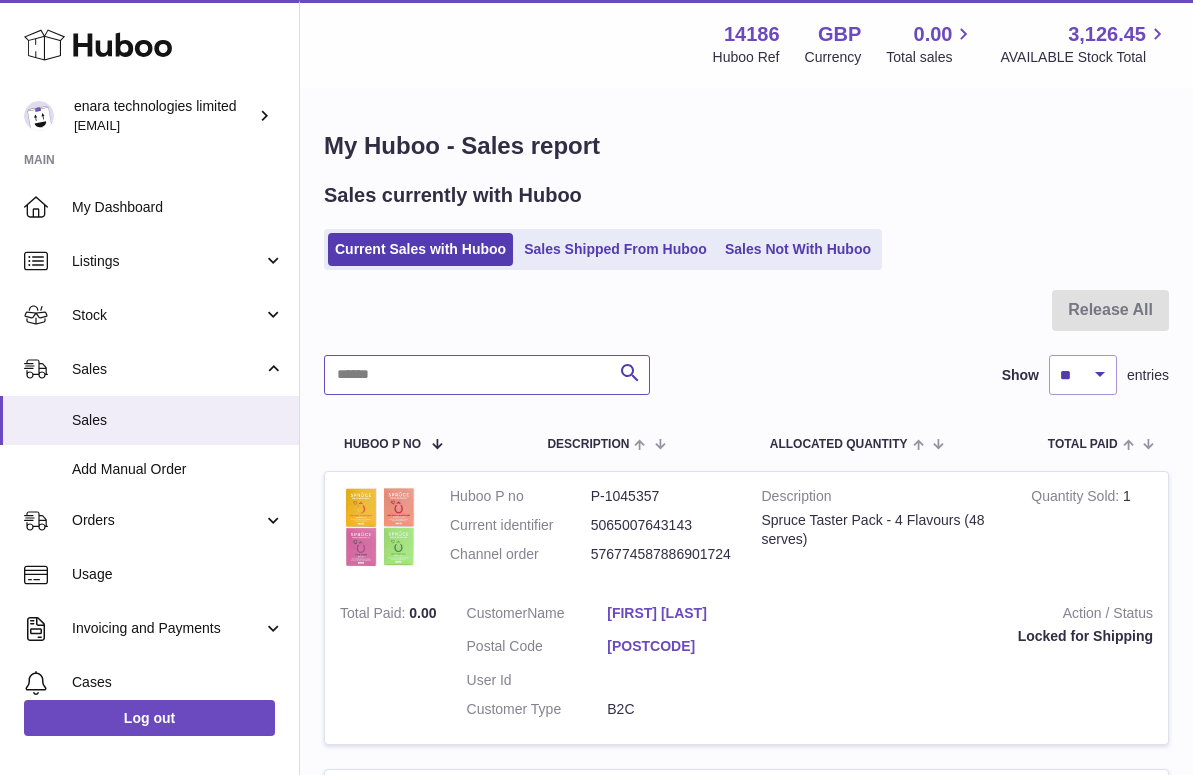 click at bounding box center (487, 375) 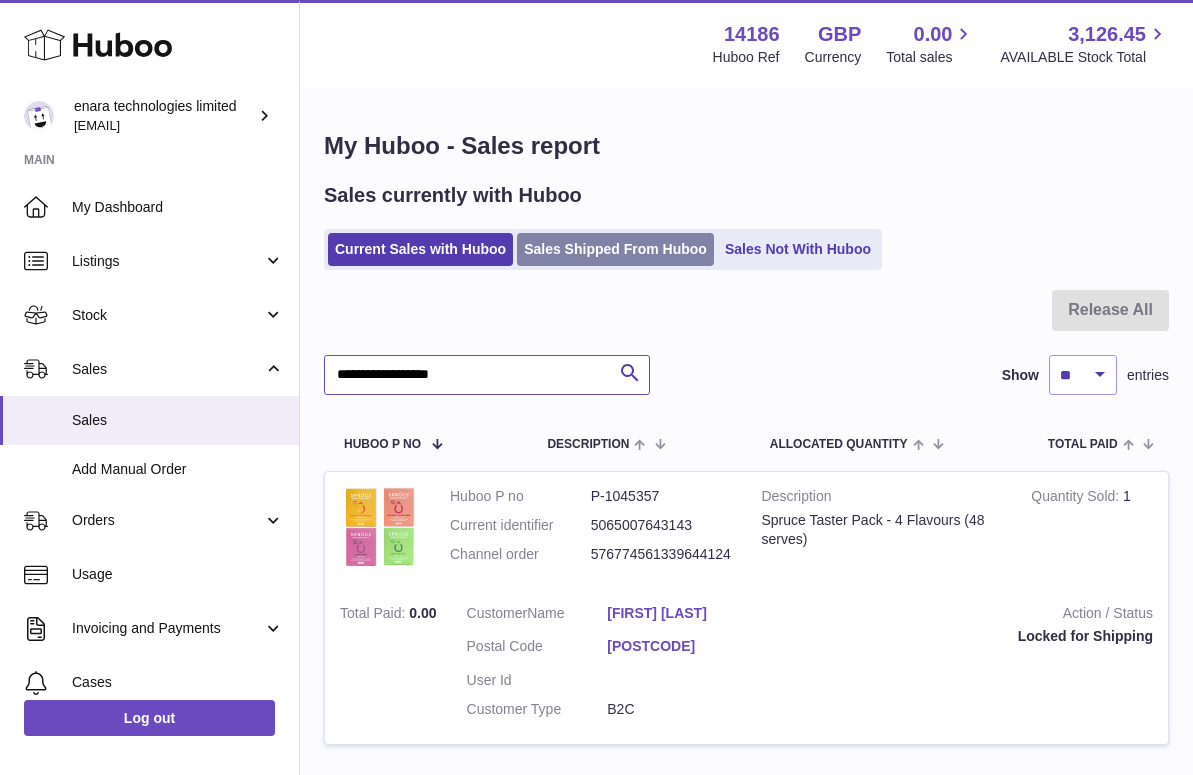 type on "**********" 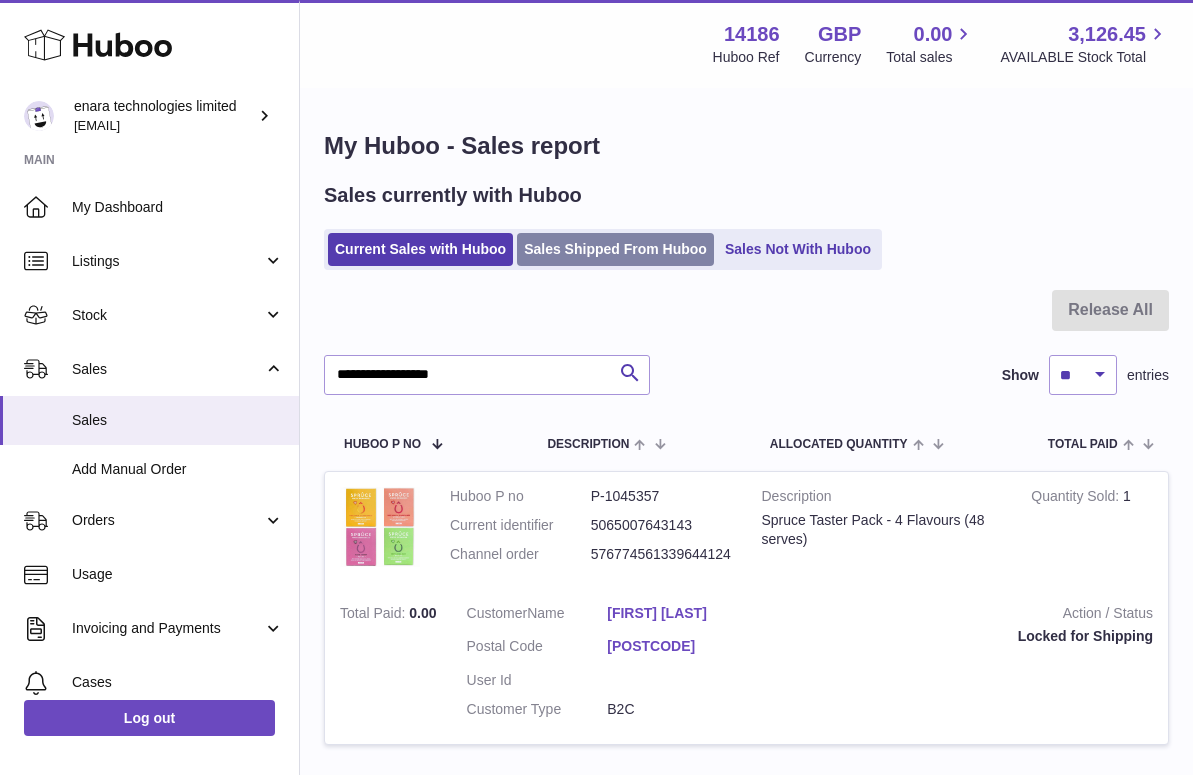 click on "Sales Shipped From Huboo" at bounding box center (615, 249) 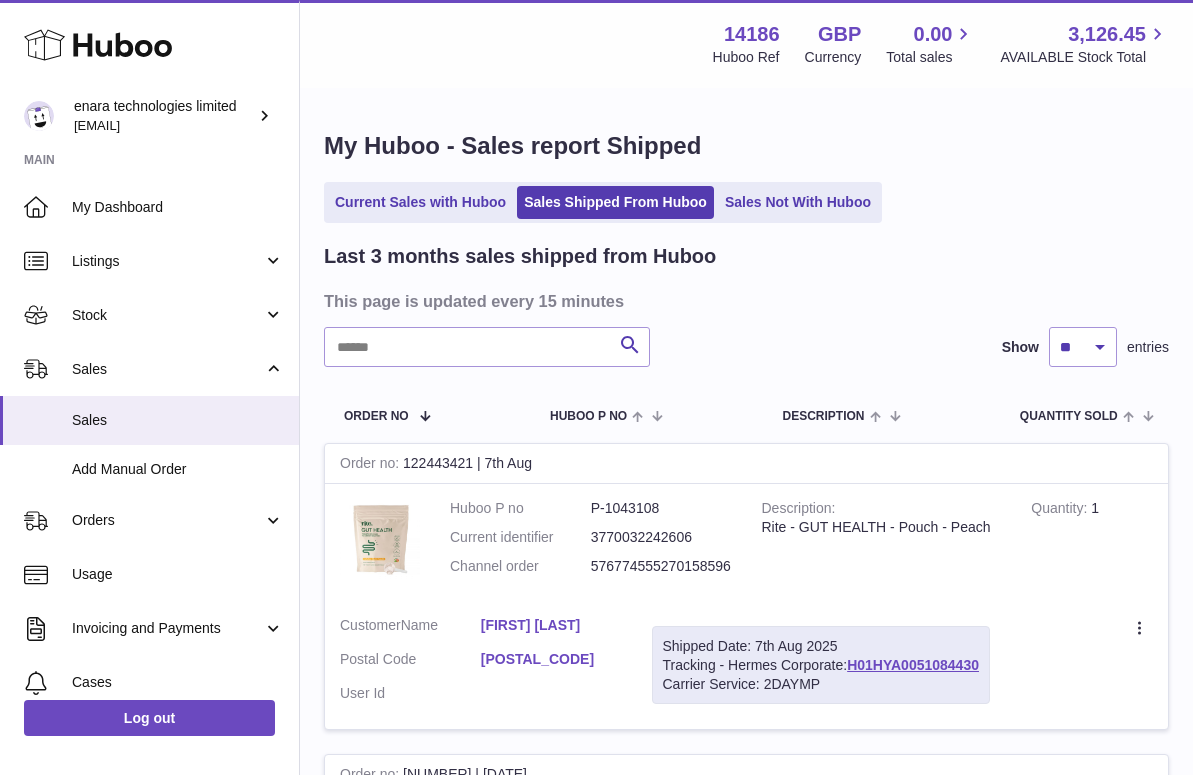 scroll, scrollTop: 0, scrollLeft: 0, axis: both 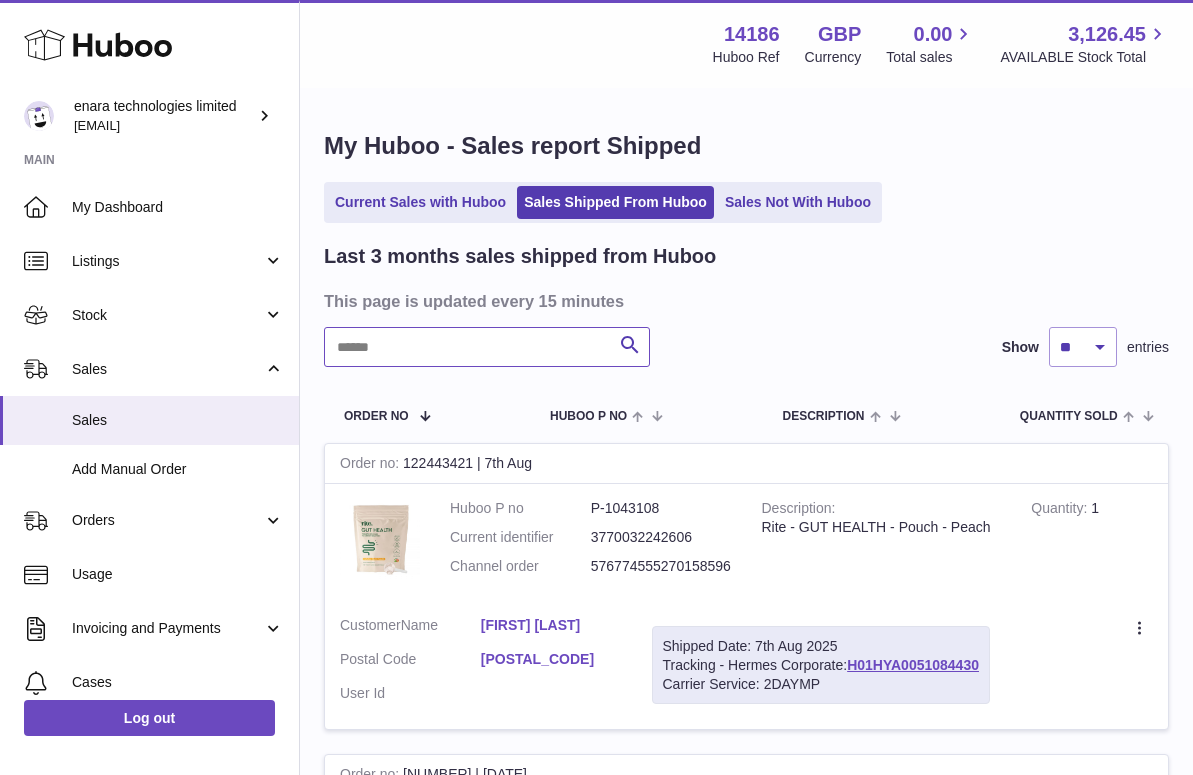 click at bounding box center [487, 347] 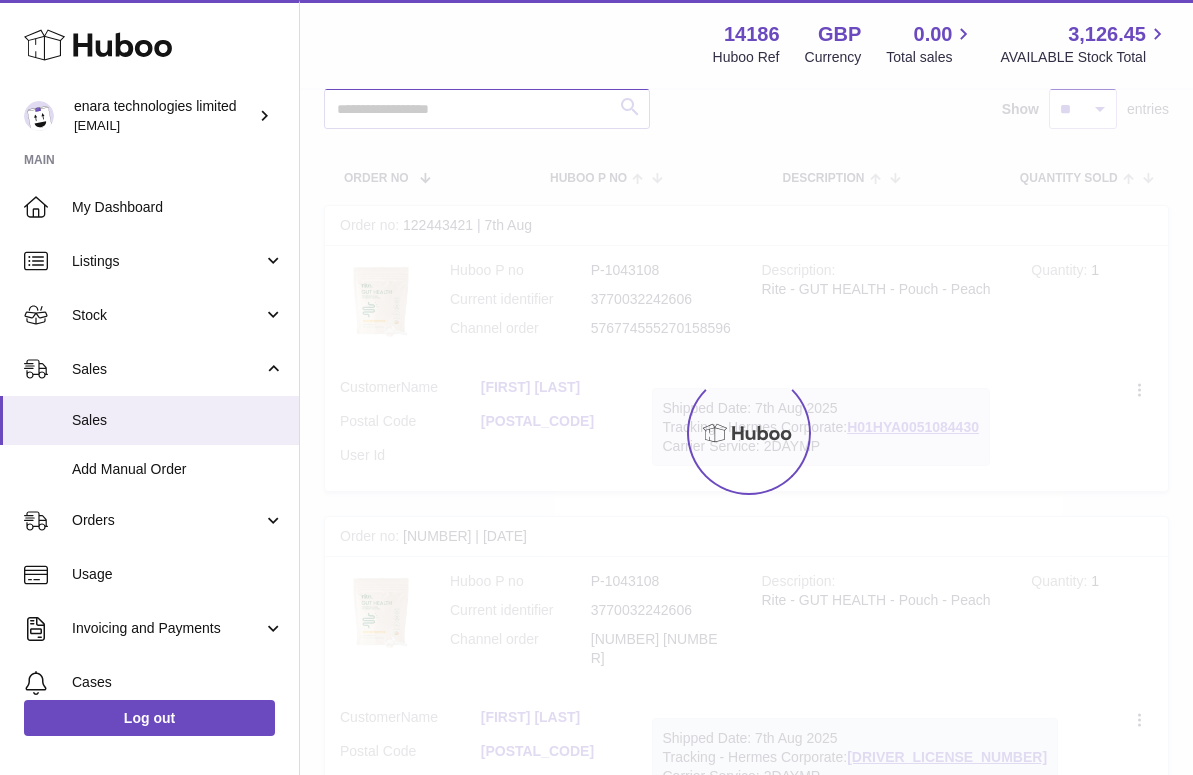 scroll, scrollTop: 247, scrollLeft: 0, axis: vertical 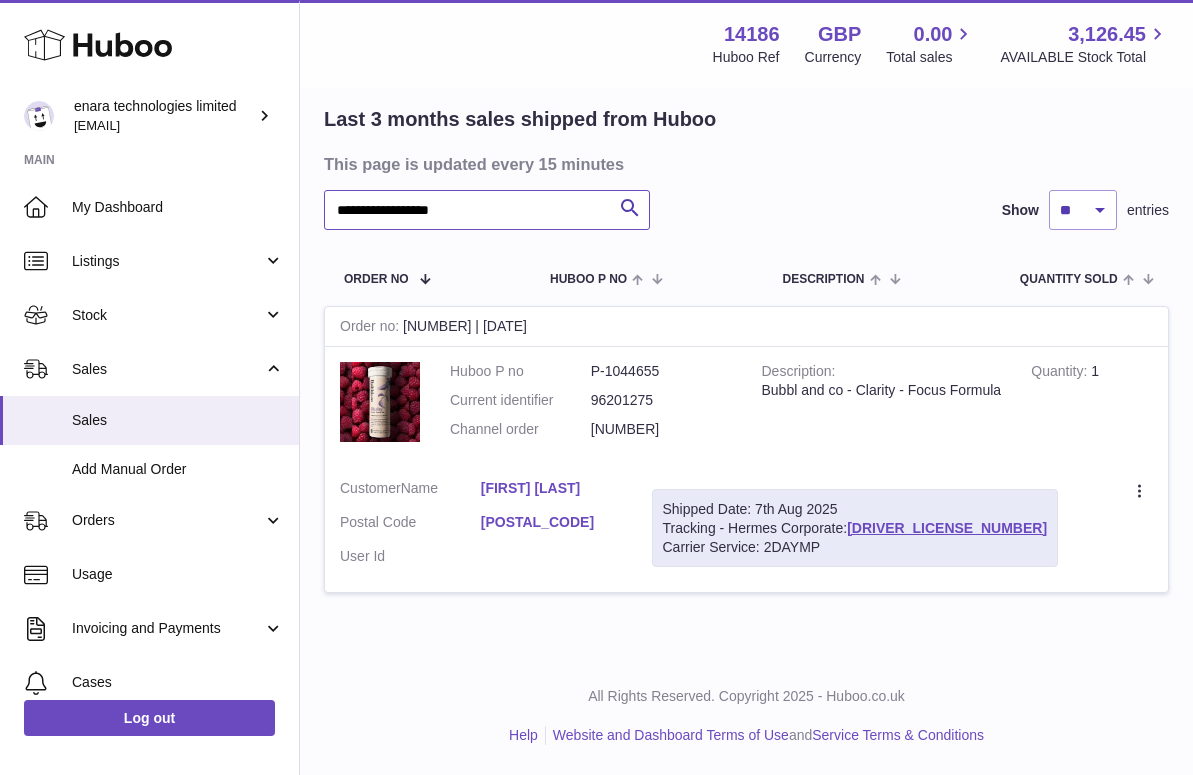 type on "**********" 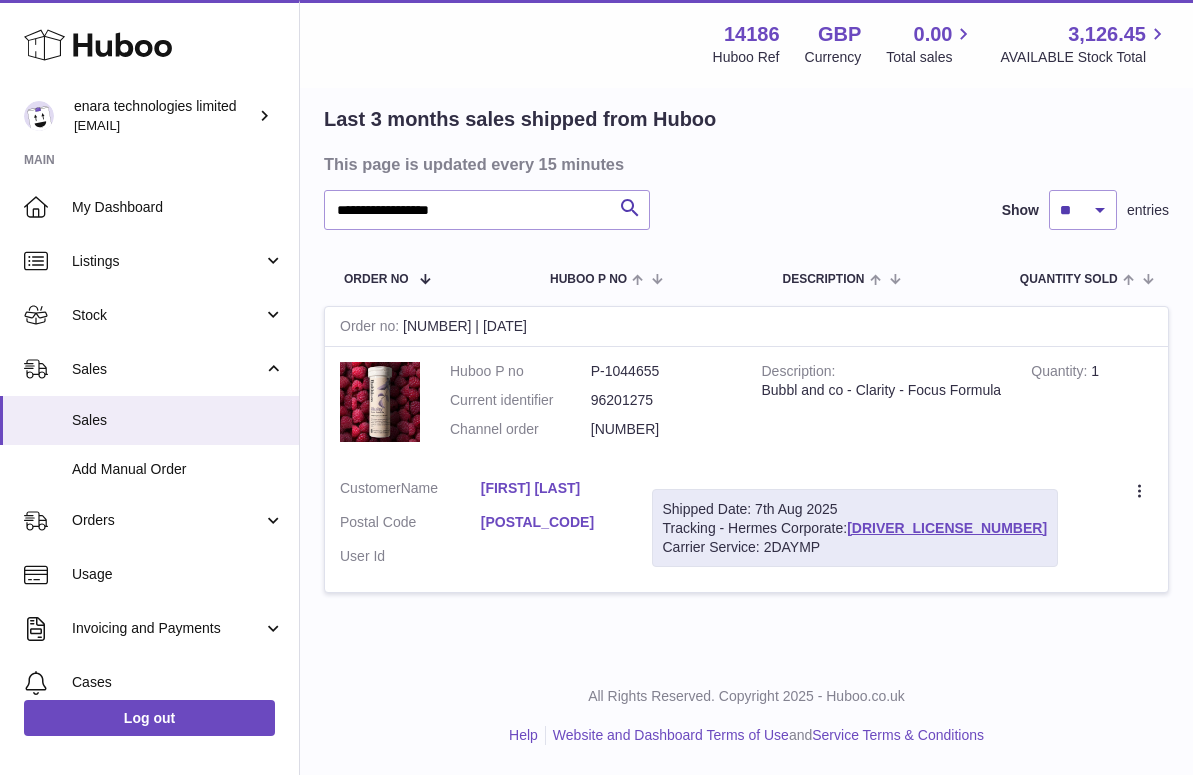 drag, startPoint x: 984, startPoint y: 530, endPoint x: 861, endPoint y: 531, distance: 123.00407 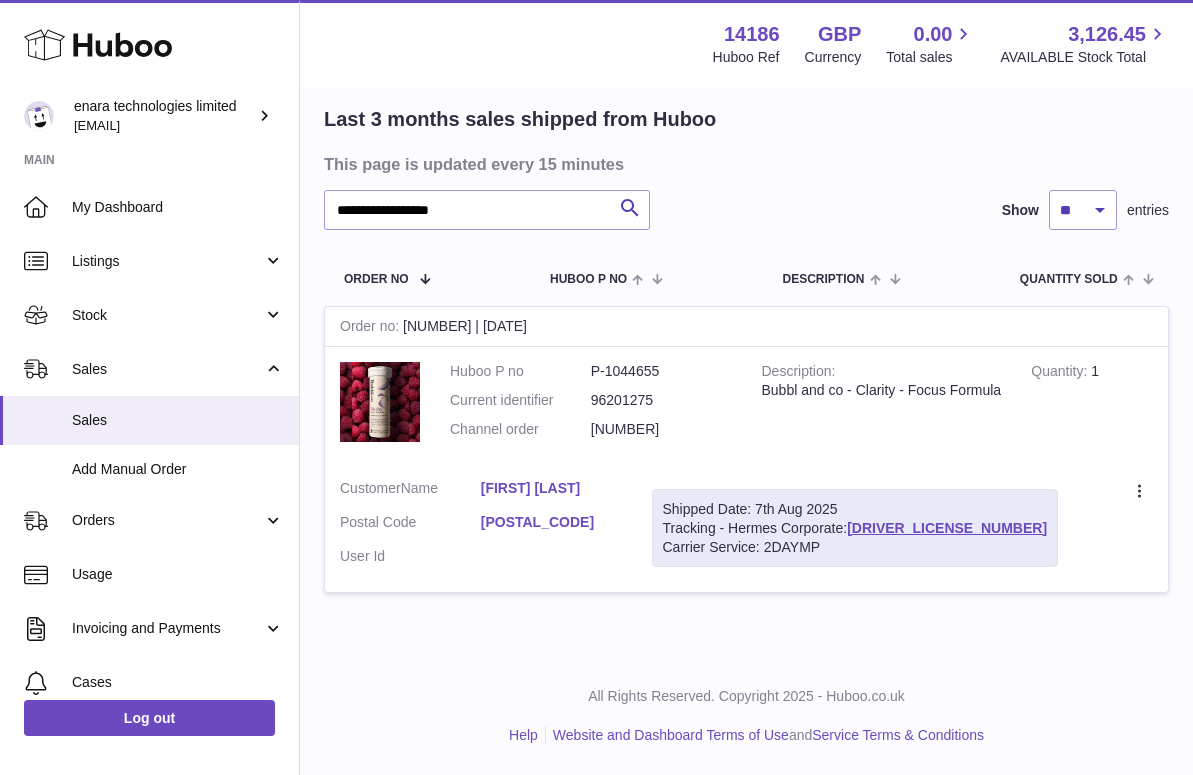 drag, startPoint x: 984, startPoint y: 529, endPoint x: 857, endPoint y: 531, distance: 127.01575 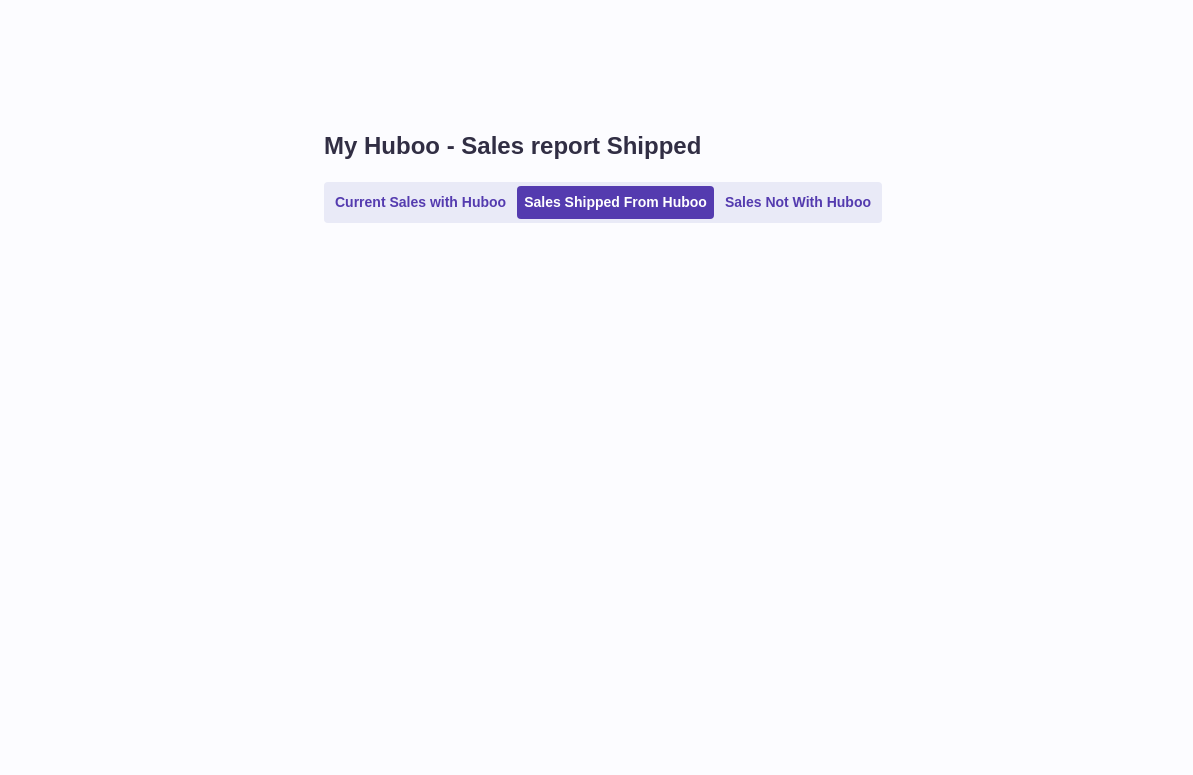 scroll, scrollTop: 0, scrollLeft: 0, axis: both 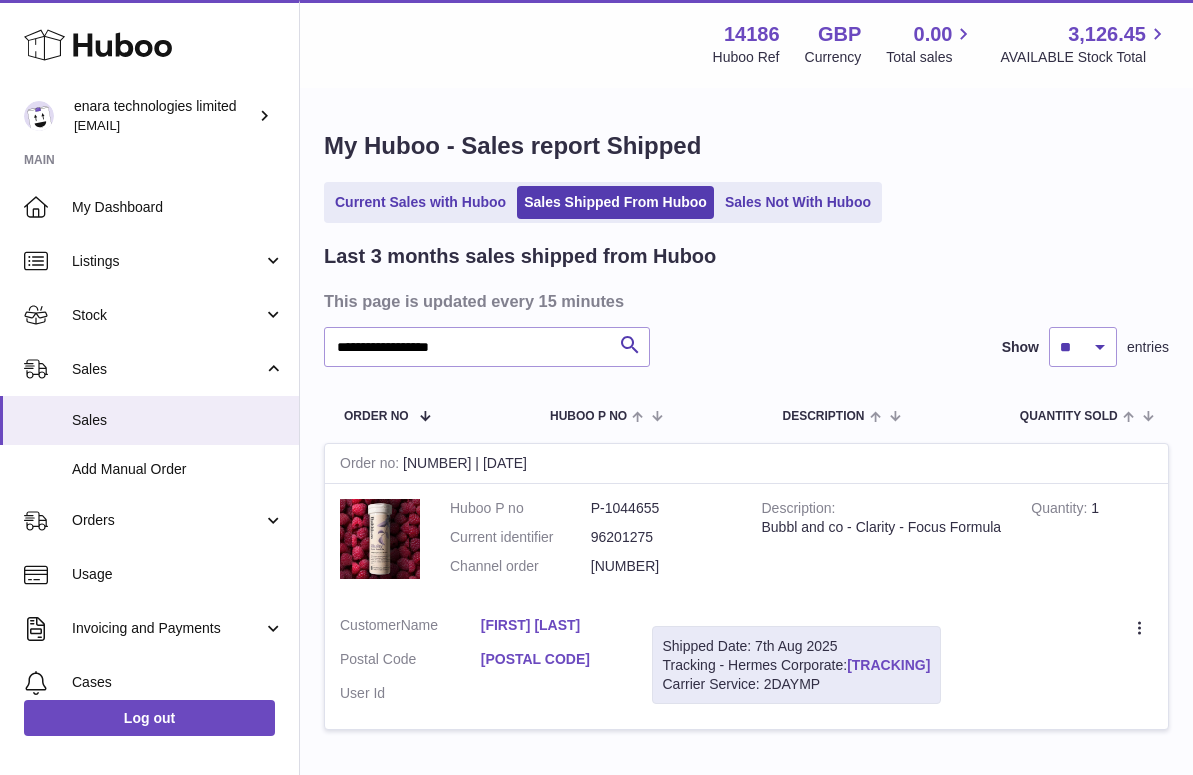 drag, startPoint x: 984, startPoint y: 658, endPoint x: 853, endPoint y: 662, distance: 131.06105 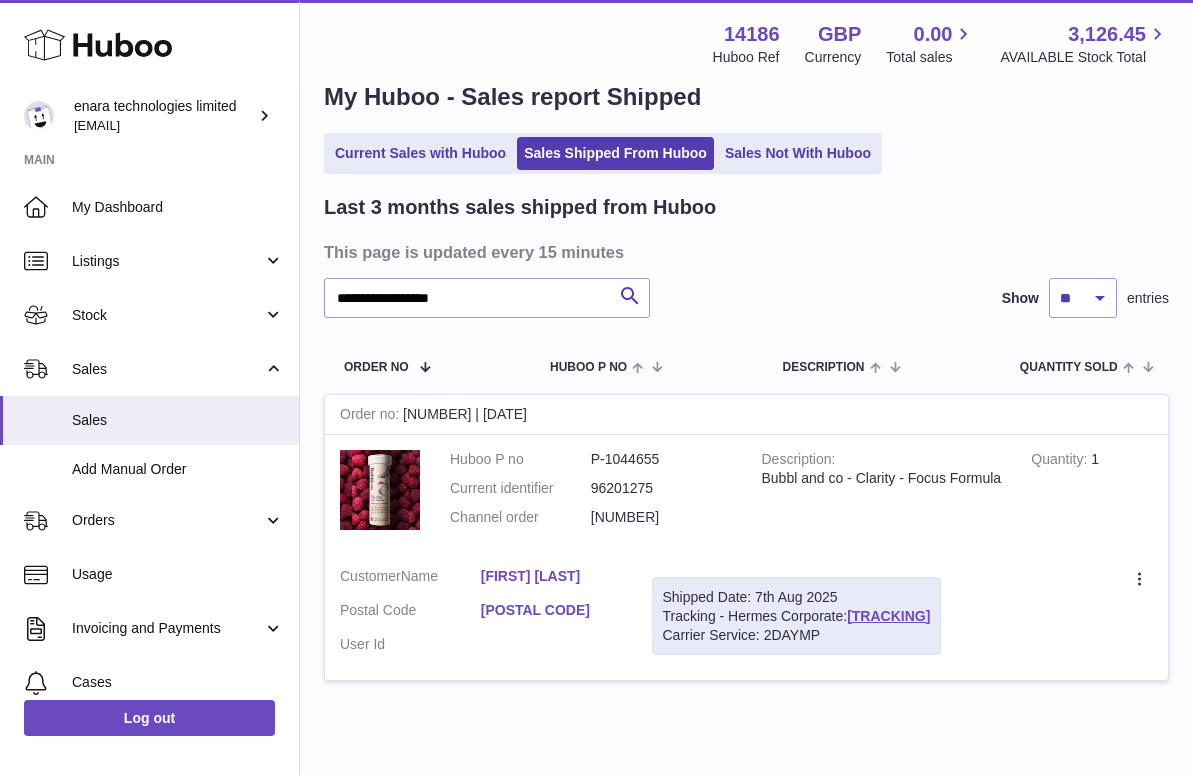 scroll, scrollTop: 70, scrollLeft: 0, axis: vertical 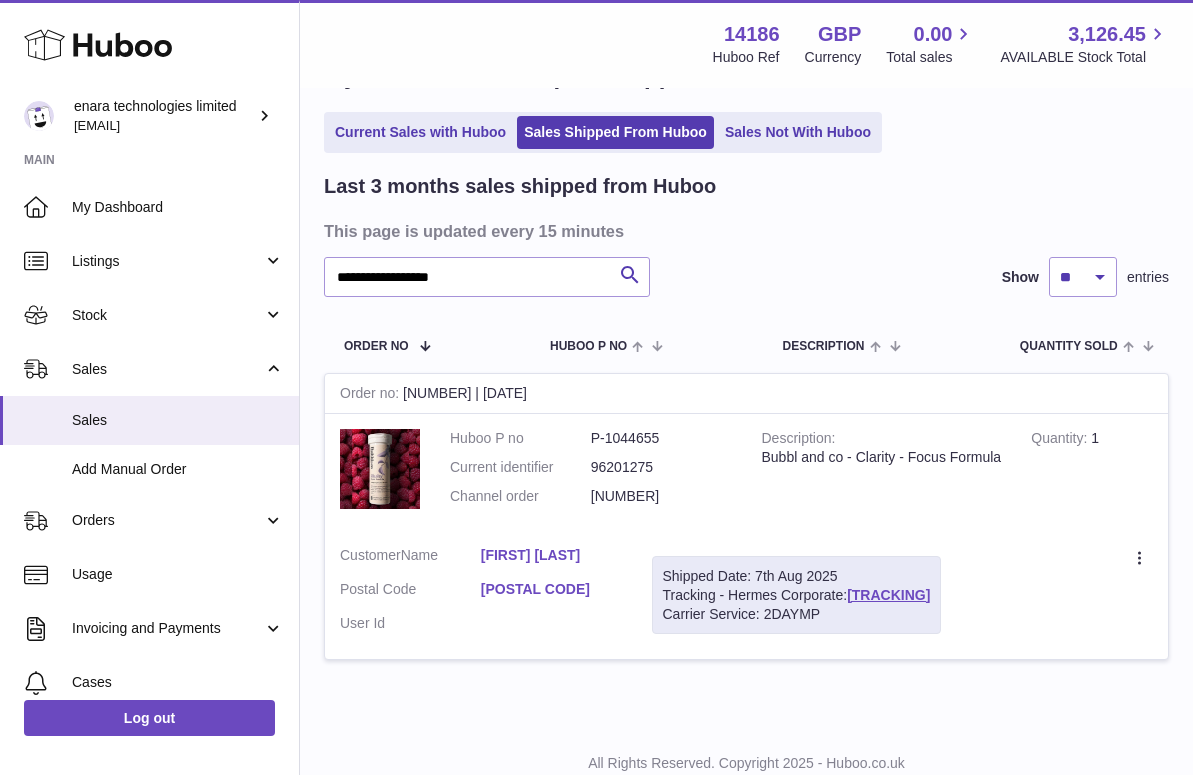 copy on "[TRACKING]" 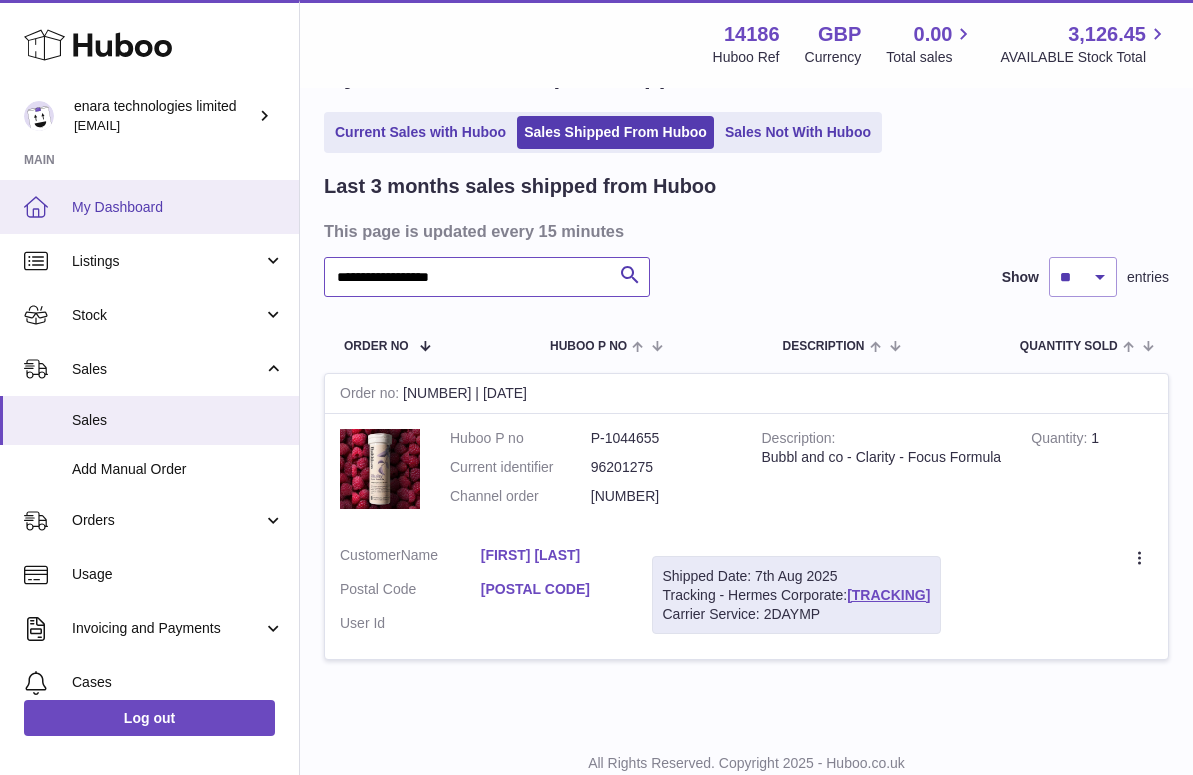 drag, startPoint x: 493, startPoint y: 279, endPoint x: 111, endPoint y: 213, distance: 387.65964 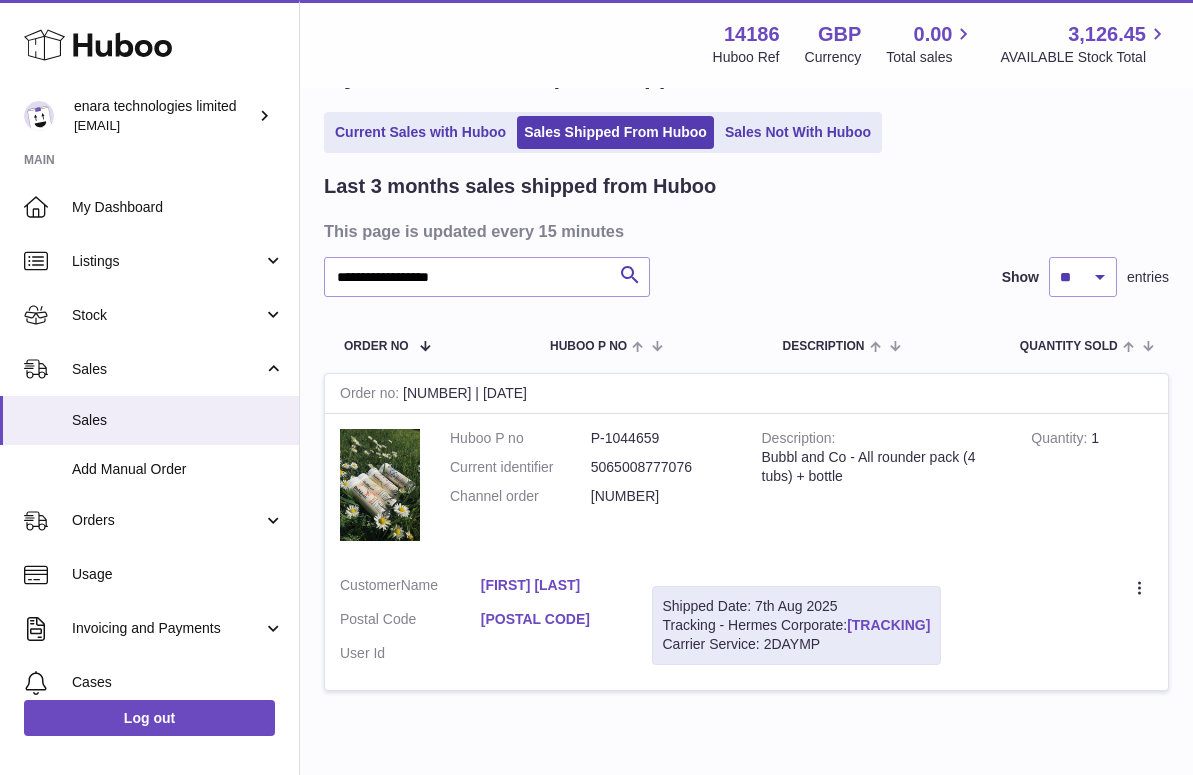 drag, startPoint x: 988, startPoint y: 617, endPoint x: 855, endPoint y: 625, distance: 133.24039 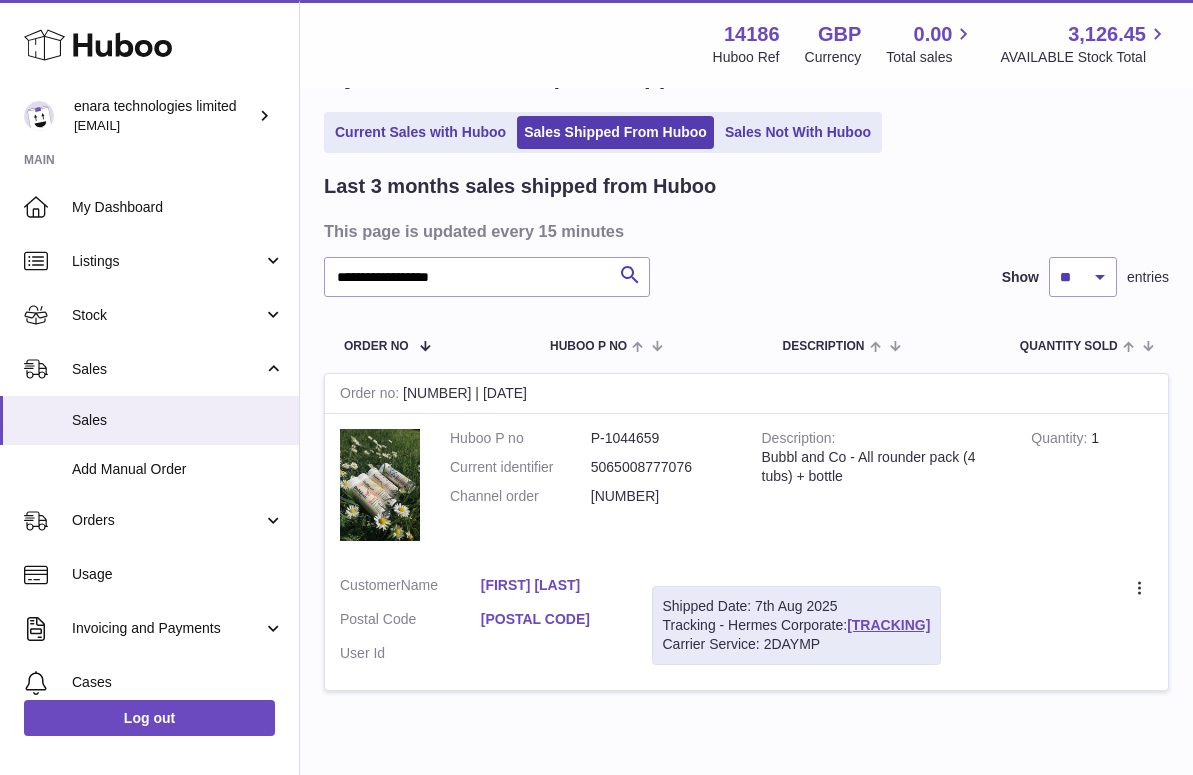 copy on "[TRACKING]" 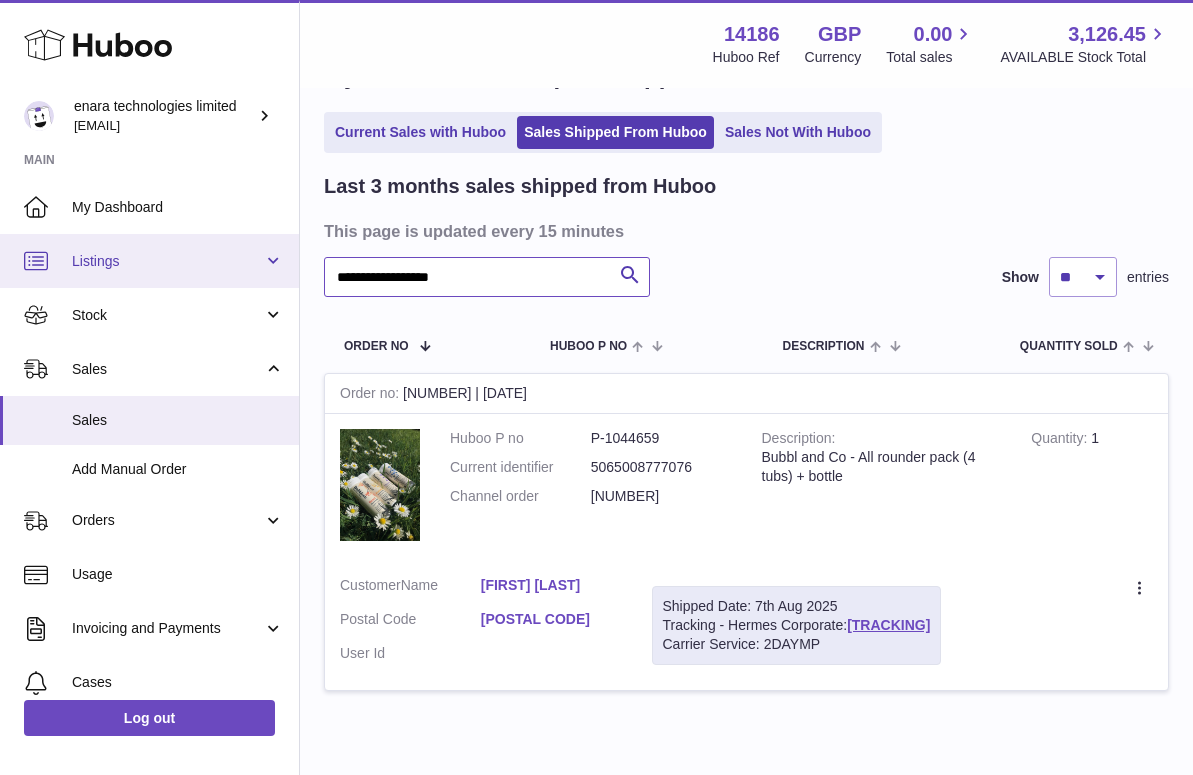 drag, startPoint x: 508, startPoint y: 280, endPoint x: 142, endPoint y: 259, distance: 366.60196 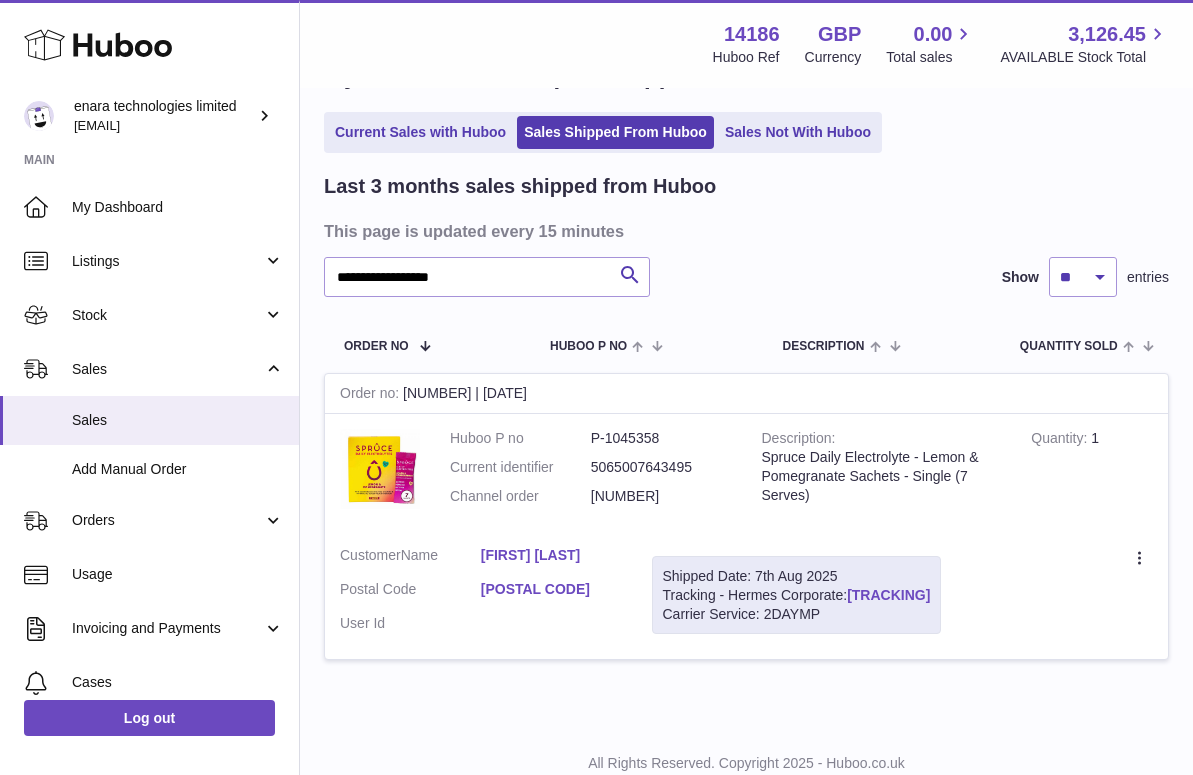 drag, startPoint x: 985, startPoint y: 588, endPoint x: 853, endPoint y: 592, distance: 132.0606 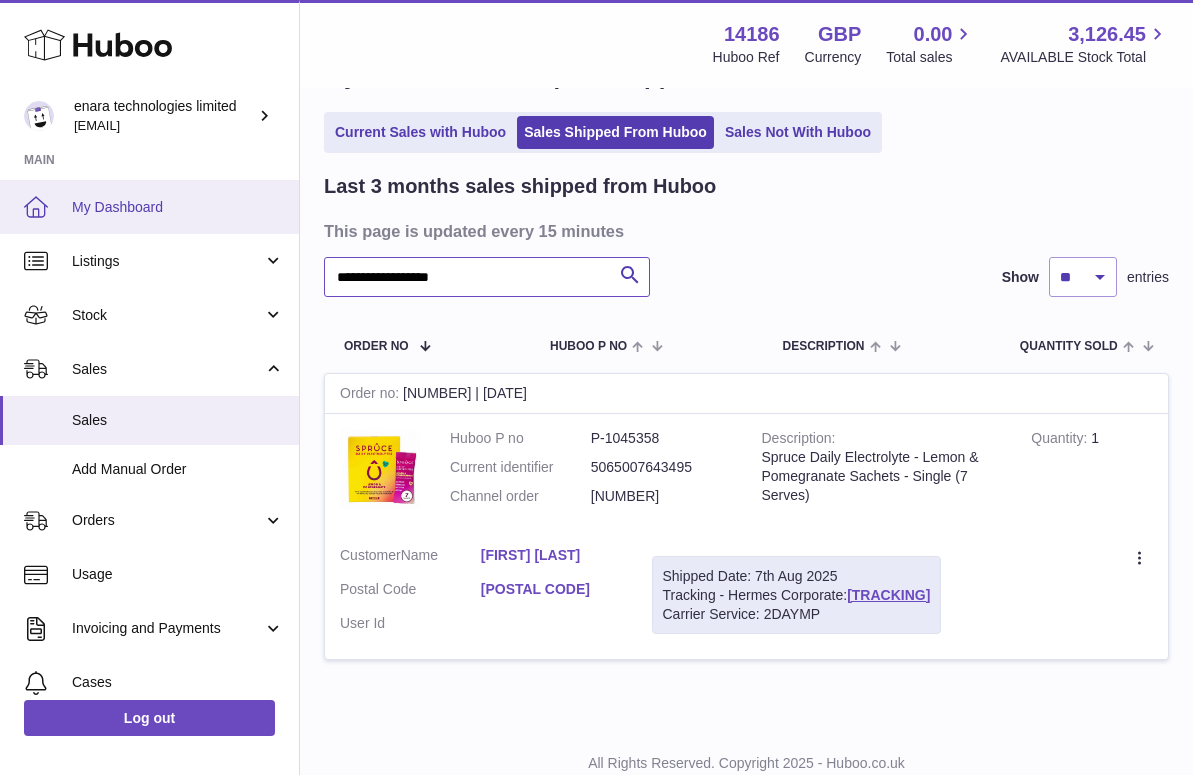 drag, startPoint x: 514, startPoint y: 274, endPoint x: 185, endPoint y: 184, distance: 341.08795 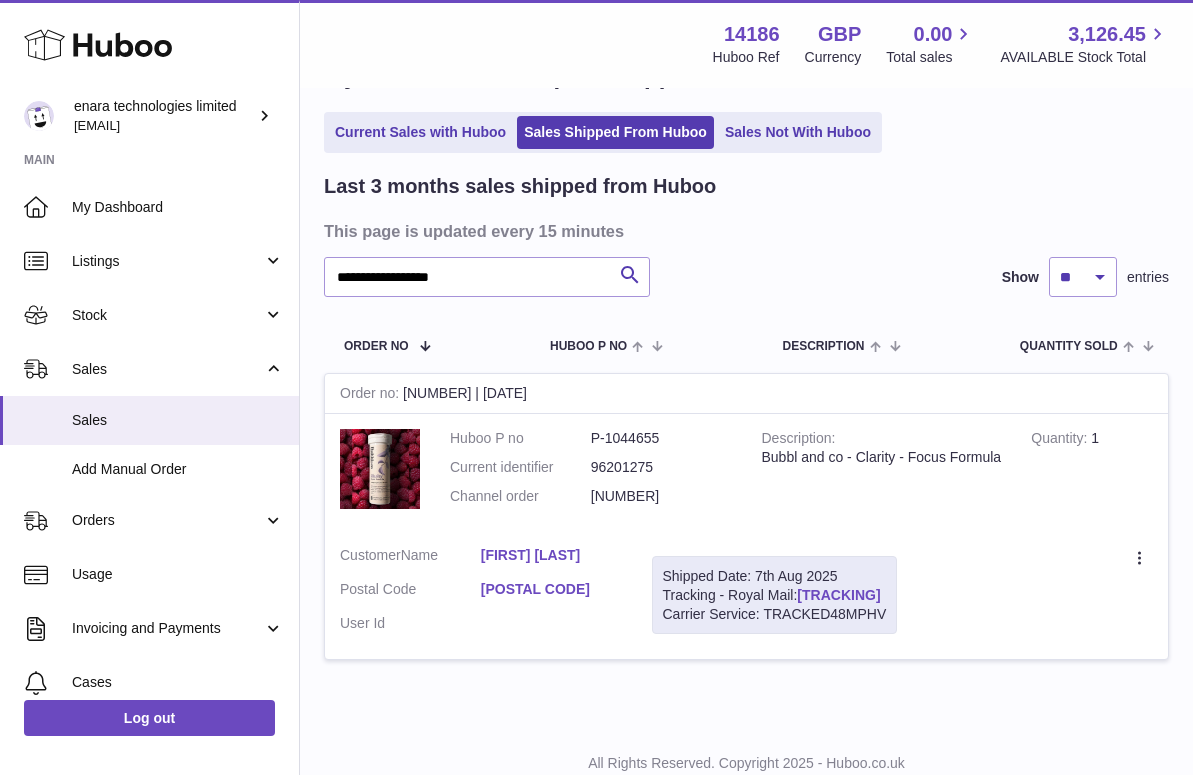 drag, startPoint x: 916, startPoint y: 587, endPoint x: 804, endPoint y: 586, distance: 112.00446 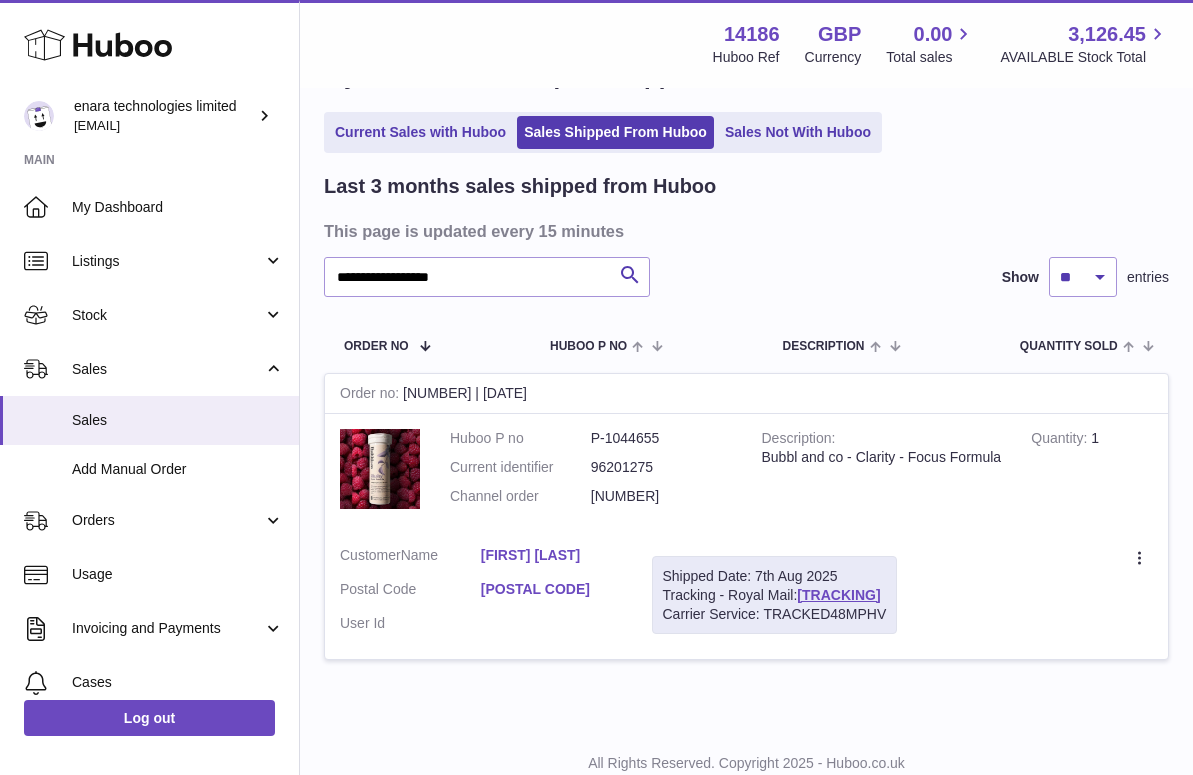 copy on "[TRACKING]" 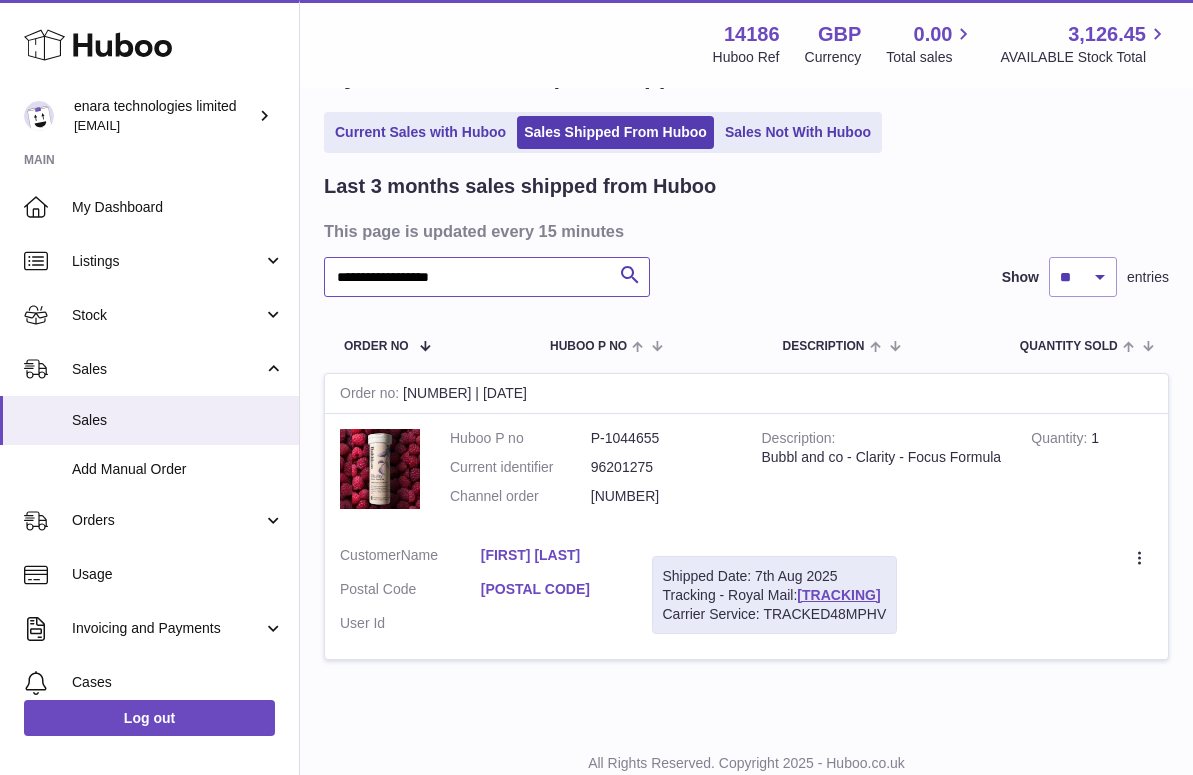 drag, startPoint x: 512, startPoint y: 269, endPoint x: -28, endPoint y: 149, distance: 553.17267 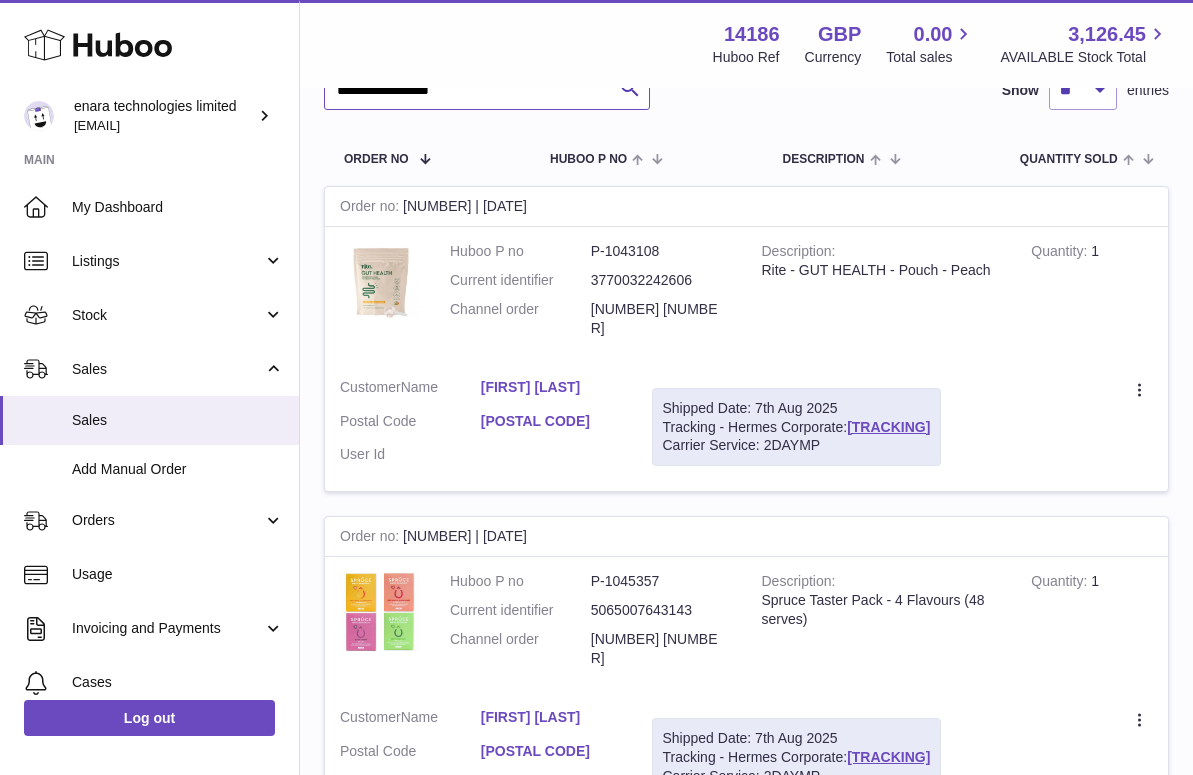 scroll, scrollTop: 275, scrollLeft: 0, axis: vertical 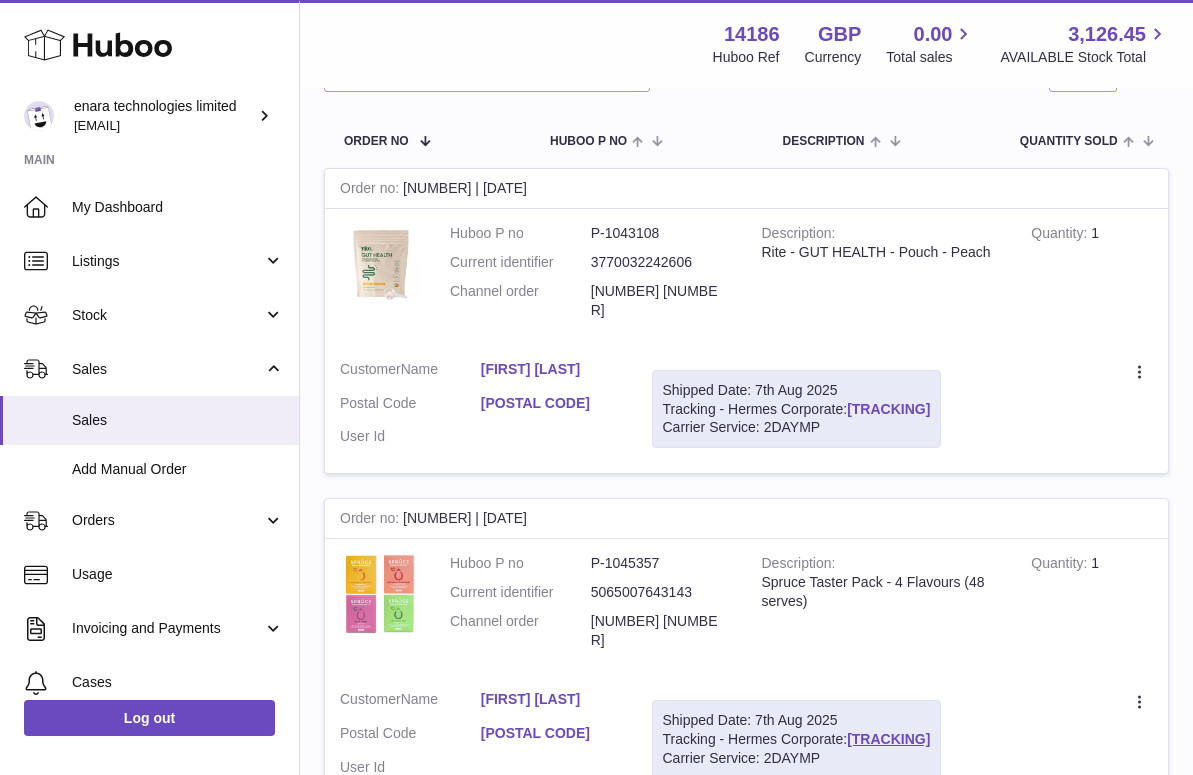 drag, startPoint x: 985, startPoint y: 398, endPoint x: 855, endPoint y: 399, distance: 130.00385 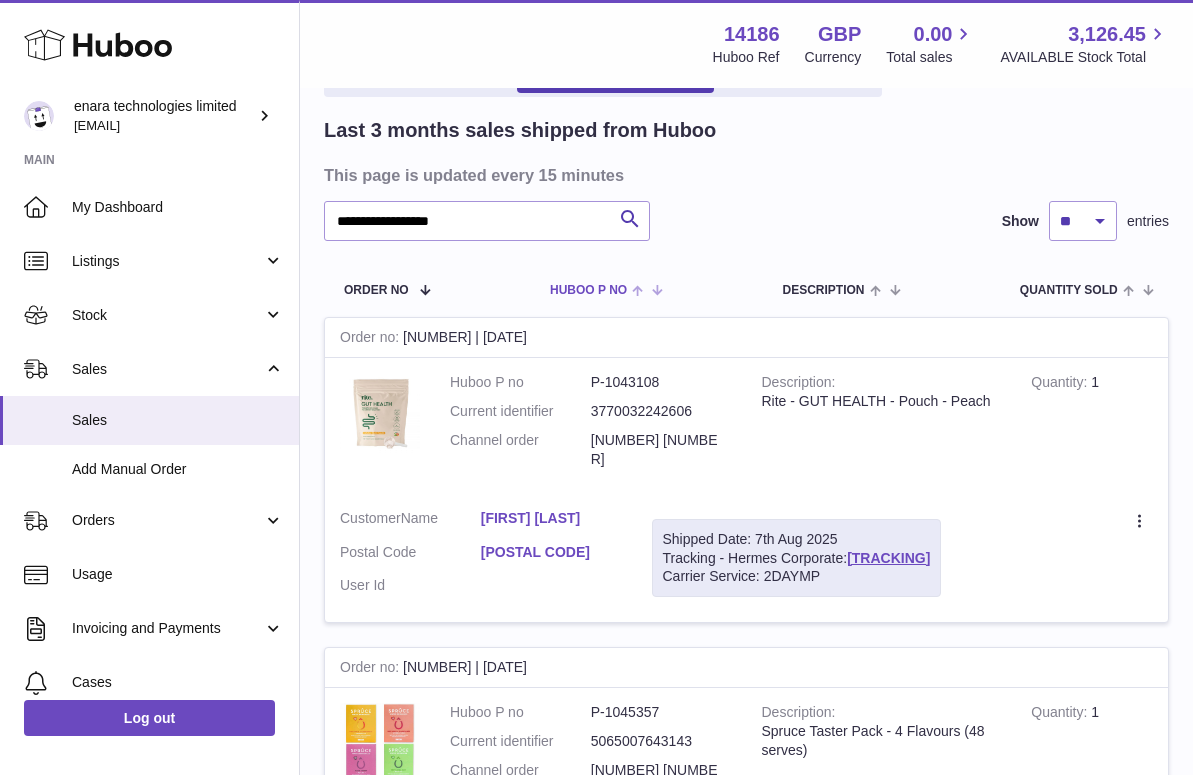 scroll, scrollTop: 30, scrollLeft: 0, axis: vertical 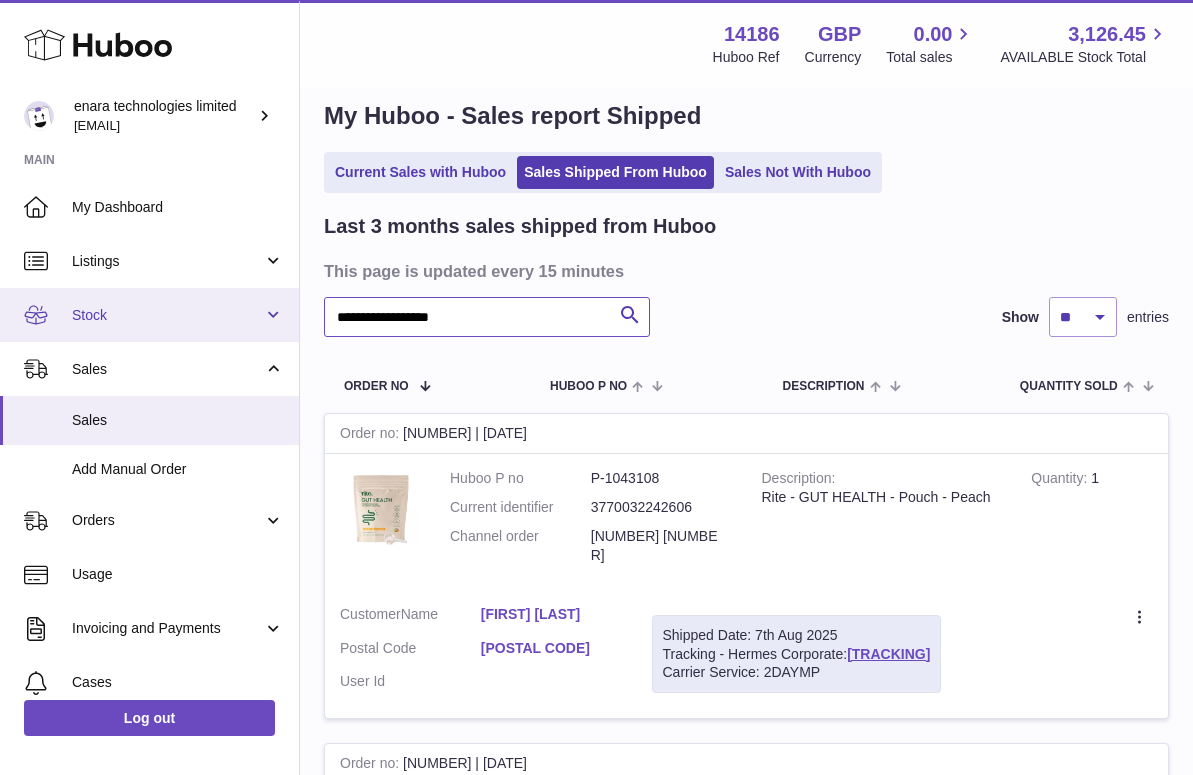 drag, startPoint x: 522, startPoint y: 312, endPoint x: 119, endPoint y: 301, distance: 403.1501 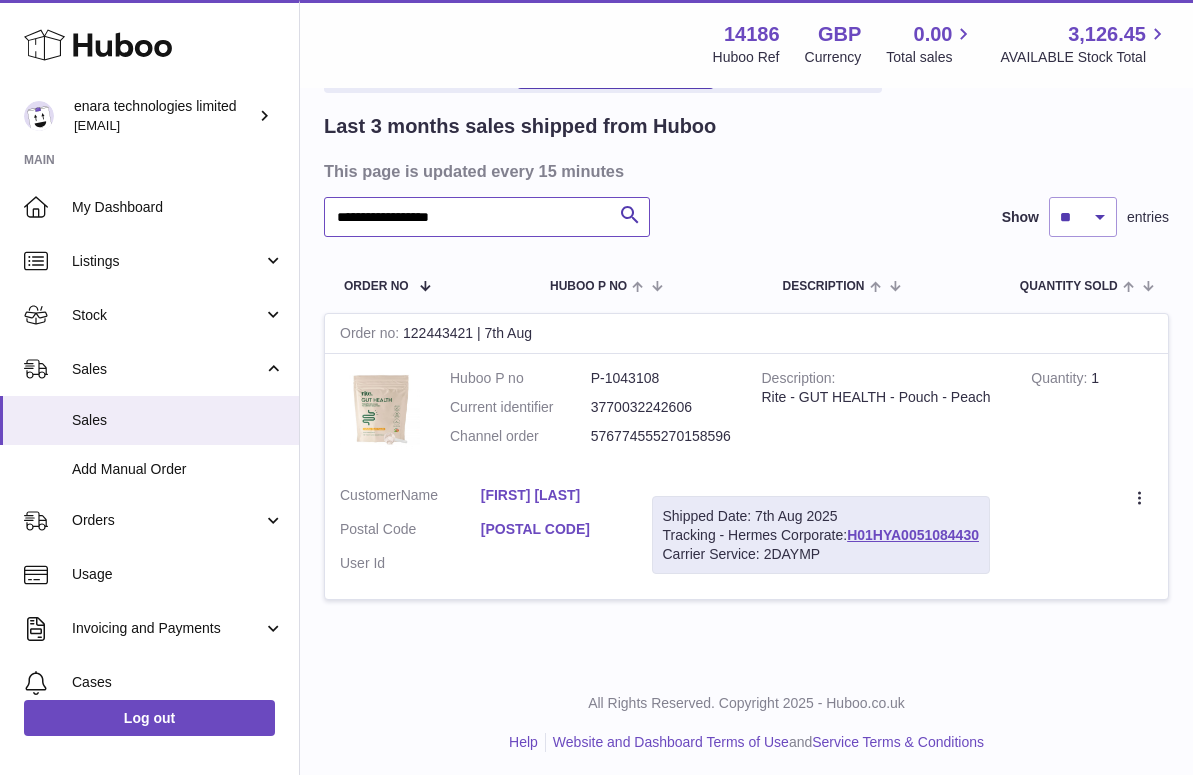 scroll, scrollTop: 128, scrollLeft: 0, axis: vertical 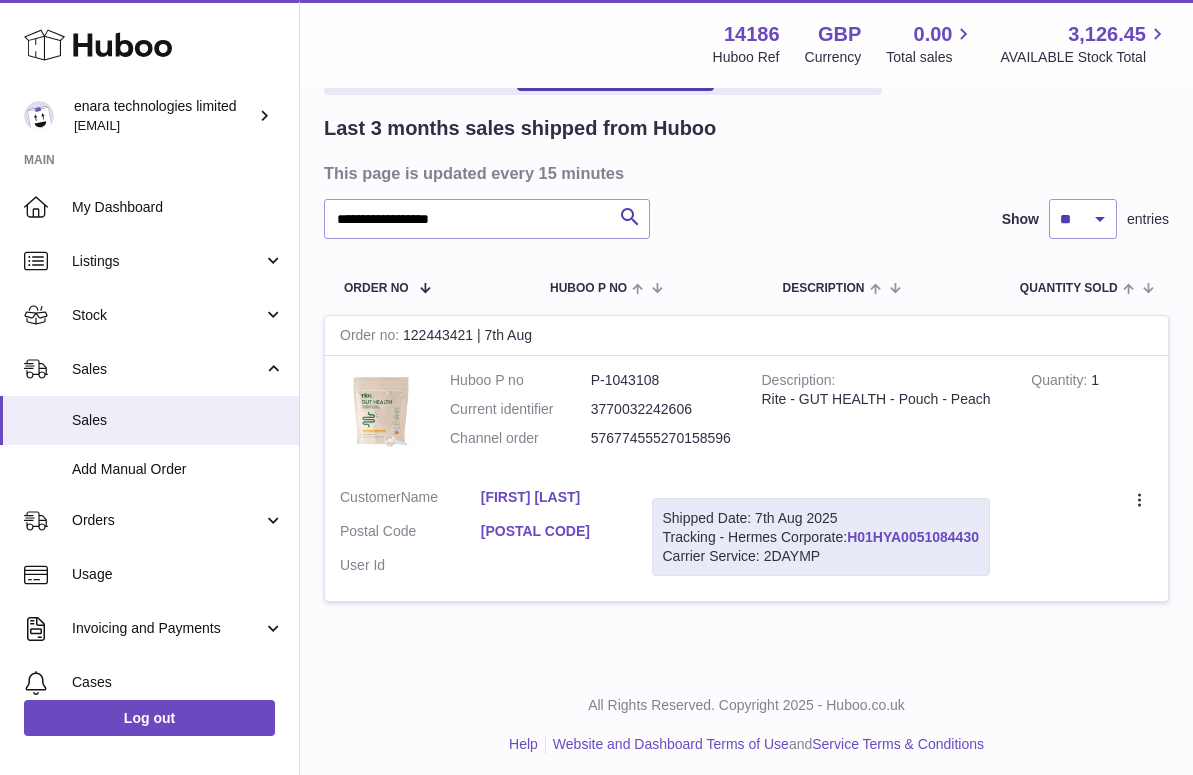 drag, startPoint x: 986, startPoint y: 528, endPoint x: 855, endPoint y: 528, distance: 131 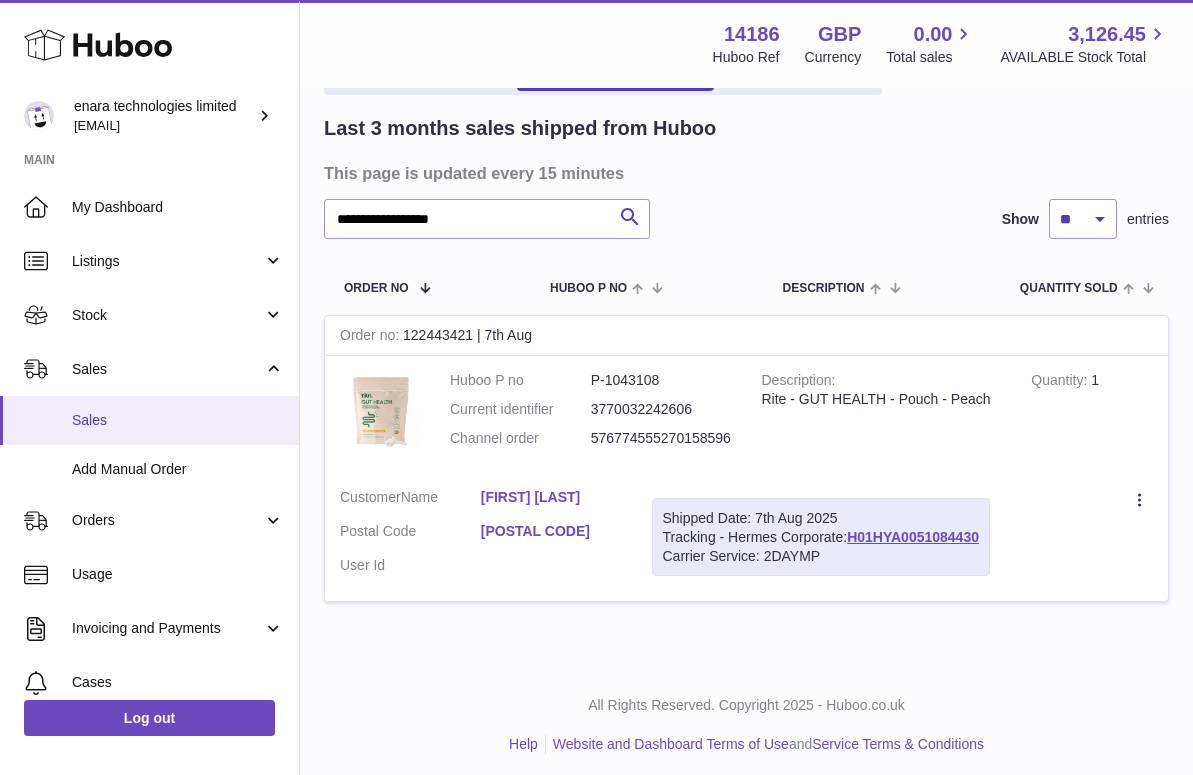 copy on "H01HYA0051084430" 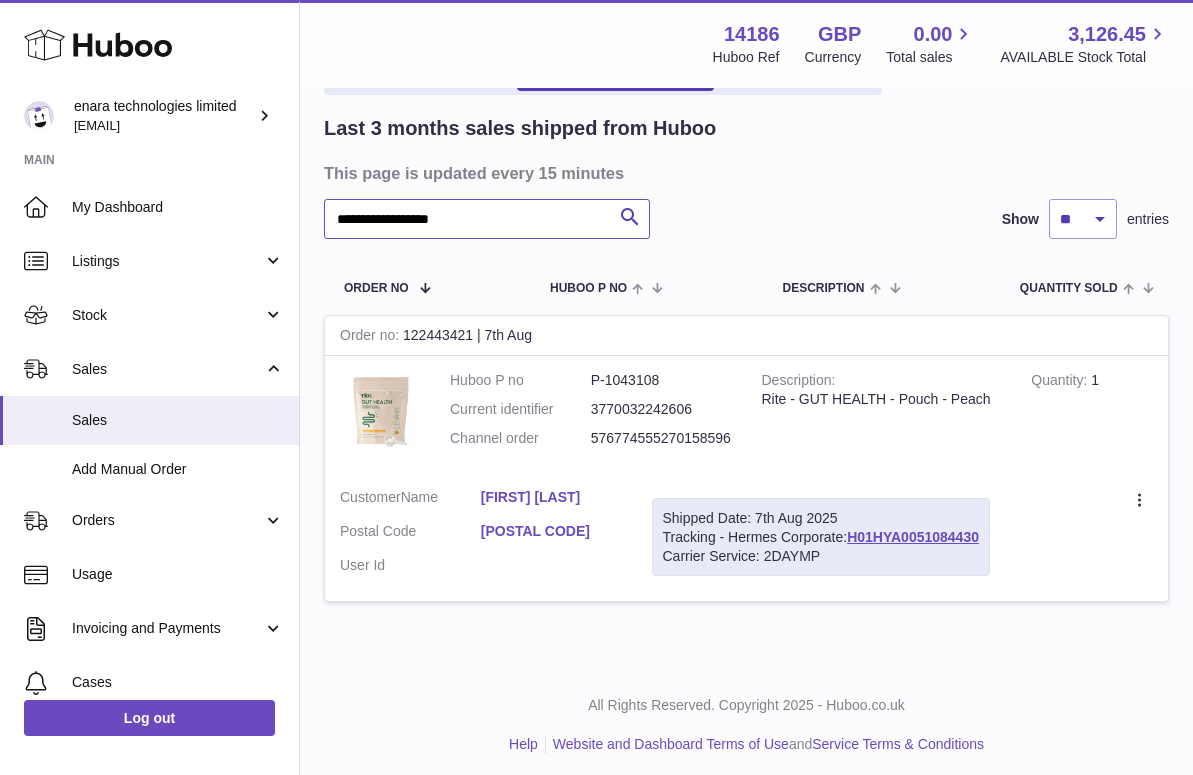 drag, startPoint x: 513, startPoint y: 215, endPoint x: 116, endPoint y: 152, distance: 401.96765 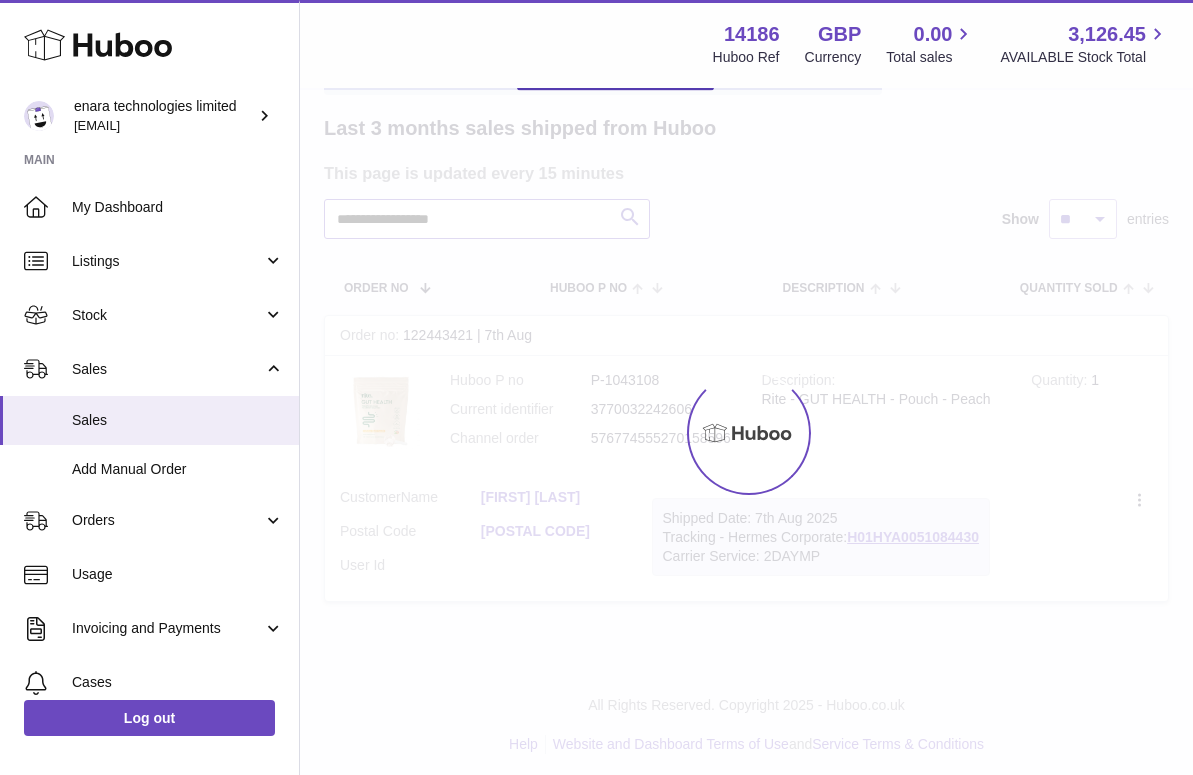 scroll, scrollTop: 0, scrollLeft: 0, axis: both 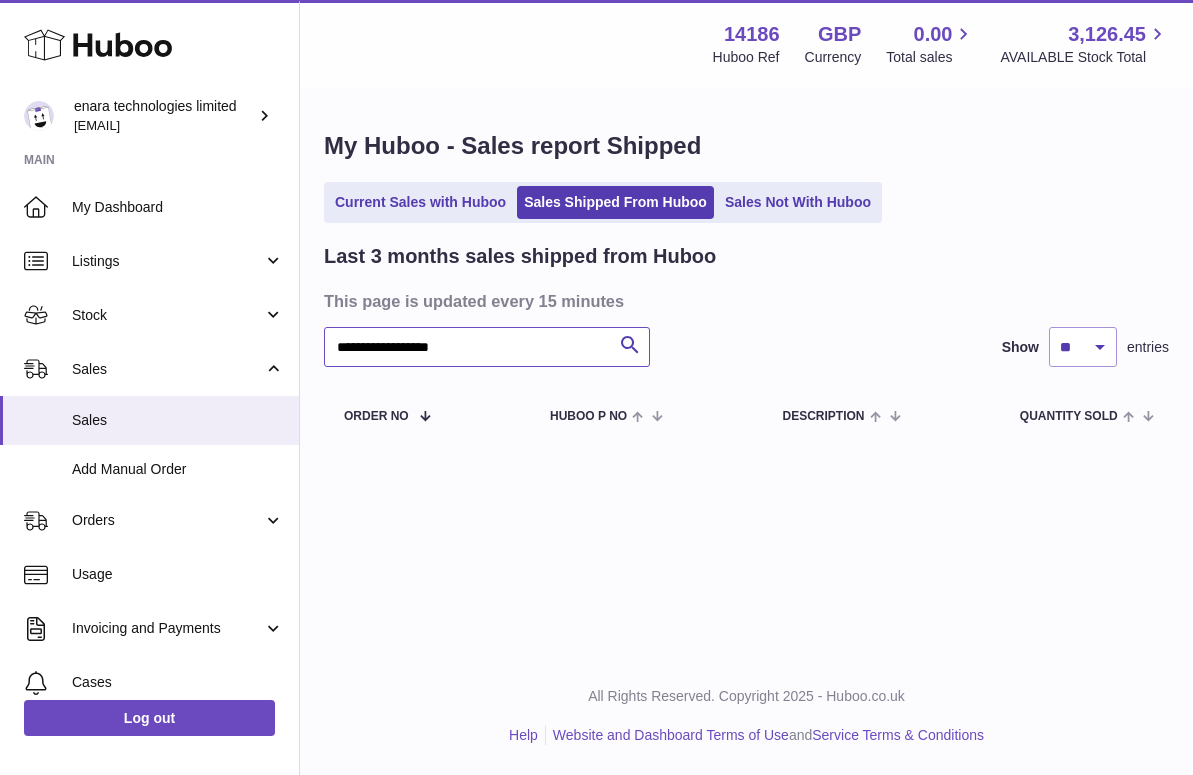 type on "**********" 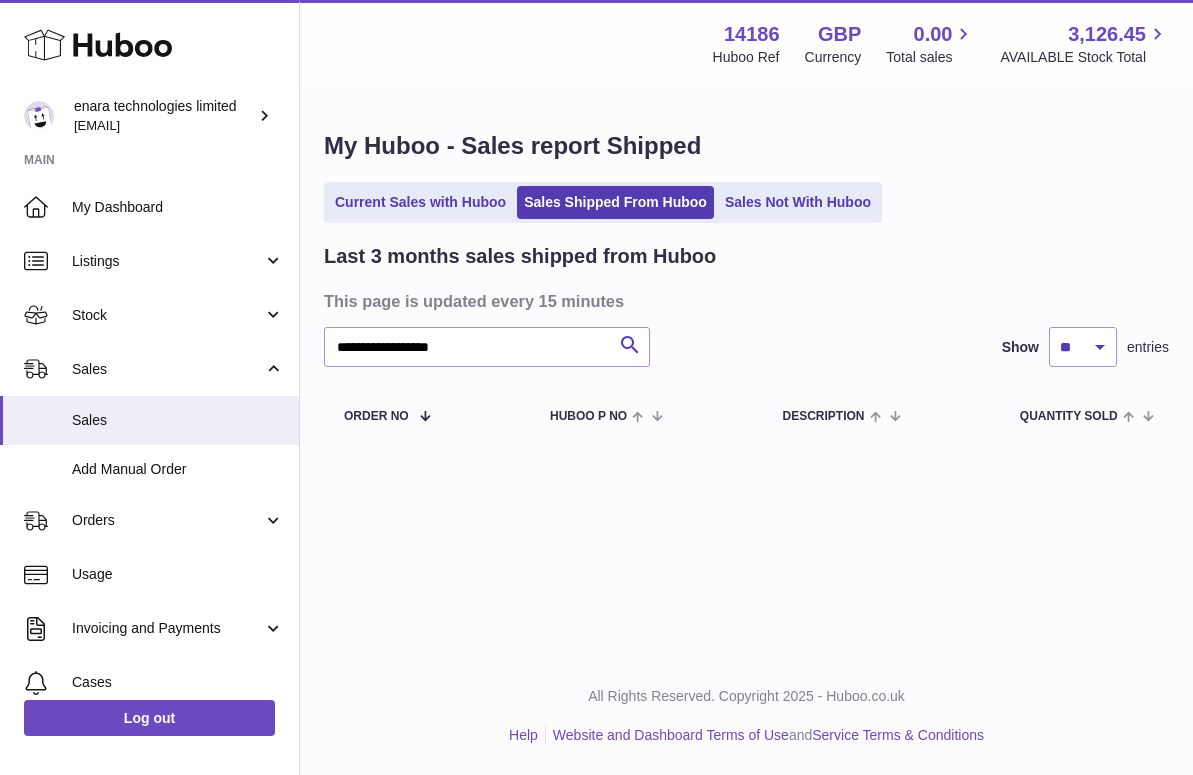click on "Menu   Huboo     14186   Huboo Ref    GBP   Currency   0.00     Total sales   3,126.45     AVAILABLE Stock Total" at bounding box center (746, 44) 